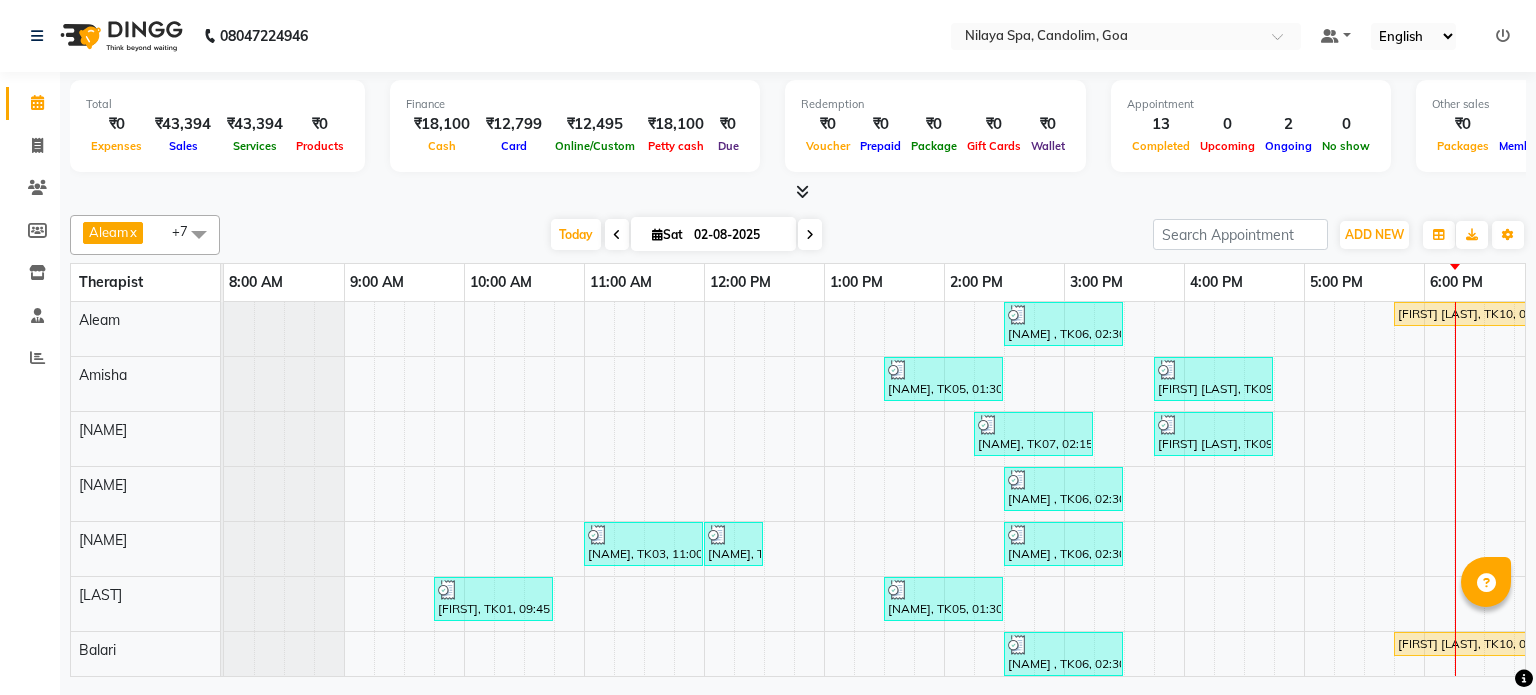 scroll, scrollTop: 0, scrollLeft: 0, axis: both 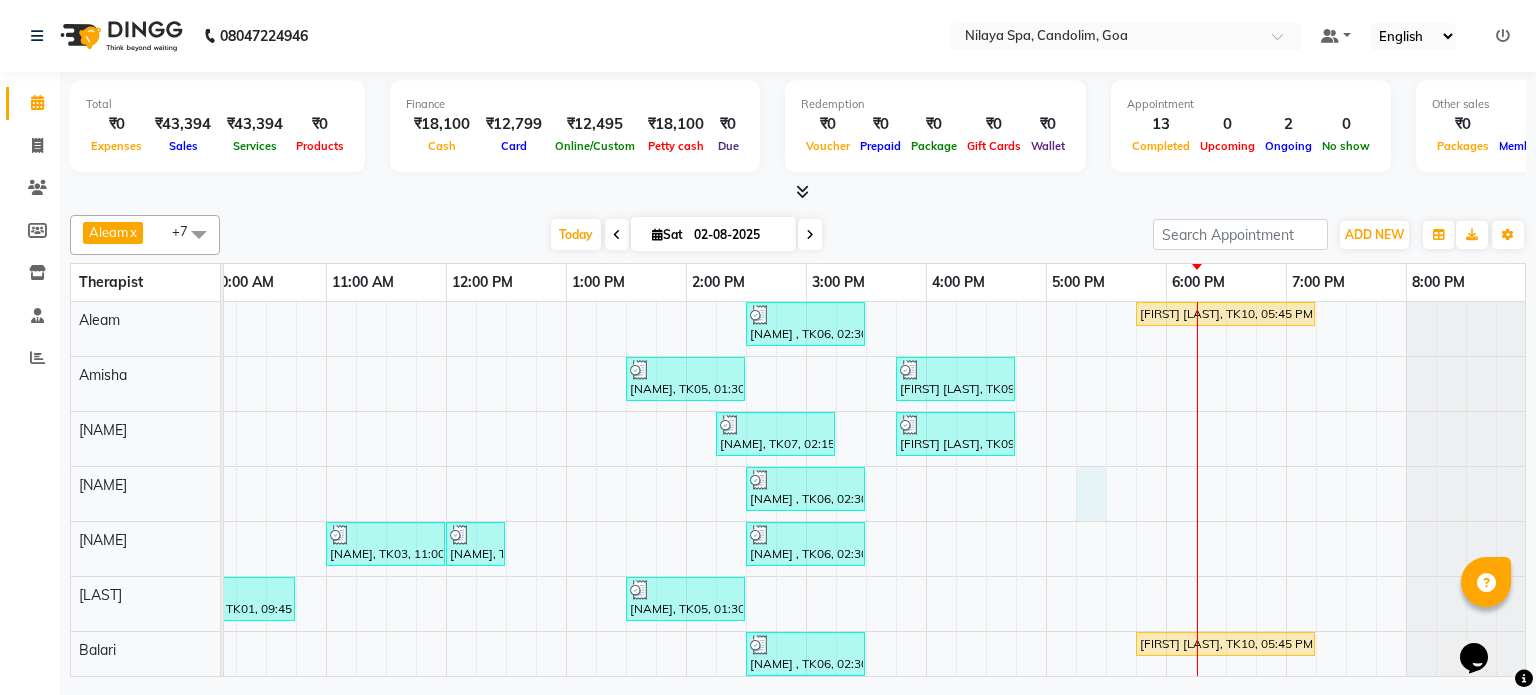 click on "[NAME] , TK06, 02:30 PM-03:30 PM, Traditional Swedish Relaxation Therapy 60 Min(Male)     [NAME] [LAST], TK10, 05:45 PM-07:15 PM, Traditional Swedish Relaxation Therapy 90 Min(Male)     [NAME], TK05, 01:30 PM-02:30 PM, Traditional Swedish Relaxation Therapy 60 Min(Male)     [NAME] [LAST], TK09, 03:45 PM-04:45 PM, Couple massages     [NAME], TK07, 02:15 PM-03:15 PM, Traditional Swedish Relaxation Therapy 60 Min(Male)     [NAME] [LAST], TK09, 03:45 PM-04:45 PM, Couple massages     [NAME] , TK06, 02:30 PM-03:30 PM, Traditional Swedish Relaxation Therapy 60 Min(Male)     [NAME], TK03, 11:00 AM-12:00 PM, Deep Tissue Repair Therapy 60 Min(Male)     [NAME], TK04, 12:00 PM-12:30 PM, Chakra Head Massage 30 Min     [NAME] , TK06, 02:30 PM-03:30 PM, Traditional Swedish Relaxation Therapy 60 Min(Male)     [NAME], TK01, 09:45 AM-10:45 AM, Sensory Rejuvne Aromatherapy 60 Min(Male)     [NAME], TK05, 01:30 PM-02:30 PM, Traditional Swedish Relaxation Therapy 60 Min(Male)" at bounding box center (746, 521) 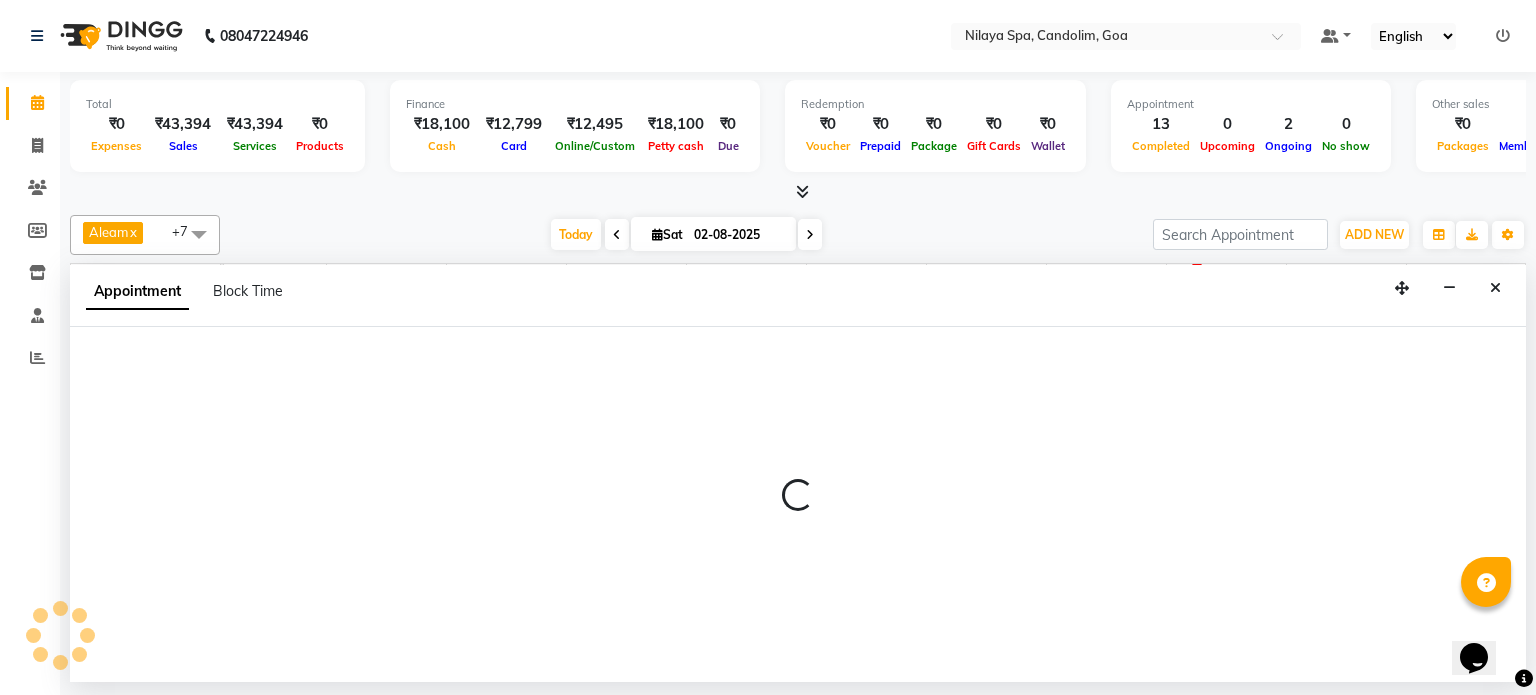 select on "[NUMBER]" 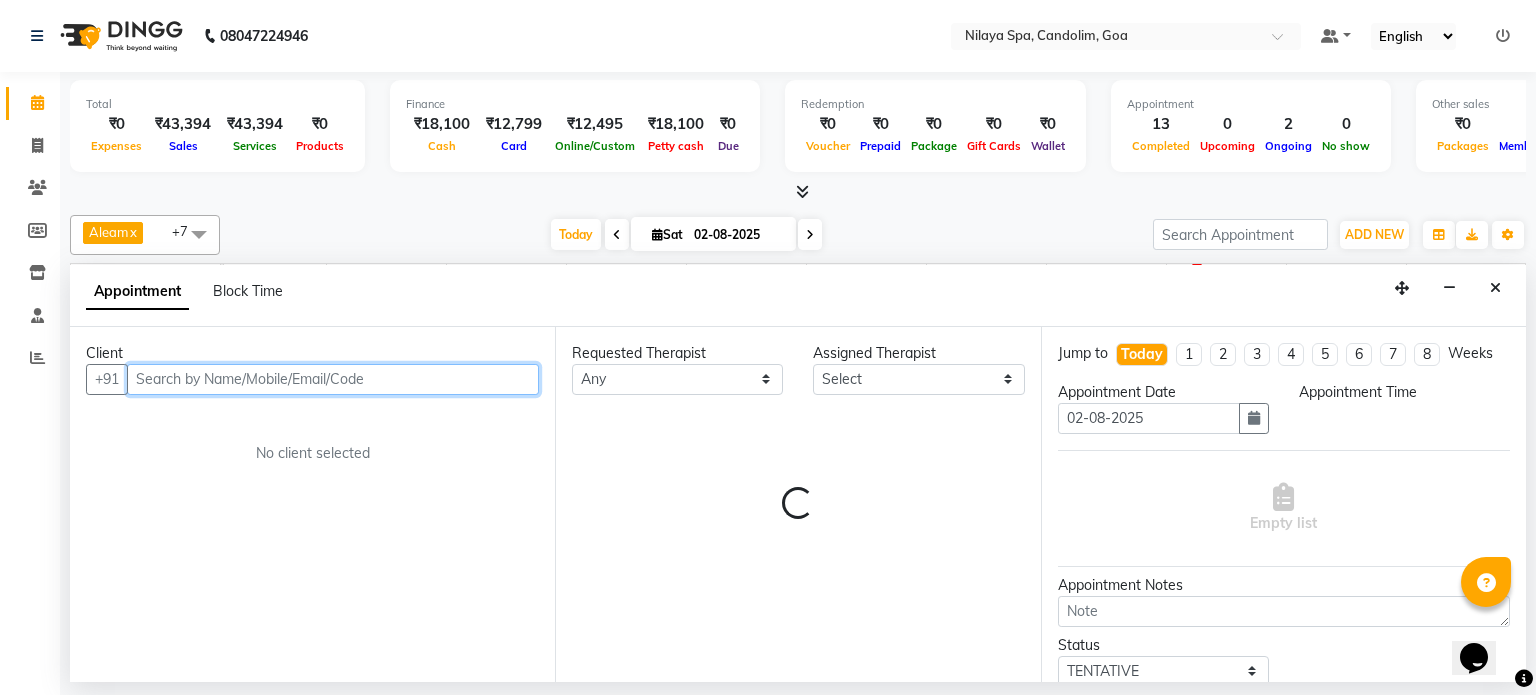 select on "1035" 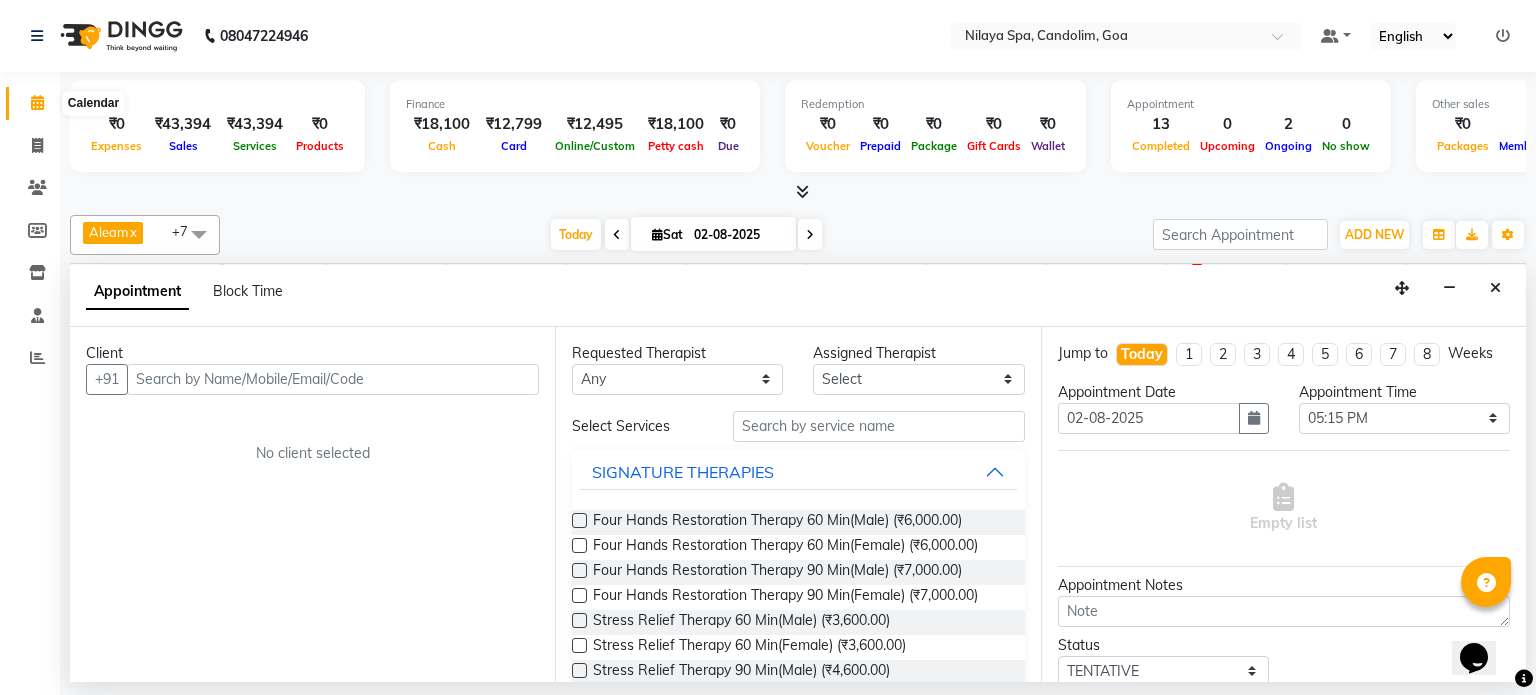 click 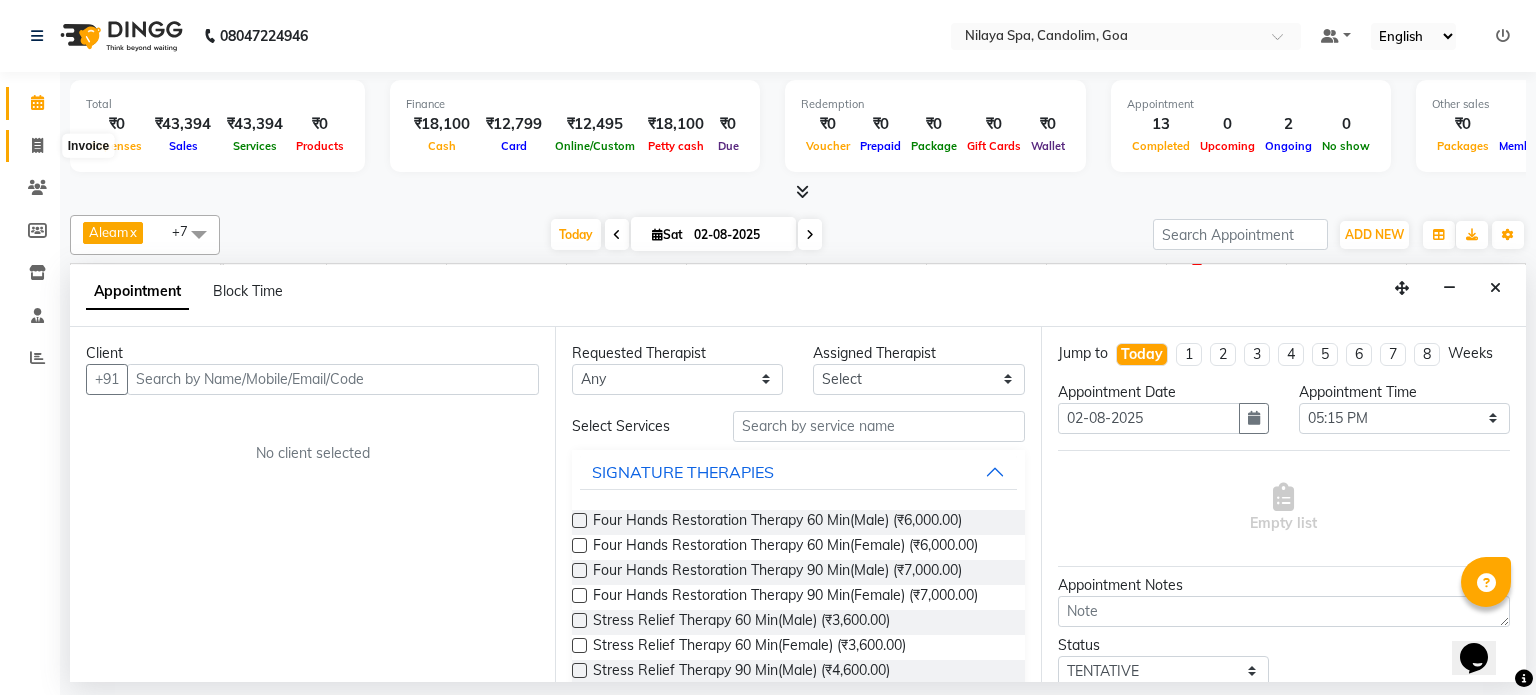click 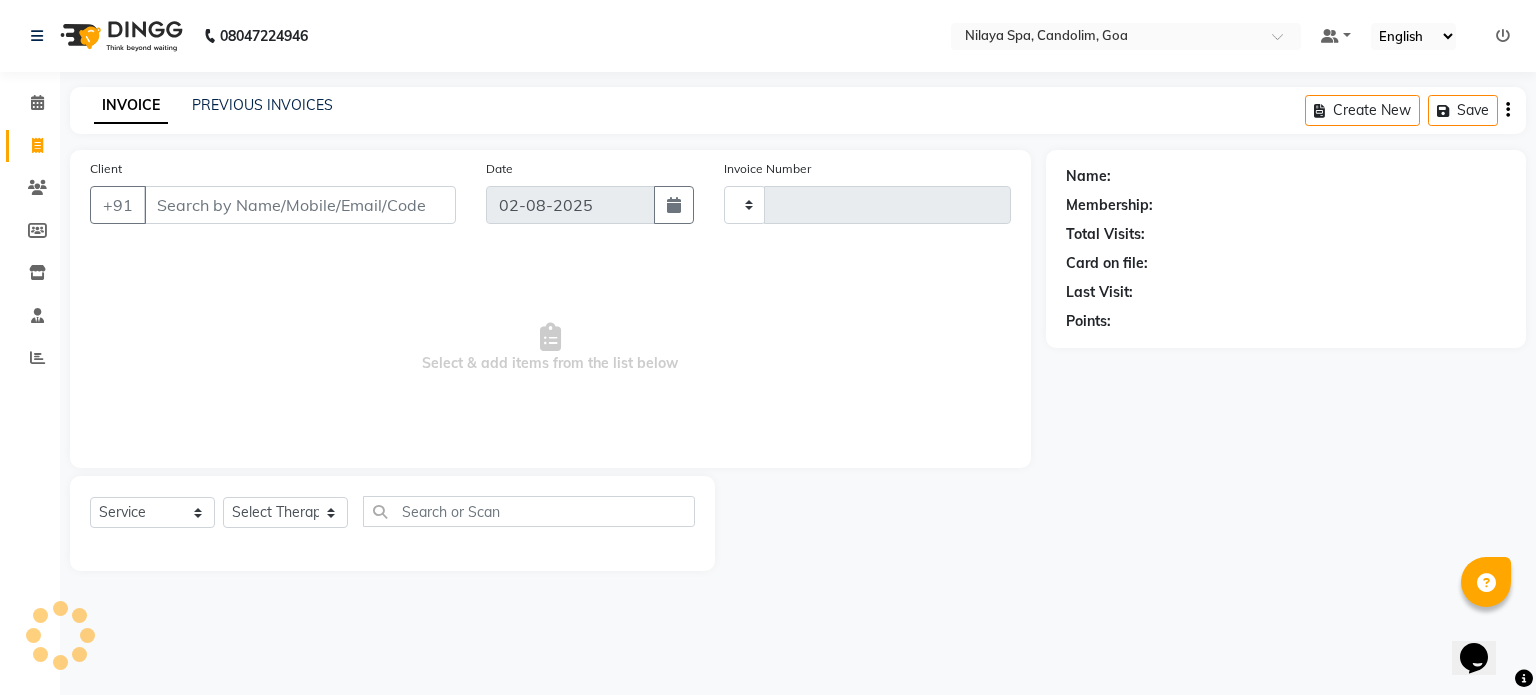 type on "0010" 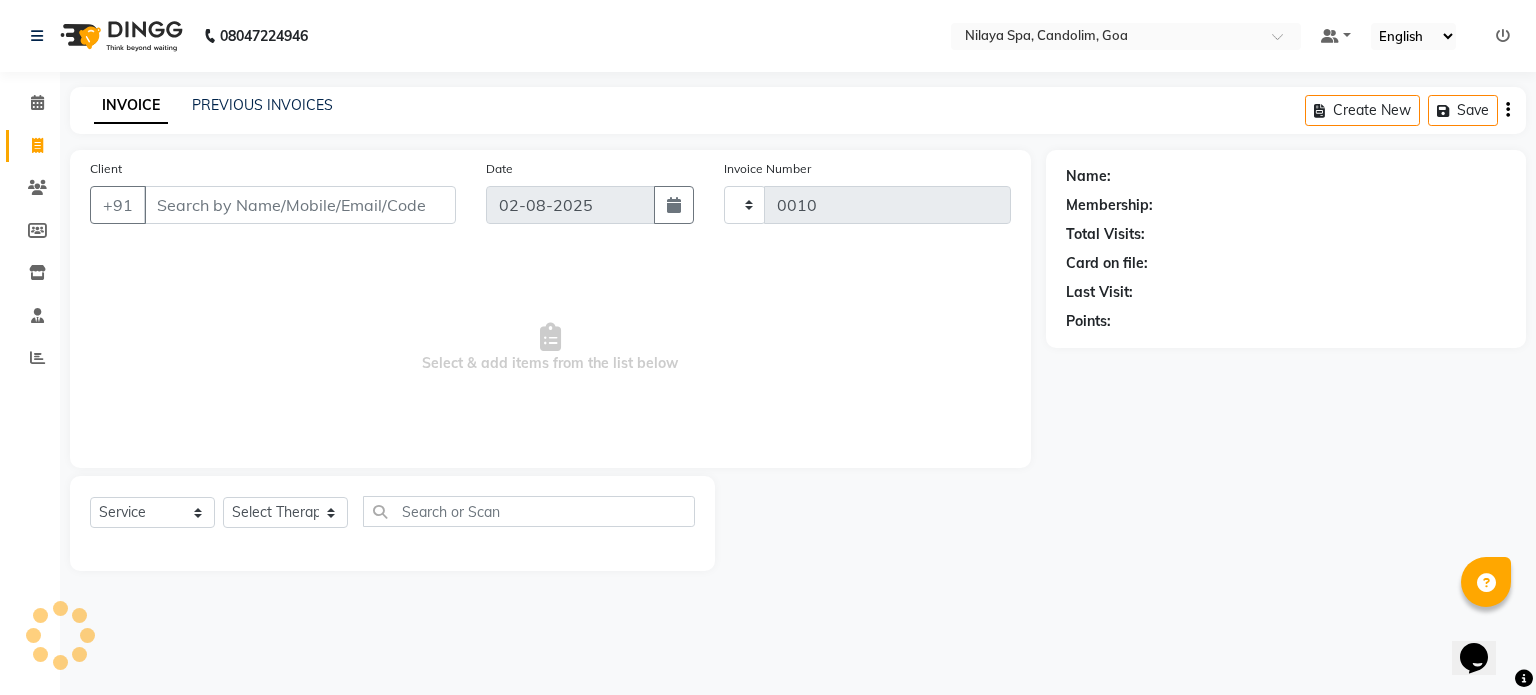 select on "8694" 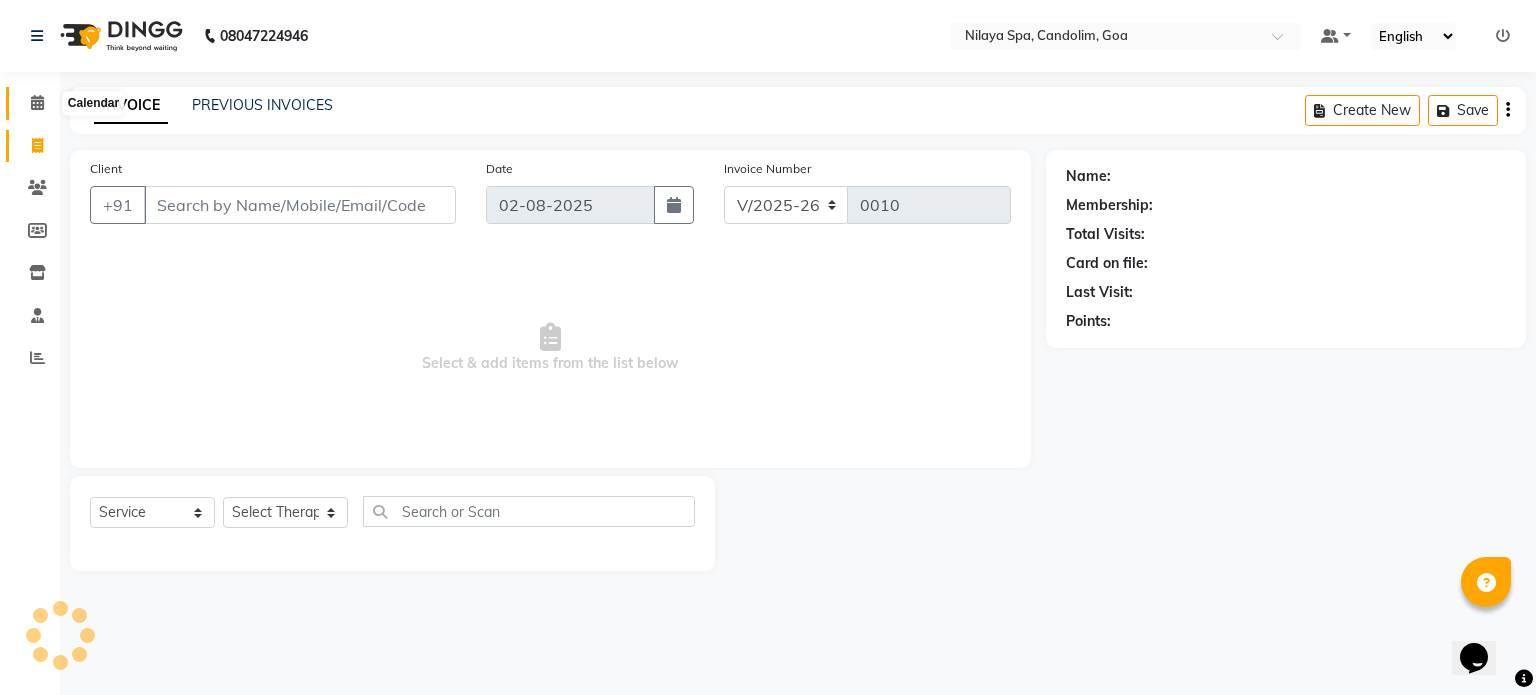 click 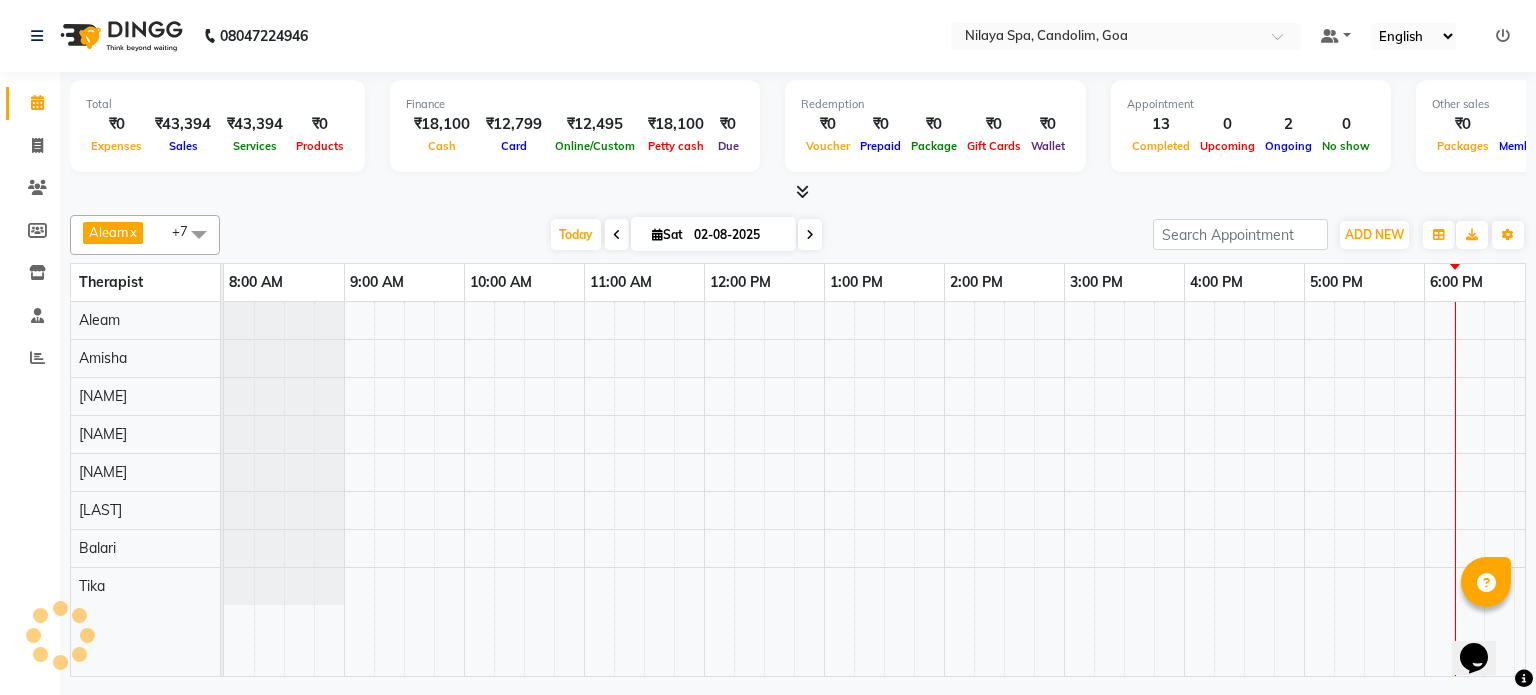 scroll, scrollTop: 0, scrollLeft: 258, axis: horizontal 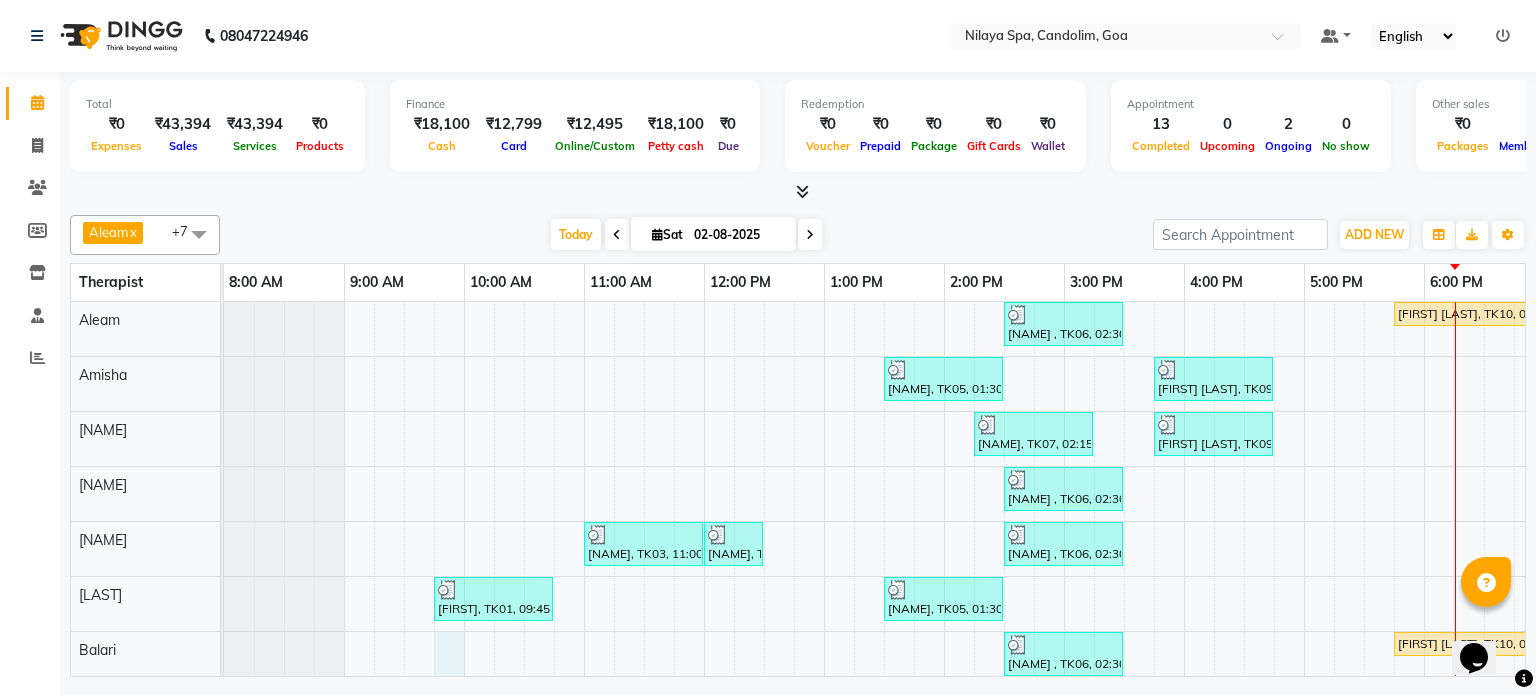 click on "[NAME] , TK06, 02:30 PM-03:30 PM, Traditional Swedish Relaxation Therapy 60 Min(Male)     [NAME] [LAST], TK10, 05:45 PM-07:15 PM, Traditional Swedish Relaxation Therapy 90 Min(Male)     [NAME], TK05, 01:30 PM-02:30 PM, Traditional Swedish Relaxation Therapy 60 Min(Male)     [NAME] [LAST], TK09, 03:45 PM-04:45 PM, Couple massages     [NAME], TK07, 02:15 PM-03:15 PM, Traditional Swedish Relaxation Therapy 60 Min(Male)     [NAME] [LAST], TK09, 03:45 PM-04:45 PM, Couple massages     [NAME] , TK06, 02:30 PM-03:30 PM, Traditional Swedish Relaxation Therapy 60 Min(Male)     [NAME], TK03, 11:00 AM-12:00 PM, Deep Tissue Repair Therapy 60 Min(Male)     [NAME], TK04, 12:00 PM-12:30 PM, Chakra Head Massage 30 Min     [NAME] , TK06, 02:30 PM-03:30 PM, Traditional Swedish Relaxation Therapy 60 Min(Male)     [NAME], TK01, 09:45 AM-10:45 AM, Sensory Rejuvne Aromatherapy 60 Min(Male)     [NAME], TK05, 01:30 PM-02:30 PM, Traditional Swedish Relaxation Therapy 60 Min(Male)" at bounding box center [1004, 521] 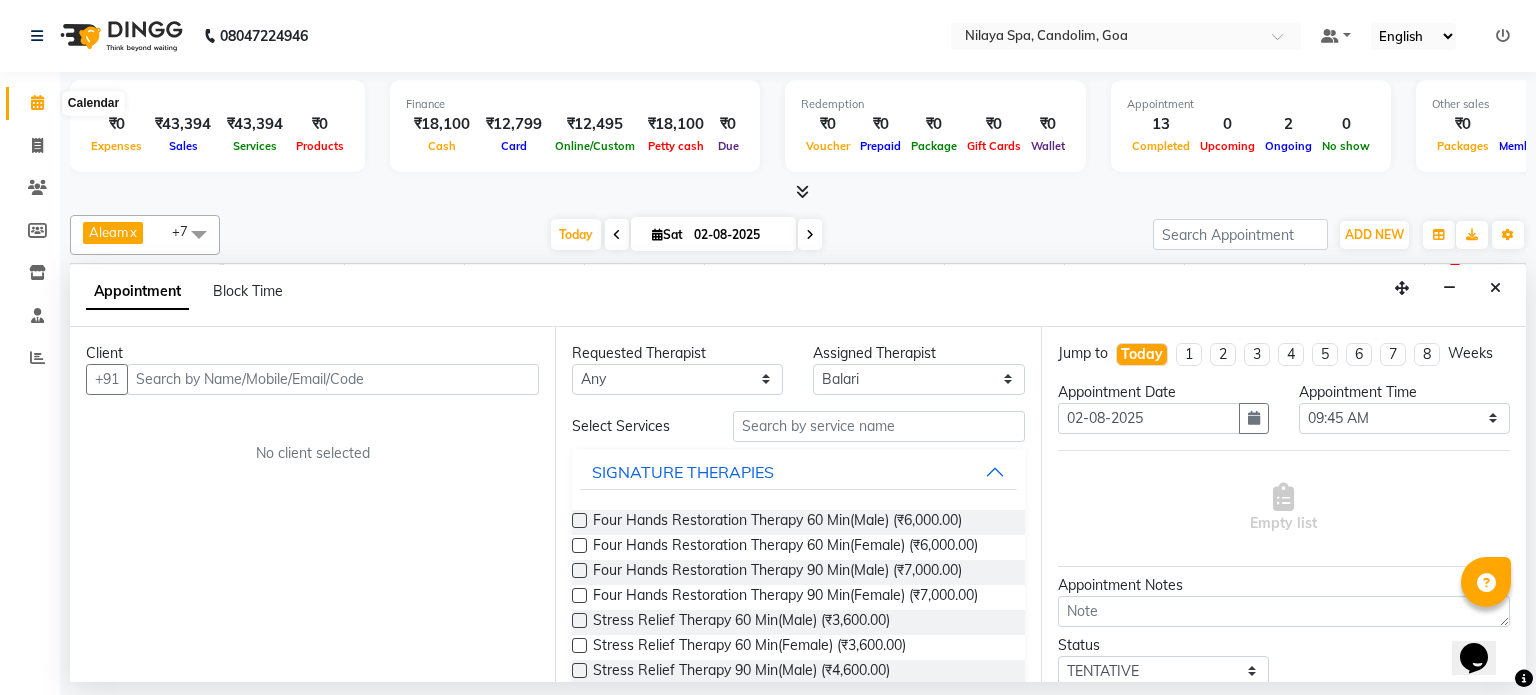 click 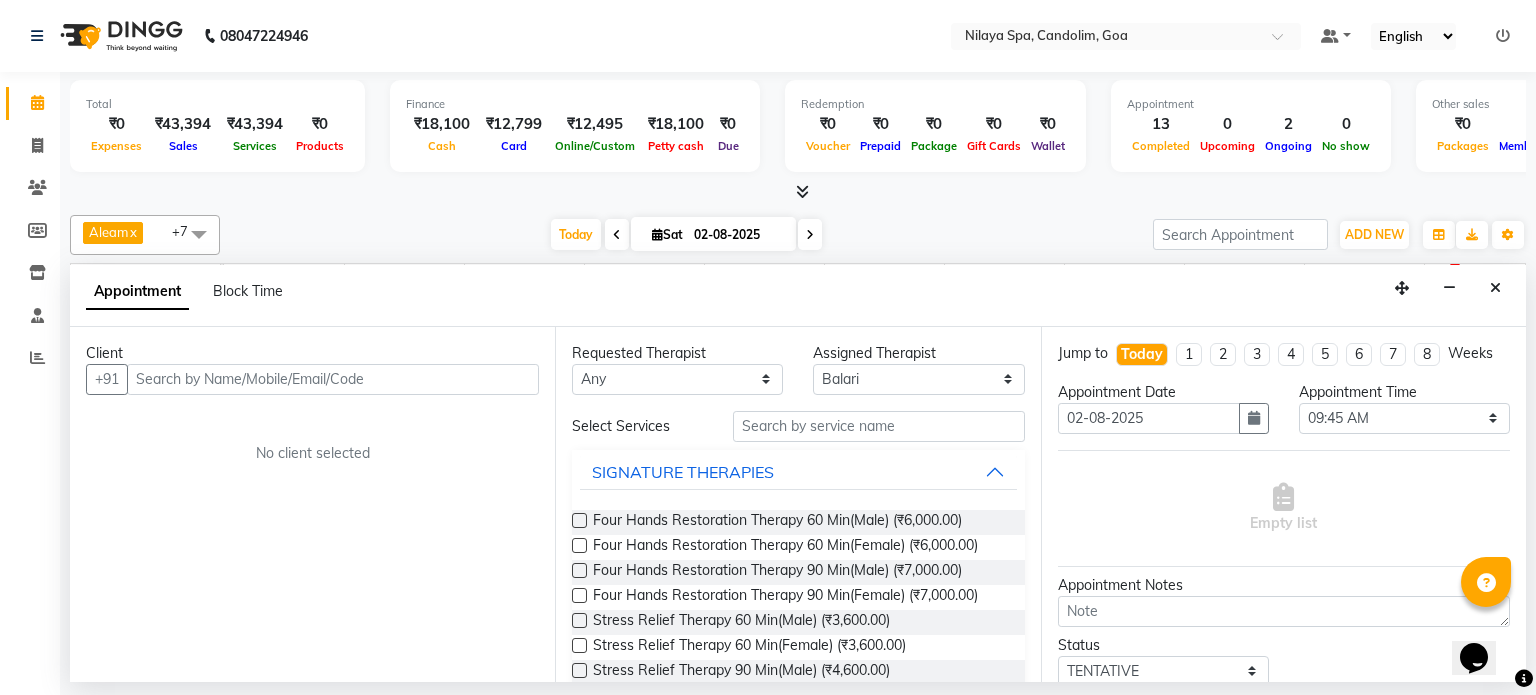 click 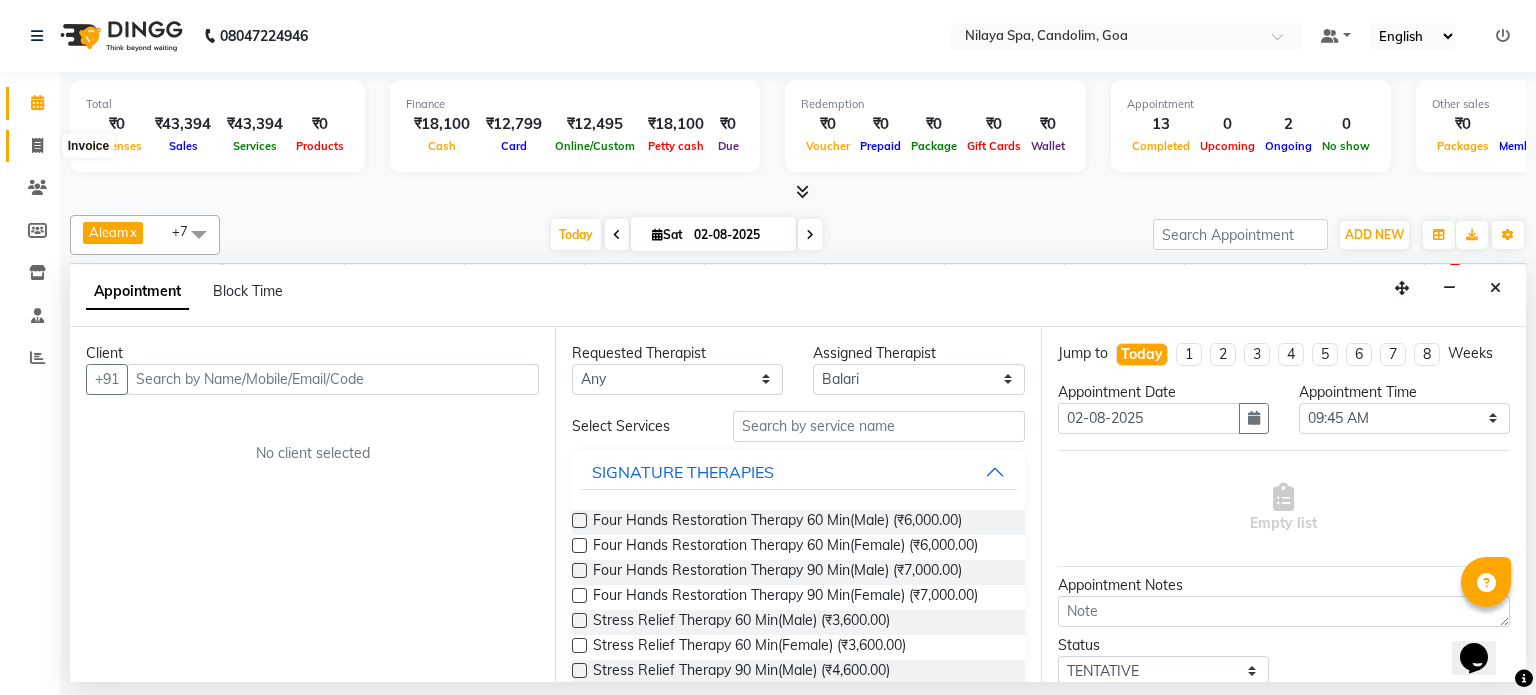 click 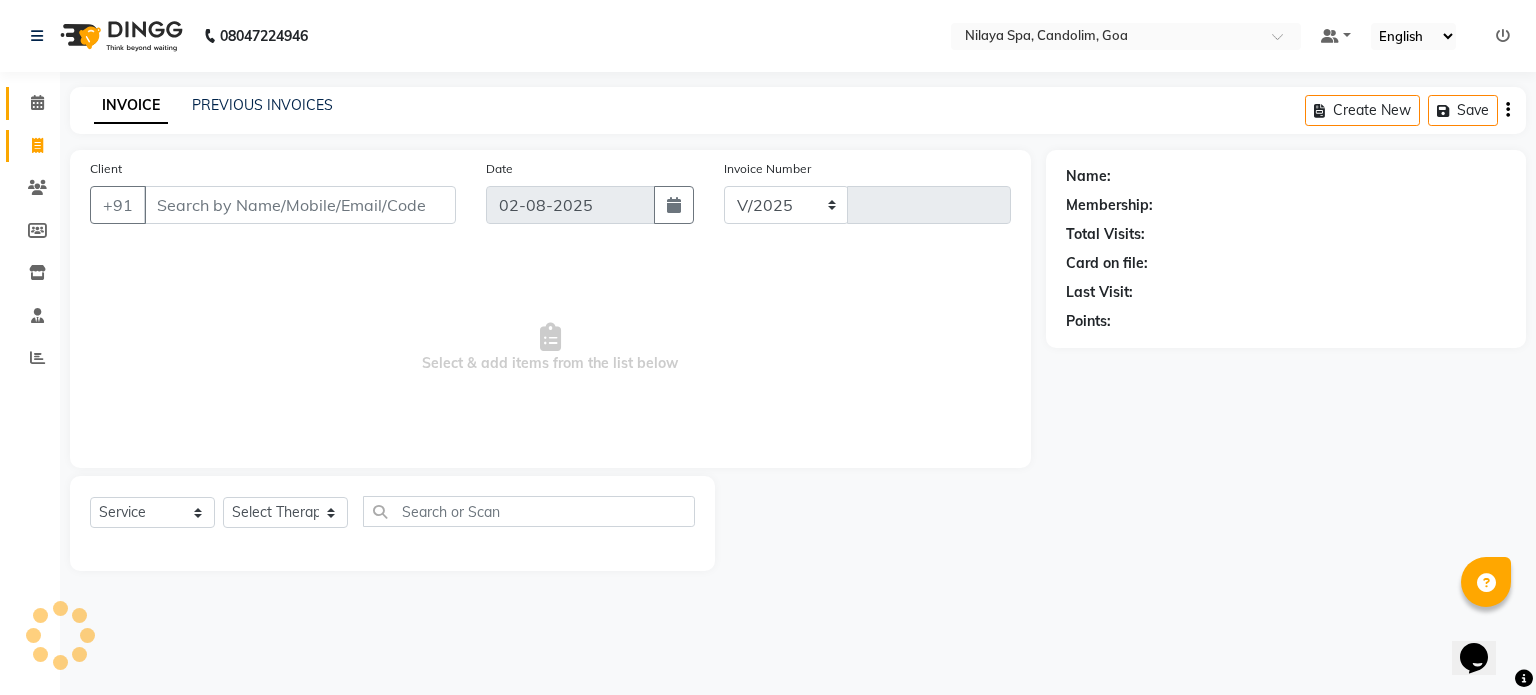 select on "8694" 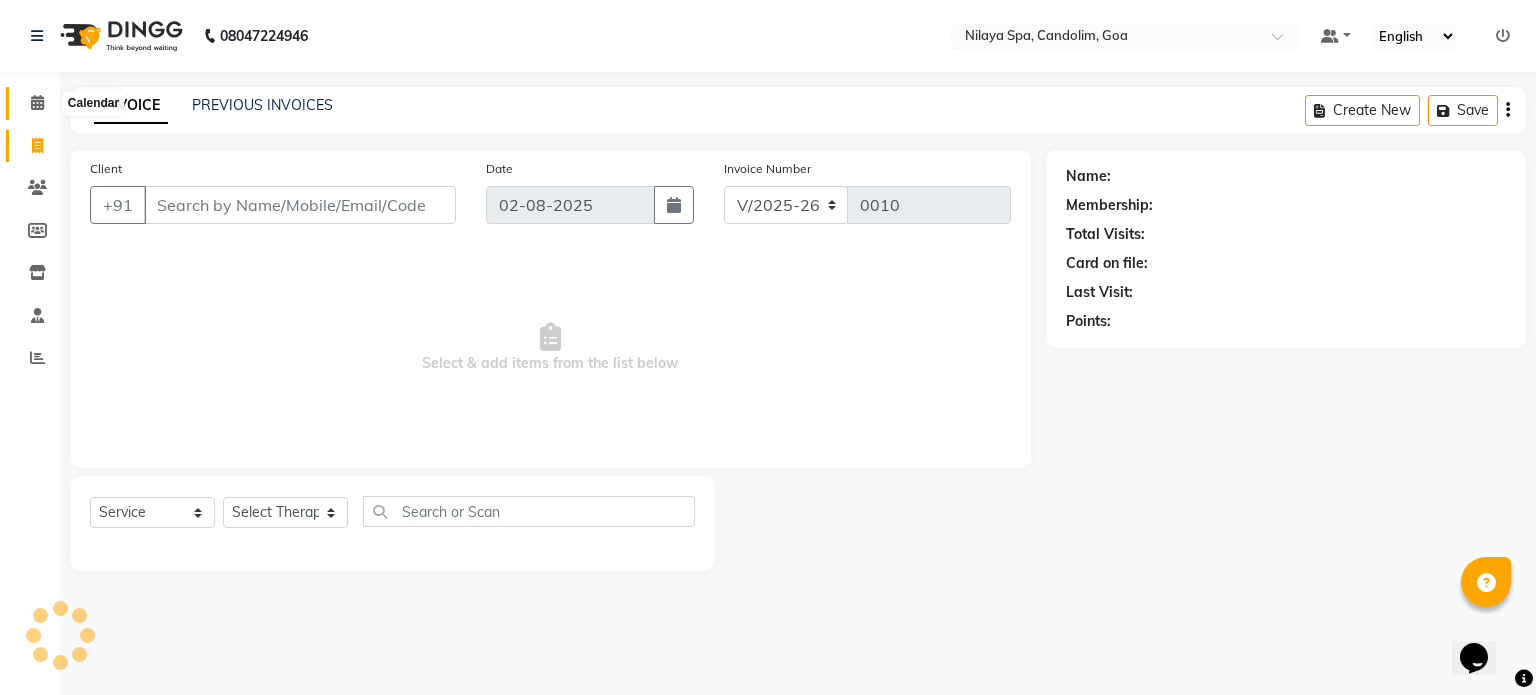 click 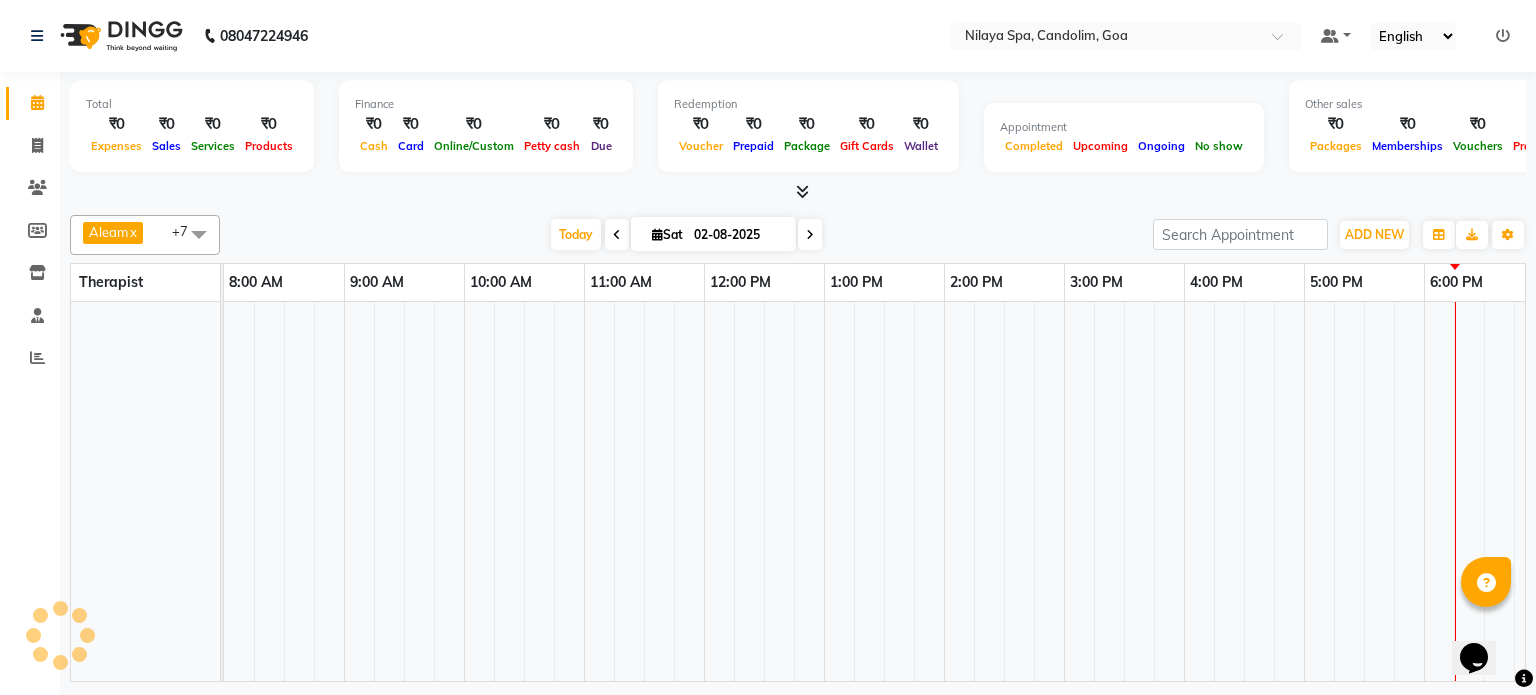 scroll, scrollTop: 0, scrollLeft: 0, axis: both 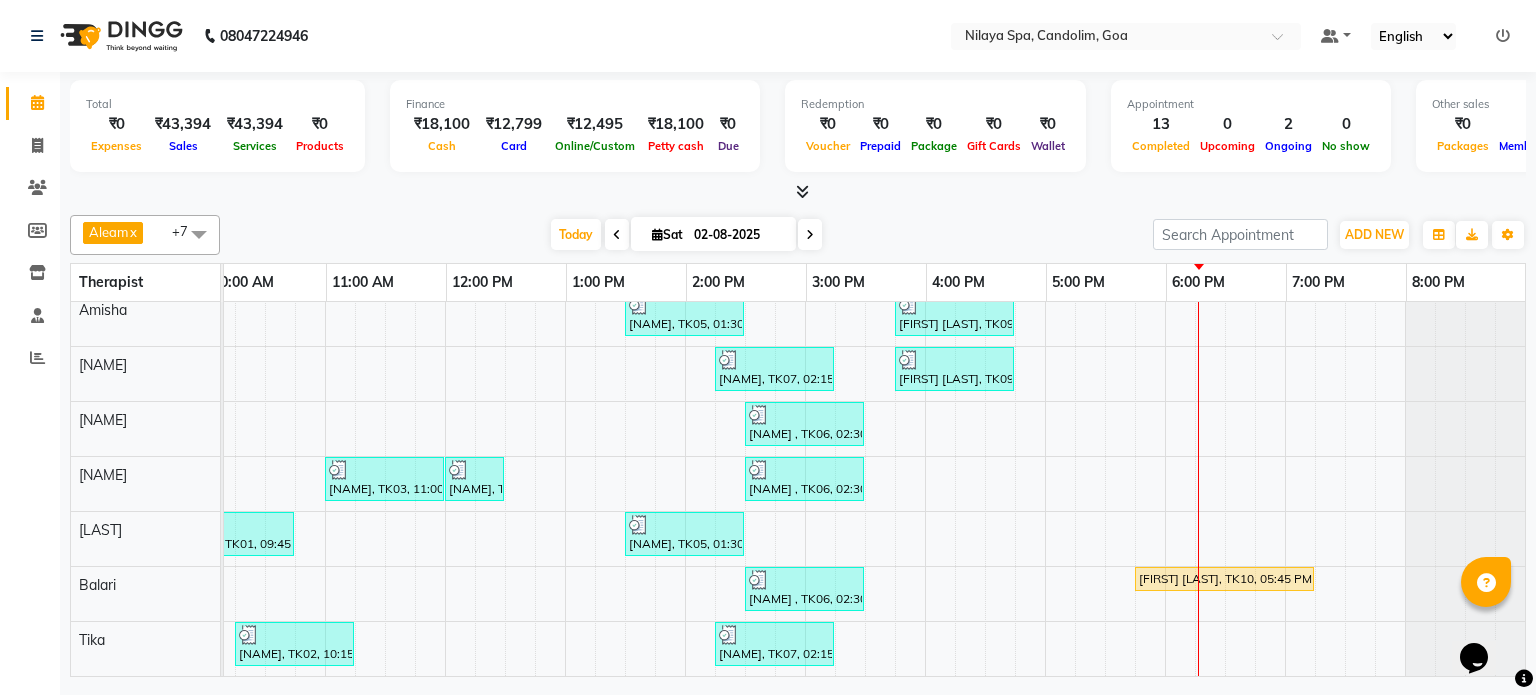 click 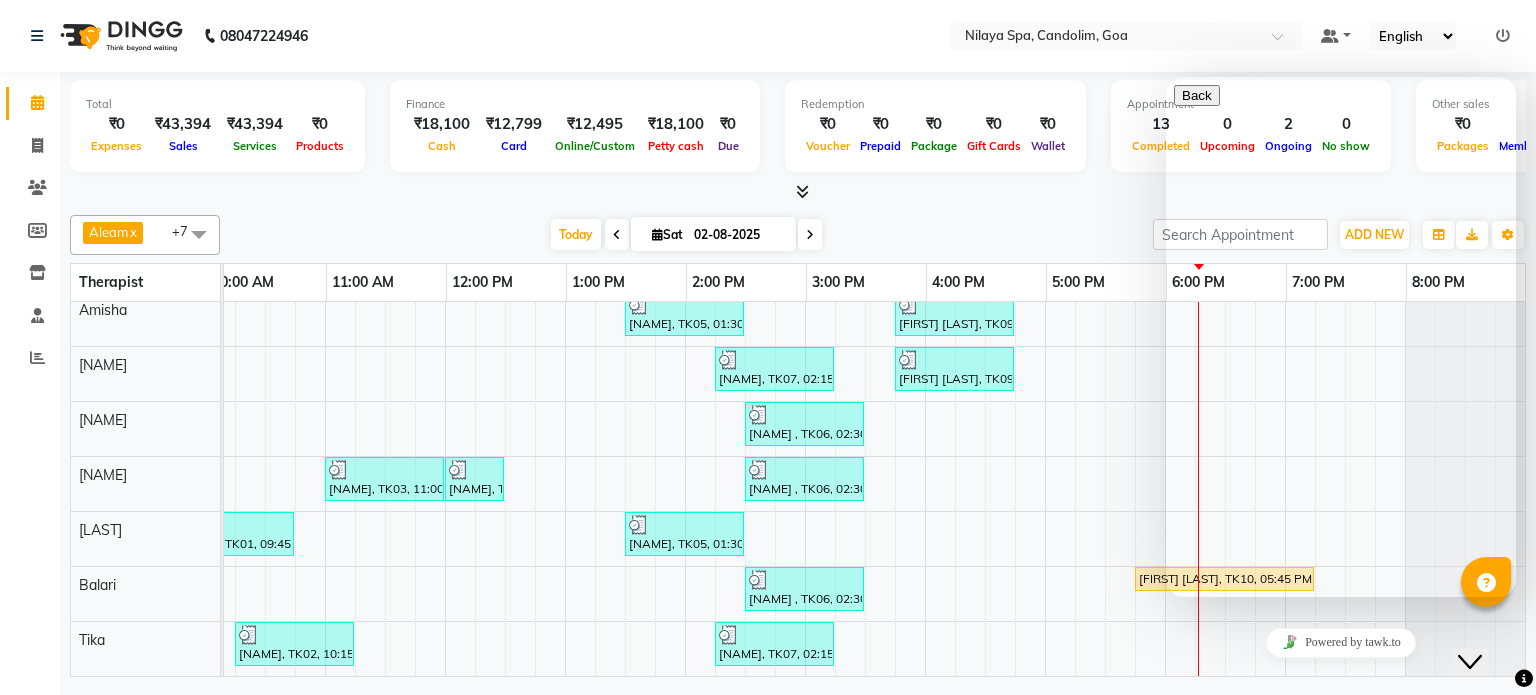 click 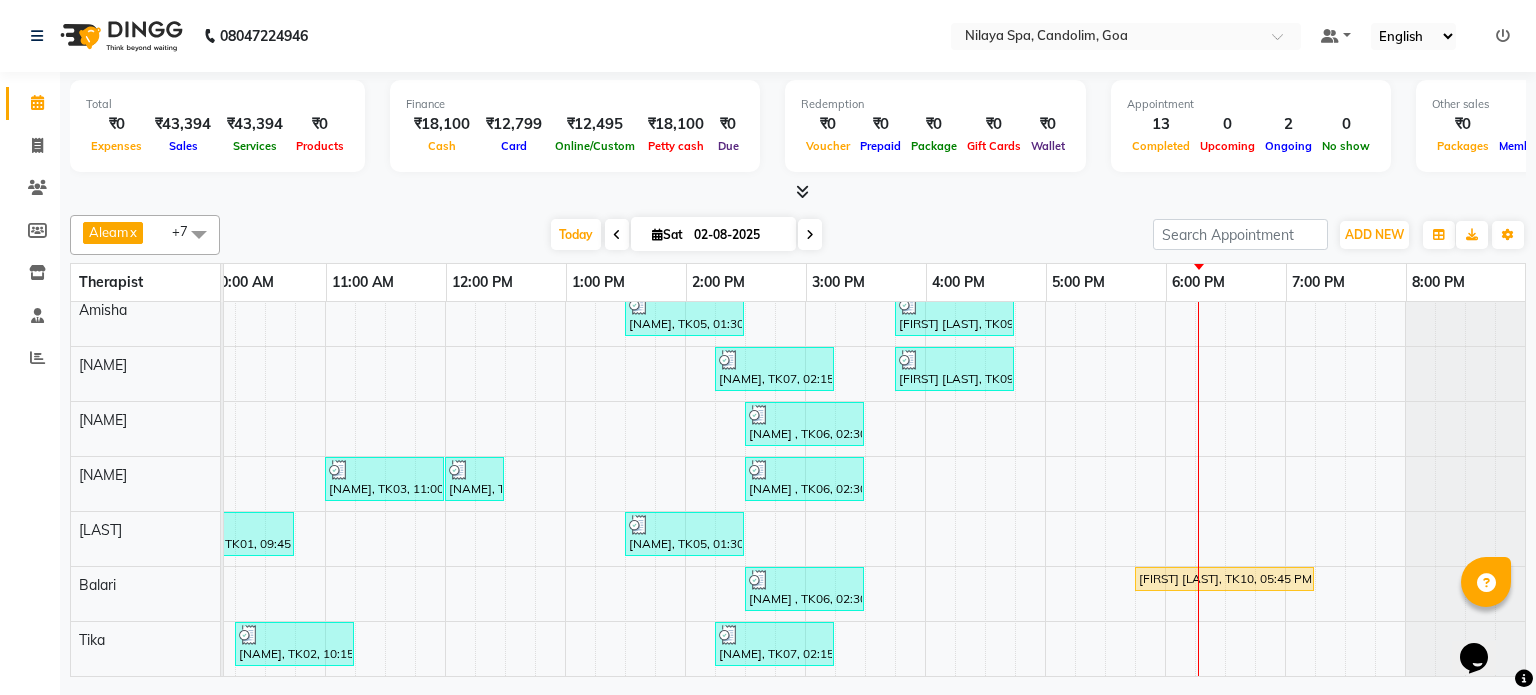 scroll, scrollTop: 24, scrollLeft: 273, axis: both 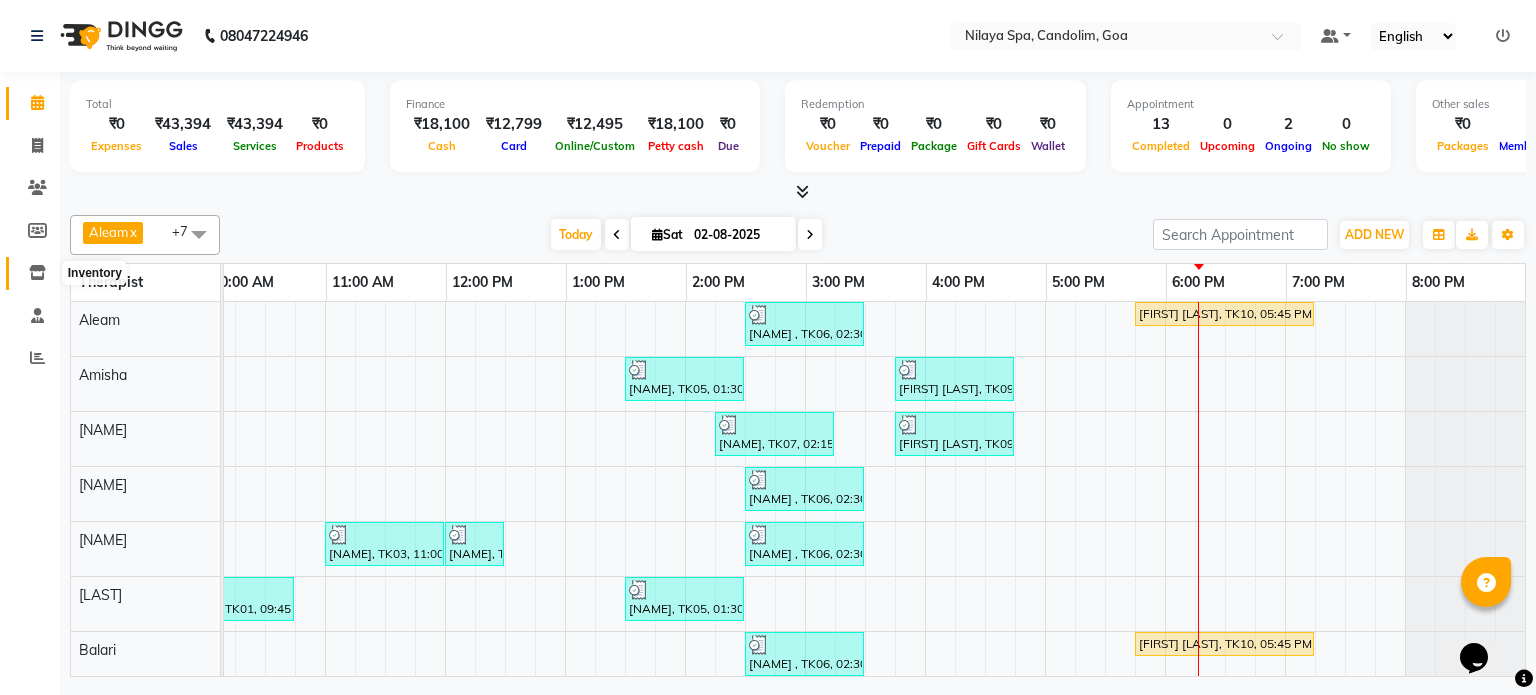 click 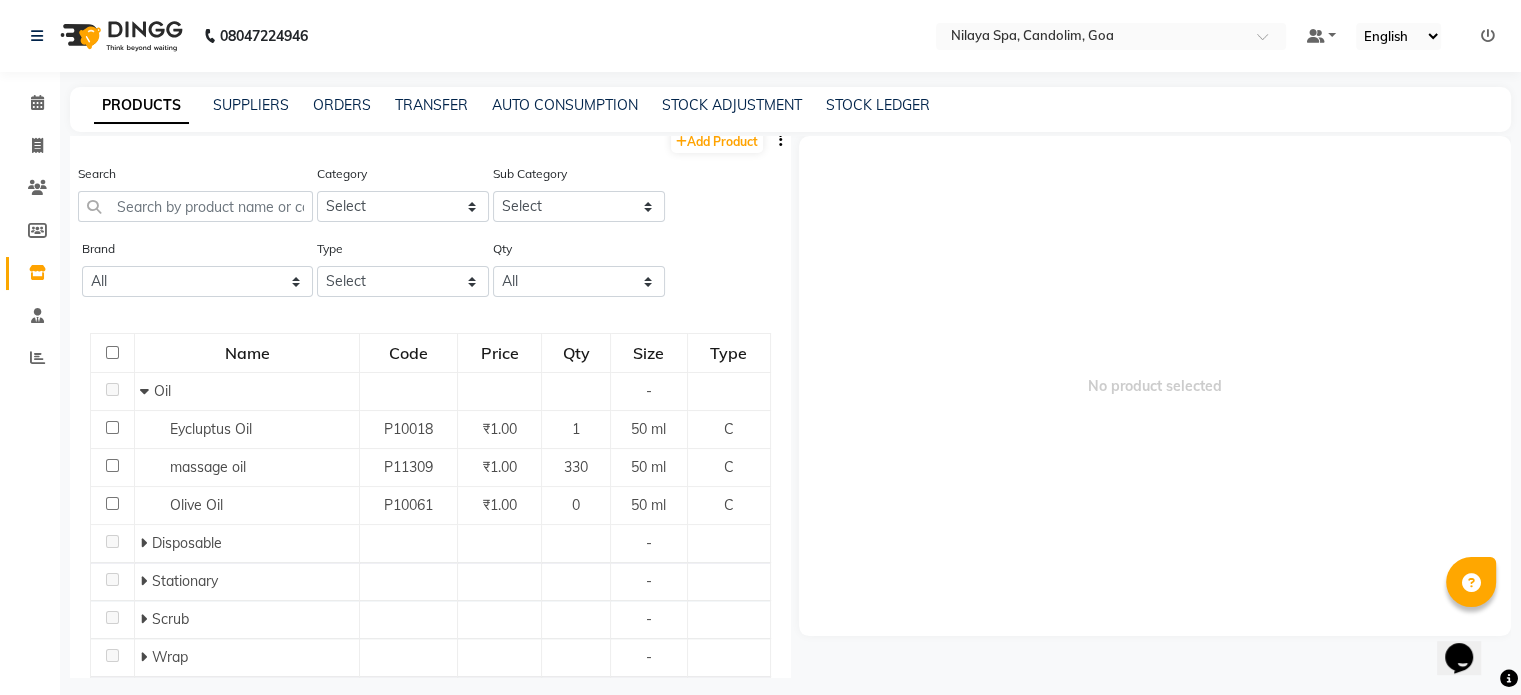 scroll, scrollTop: 0, scrollLeft: 0, axis: both 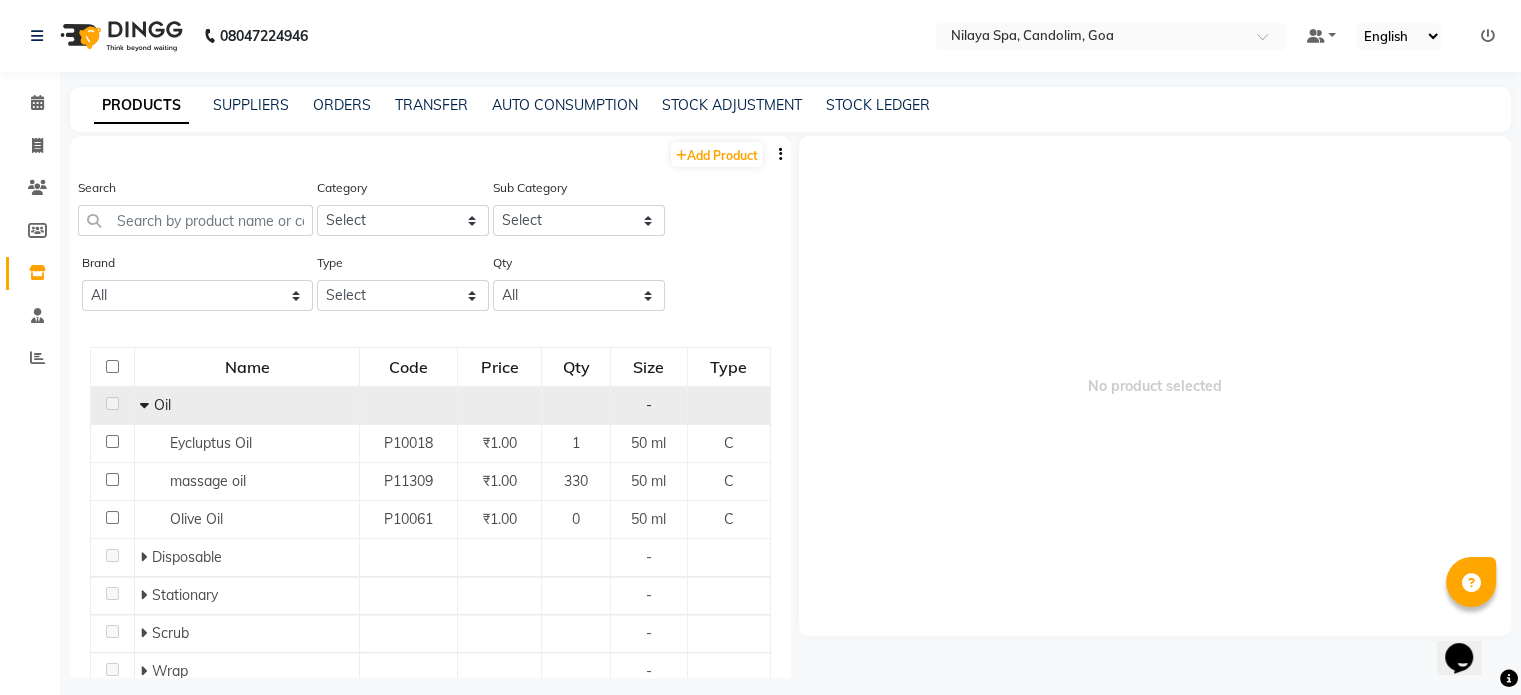 click 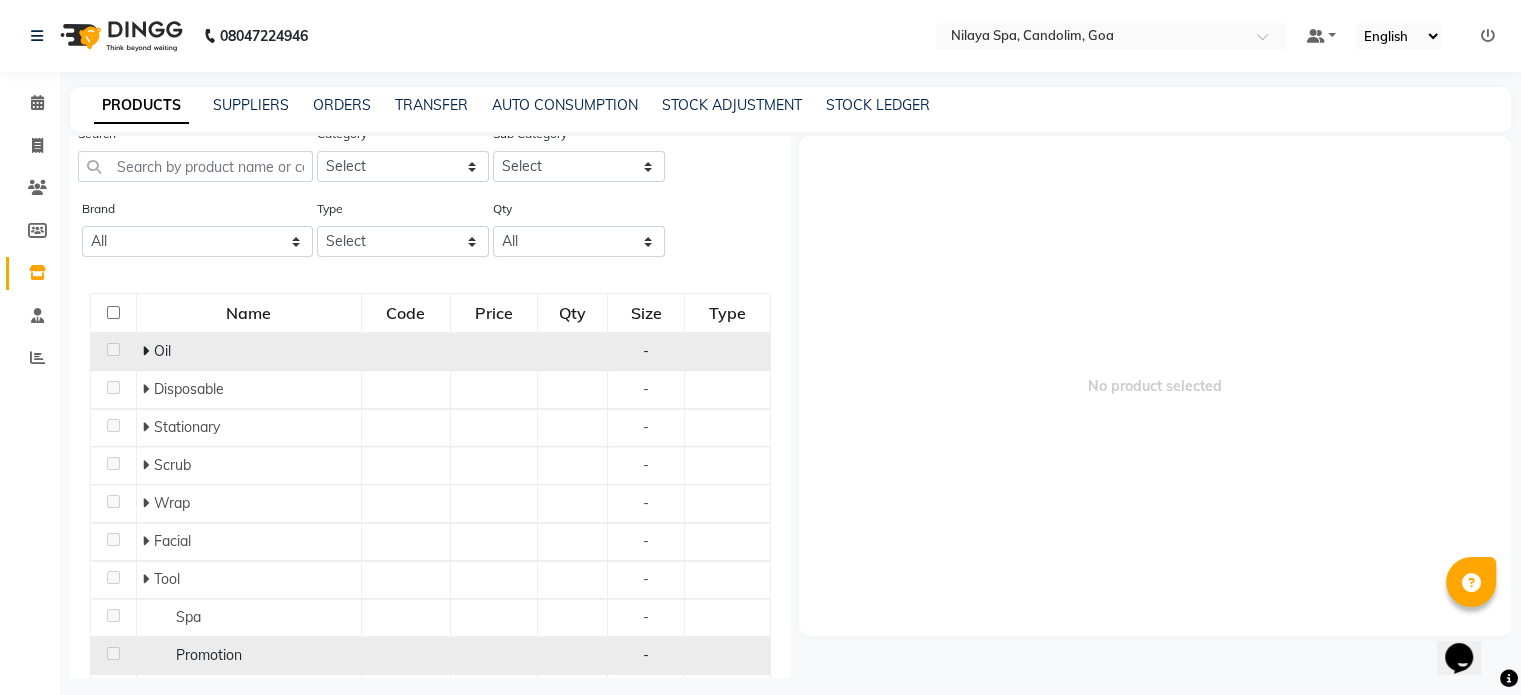 scroll, scrollTop: 13, scrollLeft: 0, axis: vertical 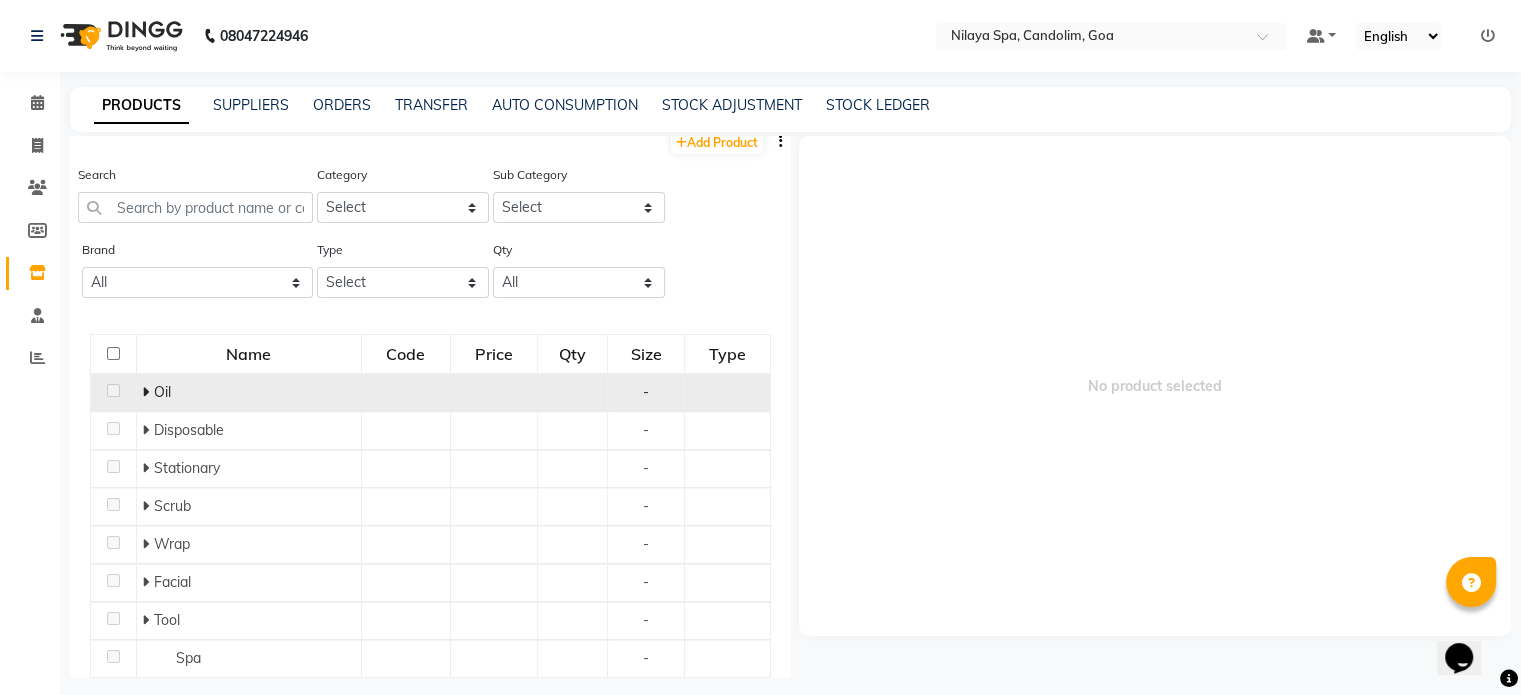 click on "Oil" 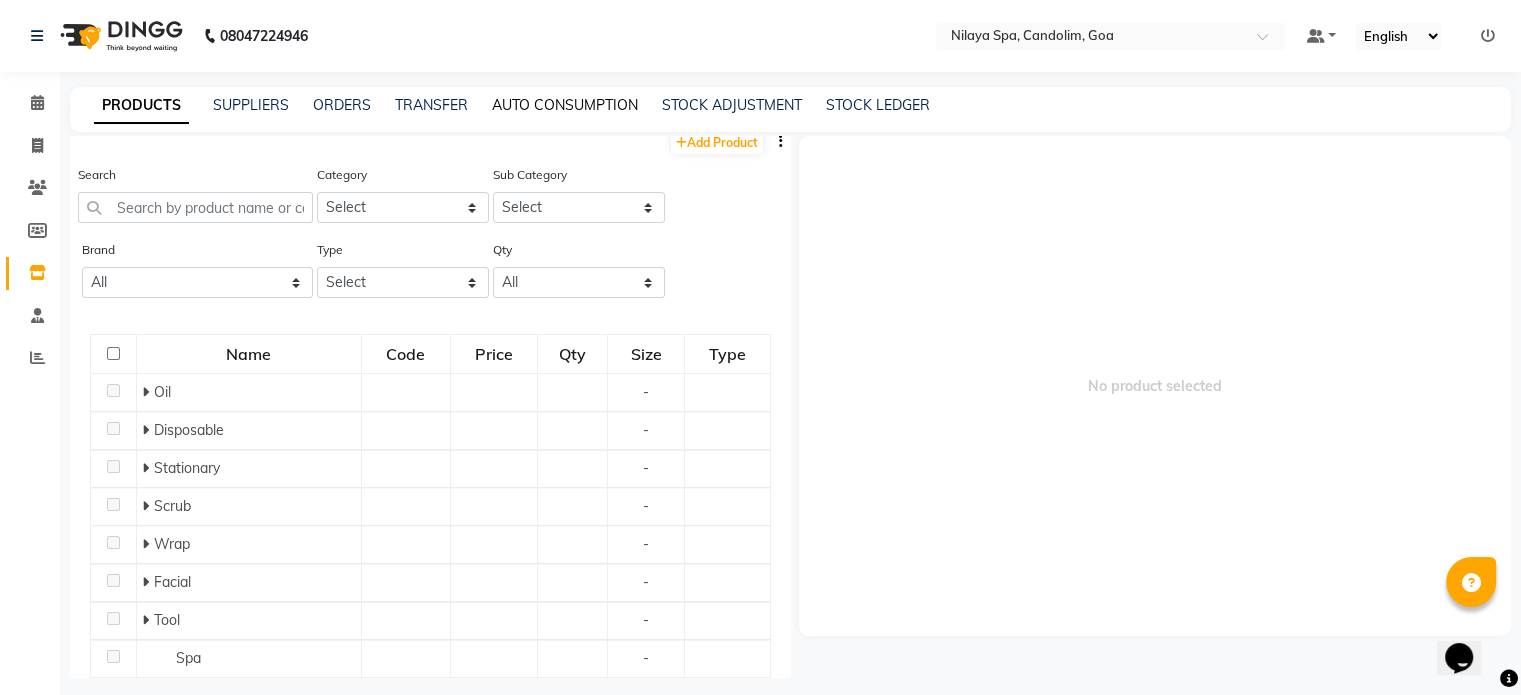 click on "AUTO CONSUMPTION" 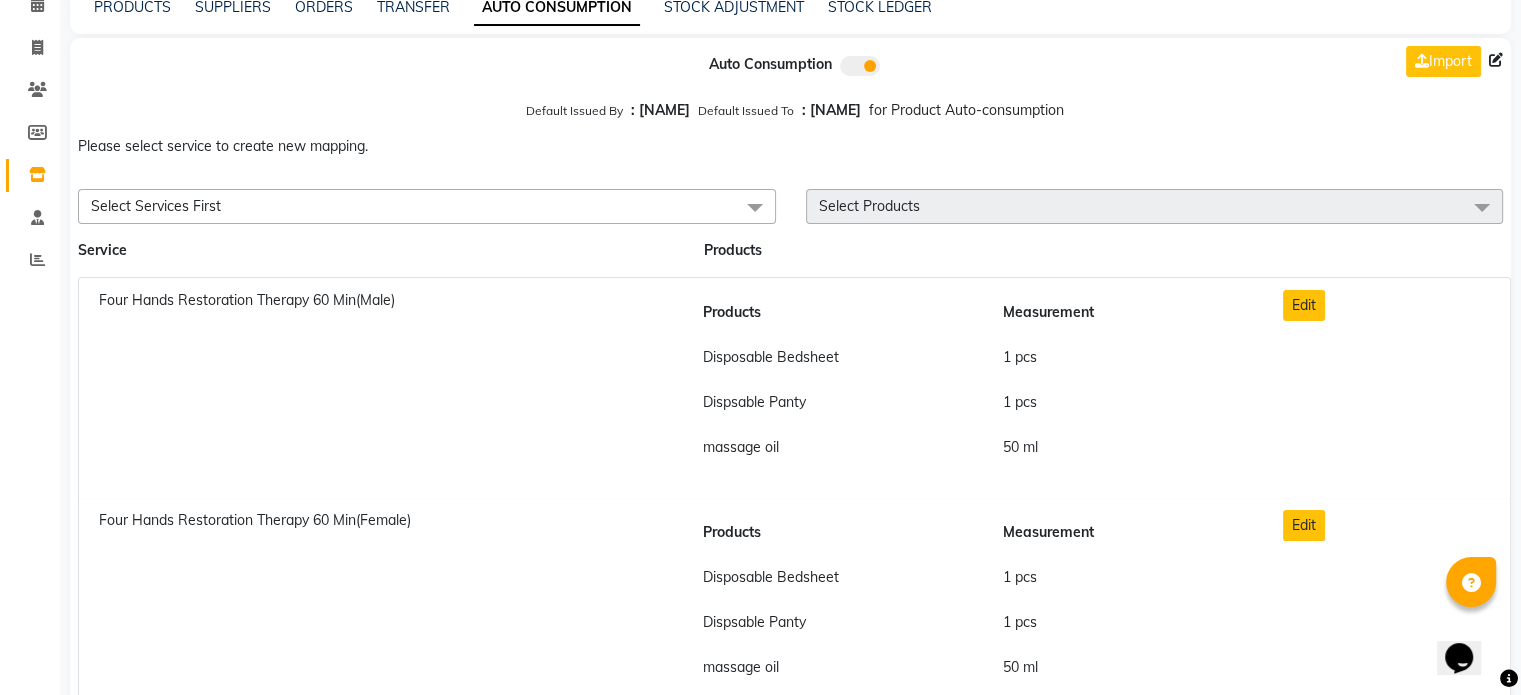 scroll, scrollTop: 0, scrollLeft: 0, axis: both 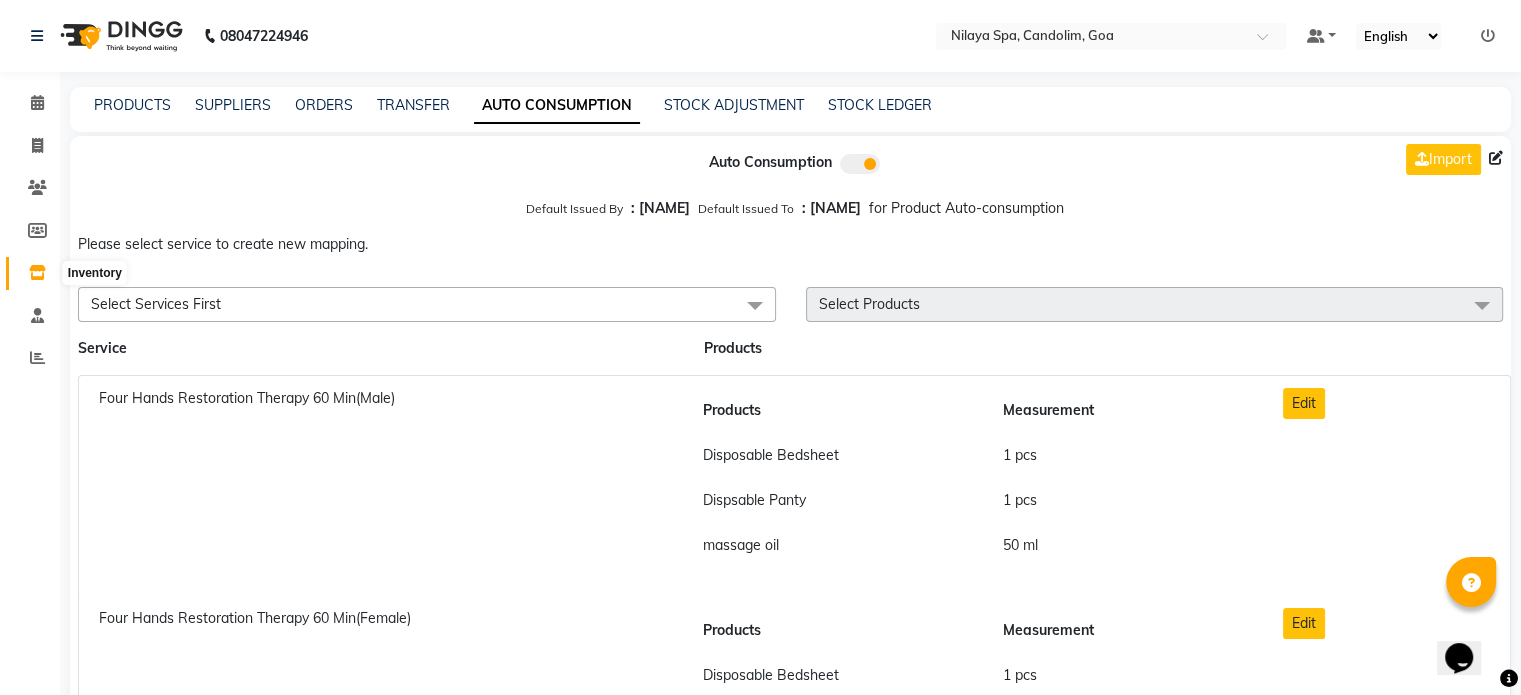 click 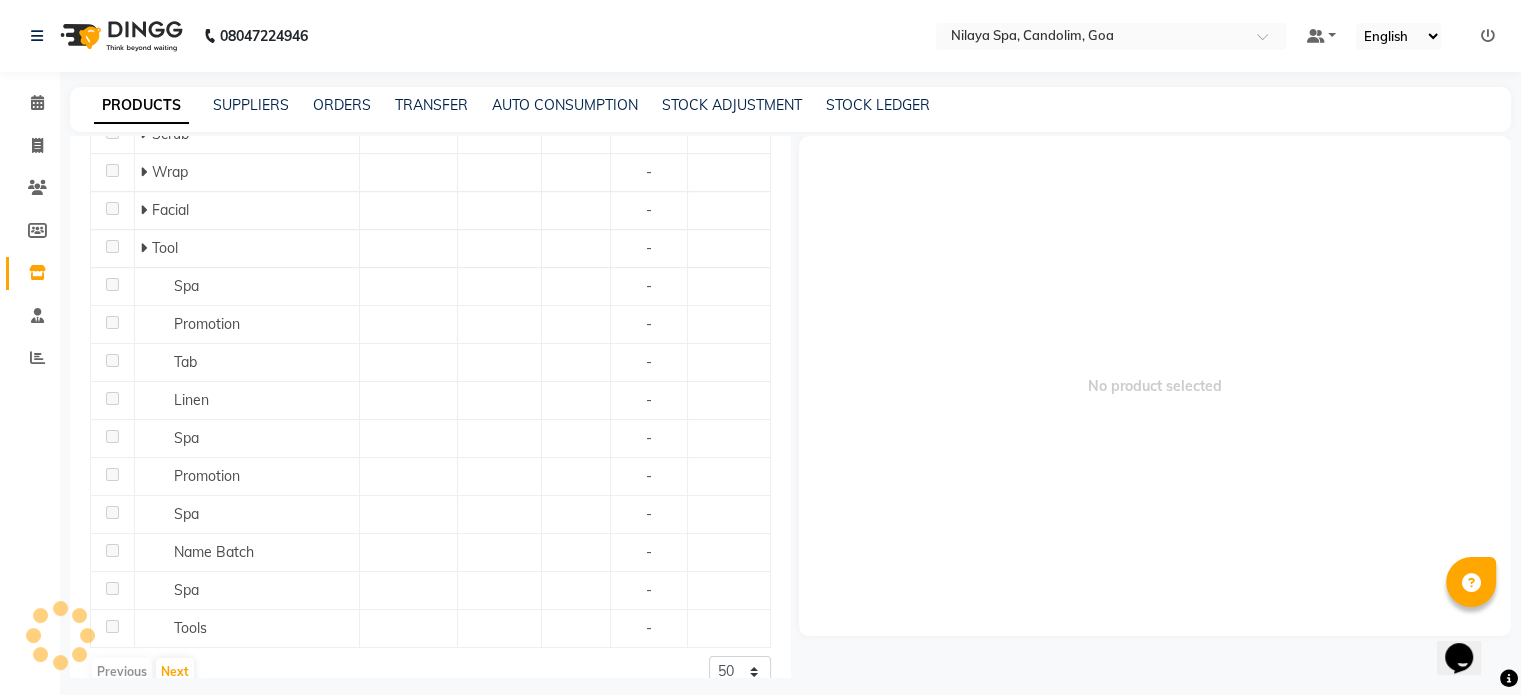 scroll, scrollTop: 526, scrollLeft: 0, axis: vertical 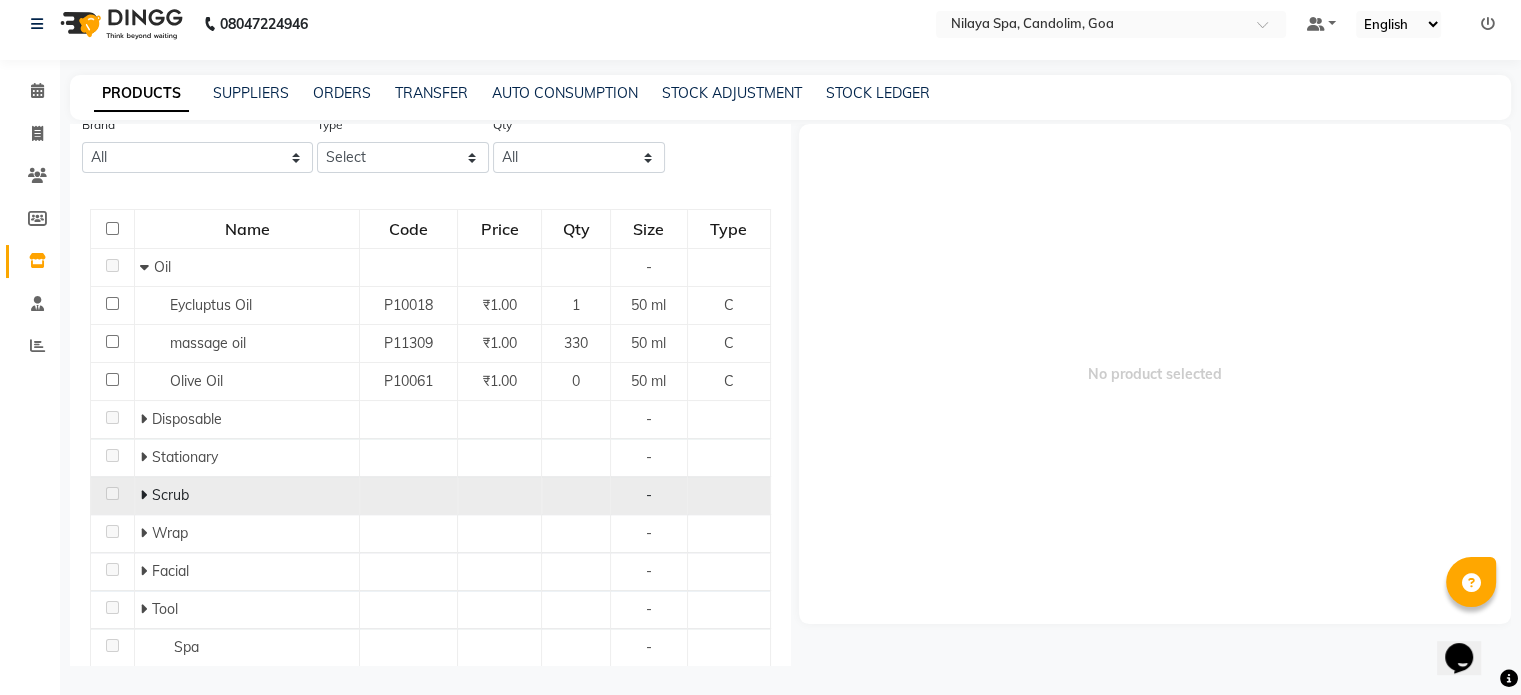 click on "Scrub" 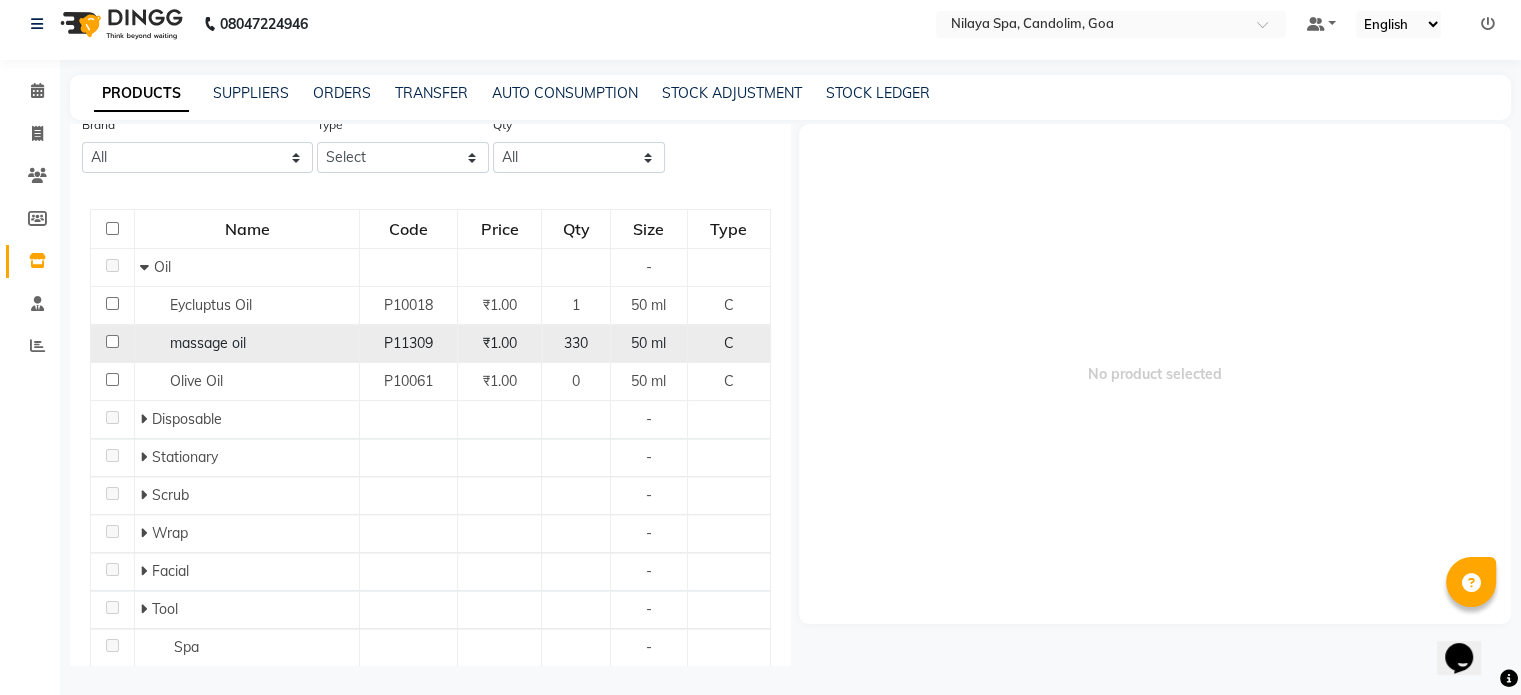 click 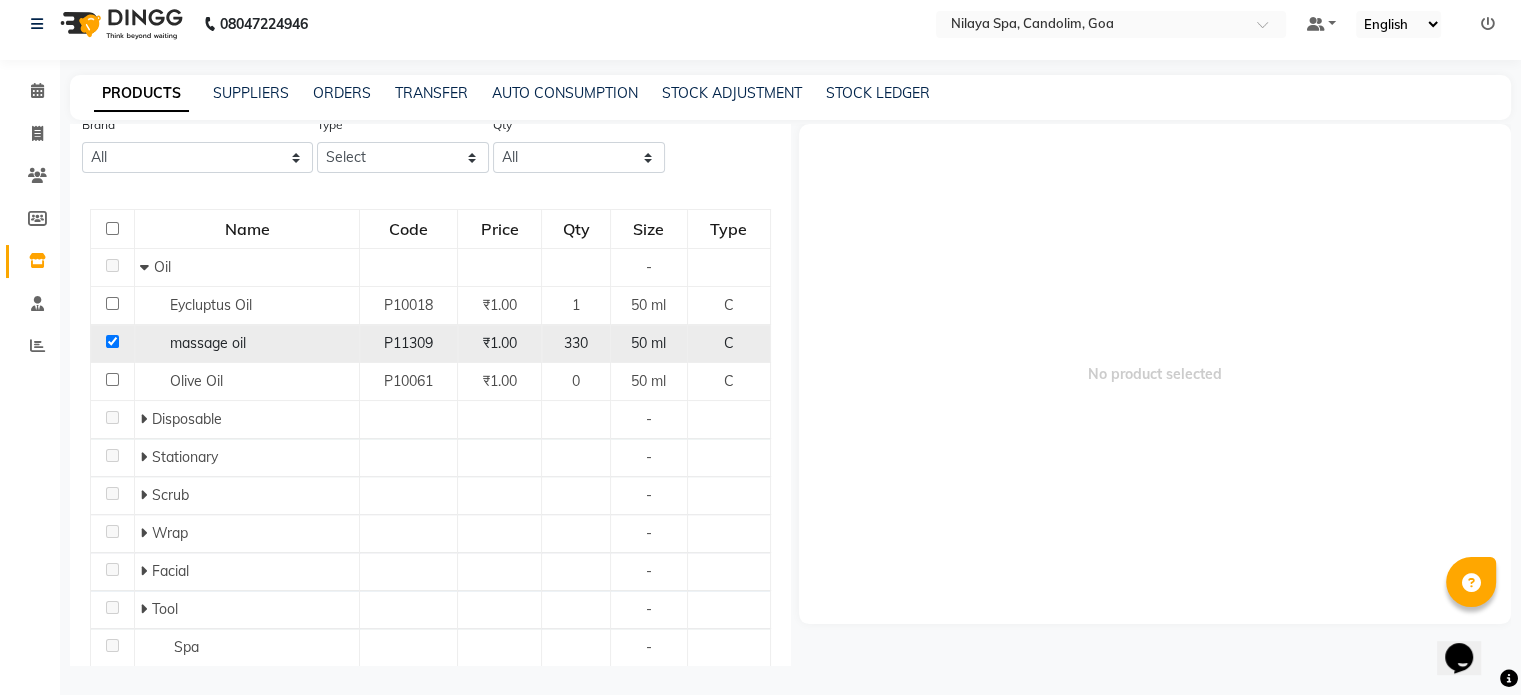checkbox on "true" 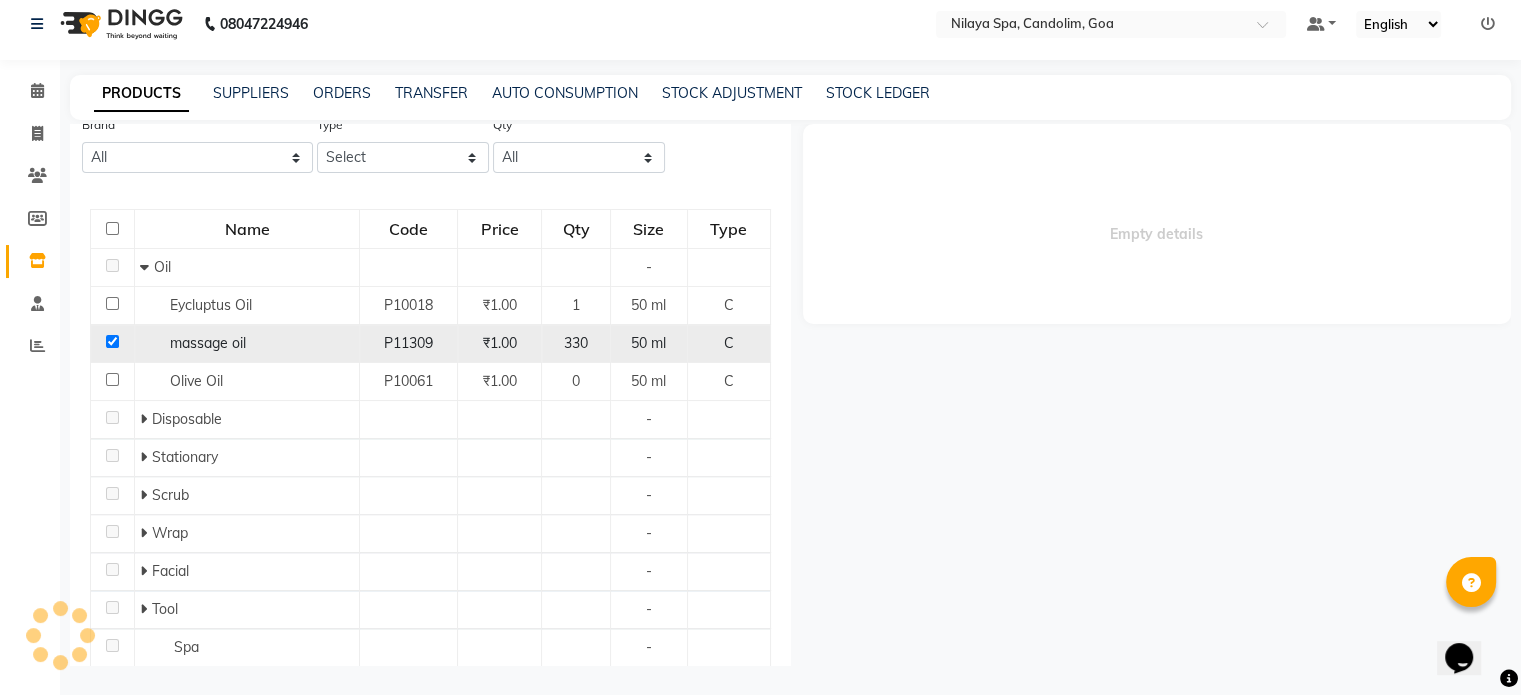 select 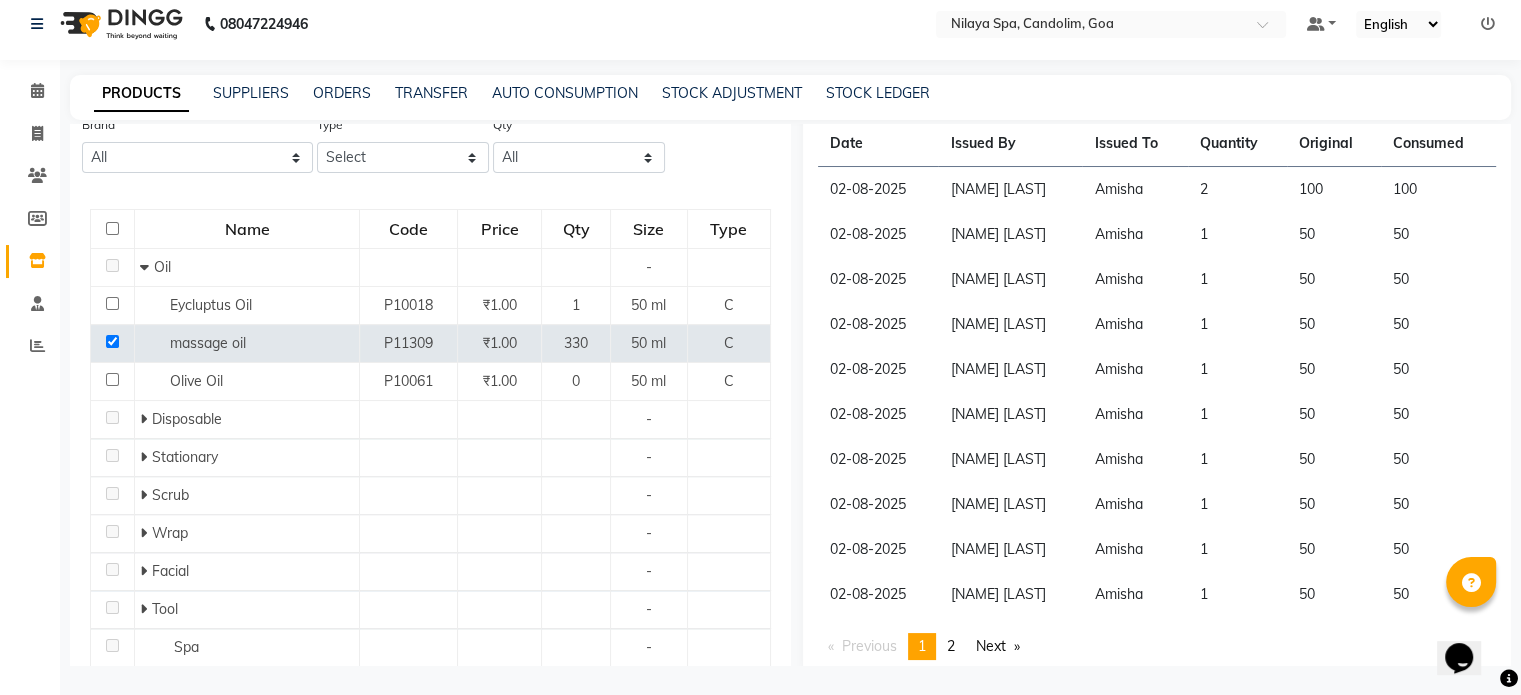 scroll, scrollTop: 382, scrollLeft: 0, axis: vertical 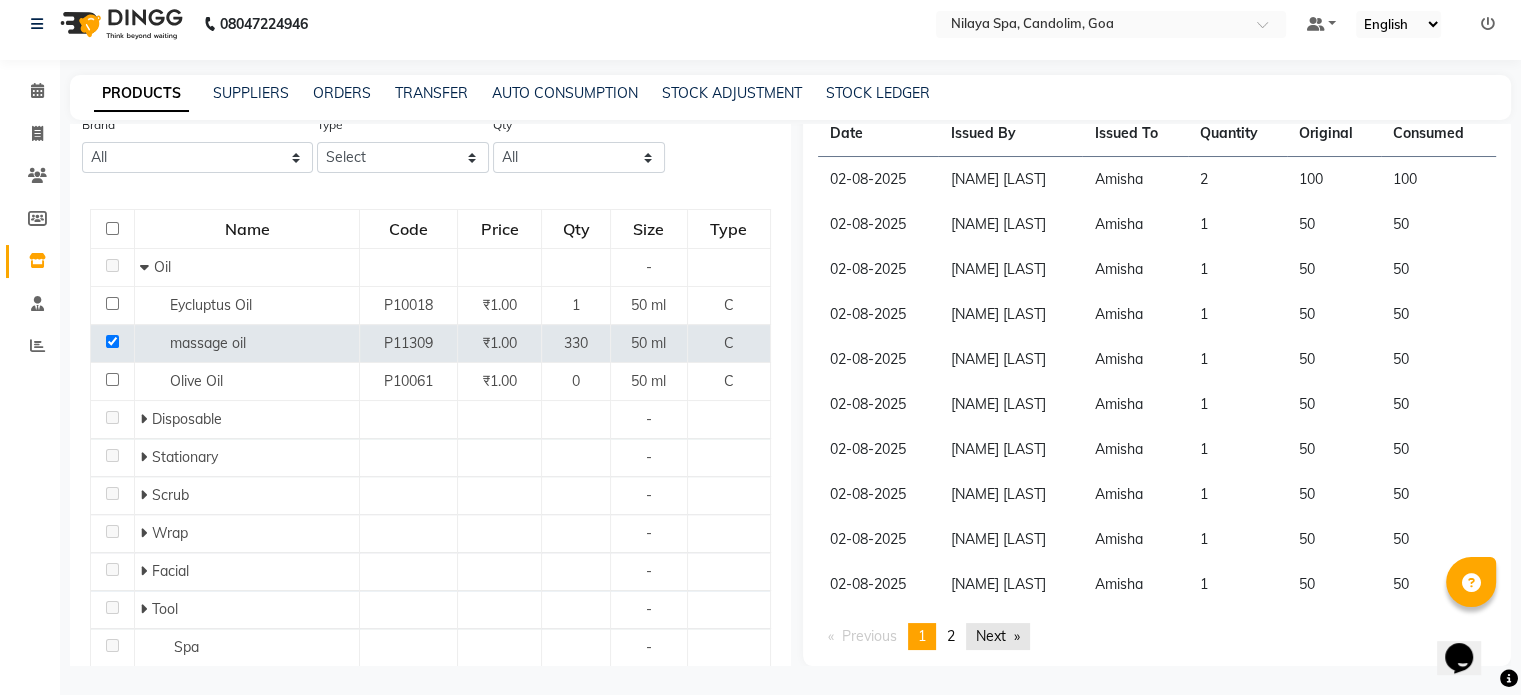 click on "Next  page" at bounding box center [998, 636] 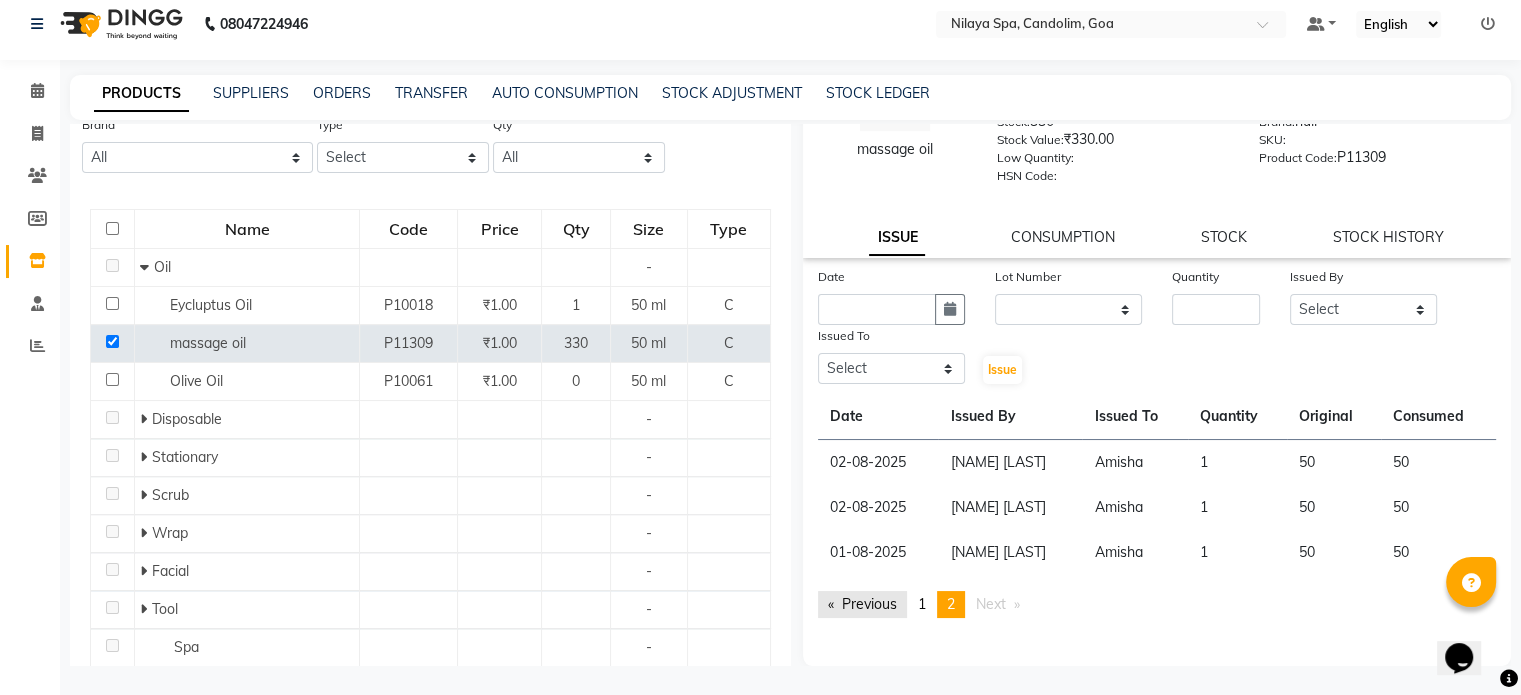 click on "Previous  page" at bounding box center [862, 604] 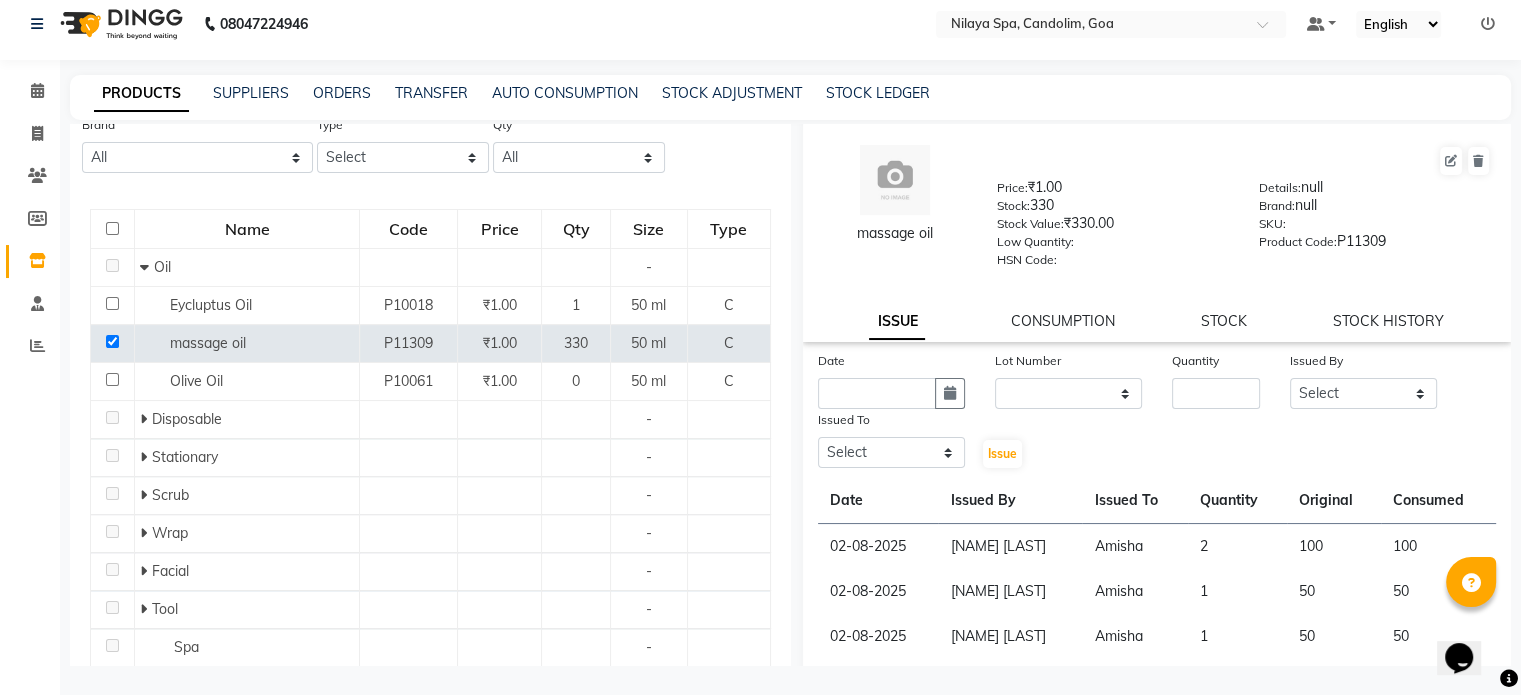 scroll, scrollTop: 0, scrollLeft: 0, axis: both 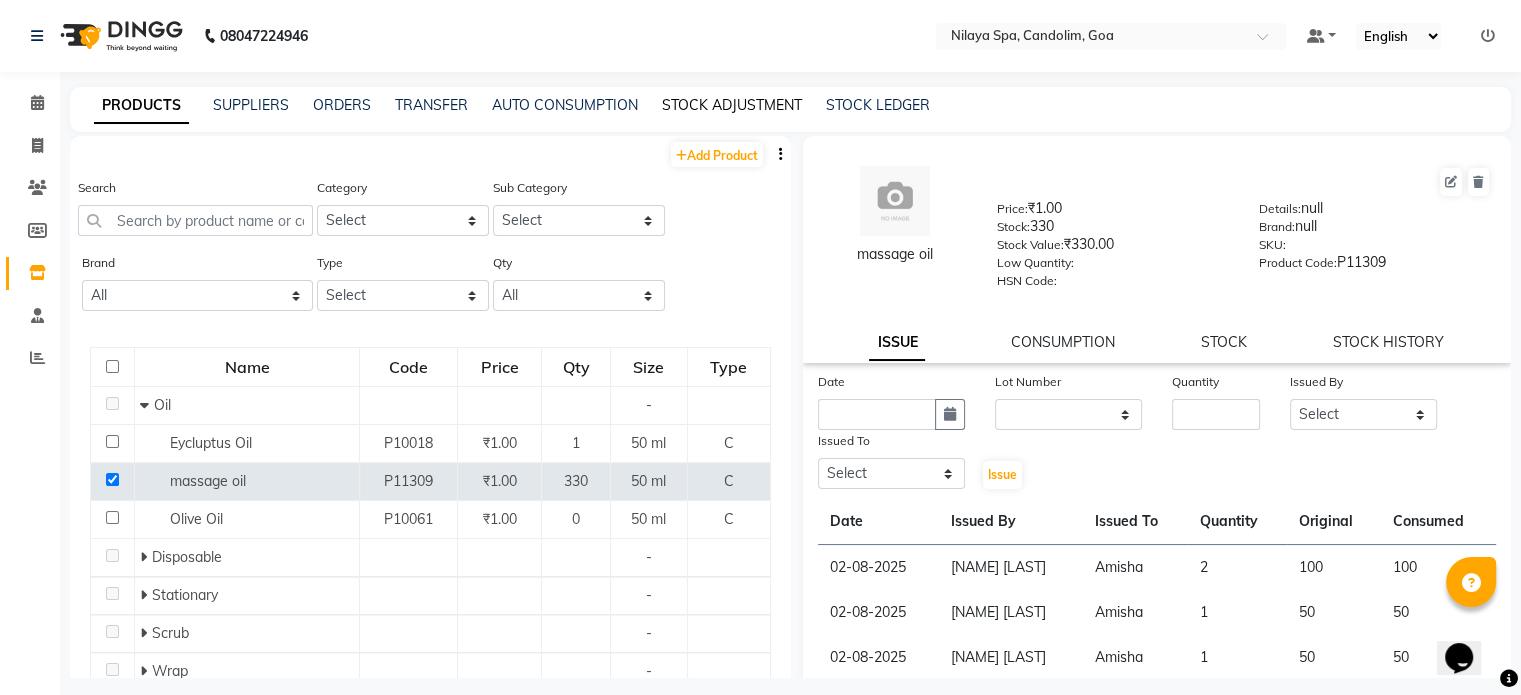 click on "STOCK ADJUSTMENT" 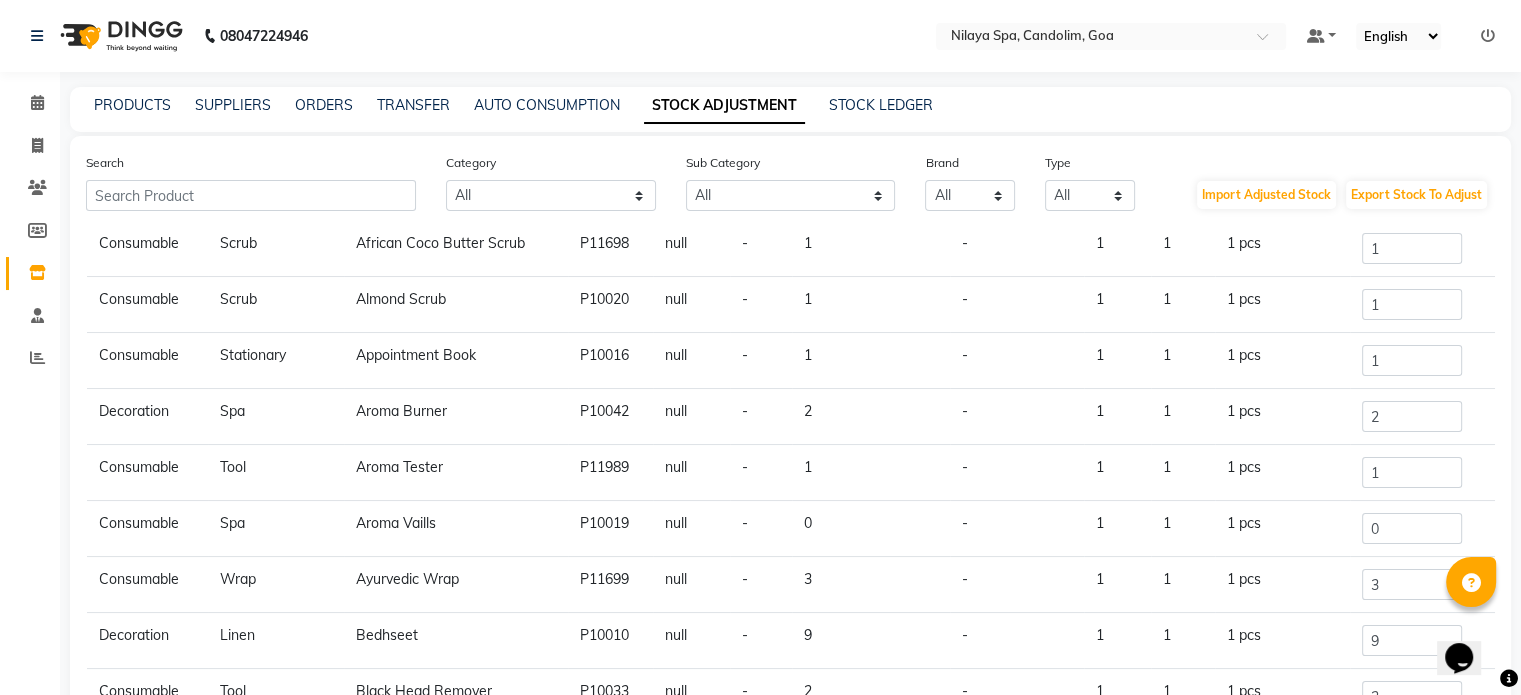 scroll, scrollTop: 121, scrollLeft: 0, axis: vertical 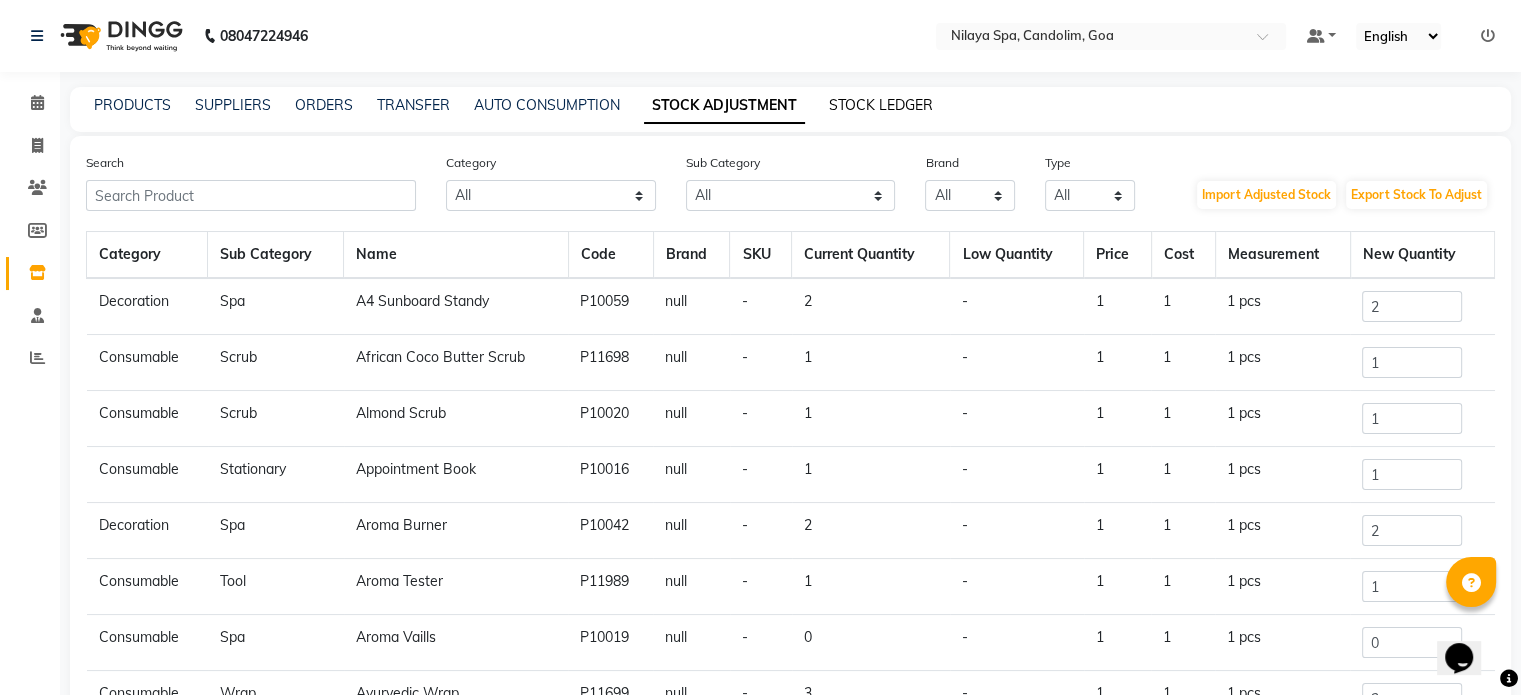 click on "STOCK LEDGER" 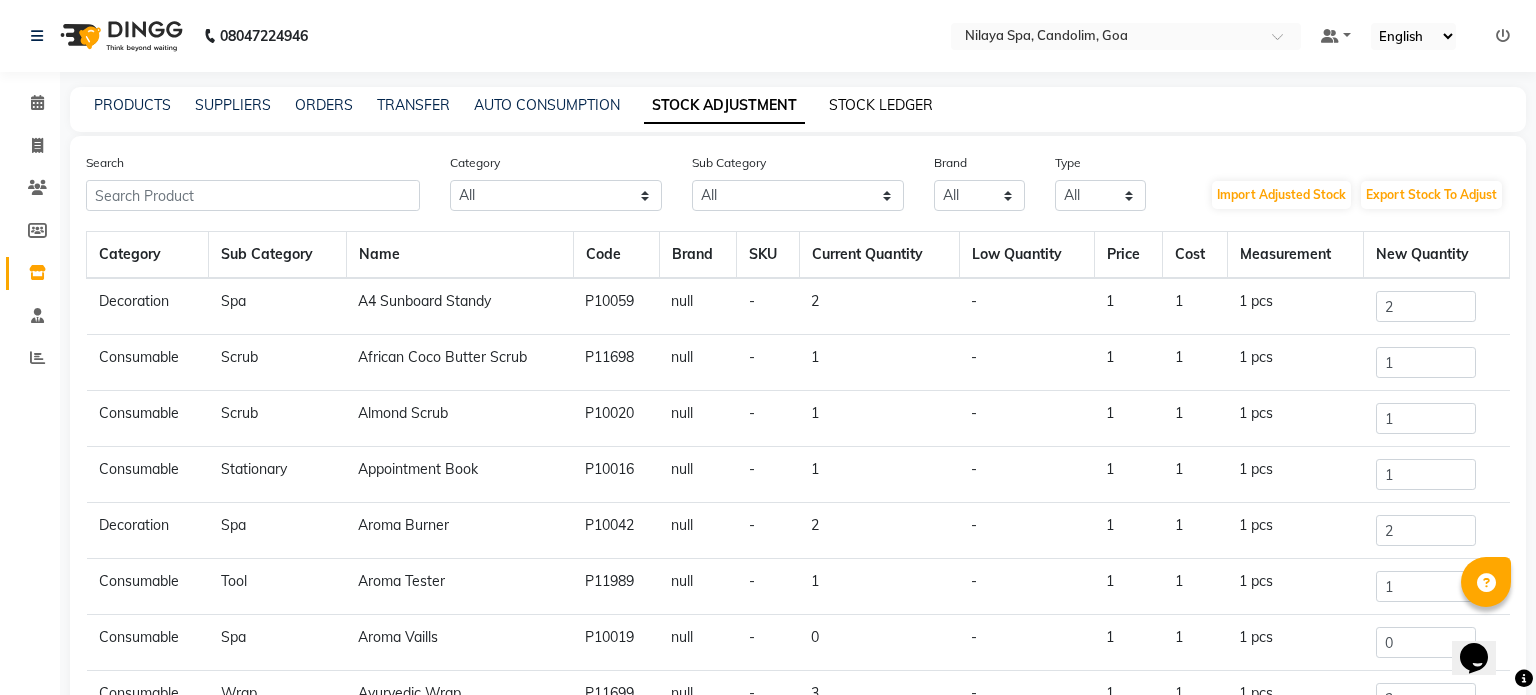 select on "all" 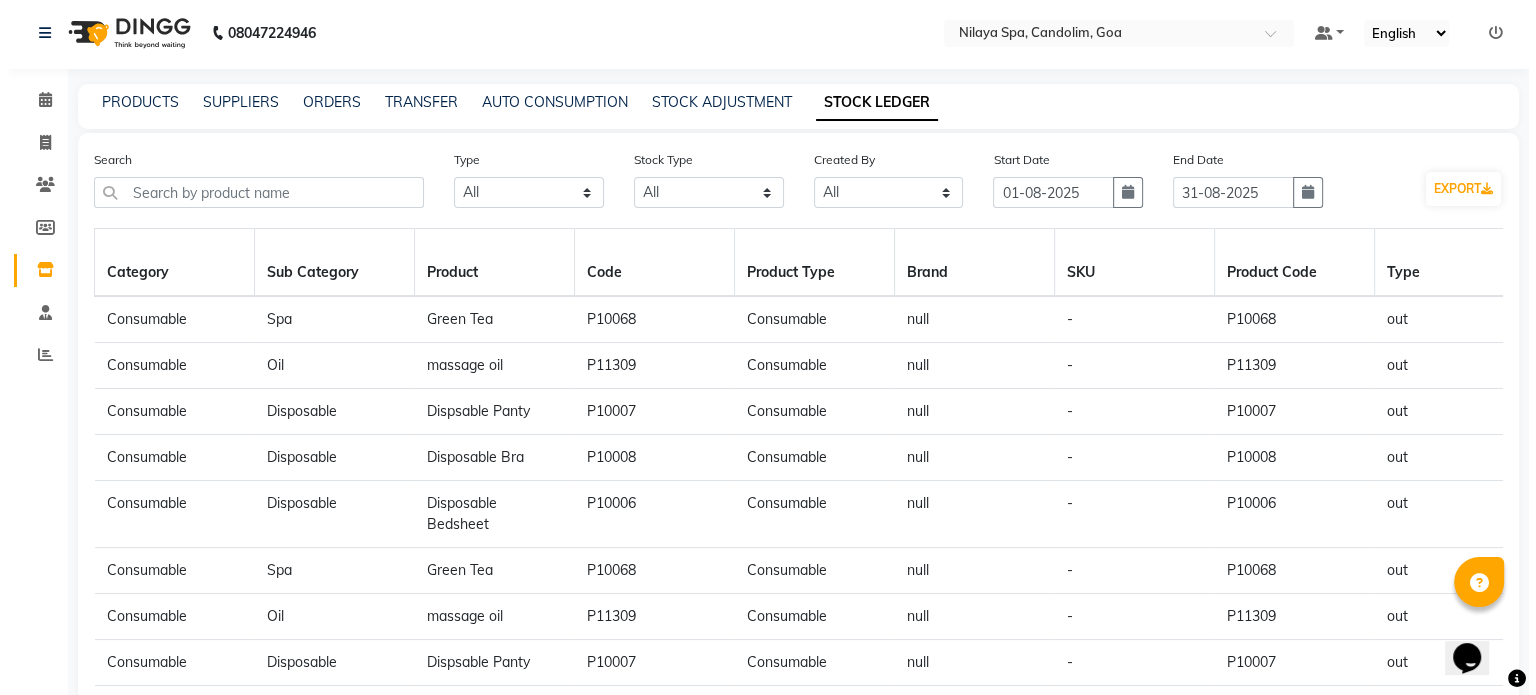 scroll, scrollTop: 0, scrollLeft: 0, axis: both 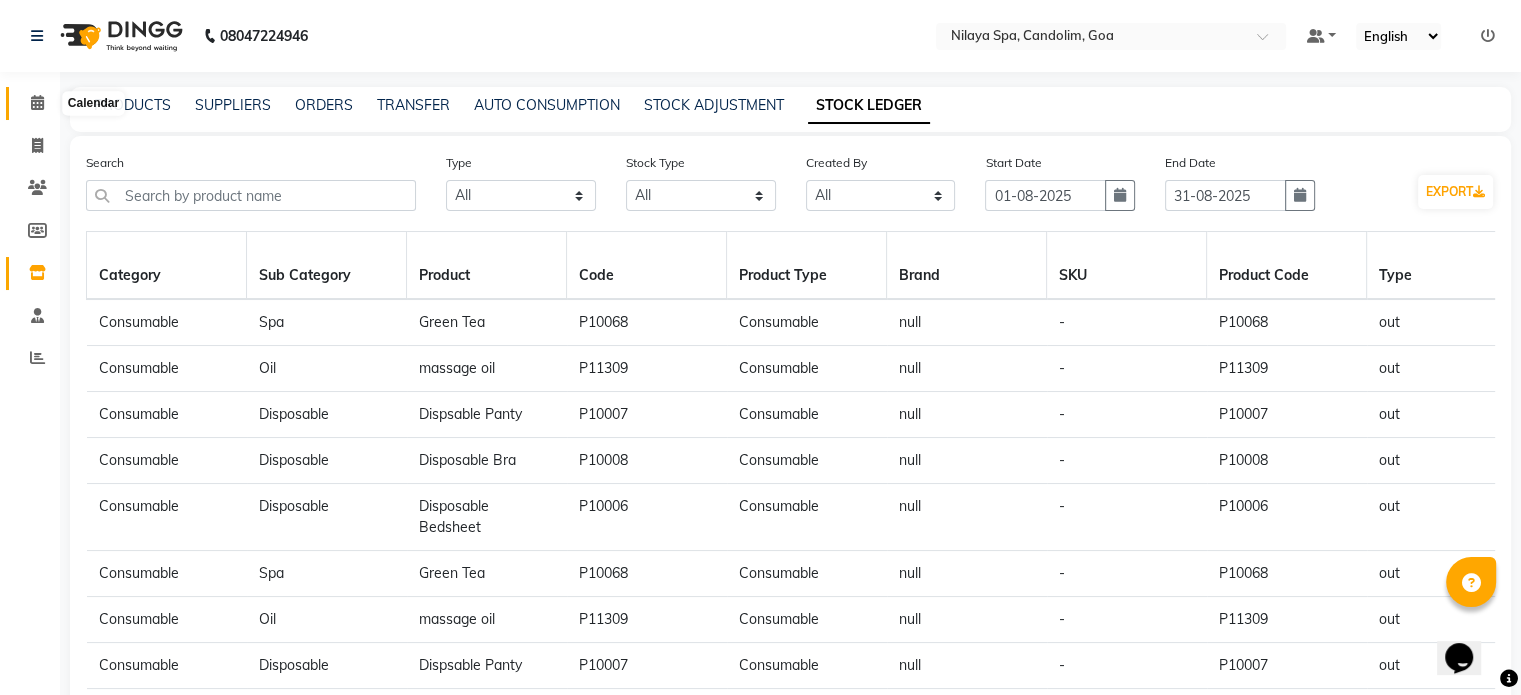 click 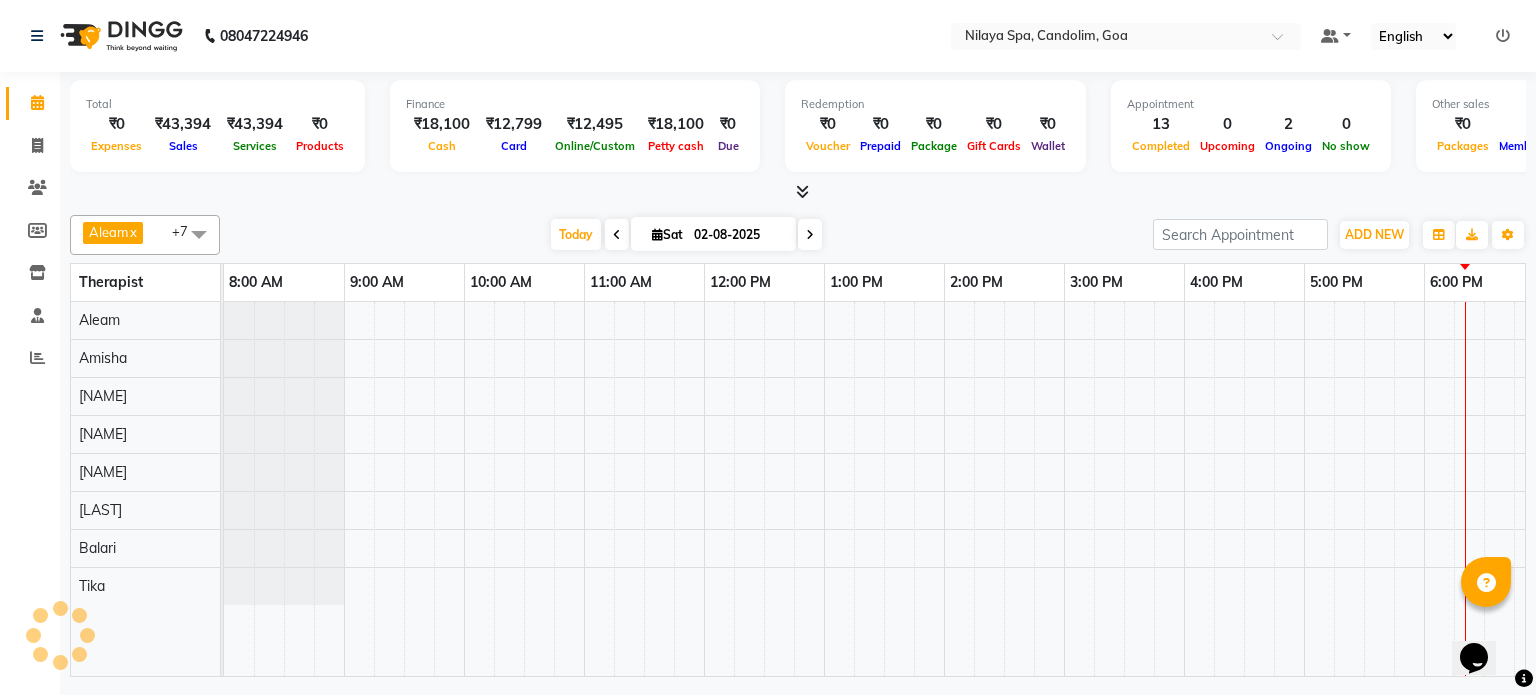 scroll, scrollTop: 0, scrollLeft: 258, axis: horizontal 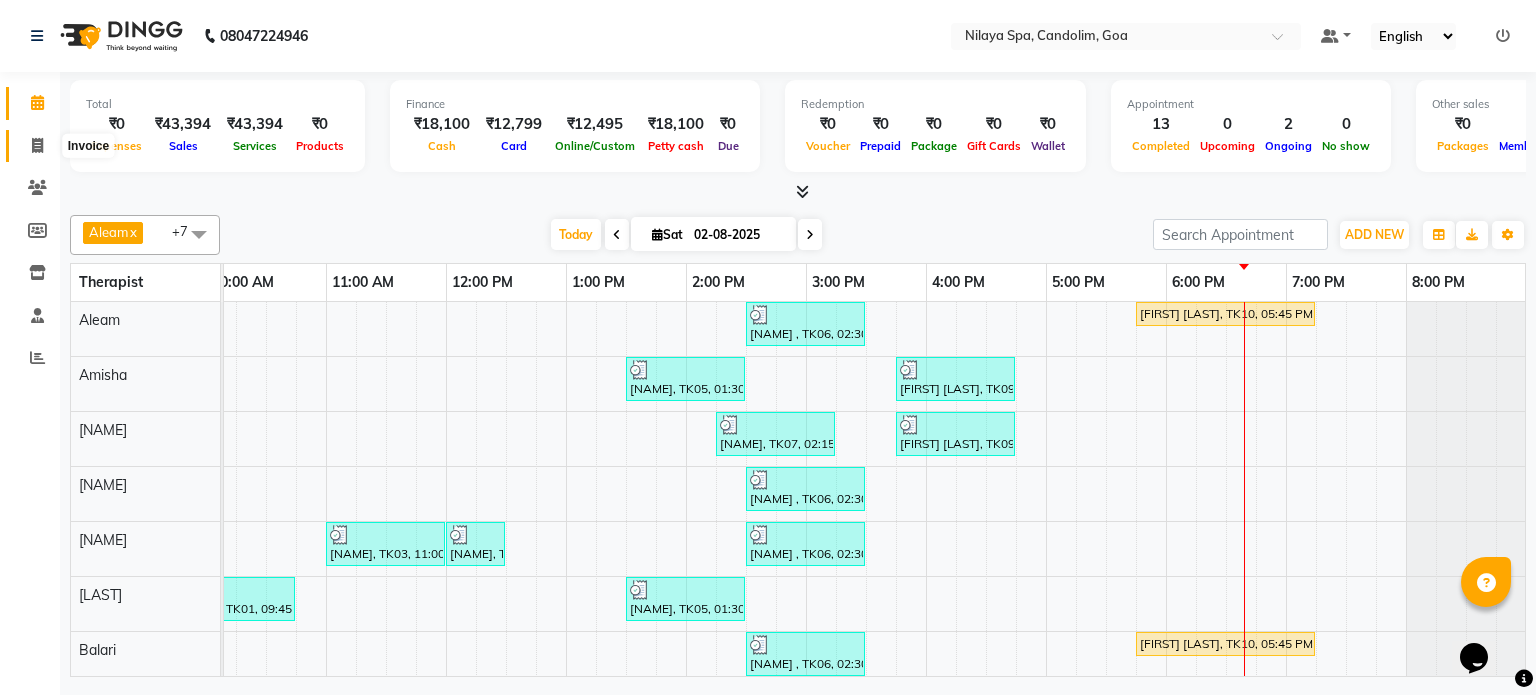 click 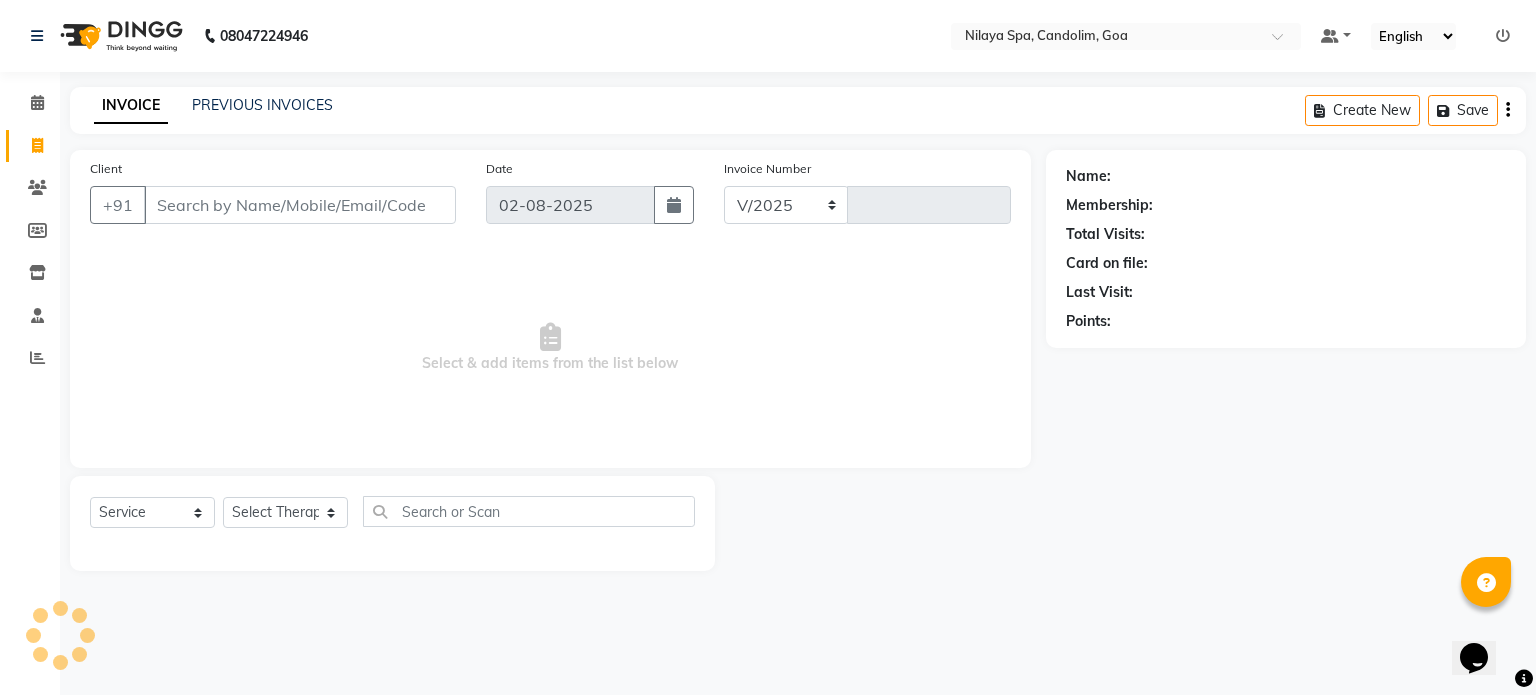 select on "8694" 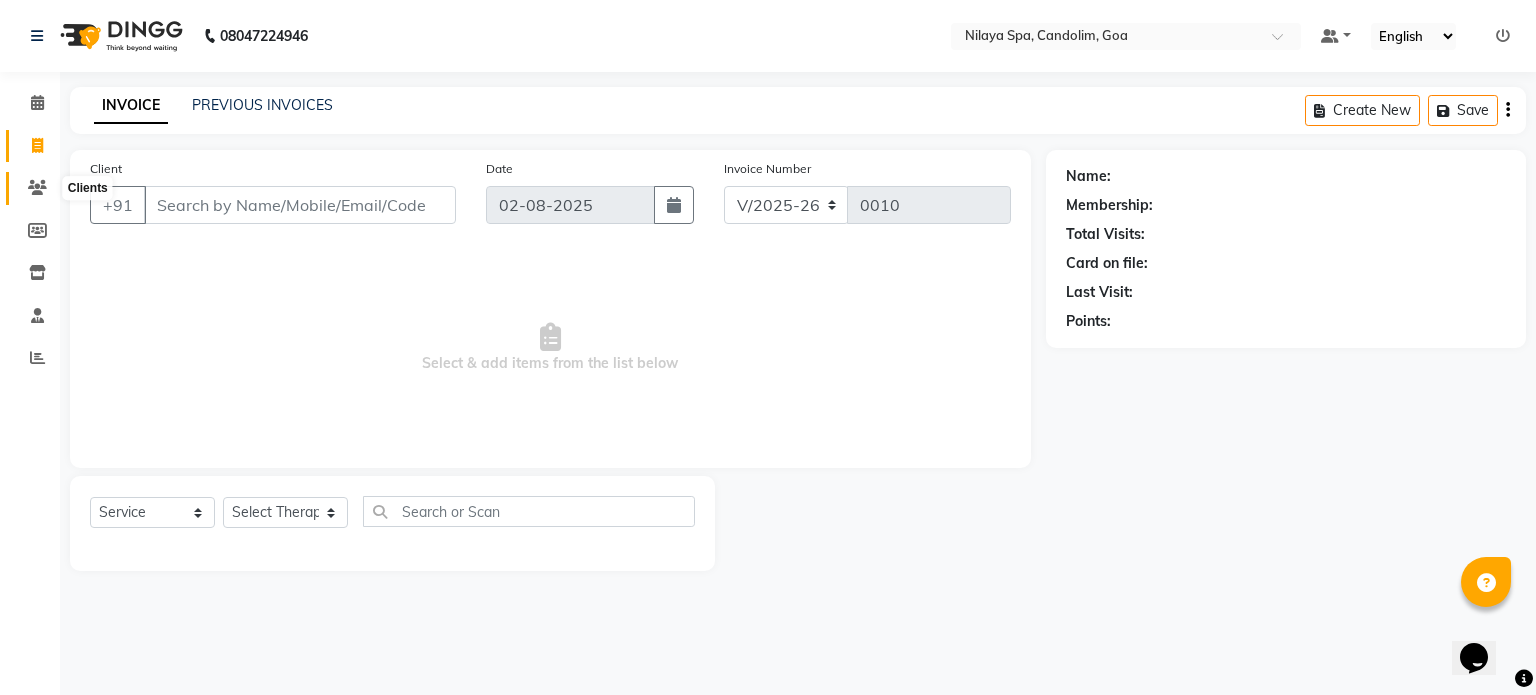 click 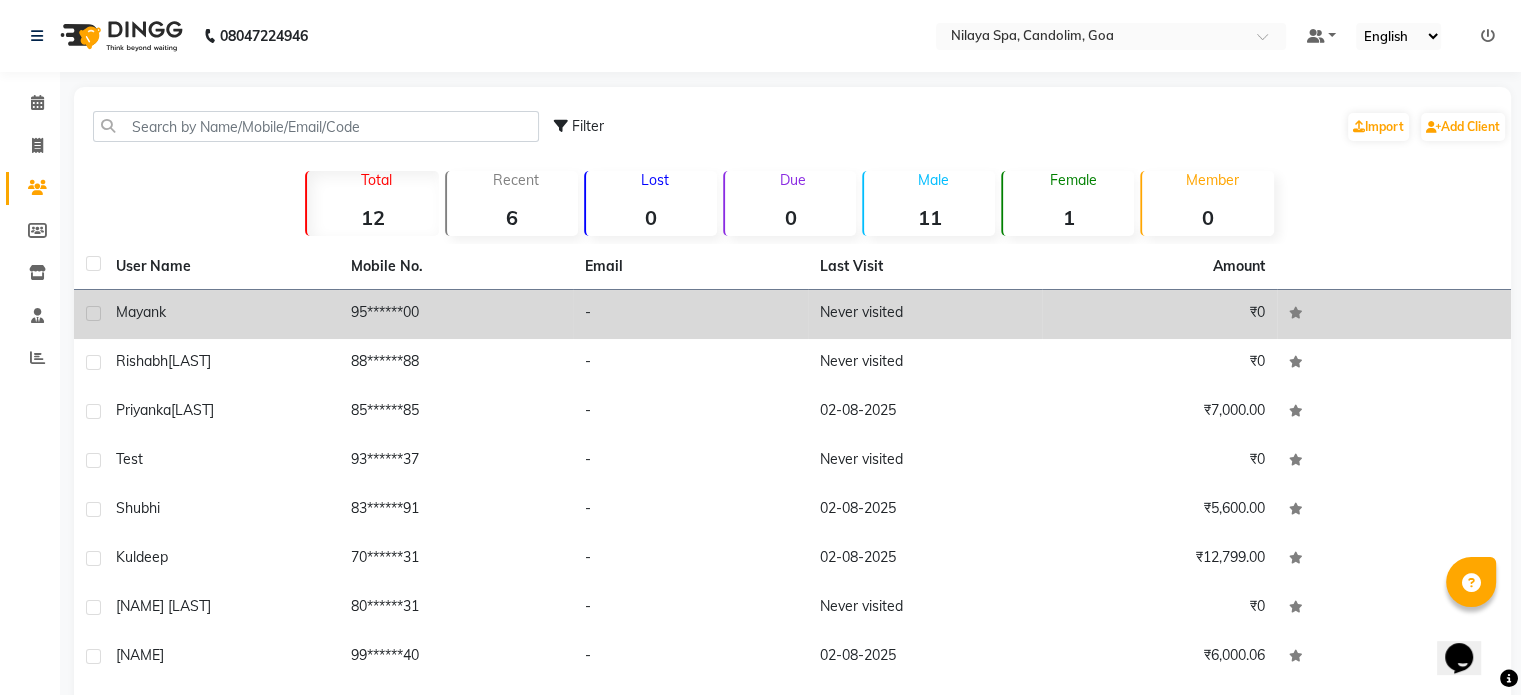 click on "Mayank" 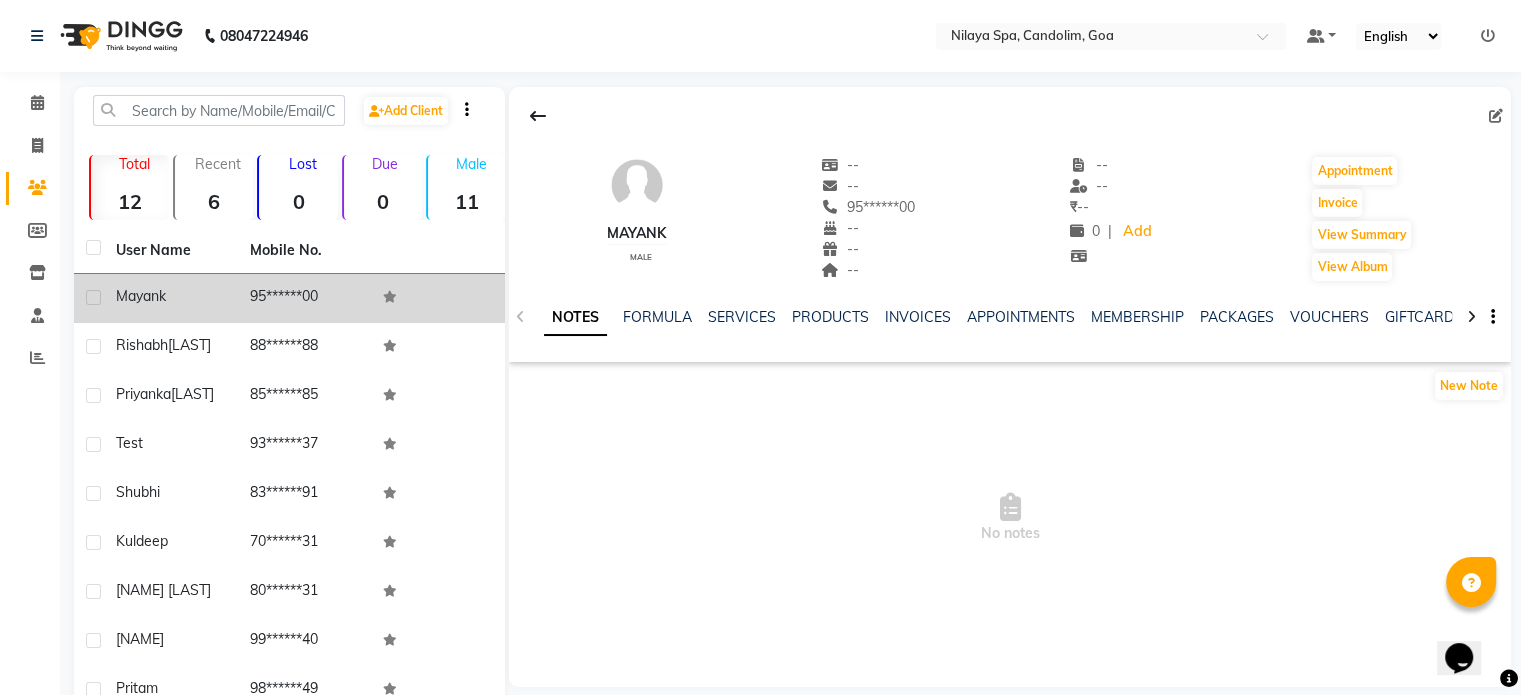 click on "Mayank" 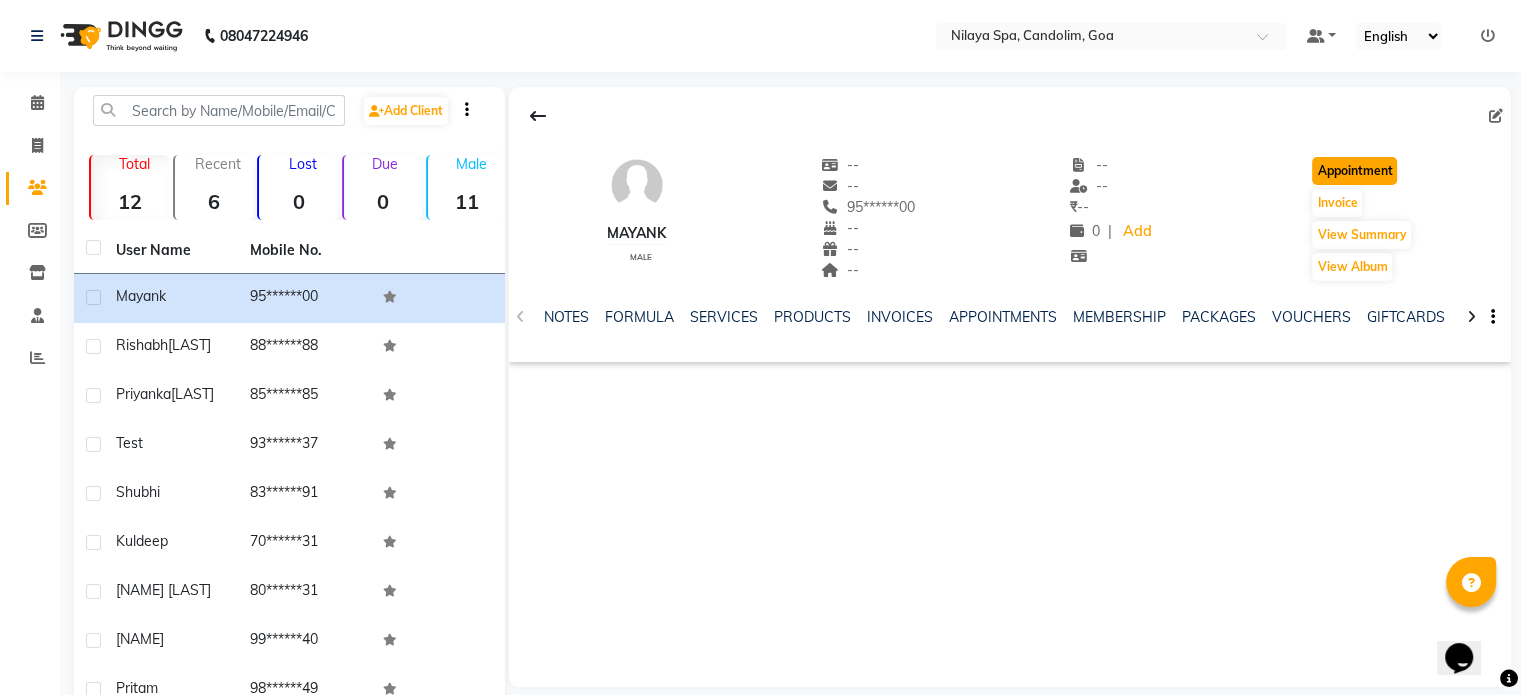 click on "Appointment" 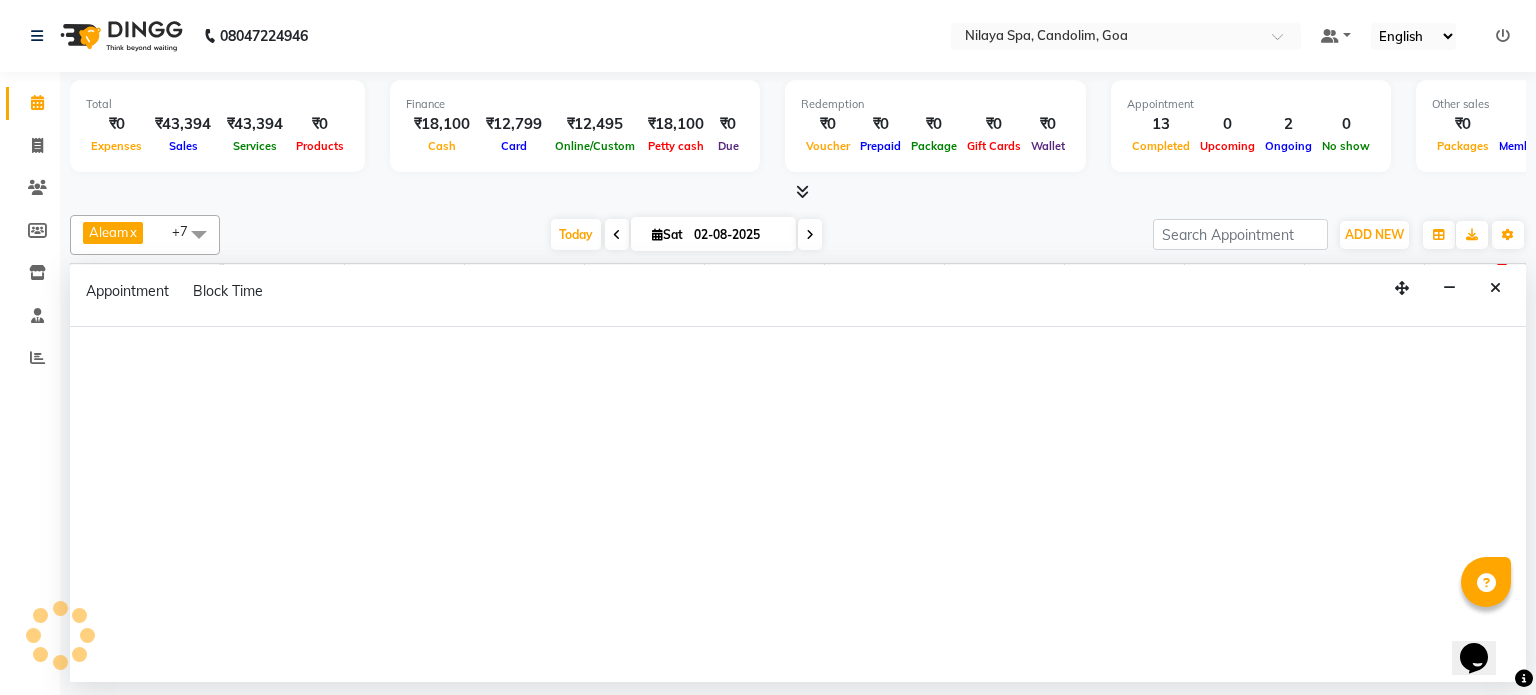 scroll, scrollTop: 0, scrollLeft: 0, axis: both 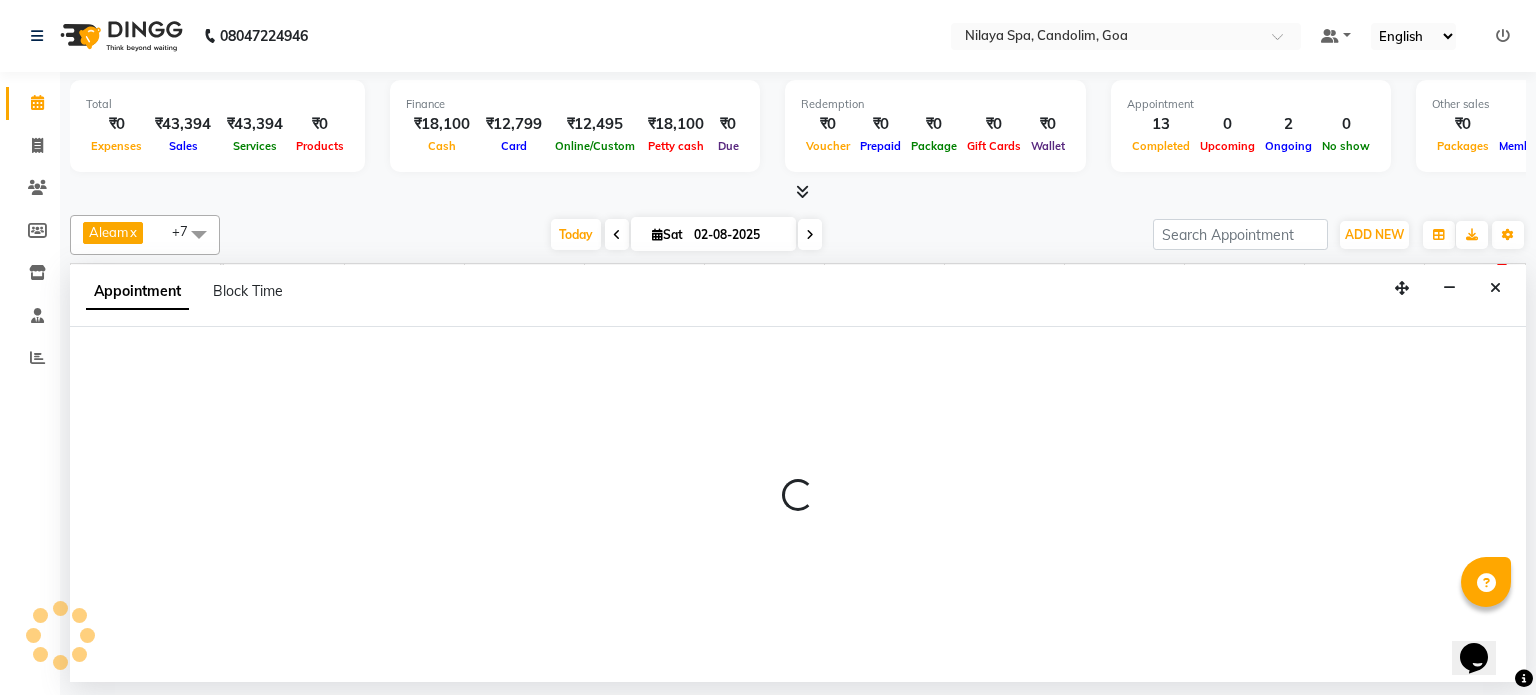 select on "540" 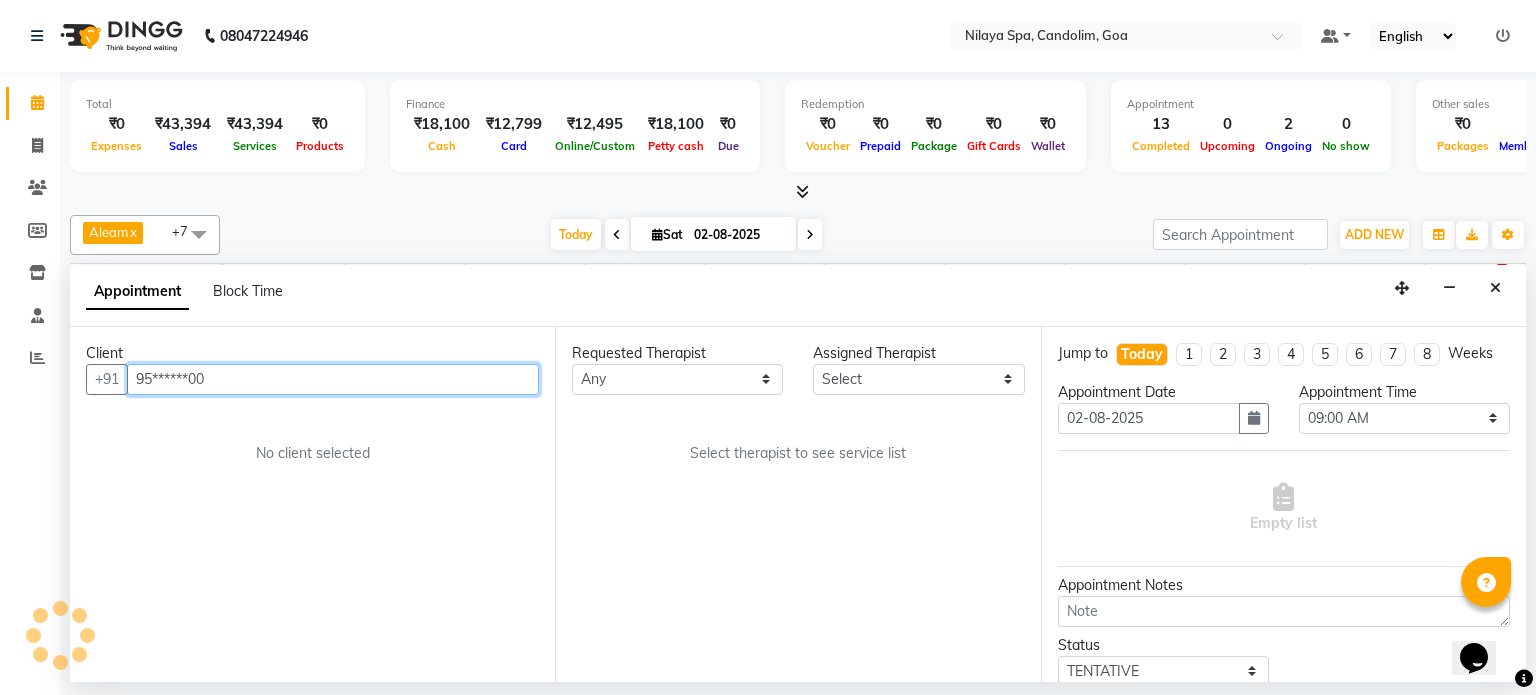 scroll, scrollTop: 0, scrollLeft: 0, axis: both 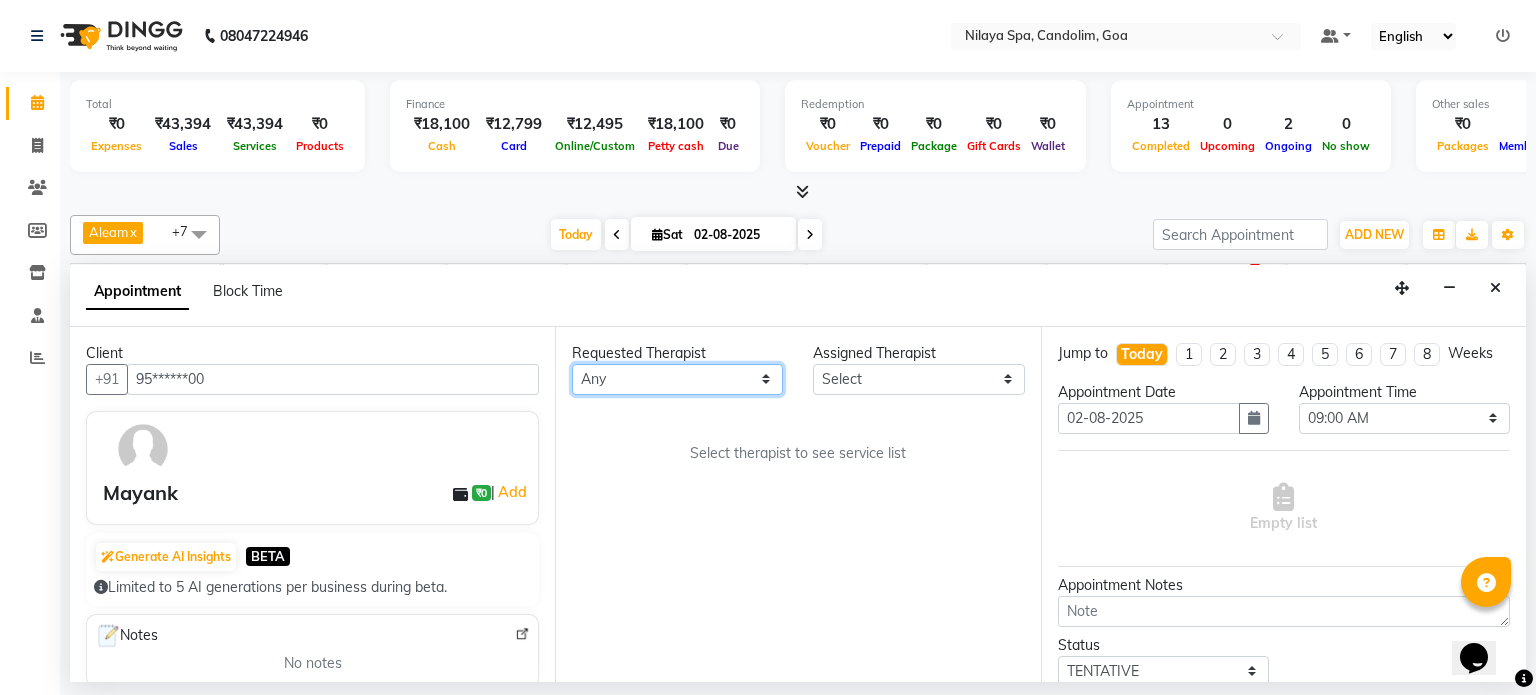 click on "Any [FIRST] [LAST] [LAST]  [FIRST] [LAST] [LAST]    [FIRST]    [LAST]   [LAST]   [LAST]" at bounding box center [677, 379] 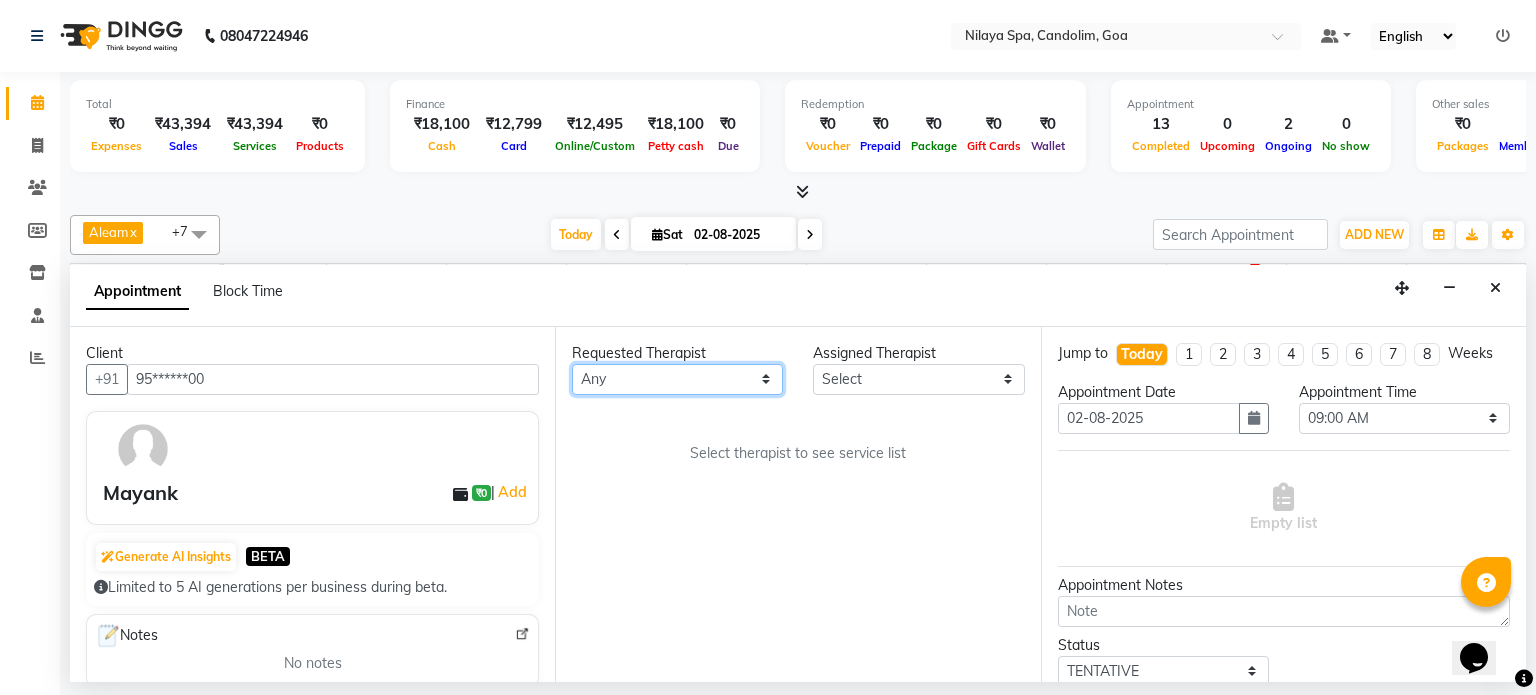 click on "Any [FIRST] [LAST] [LAST]  [FIRST] [LAST] [LAST]    [FIRST]    [LAST]   [LAST]   [LAST]" at bounding box center [677, 379] 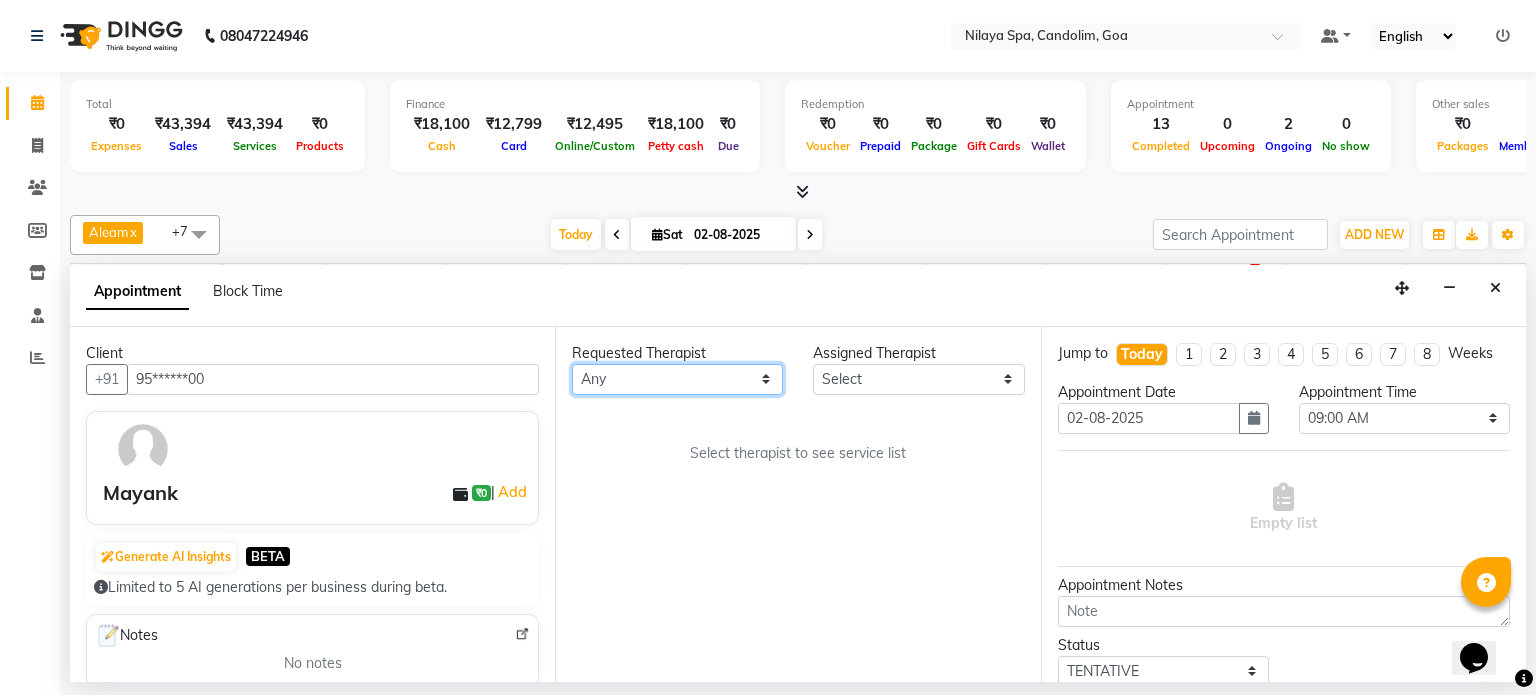 select on "[NUMBER]" 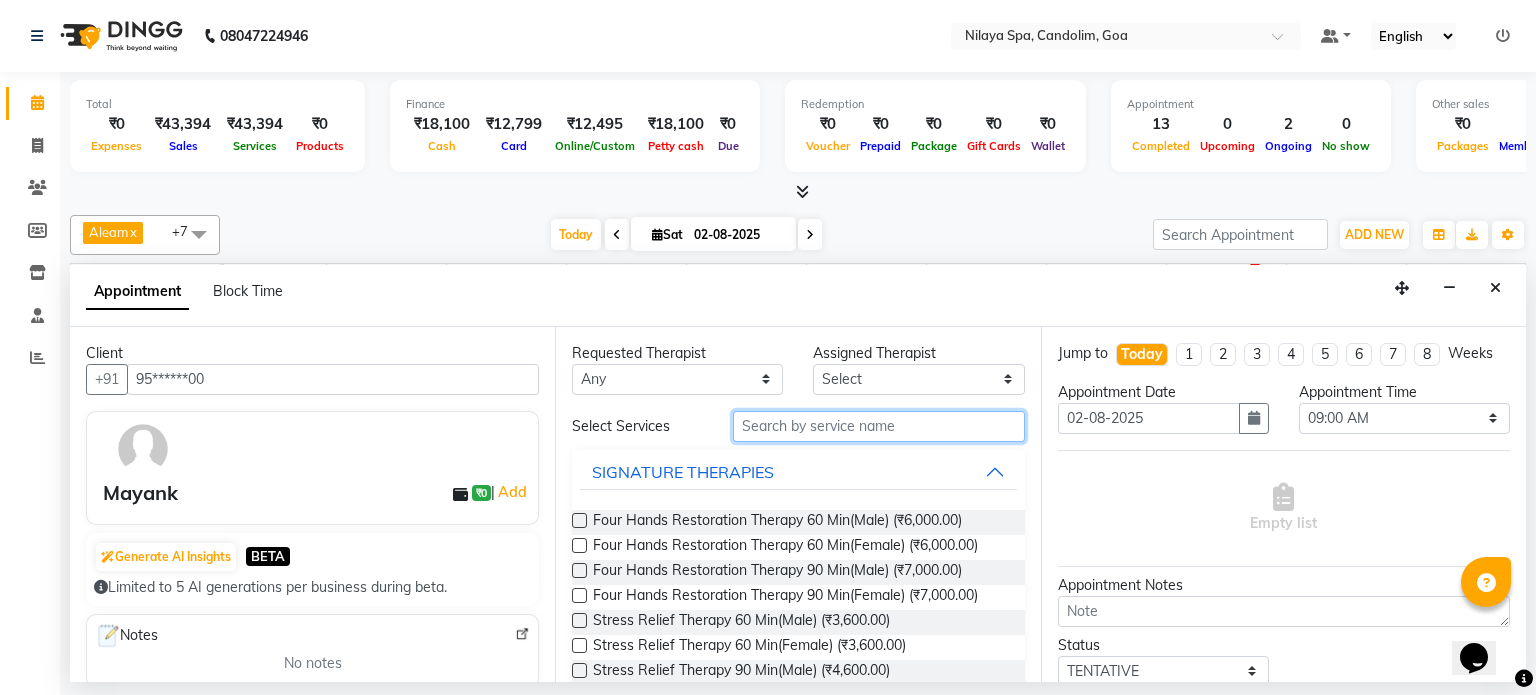 click at bounding box center (879, 426) 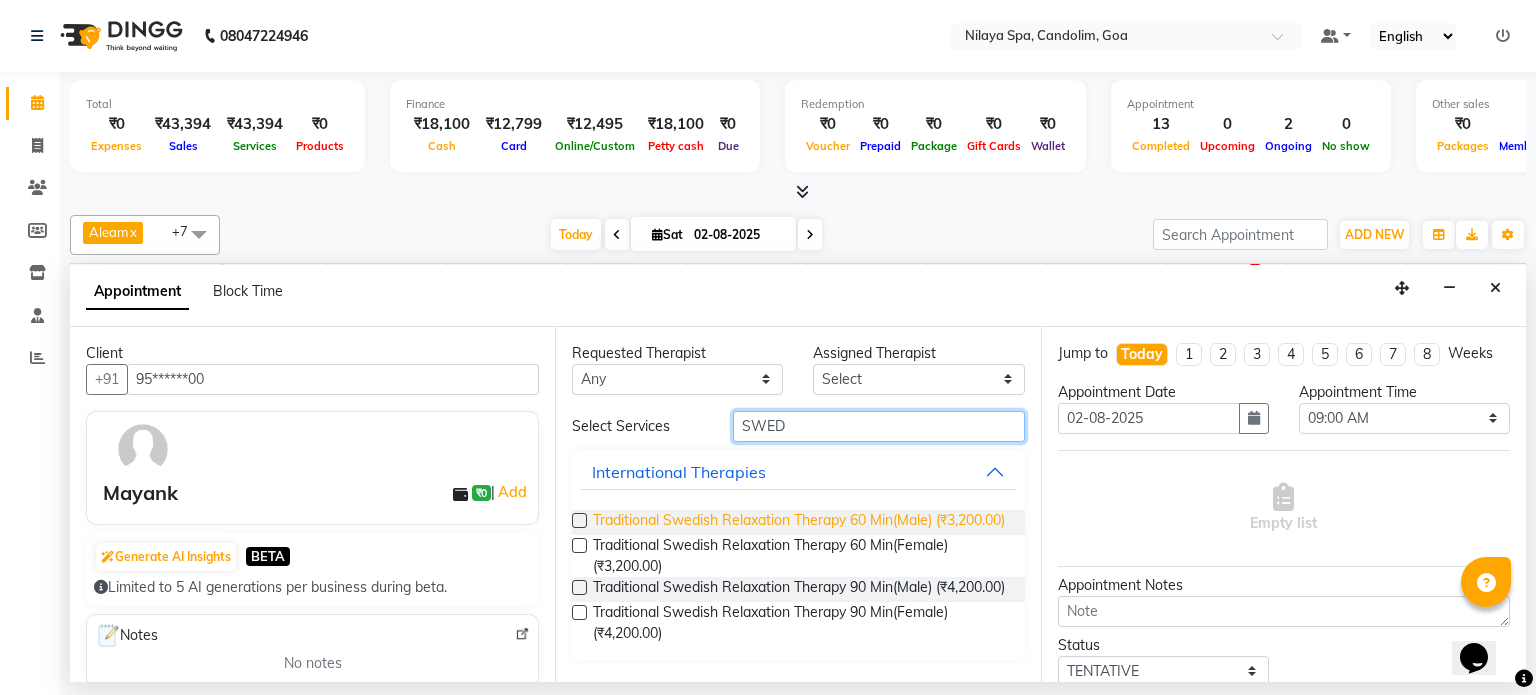 type on "SWED" 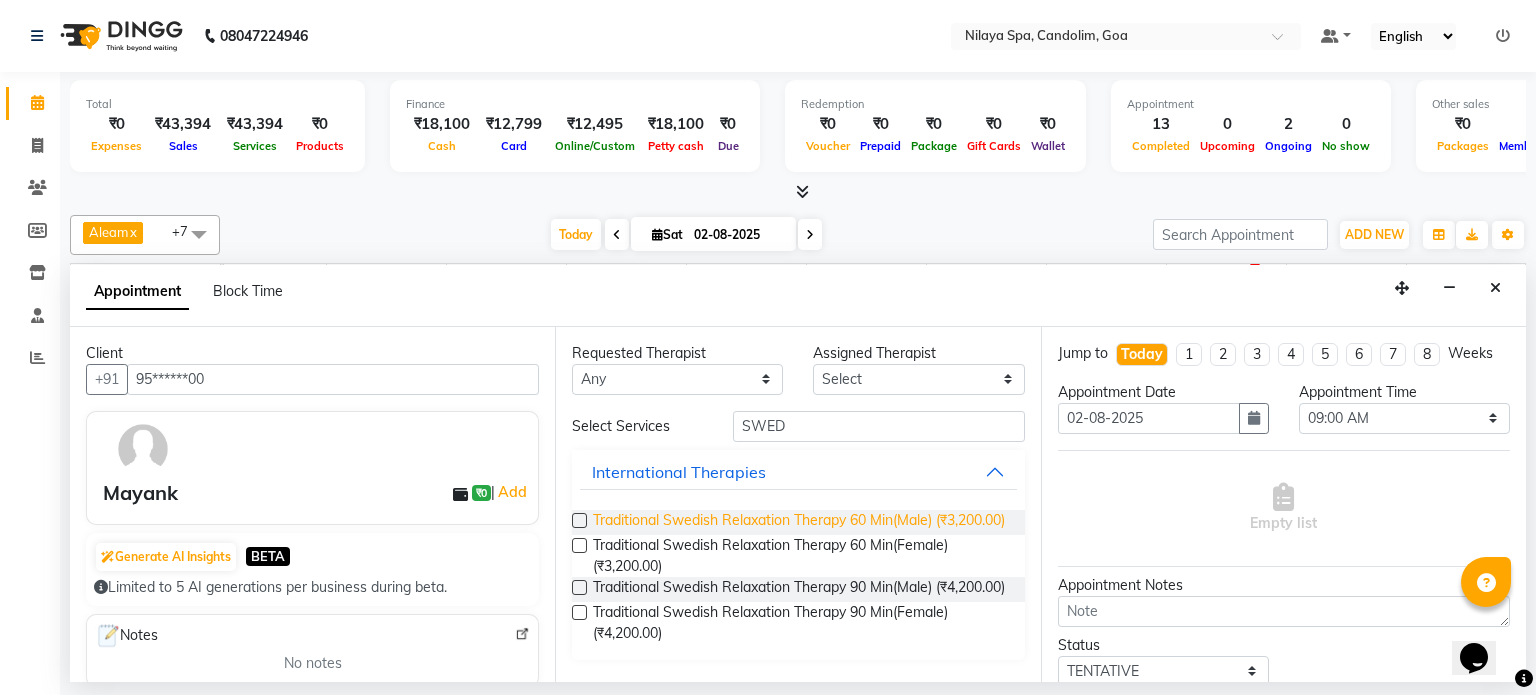 click on "Traditional Swedish Relaxation Therapy 60 Min(Male) (₹3,200.00)" at bounding box center [799, 522] 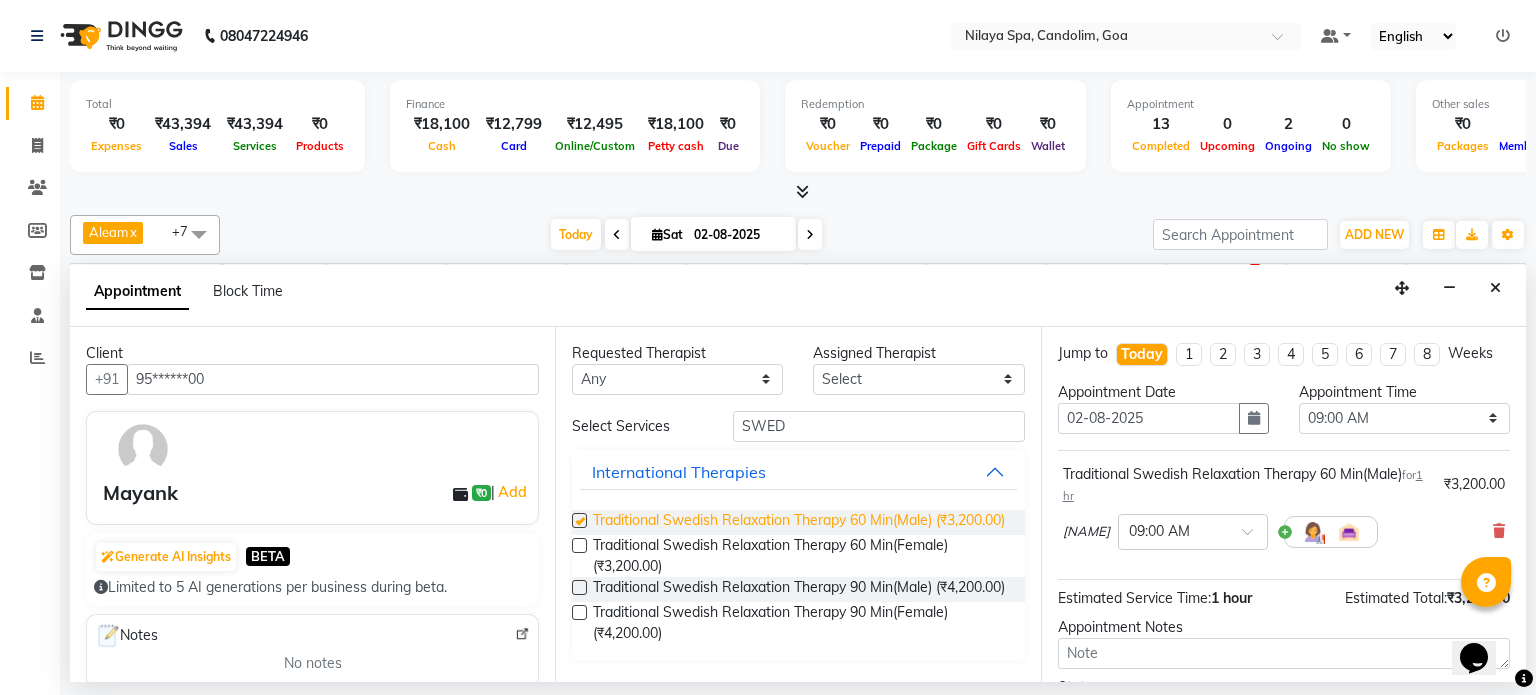 checkbox on "false" 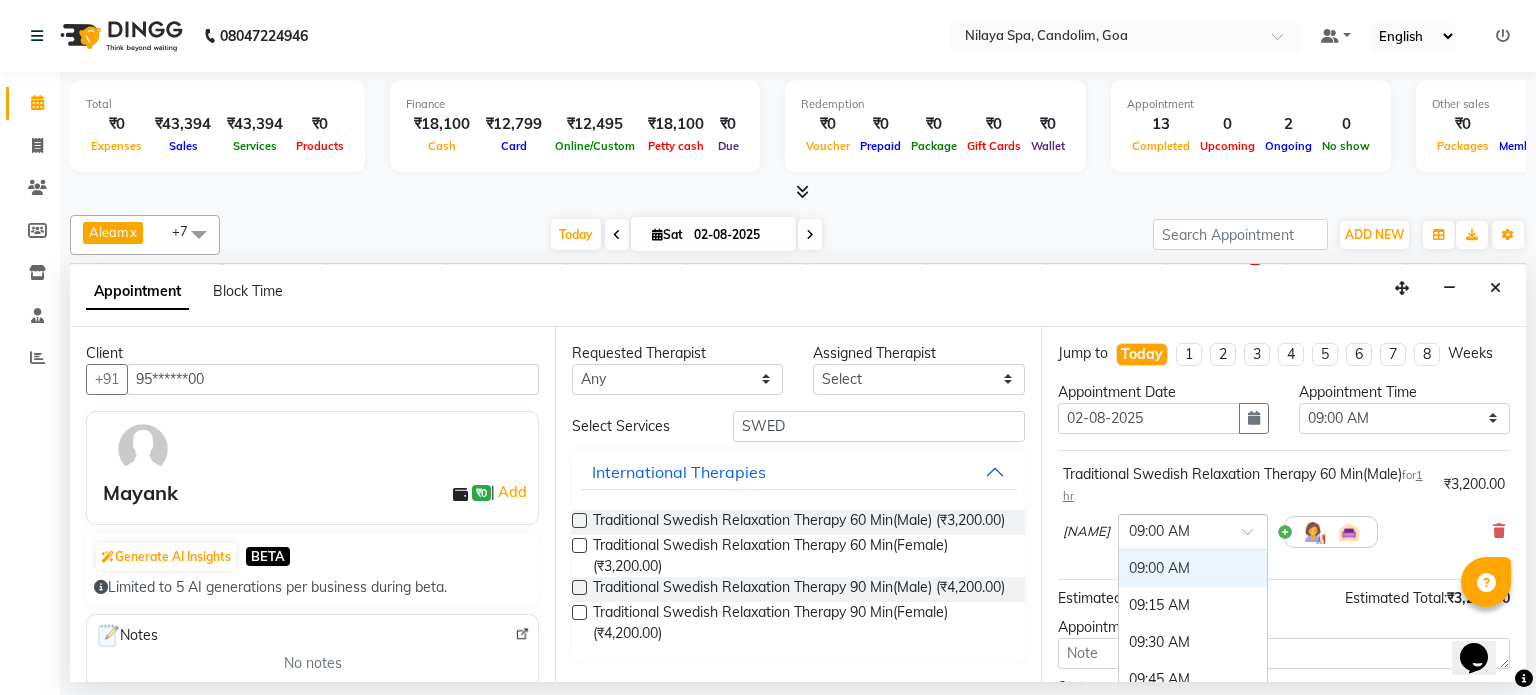 click at bounding box center (1254, 537) 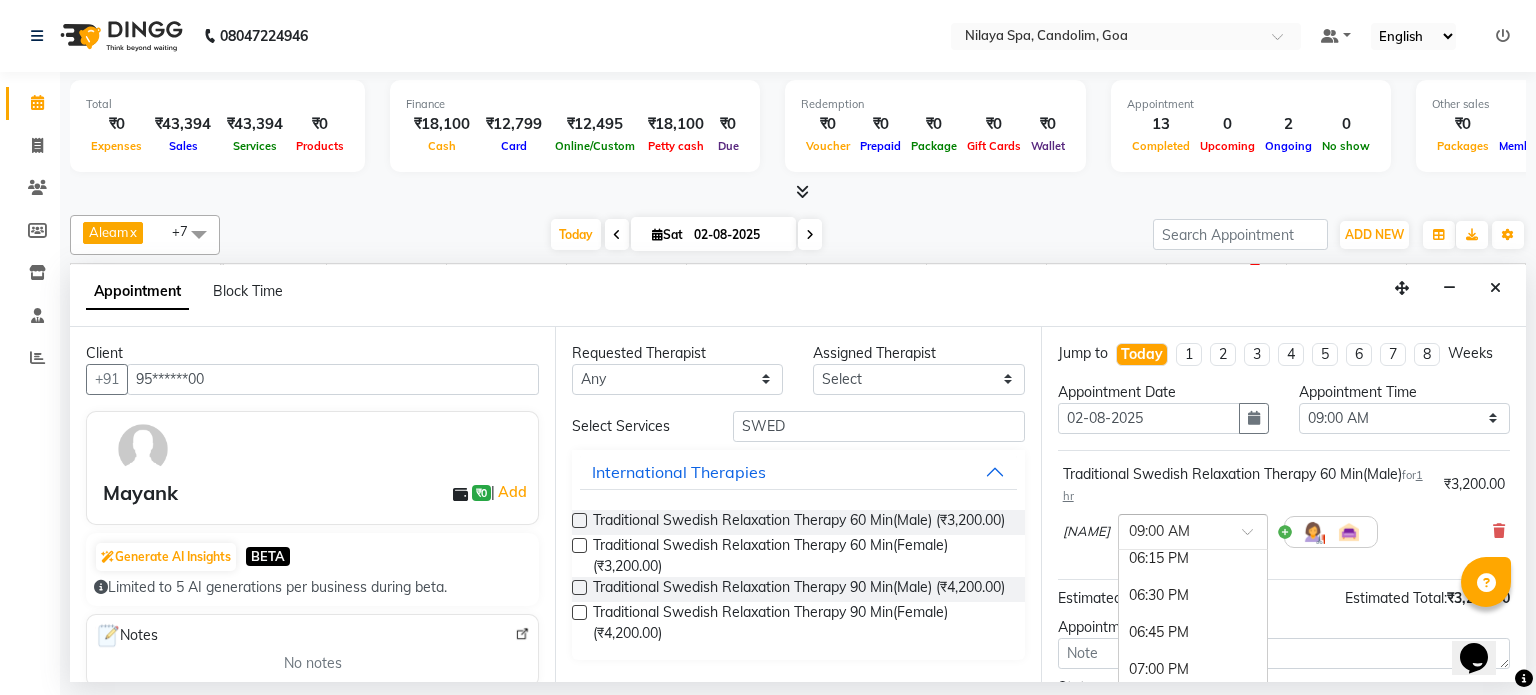 scroll, scrollTop: 1400, scrollLeft: 0, axis: vertical 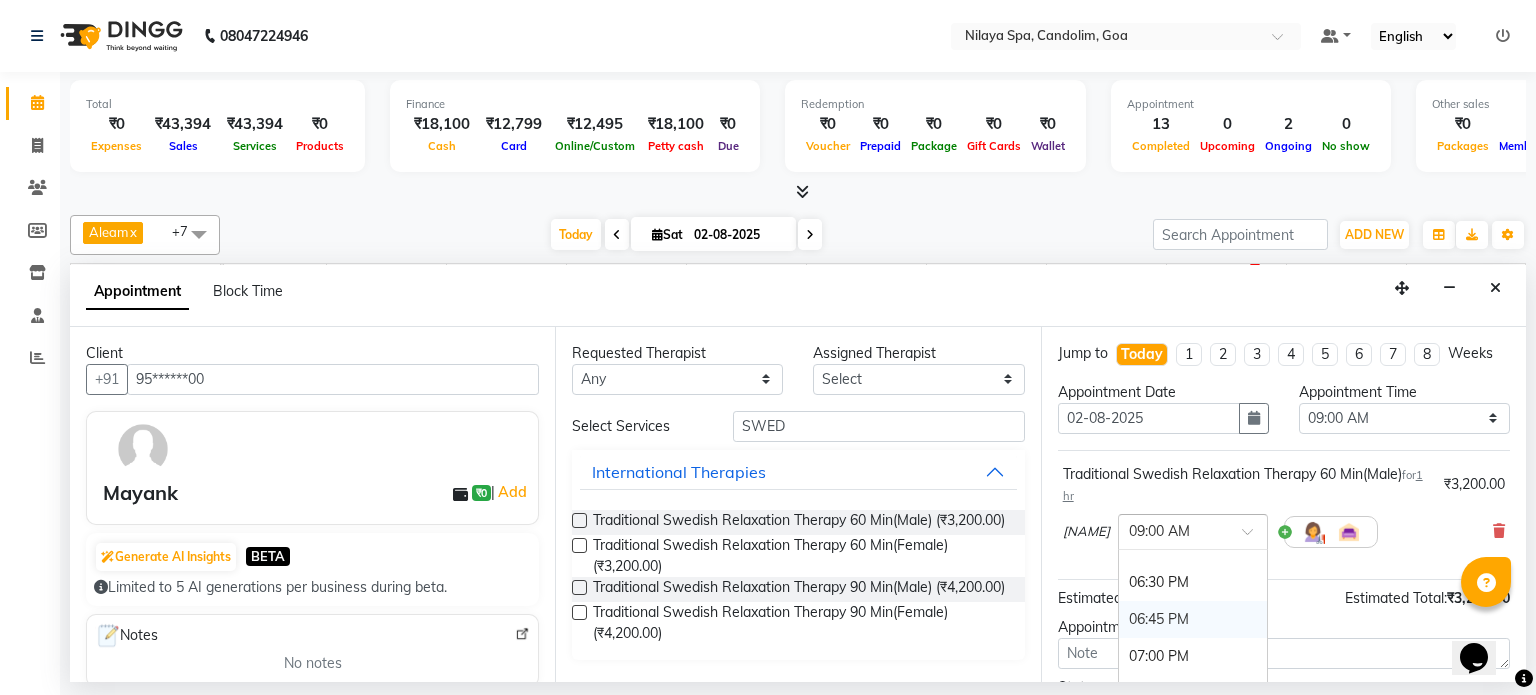 click on "06:45 PM" at bounding box center (1193, 619) 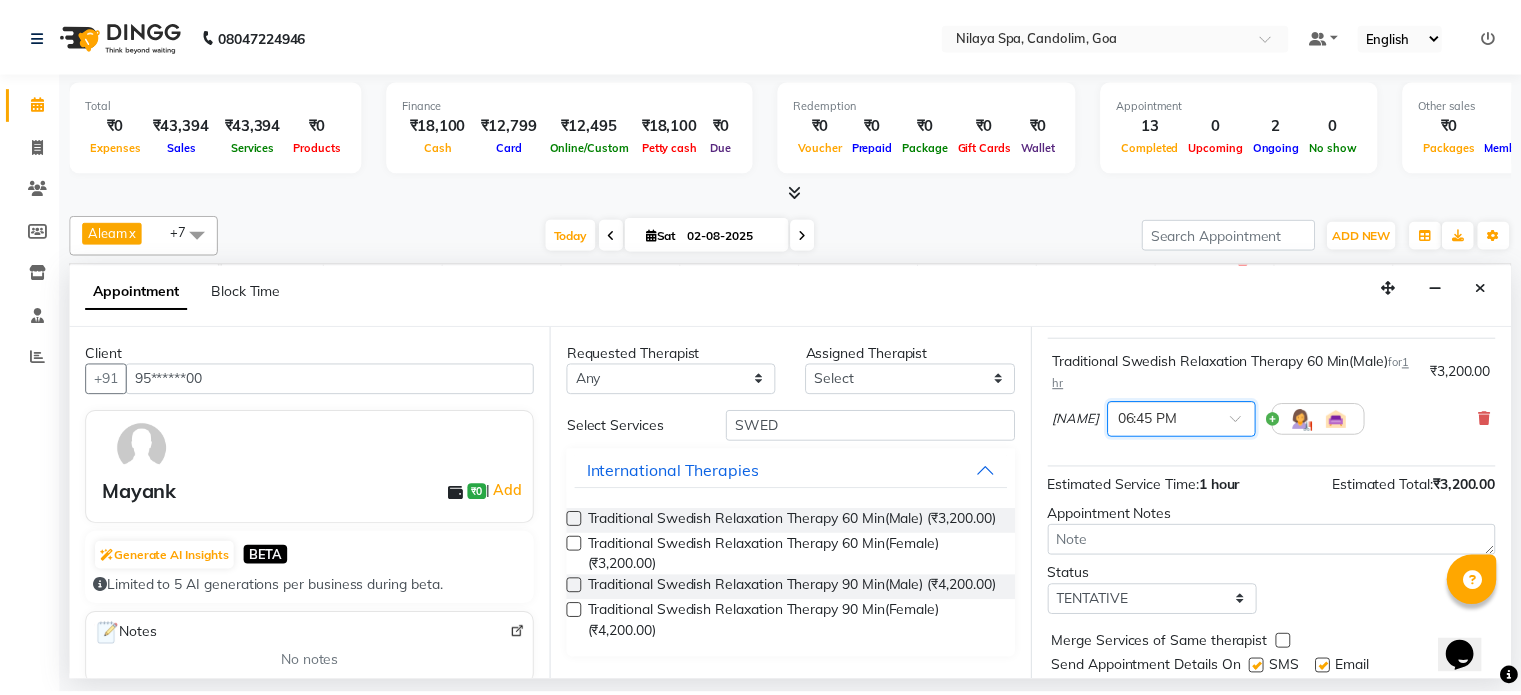 scroll, scrollTop: 172, scrollLeft: 0, axis: vertical 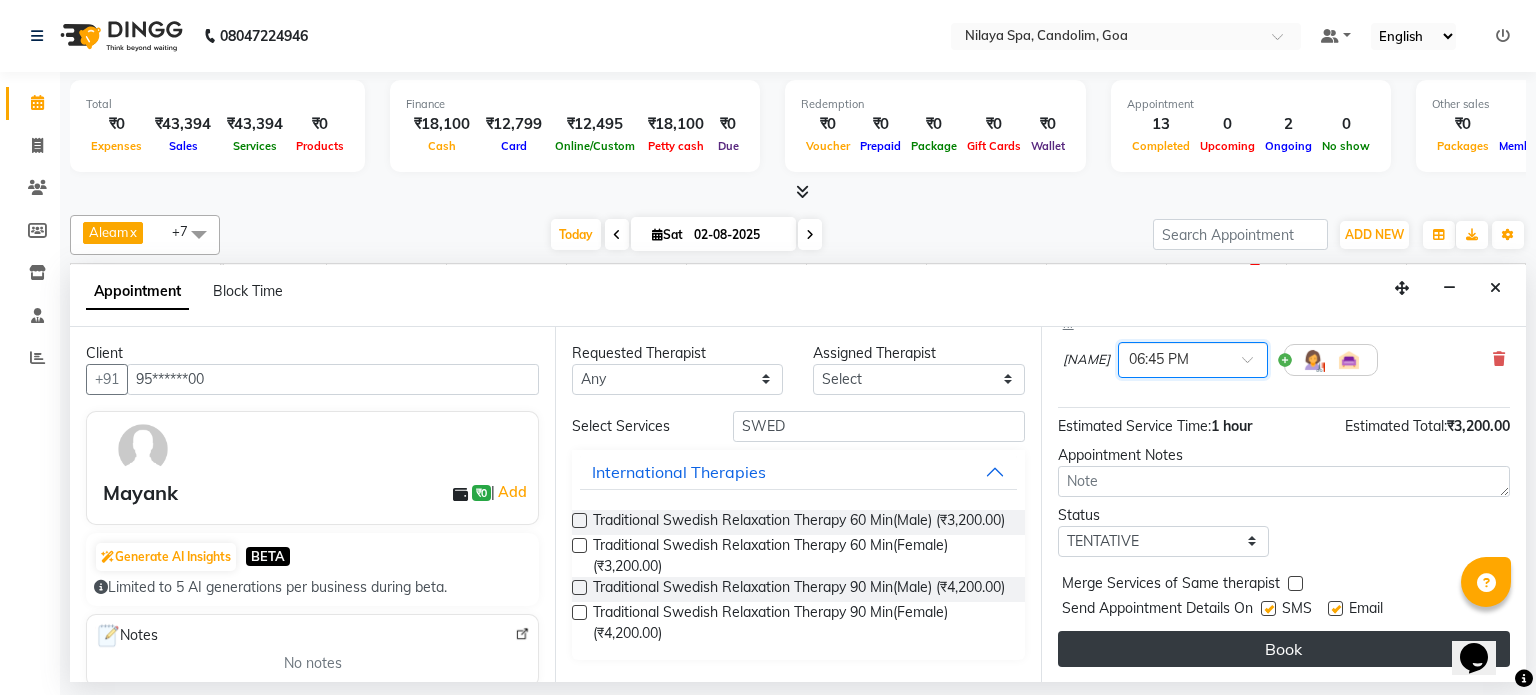 click on "Book" at bounding box center [1284, 649] 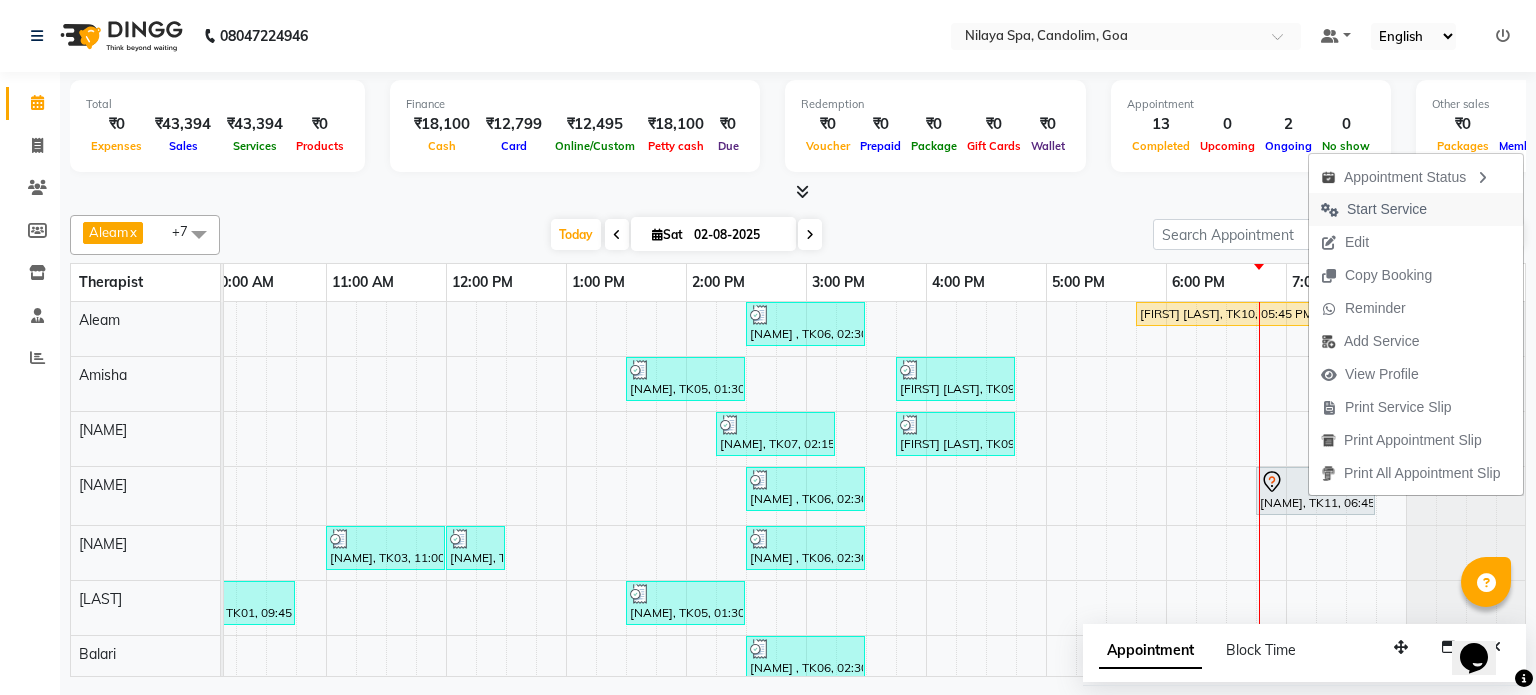 click on "Start Service" at bounding box center [1387, 209] 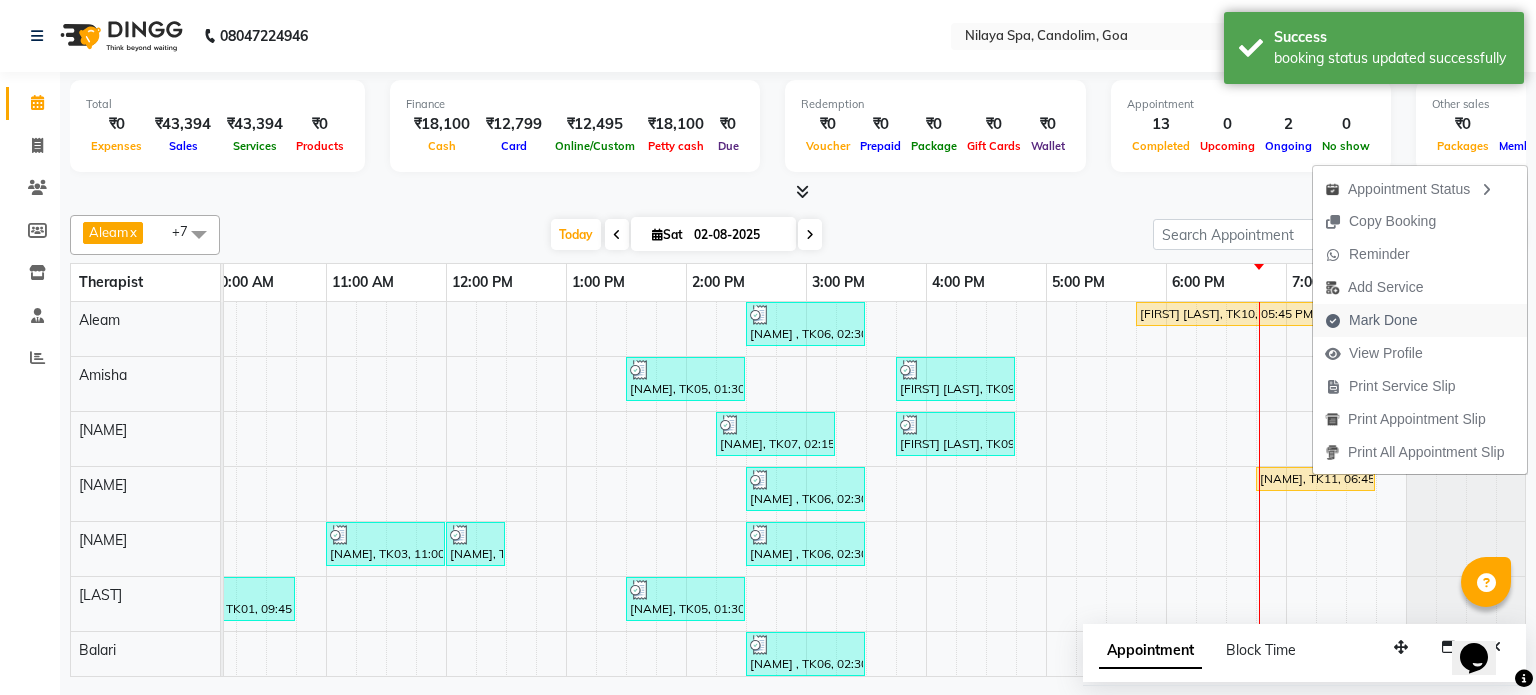 click on "Mark Done" at bounding box center [1383, 320] 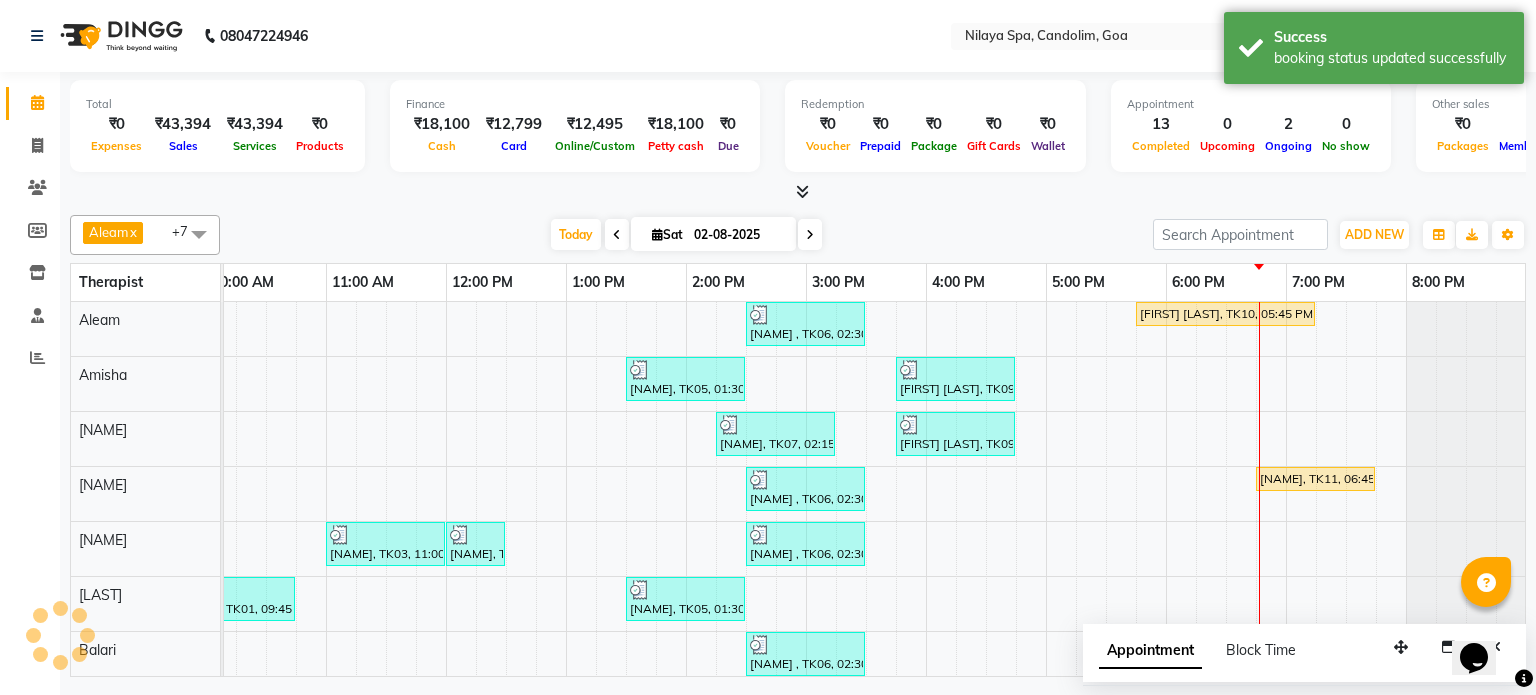 select on "service" 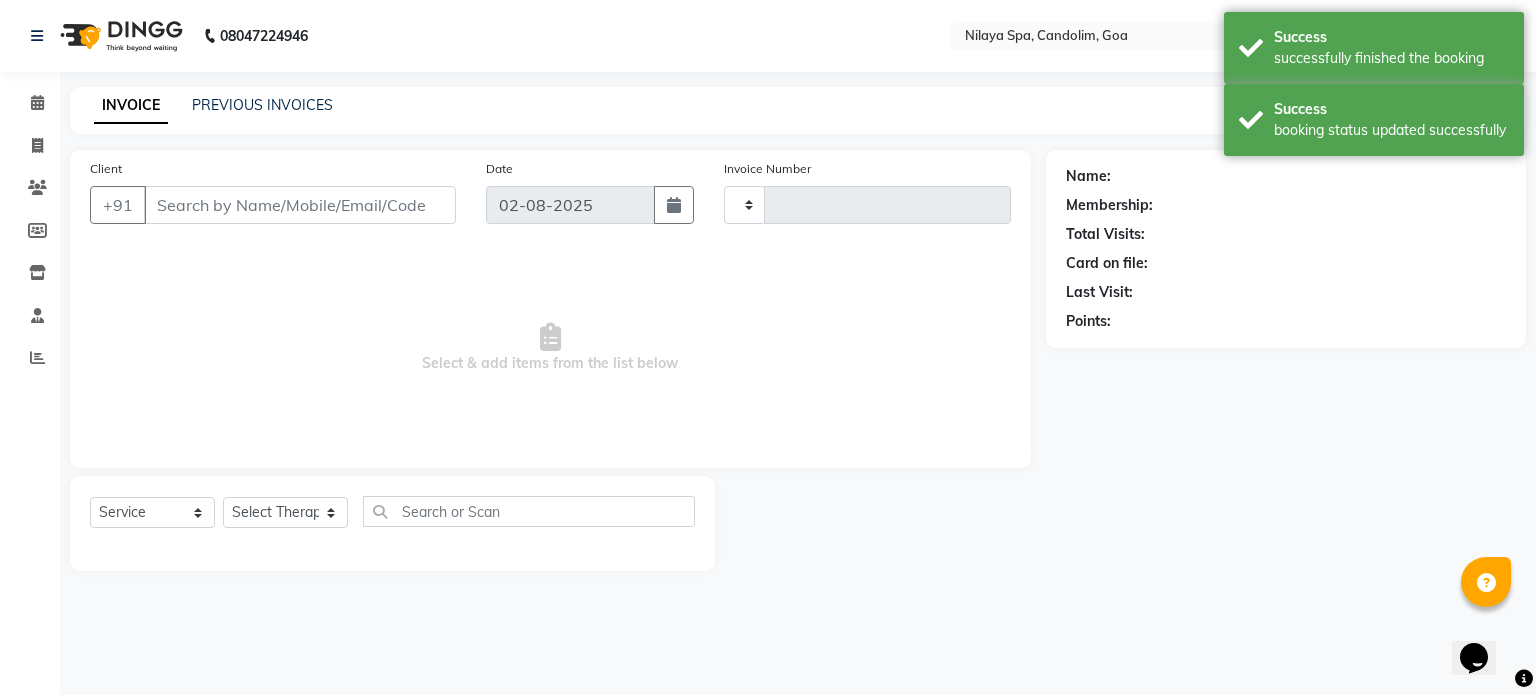 type on "0010" 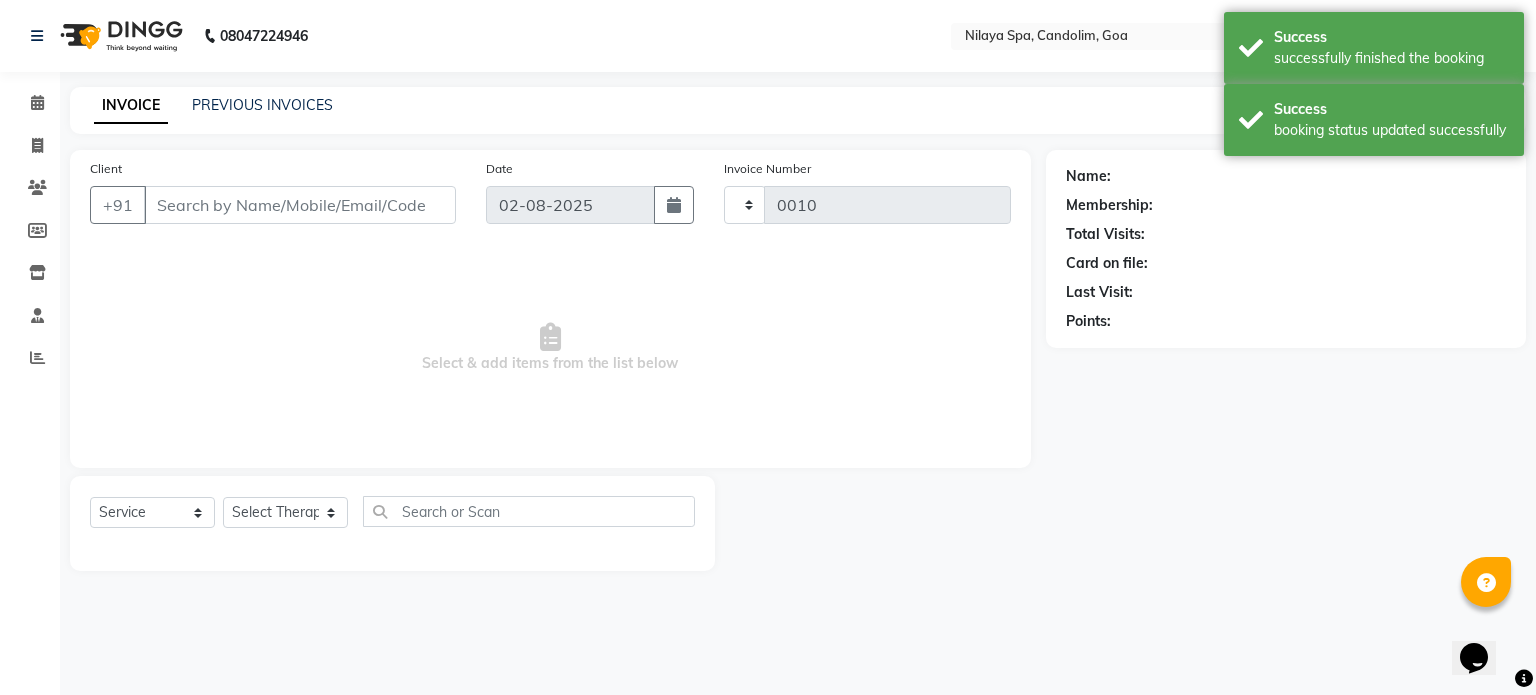 select on "8694" 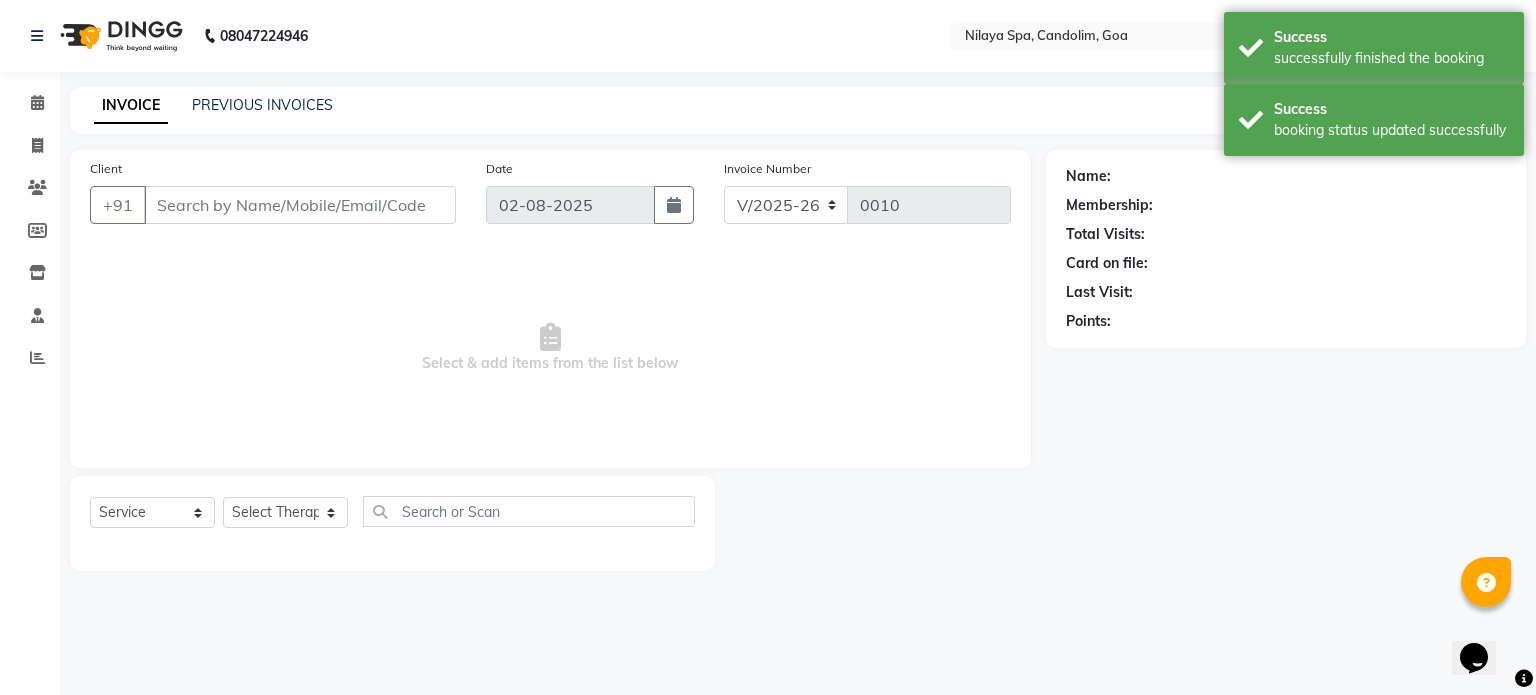 type on "95******00" 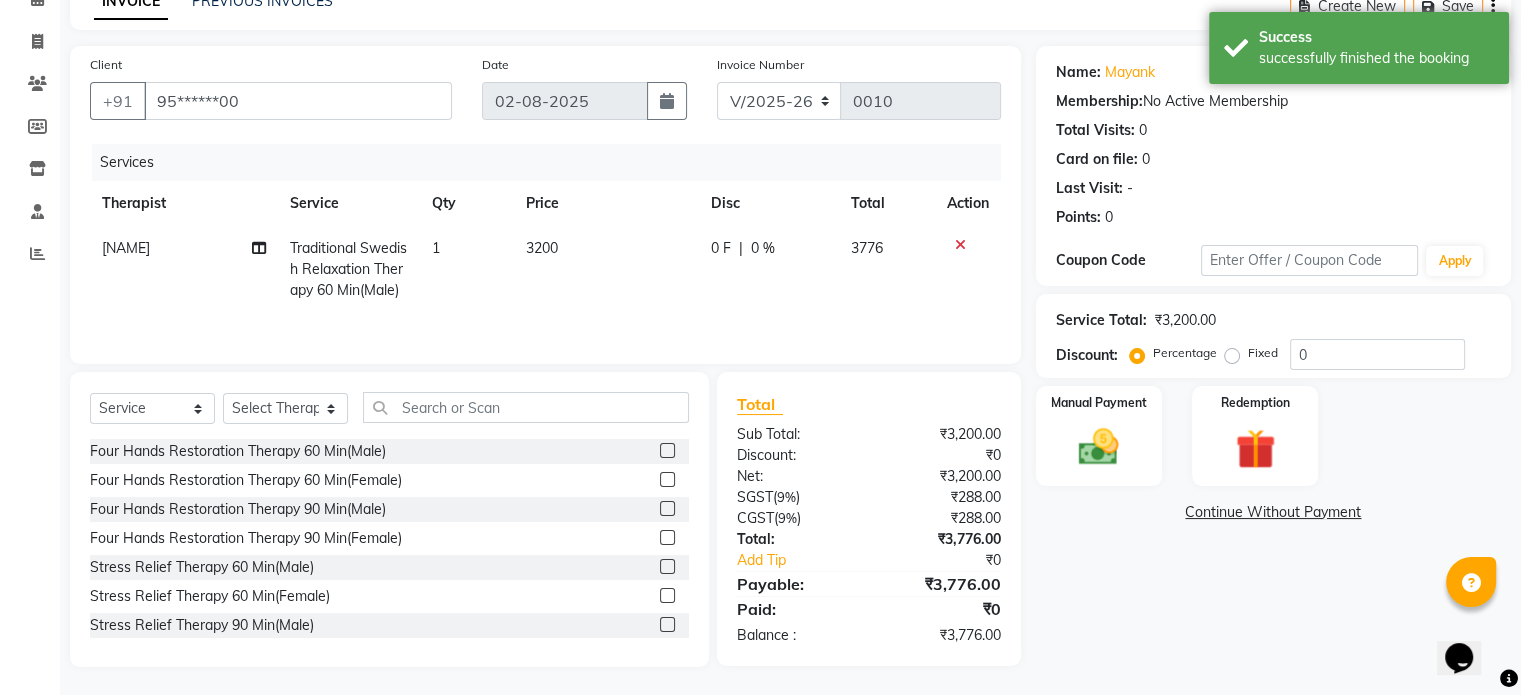scroll, scrollTop: 107, scrollLeft: 0, axis: vertical 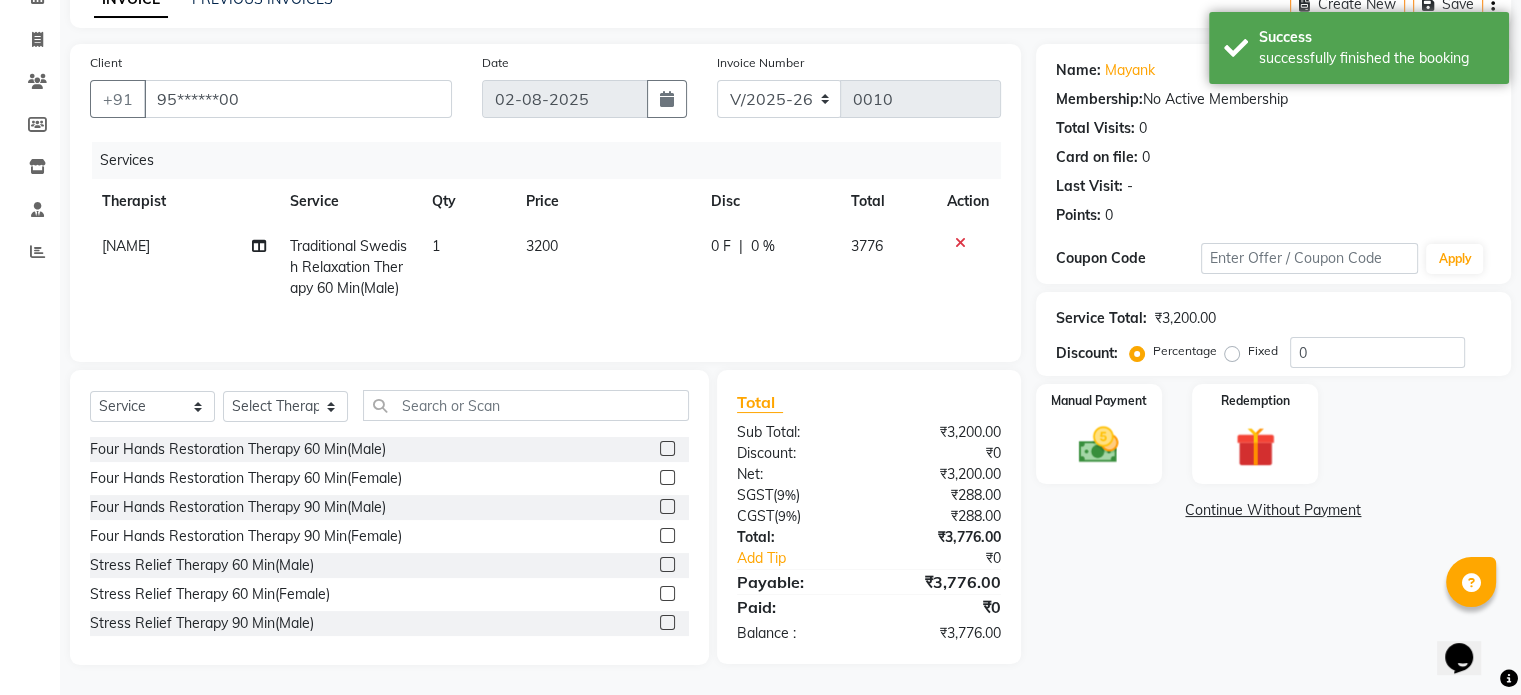 click on "0 %" 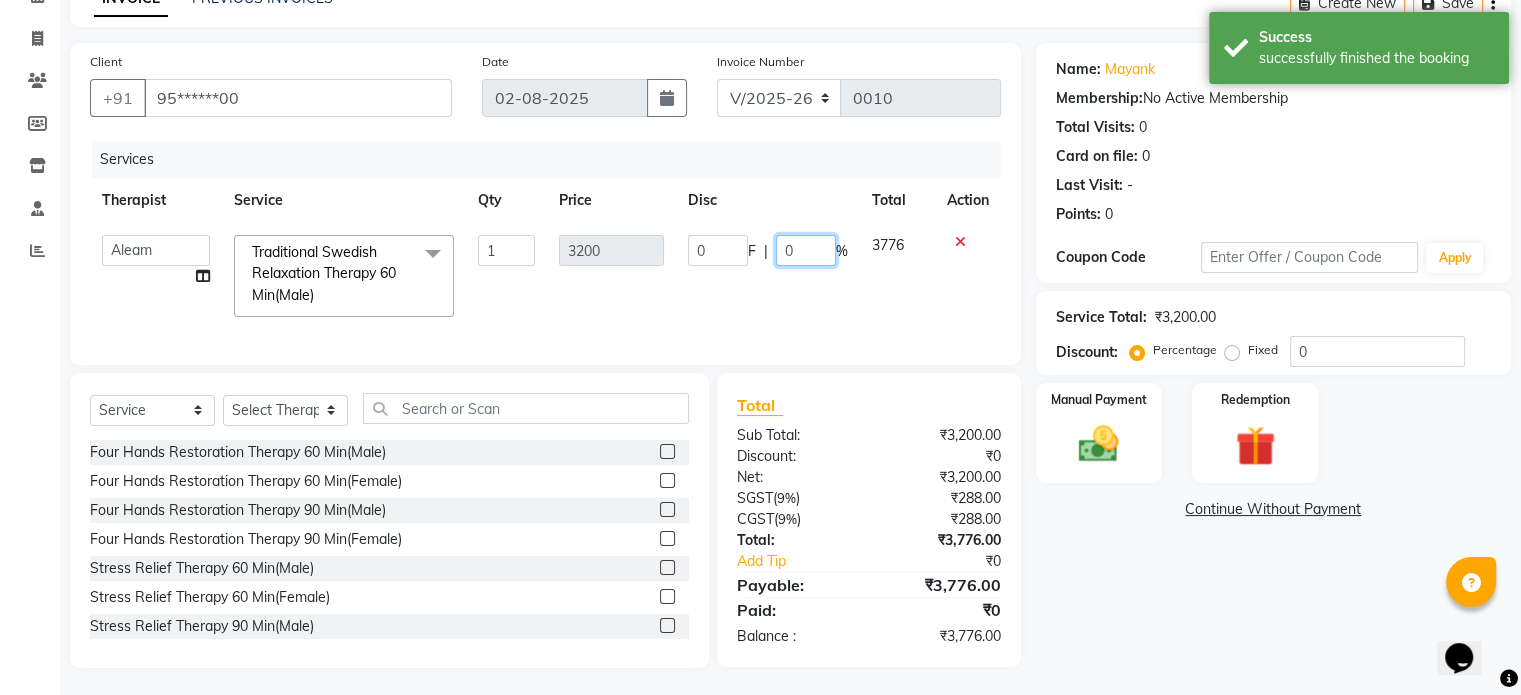 click on "0" 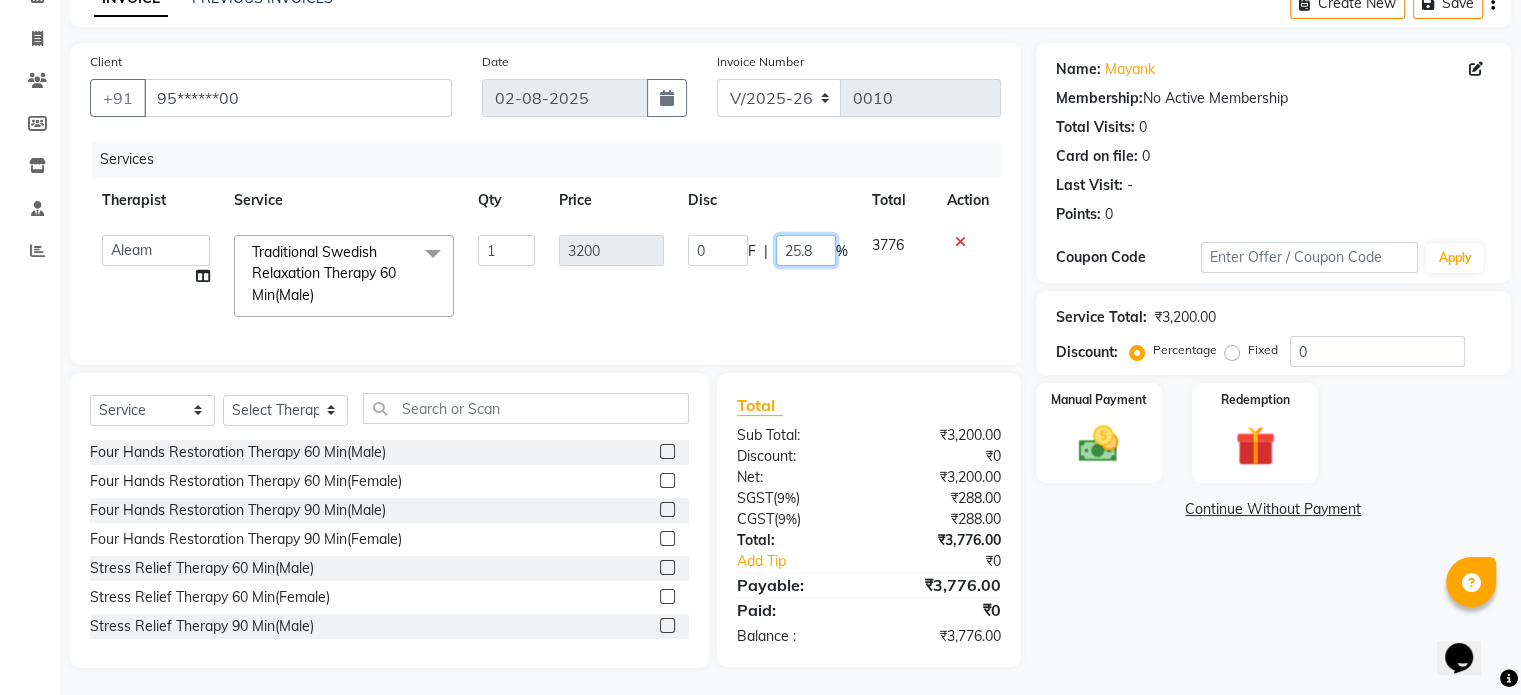 type on "25.85" 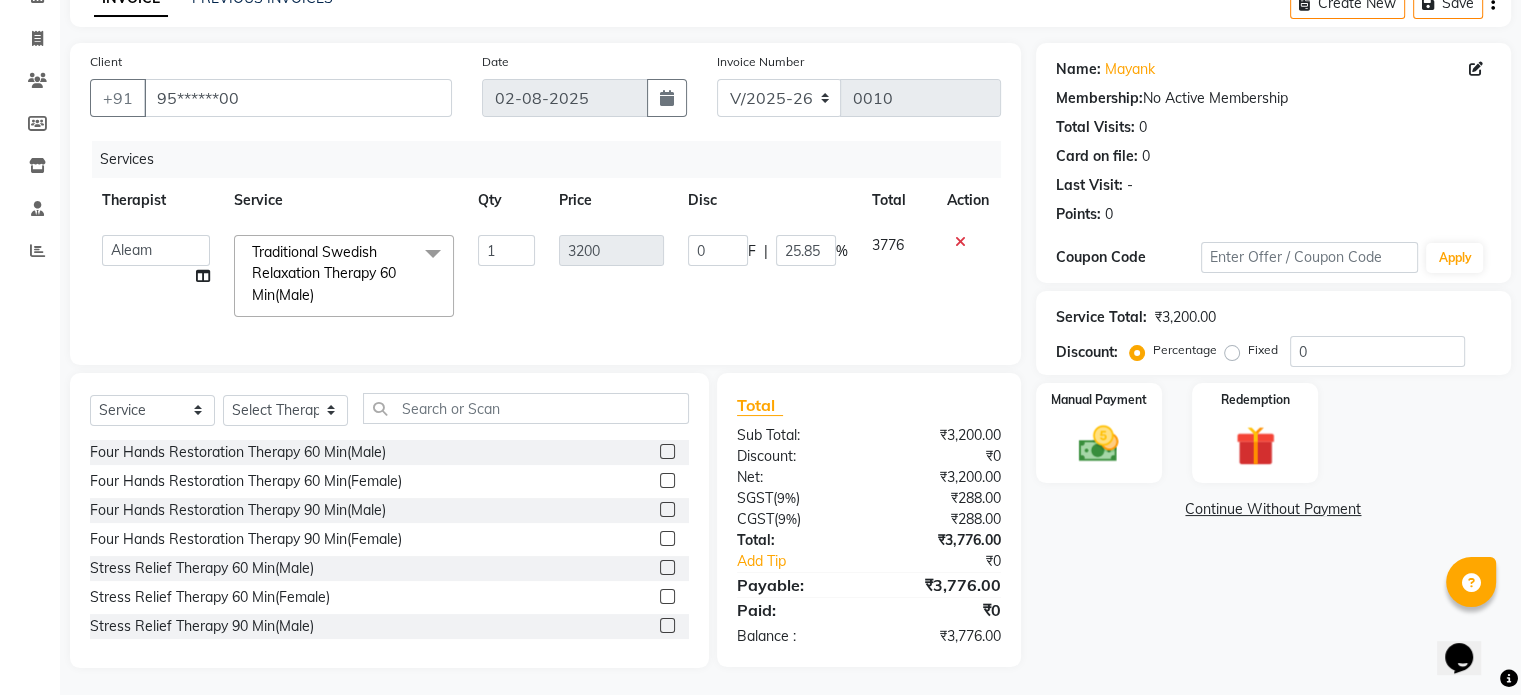 click on "0 F | 25.85 %" 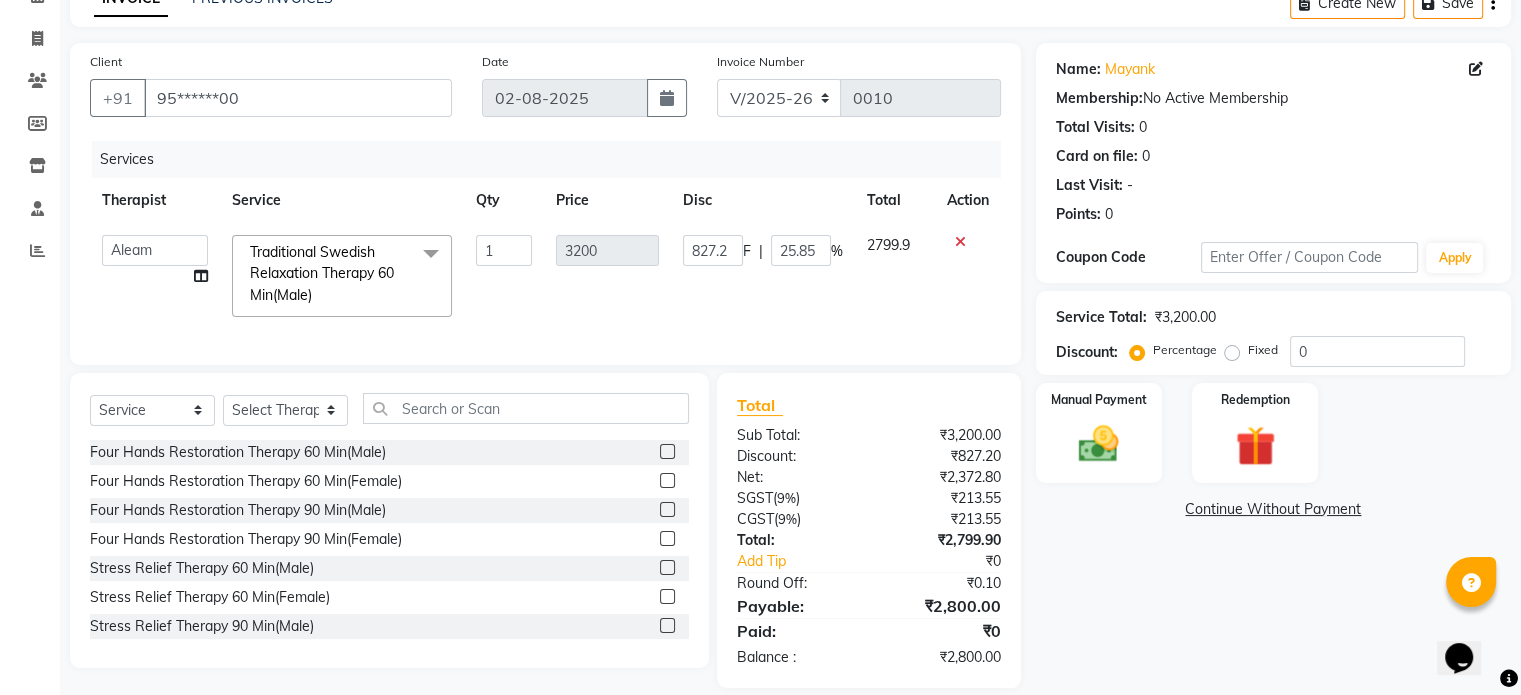 scroll, scrollTop: 145, scrollLeft: 0, axis: vertical 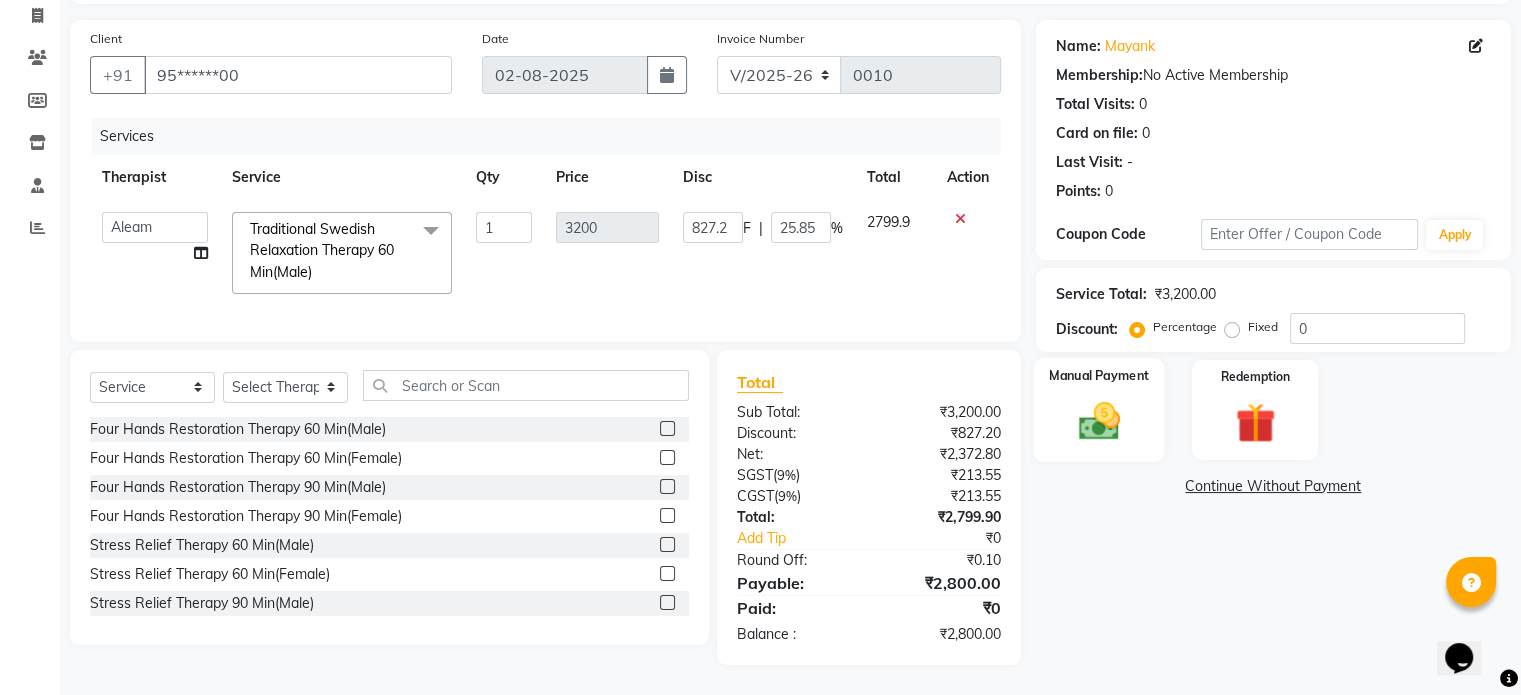 click on "Manual Payment" 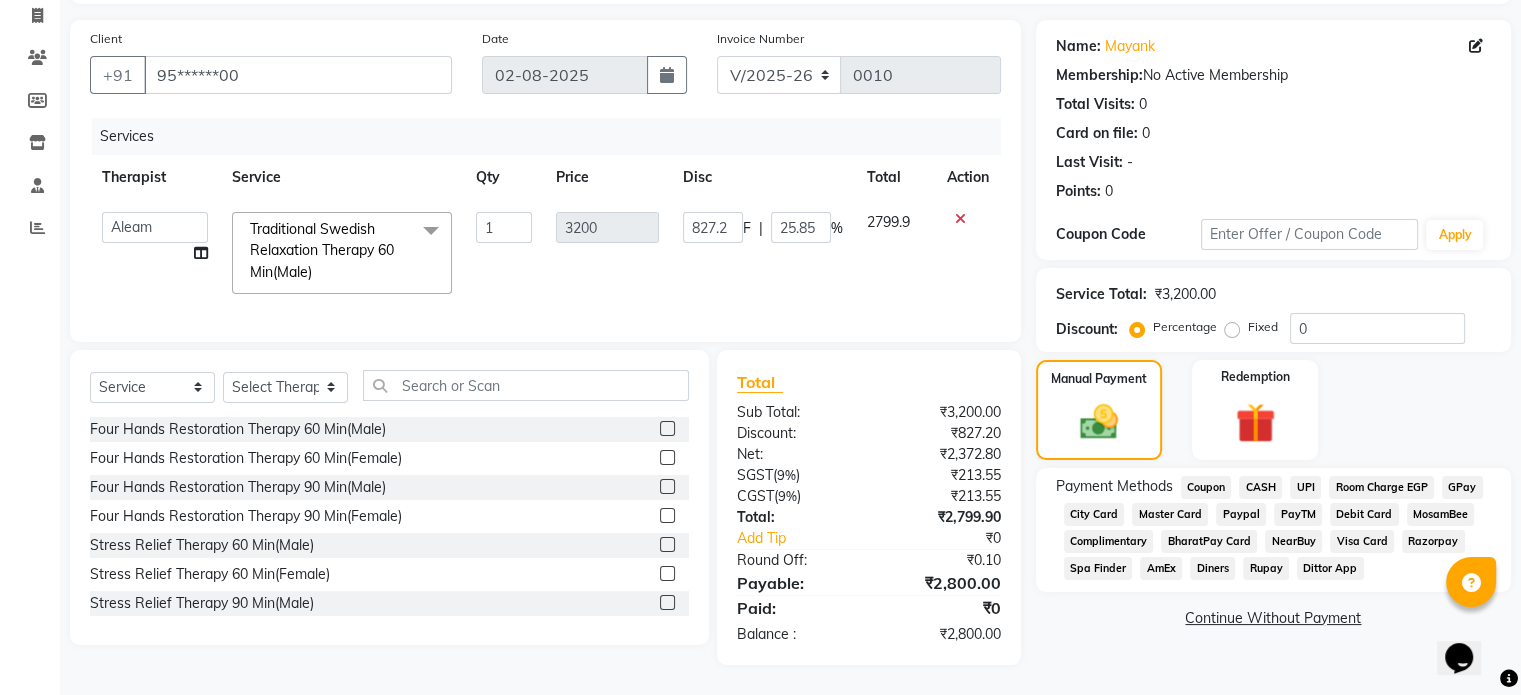 click on "CASH" 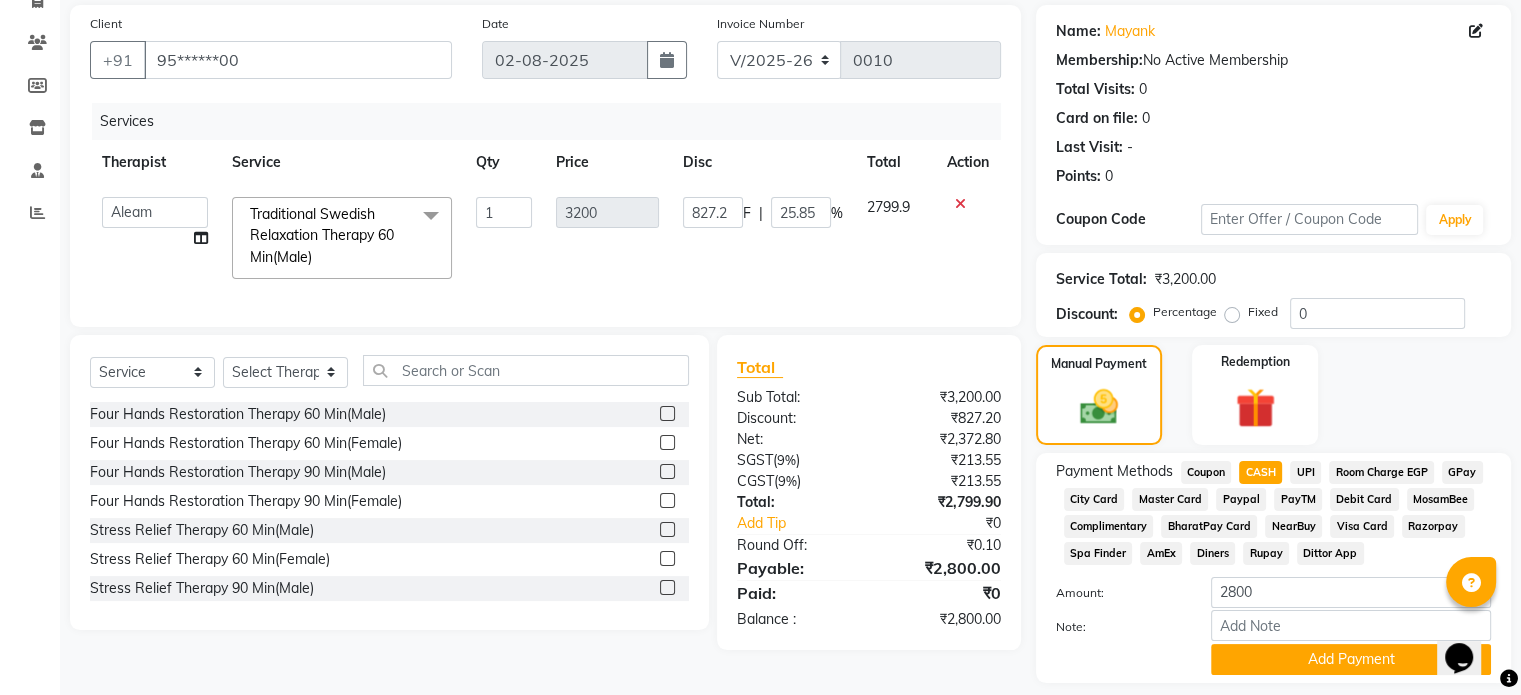 scroll, scrollTop: 207, scrollLeft: 0, axis: vertical 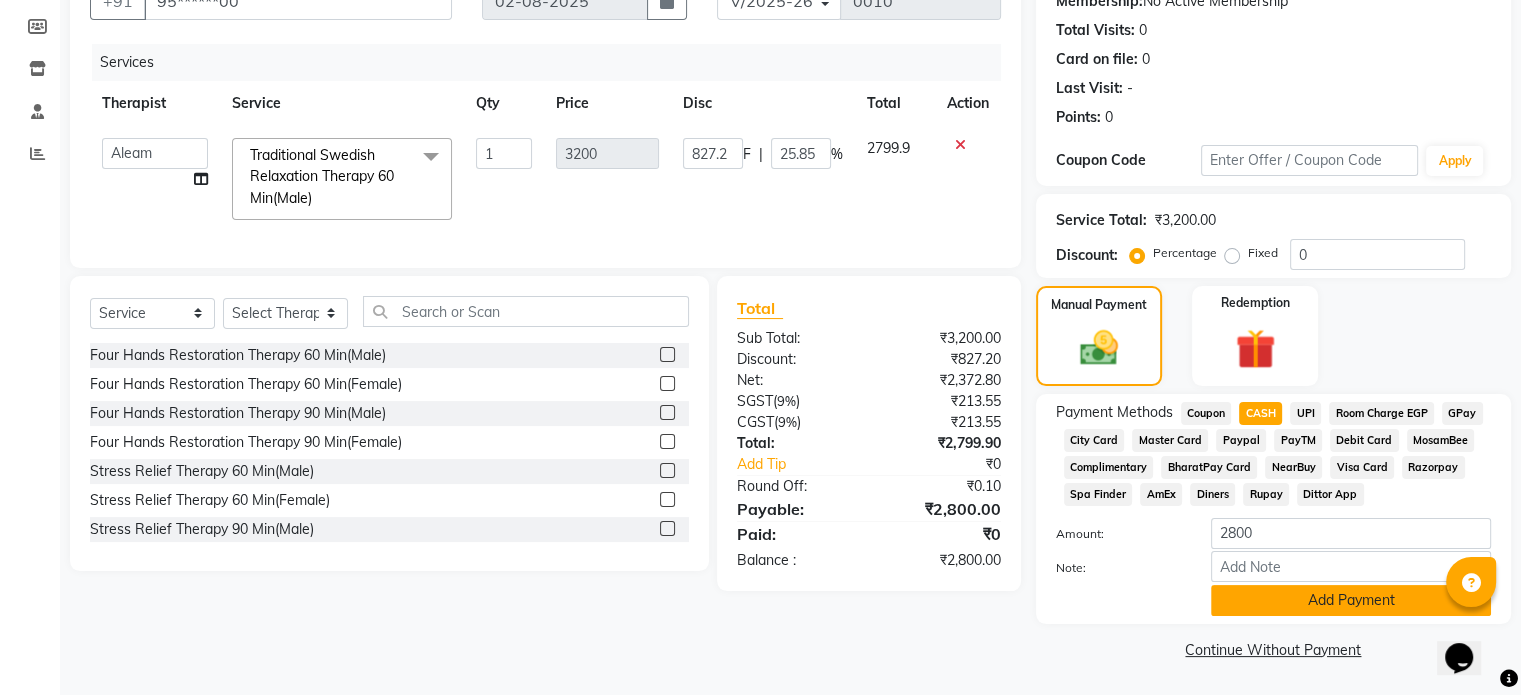 click on "Add Payment" 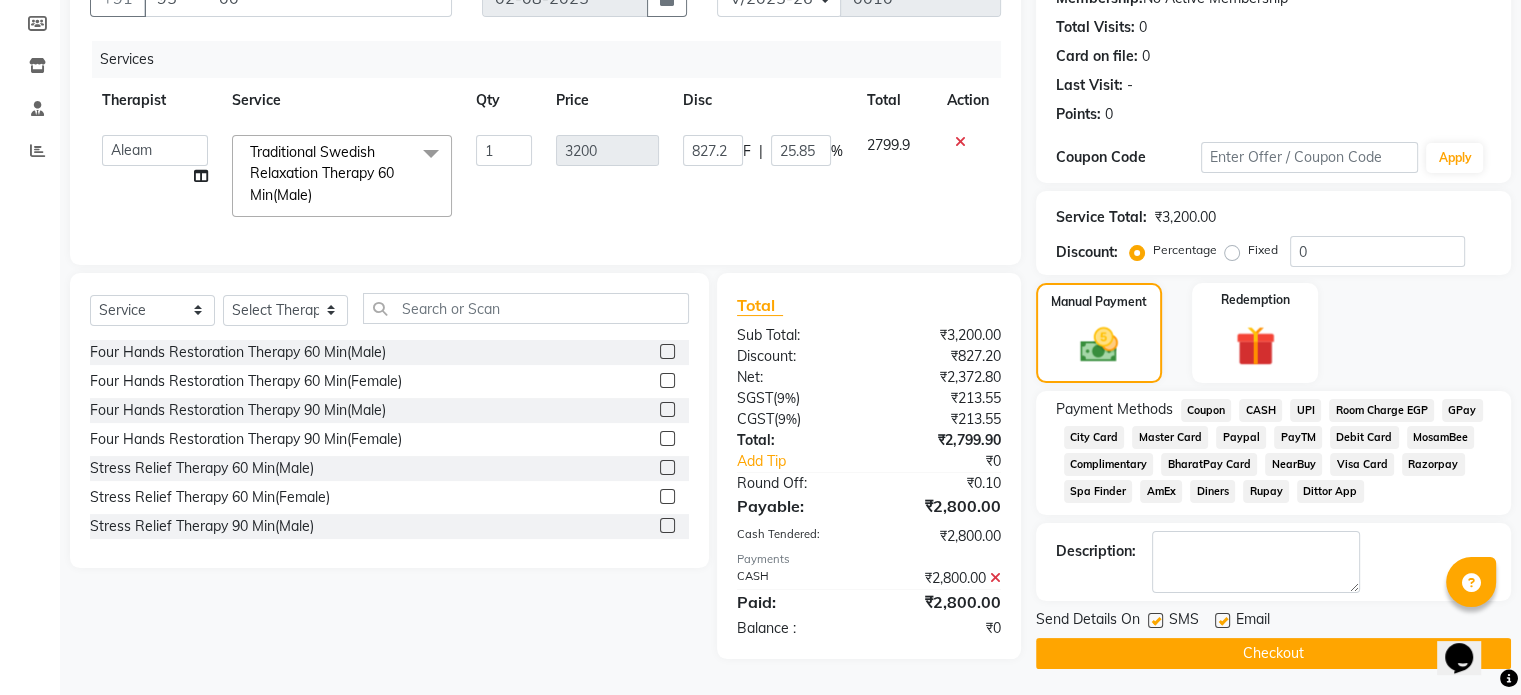 click on "Checkout" 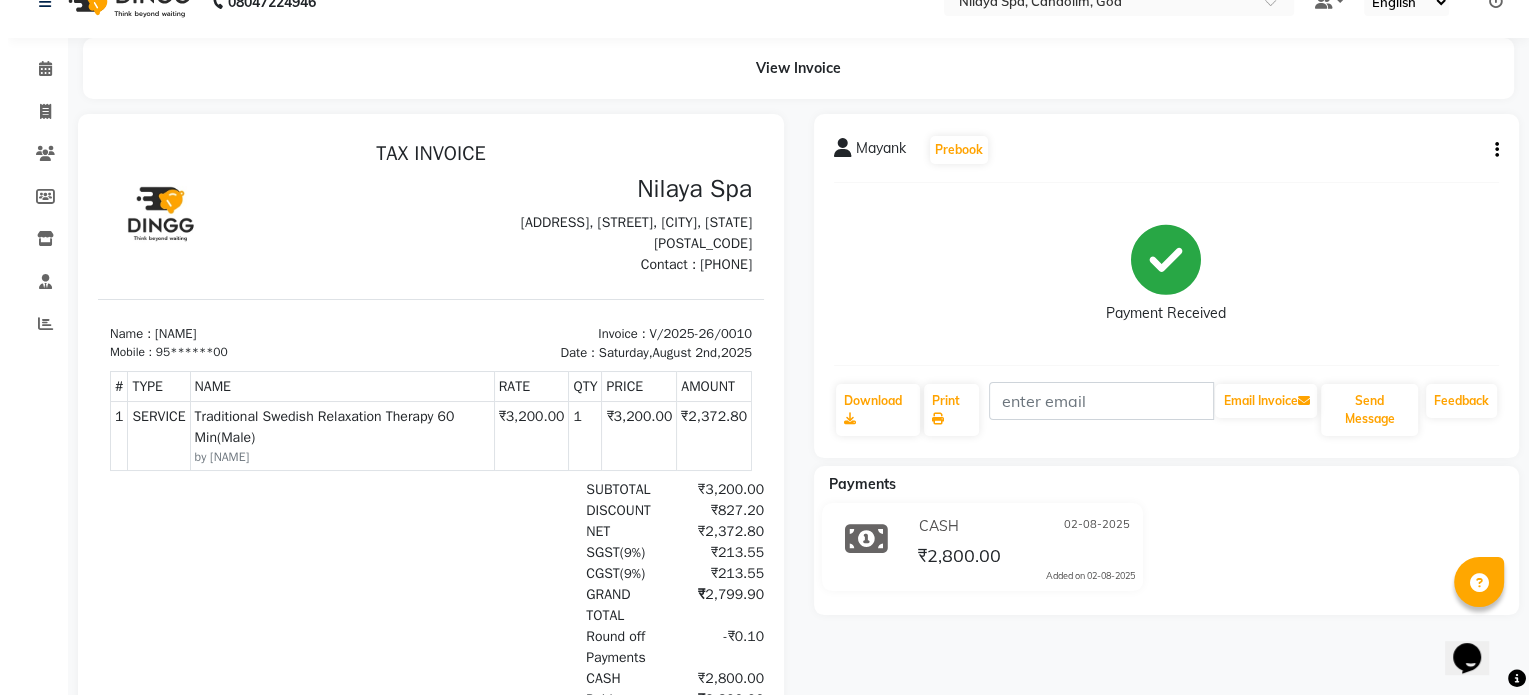 scroll, scrollTop: 0, scrollLeft: 0, axis: both 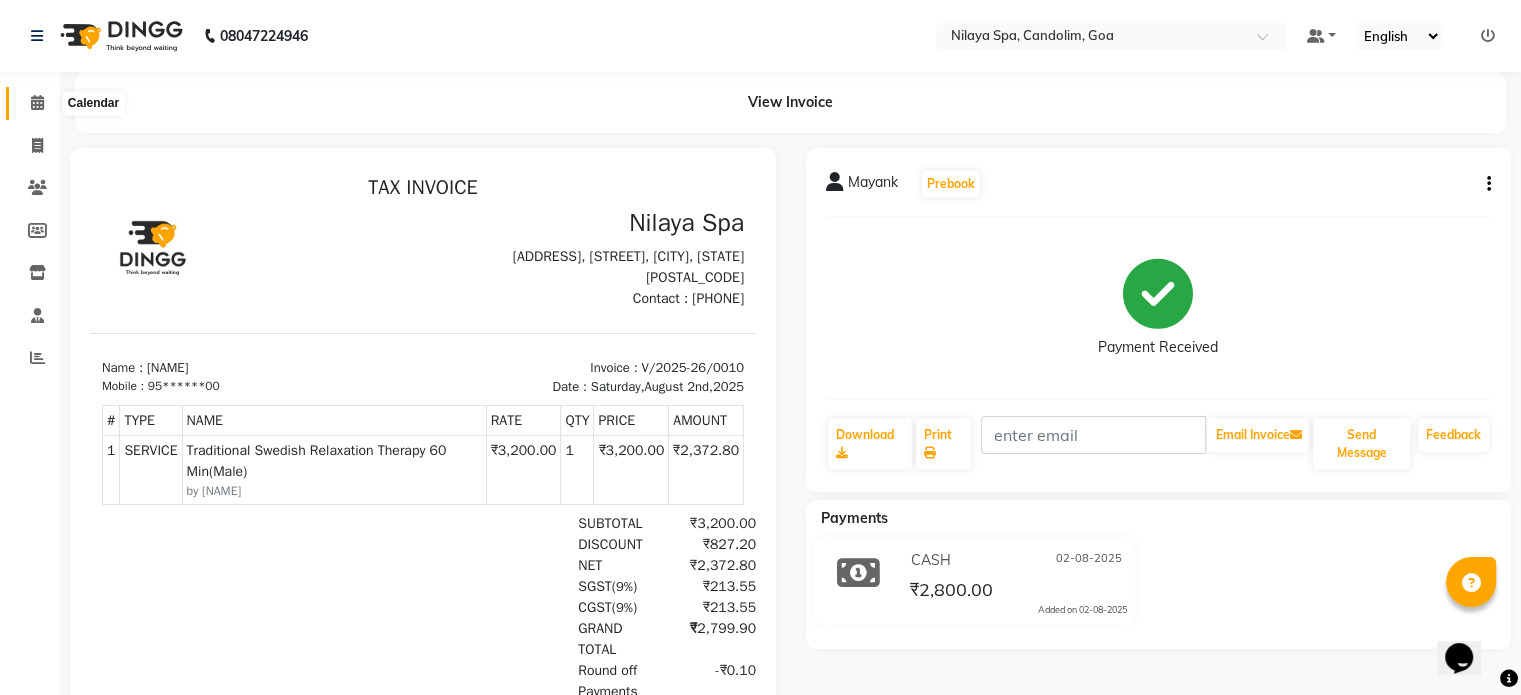click 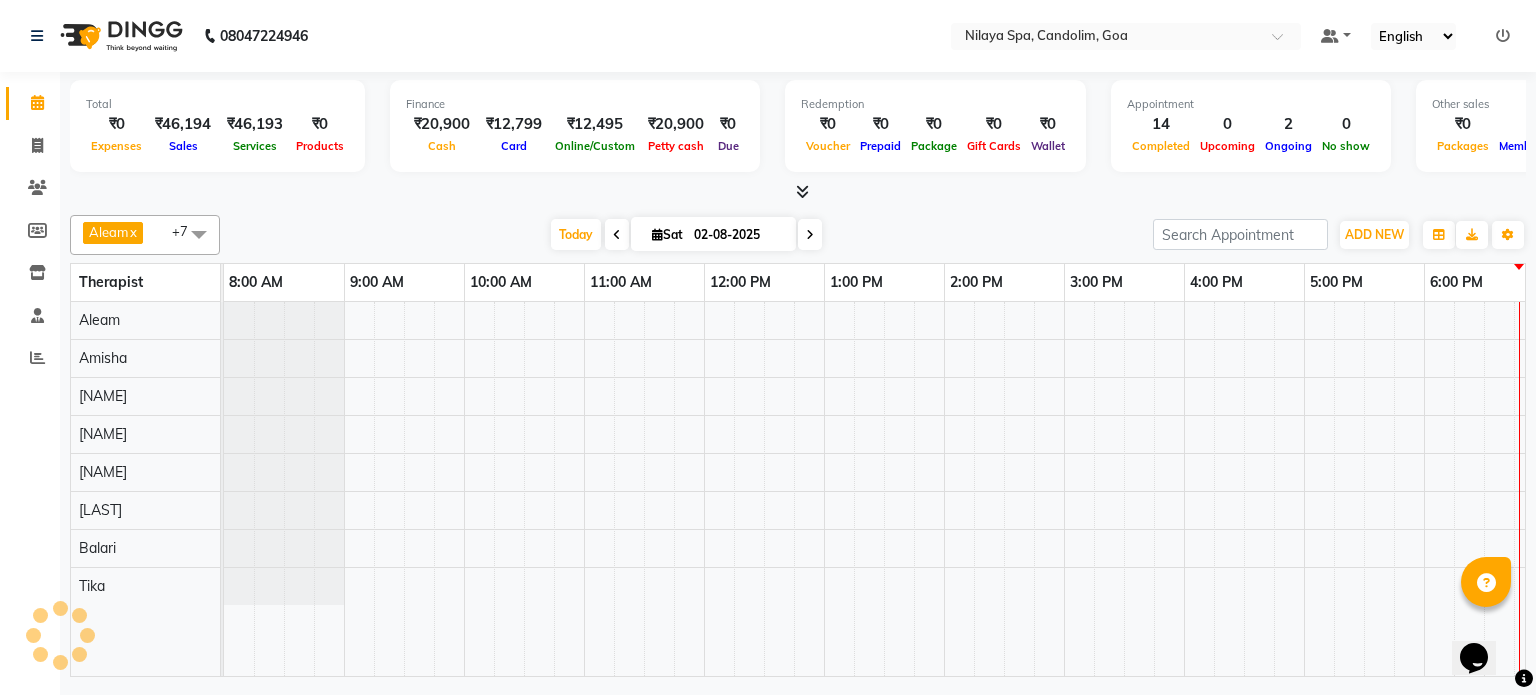 scroll, scrollTop: 0, scrollLeft: 258, axis: horizontal 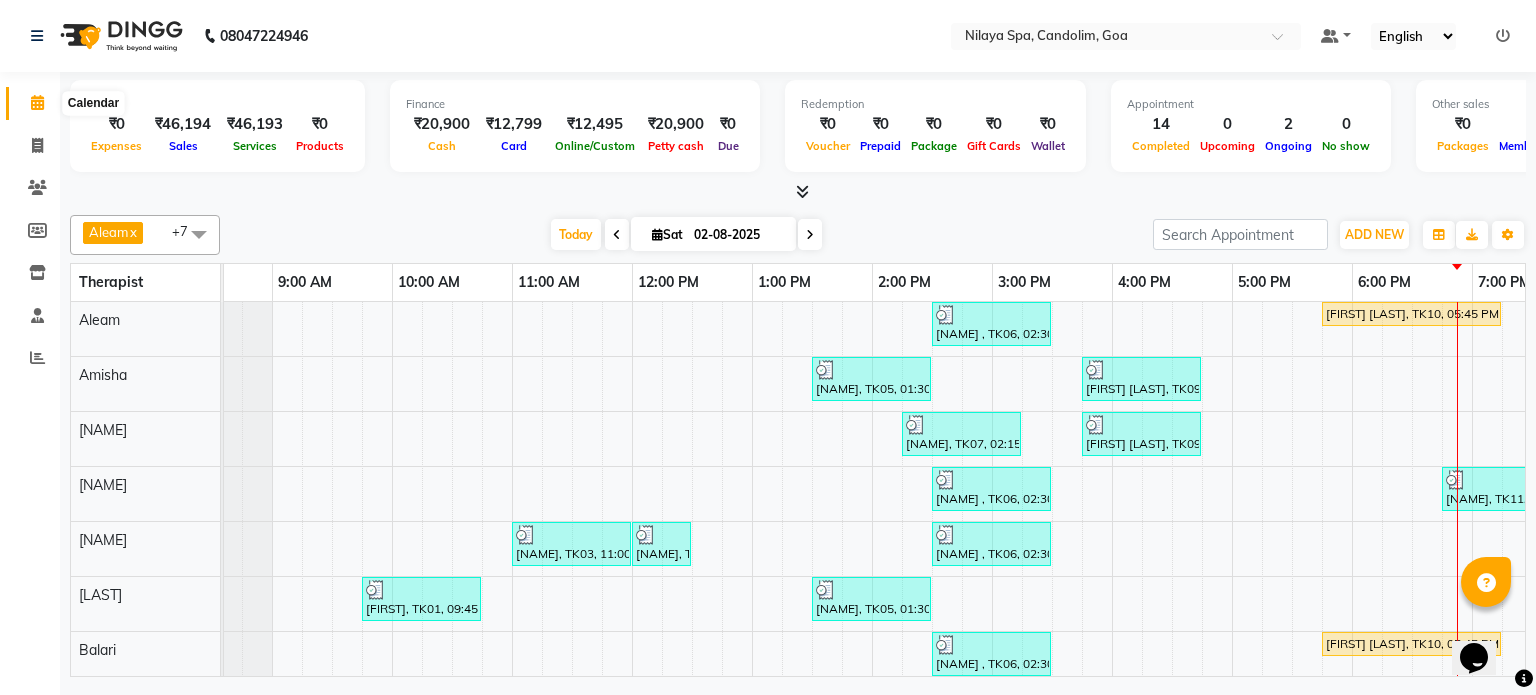 click 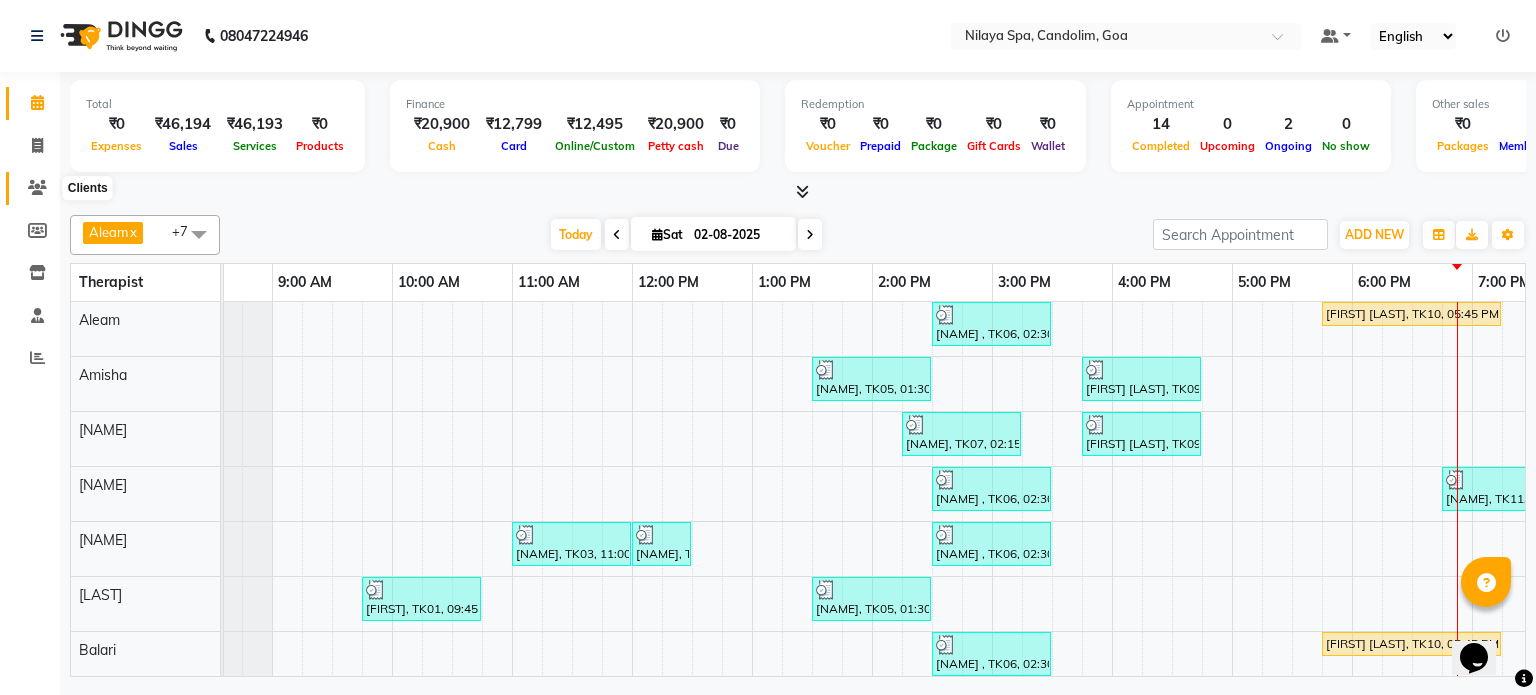 click 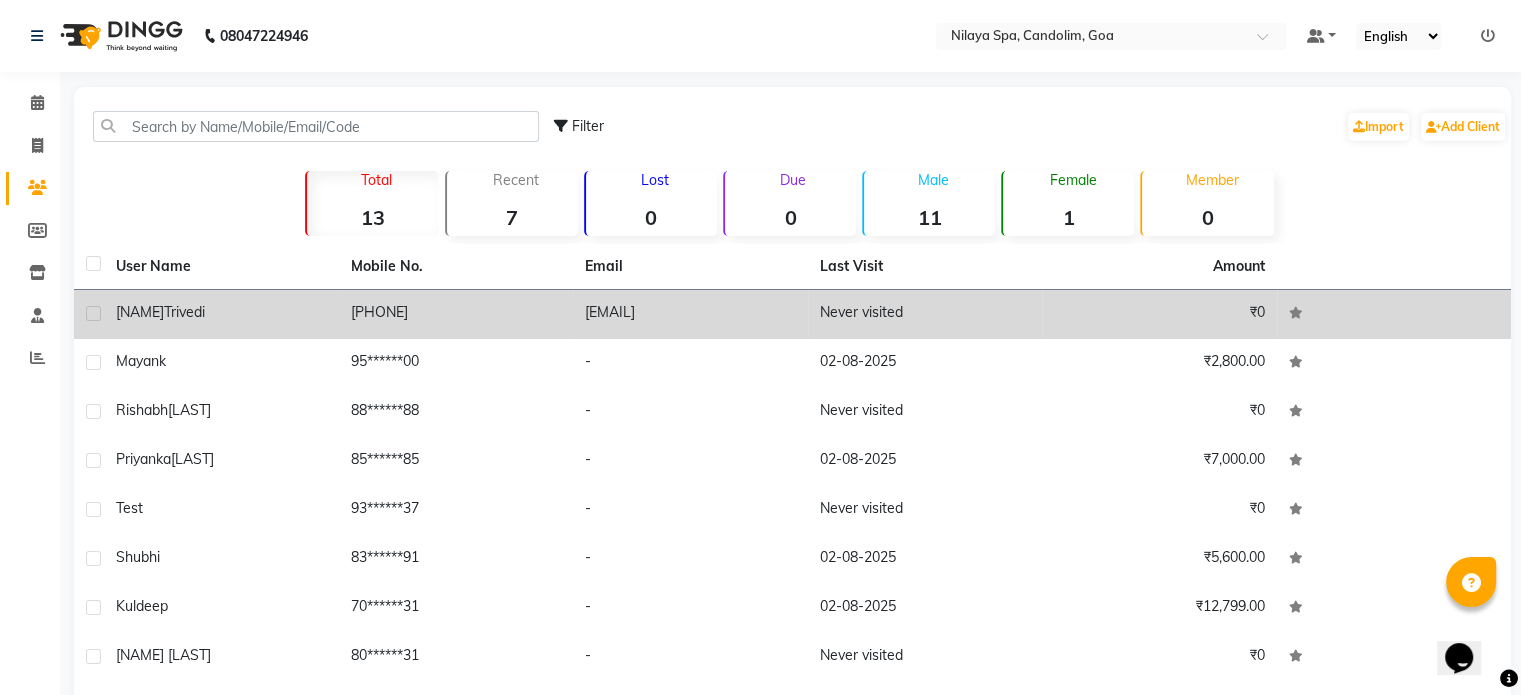 click on "[NAME]" 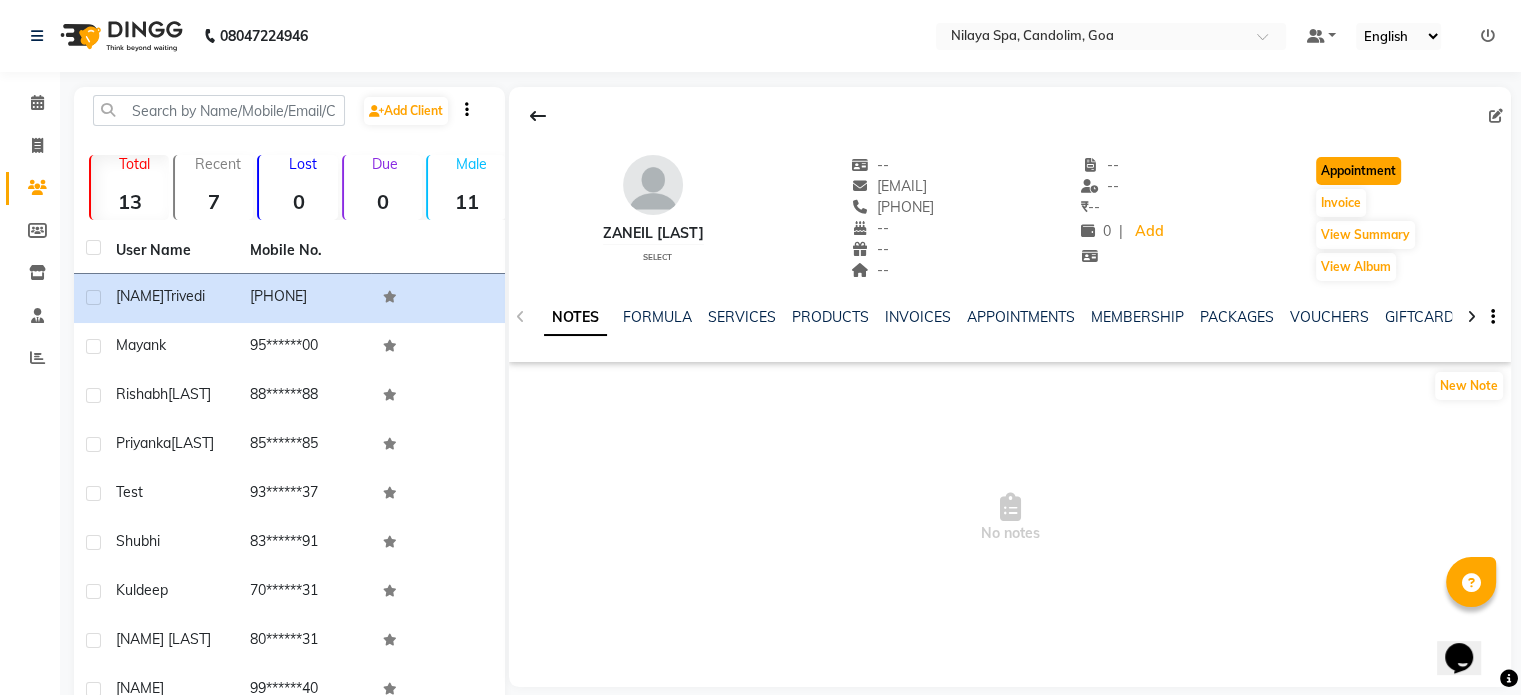 click on "Appointment" 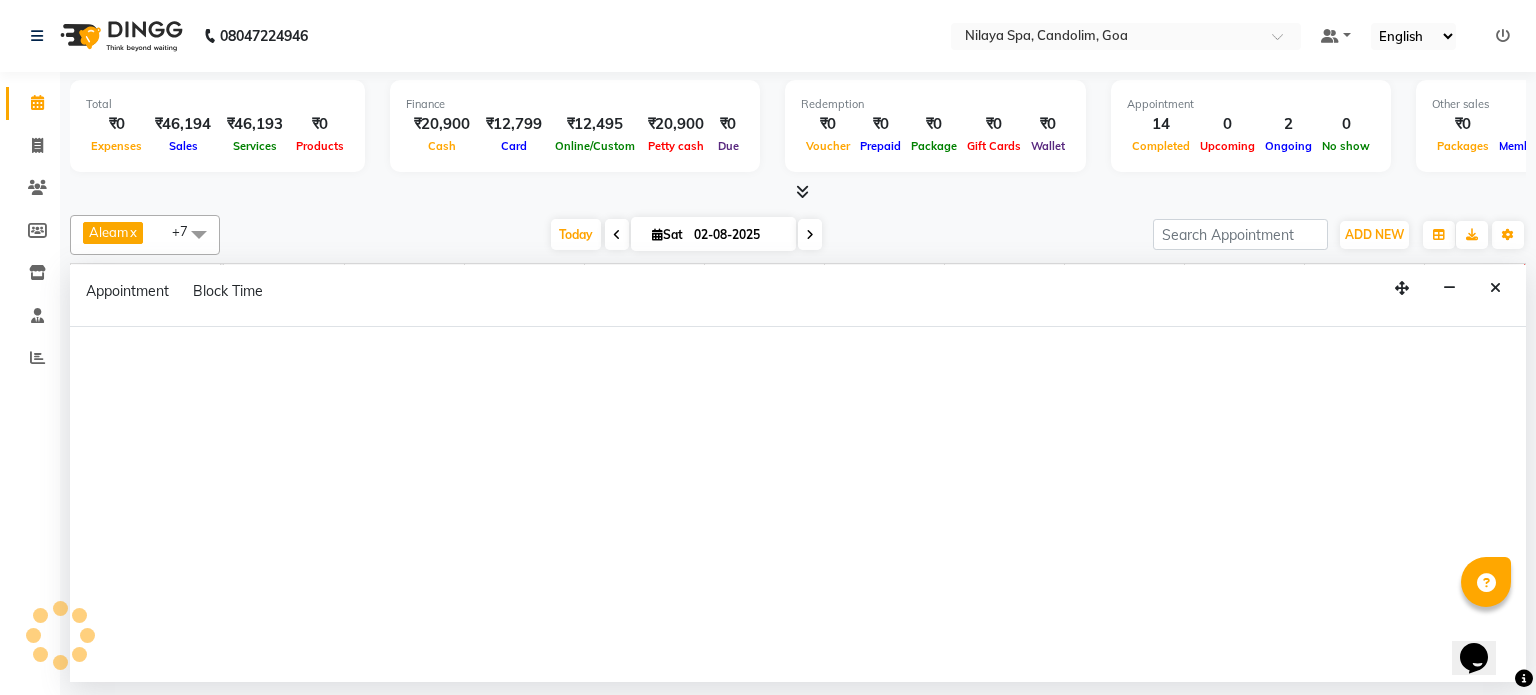 scroll, scrollTop: 0, scrollLeft: 258, axis: horizontal 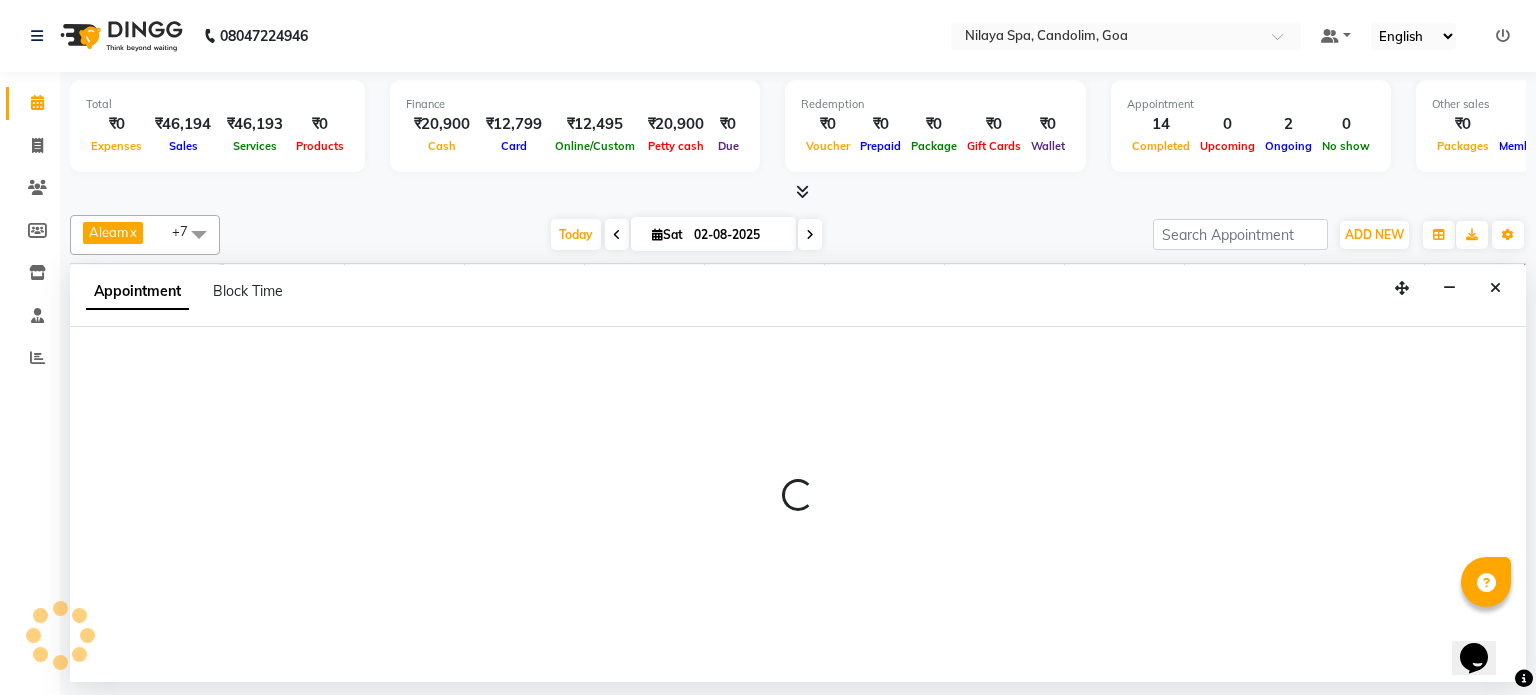 select on "540" 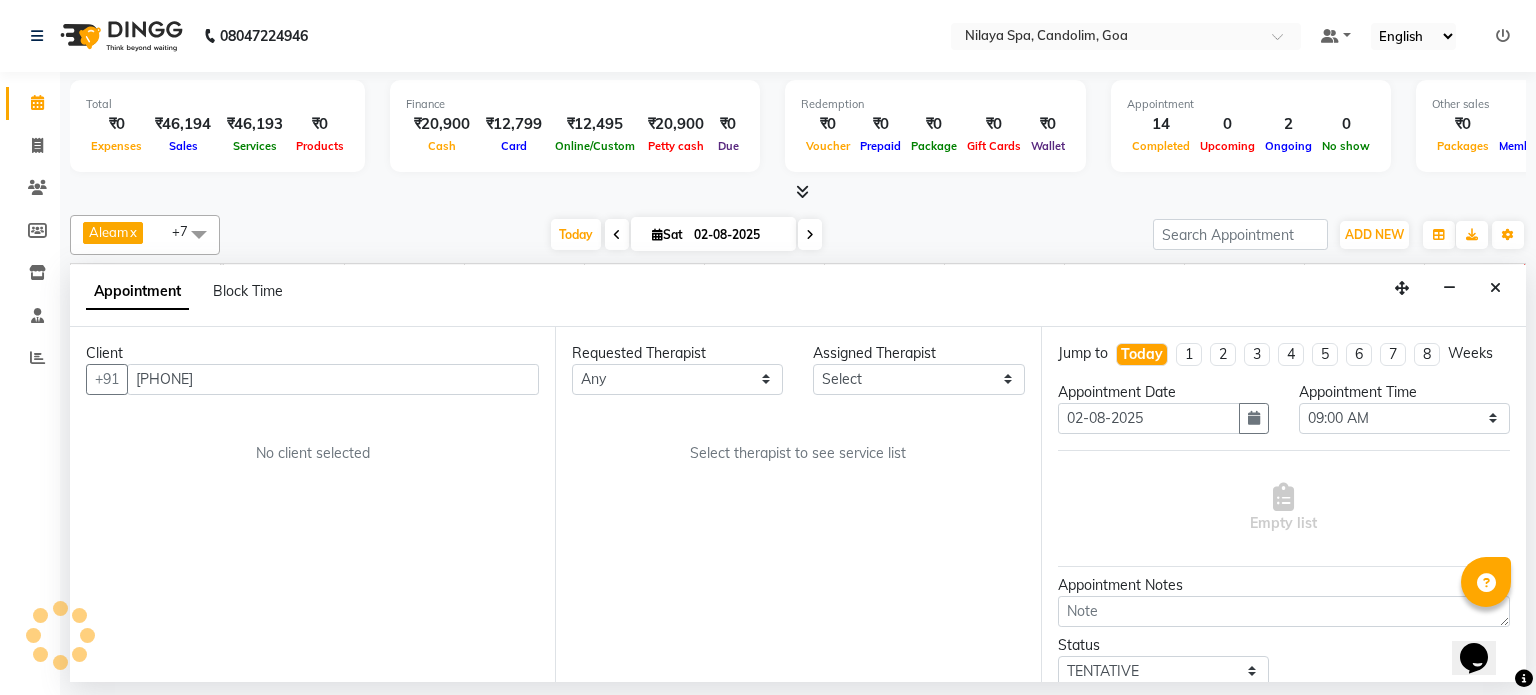 scroll, scrollTop: 0, scrollLeft: 258, axis: horizontal 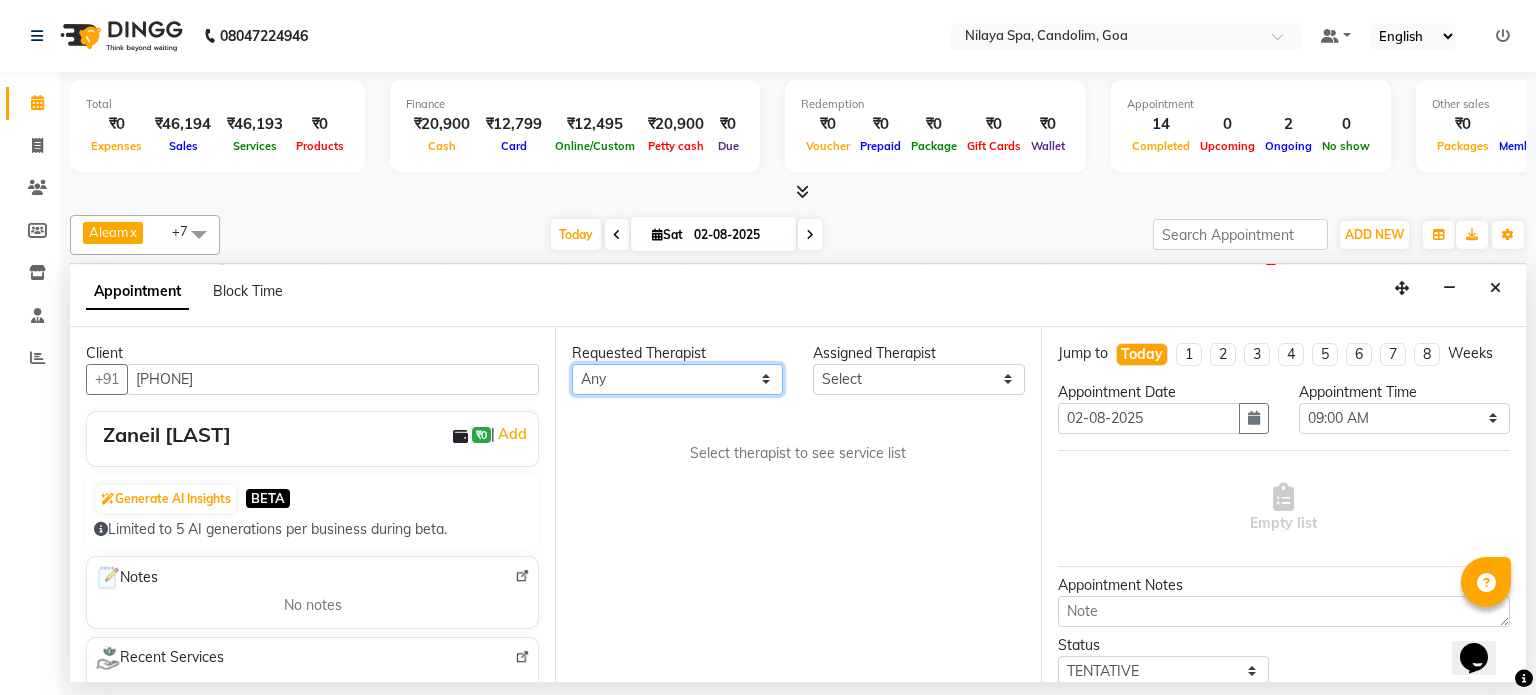 click on "Any [FIRST] [LAST] [LAST]  [FIRST] [LAST] [LAST]    [FIRST]    [LAST]   [LAST]   [LAST]" at bounding box center (677, 379) 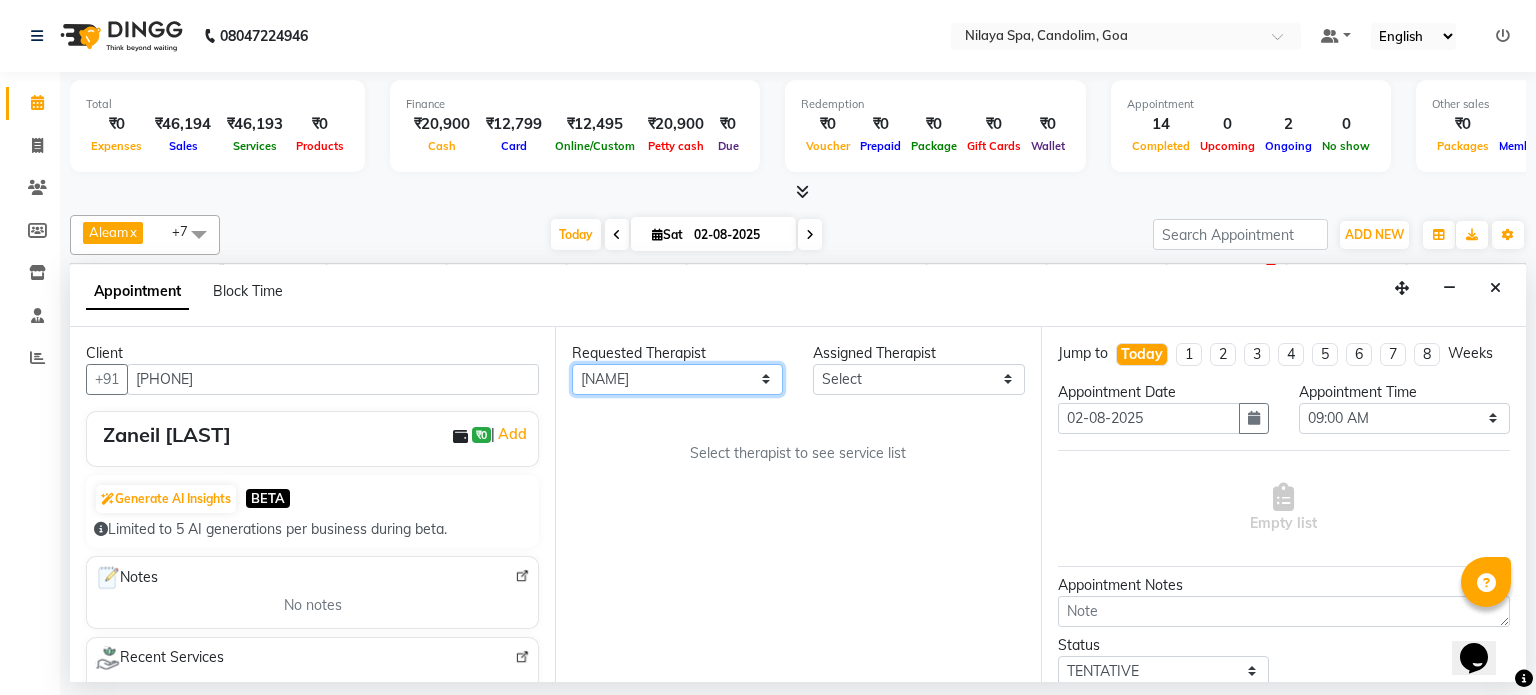 click on "Any [FIRST] [LAST] [LAST]  [FIRST] [LAST] [LAST]    [FIRST]    [LAST]   [LAST]   [LAST]" at bounding box center (677, 379) 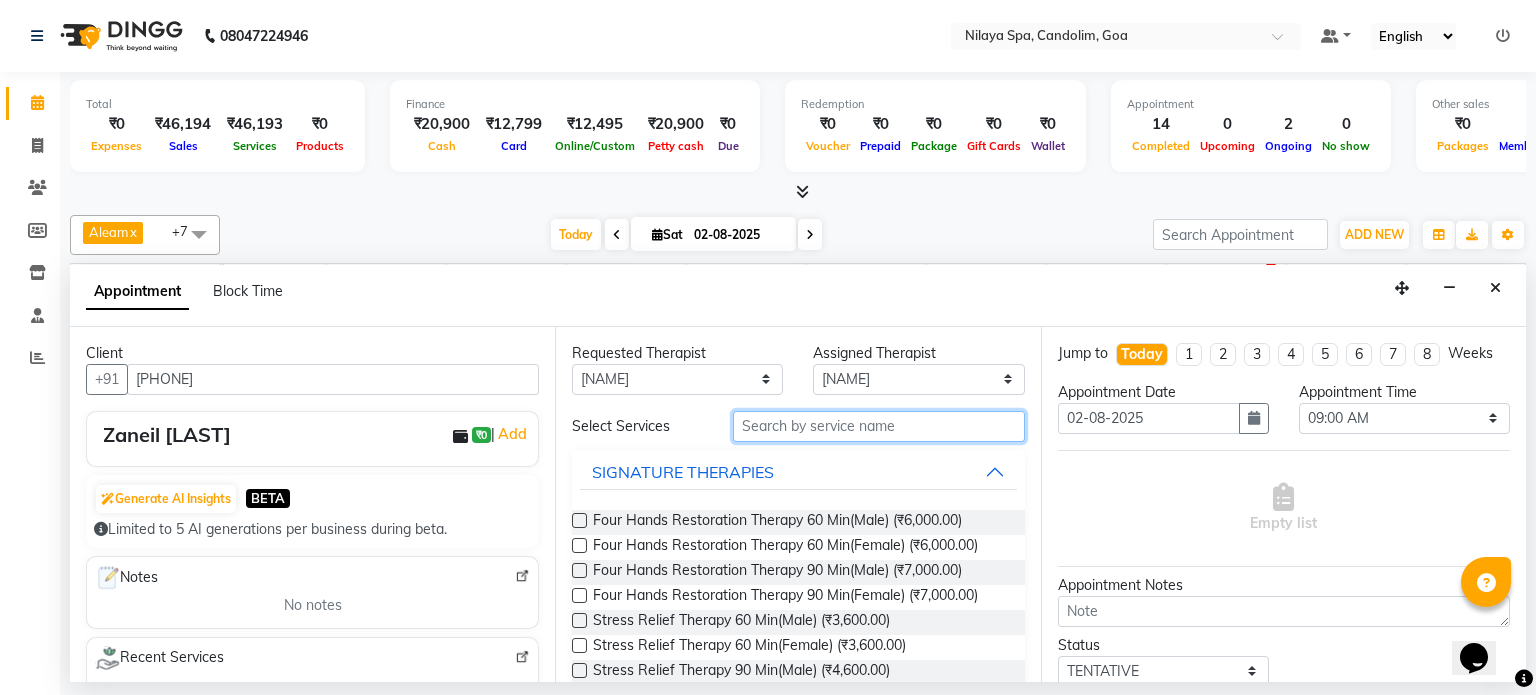 click at bounding box center [879, 426] 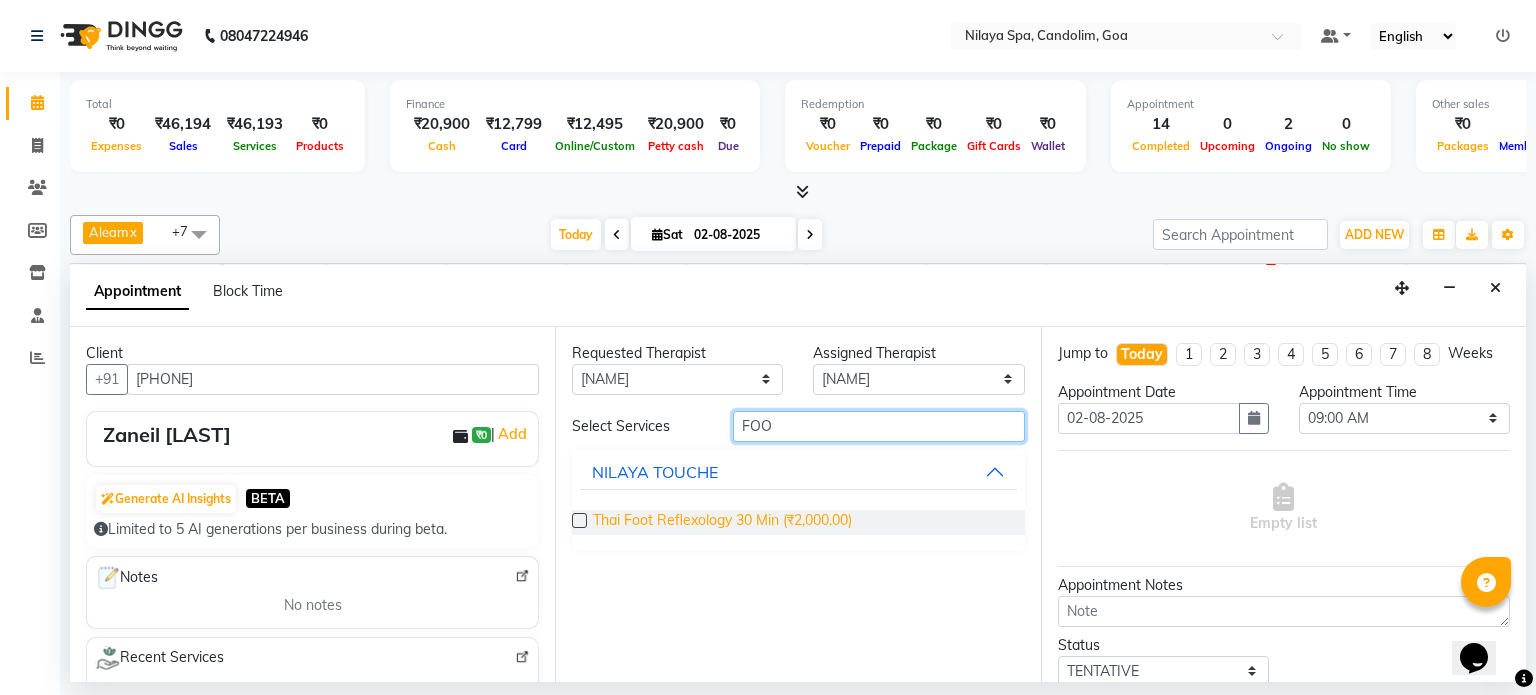 type on "FOO" 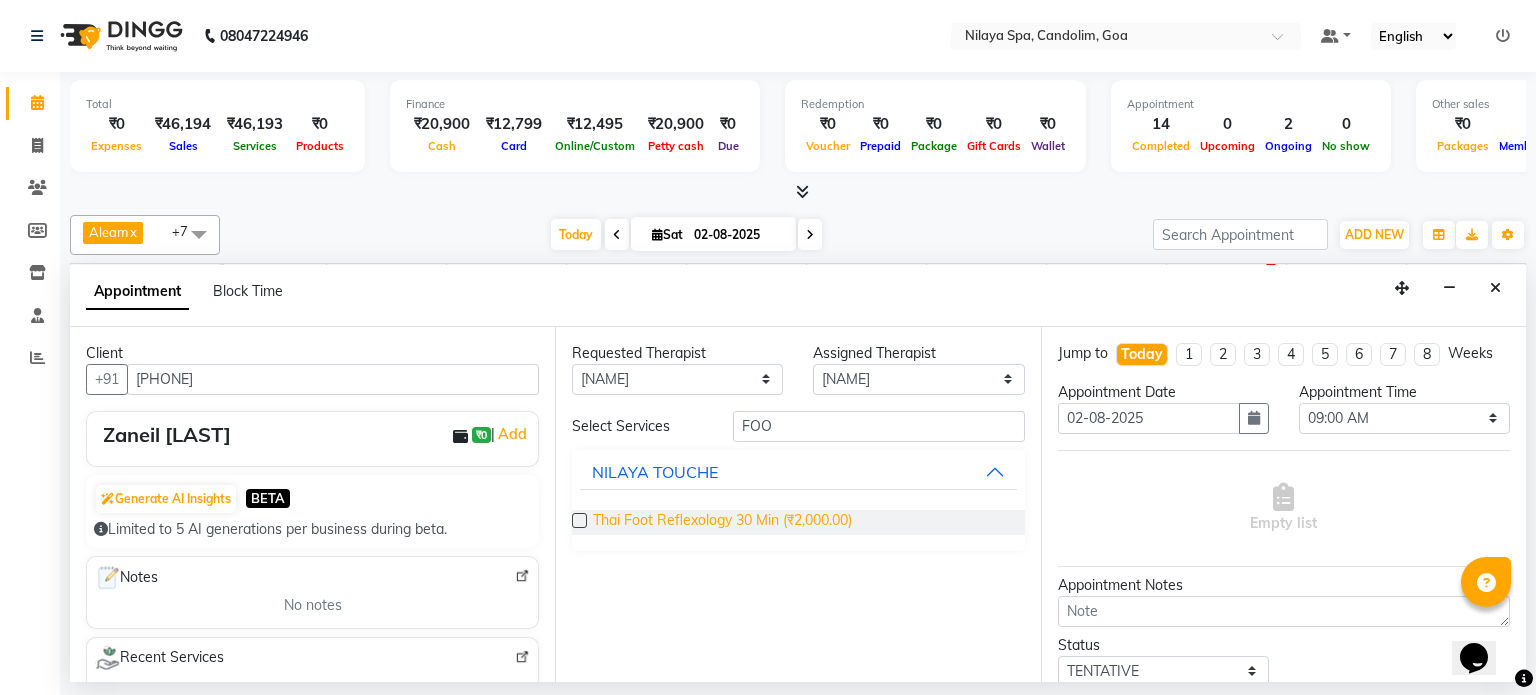 click on "Thai Foot Reflexology 30 Min (₹2,000.00)" at bounding box center (722, 522) 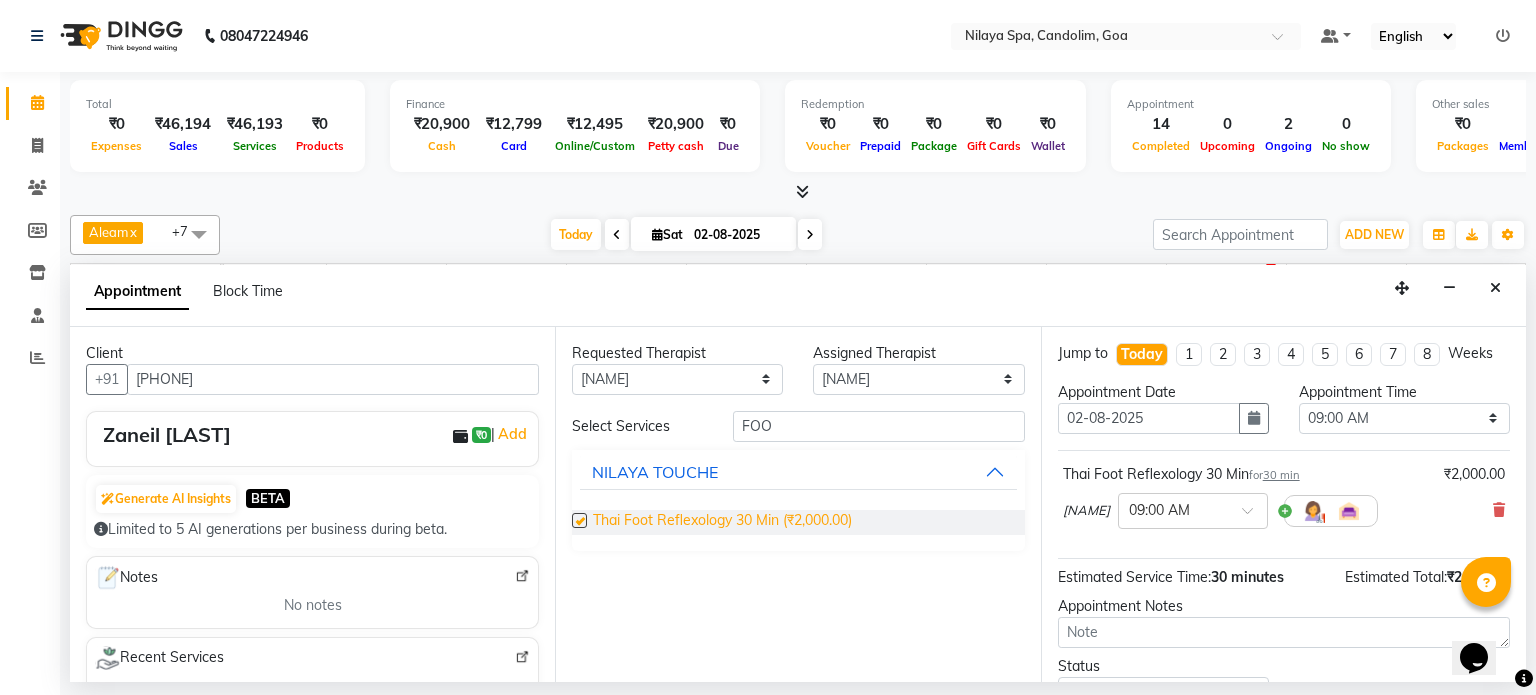 checkbox on "false" 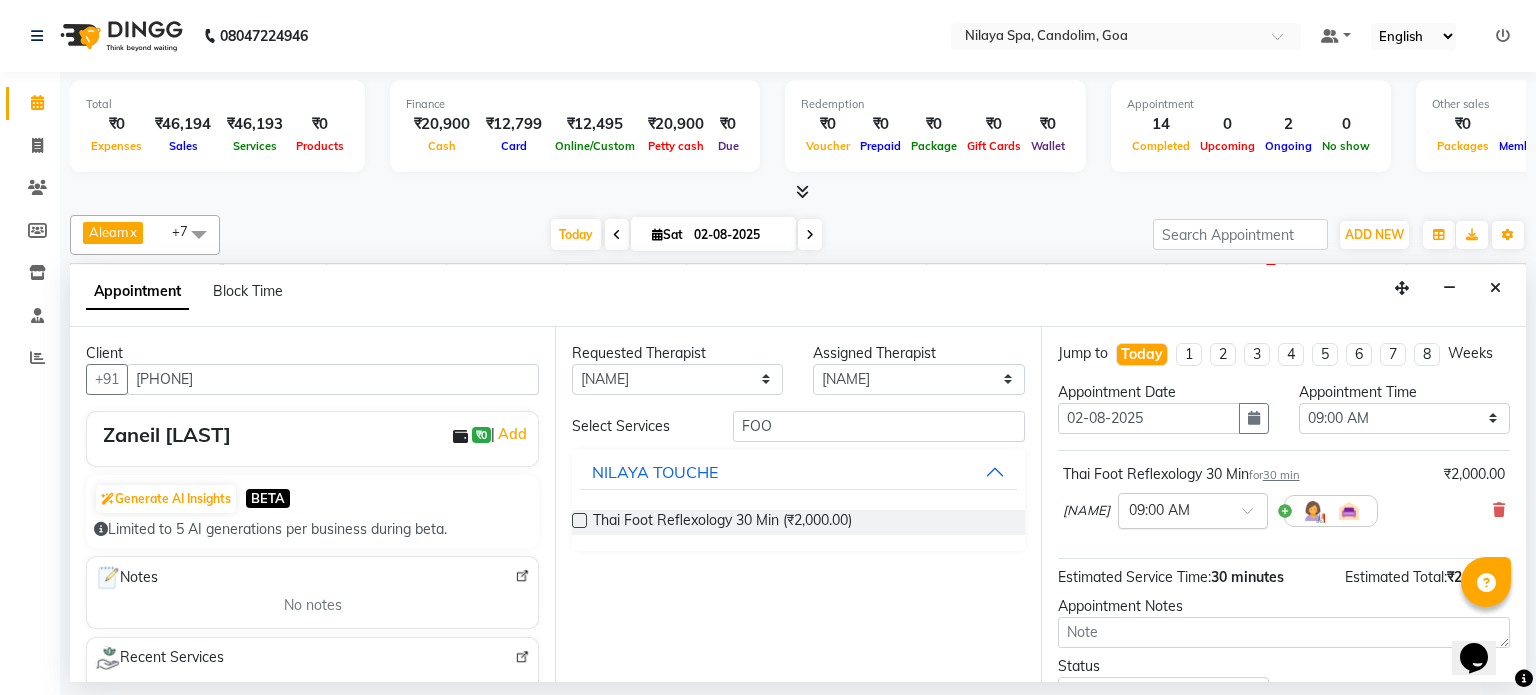 click at bounding box center (1254, 516) 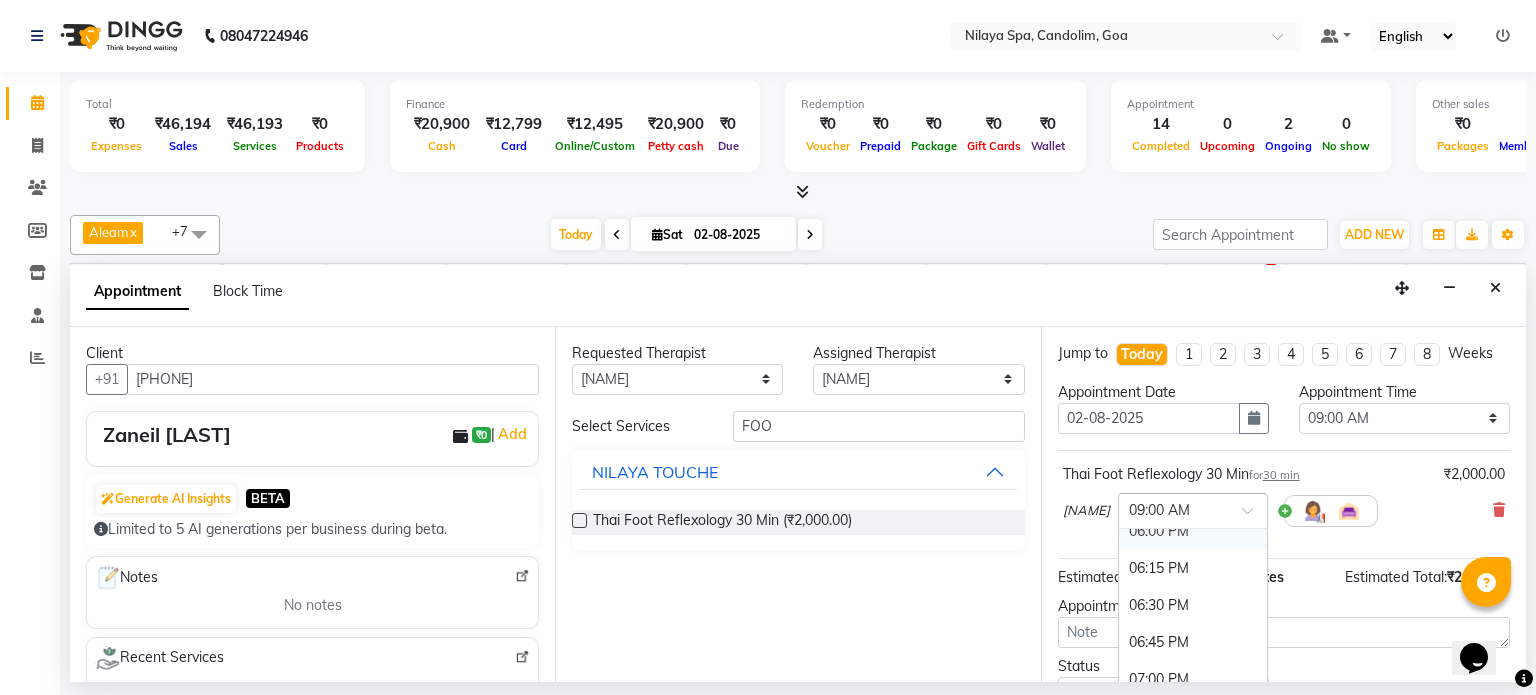 scroll, scrollTop: 1400, scrollLeft: 0, axis: vertical 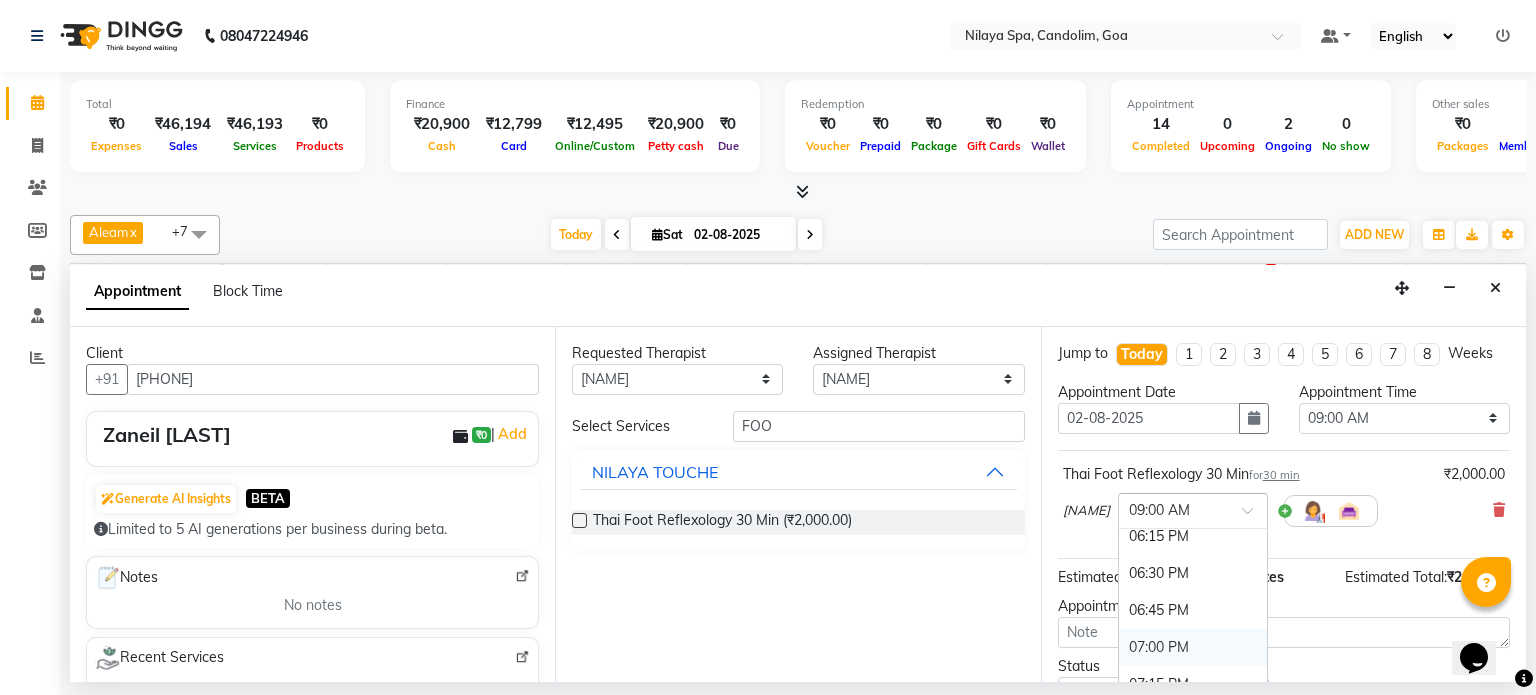 click on "07:00 PM" at bounding box center [1193, 647] 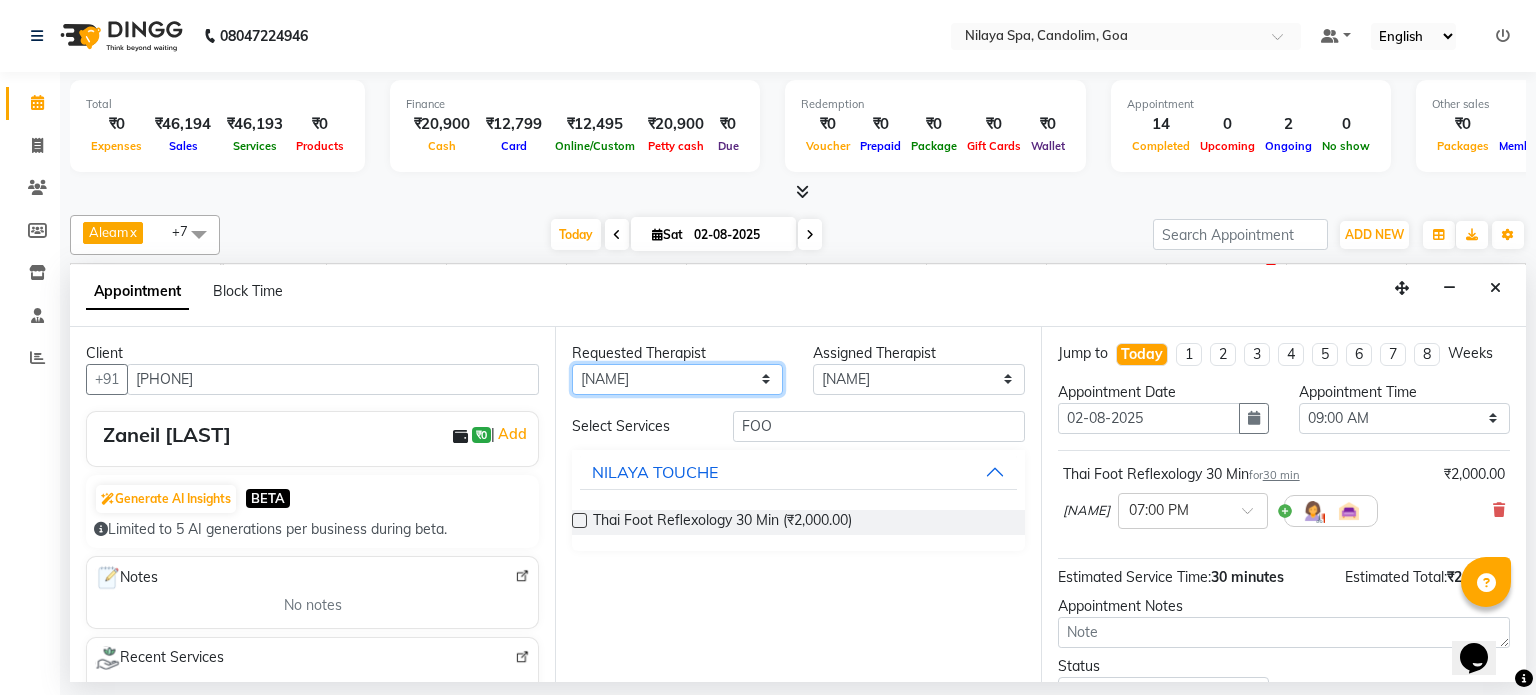 click on "Any [FIRST] [LAST] [LAST]  [FIRST] [LAST] [LAST]    [FIRST]    [LAST]   [LAST]   [LAST]" at bounding box center [677, 379] 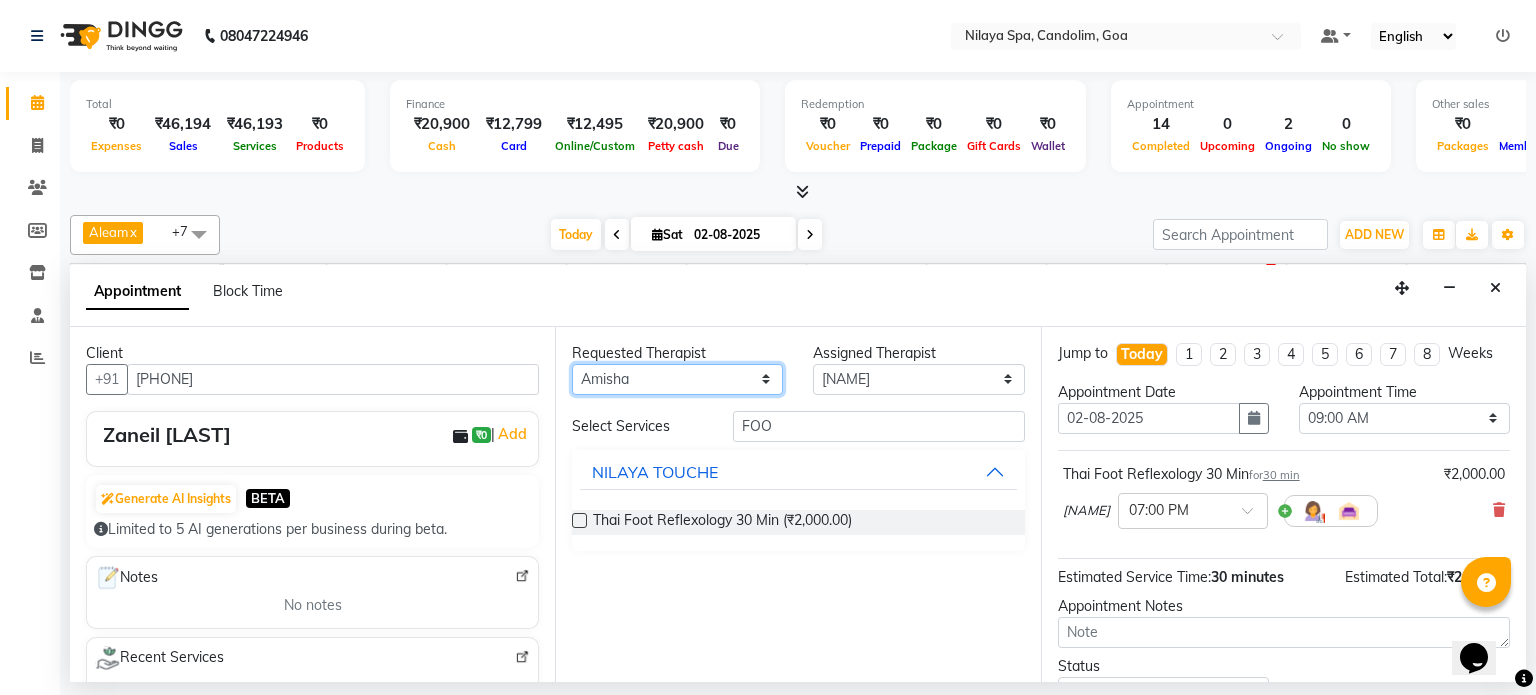 click on "Any [FIRST] [LAST] [LAST]  [FIRST] [LAST] [LAST]    [FIRST]    [LAST]   [LAST]   [LAST]" at bounding box center [677, 379] 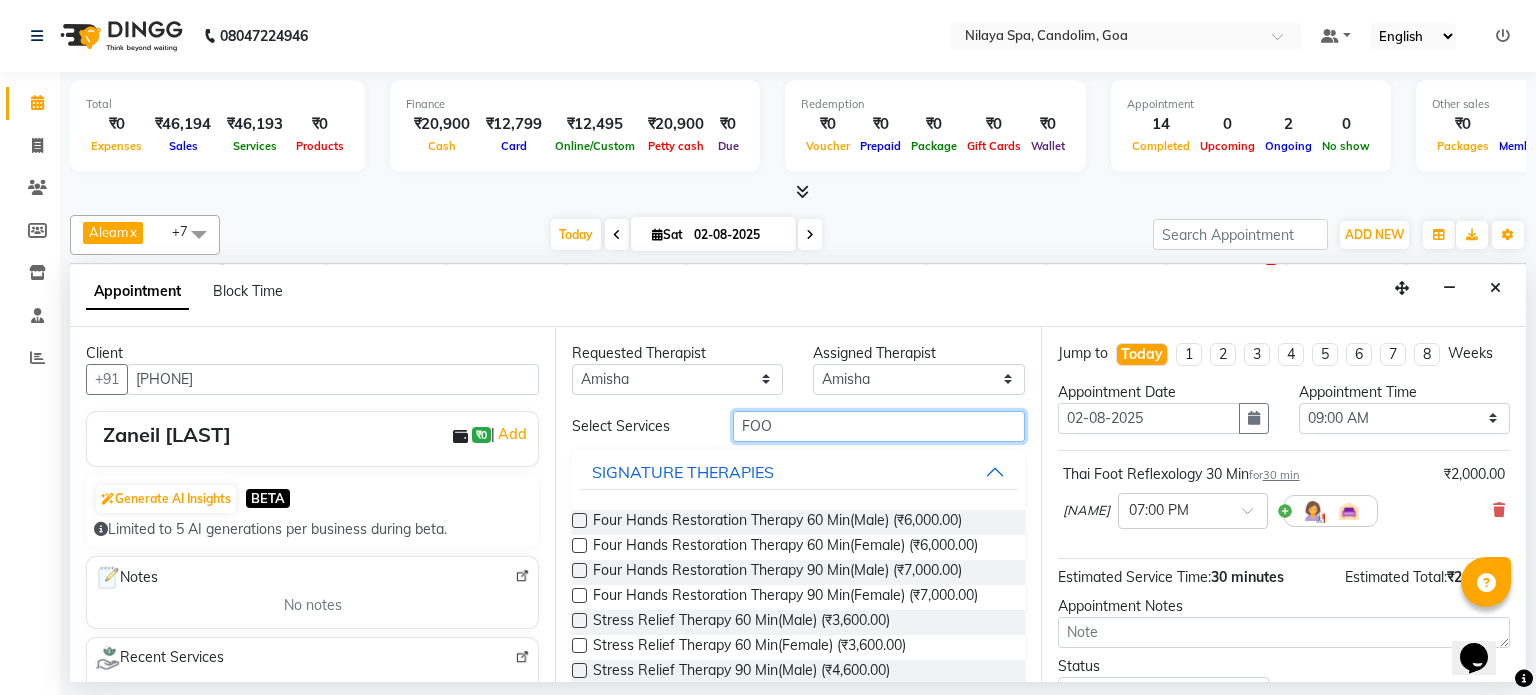 click on "FOO" at bounding box center (879, 426) 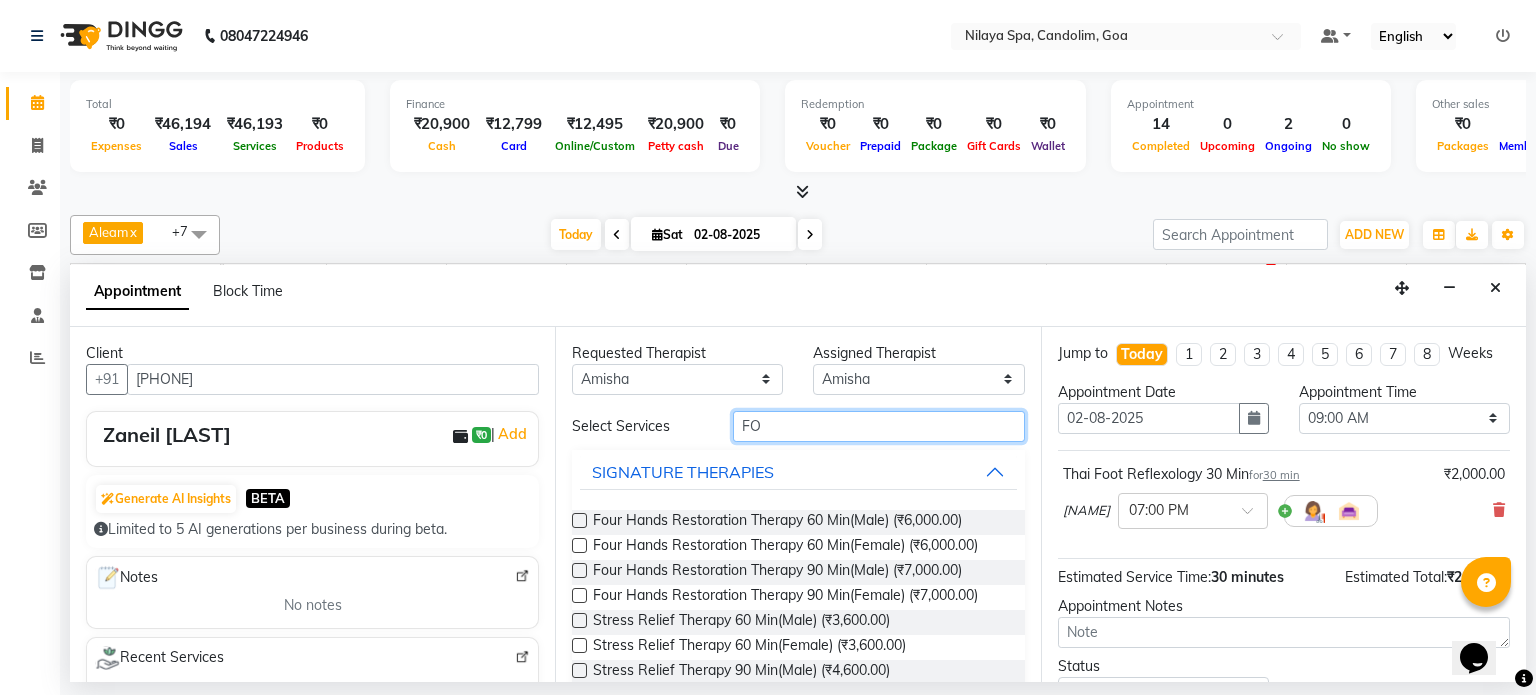 type on "F" 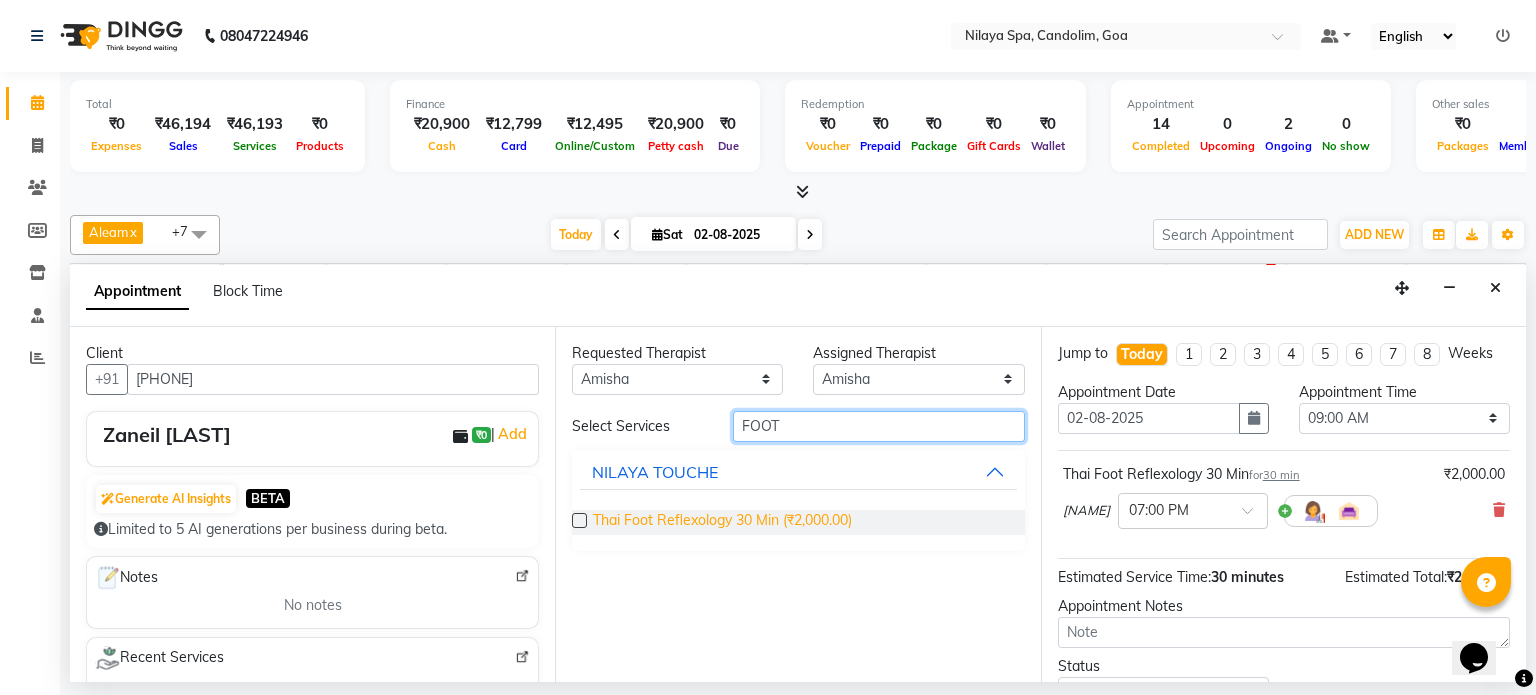 type on "FOOT" 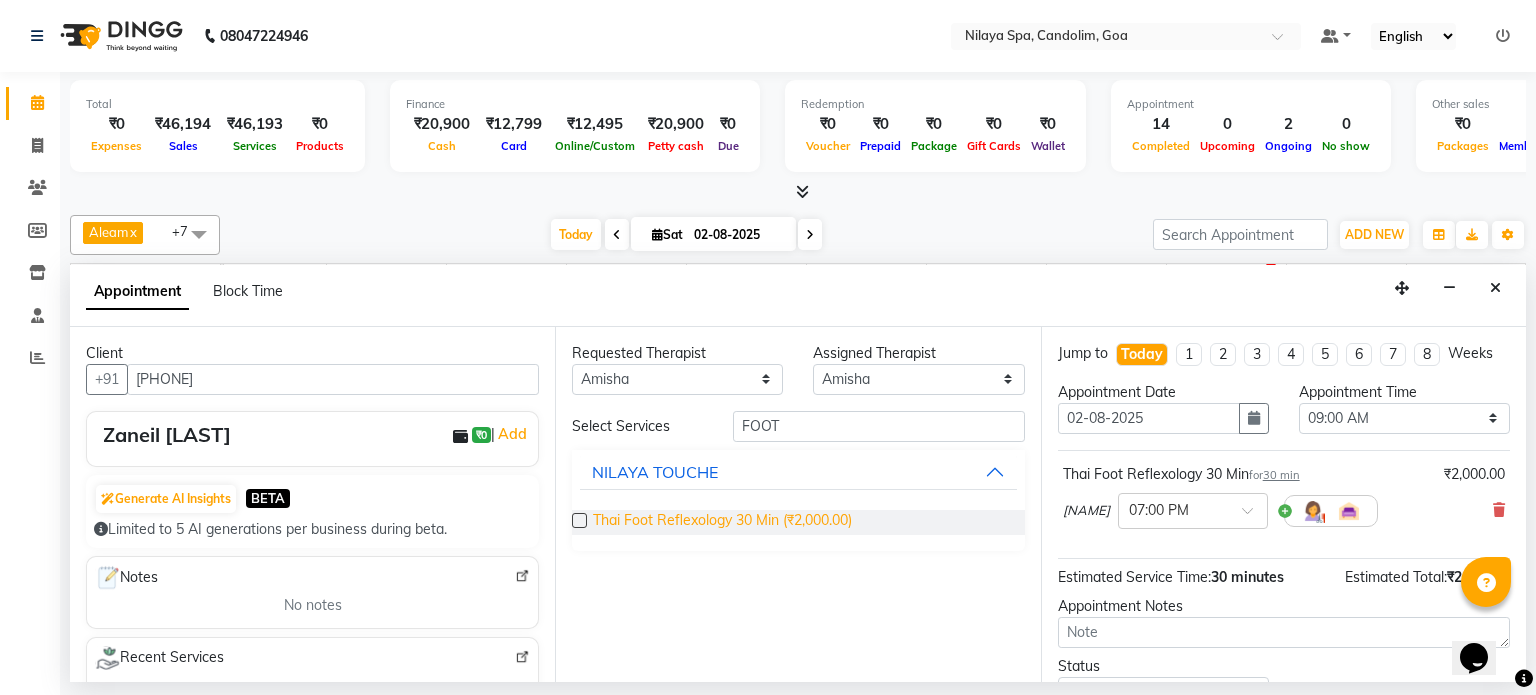 click on "Thai Foot Reflexology 30 Min (₹2,000.00)" at bounding box center (722, 522) 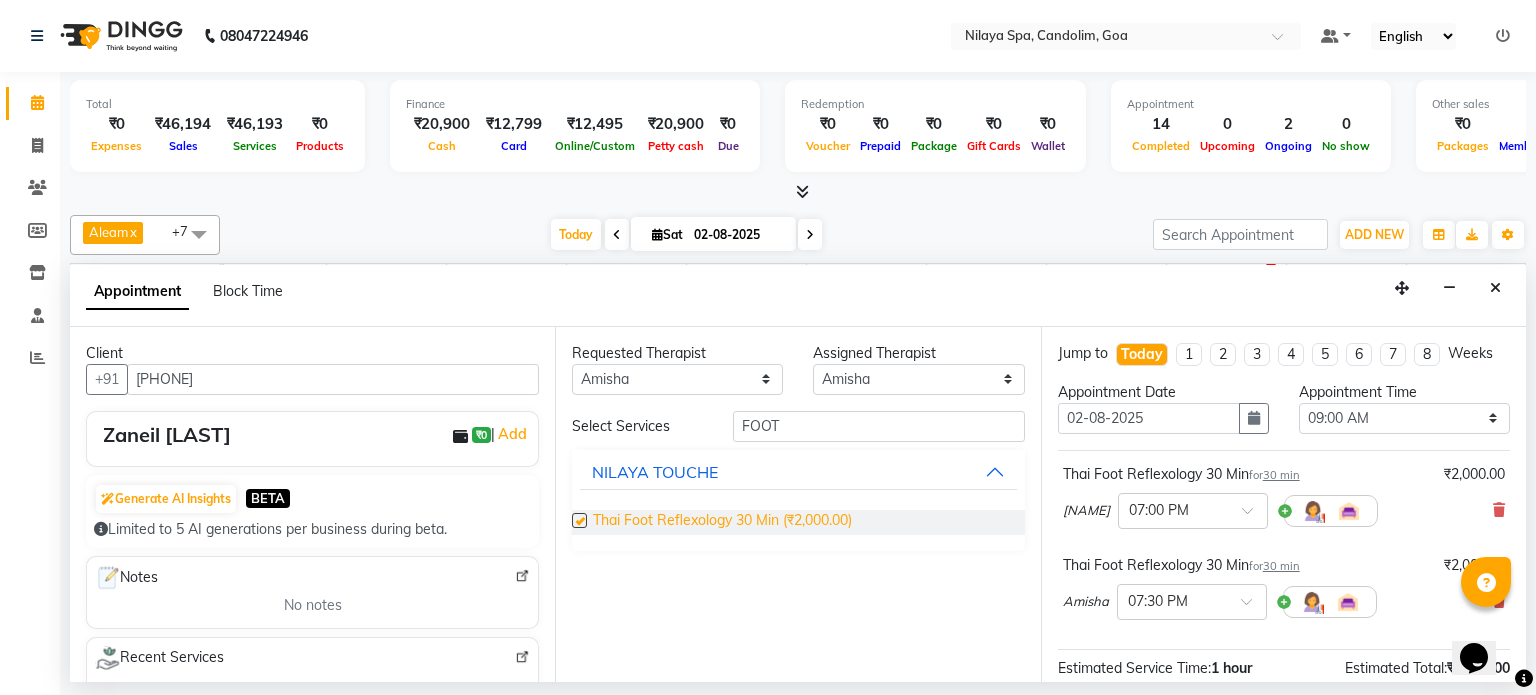 checkbox on "false" 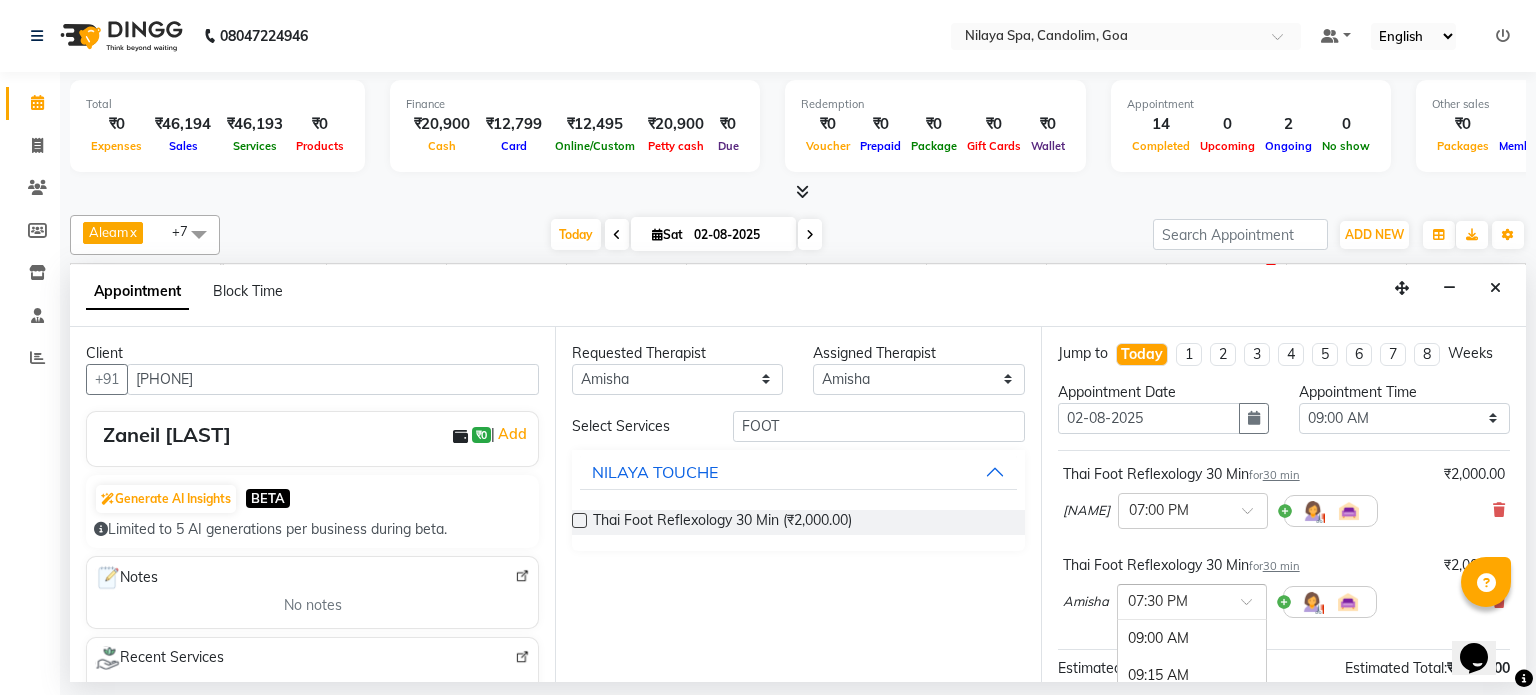 click at bounding box center (1253, 607) 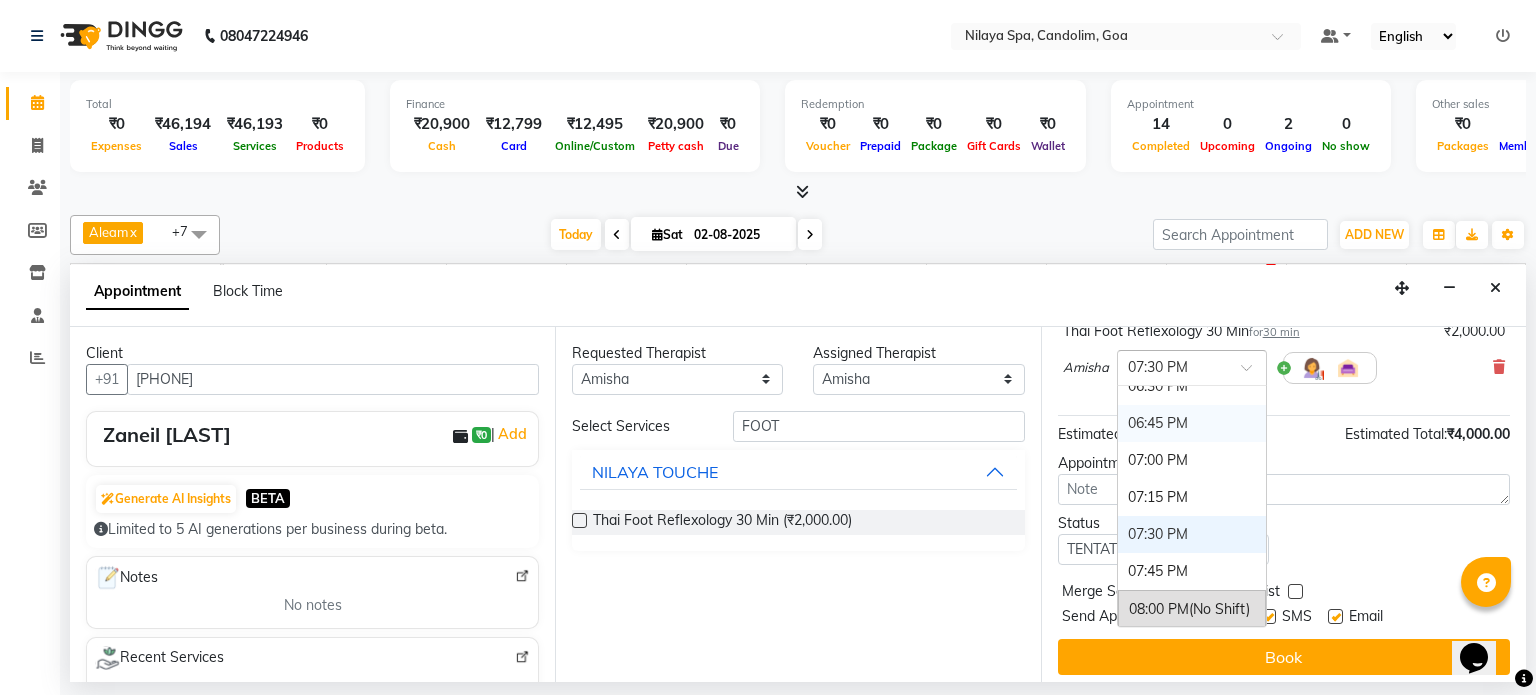 scroll, scrollTop: 241, scrollLeft: 0, axis: vertical 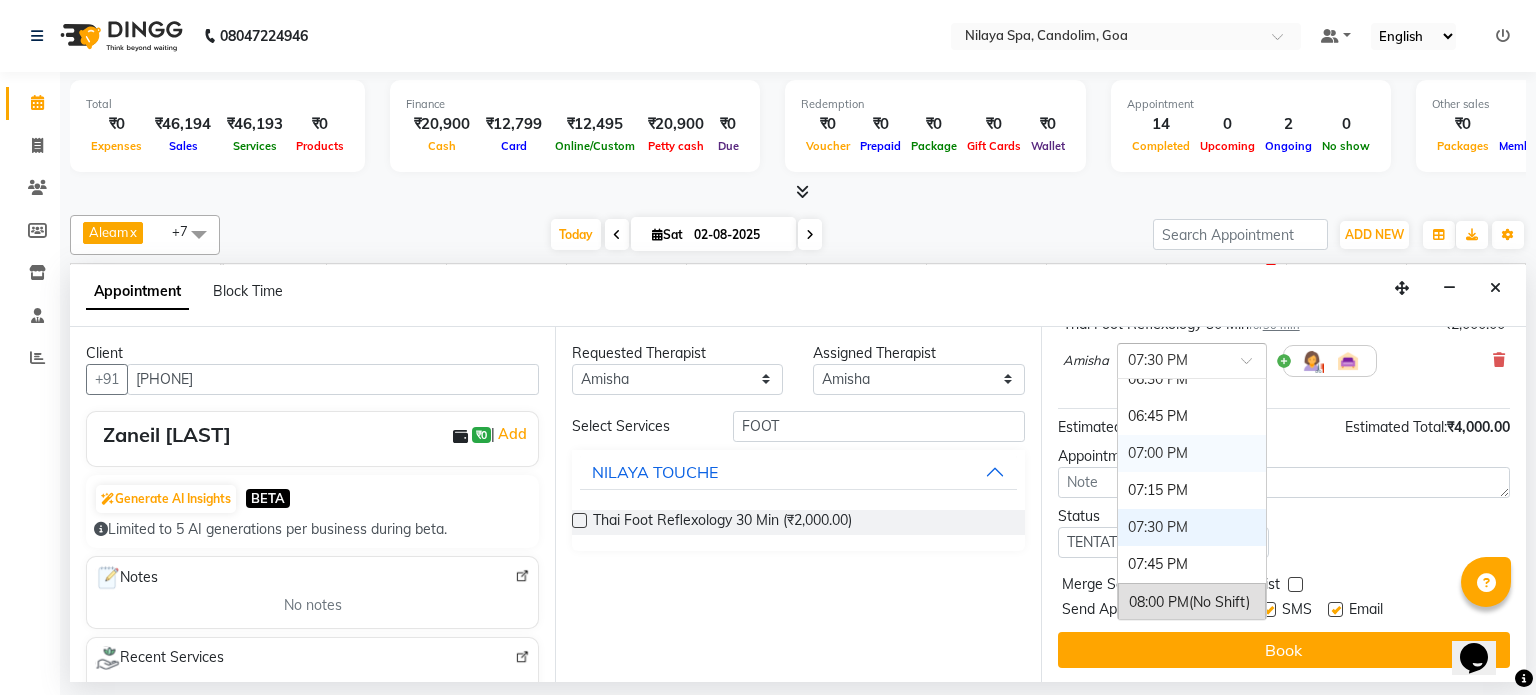 click on "07:00 PM" at bounding box center [1192, 453] 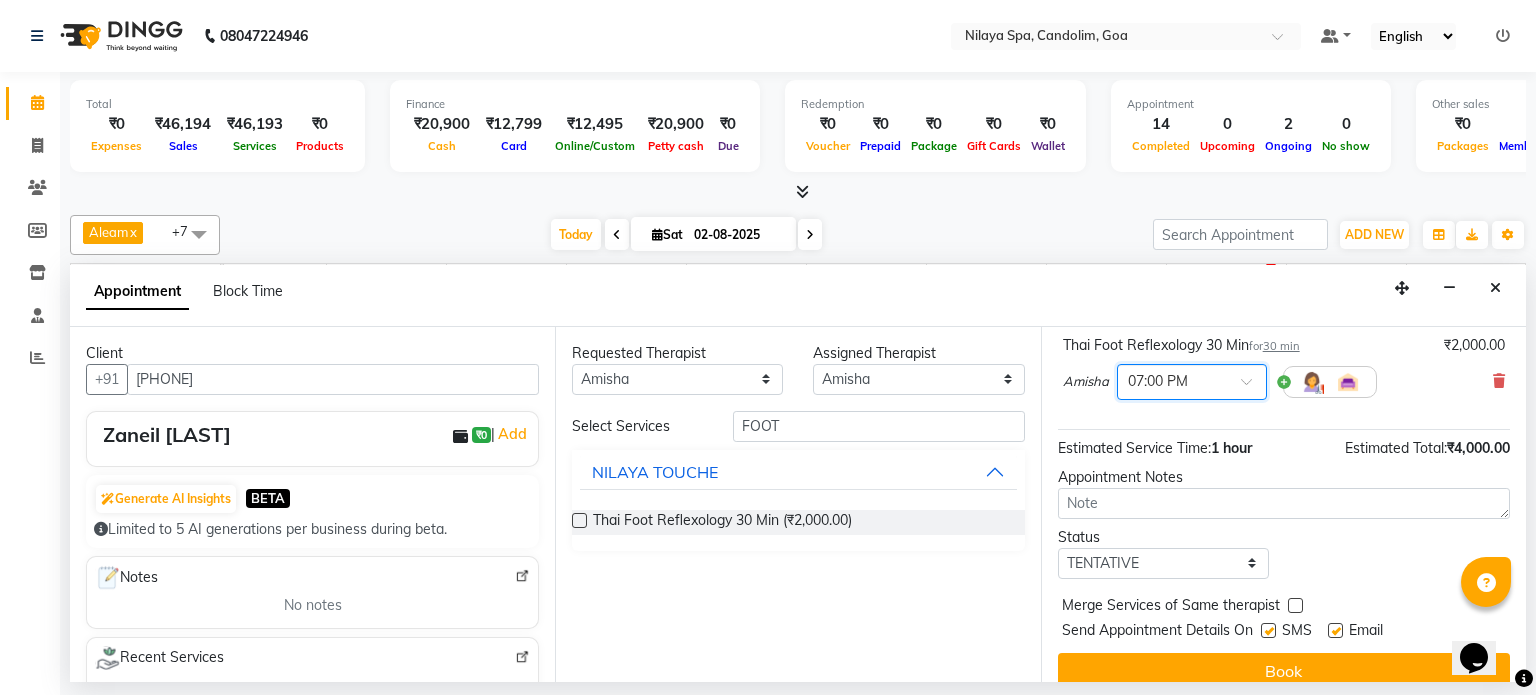 scroll, scrollTop: 263, scrollLeft: 0, axis: vertical 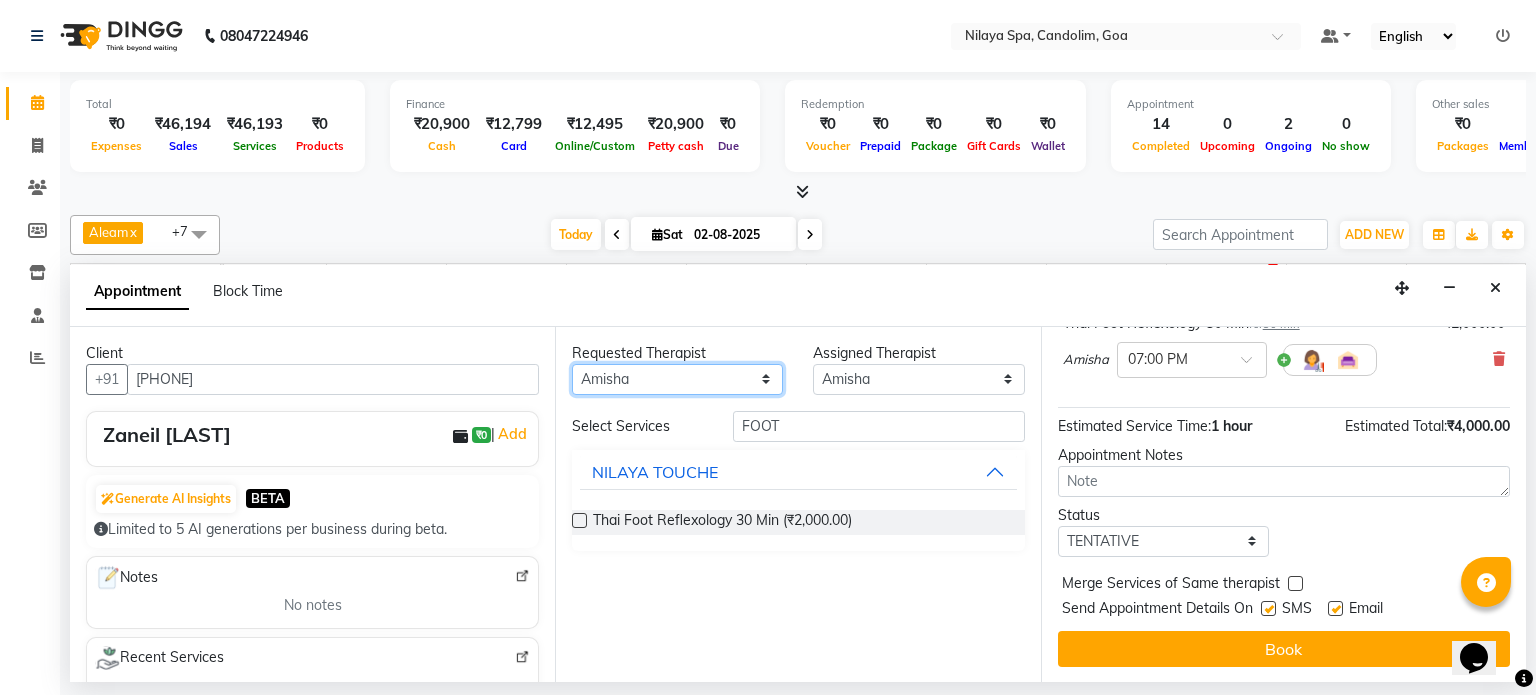 click on "Any [FIRST] [LAST] [LAST]  [FIRST] [LAST] [LAST]    [FIRST]    [LAST]   [LAST]   [LAST]" at bounding box center [677, 379] 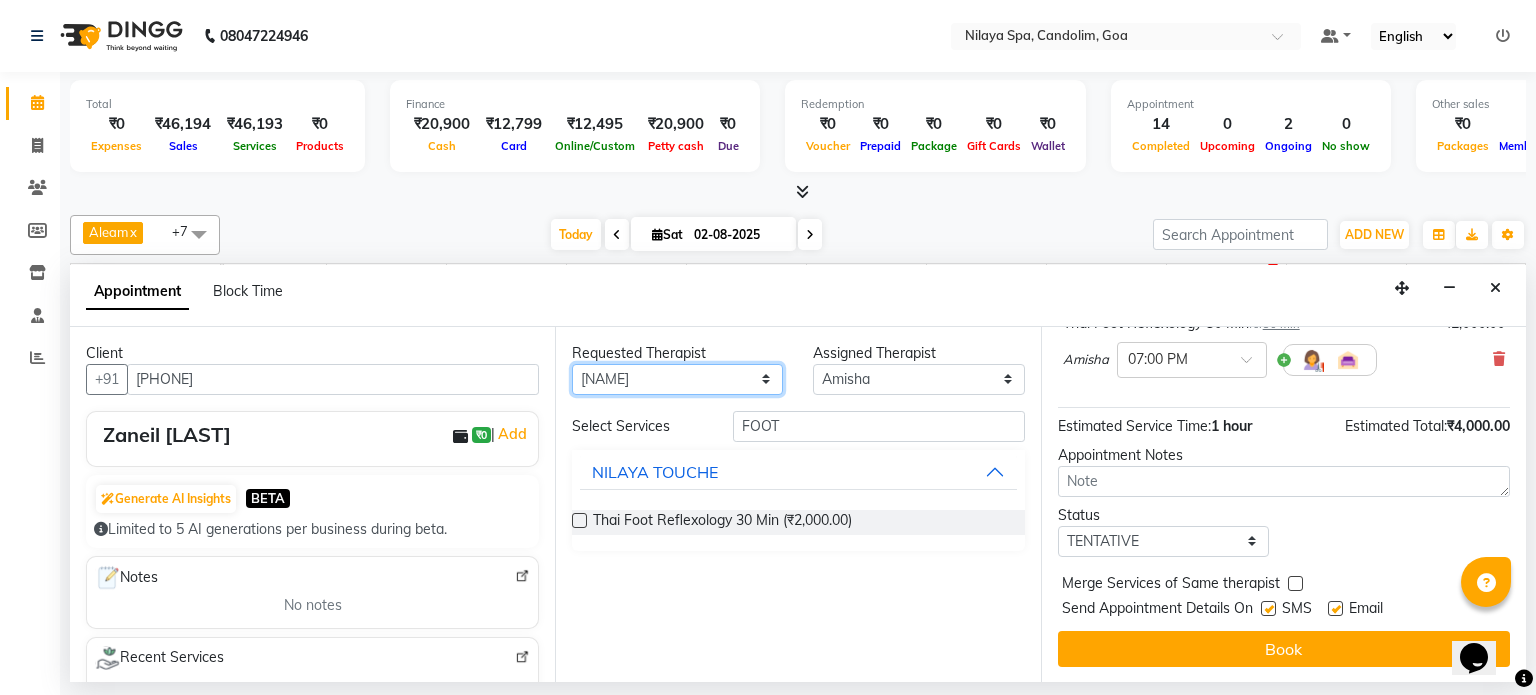 click on "Any [FIRST] [LAST] [LAST]  [FIRST] [LAST] [LAST]    [FIRST]    [LAST]   [LAST]   [LAST]" at bounding box center [677, 379] 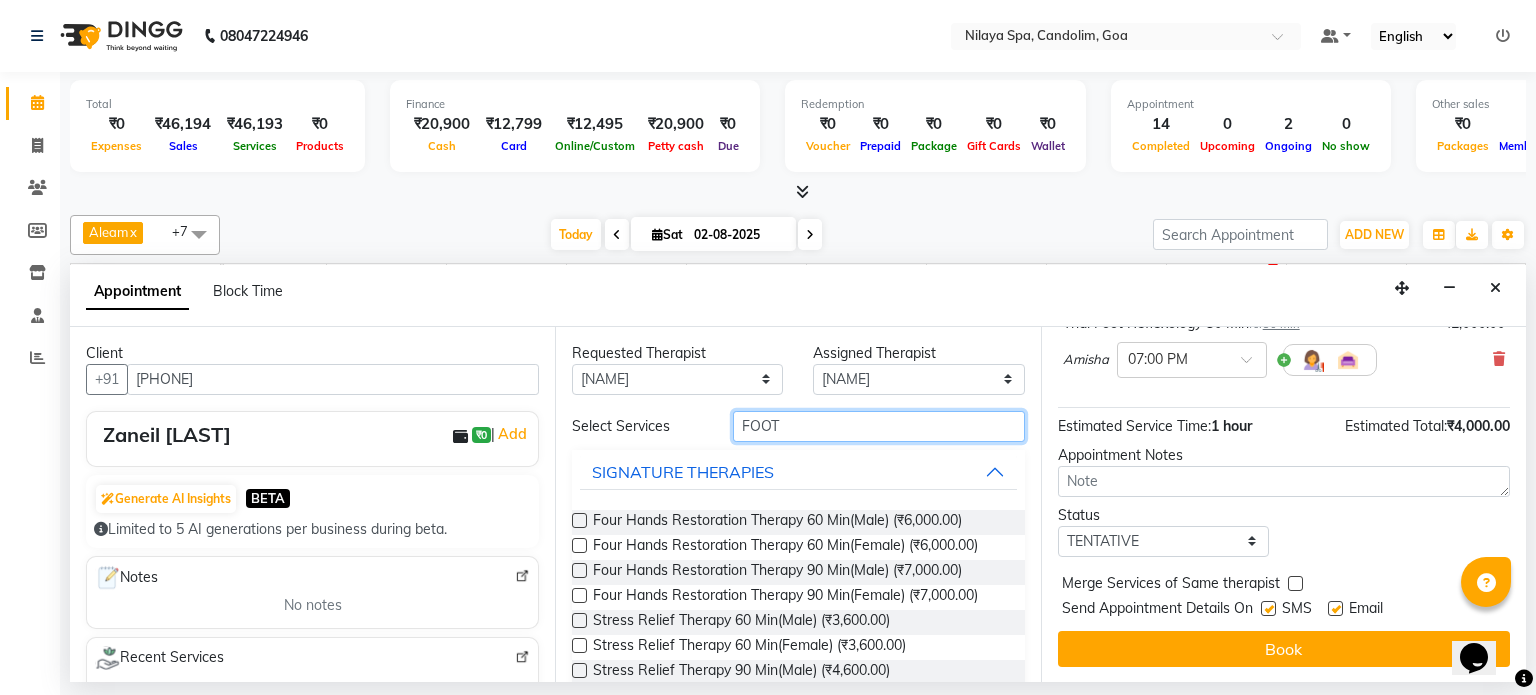click on "FOOT" at bounding box center [879, 426] 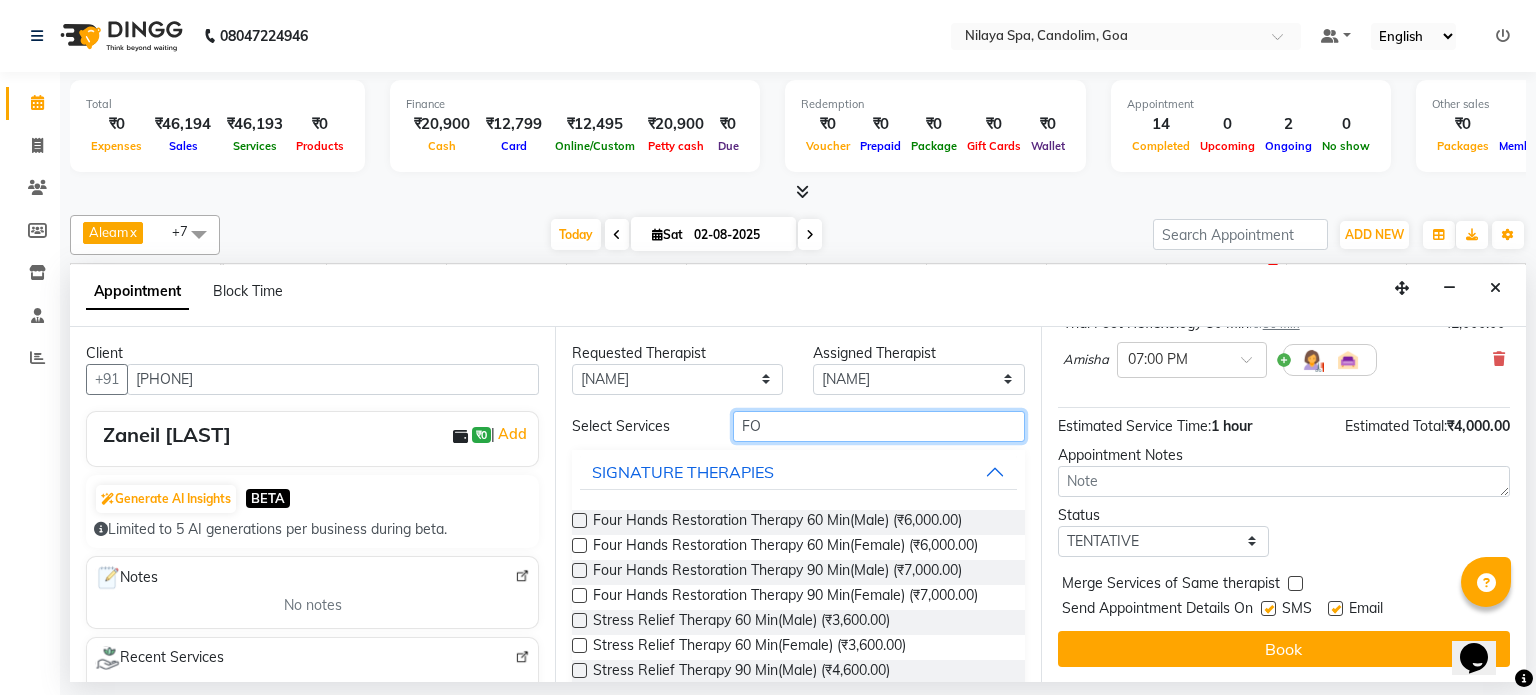 type on "F" 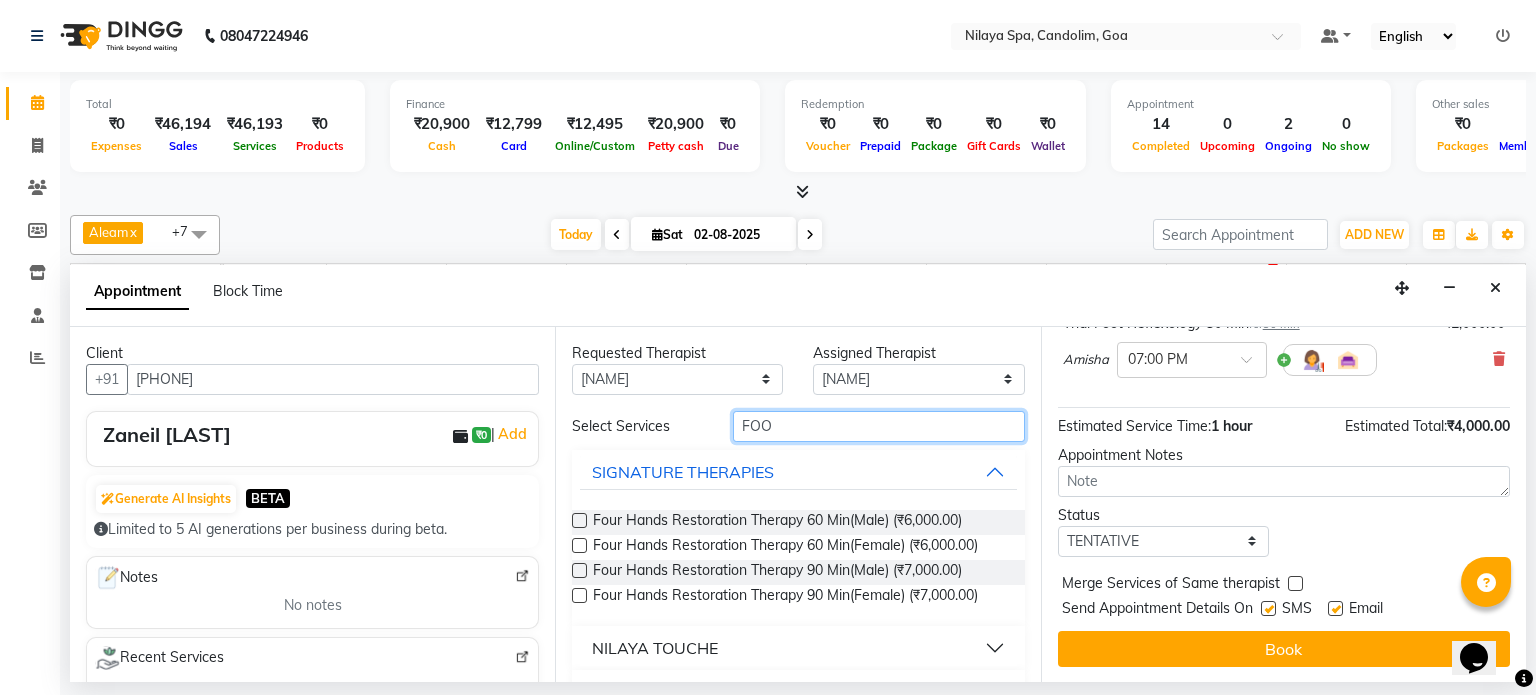 type on "FOOT" 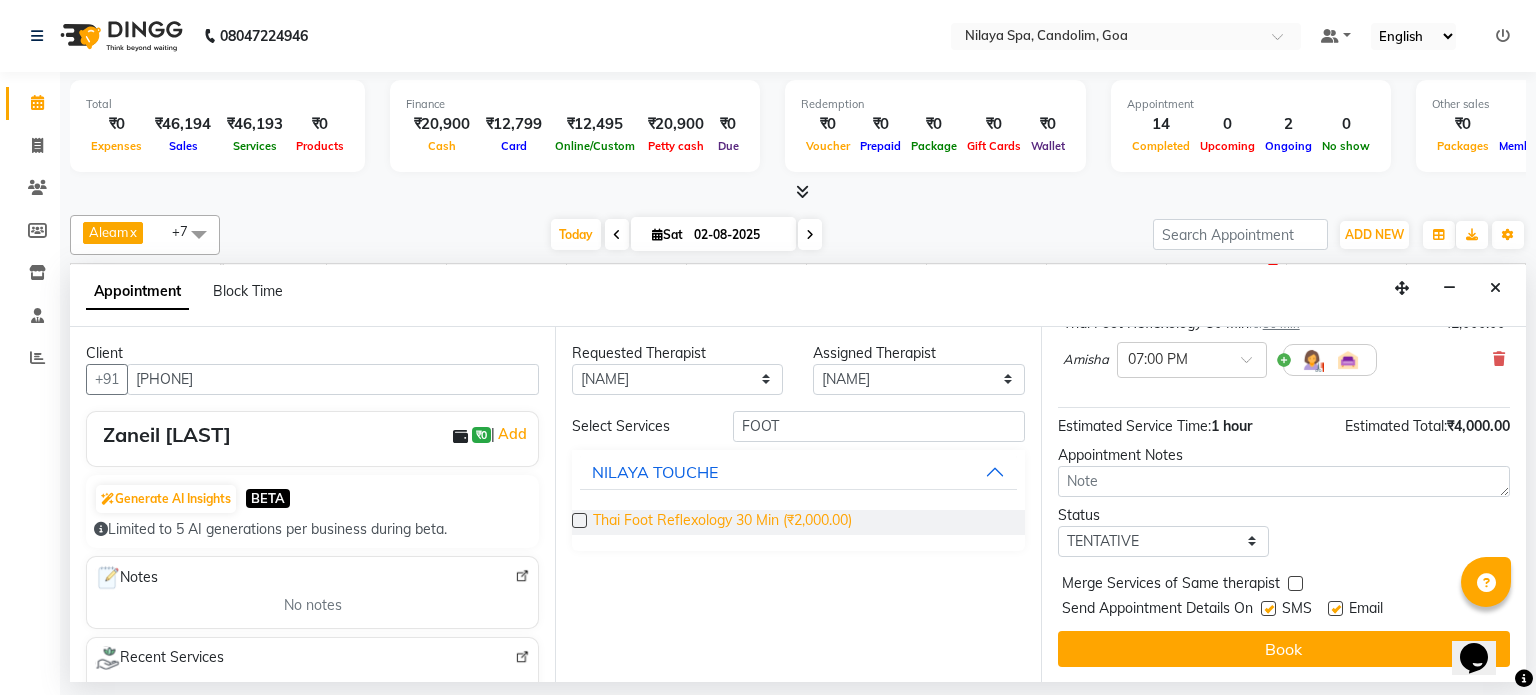 click on "Thai Foot Reflexology 30 Min (₹2,000.00)" at bounding box center (722, 522) 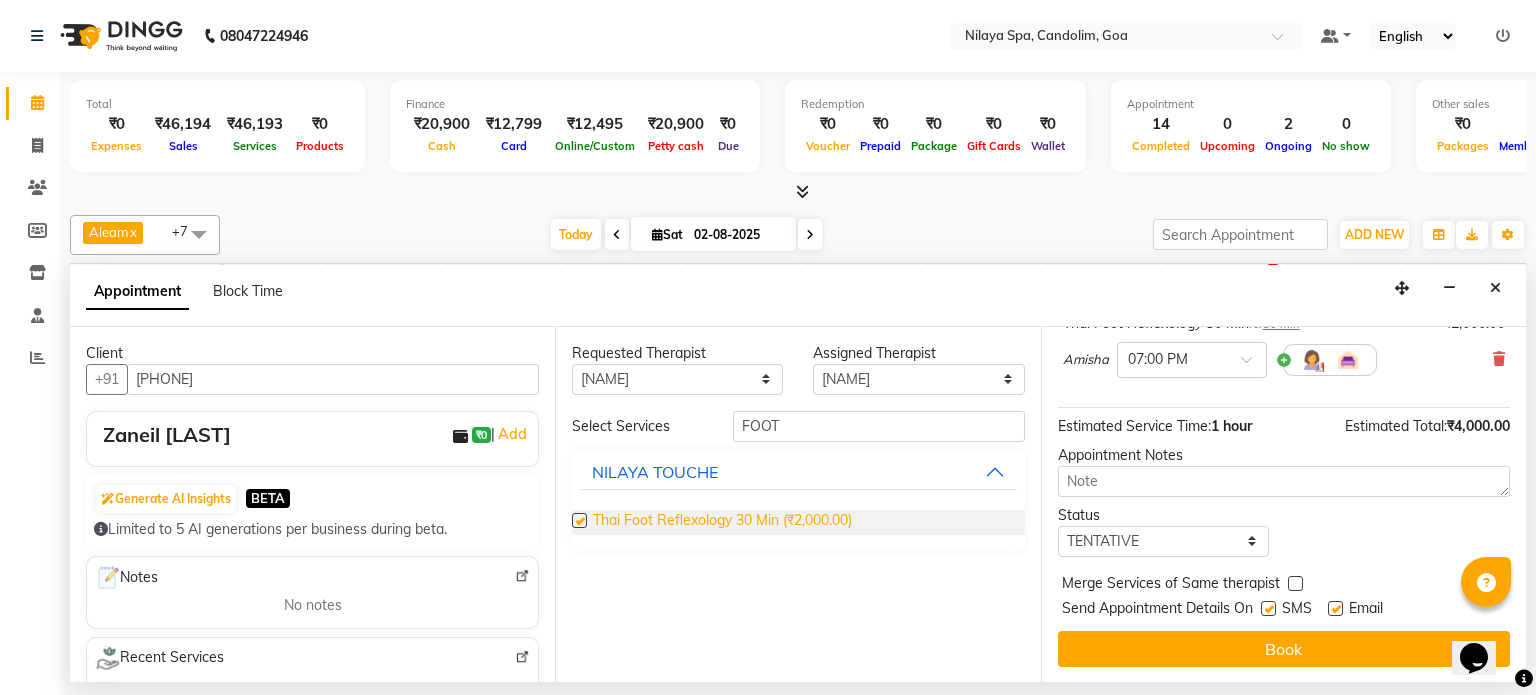 scroll, scrollTop: 241, scrollLeft: 0, axis: vertical 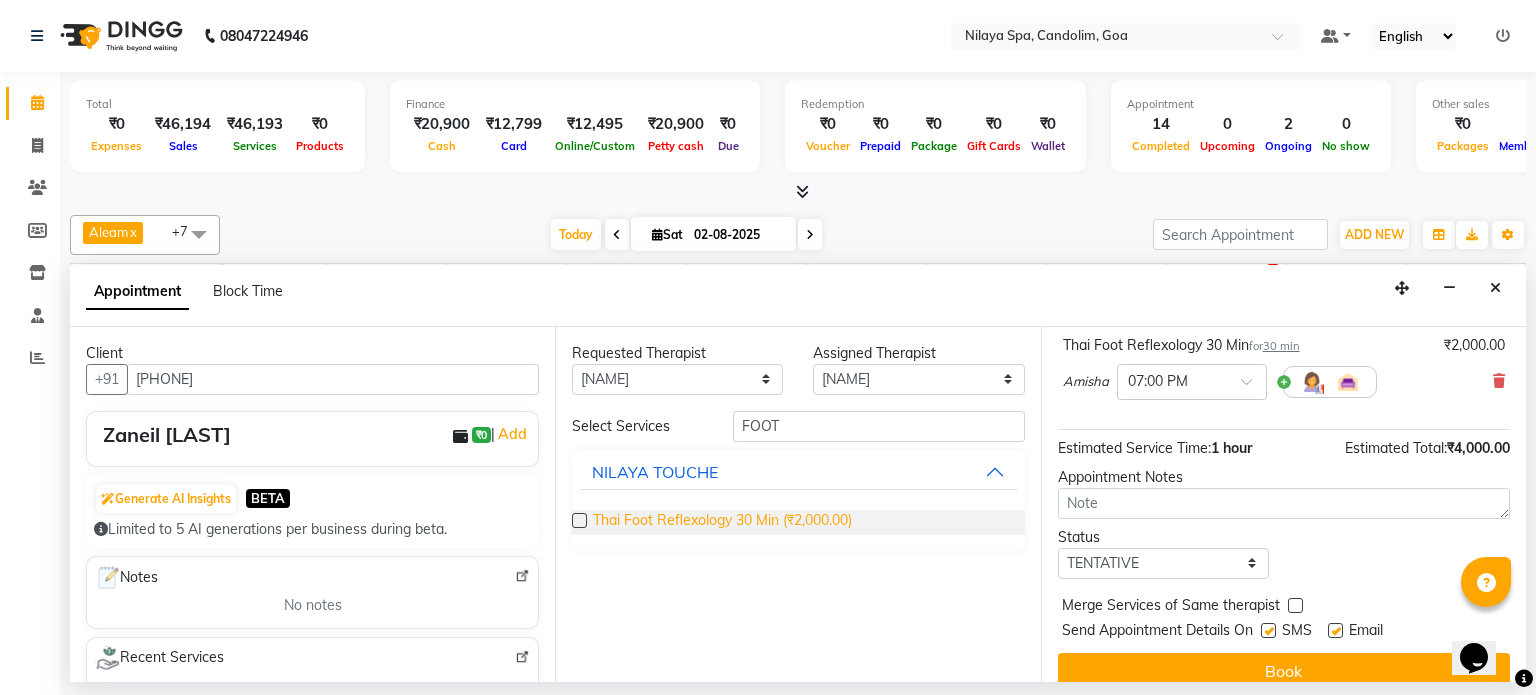 checkbox on "false" 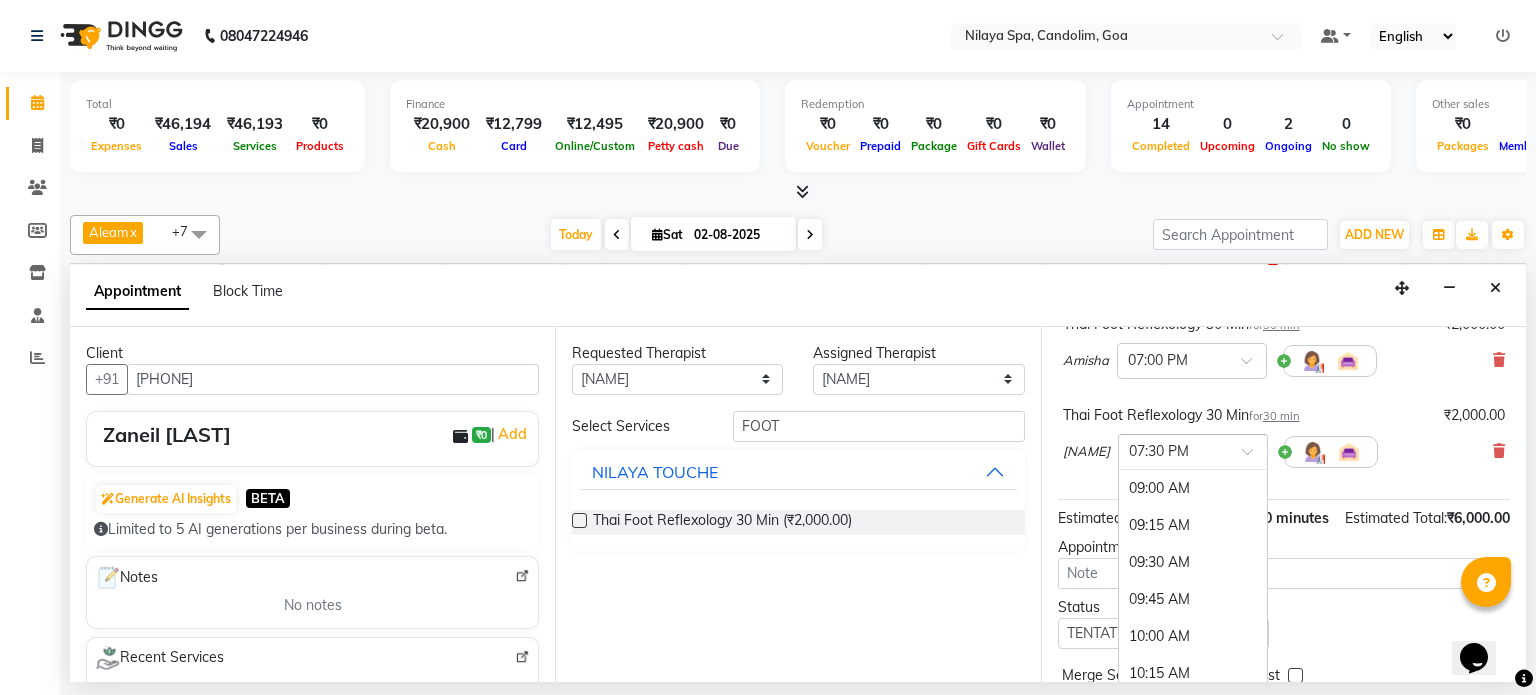 click at bounding box center (1254, 457) 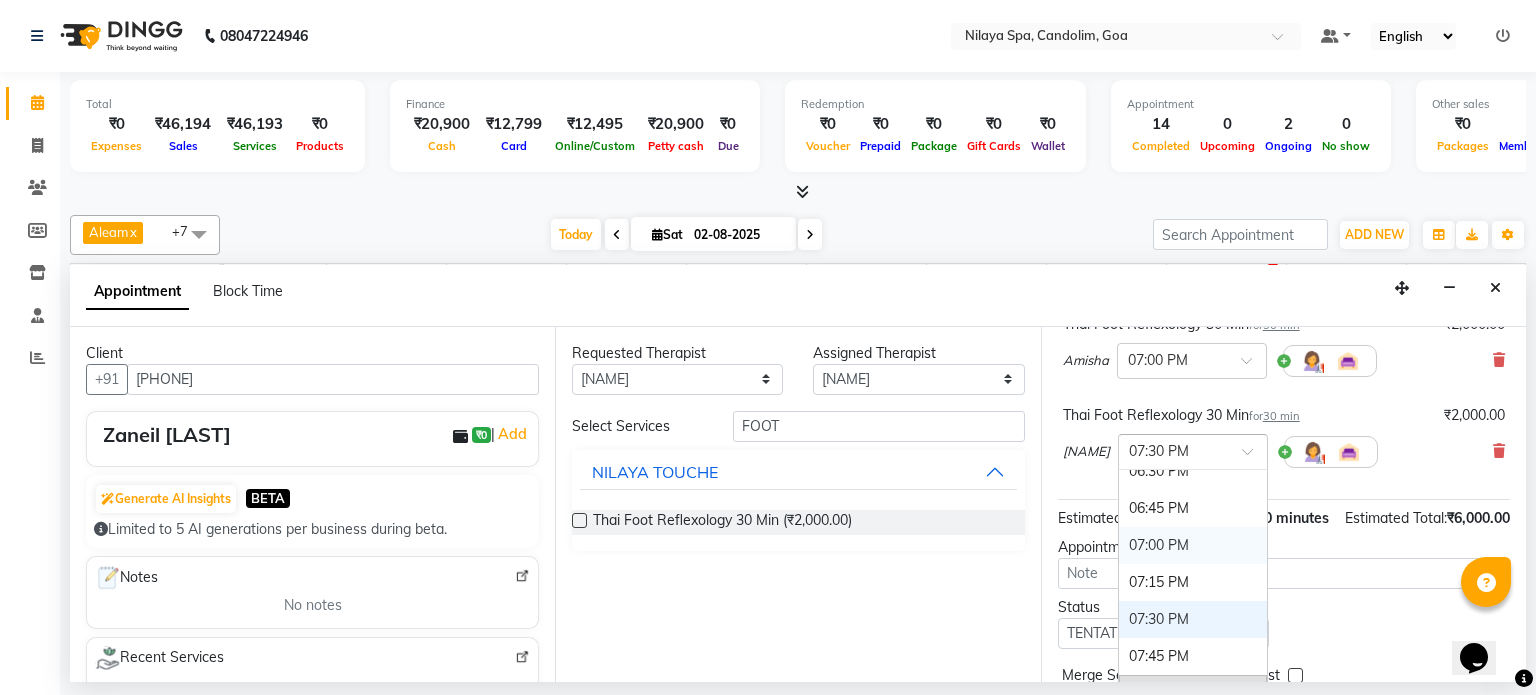 click on "07:00 PM" at bounding box center (1193, 545) 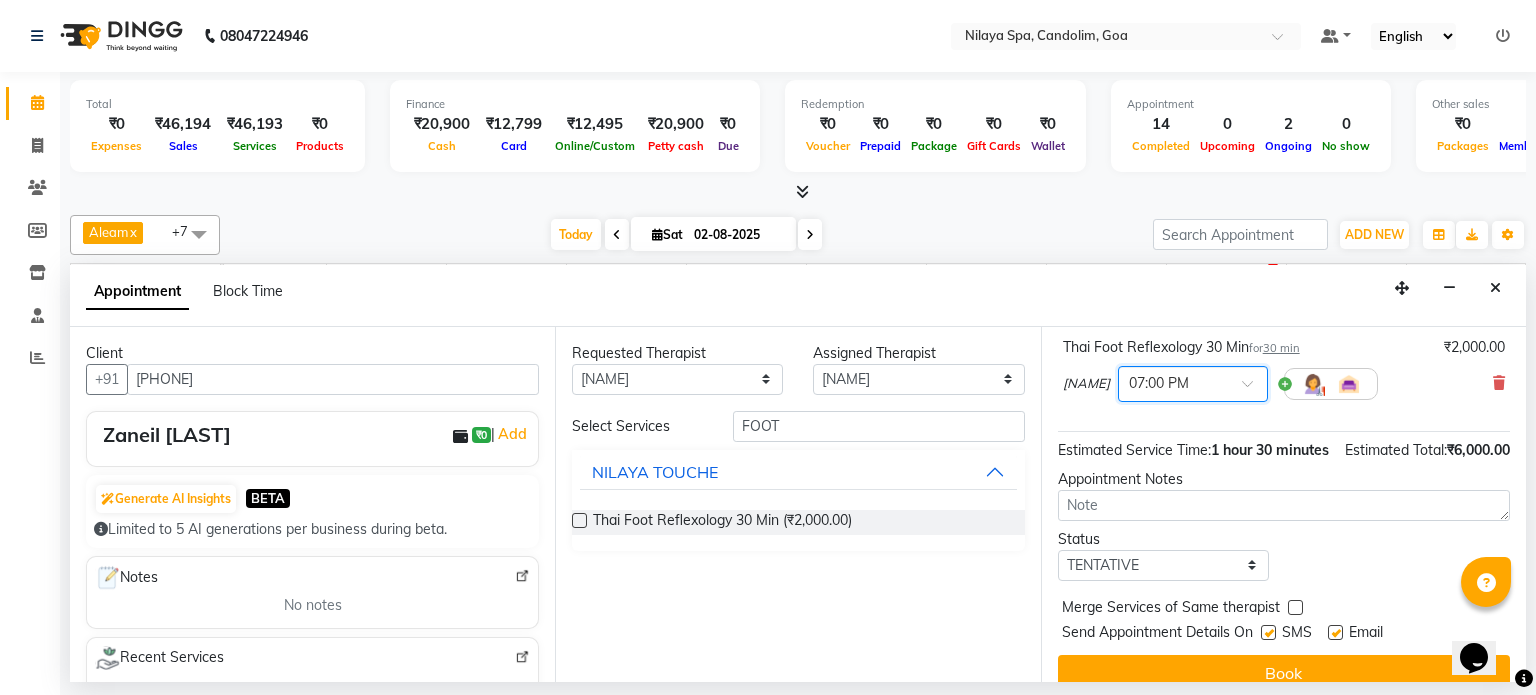 scroll, scrollTop: 375, scrollLeft: 0, axis: vertical 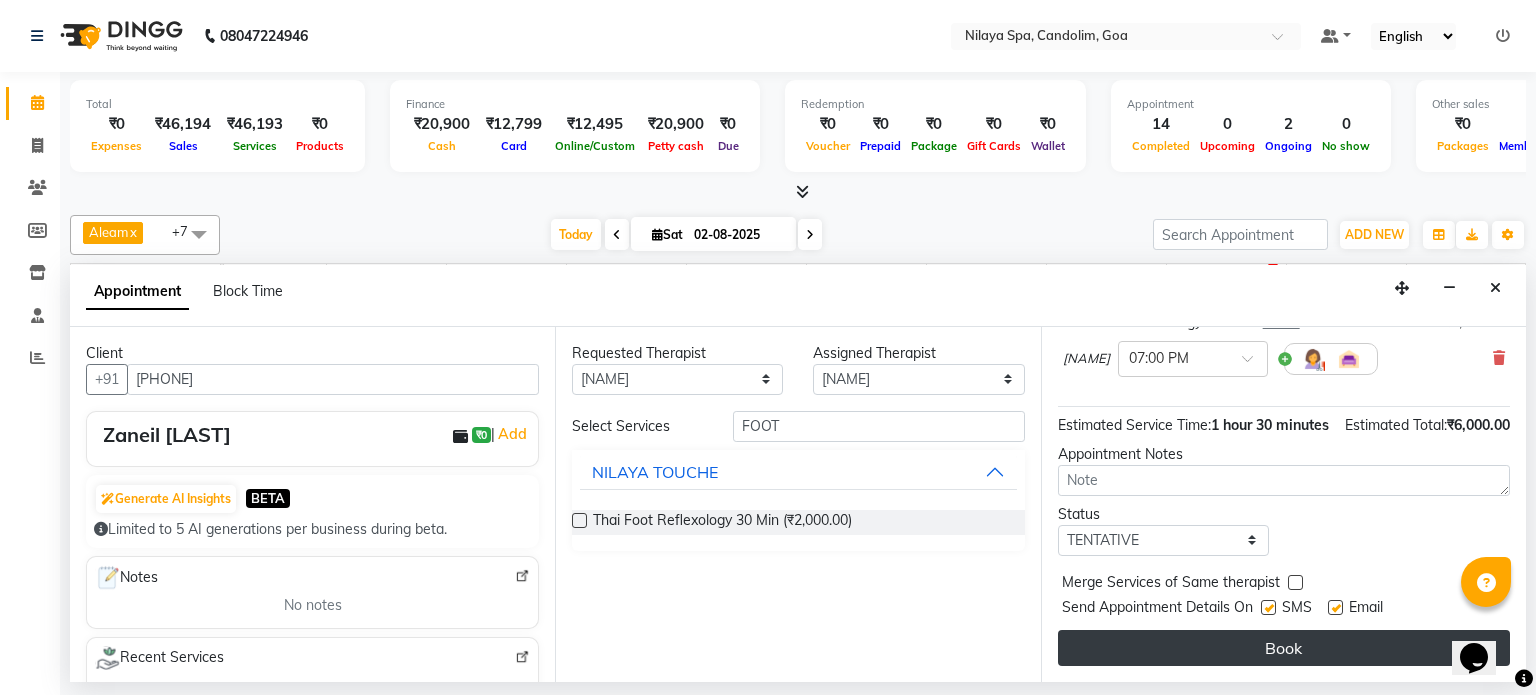 click on "Book" at bounding box center (1284, 648) 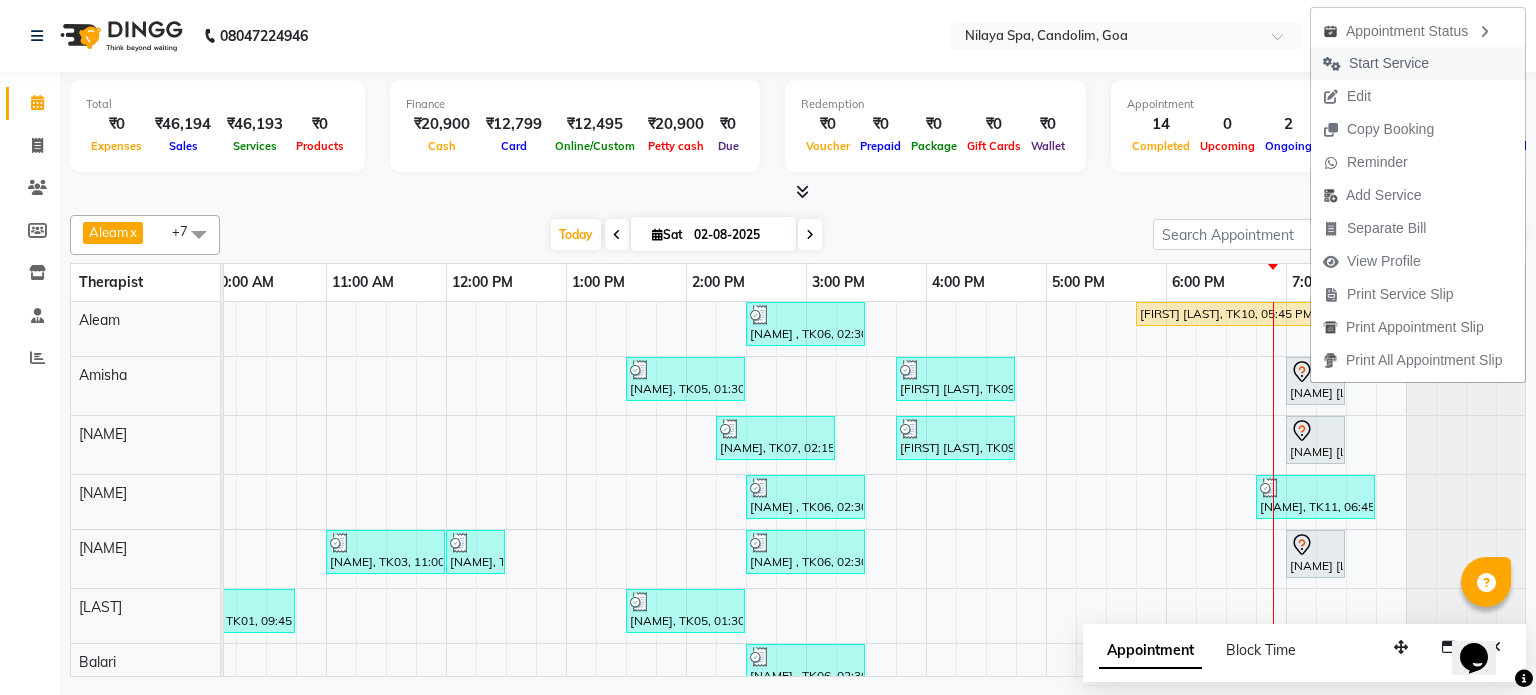 click on "Start Service" at bounding box center [1389, 63] 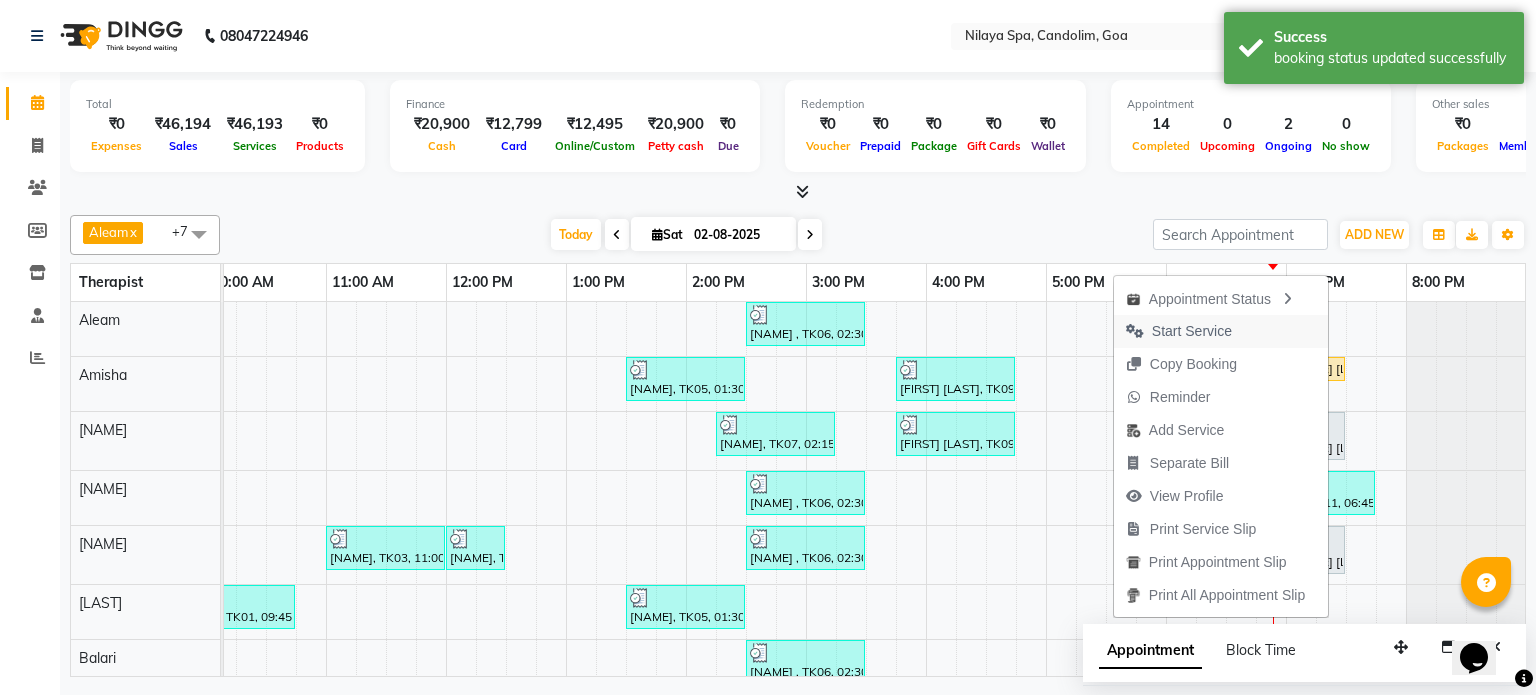 click on "Start Service" at bounding box center [1192, 331] 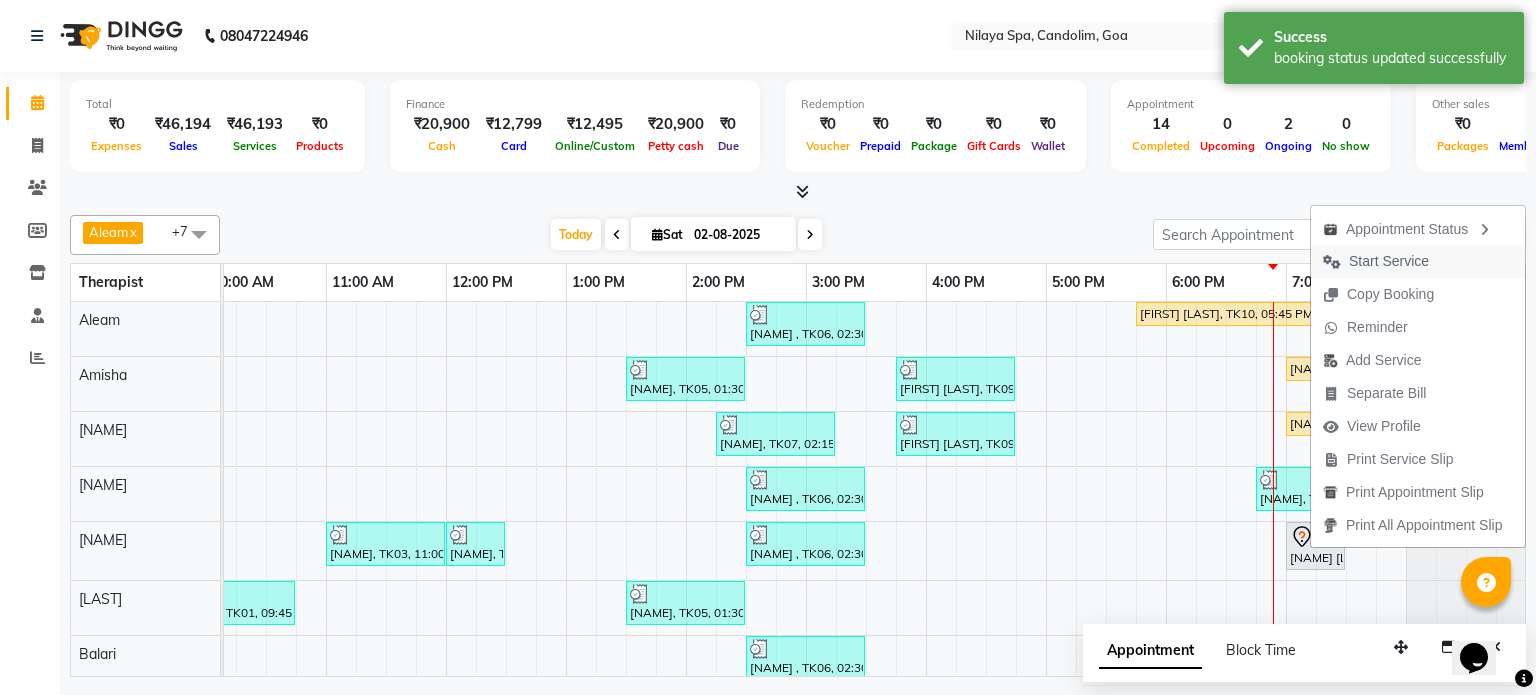 click on "Start Service" at bounding box center [1389, 261] 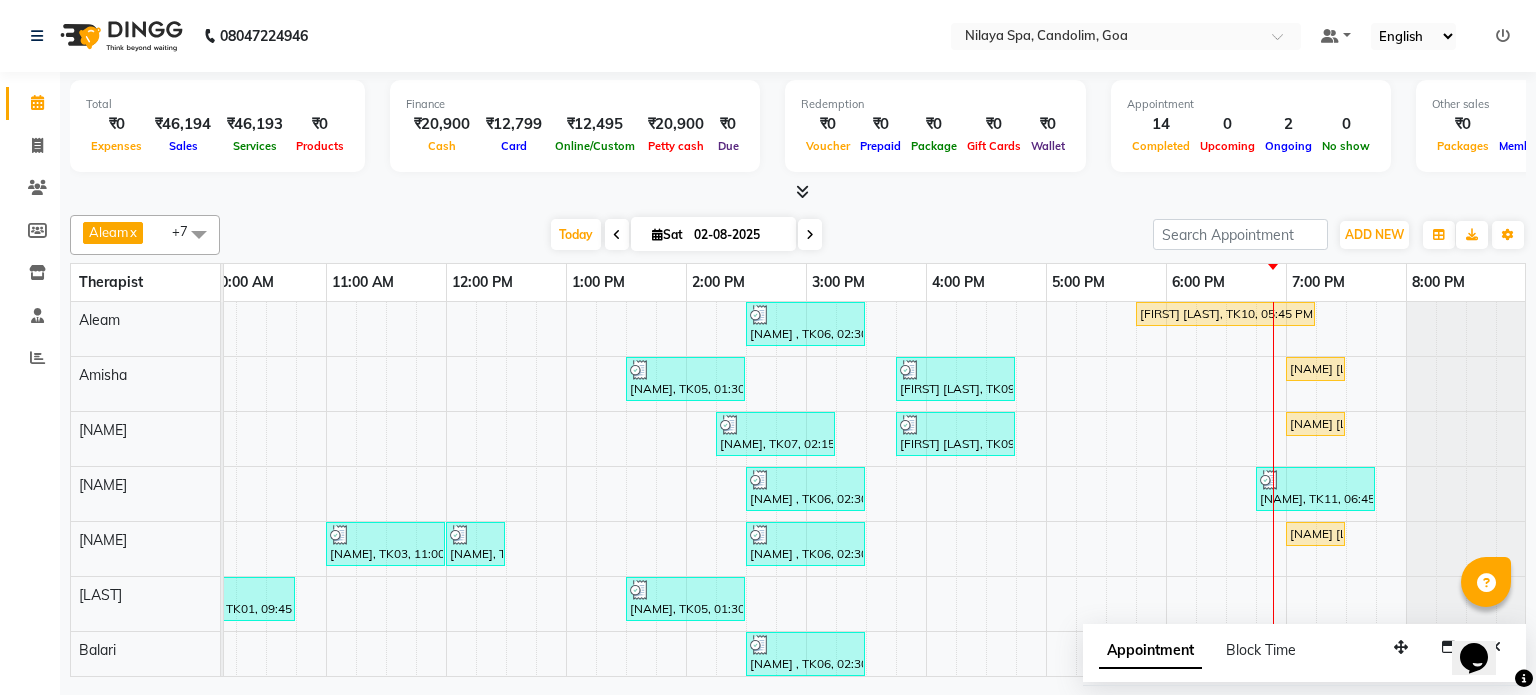 scroll, scrollTop: 78, scrollLeft: 258, axis: both 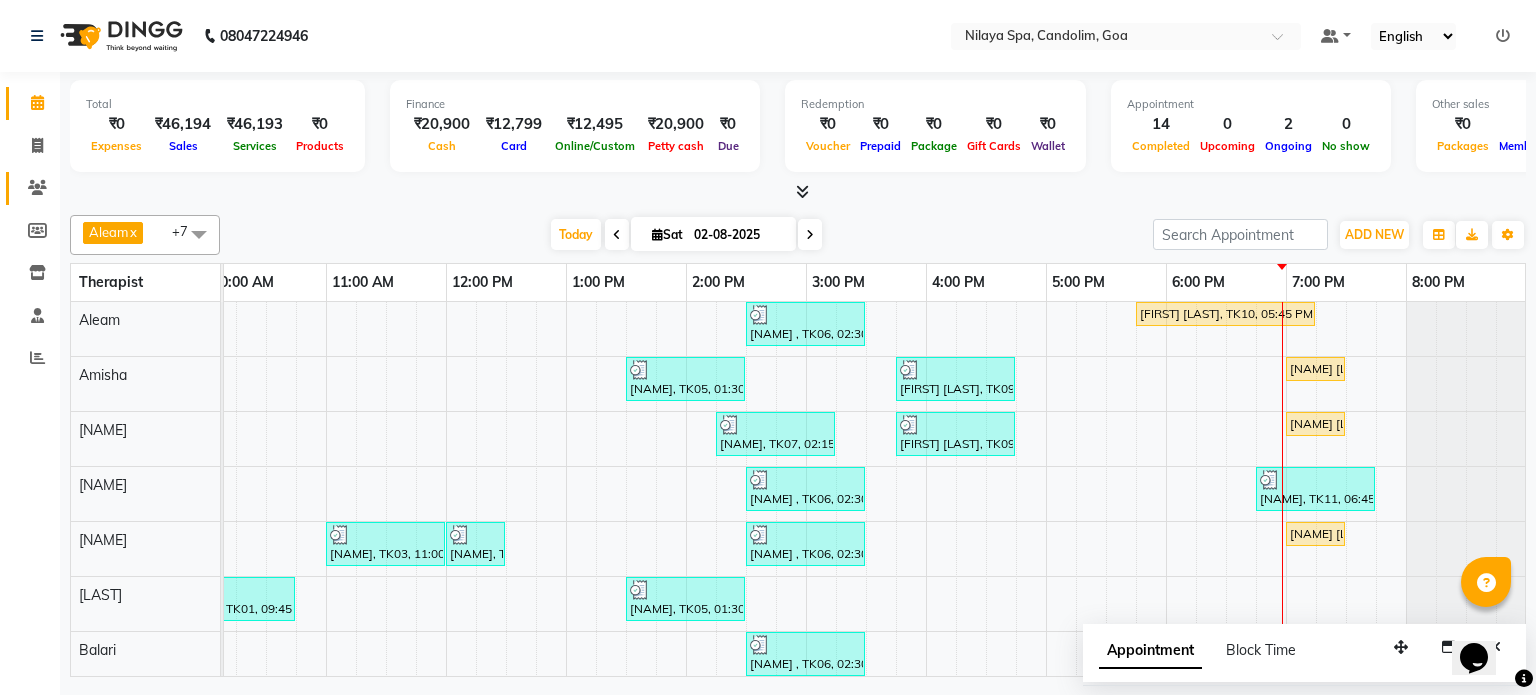 click 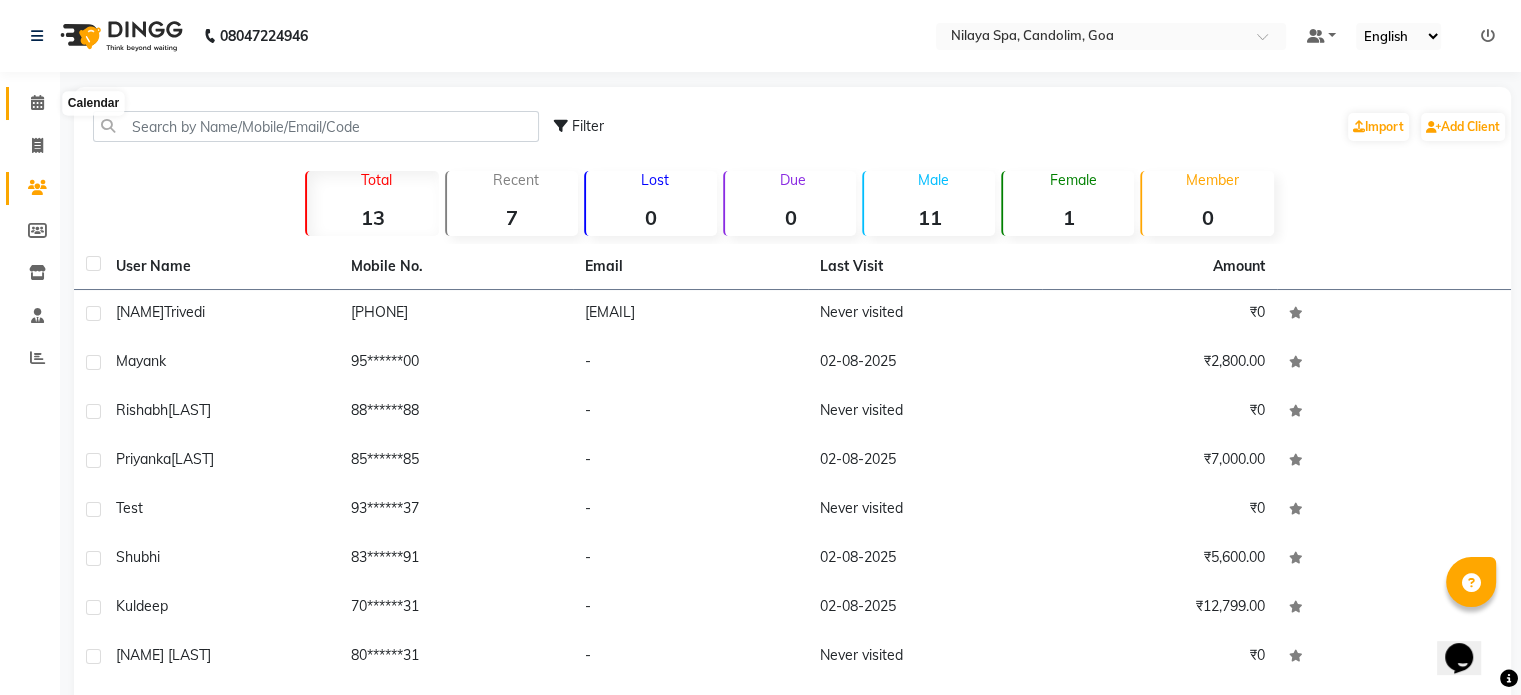 click 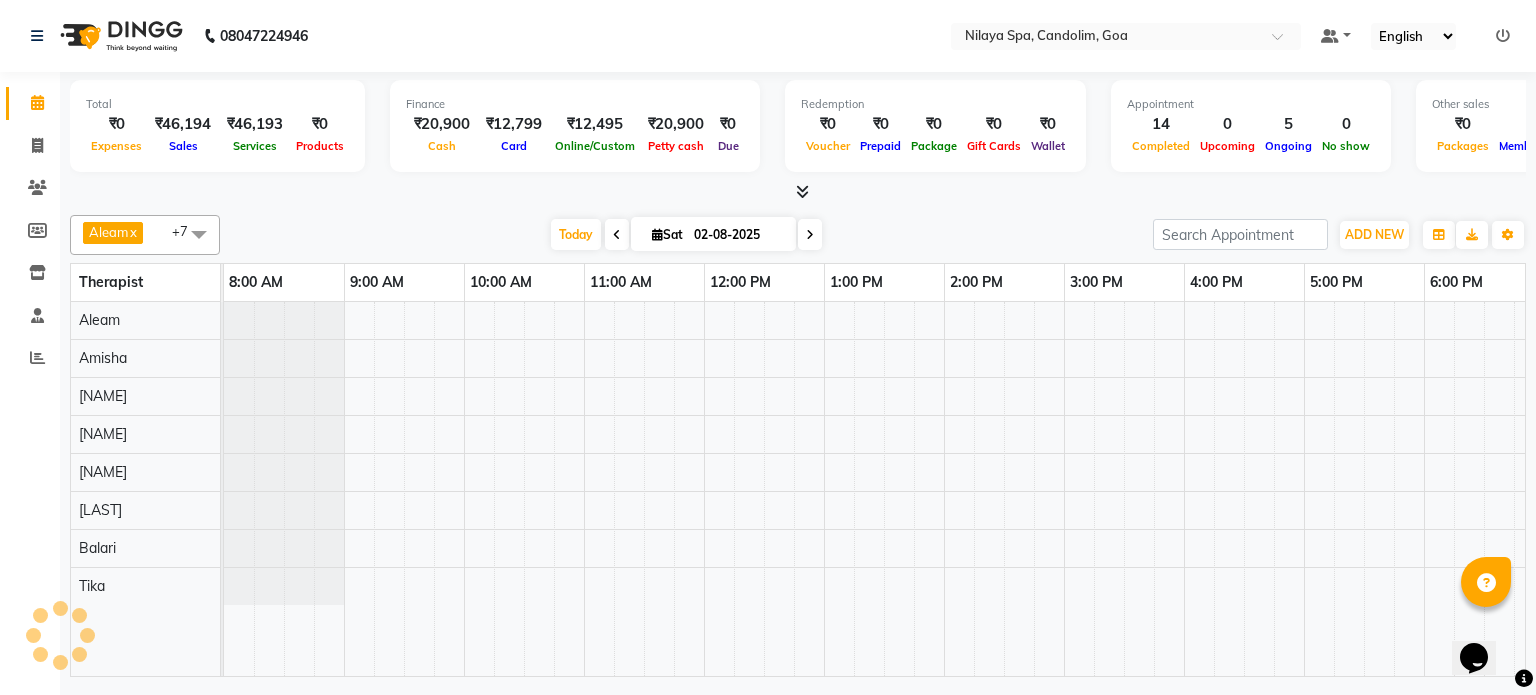 scroll, scrollTop: 0, scrollLeft: 258, axis: horizontal 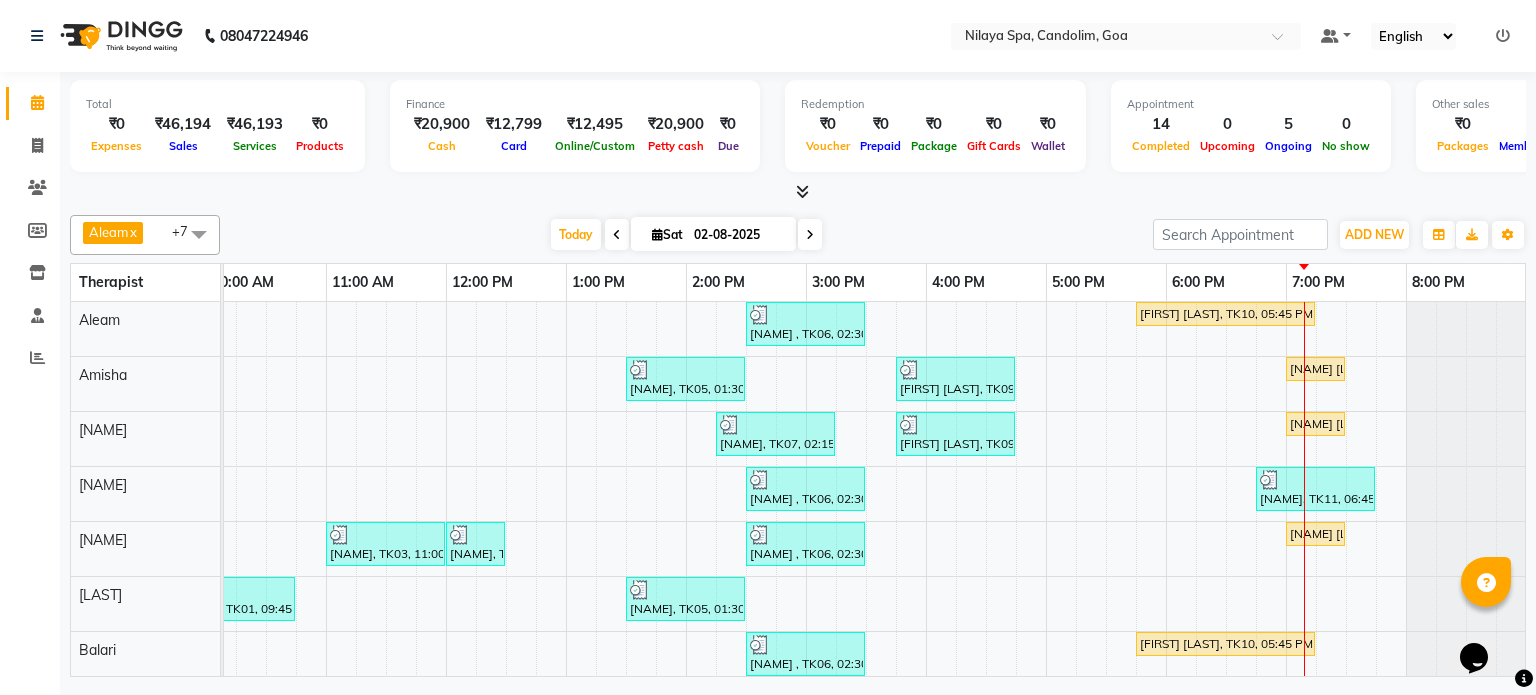 click at bounding box center (810, 235) 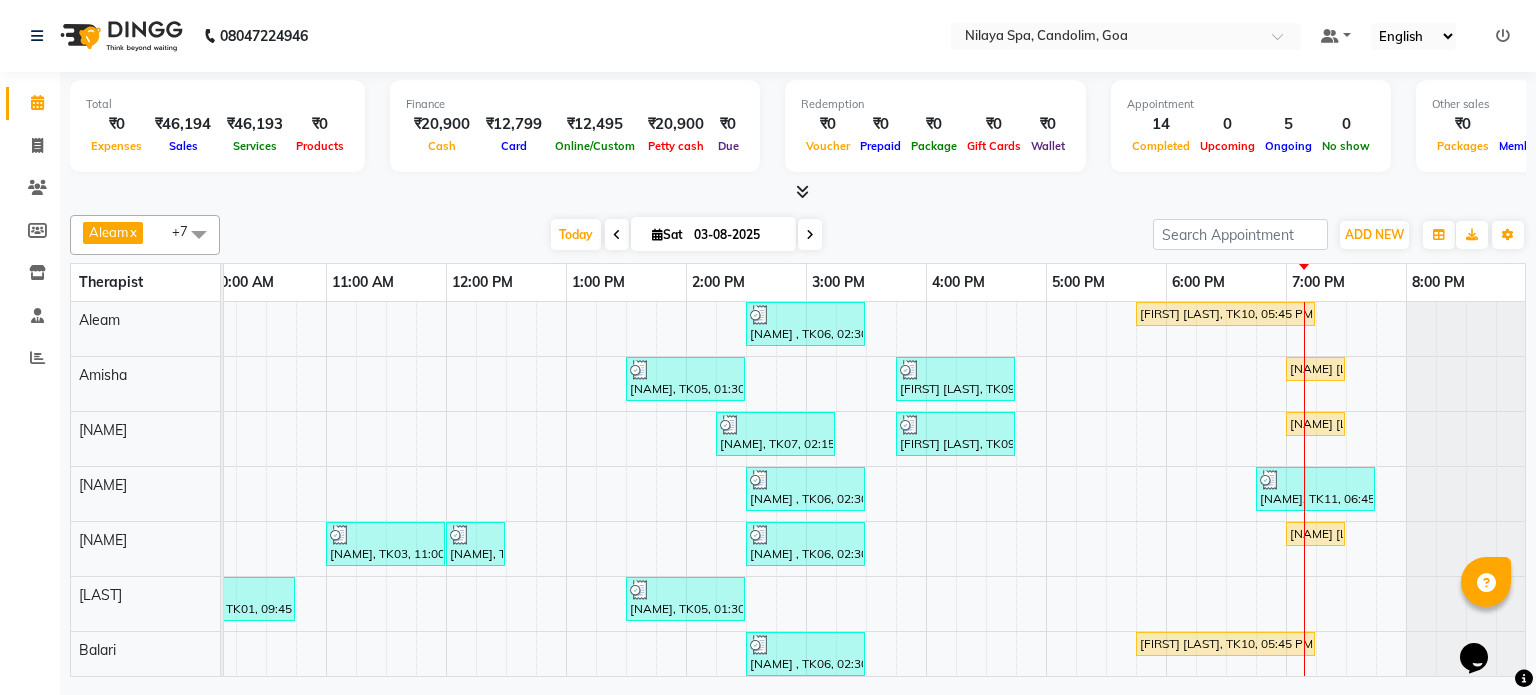 scroll, scrollTop: 0, scrollLeft: 0, axis: both 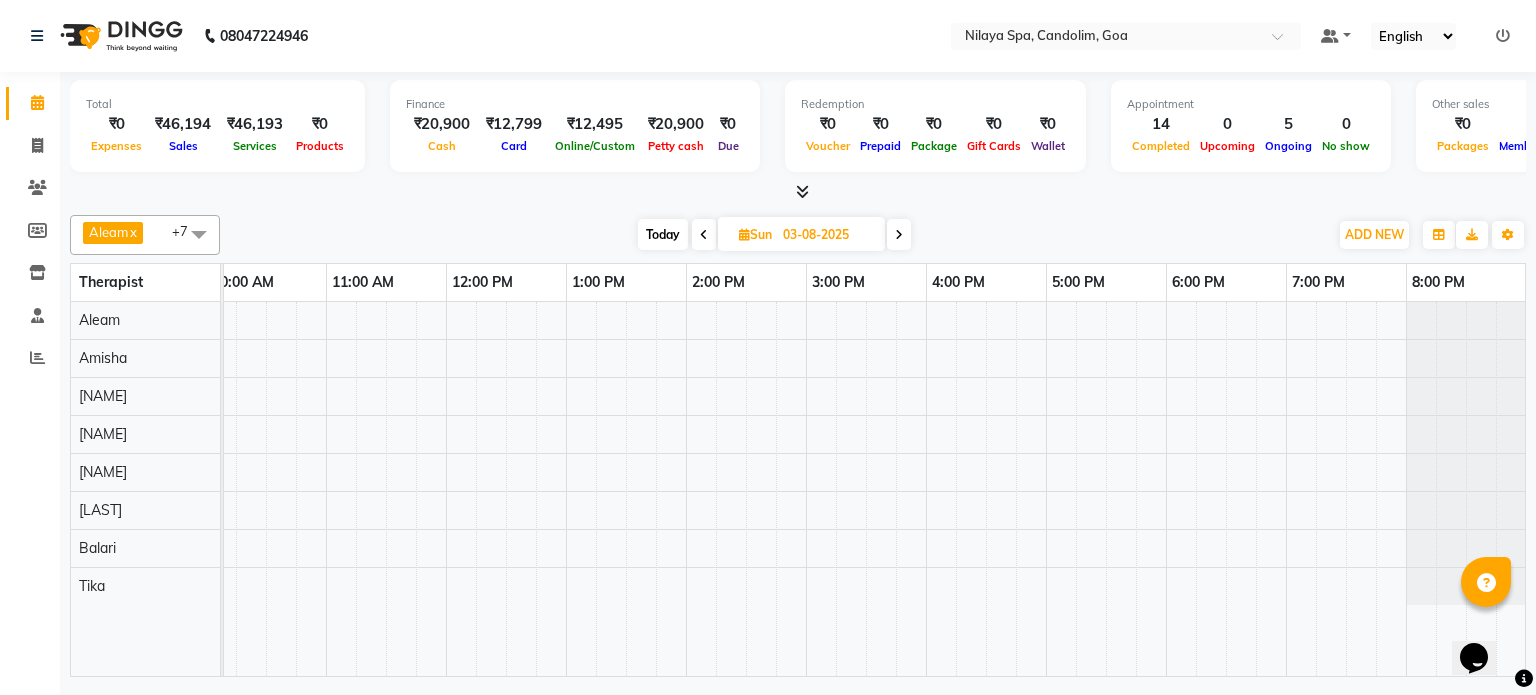 click at bounding box center (746, 489) 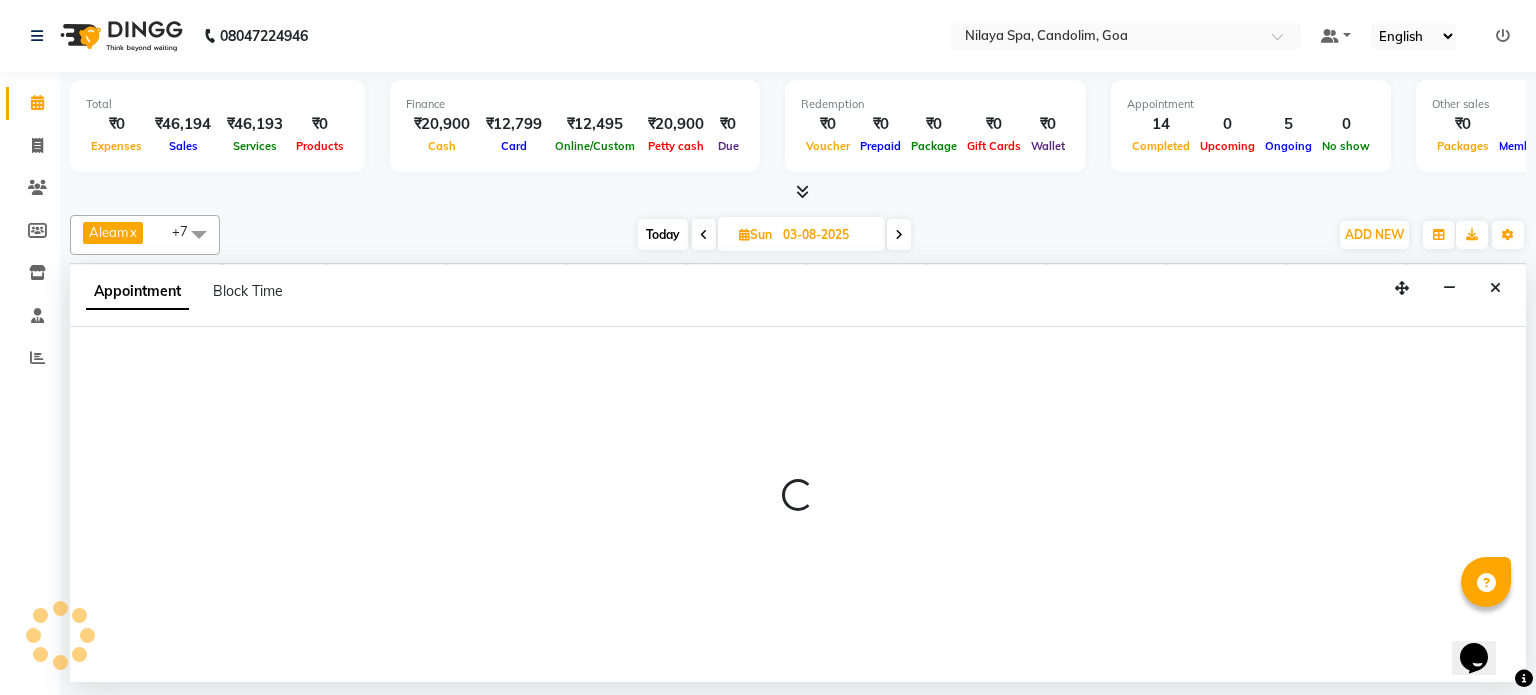 select on "87836" 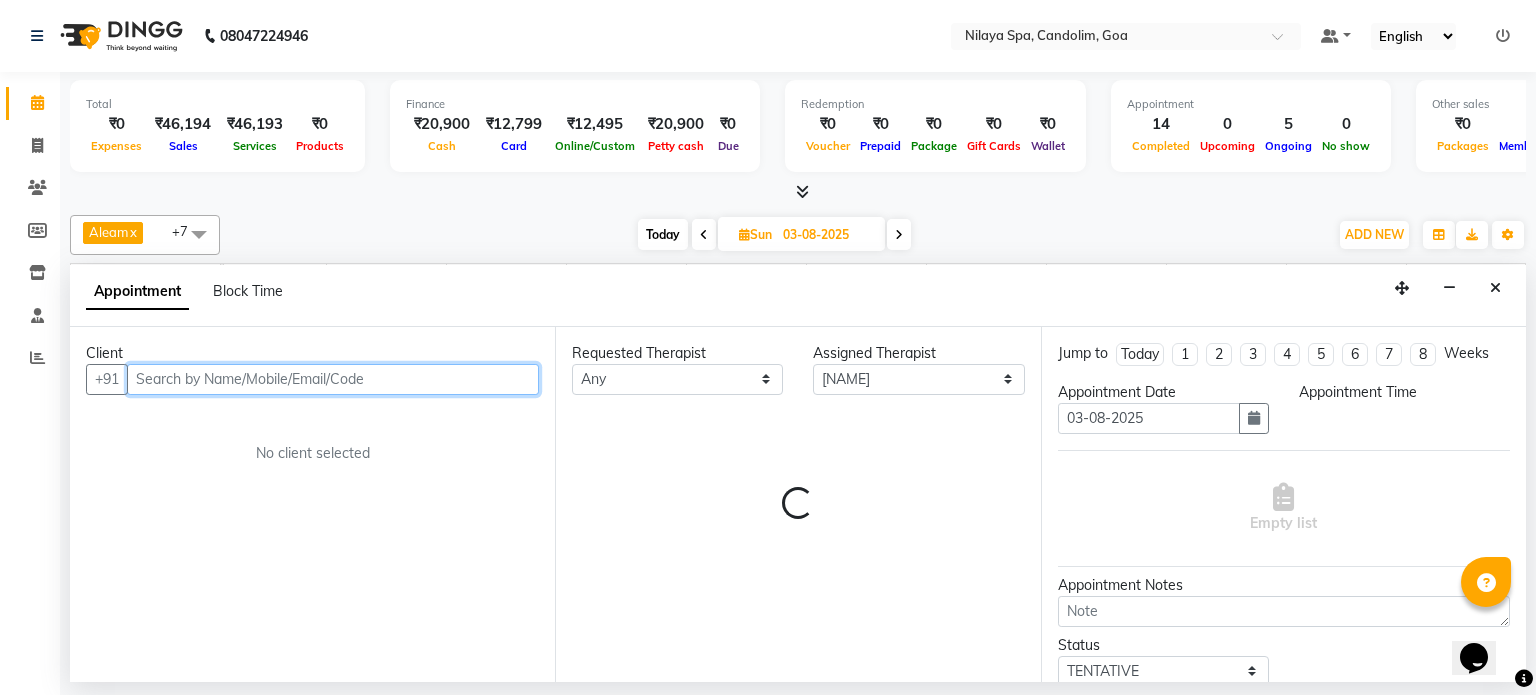 select on "735" 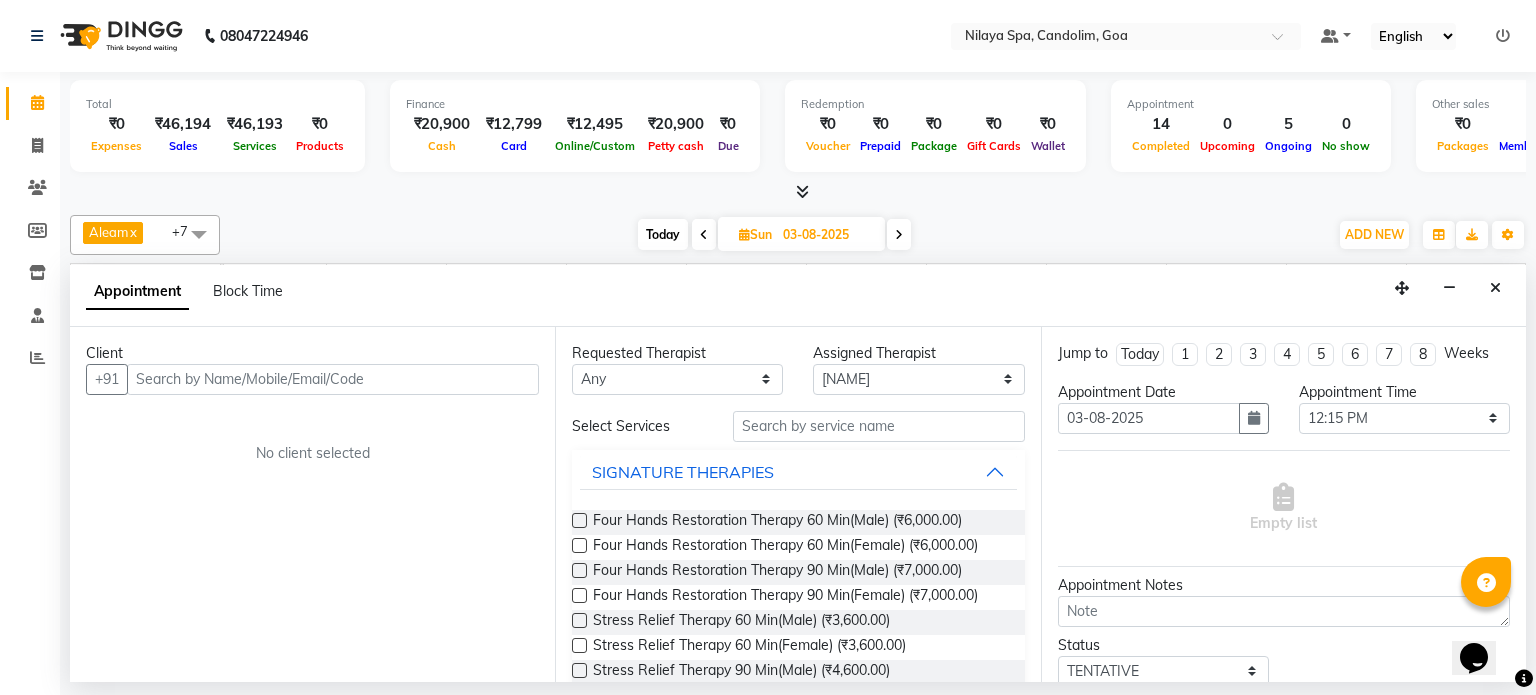 click at bounding box center [704, 235] 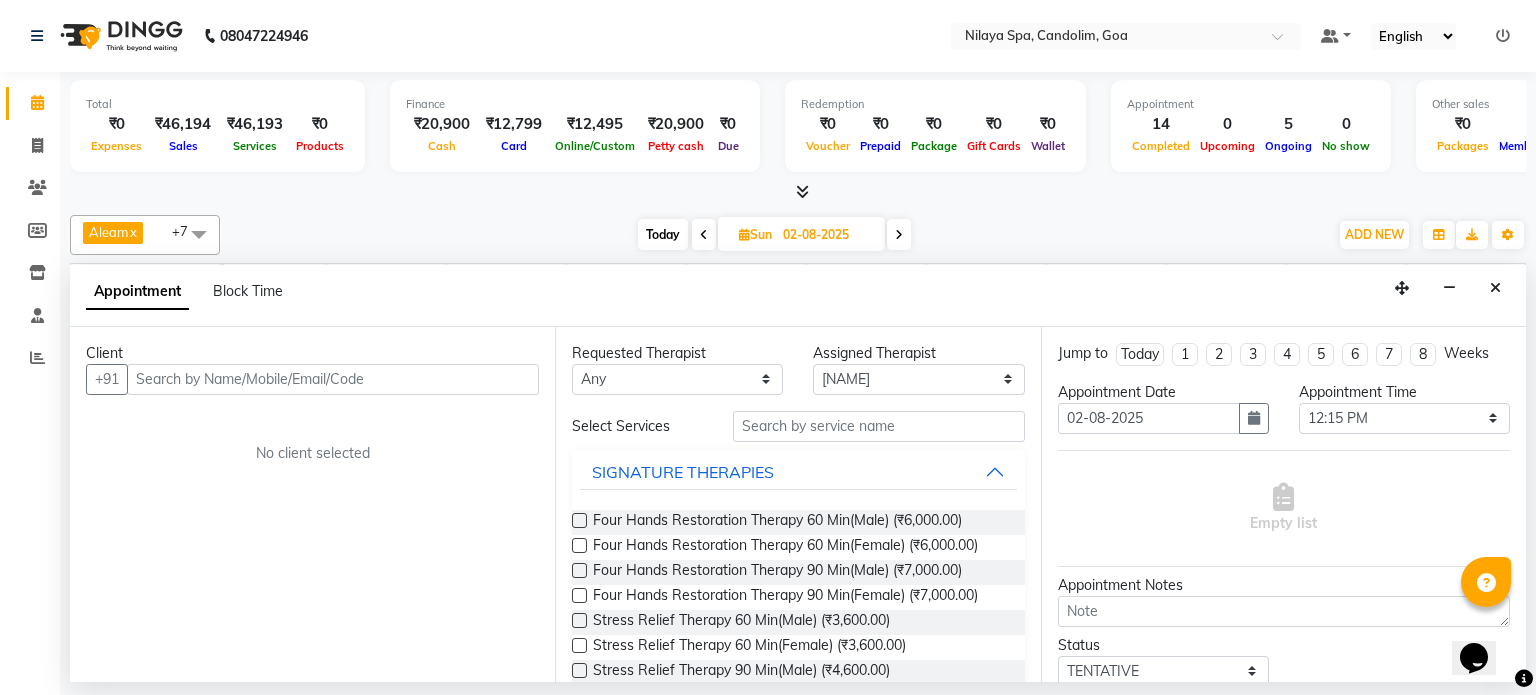 scroll, scrollTop: 0, scrollLeft: 0, axis: both 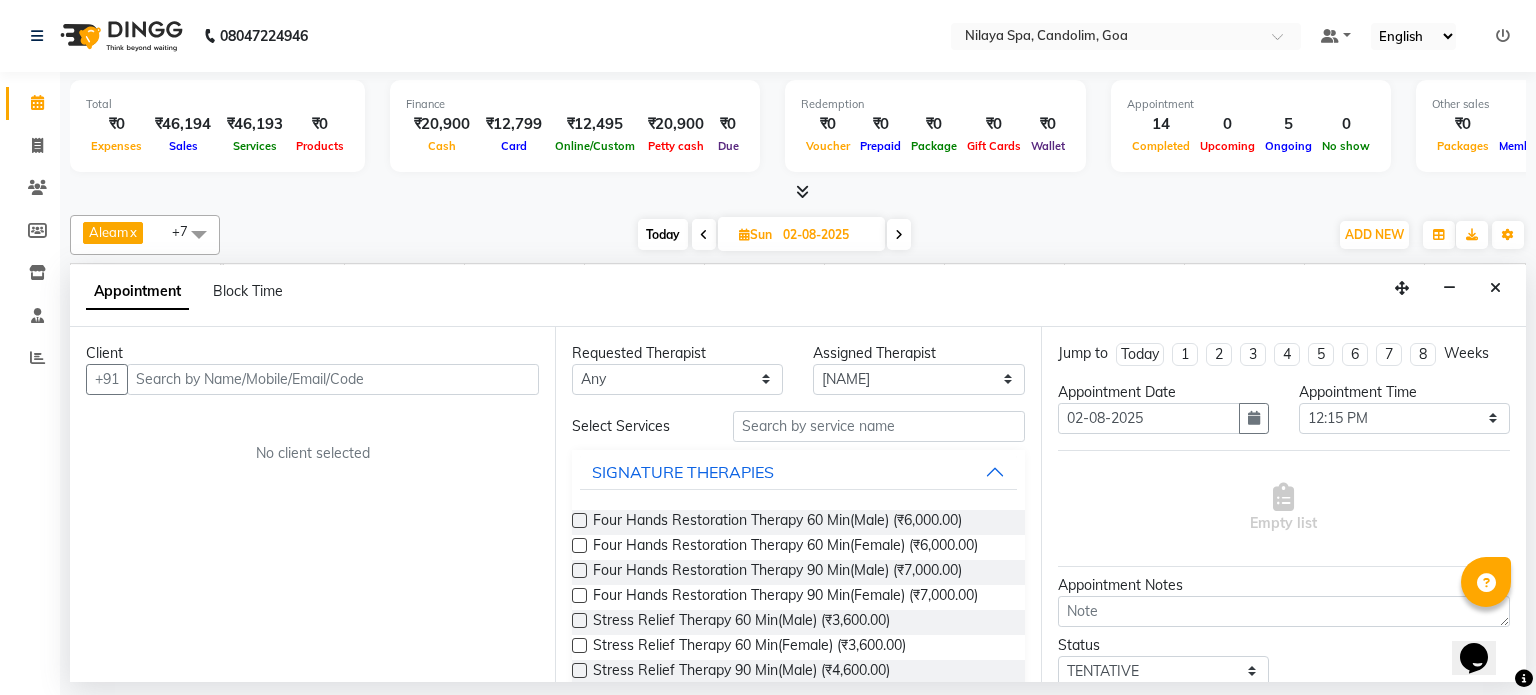 select on "735" 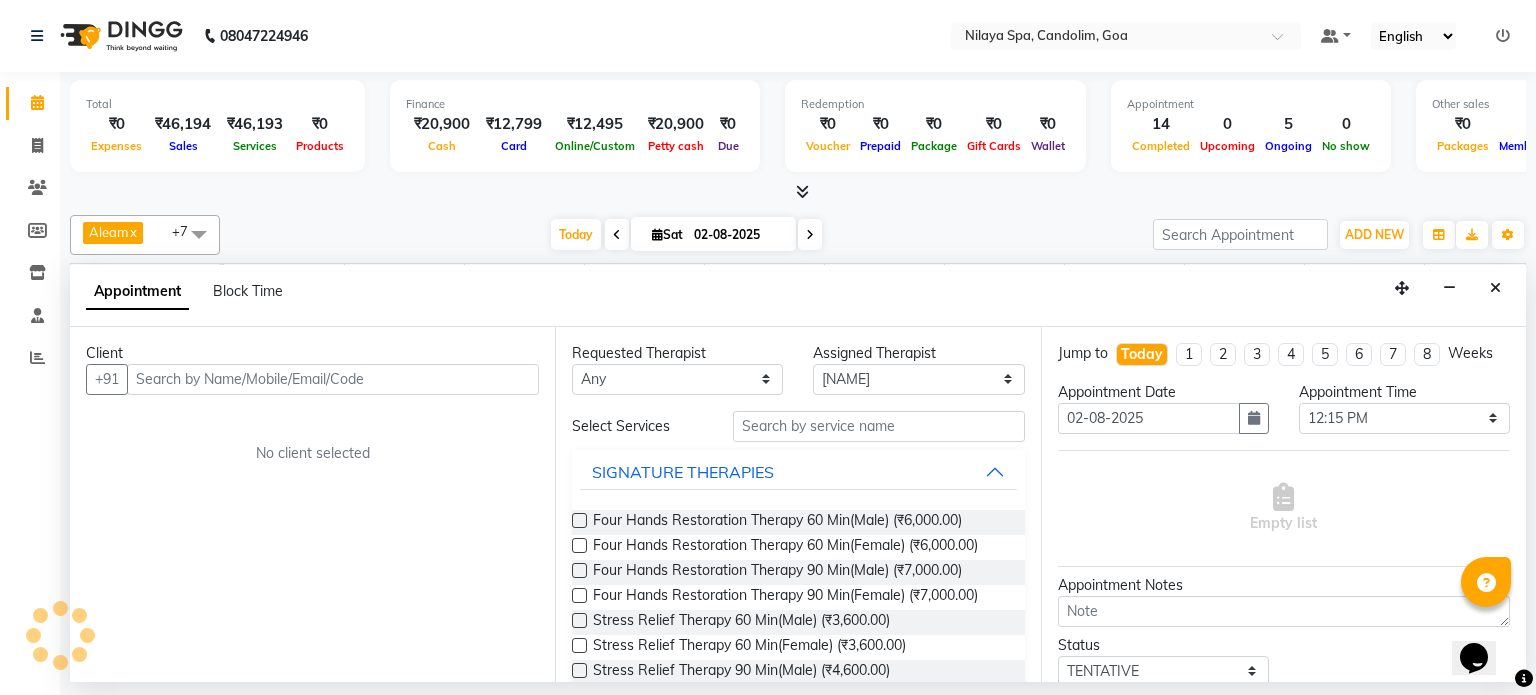 scroll, scrollTop: 0, scrollLeft: 258, axis: horizontal 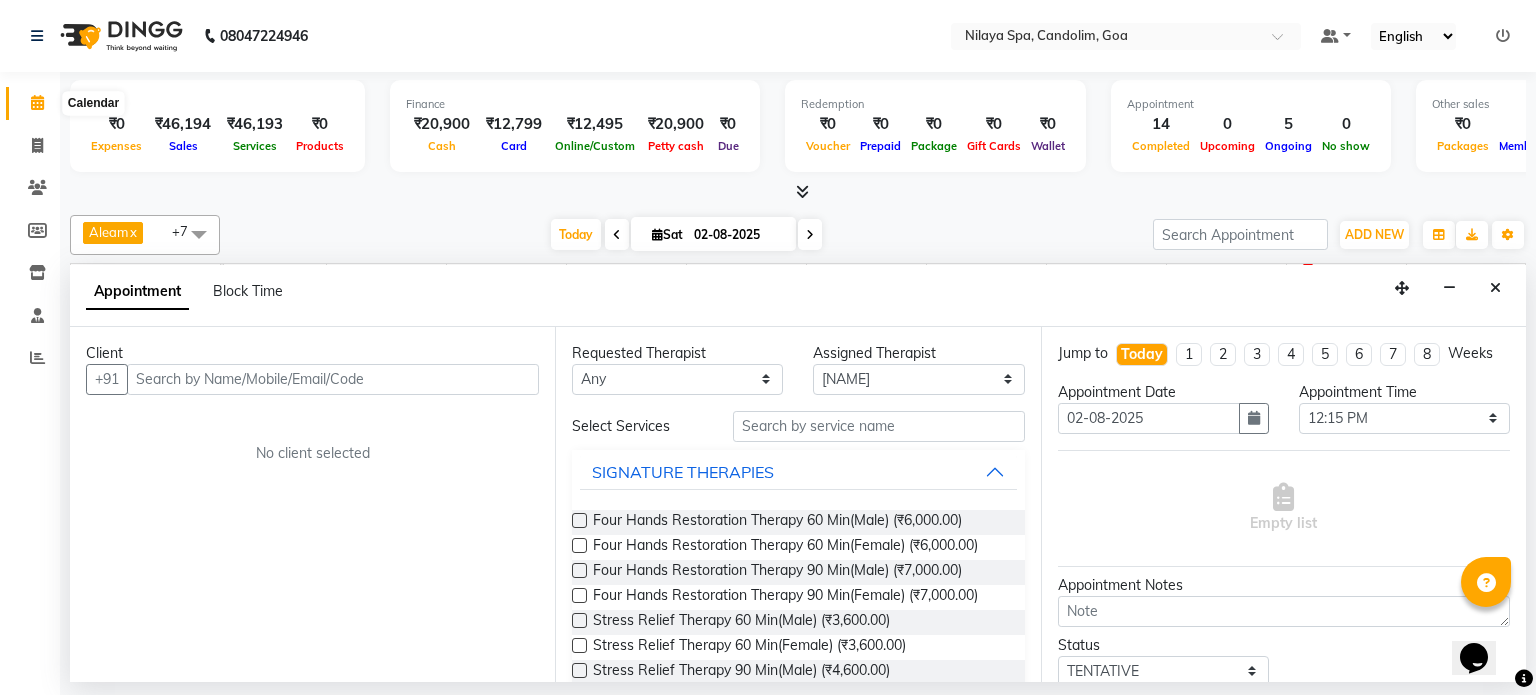 click 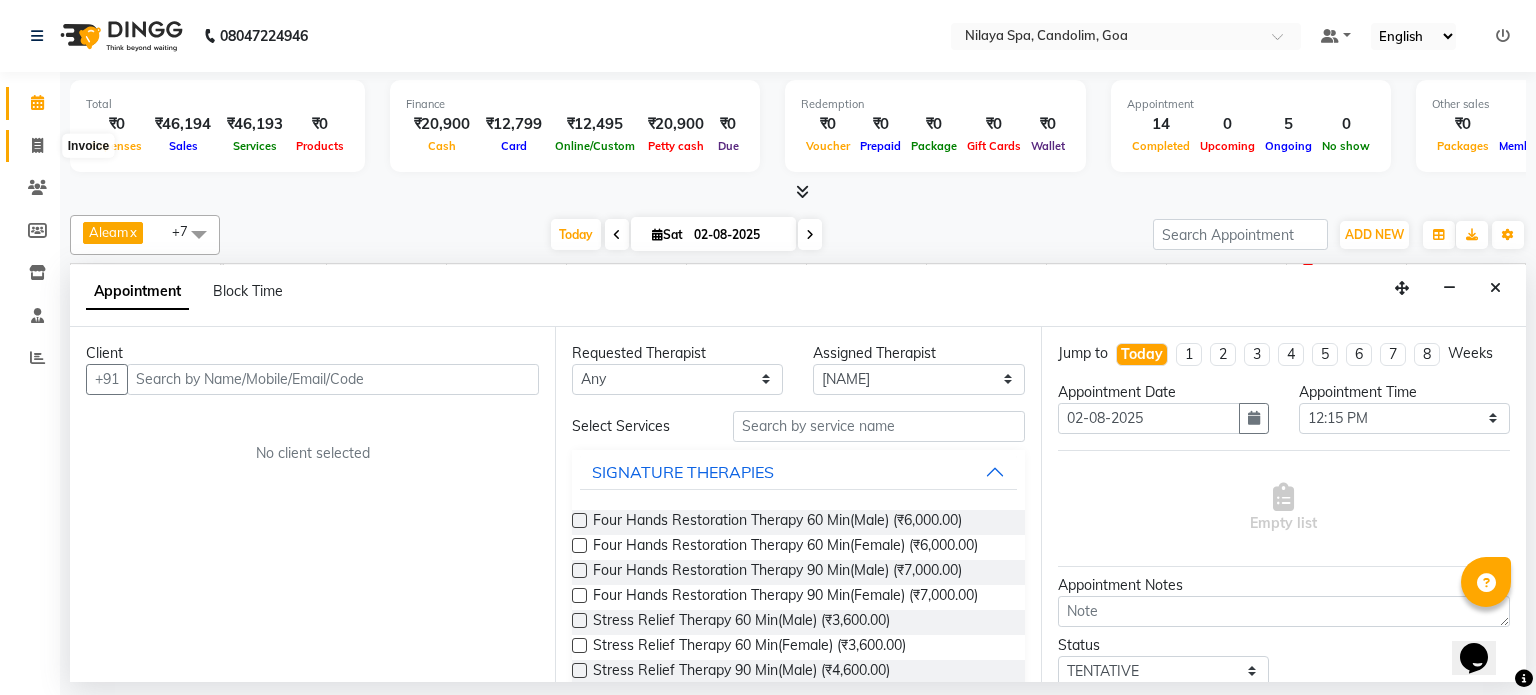 click 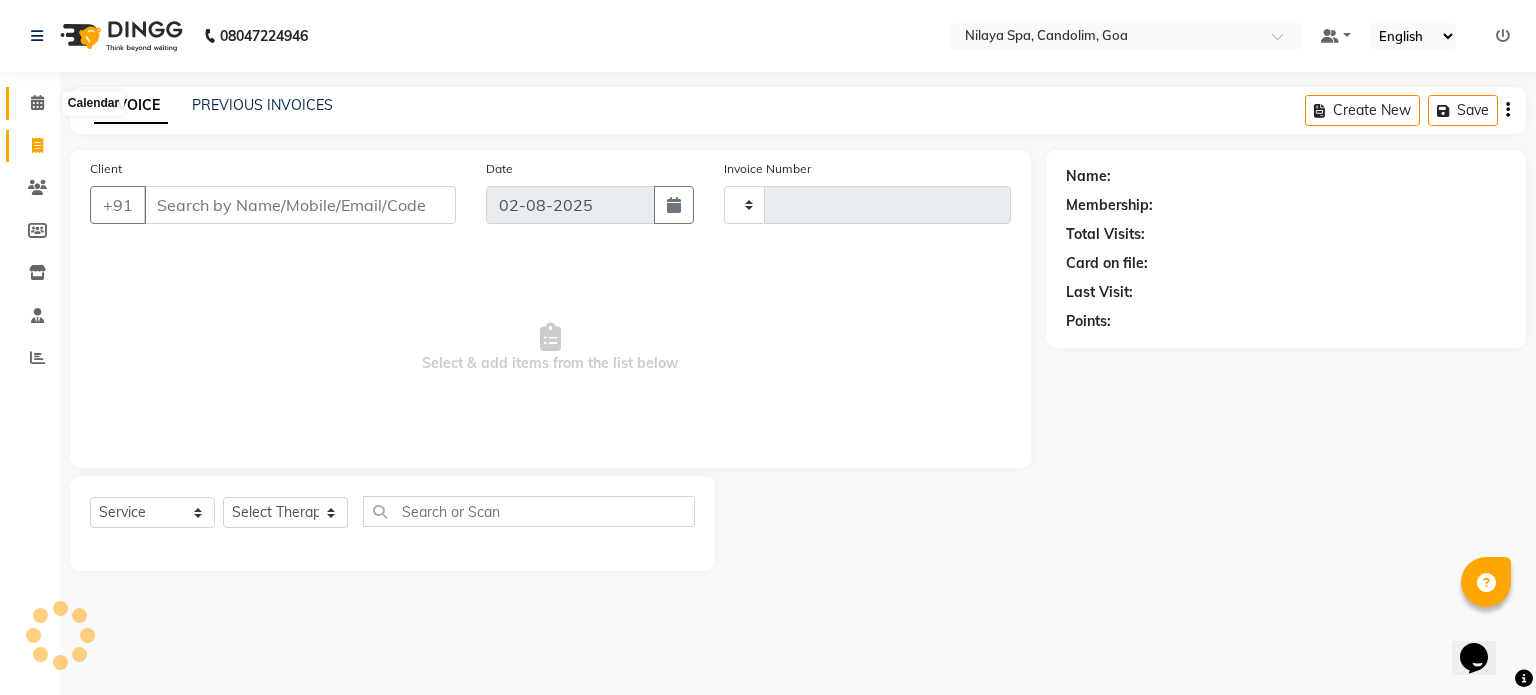type on "0011" 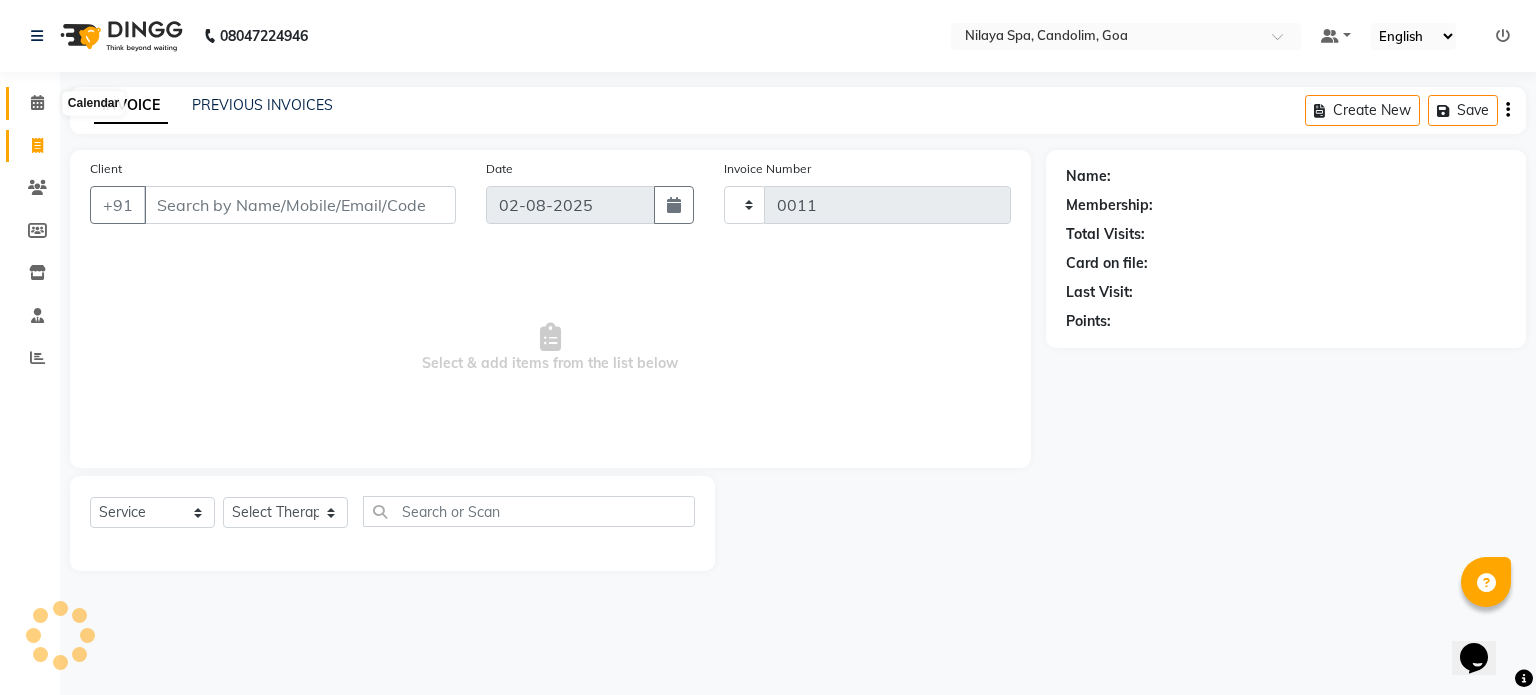 select on "8694" 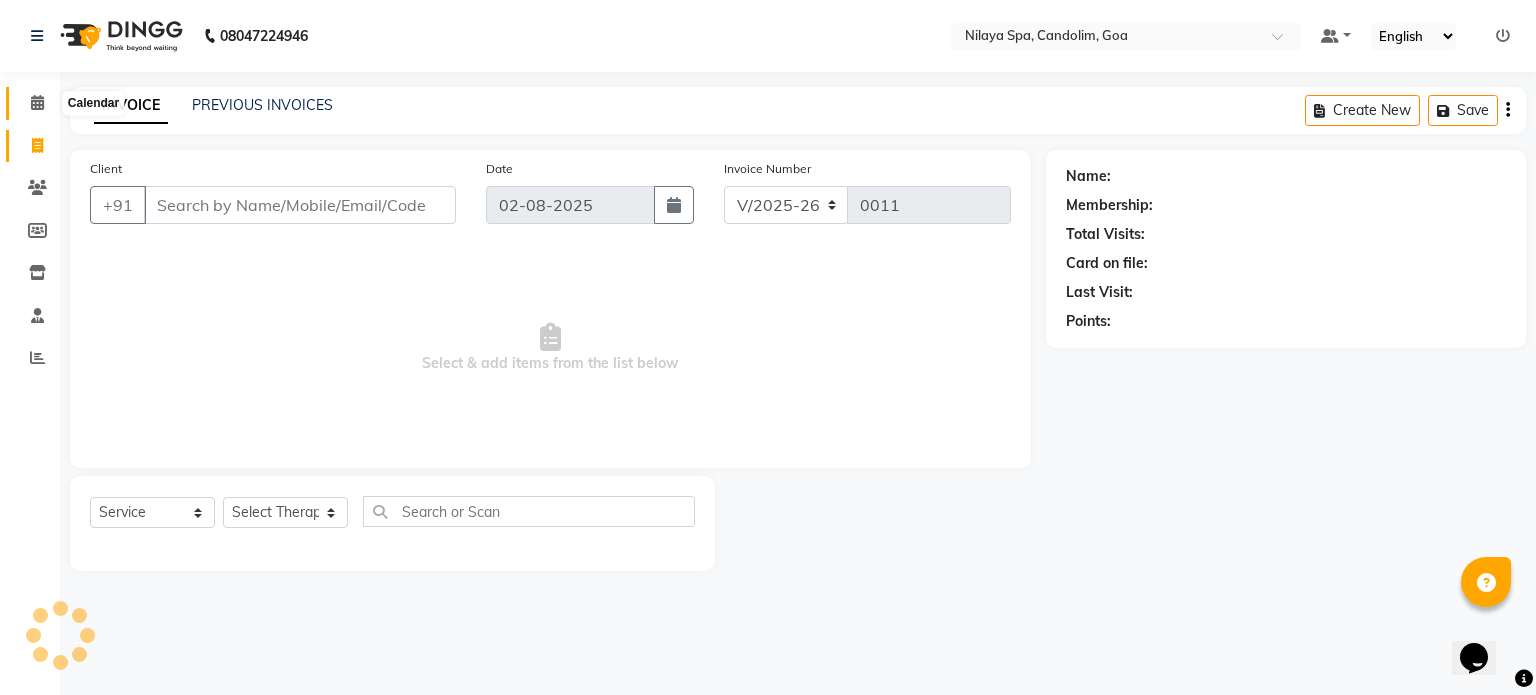 click 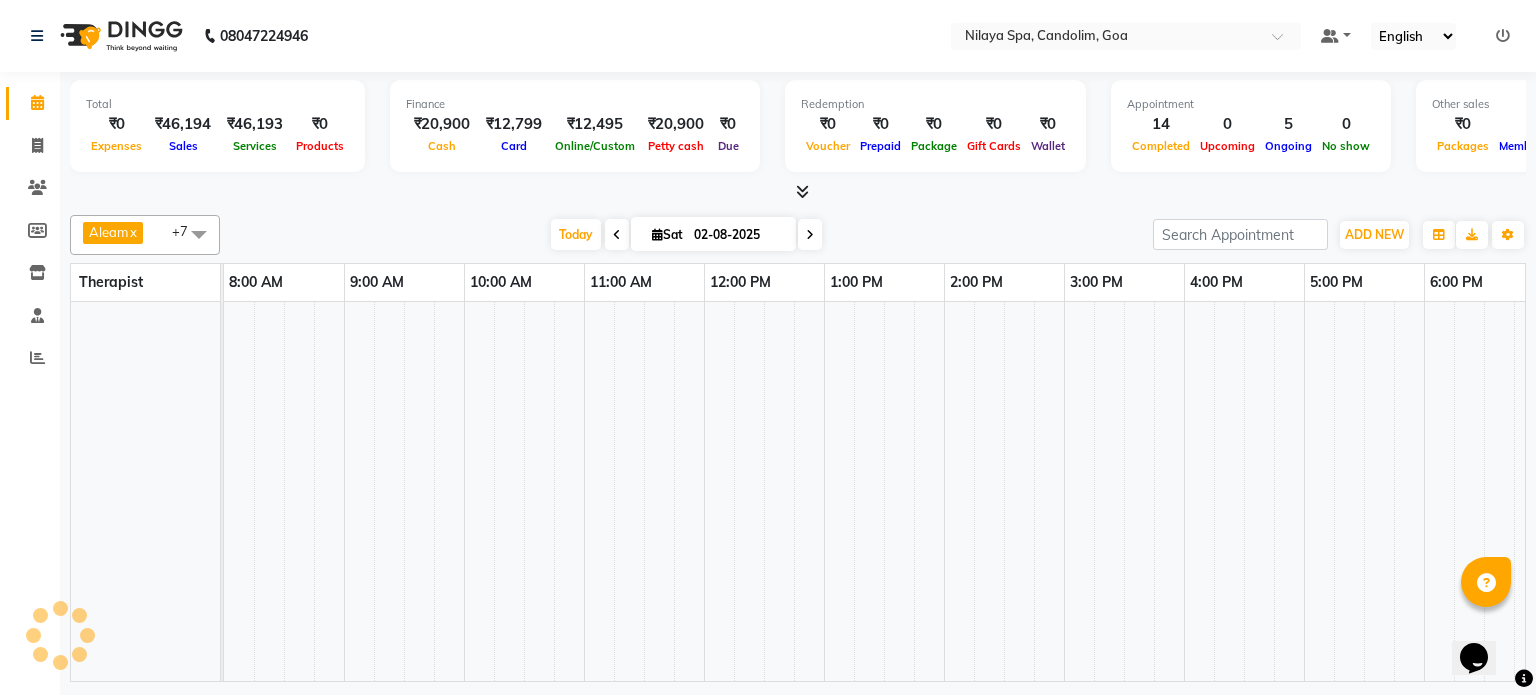 scroll, scrollTop: 0, scrollLeft: 138, axis: horizontal 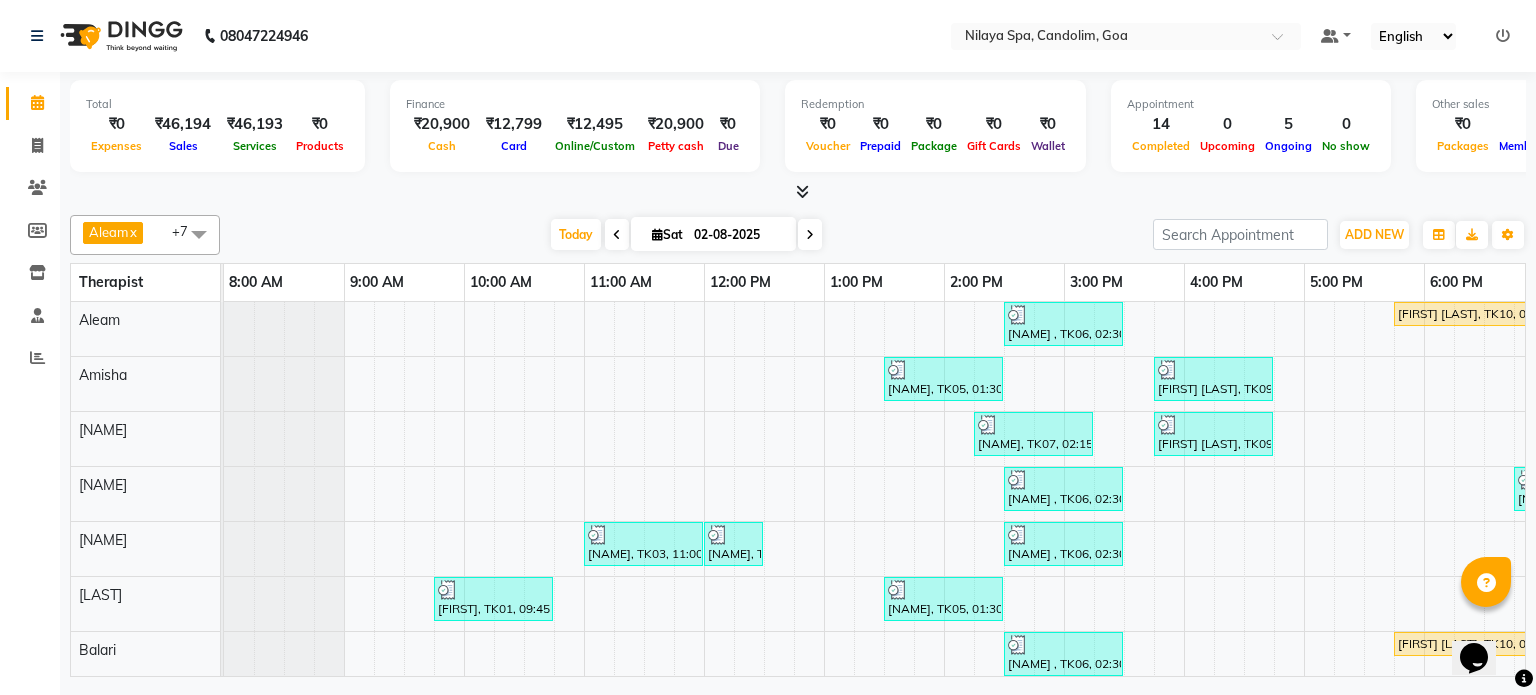 click at bounding box center [810, 234] 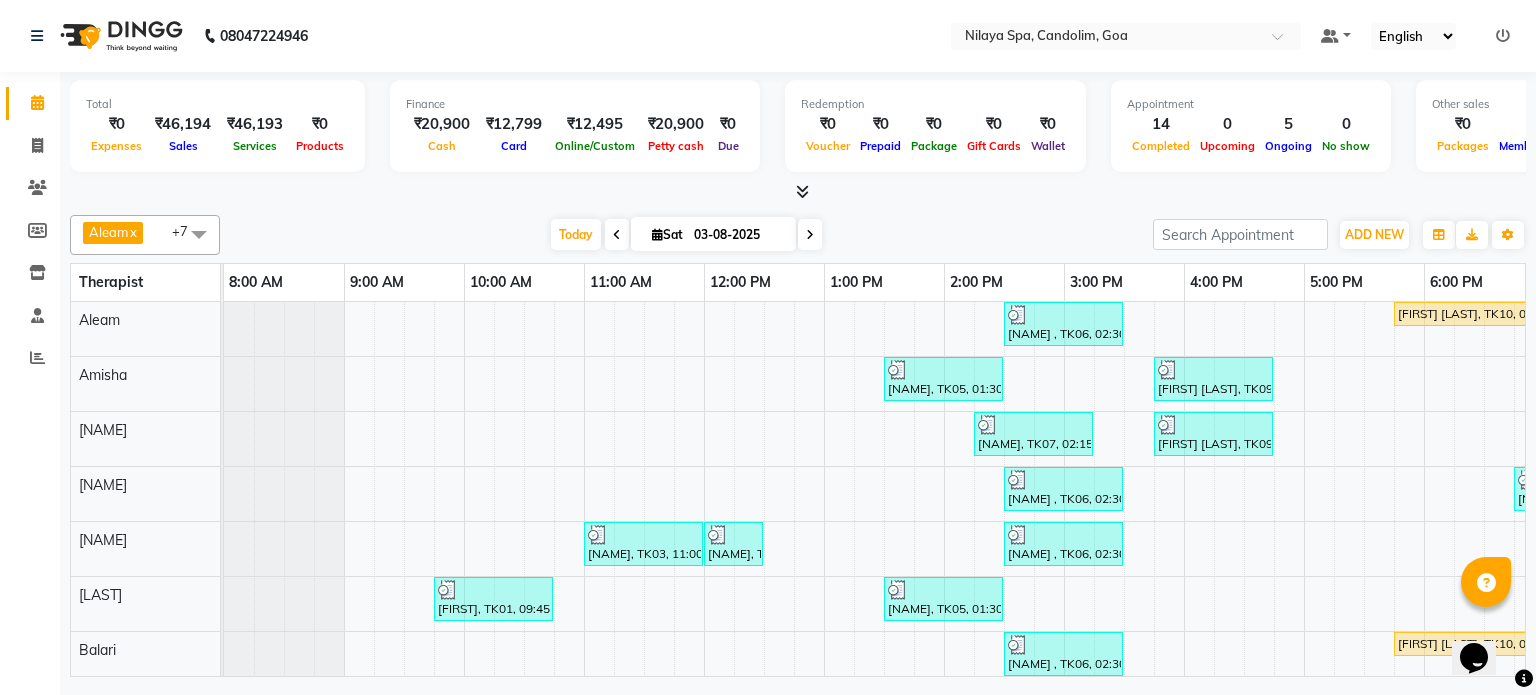 click on "03-08-2025" at bounding box center [738, 235] 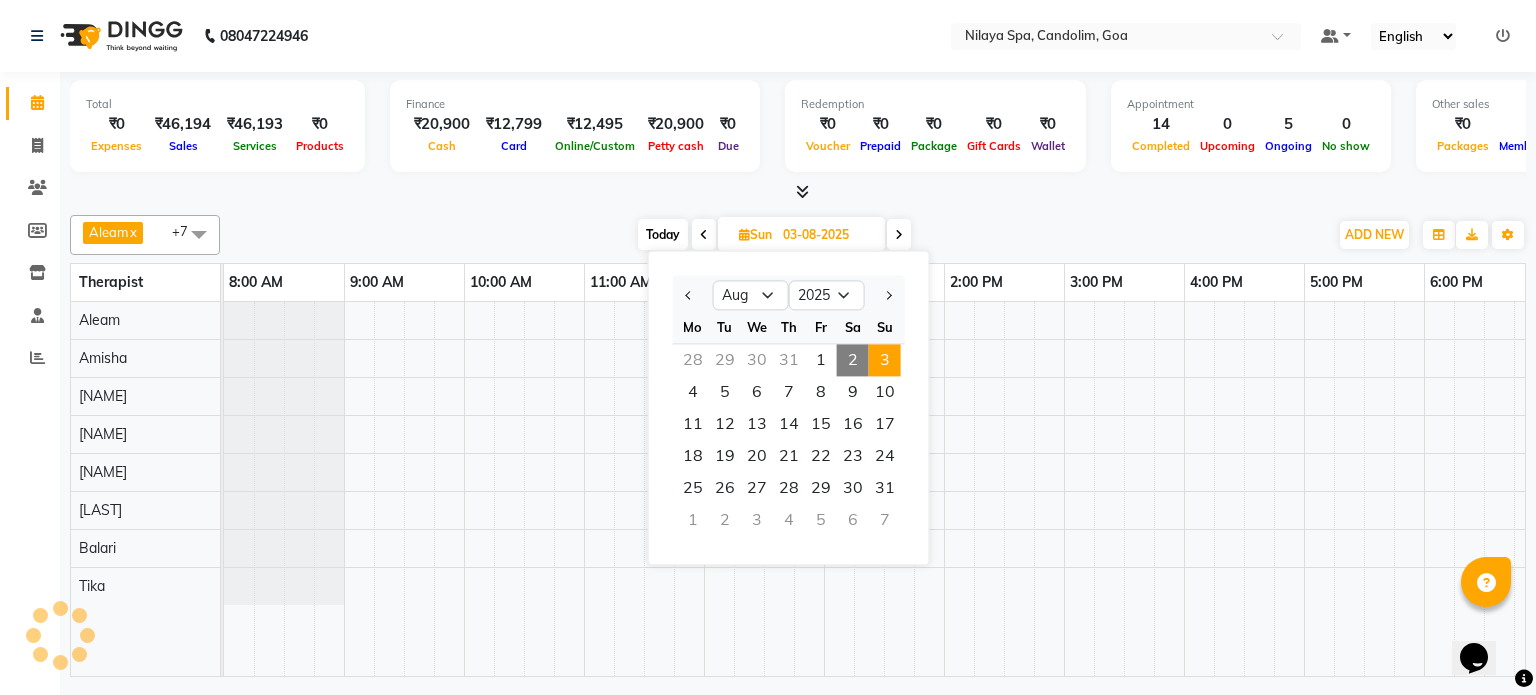 scroll, scrollTop: 0, scrollLeft: 258, axis: horizontal 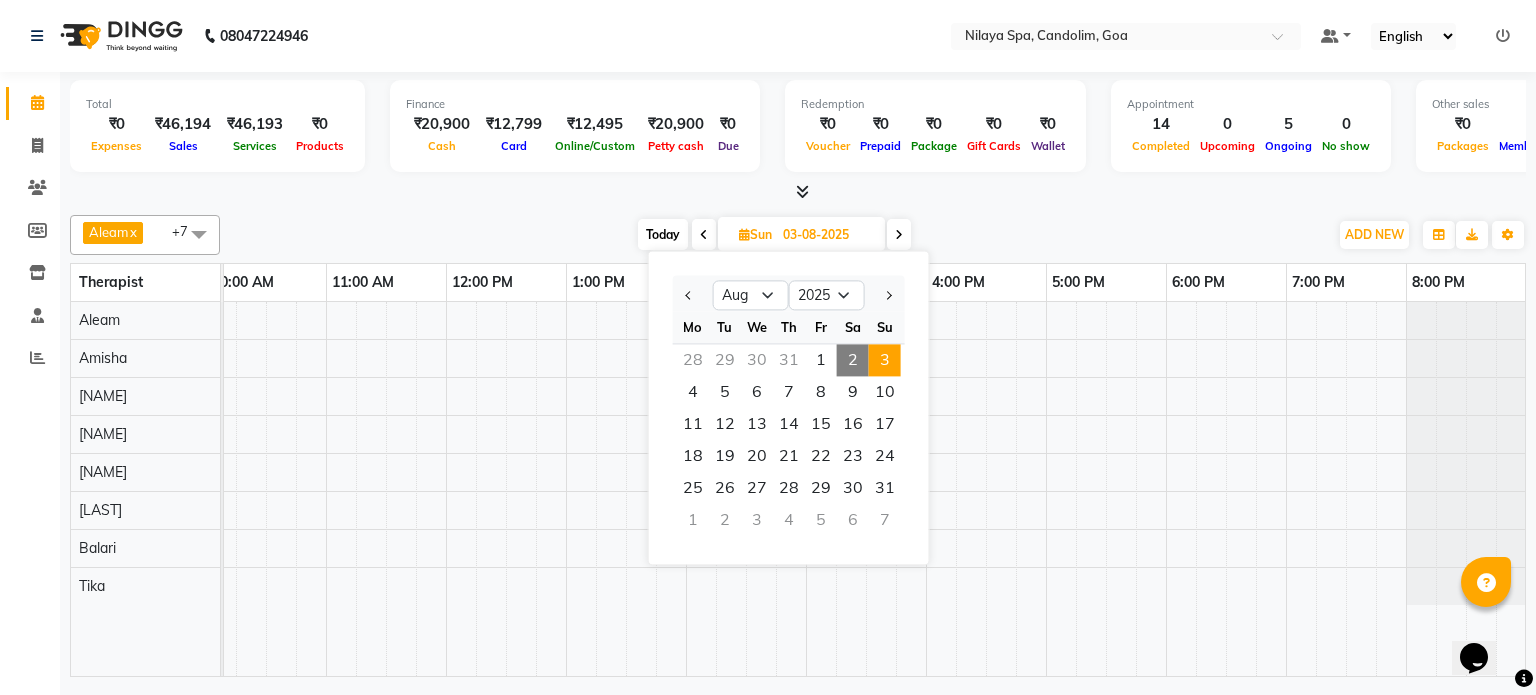 click on "3" at bounding box center (885, 360) 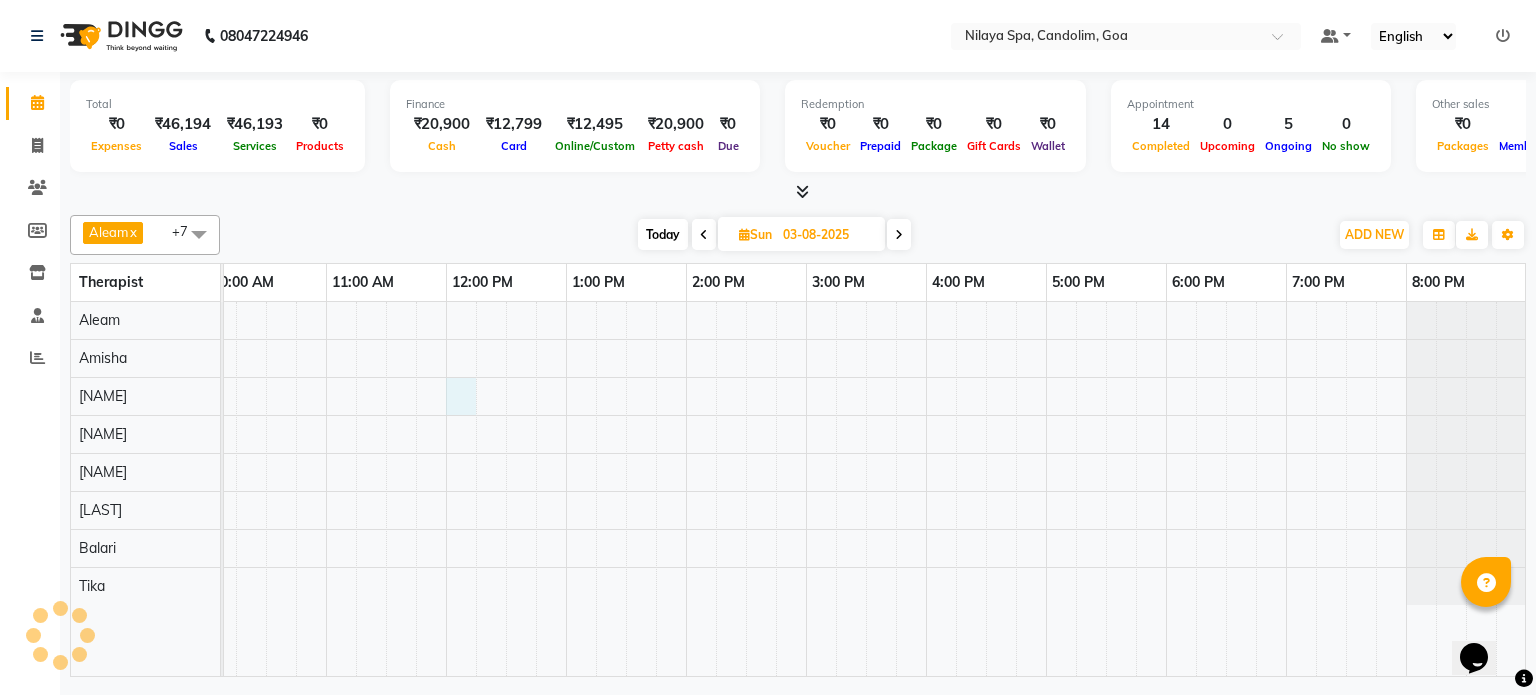 click at bounding box center [746, 489] 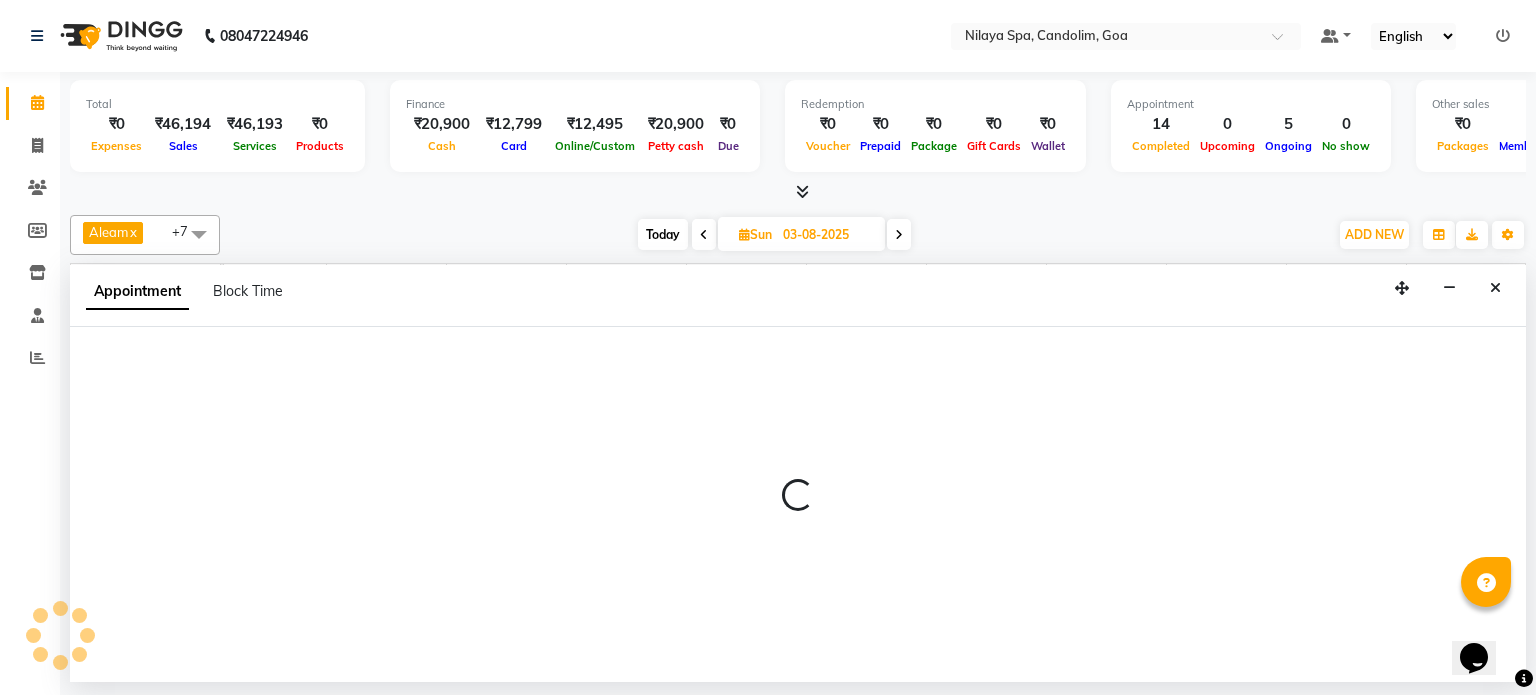 select on "87836" 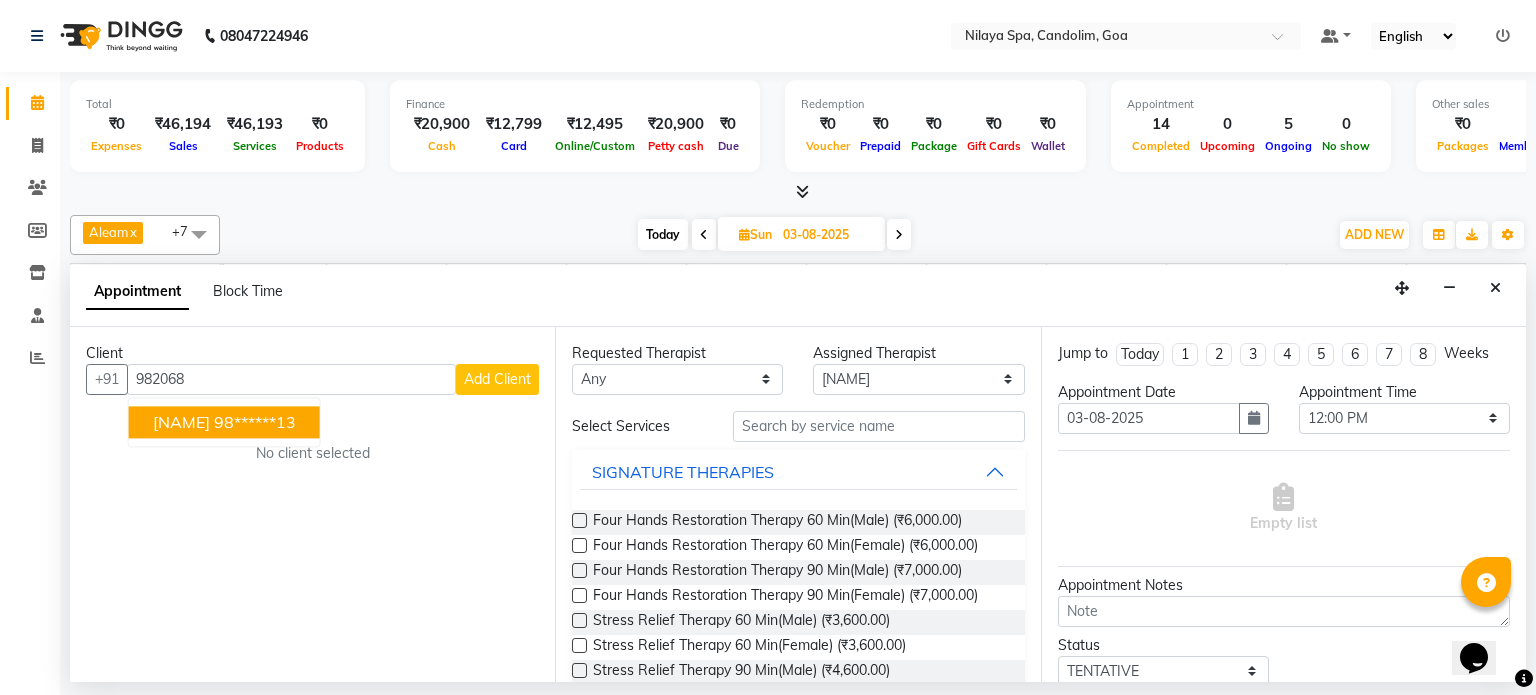 click on "[NAME]" at bounding box center [181, 422] 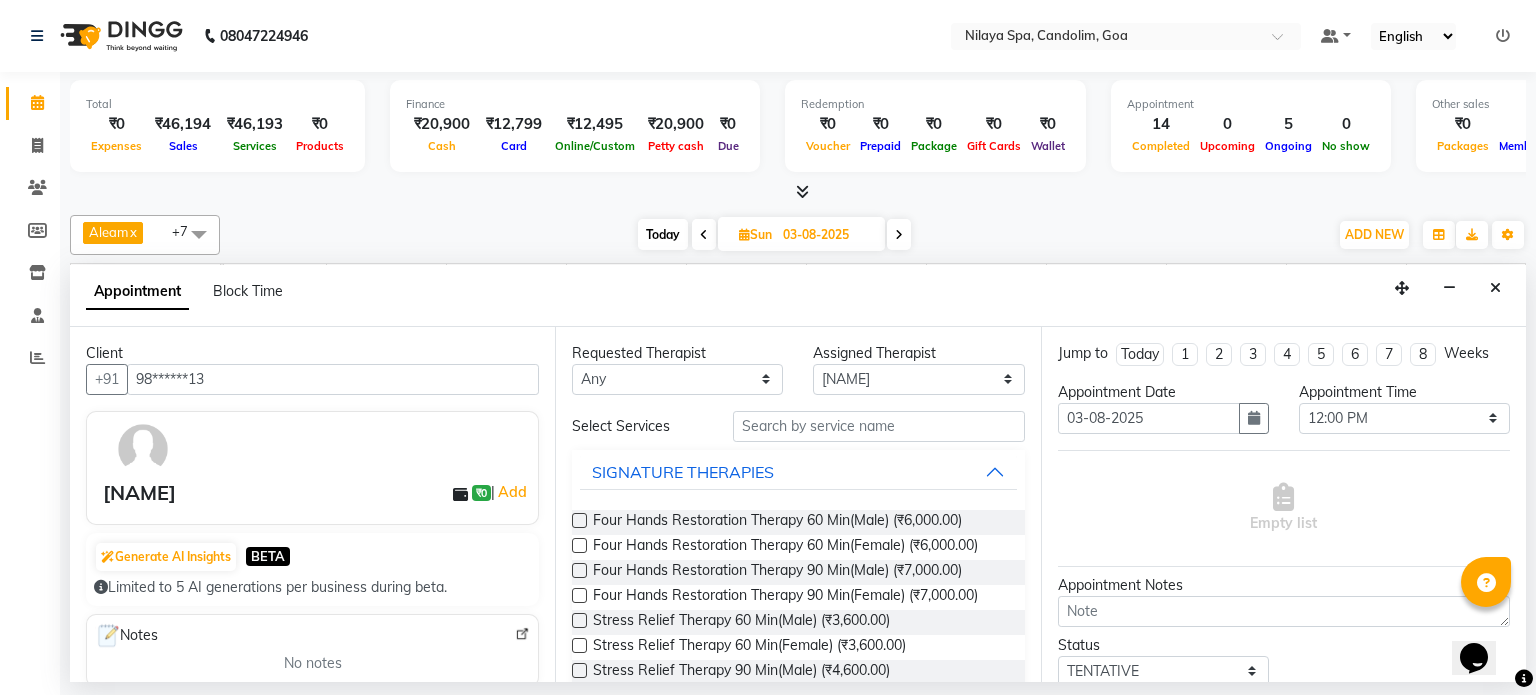 type on "98******13" 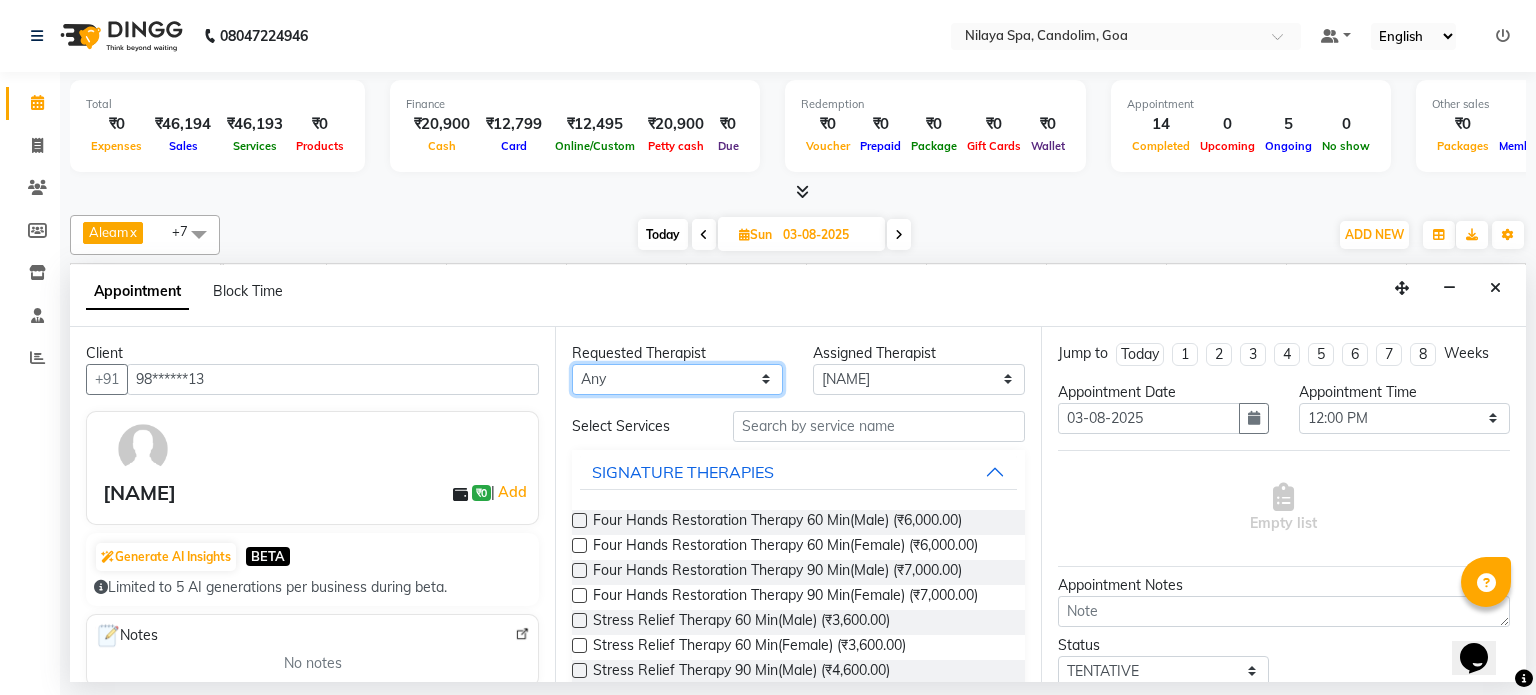 click on "Any [FIRST] [LAST] [LAST]  [FIRST] [LAST] [LAST]    [FIRST]    [LAST]   [LAST]   [LAST]" at bounding box center (677, 379) 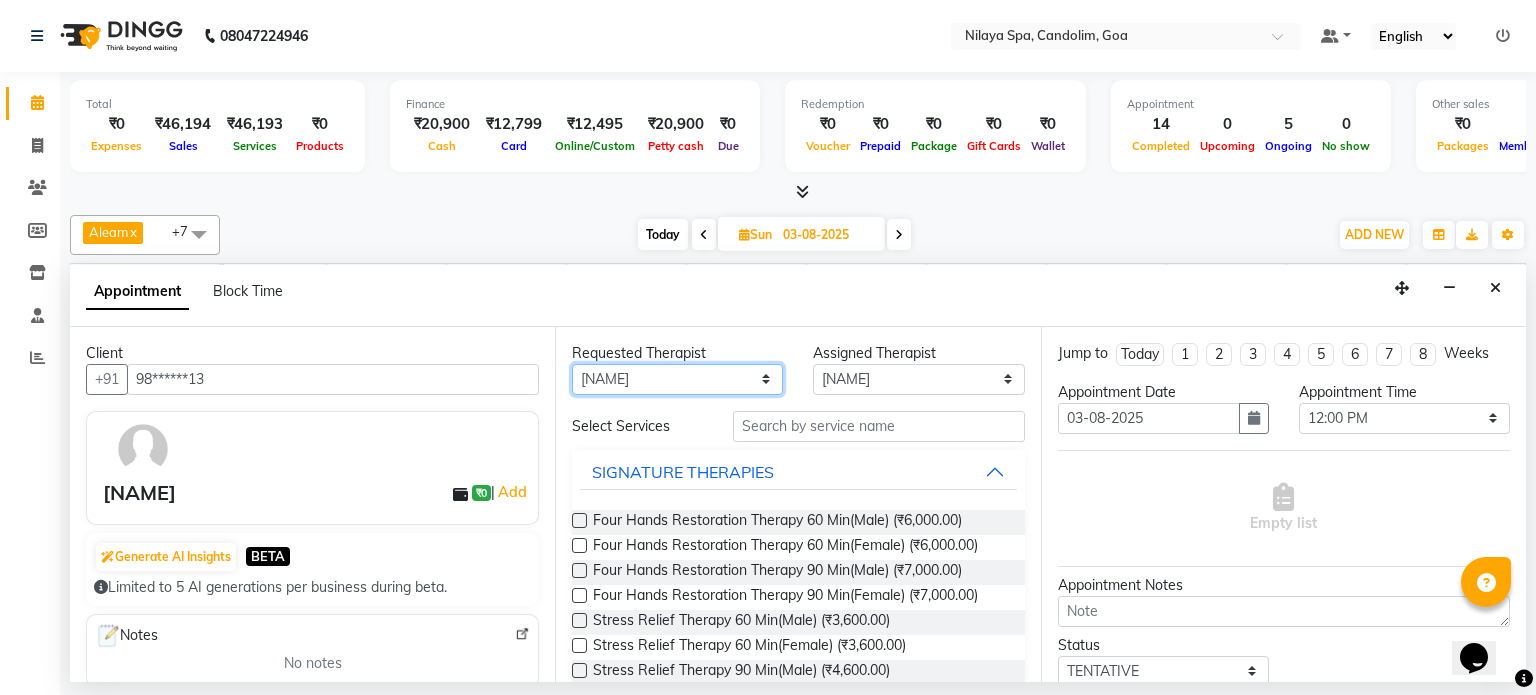 click on "Any [FIRST] [LAST] [LAST]  [FIRST] [LAST] [LAST]    [FIRST]    [LAST]   [LAST]   [LAST]" at bounding box center [677, 379] 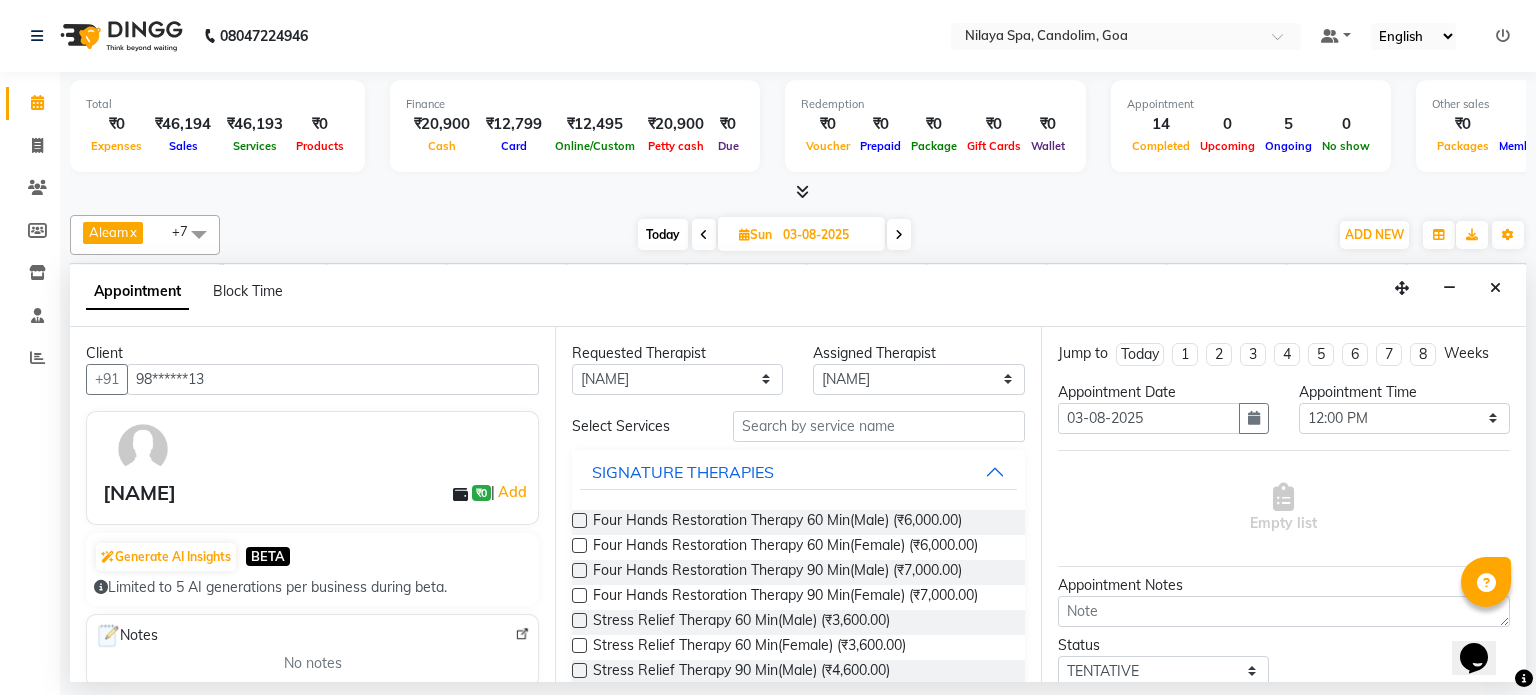 click on "Requested Therapist Any [NAME] [NAME] [NAME]  [NAME] [NAME] [NAME]    [NAME]  [NAME] [NAME] Select Assigned Therapist Select [NAME] [NAME] [NAME]  [NAME] [NAME] [NAME]    [NAME]  [NAME] [NAME] Select Services    SIGNATURE THERAPIES Four Hands Restoration Therapy 60 Min(Male) (₹6,000.00) Four Hands Restoration Therapy 60 Min(Female) (₹6,000.00) Four Hands Restoration Therapy 90 Min(Male) (₹7,000.00) Four Hands Restoration Therapy 90 Min(Female) (₹7,000.00) Stress Relief Therapy 60 Min(Male) (₹3,600.00) Stress Relief Therapy 60 Min(Female) (₹3,600.00) Stress Relief Therapy 90 Min(Male) (₹4,600.00) Stress Relief Therapy 90 Min(Female) (₹4,600.00) Nilaya  Fusion Therapy(Male) (₹5,100.00) Nilaya  Fusion Therapy(Female) (₹5,100.00) Marma Abhayangam 60 Min(Male) (₹3,800.00) Marma Abhayangam 60 Min(Female) (₹3,800.00) Marma Abhayangam 90 Min(Male)) (₹4,800.00) Marma Abhayangam 90 Min(Female) (₹4,800.00)    International Therapies    NILAYA TOUCHE    Body Rituals" at bounding box center (797, 504) 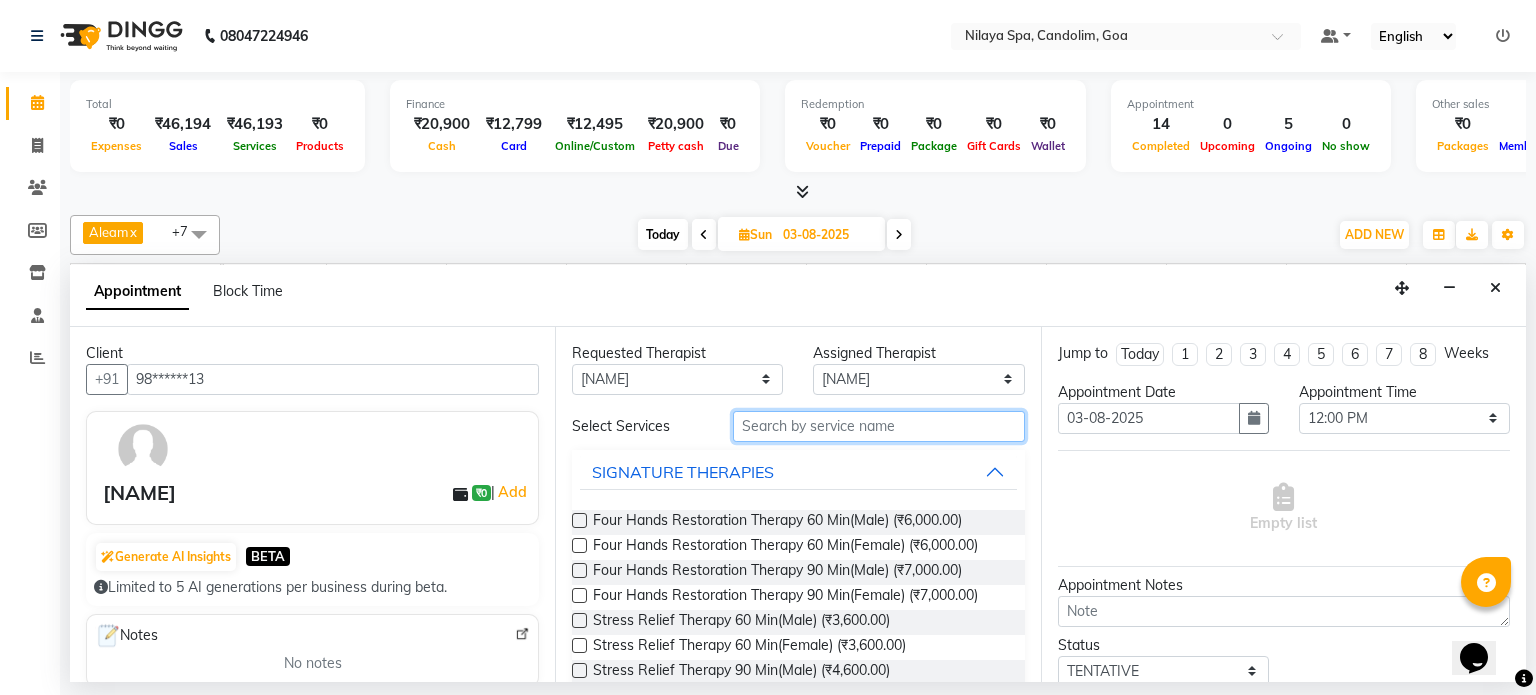 click at bounding box center [879, 426] 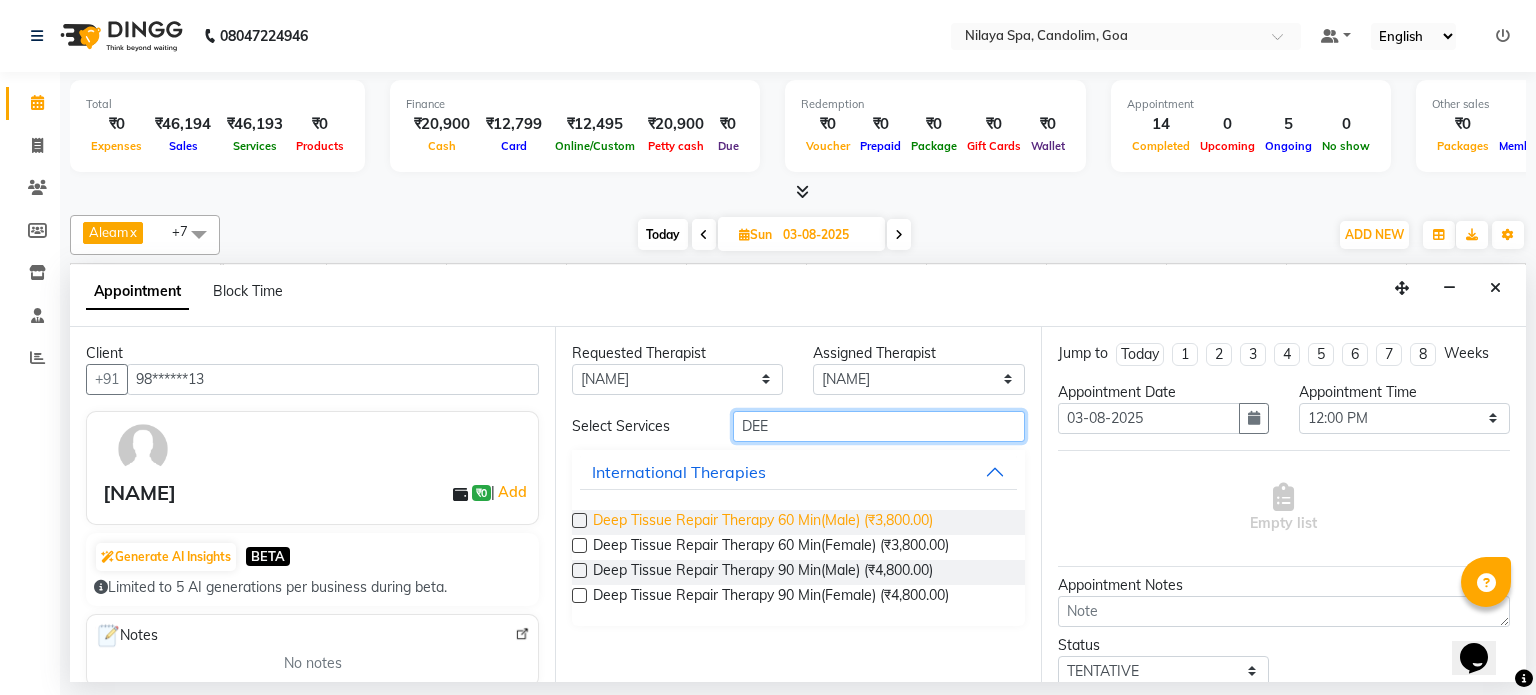 type on "DEE" 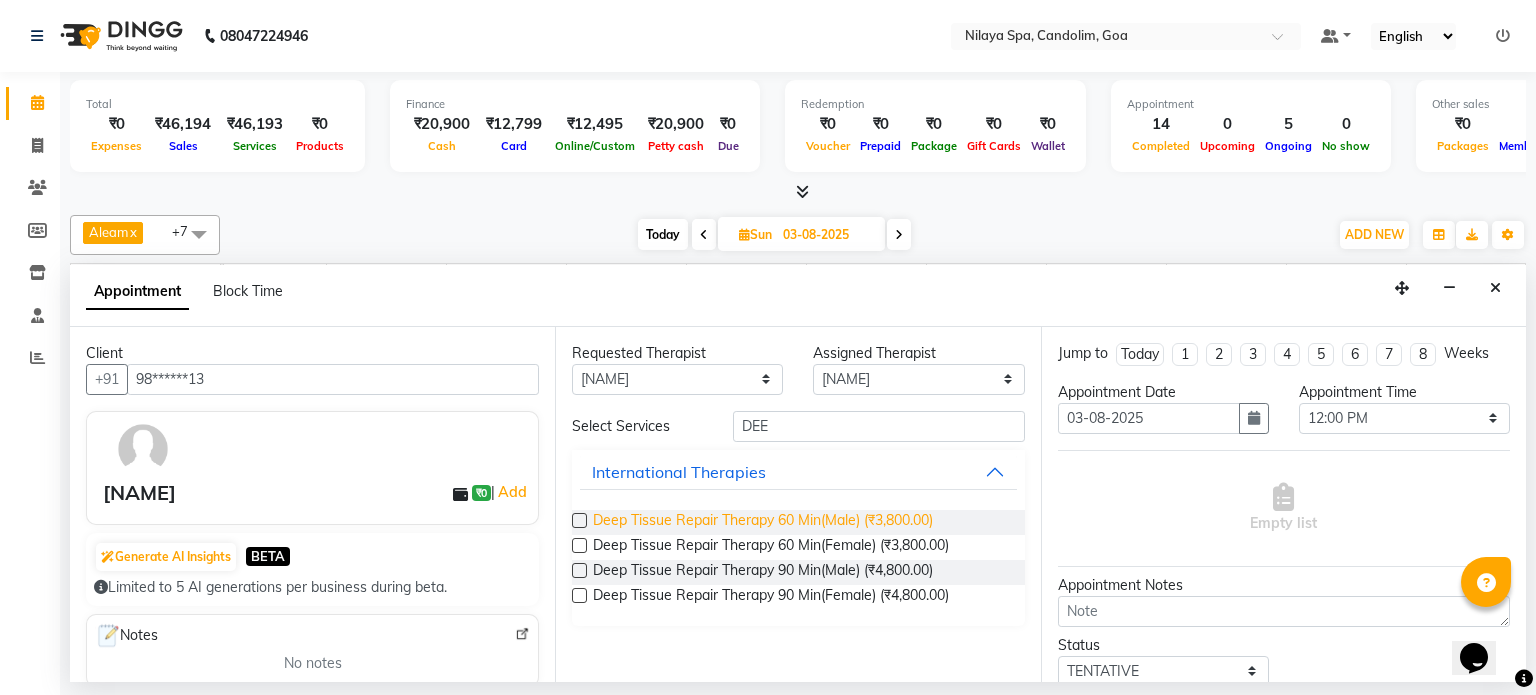 click on "Deep Tissue Repair Therapy 60 Min(Male) (₹3,800.00)" at bounding box center [763, 522] 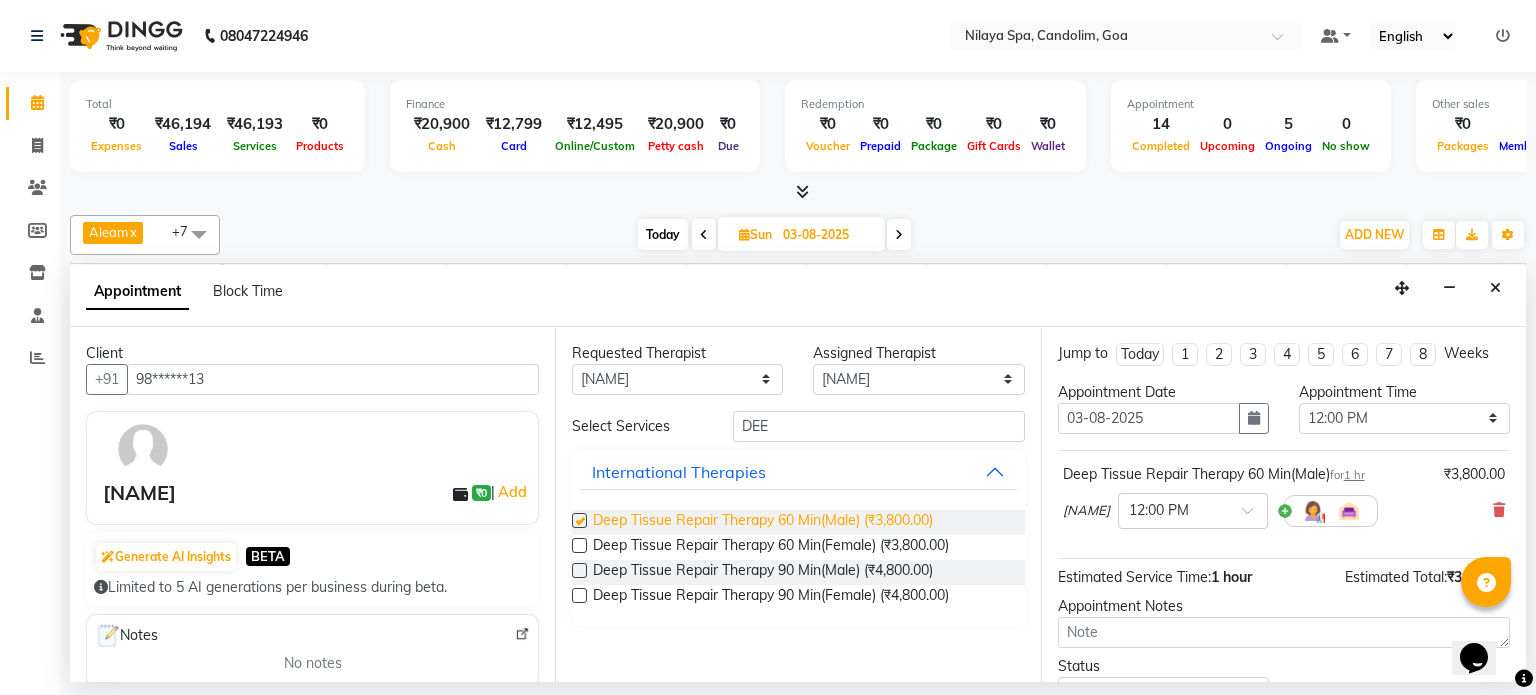 checkbox on "false" 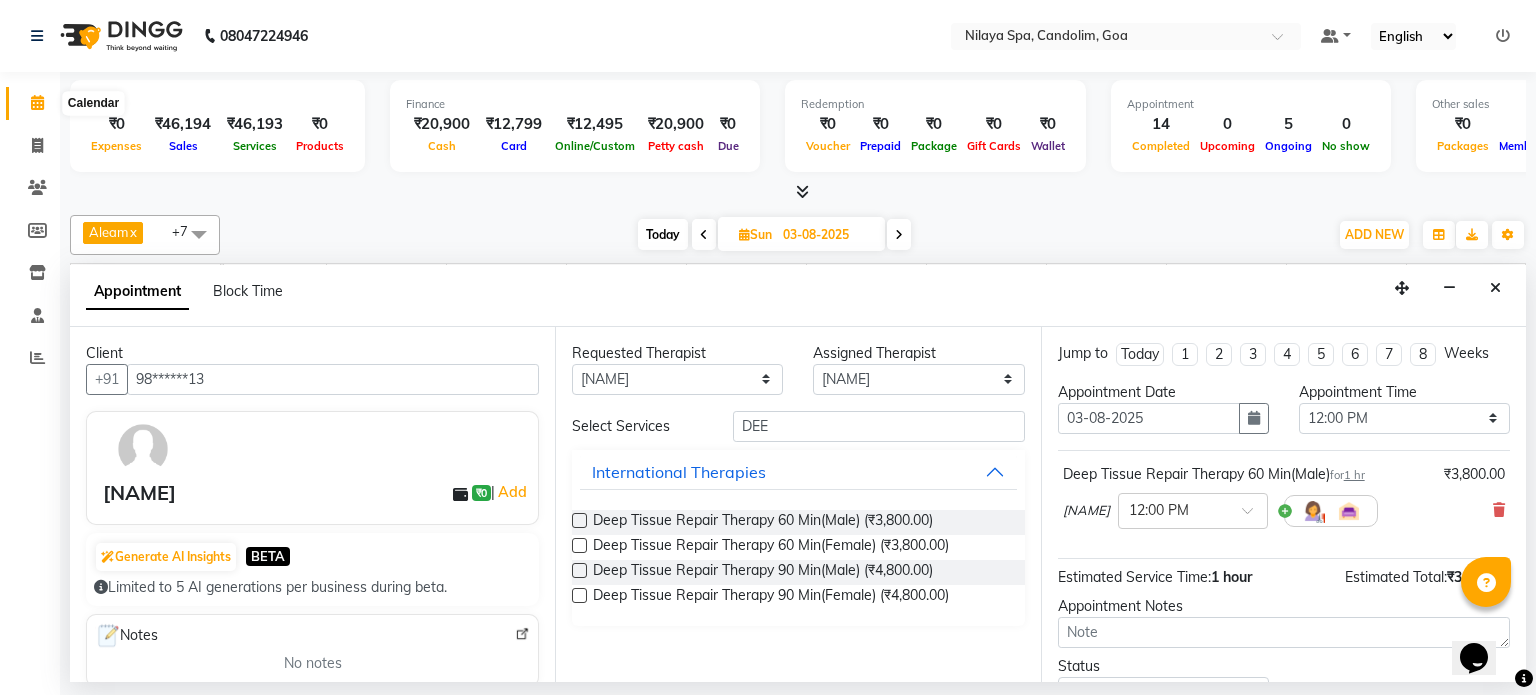 click 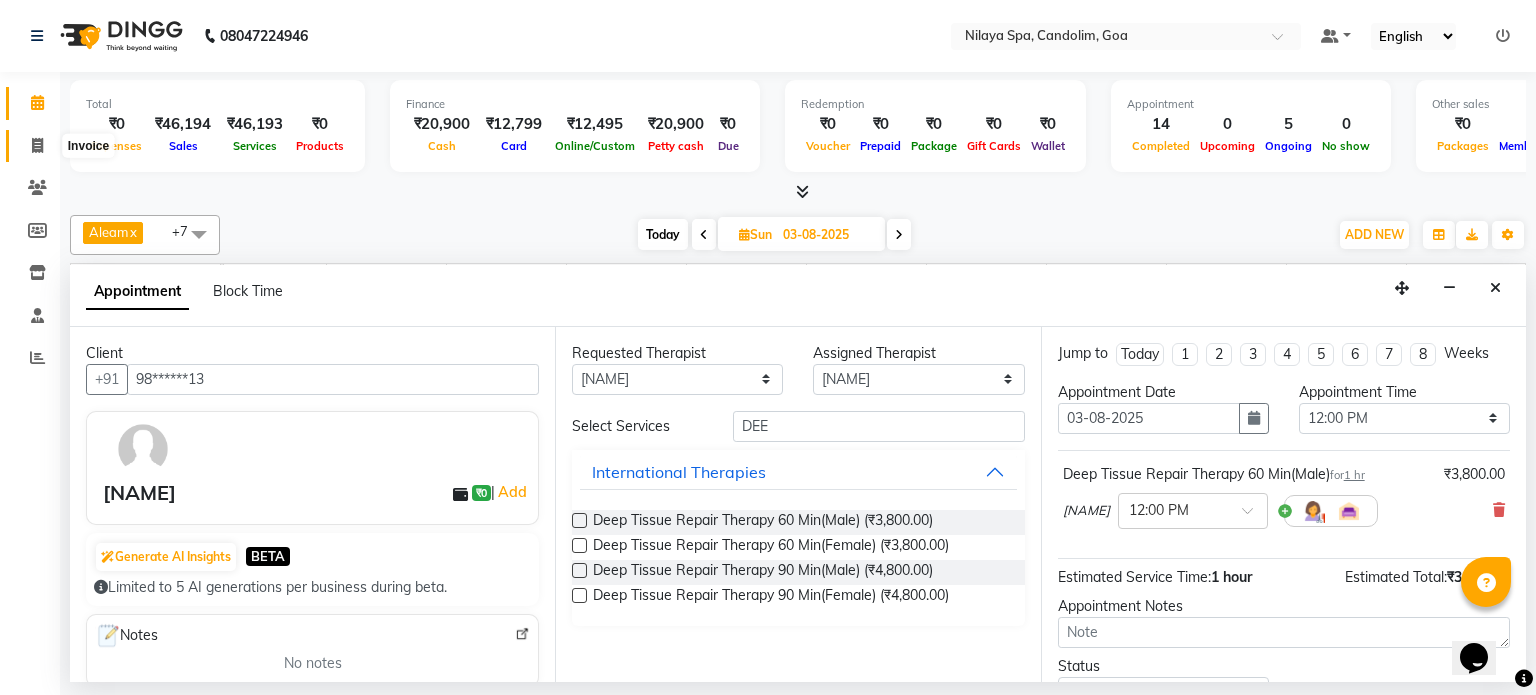click 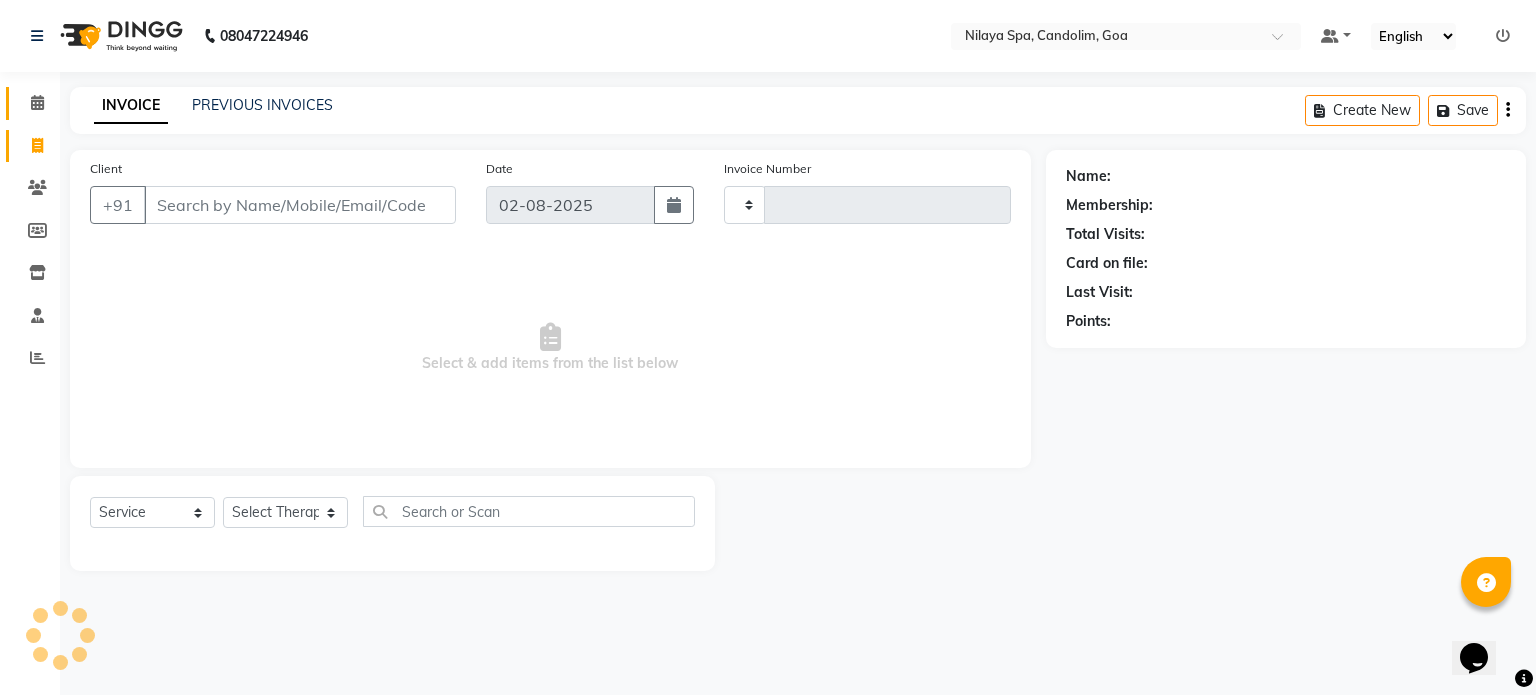 type on "0011" 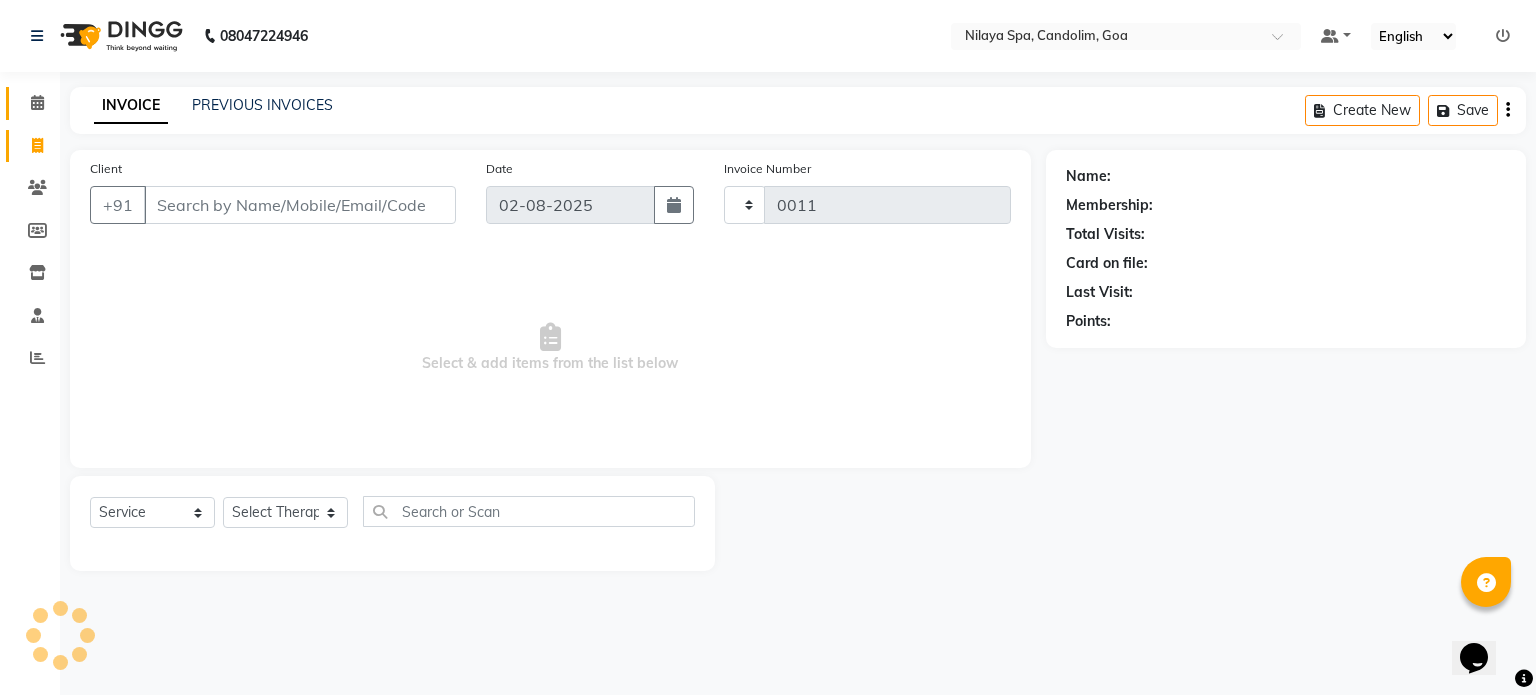 select on "8694" 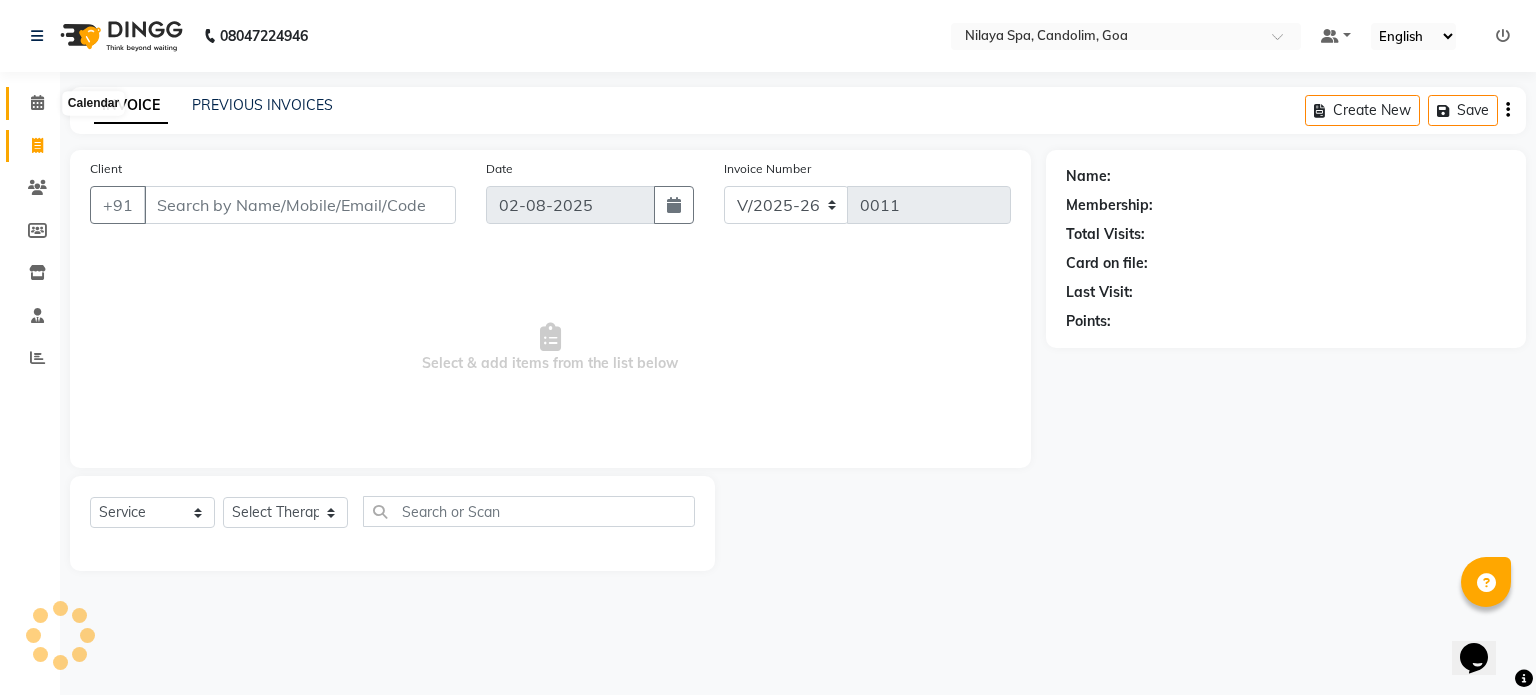click 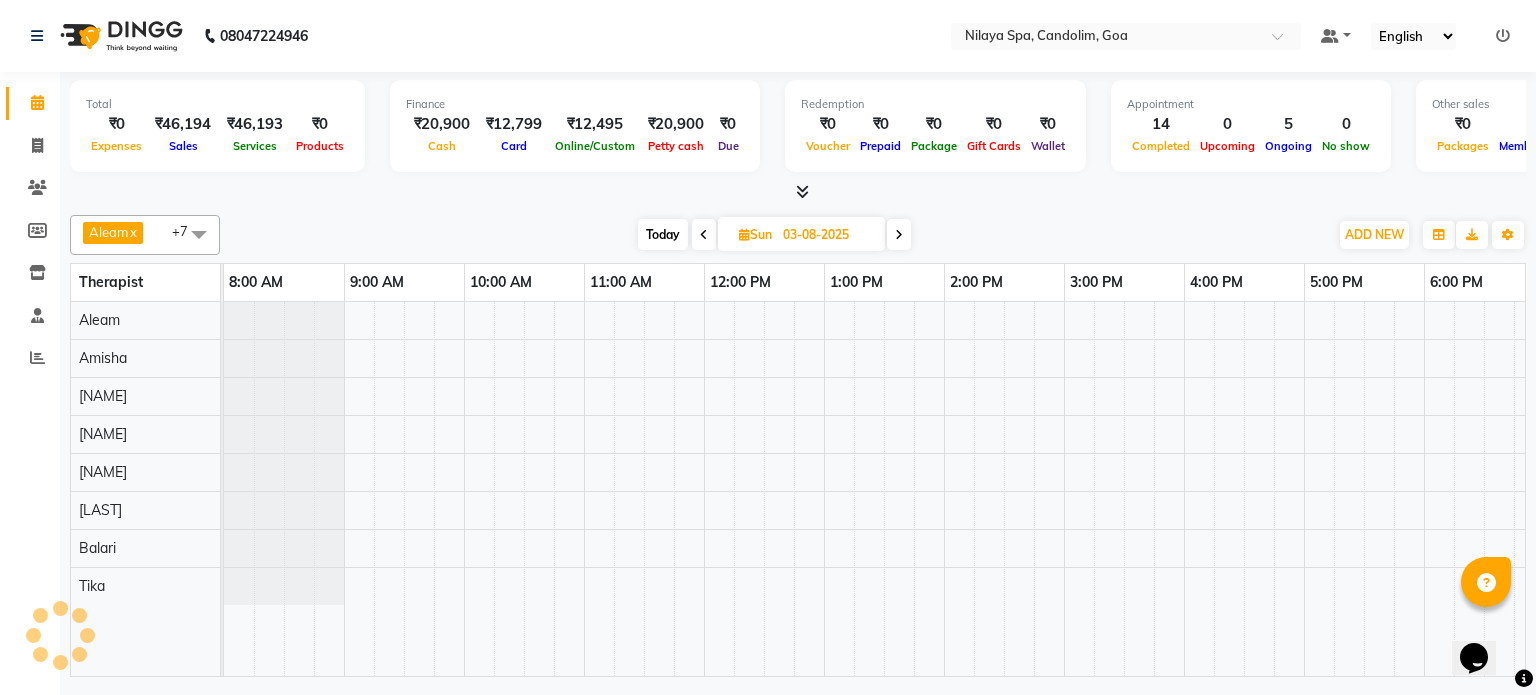 scroll, scrollTop: 0, scrollLeft: 0, axis: both 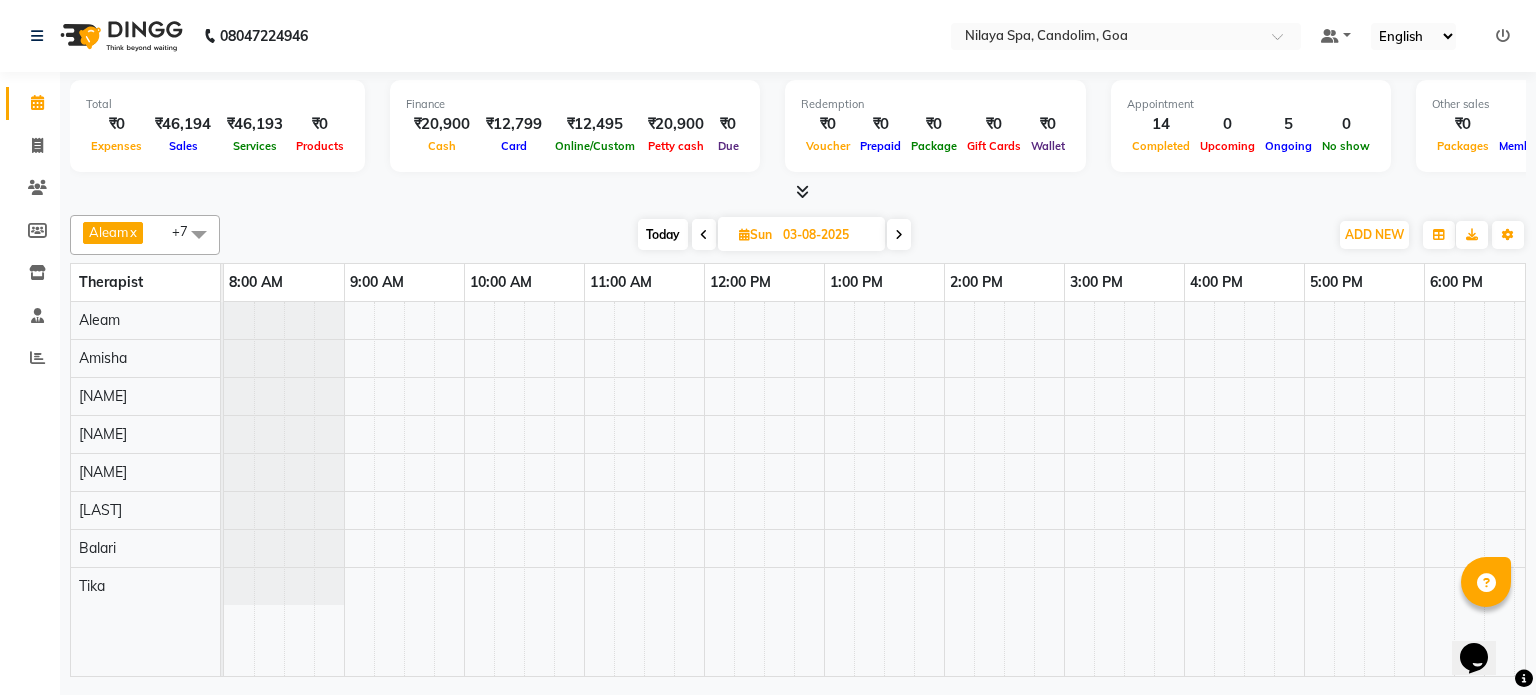 click at bounding box center (704, 235) 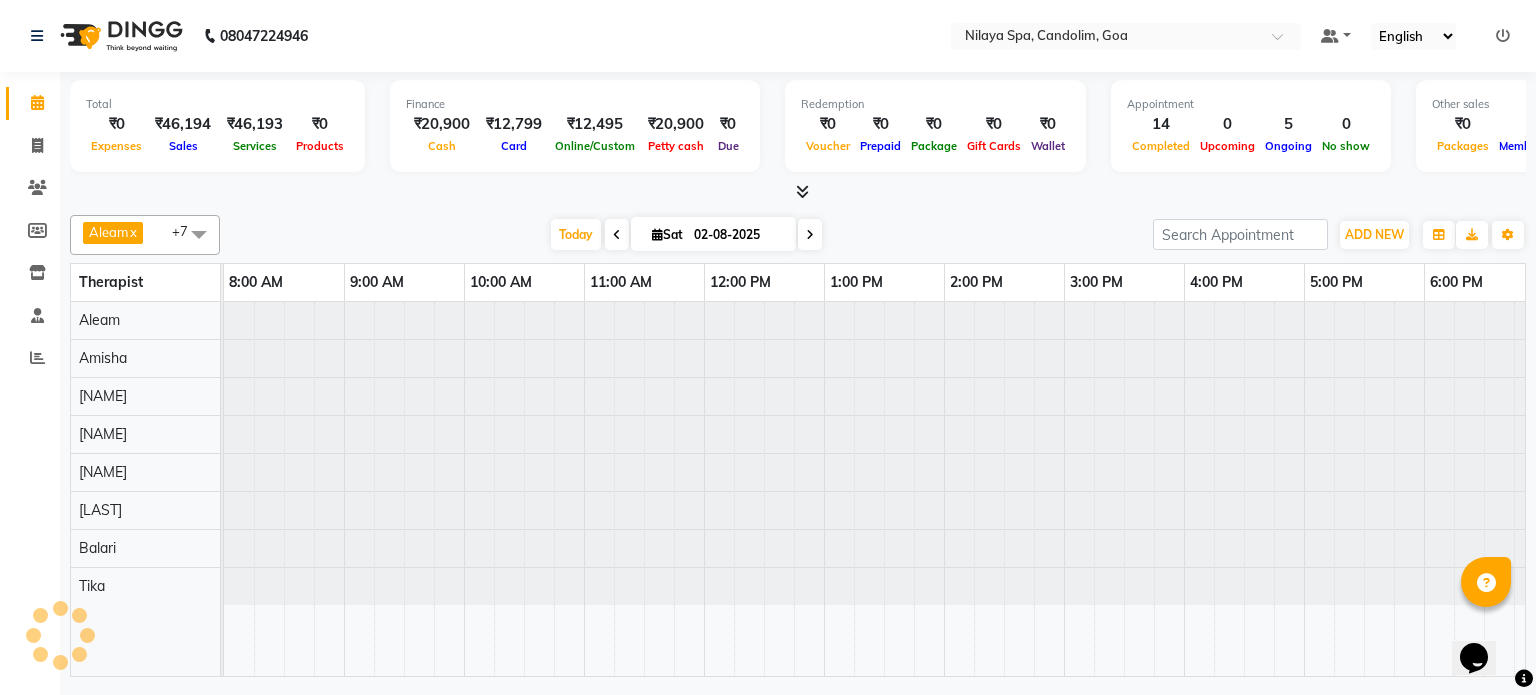 scroll, scrollTop: 0, scrollLeft: 258, axis: horizontal 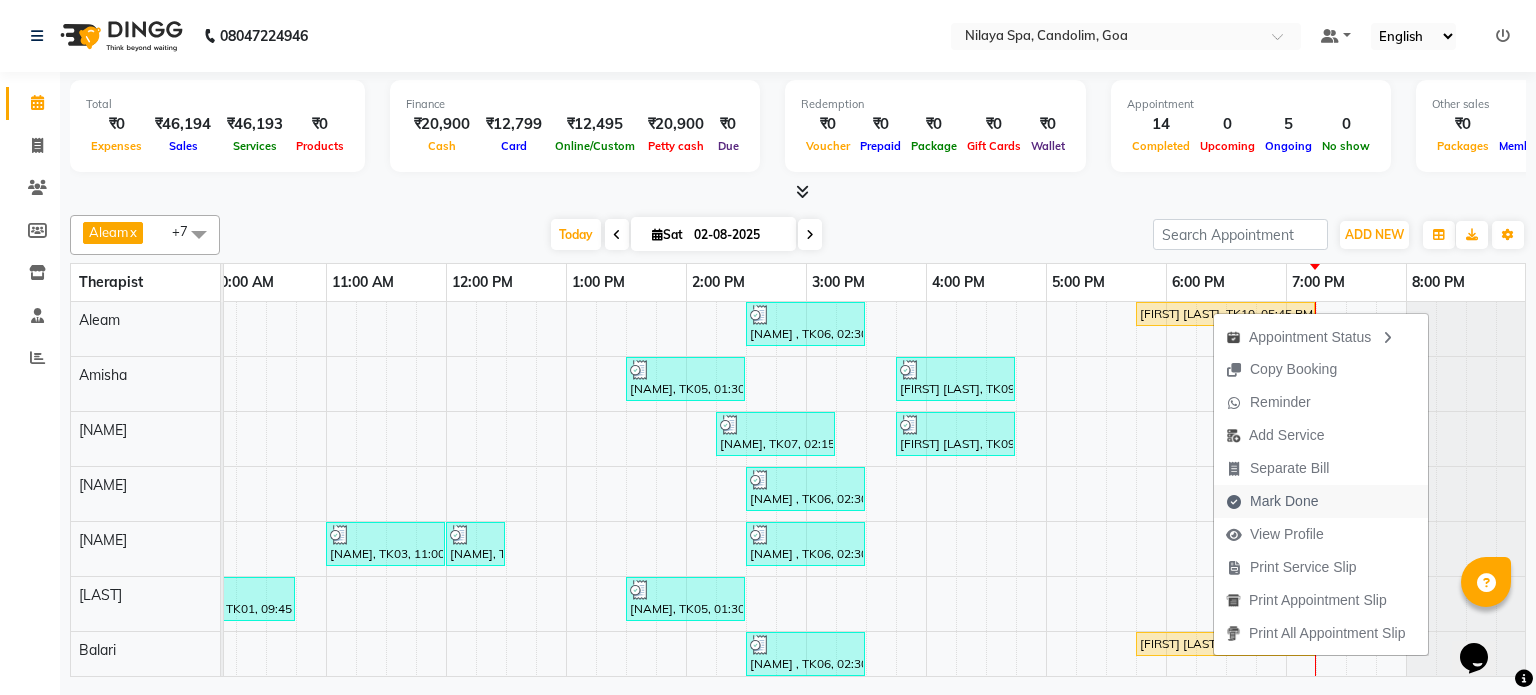 click on "Mark Done" at bounding box center (1284, 501) 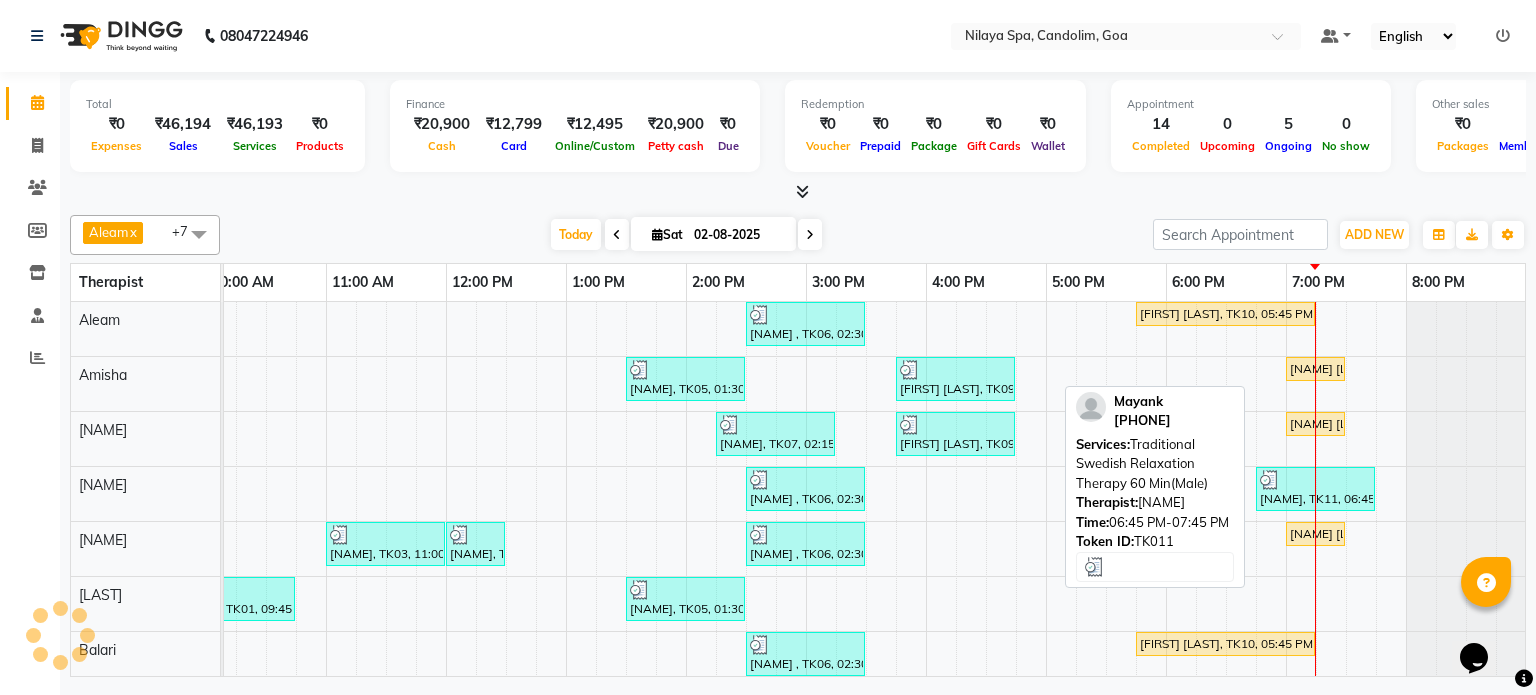select on "service" 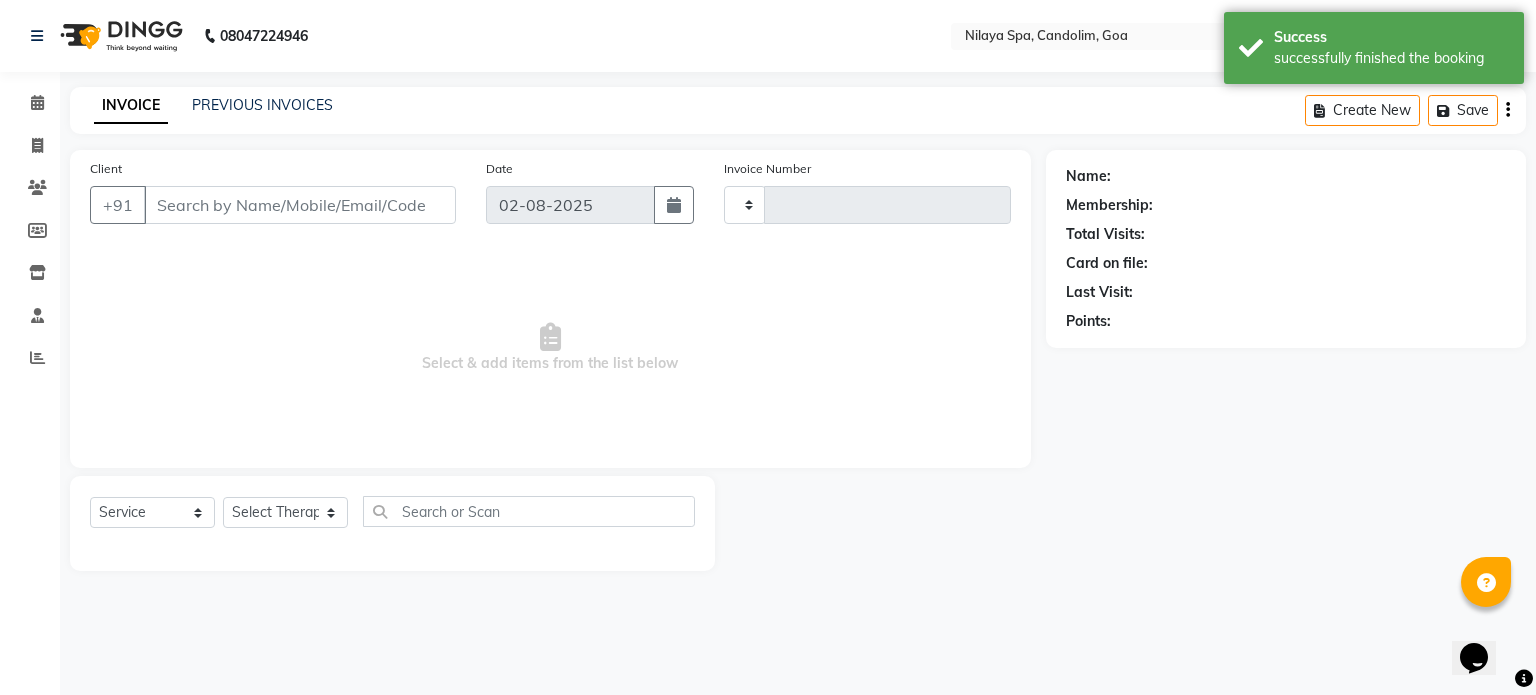type on "0011" 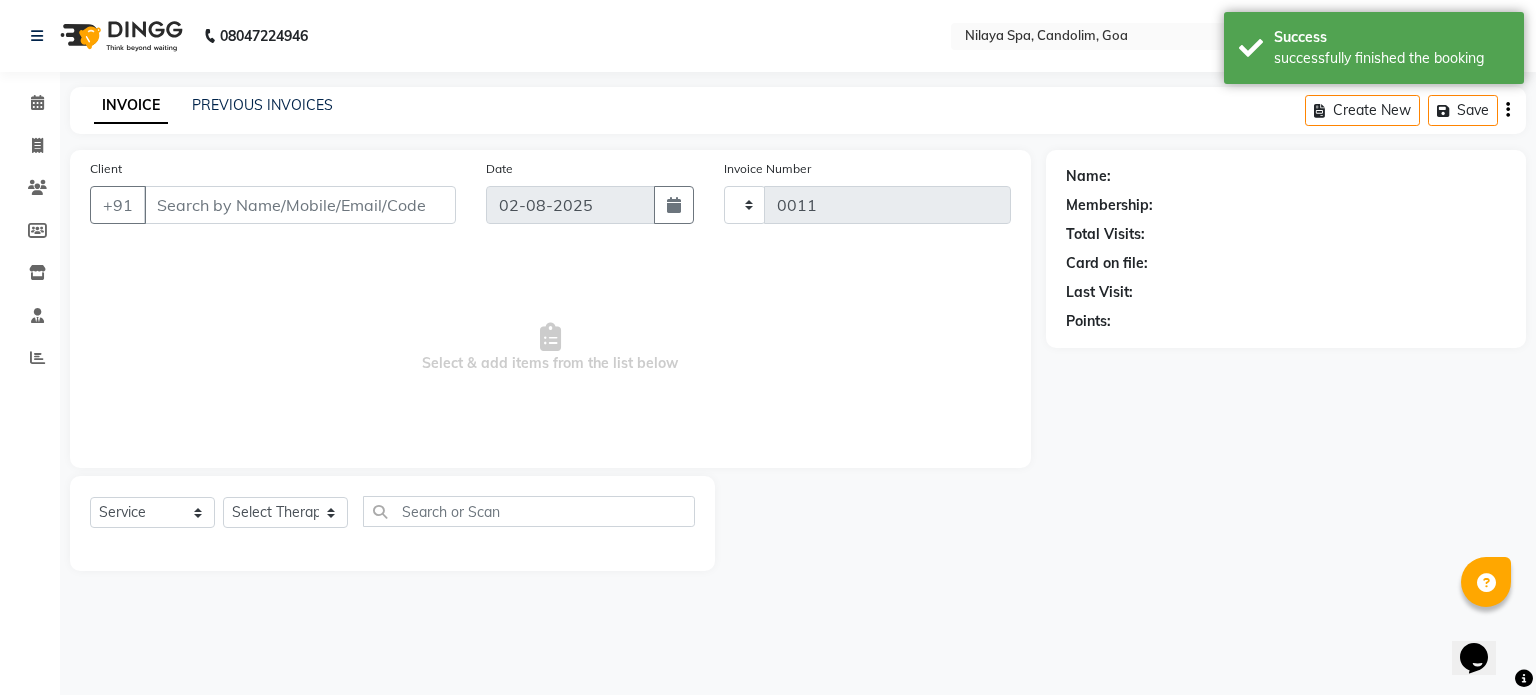 select on "8694" 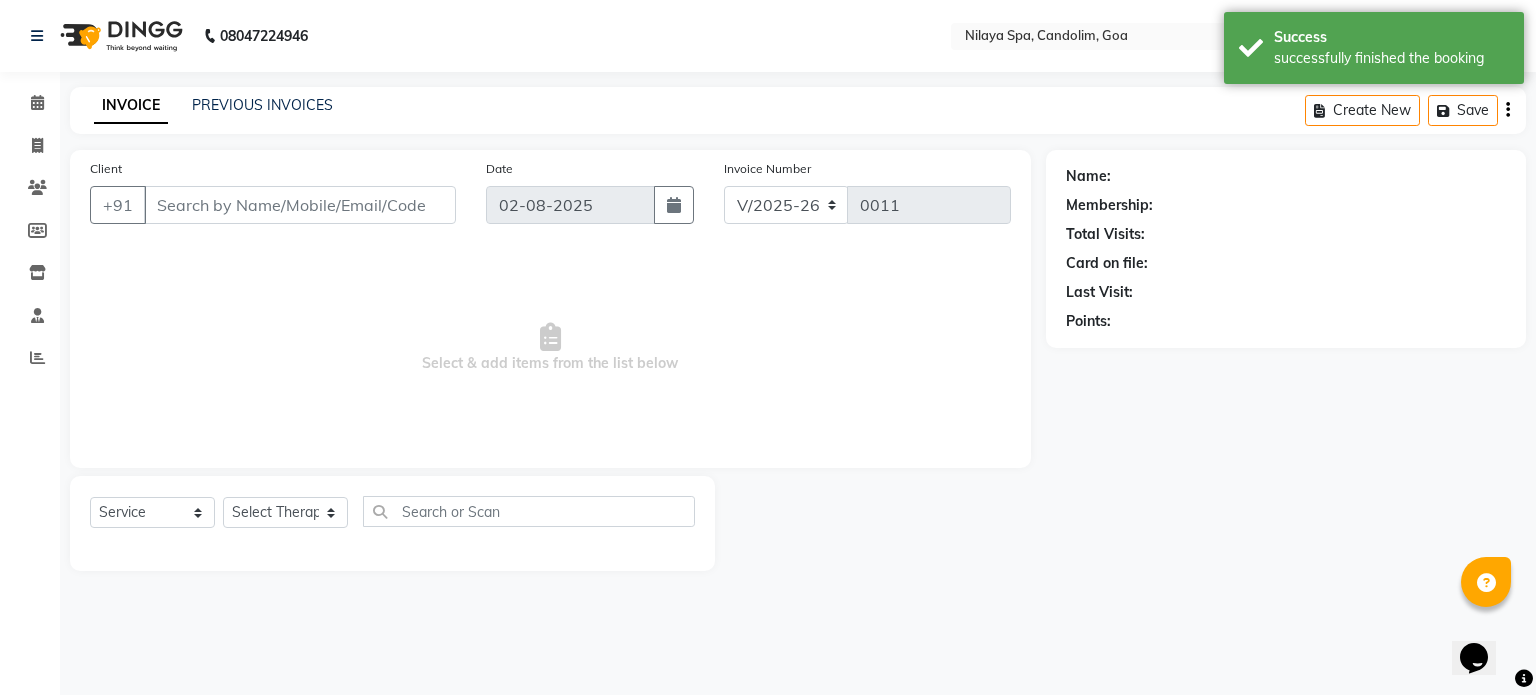 type on "88******88" 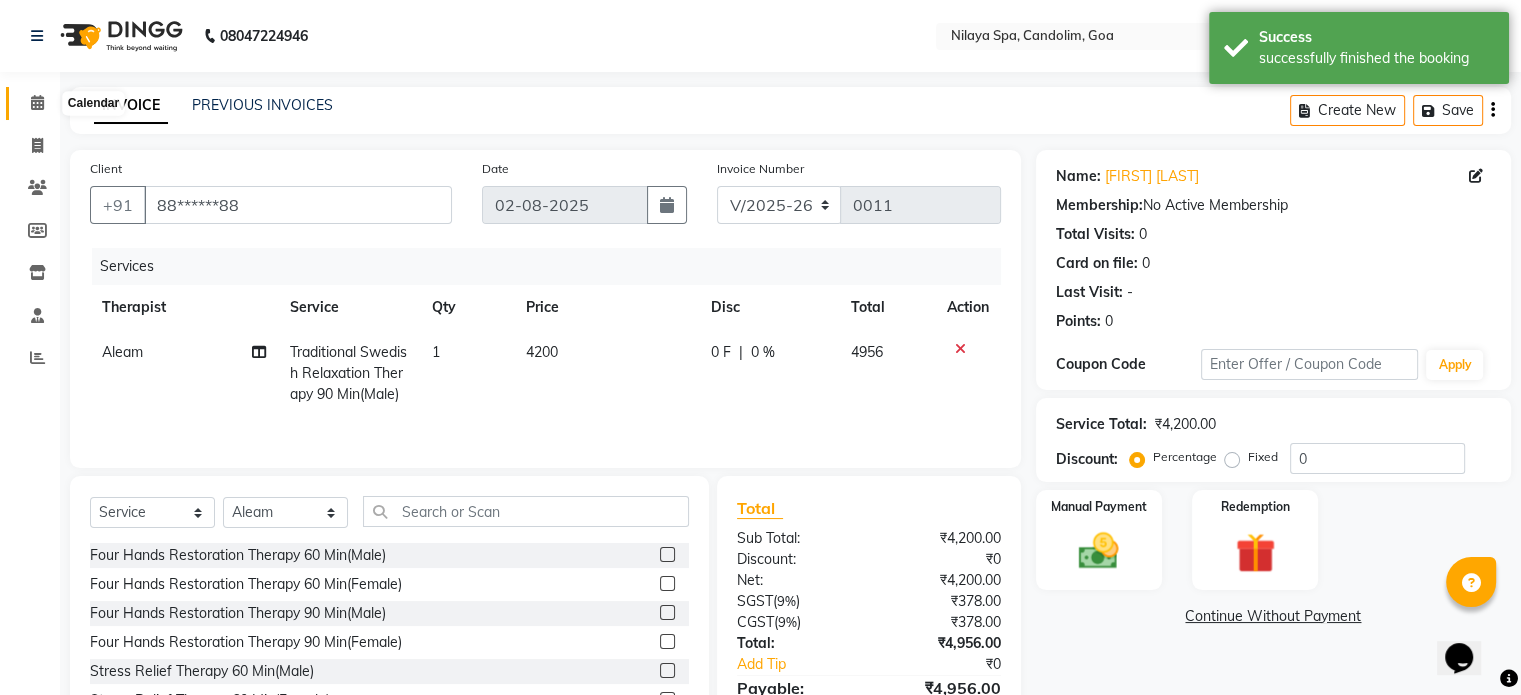 click 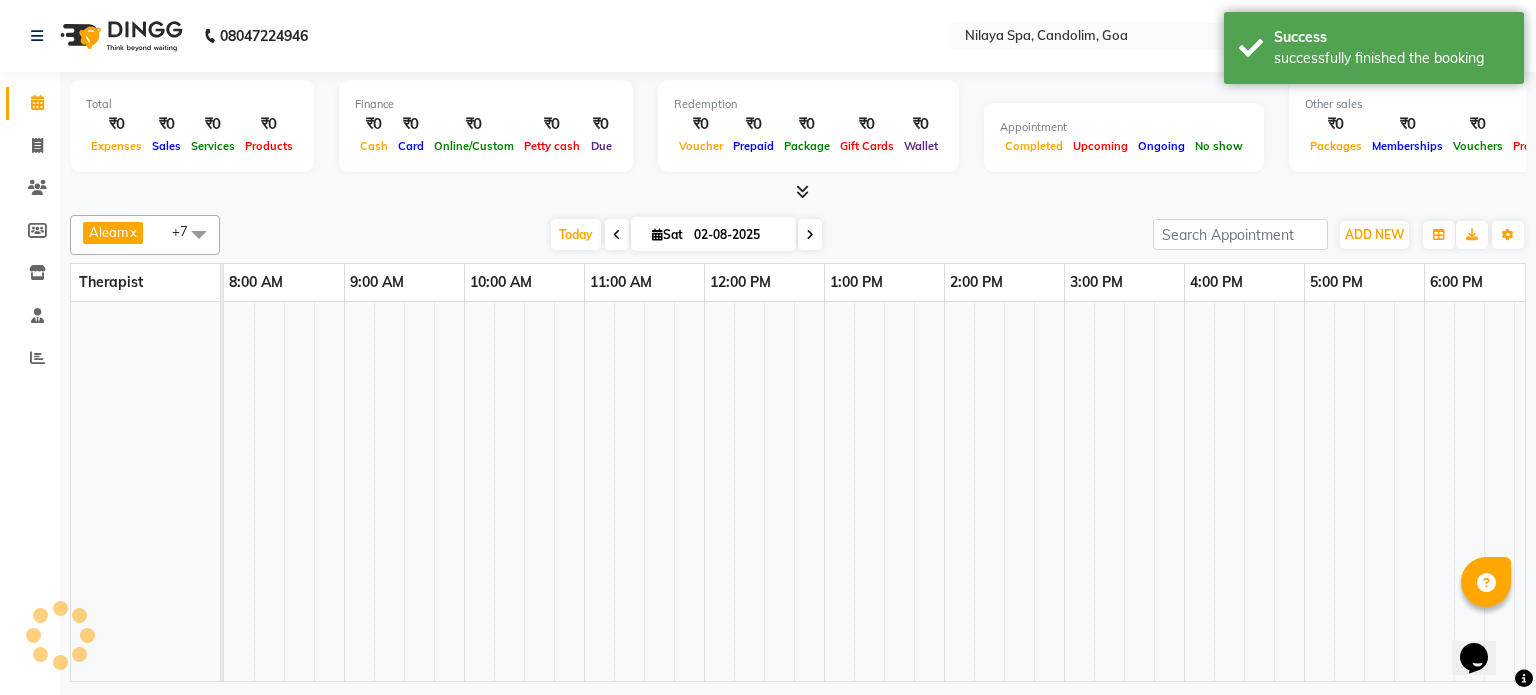 scroll, scrollTop: 0, scrollLeft: 258, axis: horizontal 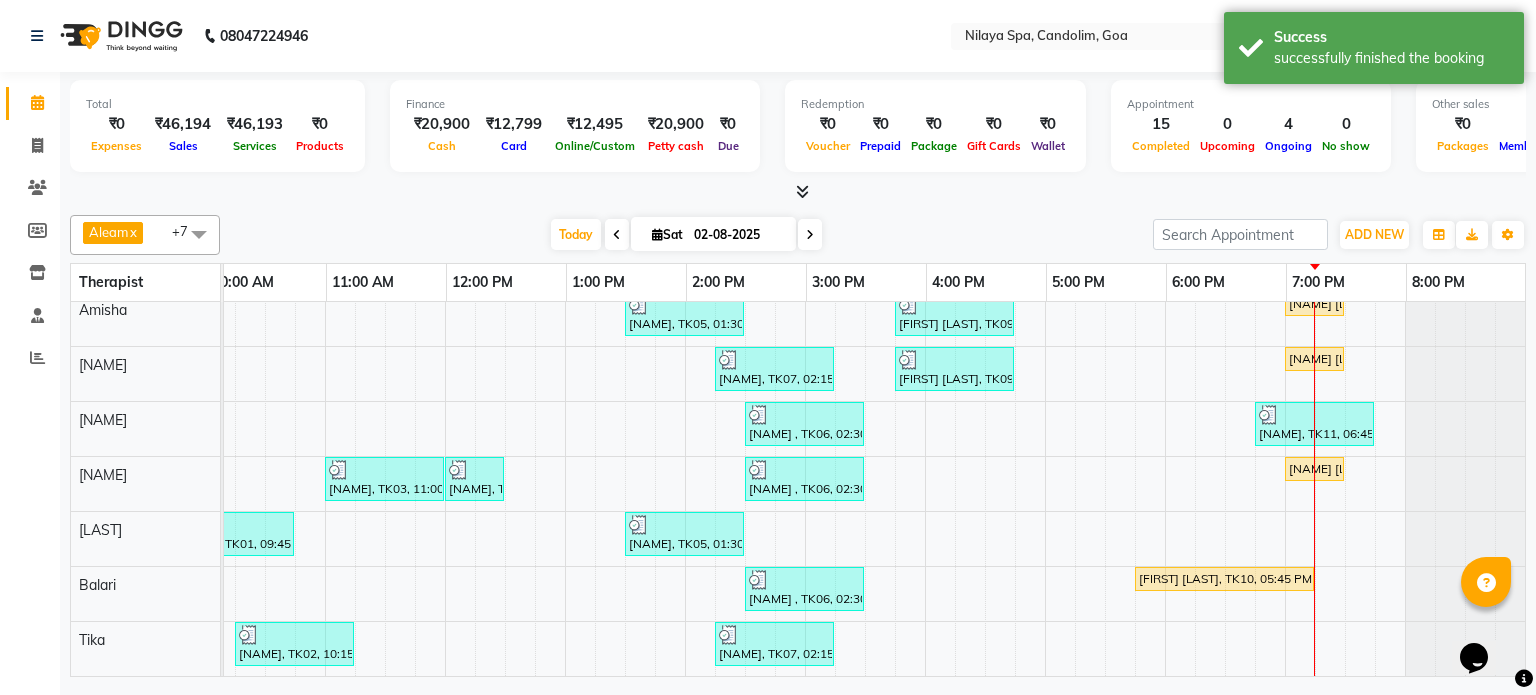 drag, startPoint x: 1229, startPoint y: 664, endPoint x: 1535, endPoint y: 661, distance: 306.0147 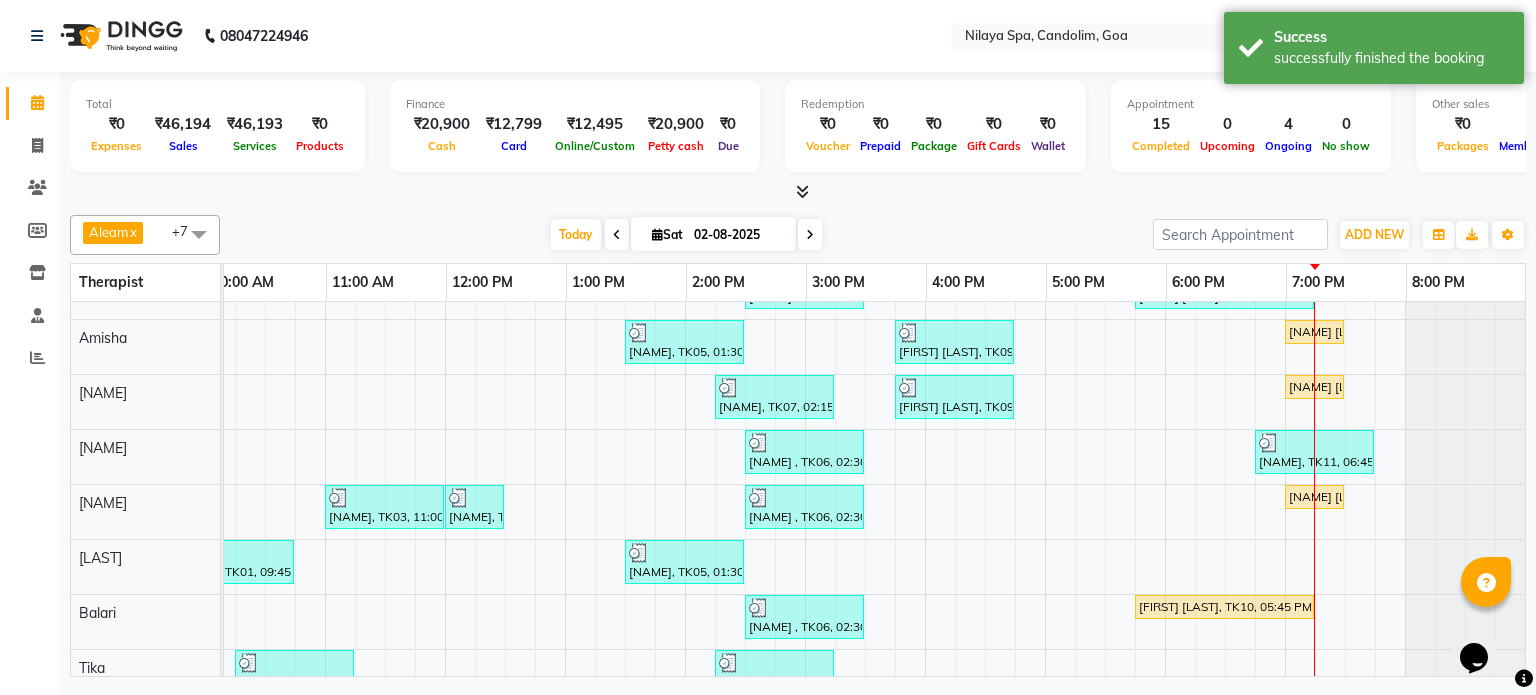 scroll, scrollTop: 0, scrollLeft: 273, axis: horizontal 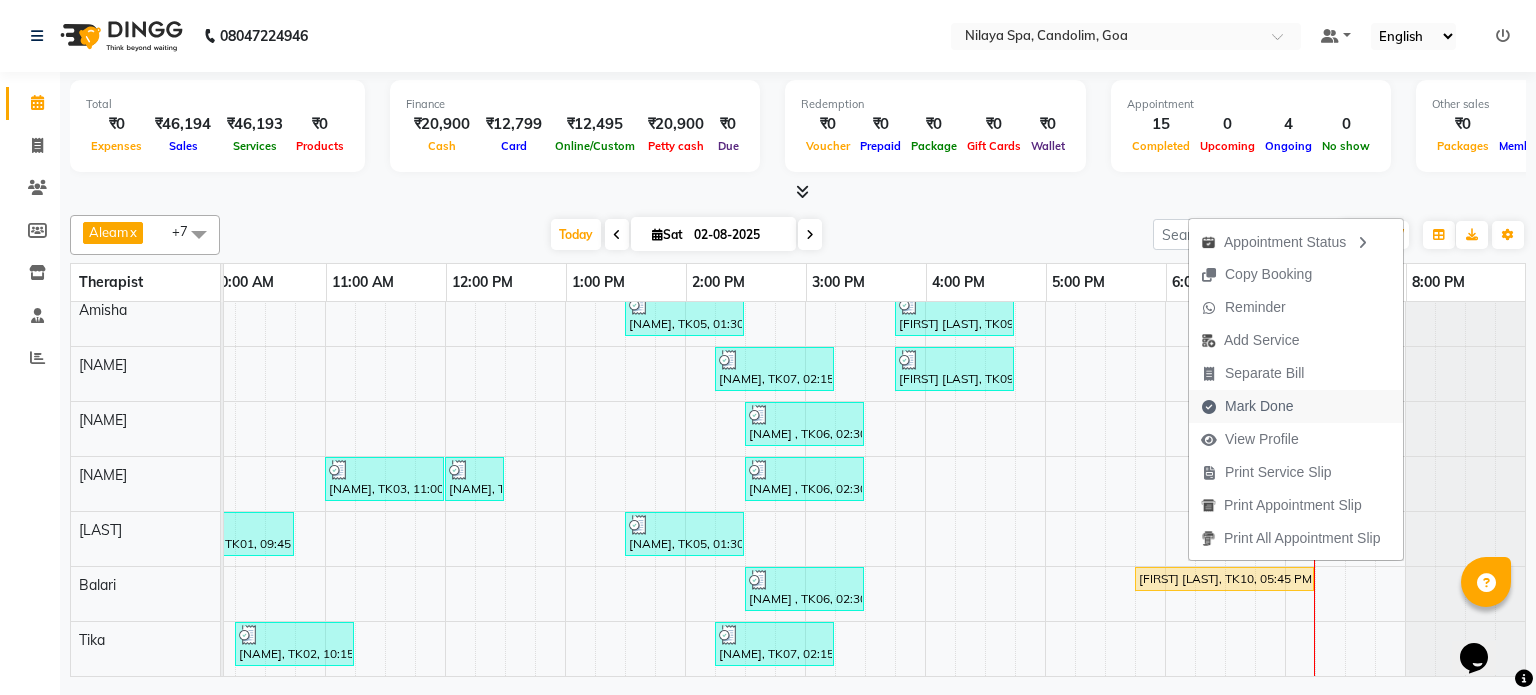 click on "Mark Done" at bounding box center (1259, 406) 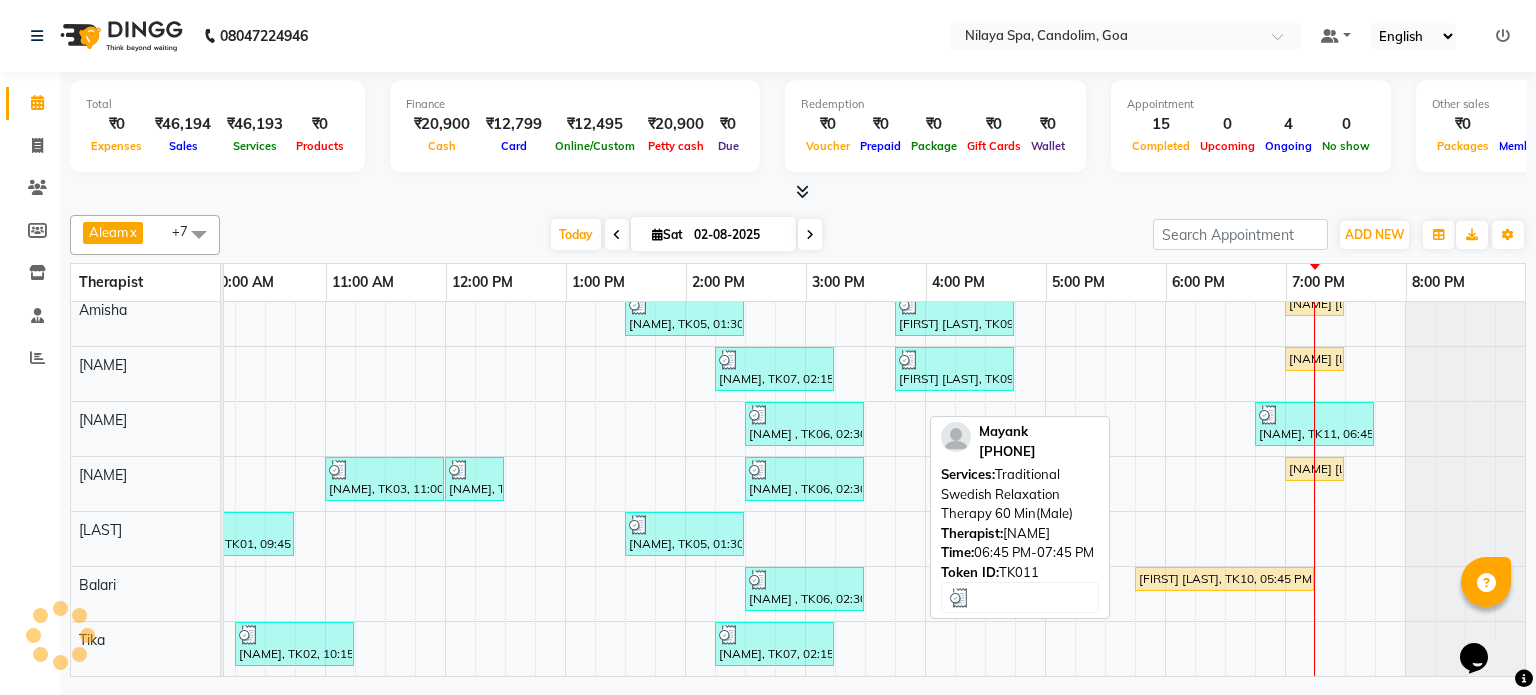 select on "service" 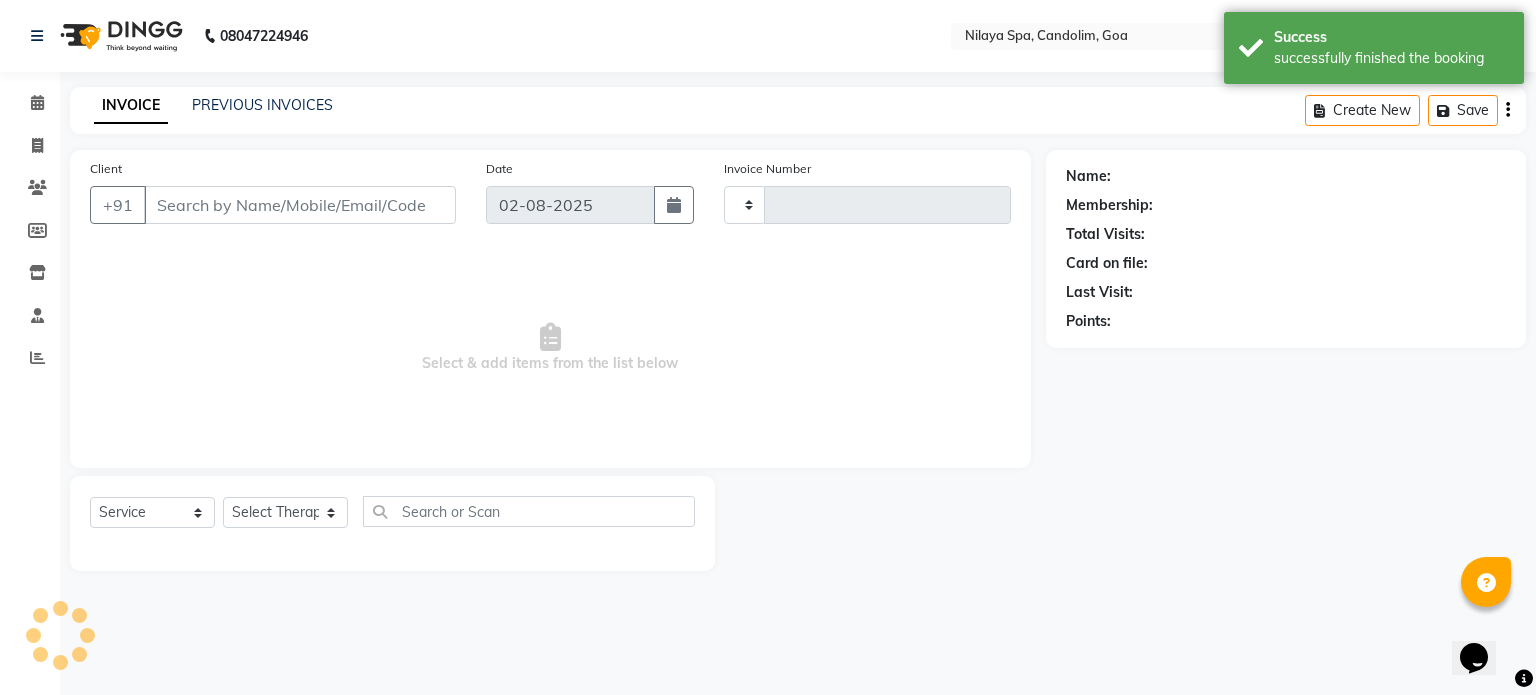 type on "0011" 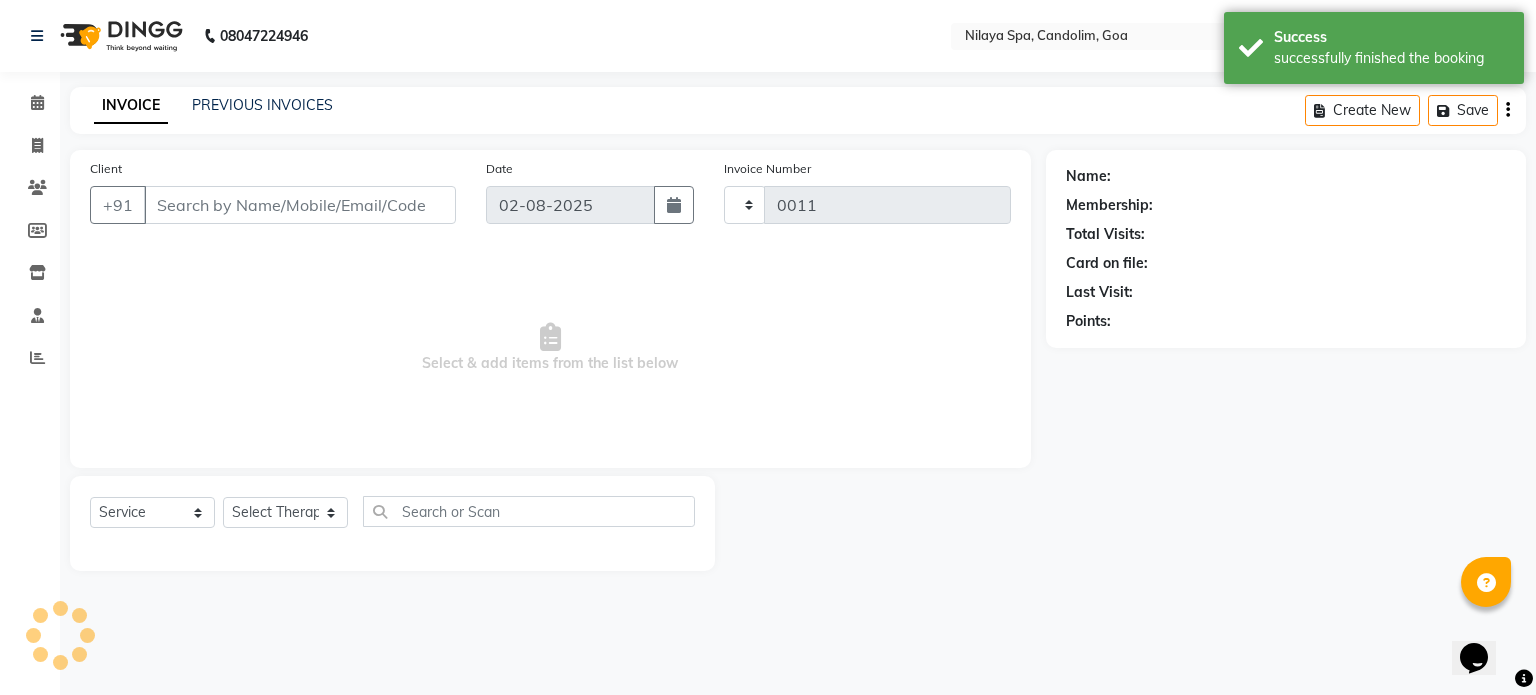 select on "8694" 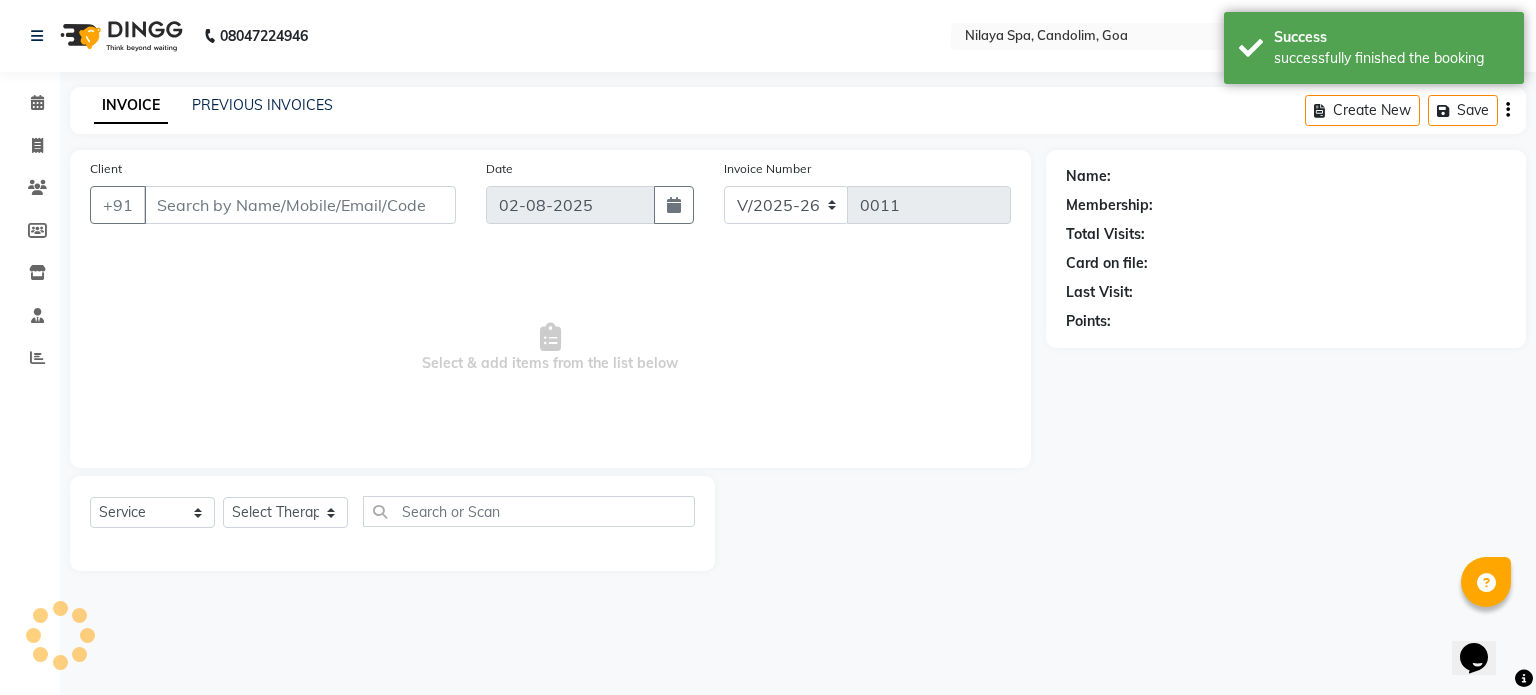 type on "88******88" 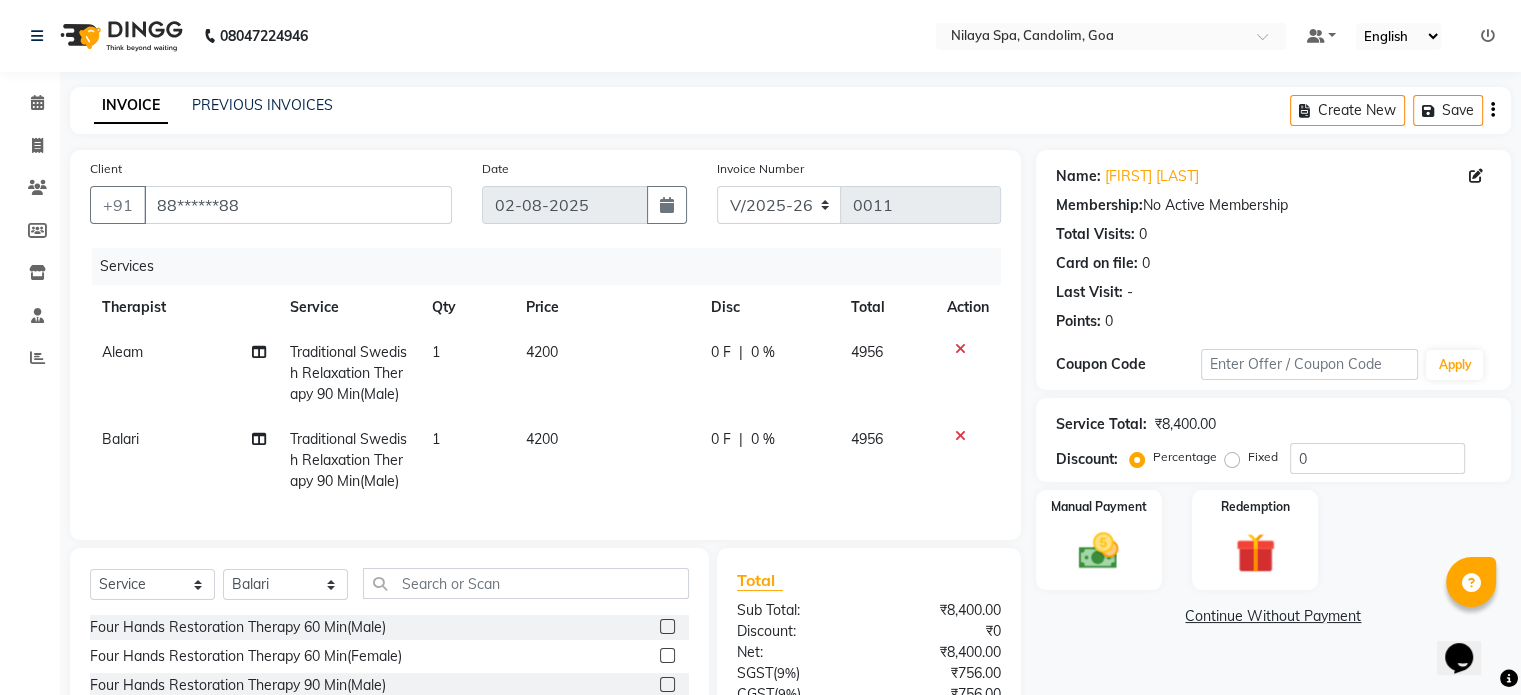 click on "0 %" 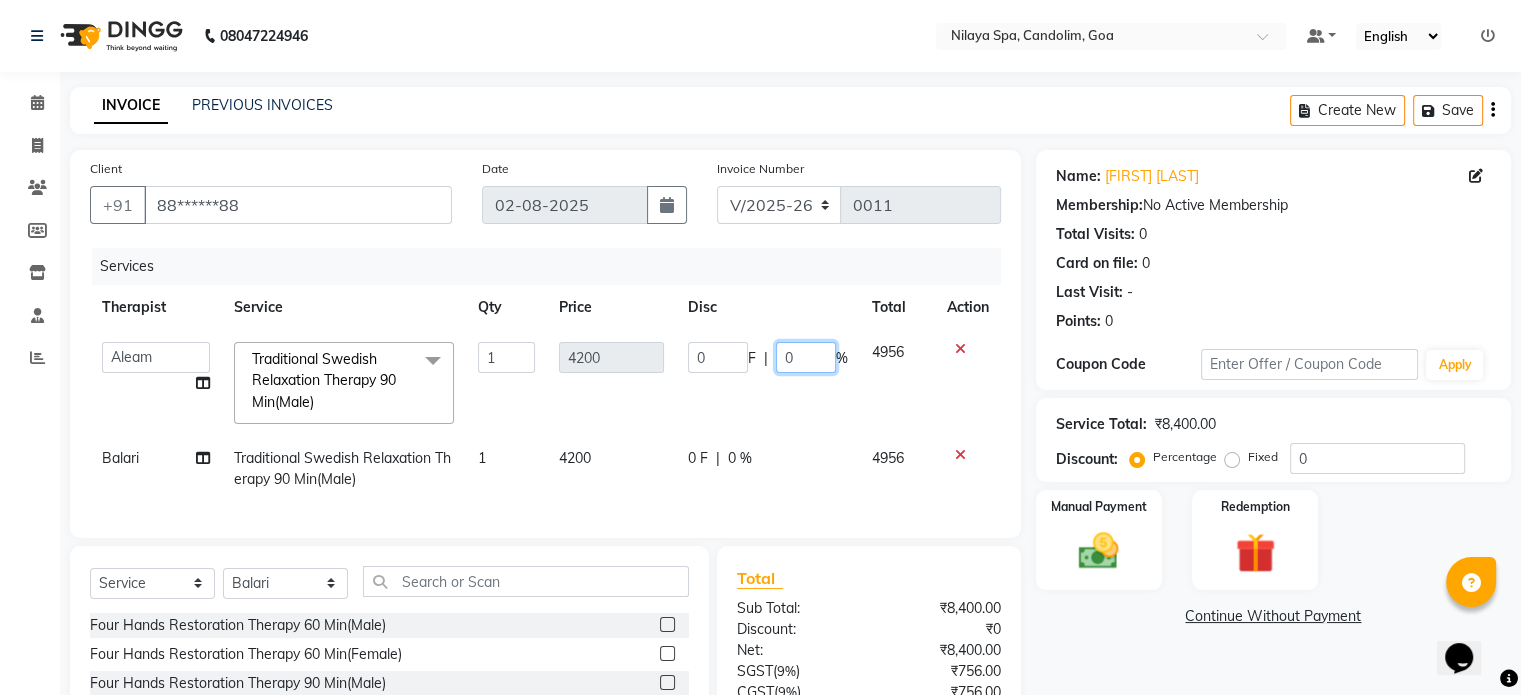 click on "0" 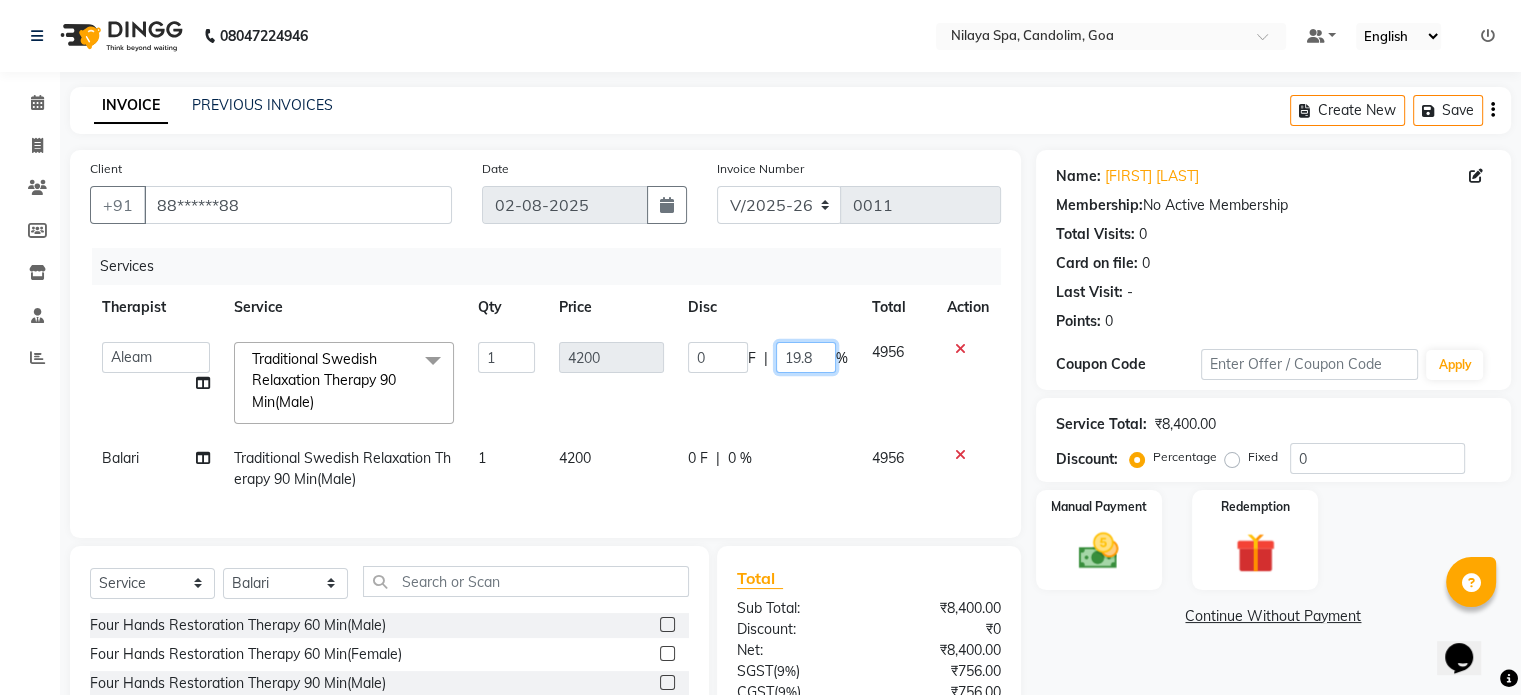 type on "19.82" 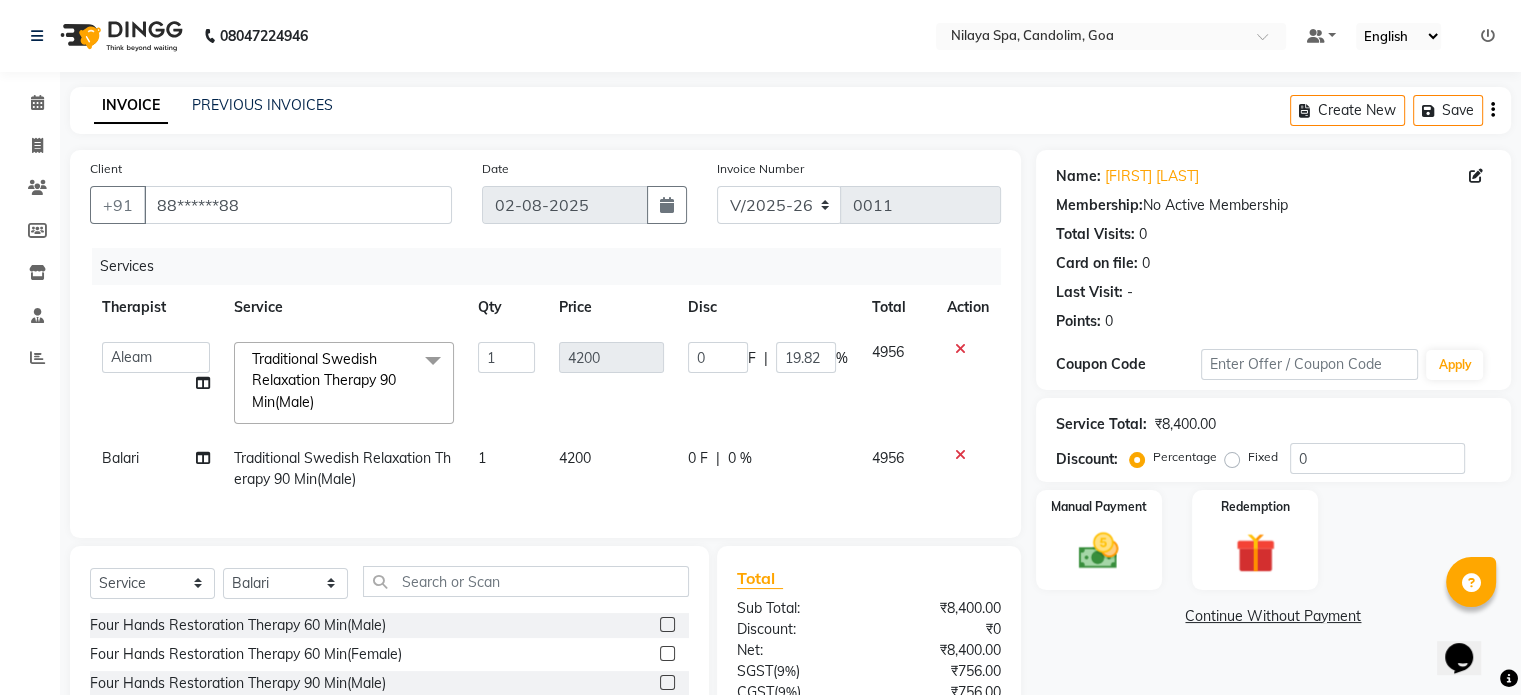click on "0 F | 19.82 %" 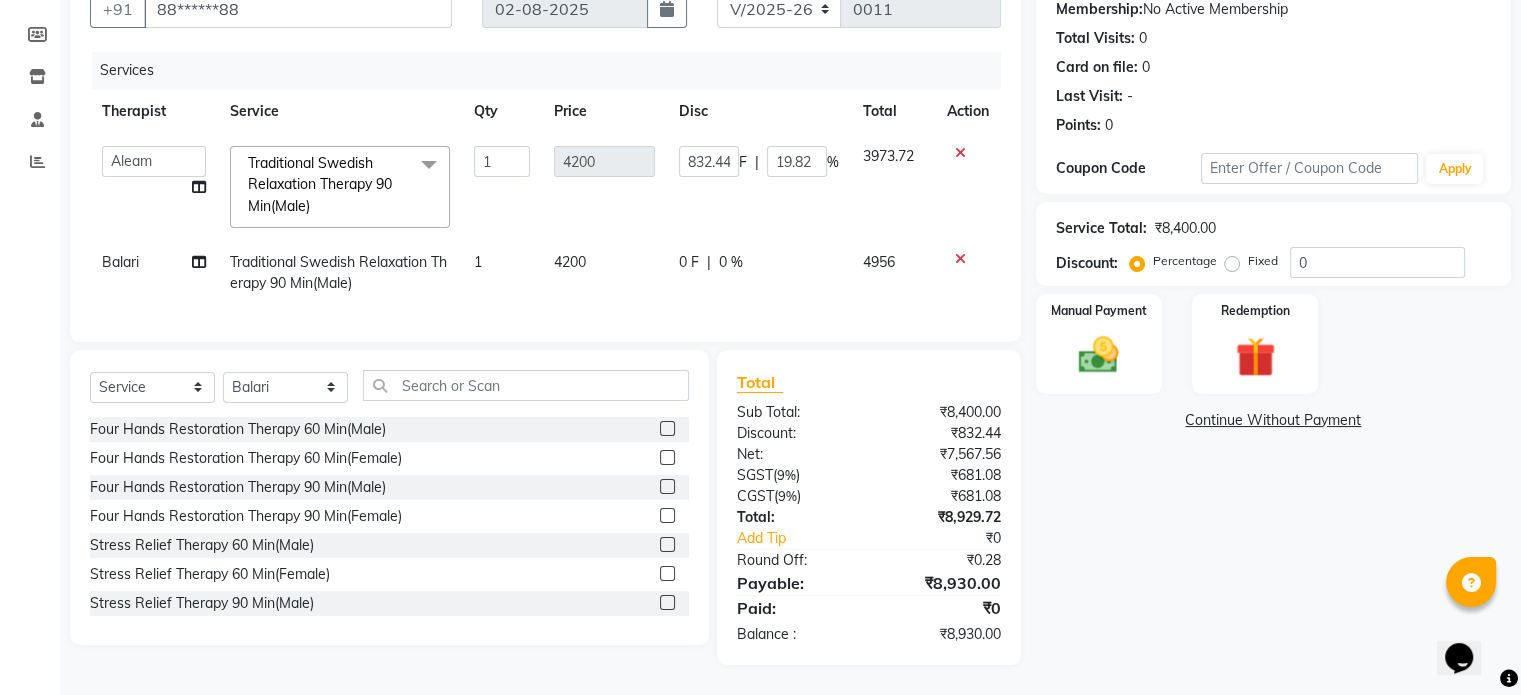 scroll, scrollTop: 211, scrollLeft: 0, axis: vertical 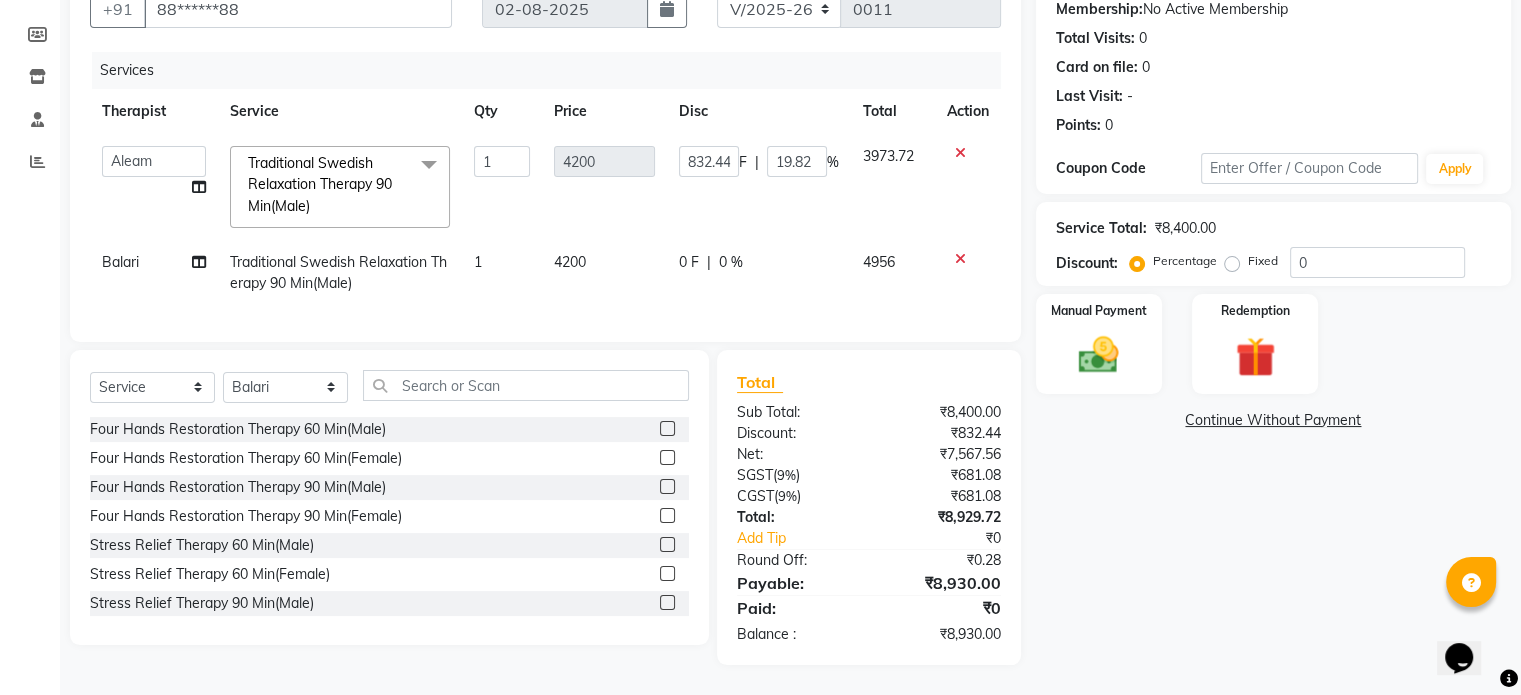click on "0 %" 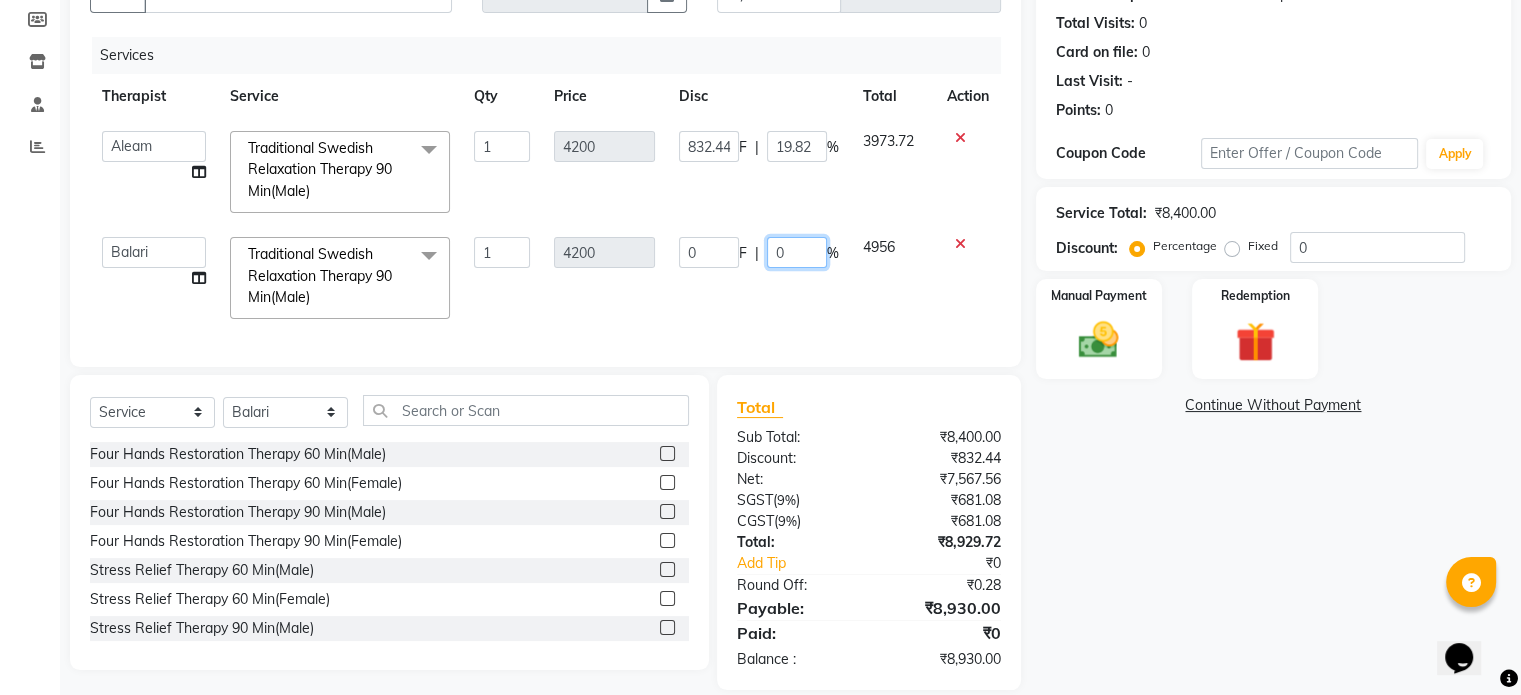click on "0" 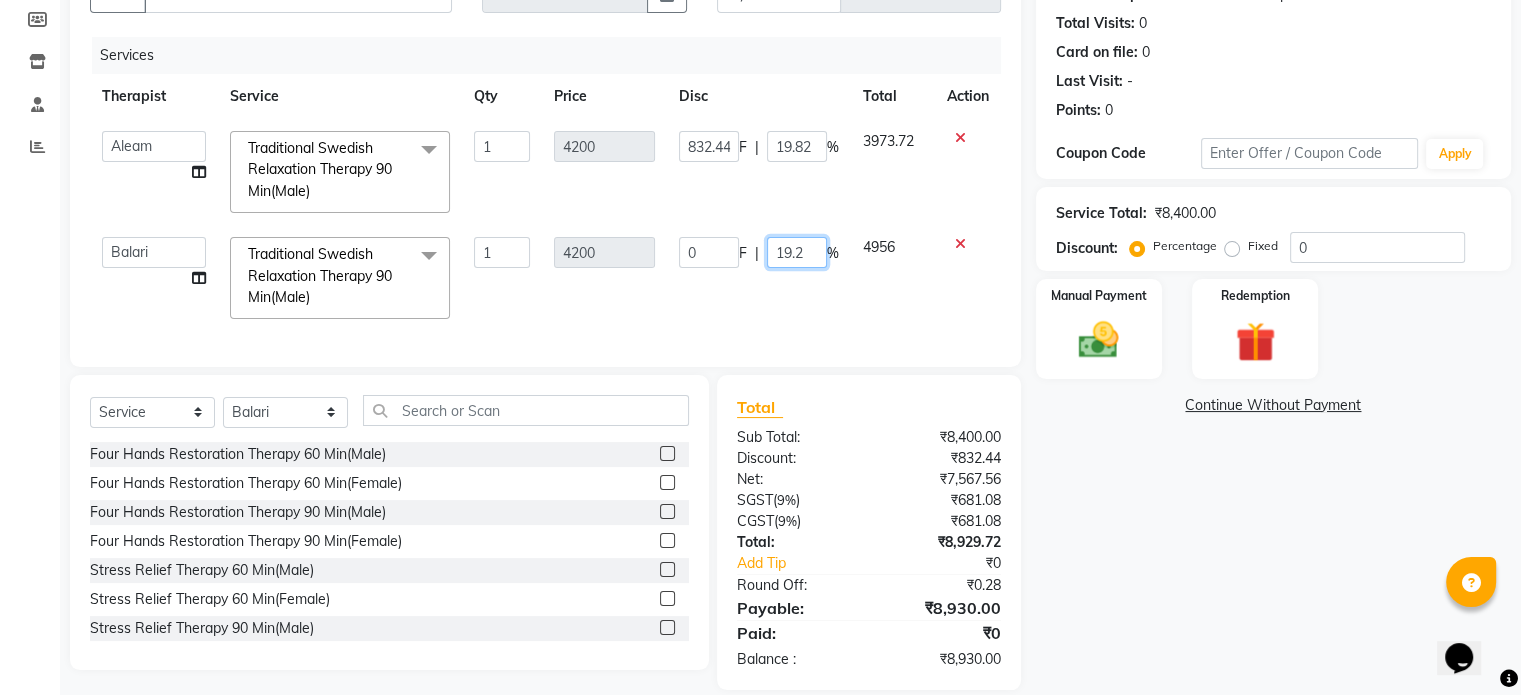 type on "19.28" 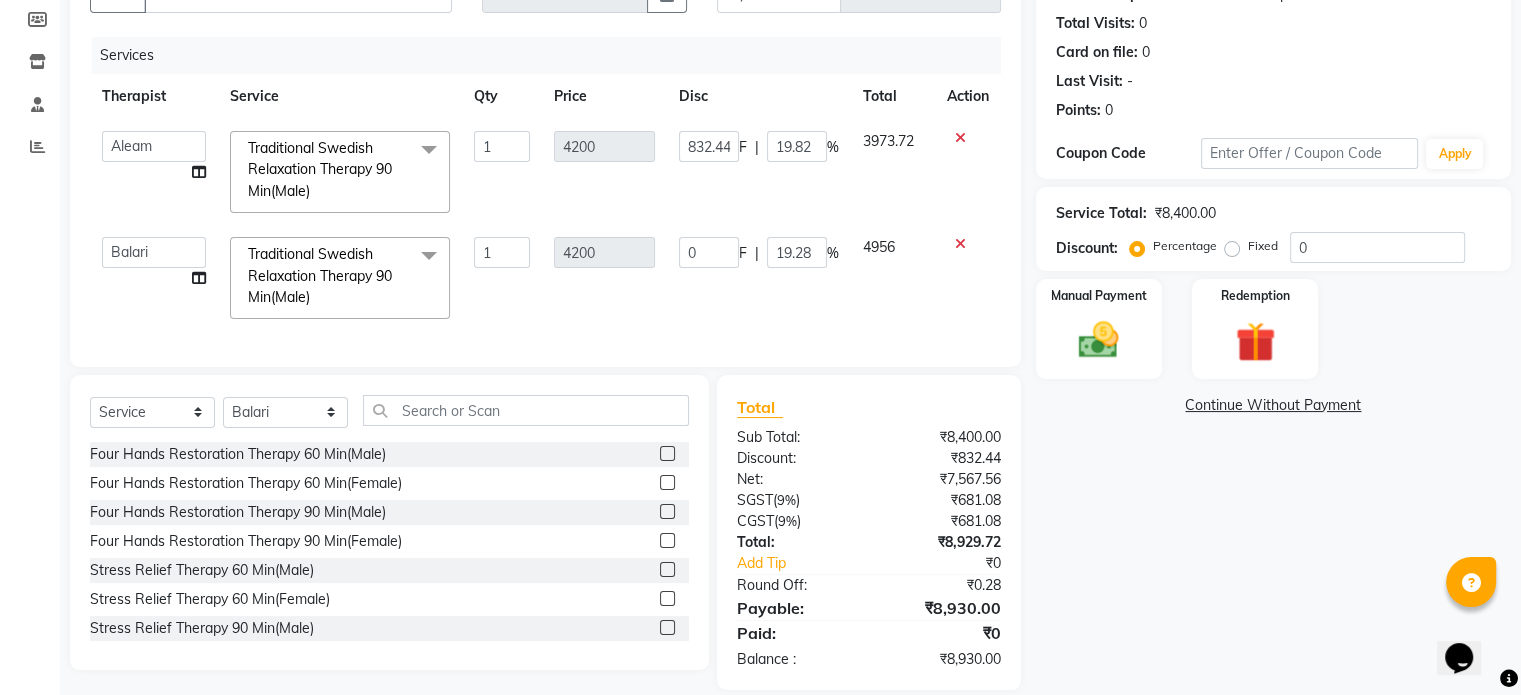 click on "Services Therapist Service Qty Price Disc Total Action  [FIRST]   [LAST]    [LAST]    [FIRST] [LAST]   [LAST]    [LAST]    [FIRST]    [LAST]   [LAST]   [LAST] Traditional Swedish Relaxation Therapy 90 Min(Male)  x Four Hands Restoration Therapy 60 Min(Male) Four Hands Restoration Therapy 60 Min(Male) Four Hands Restoration Therapy 90 Min(Male) Four Hands Restoration Therapy 90 Min(Male) Stress Relief Therapy 60 Min(Male) Stress Relief Therapy 60 Min(Male) Stress Relief Therapy 90 Min(Male) Stress Relief Therapy 90 Min(Male) Nilaya  Fusion Therapy(Male) Nilaya  Fusion Therapy(Male) Marma Abhayangam 60 Min(Male) Marma Abhayangam 60 Min(Male) Marma Abhayangam 90 Min(Male)) Marma Abhayangam 90 Min(Male) Deep Tissue Repair Therapy 60 Min(Male) Deep Tissue Repair Therapy 60 Min(Male) Deep Tissue Repair Therapy 90 Min(Male) Deep Tissue Repair Therapy 90 Min(Male) Balinese Massage Therapy 60 Min(Male) Balinese Massage Therapy 60 Min(Male) Balinese Massage Therapy 90 Min(Male) Express Facial 1 4200 F |" 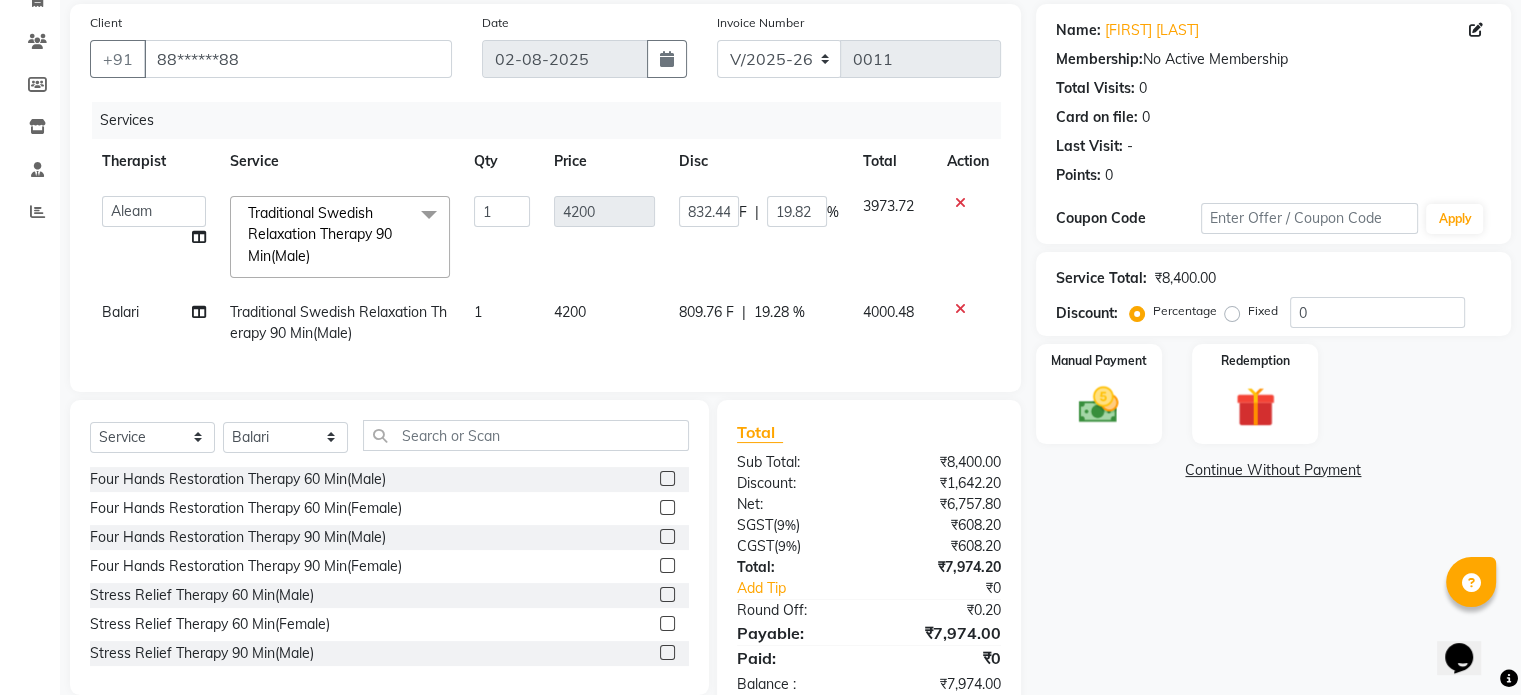 scroll, scrollTop: 111, scrollLeft: 0, axis: vertical 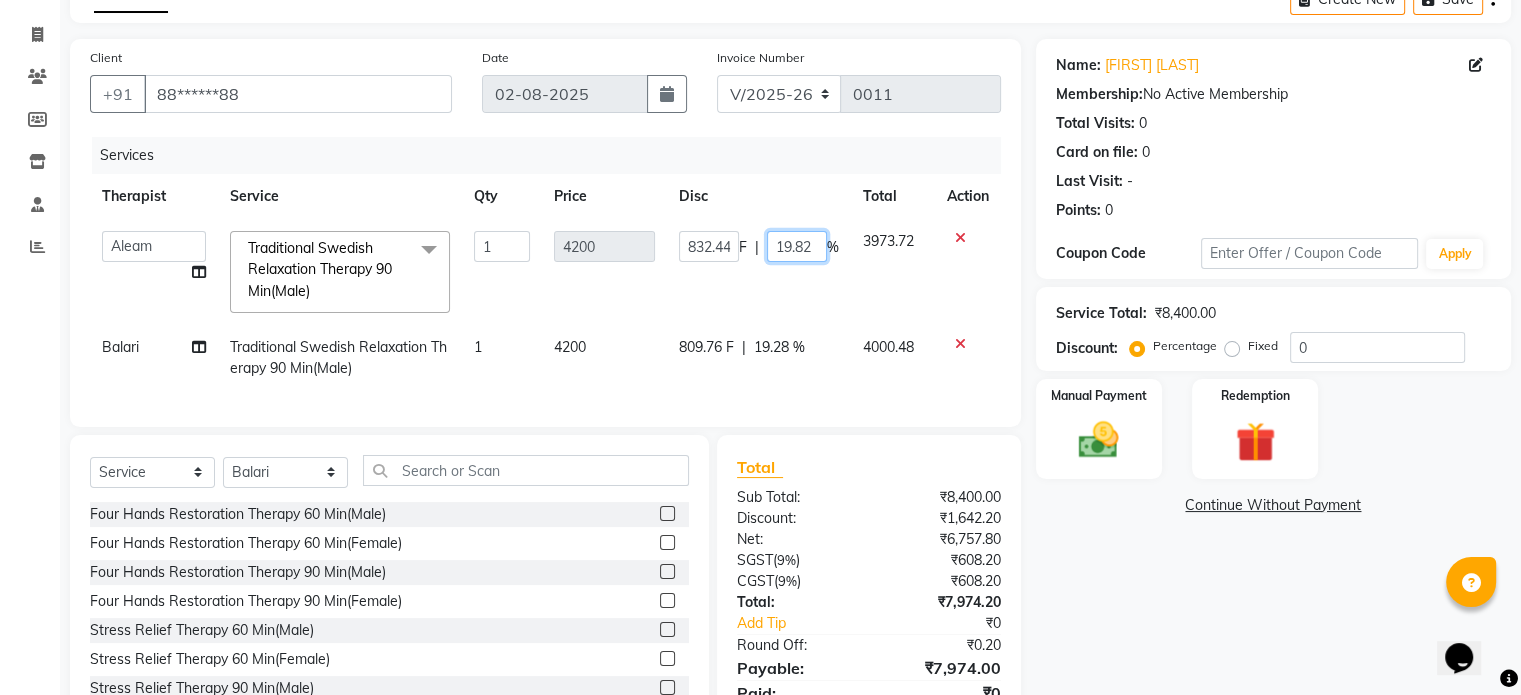 click on "19.82" 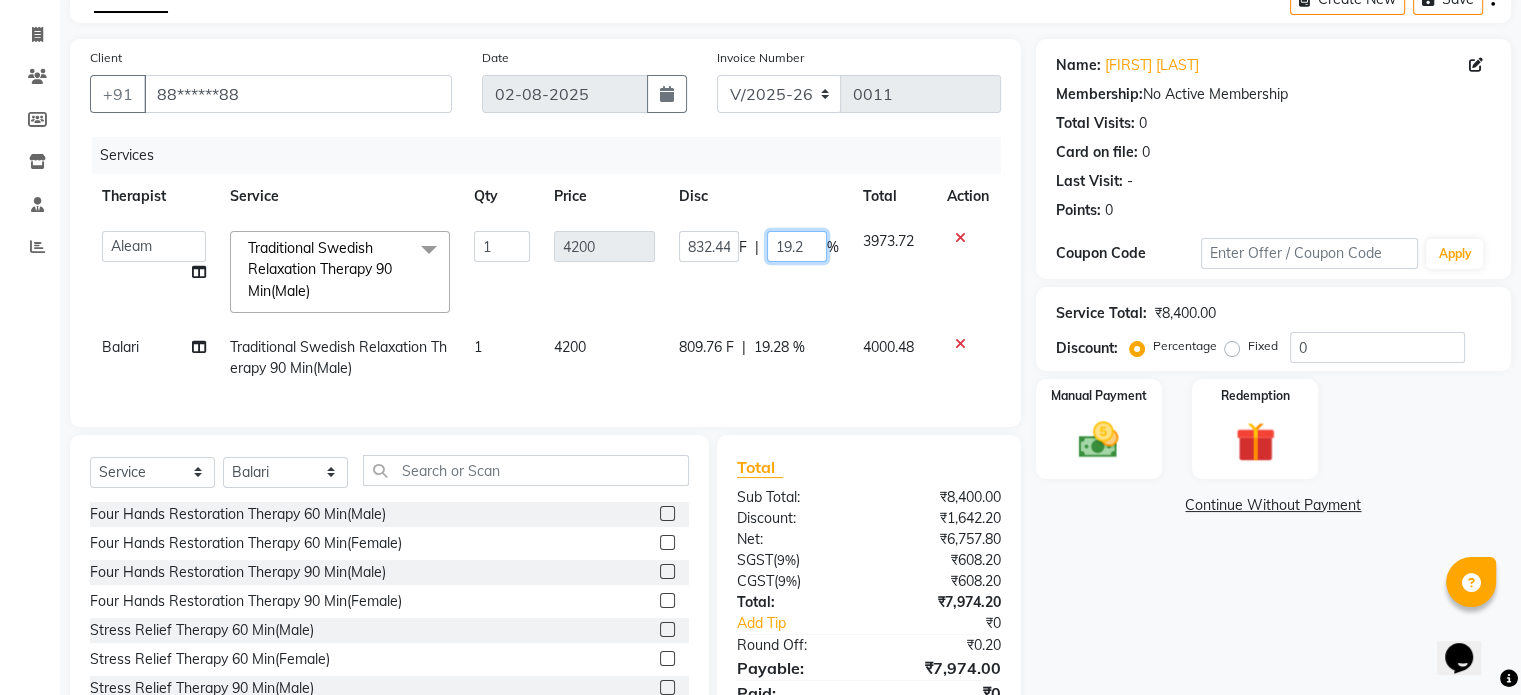 type on "19.28" 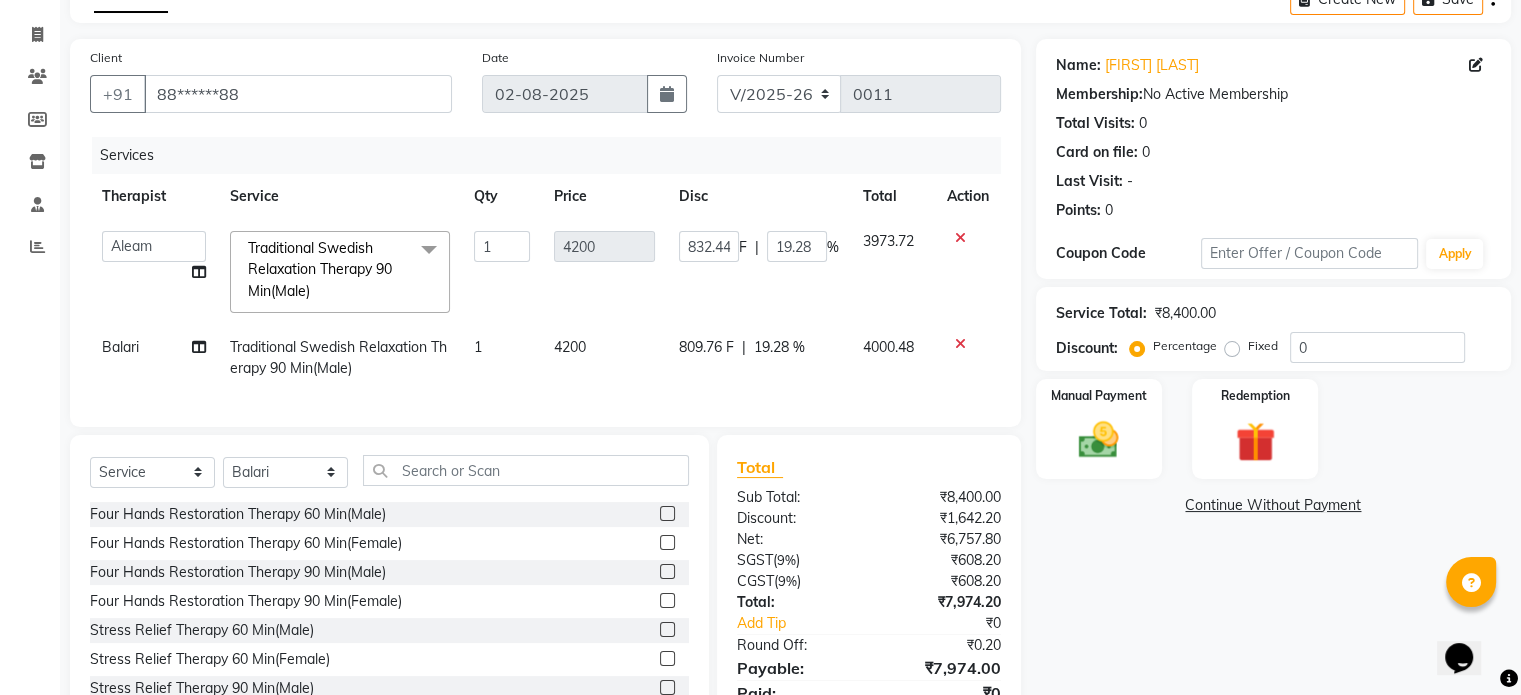 click on "832.44 F | 19.28 %" 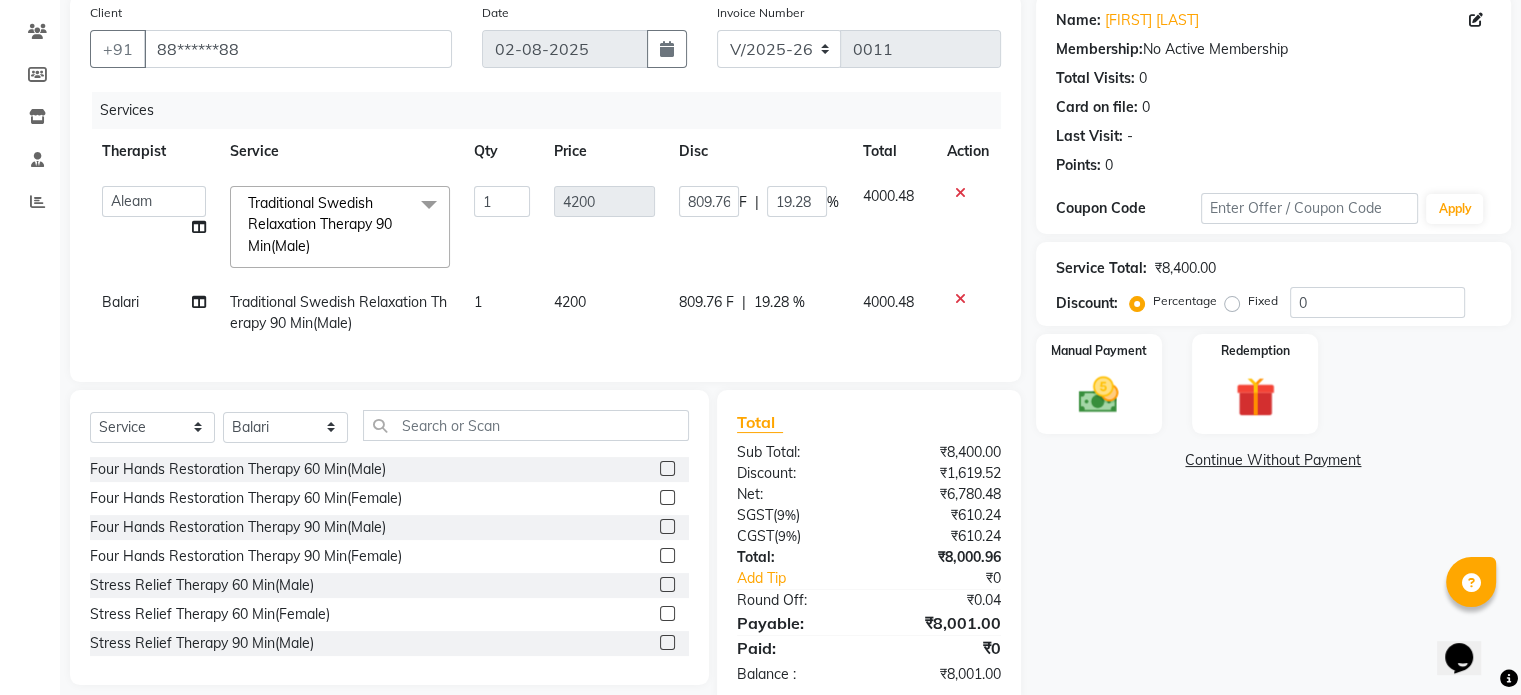scroll, scrollTop: 111, scrollLeft: 0, axis: vertical 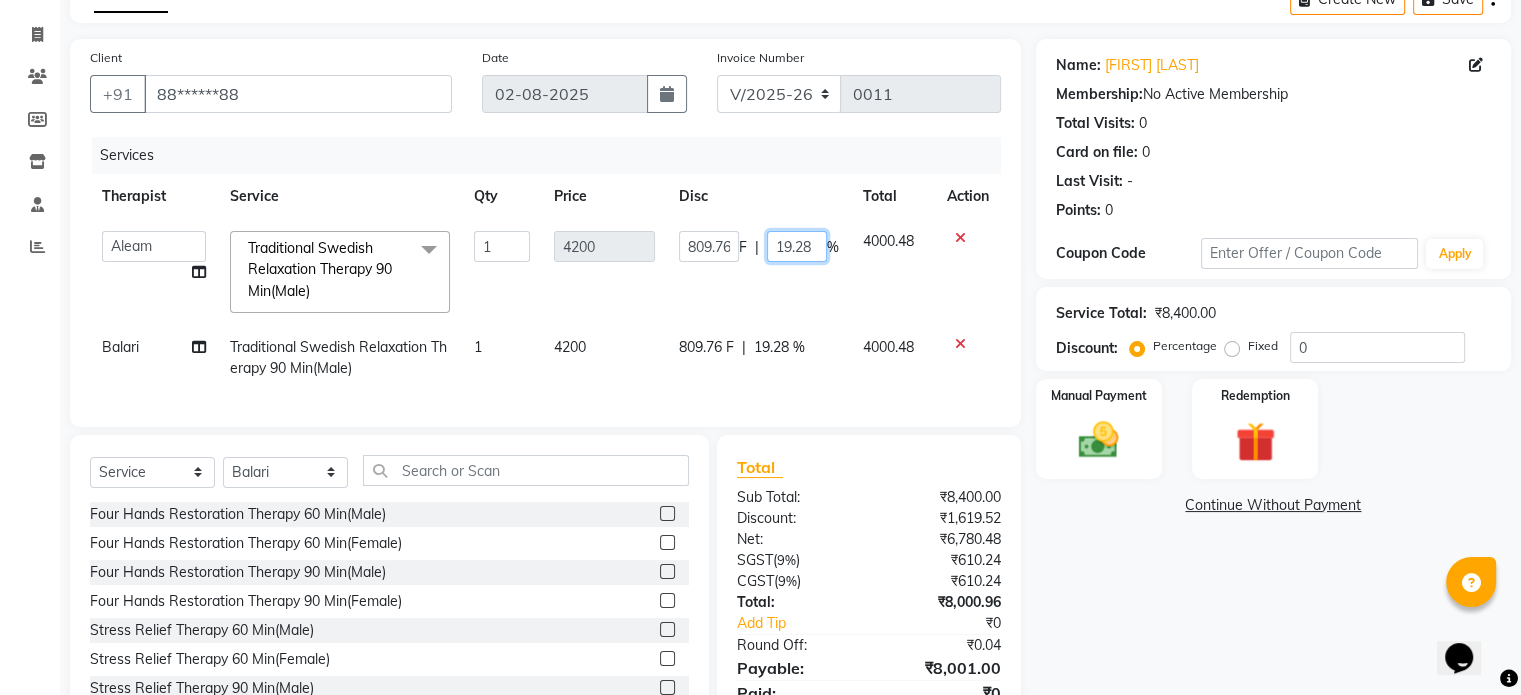click on "19.28" 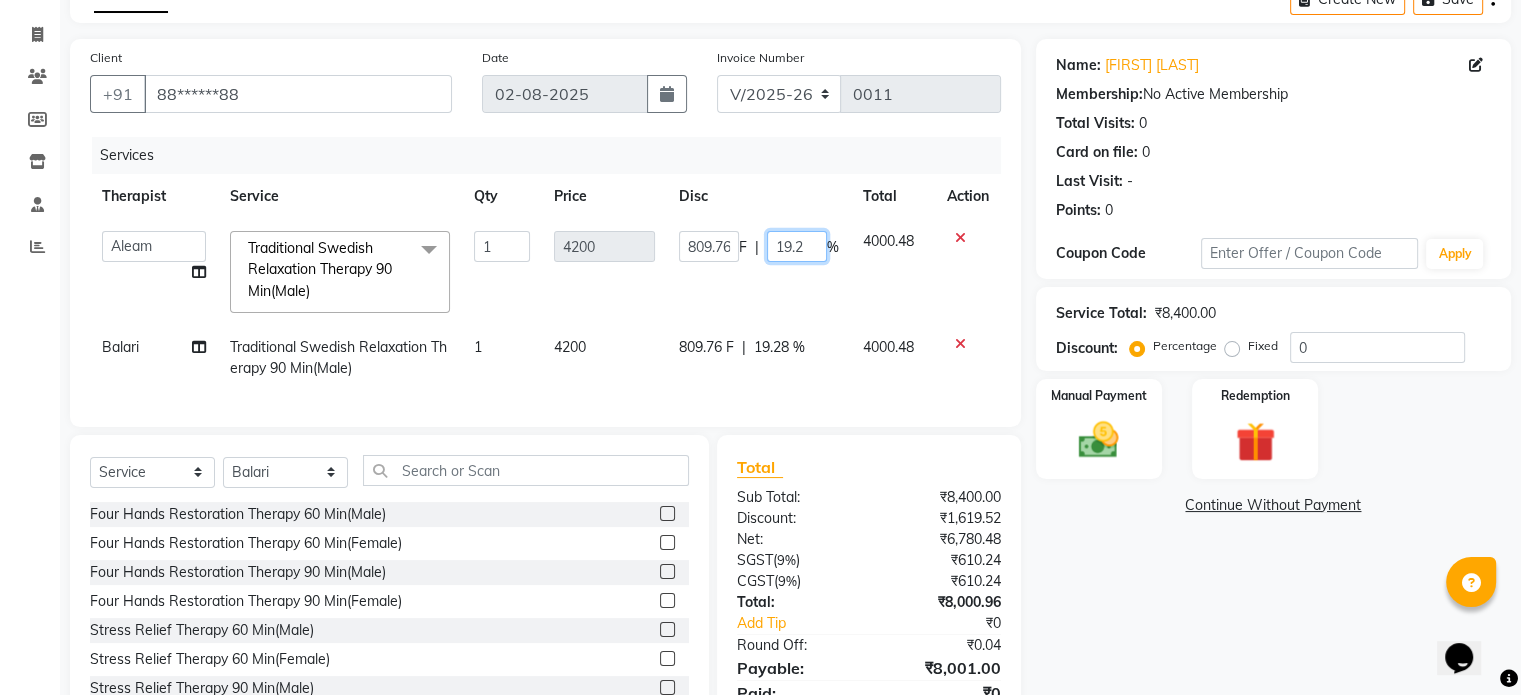 type on "19.29" 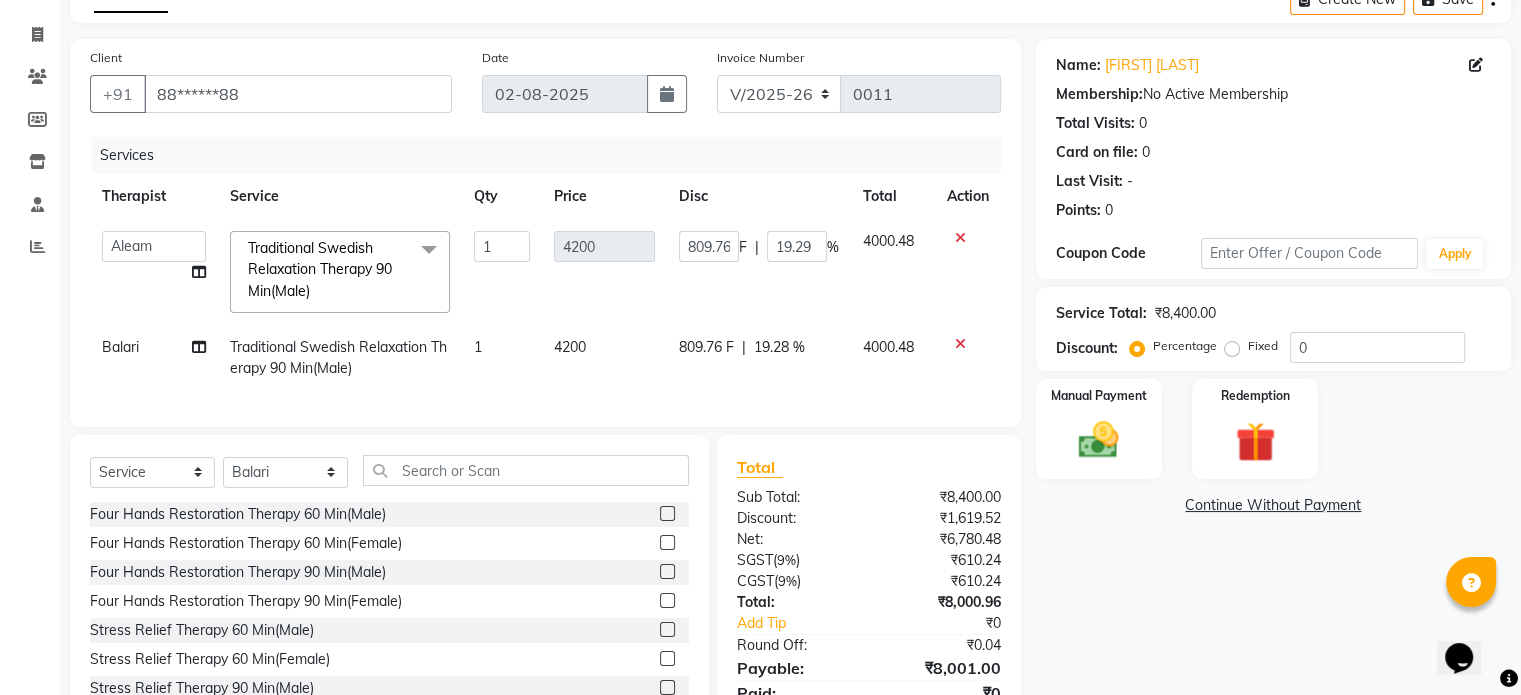 click on "809.76 F | 19.29 %" 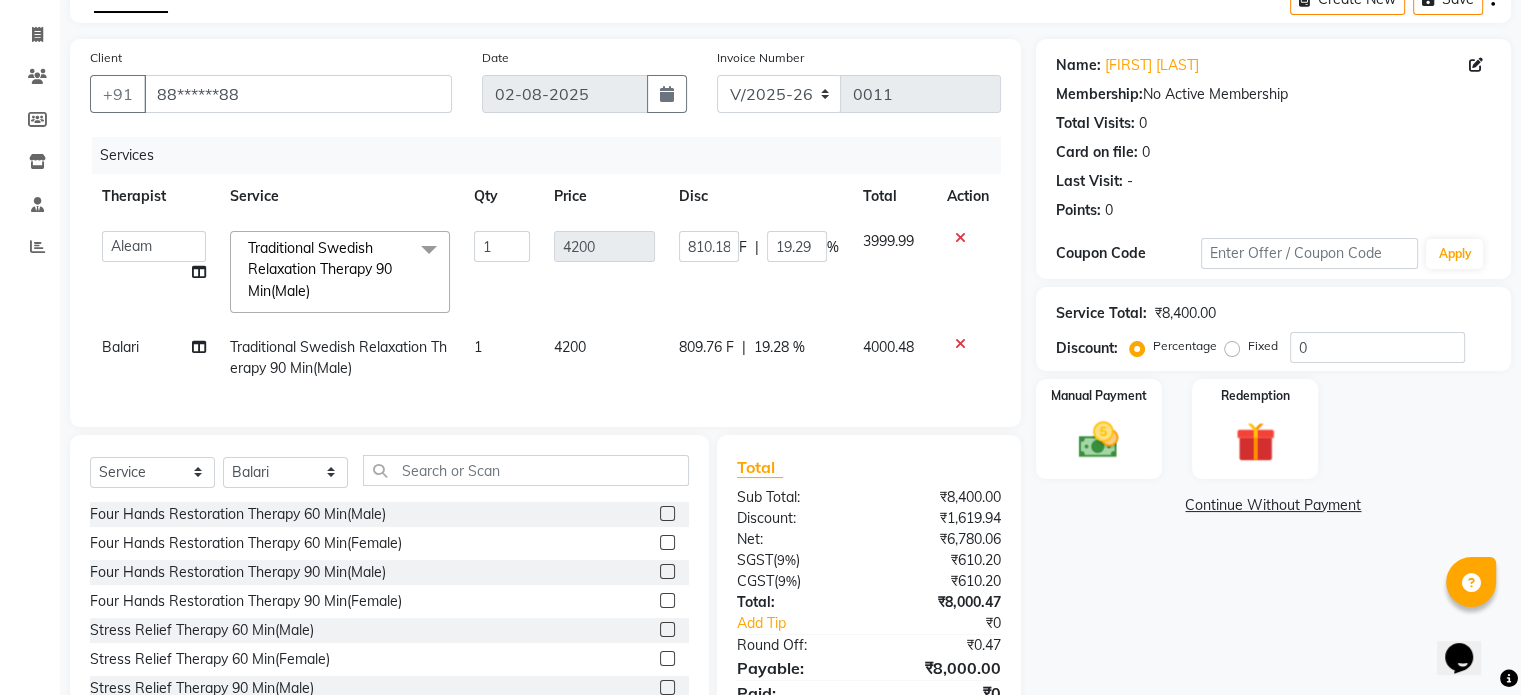 click on "19.28 %" 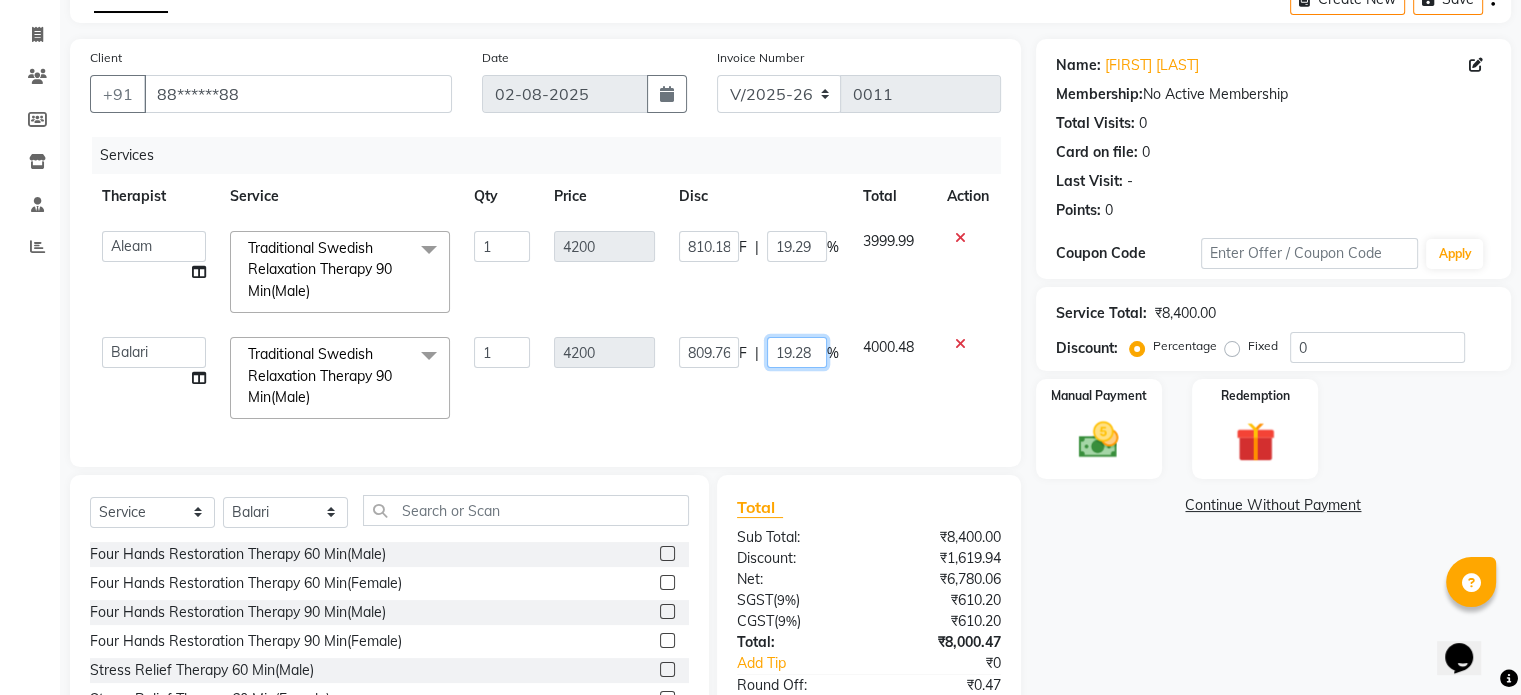 click on "19.28" 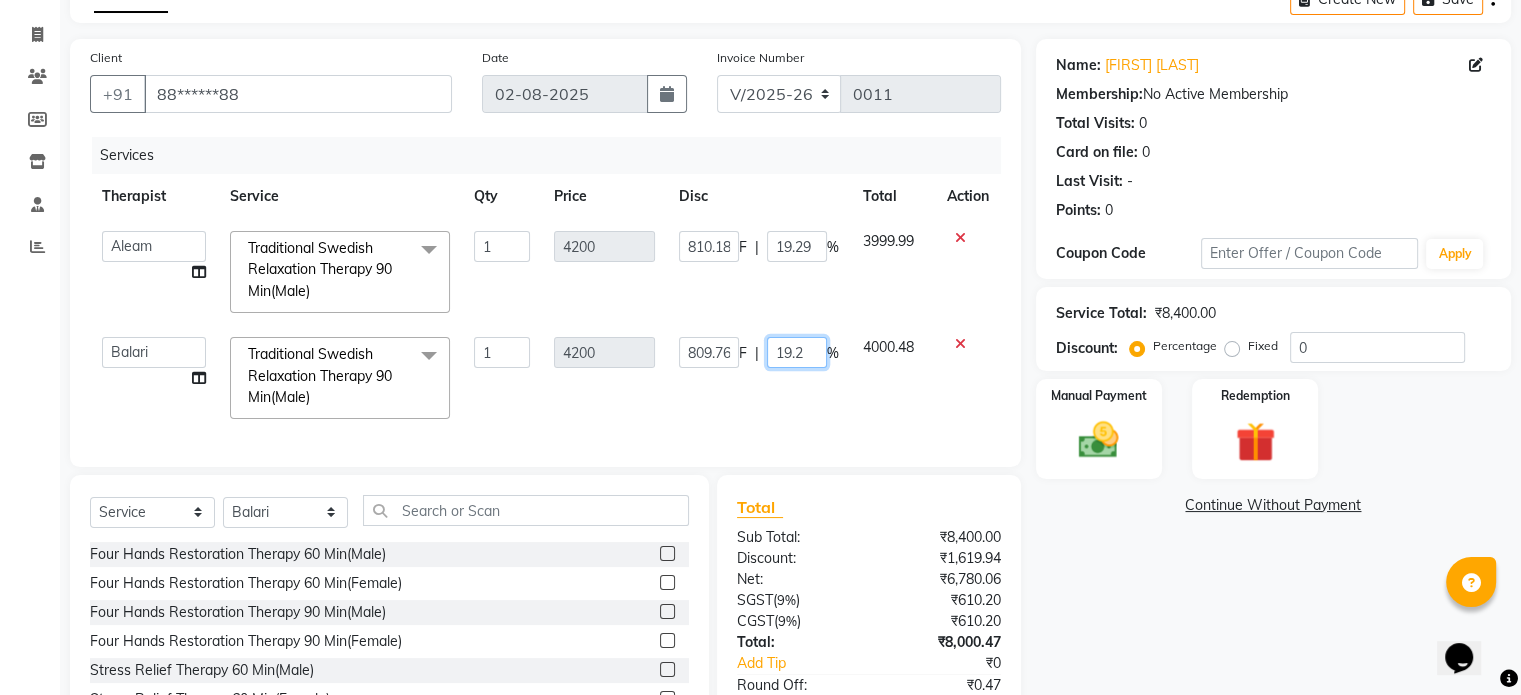 type on "19.29" 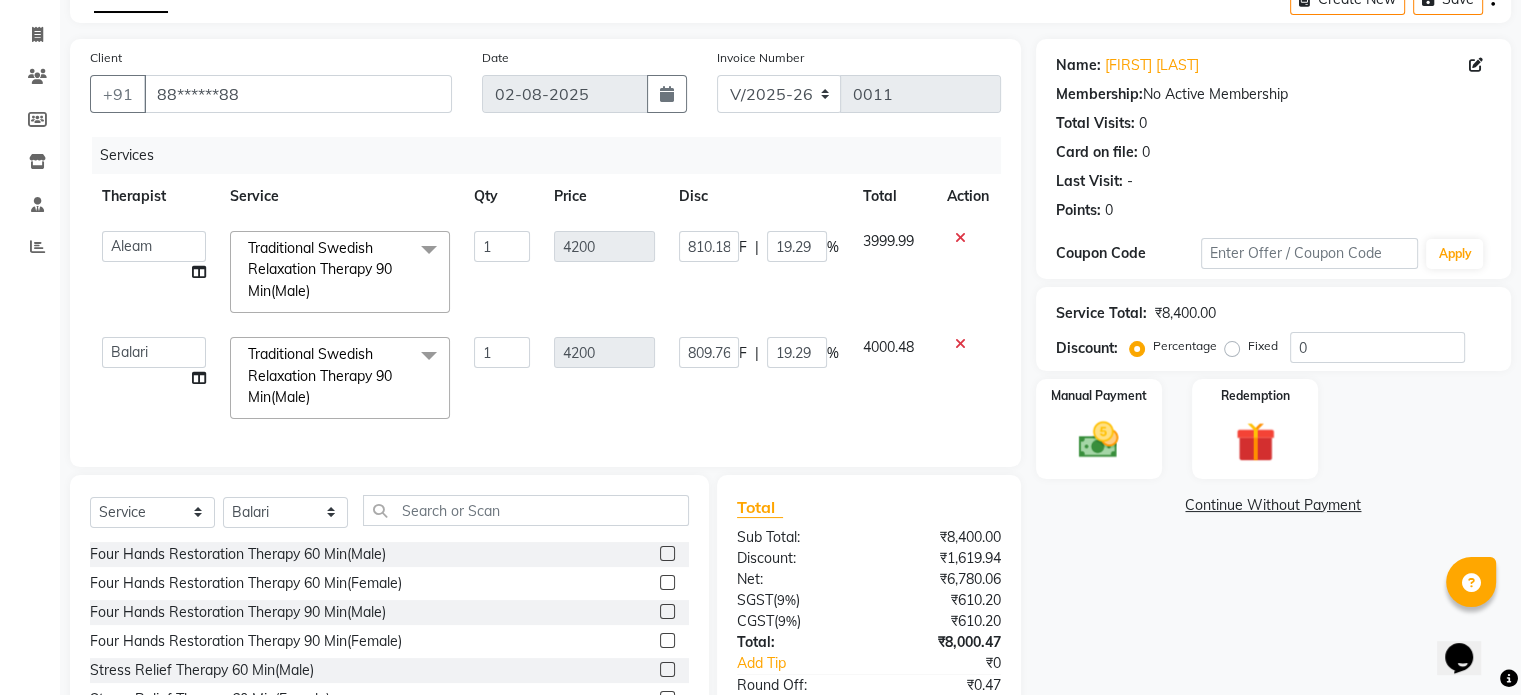 click on "Services Therapist Service Qty Price Disc Total Action  [FIRST]   [LAST]    [LAST]    [FIRST] [LAST]   [LAST]    [LAST]    [FIRST]    [LAST]   [LAST]   [LAST] Traditional Swedish Relaxation Therapy 90 Min(Male)  x Four Hands Restoration Therapy 60 Min(Male) Four Hands Restoration Therapy 60 Min(Male) Four Hands Restoration Therapy 90 Min(Male) Four Hands Restoration Therapy 90 Min(Male) Stress Relief Therapy 60 Min(Male) Stress Relief Therapy 60 Min(Male) Stress Relief Therapy 90 Min(Male) Stress Relief Therapy 90 Min(Male) Nilaya  Fusion Therapy(Male) Nilaya  Fusion Therapy(Male) Marma Abhayangam 60 Min(Male) Marma Abhayangam 60 Min(Male) Marma Abhayangam 90 Min(Male)) Marma Abhayangam 90 Min(Male) Deep Tissue Repair Therapy 60 Min(Male) Deep Tissue Repair Therapy 60 Min(Male) Deep Tissue Repair Therapy 90 Min(Male) Deep Tissue Repair Therapy 90 Min(Male) Balinese Massage Therapy 60 Min(Male) Balinese Massage Therapy 60 Min(Male) Balinese Massage Therapy 90 Min(Male) Express Facial 1 4200 F |" 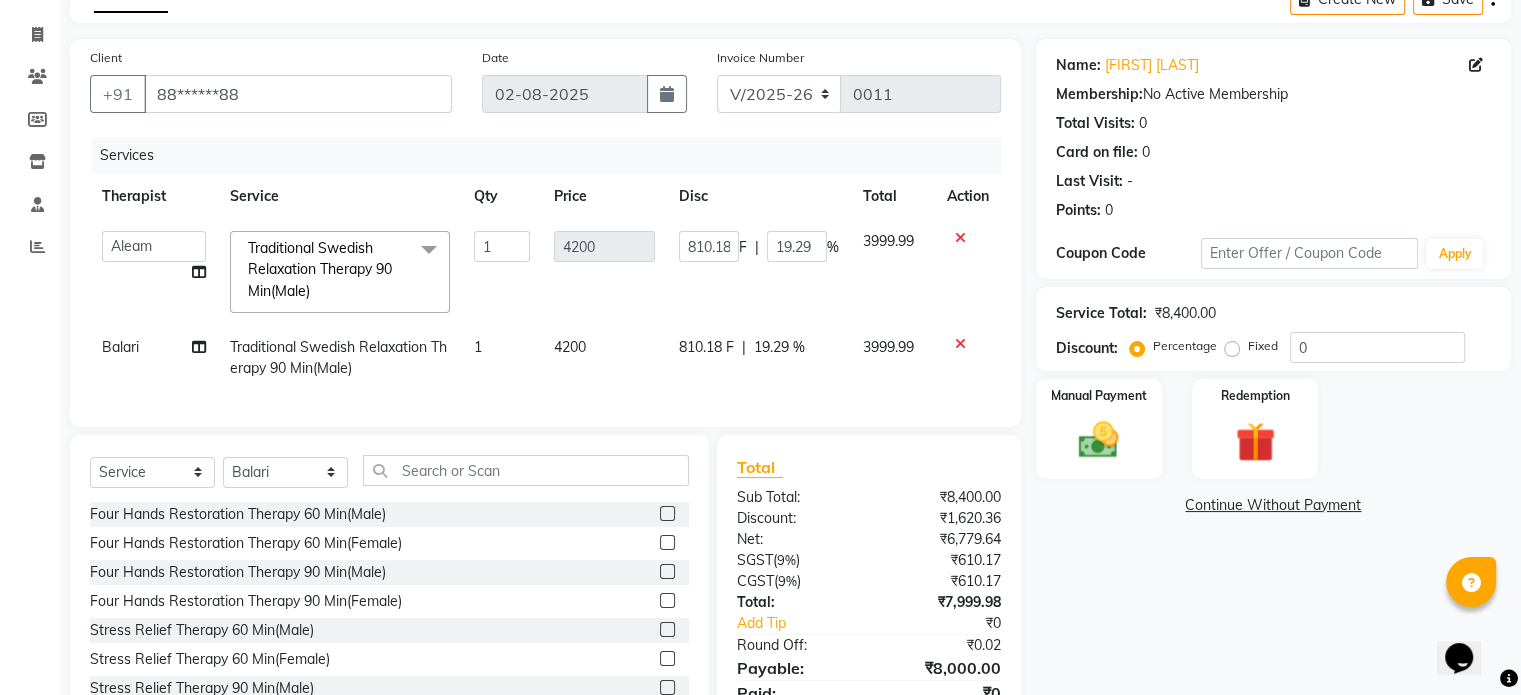 scroll, scrollTop: 211, scrollLeft: 0, axis: vertical 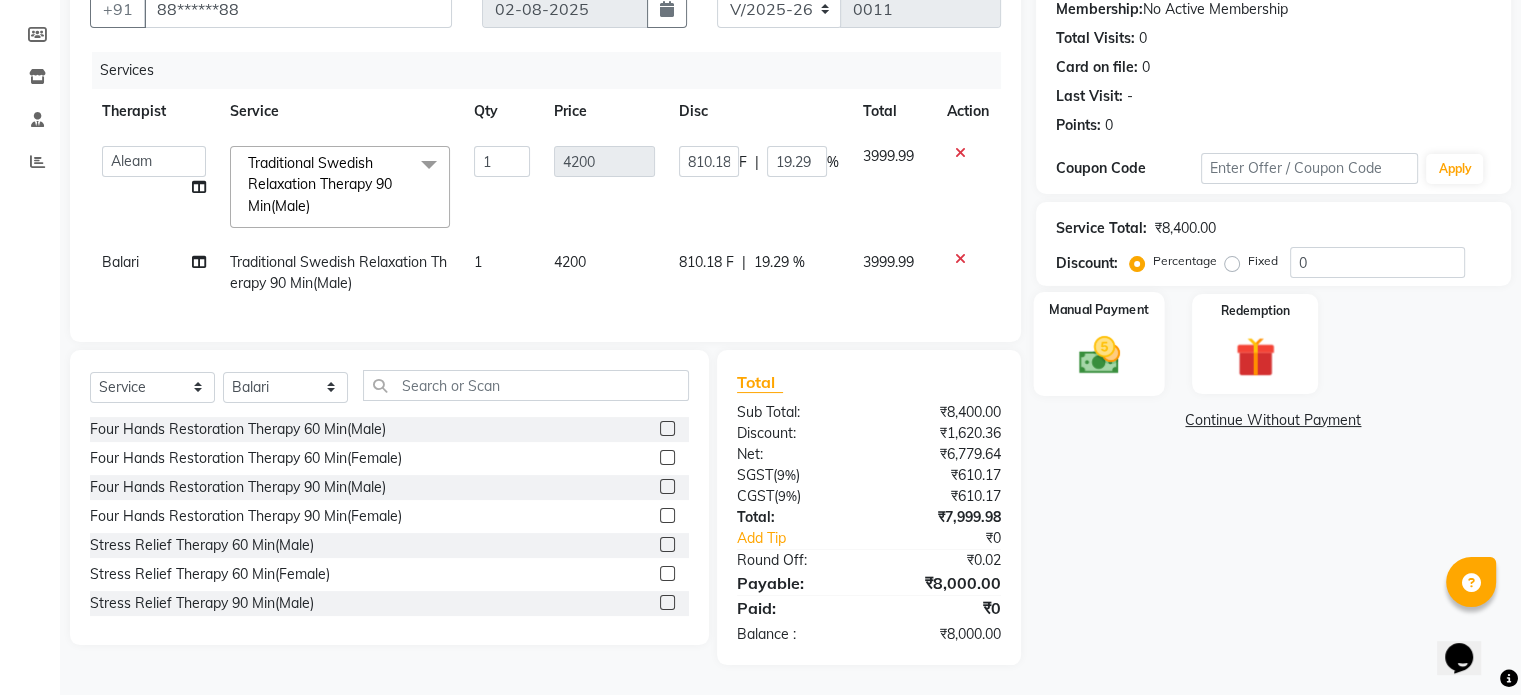 click 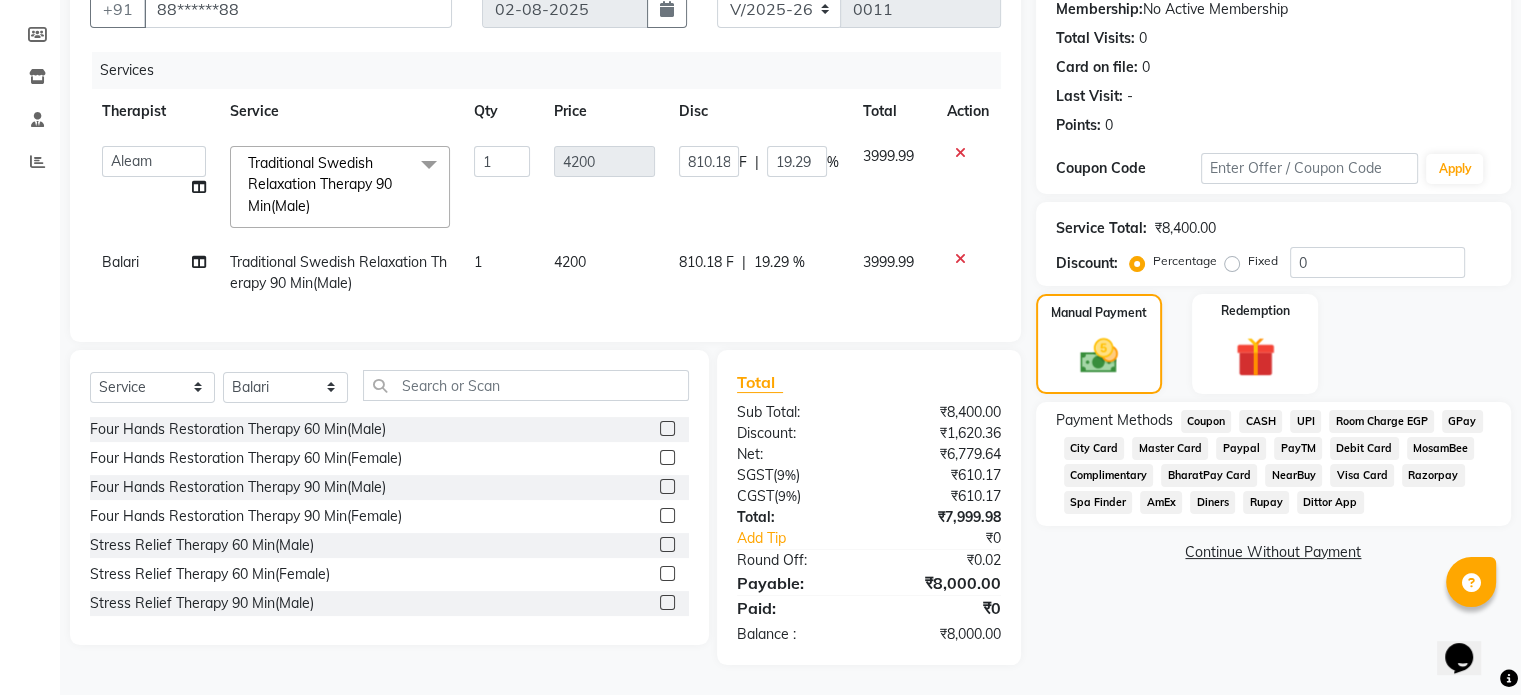 click on "CASH" 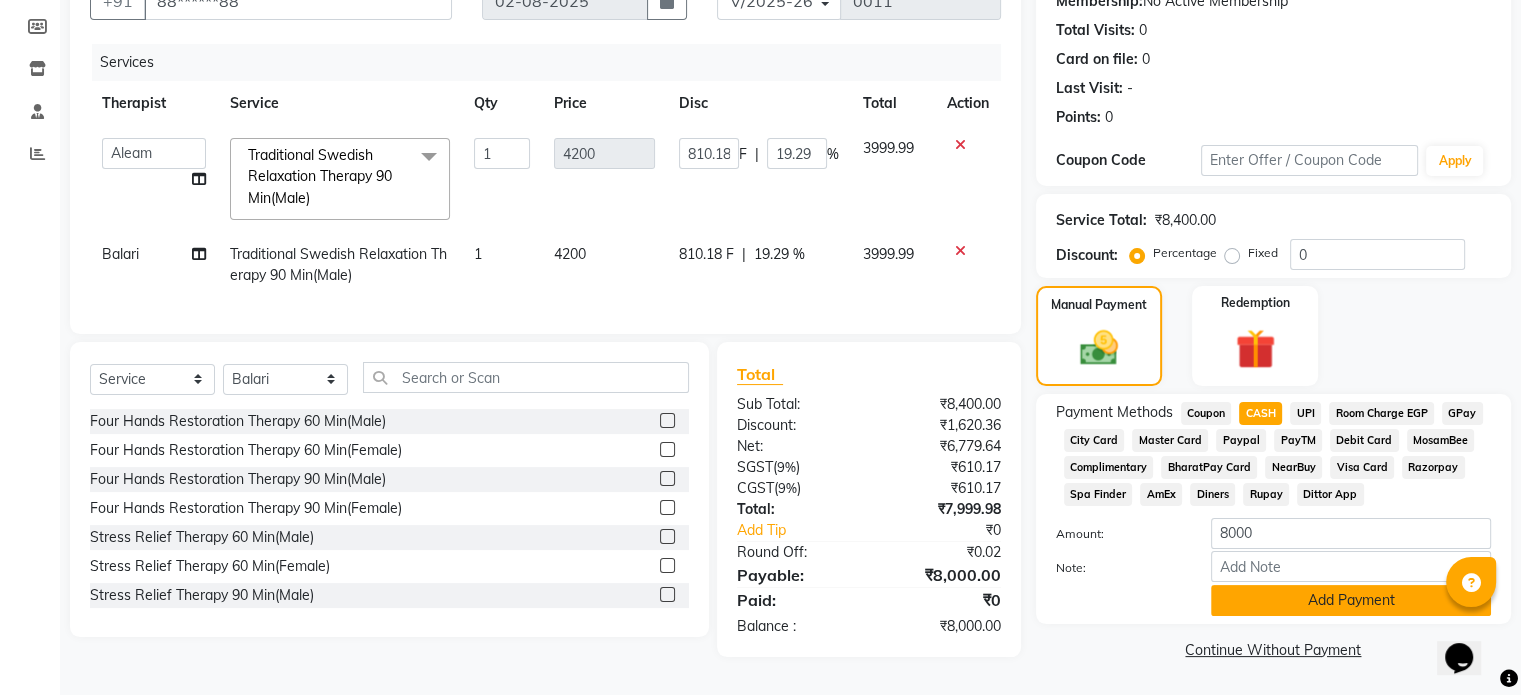 click on "Add Payment" 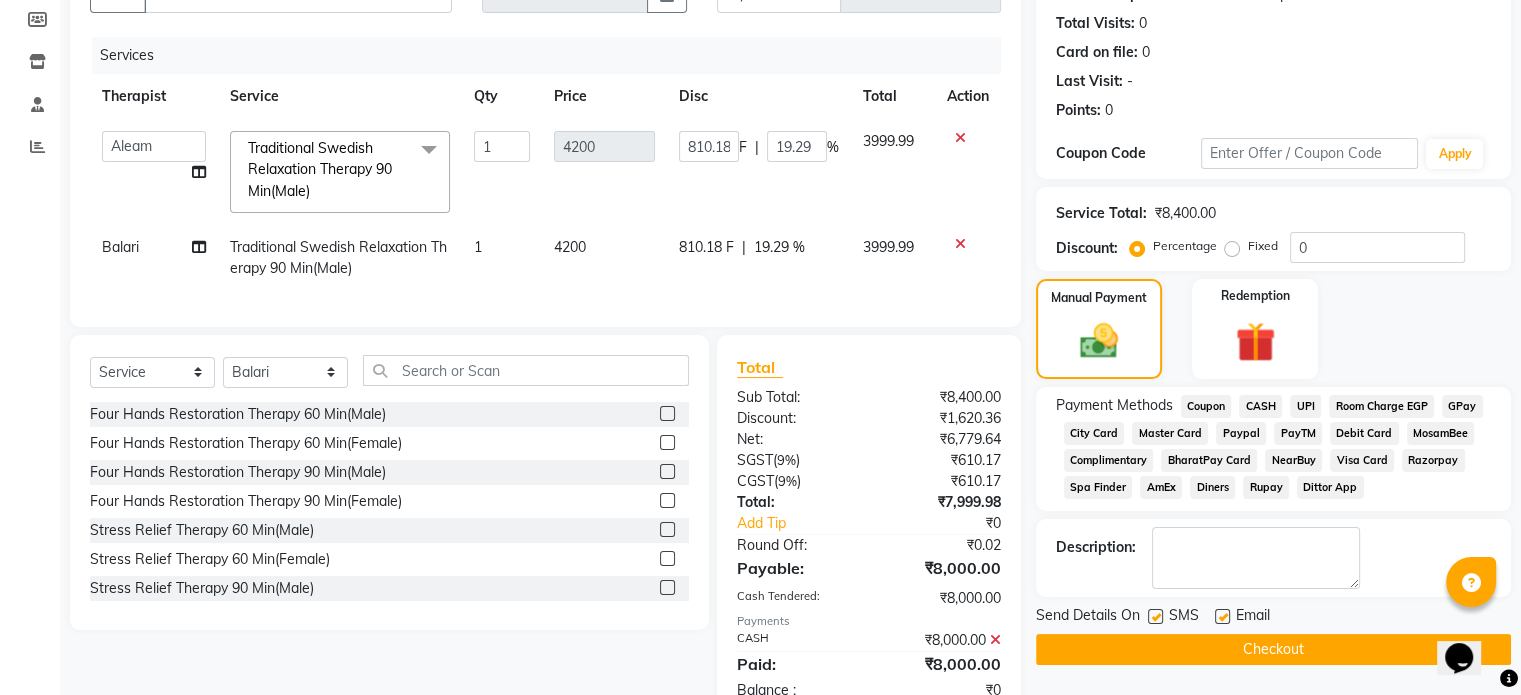 click on "Checkout" 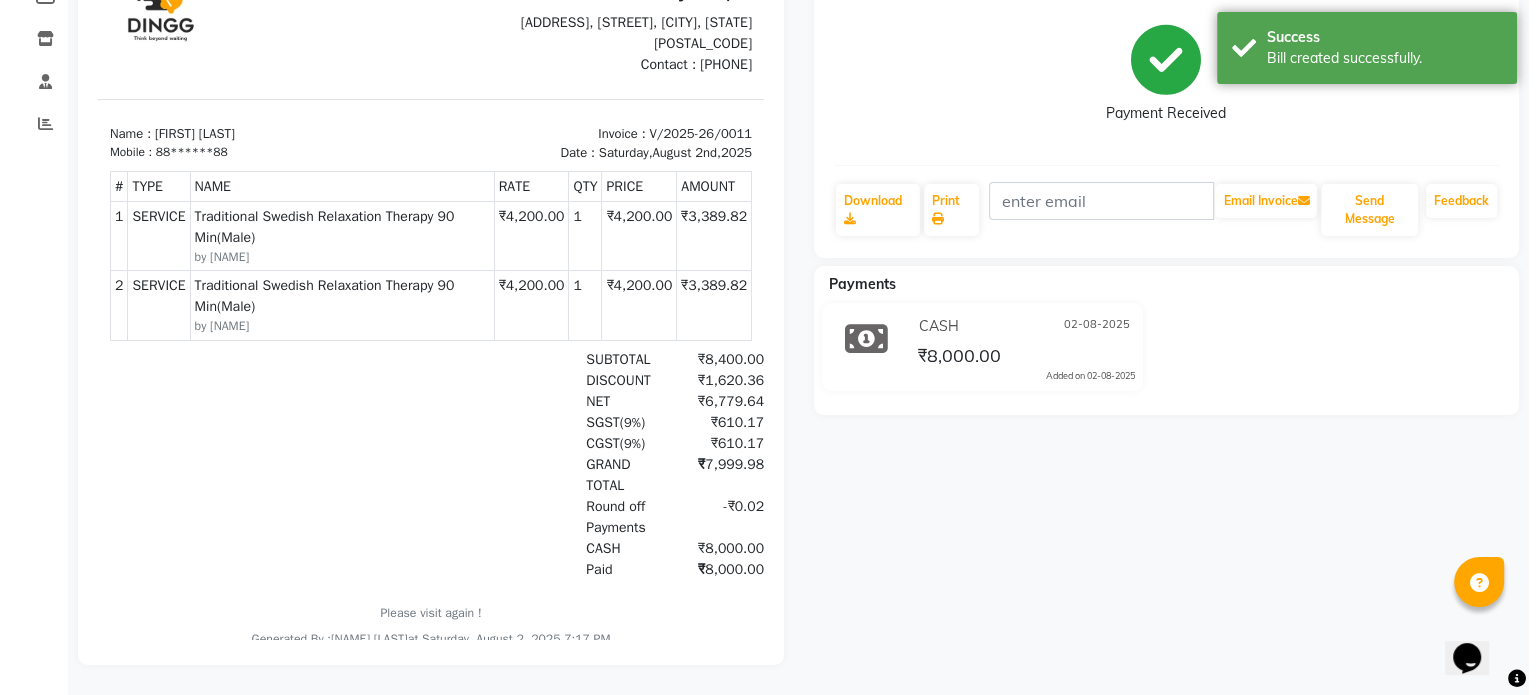 scroll, scrollTop: 0, scrollLeft: 0, axis: both 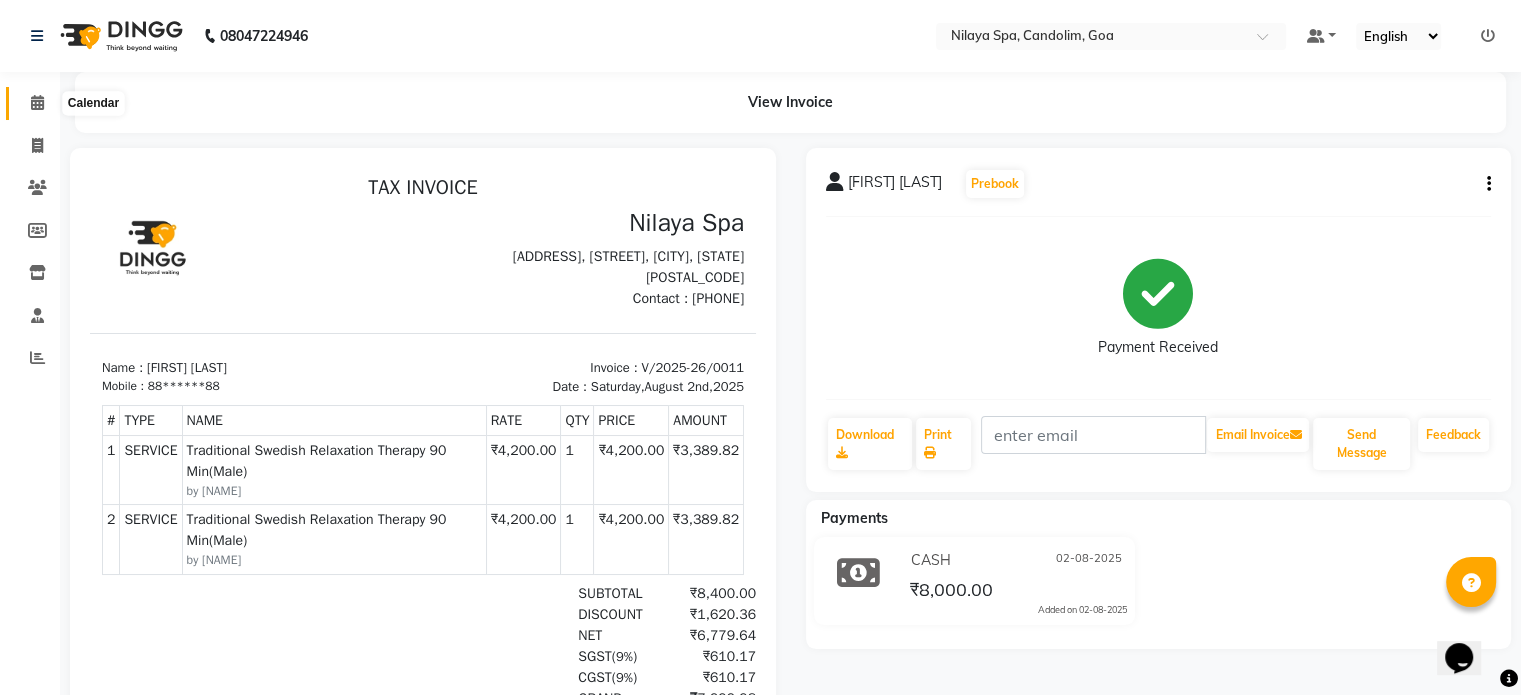 click 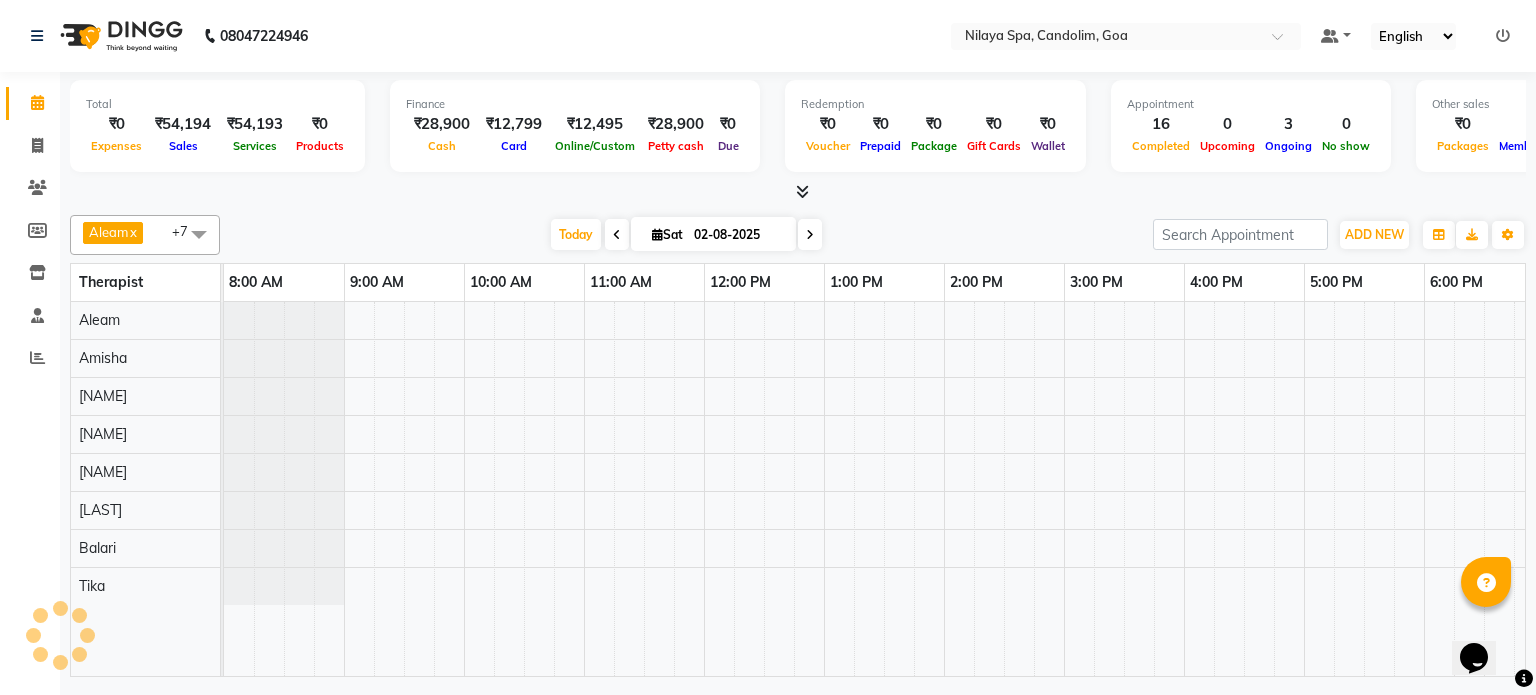 scroll, scrollTop: 0, scrollLeft: 0, axis: both 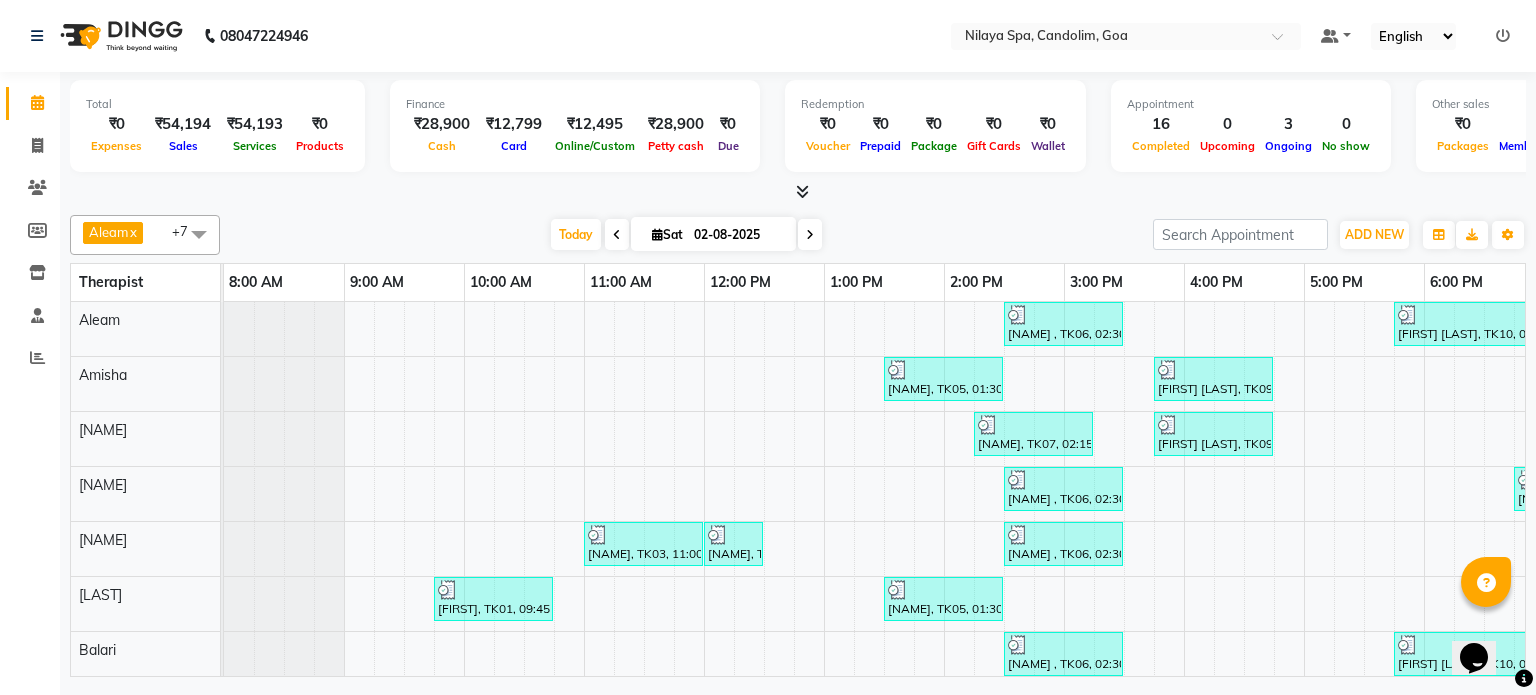 click at bounding box center [810, 235] 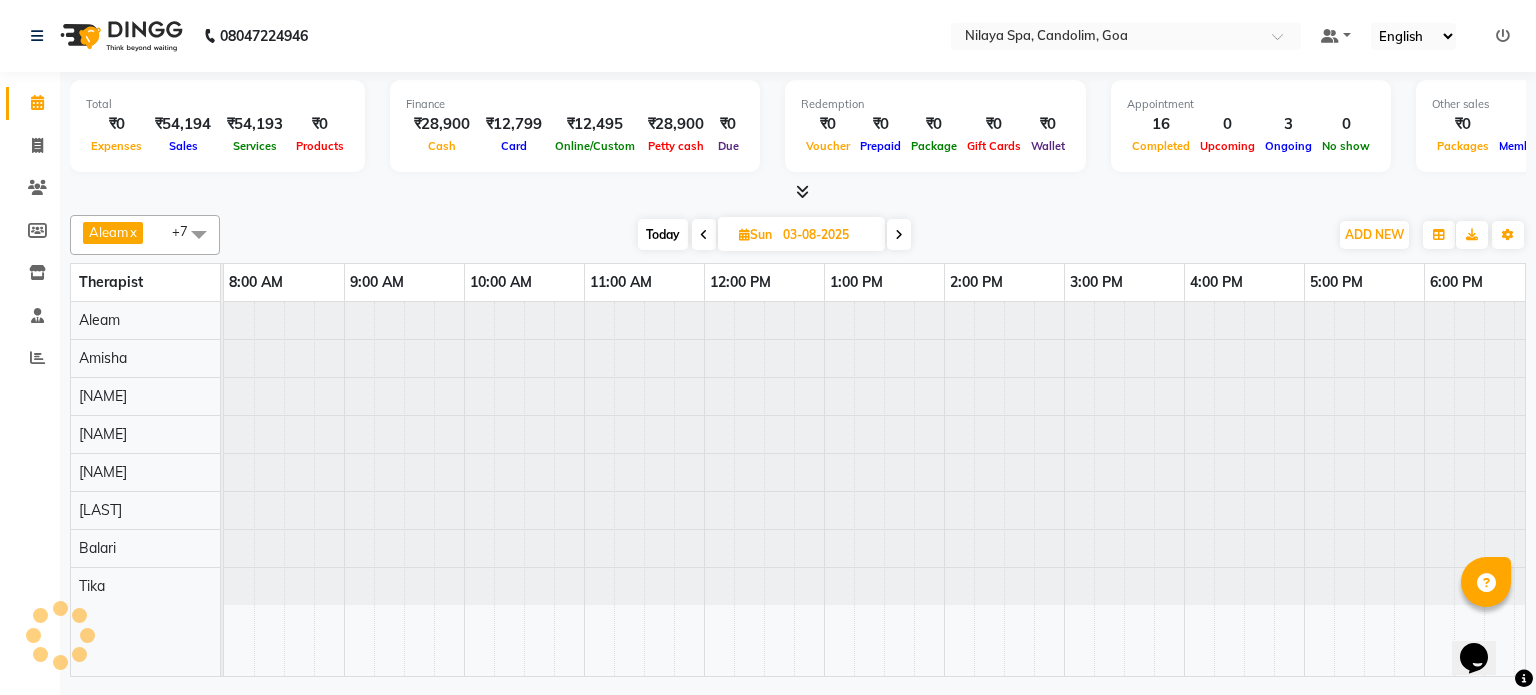 scroll, scrollTop: 0, scrollLeft: 258, axis: horizontal 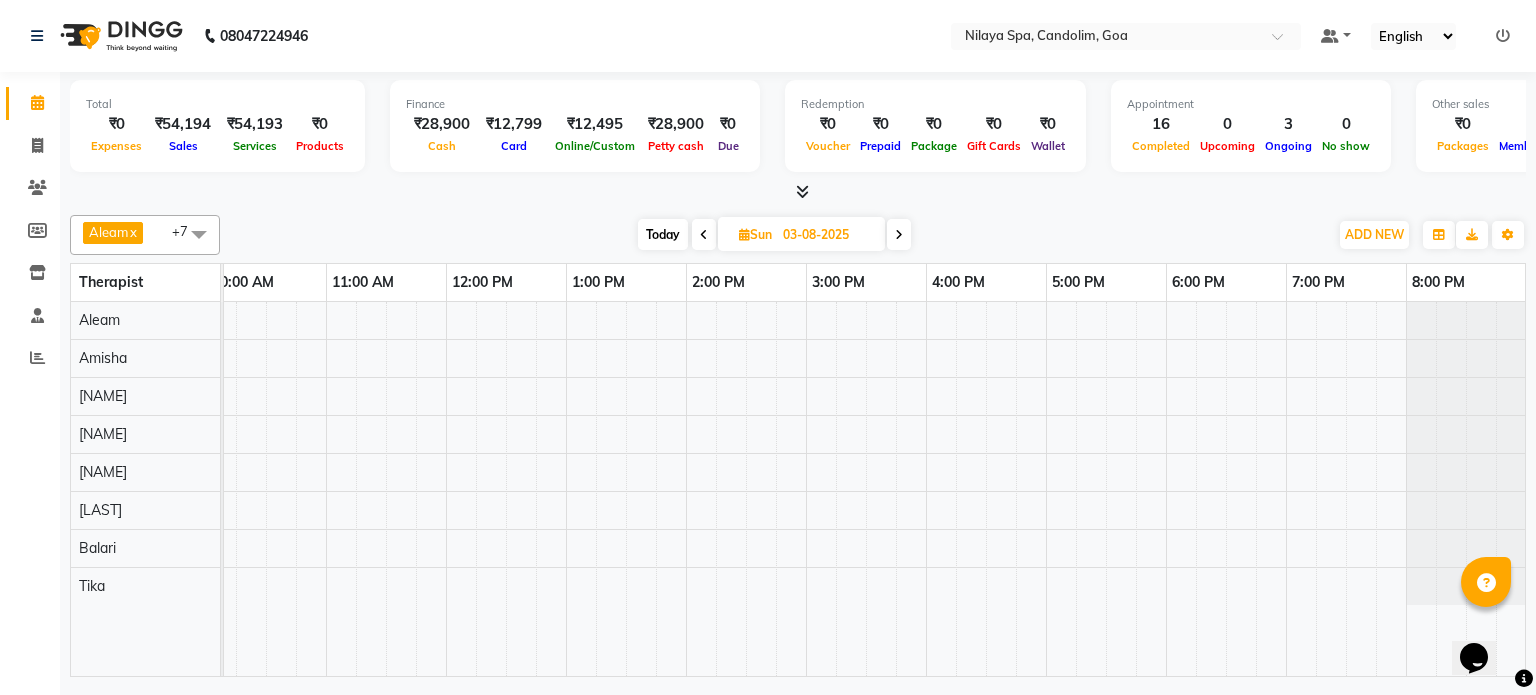 click at bounding box center (746, 489) 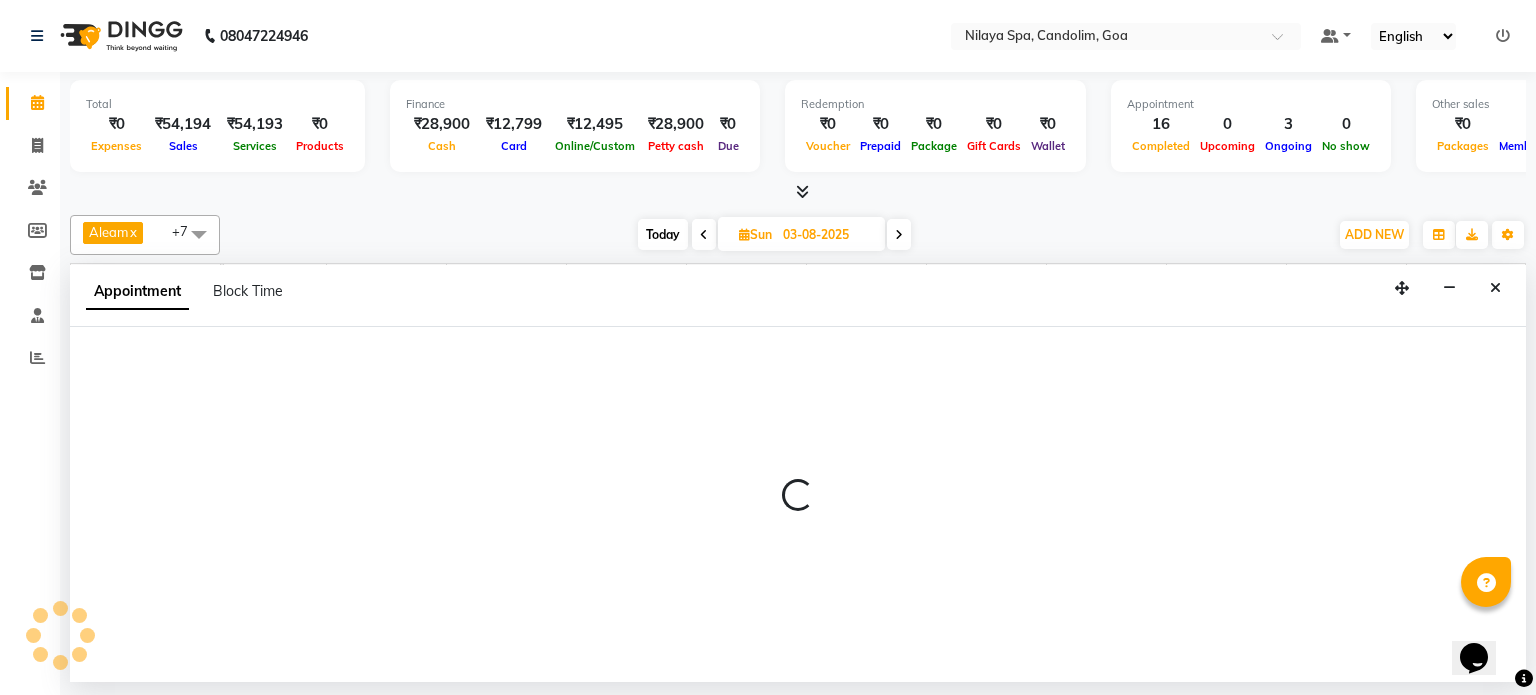 select on "87836" 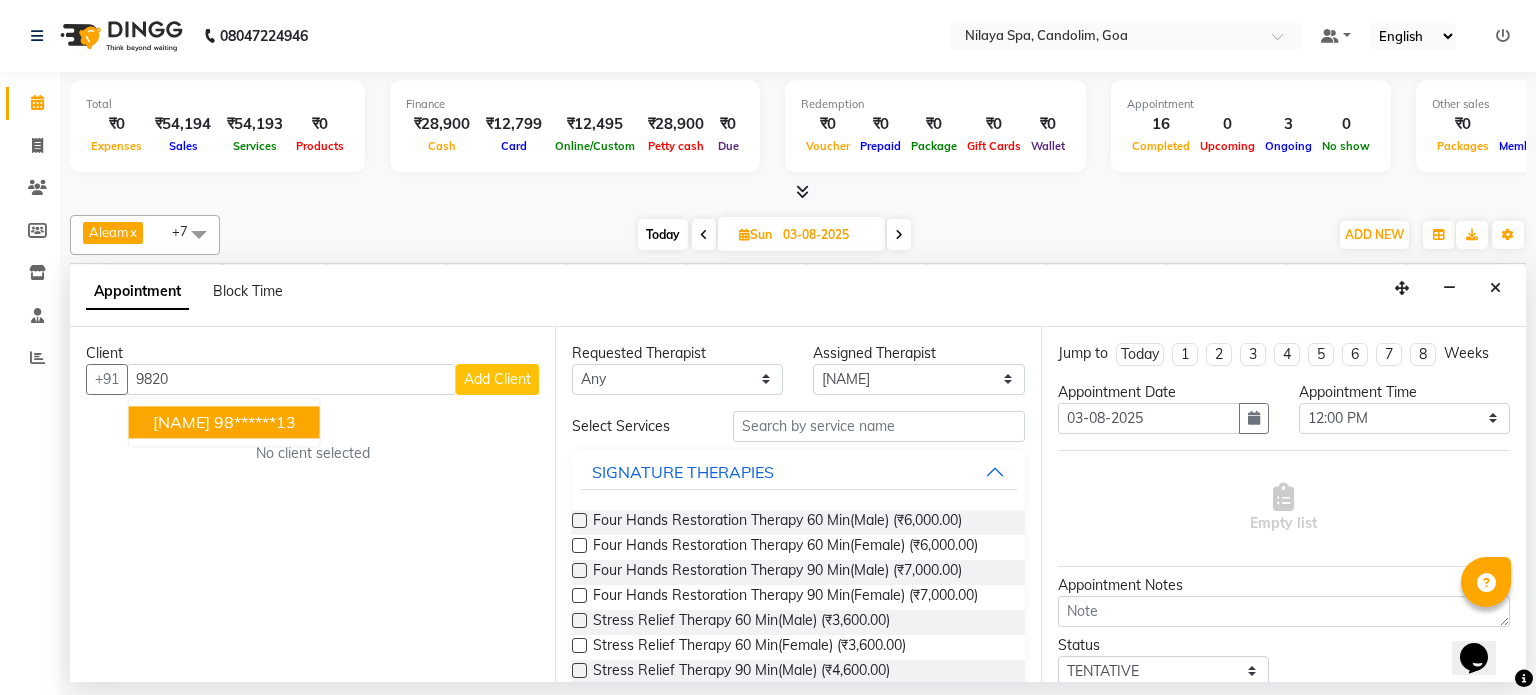 click on "98******13" at bounding box center (255, 422) 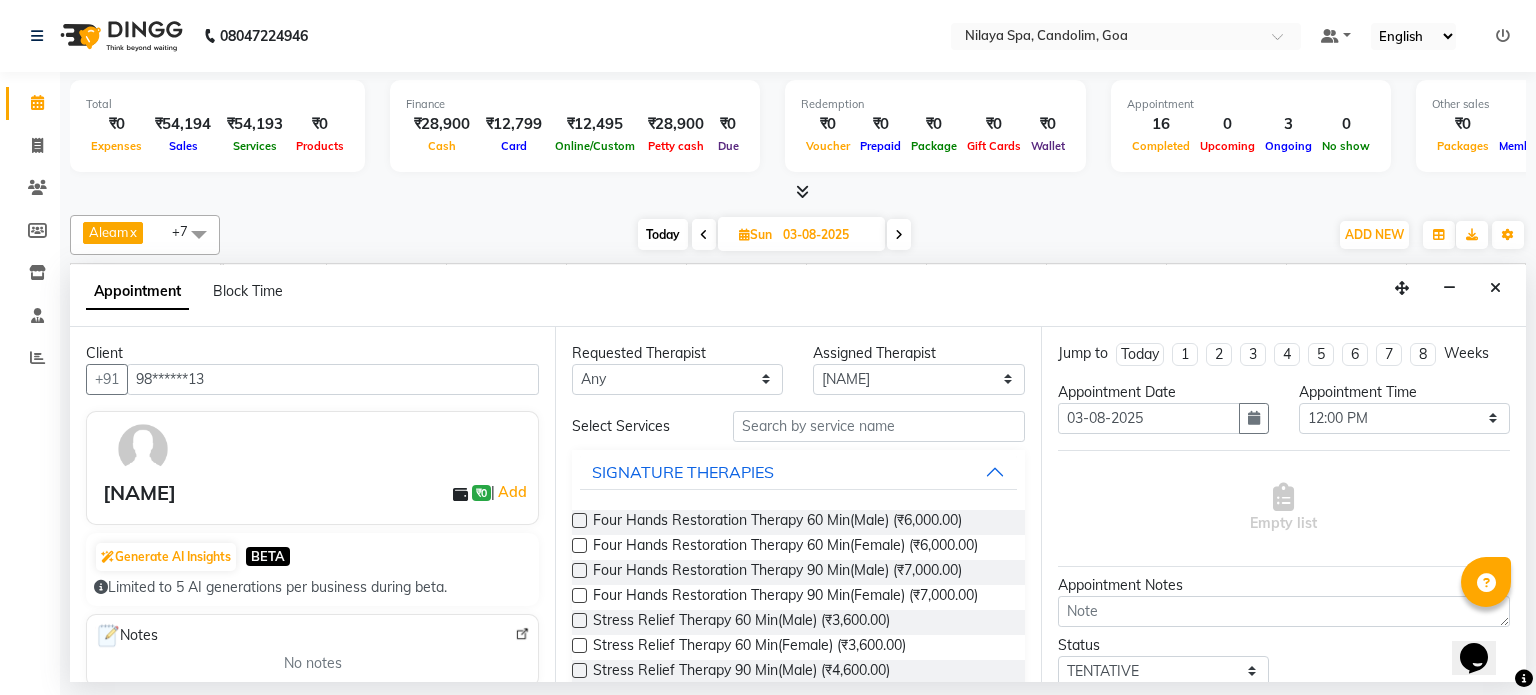 type on "98******13" 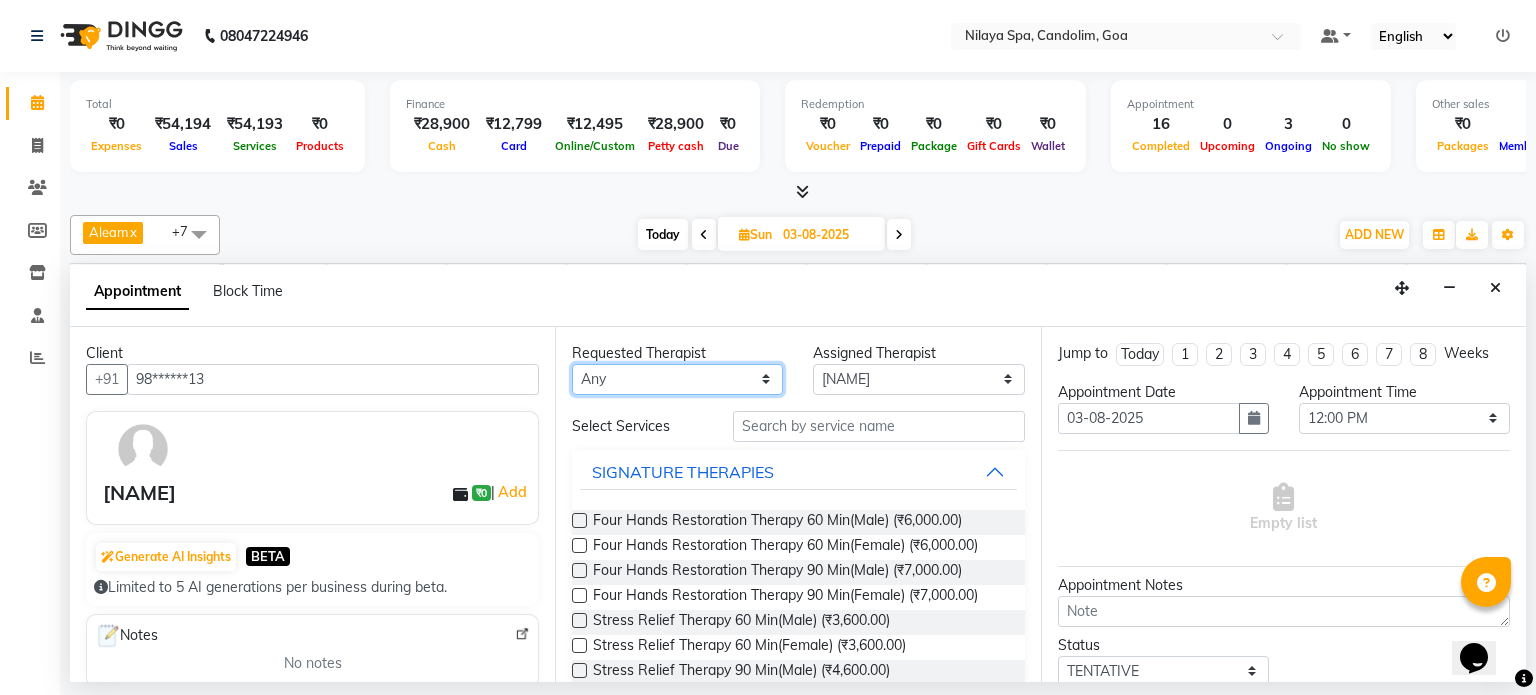 click on "Any [FIRST] [LAST] [LAST]  [FIRST] [LAST] [LAST]    [FIRST]    [LAST]   [LAST]   [LAST]" at bounding box center (677, 379) 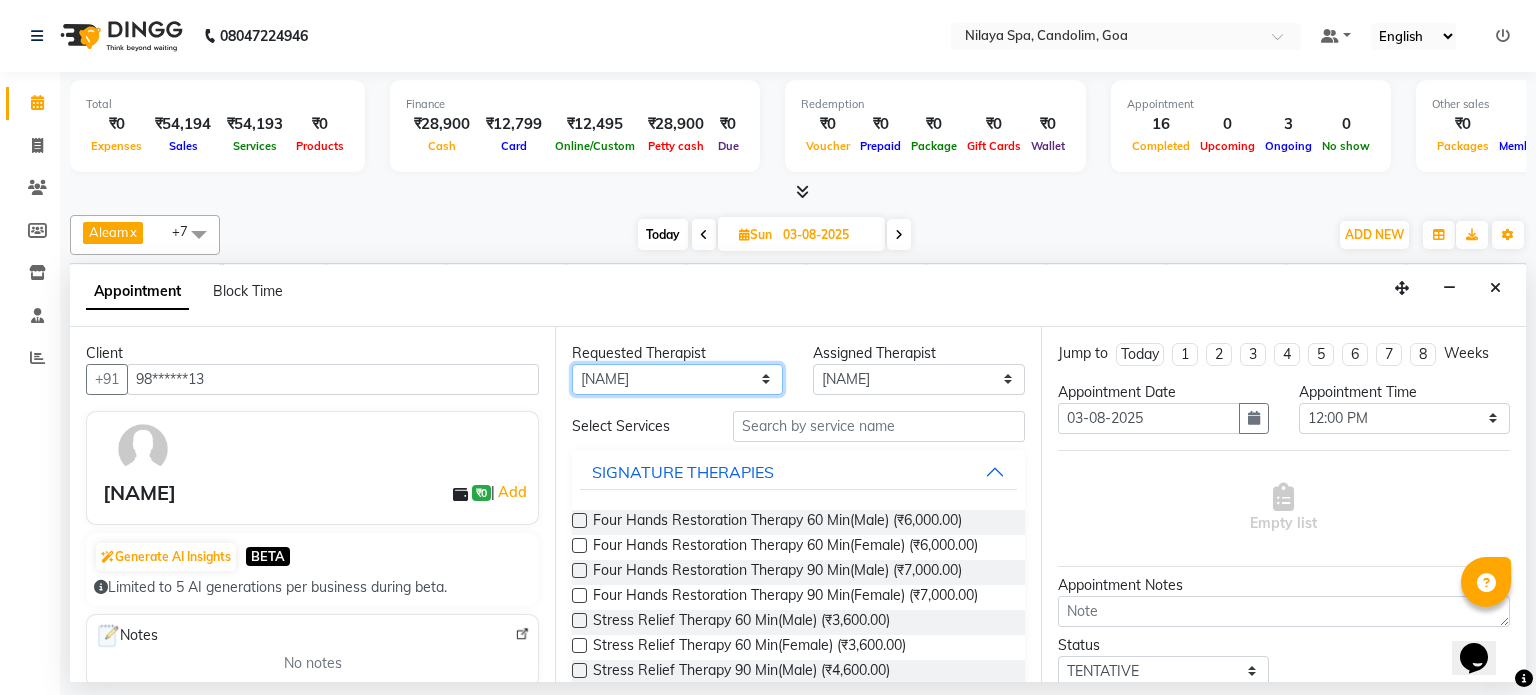 click on "Any [FIRST] [LAST] [LAST]  [FIRST] [LAST] [LAST]    [FIRST]    [LAST]   [LAST]   [LAST]" at bounding box center (677, 379) 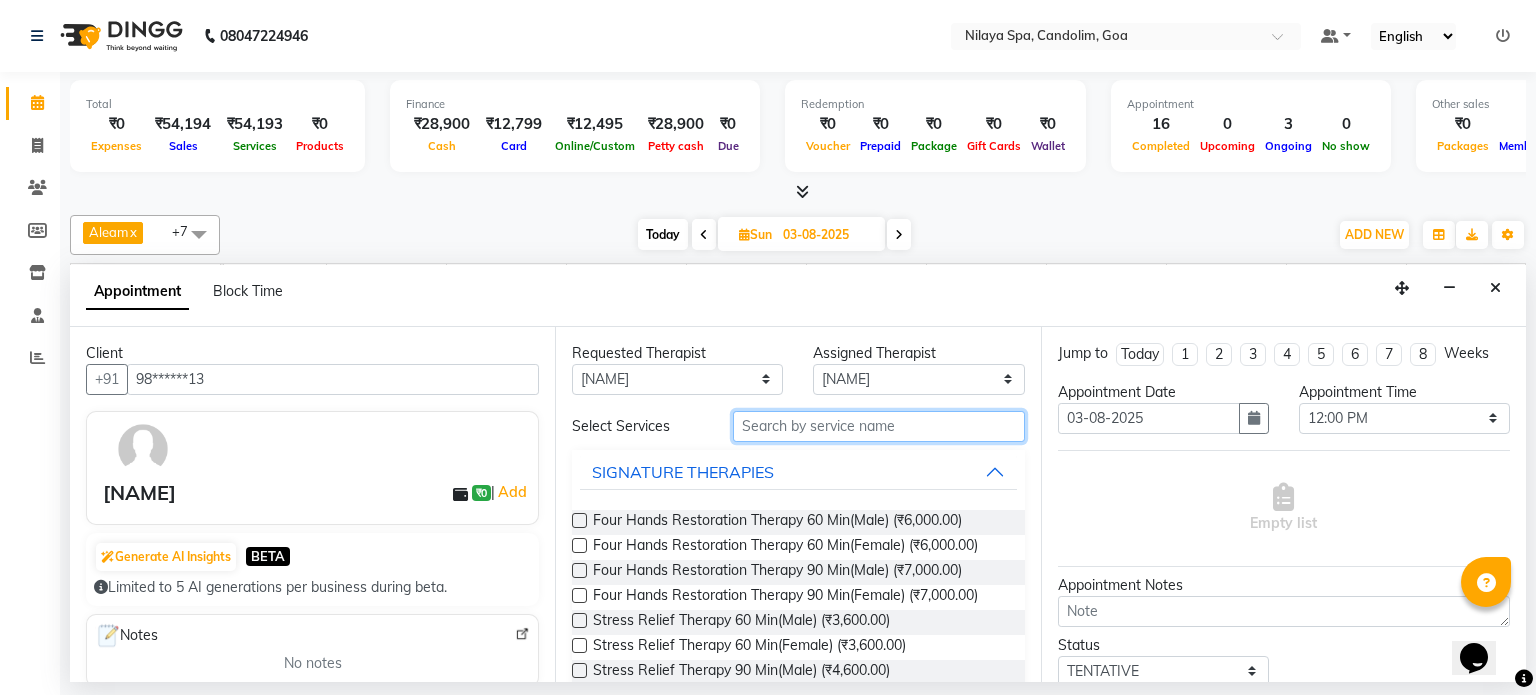 click at bounding box center (879, 426) 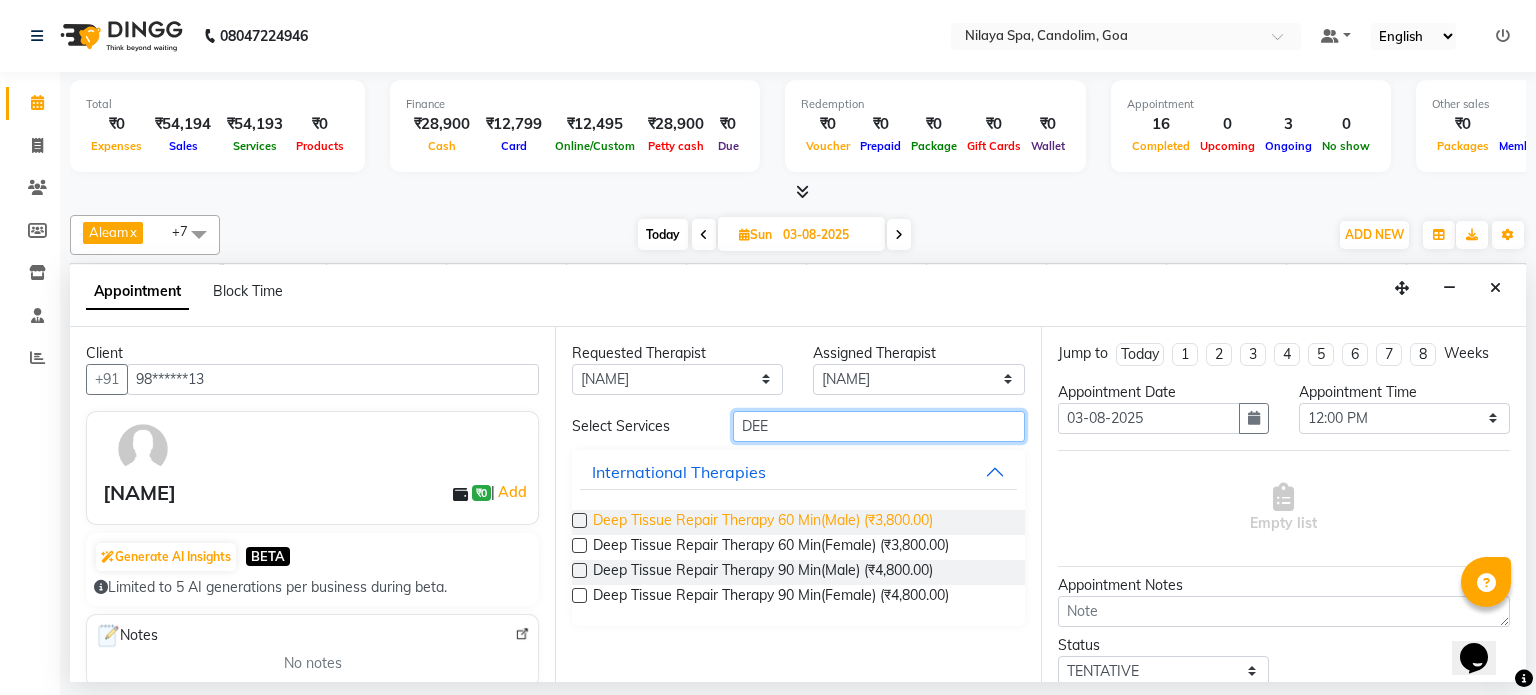 type on "DEE" 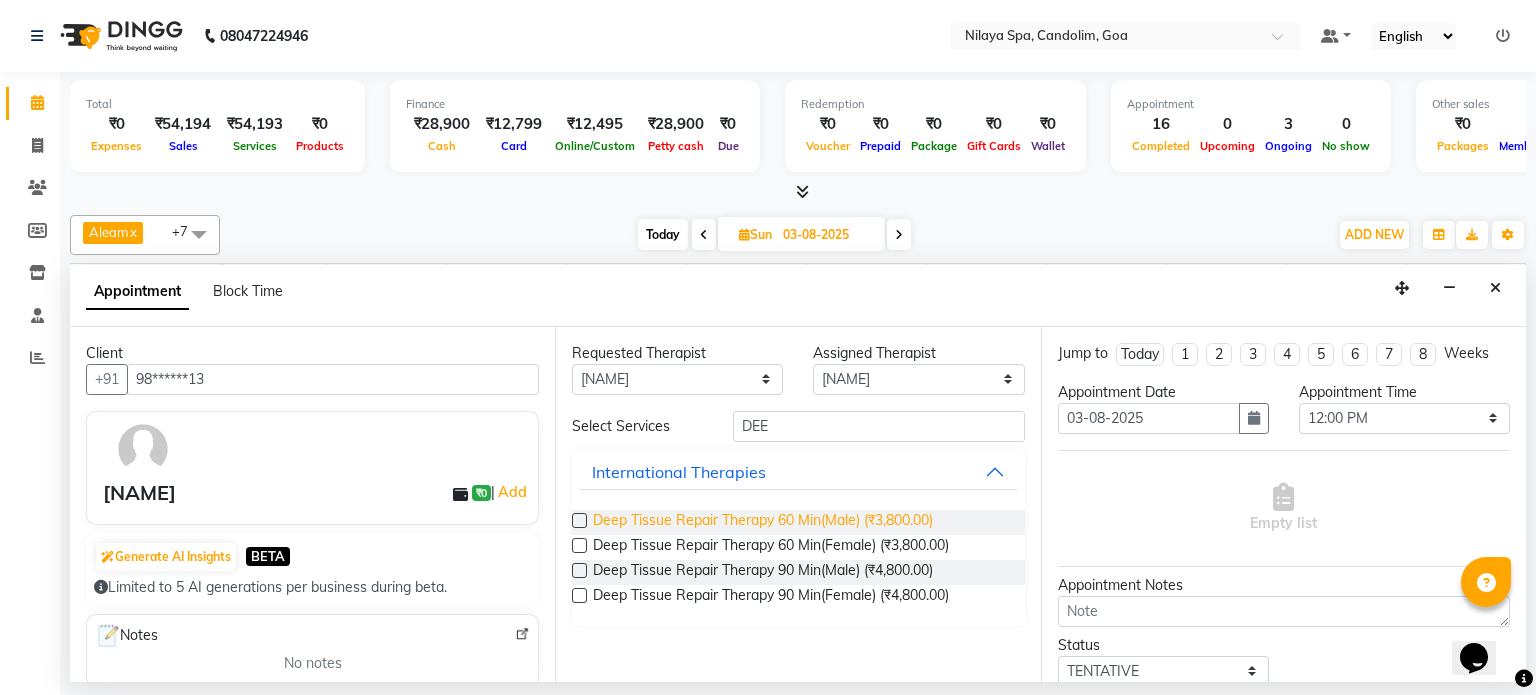 click on "Deep Tissue Repair Therapy 60 Min(Male) (₹3,800.00)" at bounding box center [763, 522] 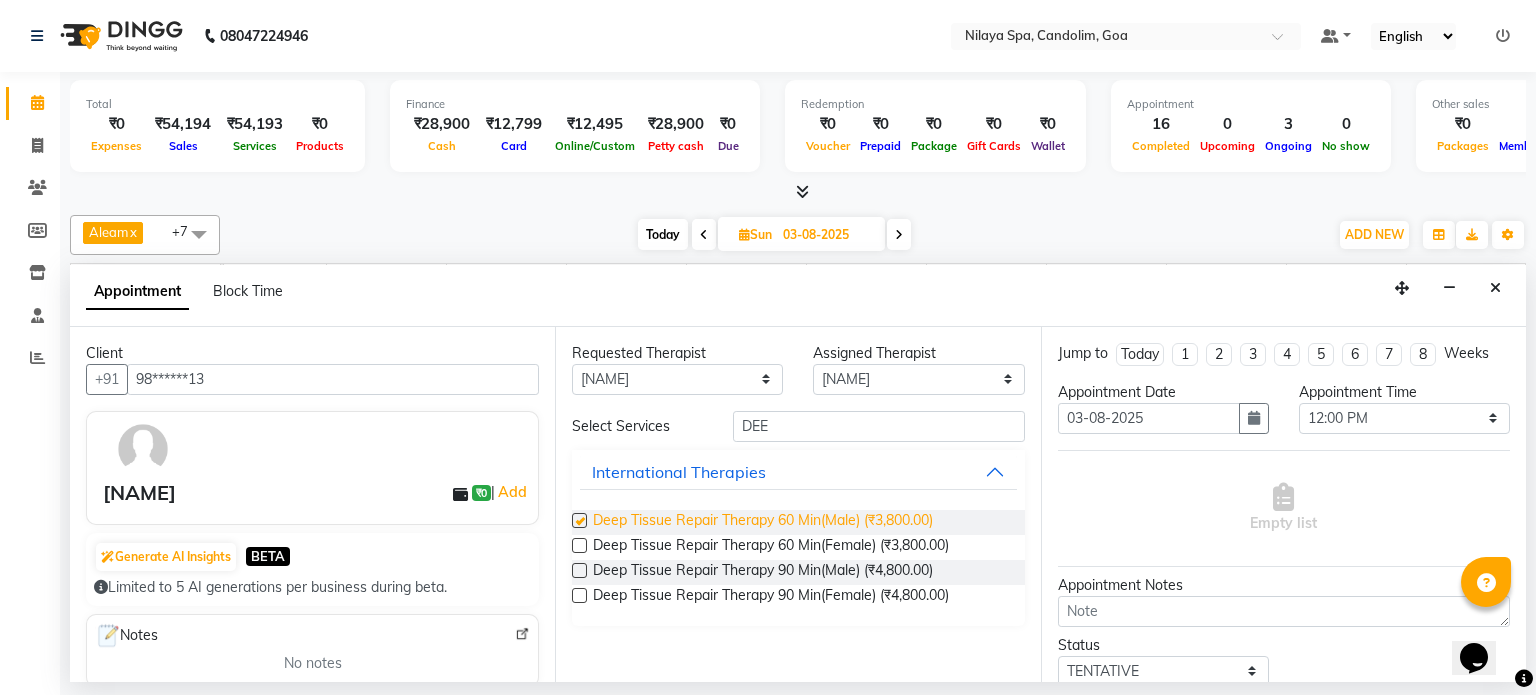 click on "Deep Tissue Repair Therapy 60 Min(Male) (₹3,800.00)" at bounding box center [763, 522] 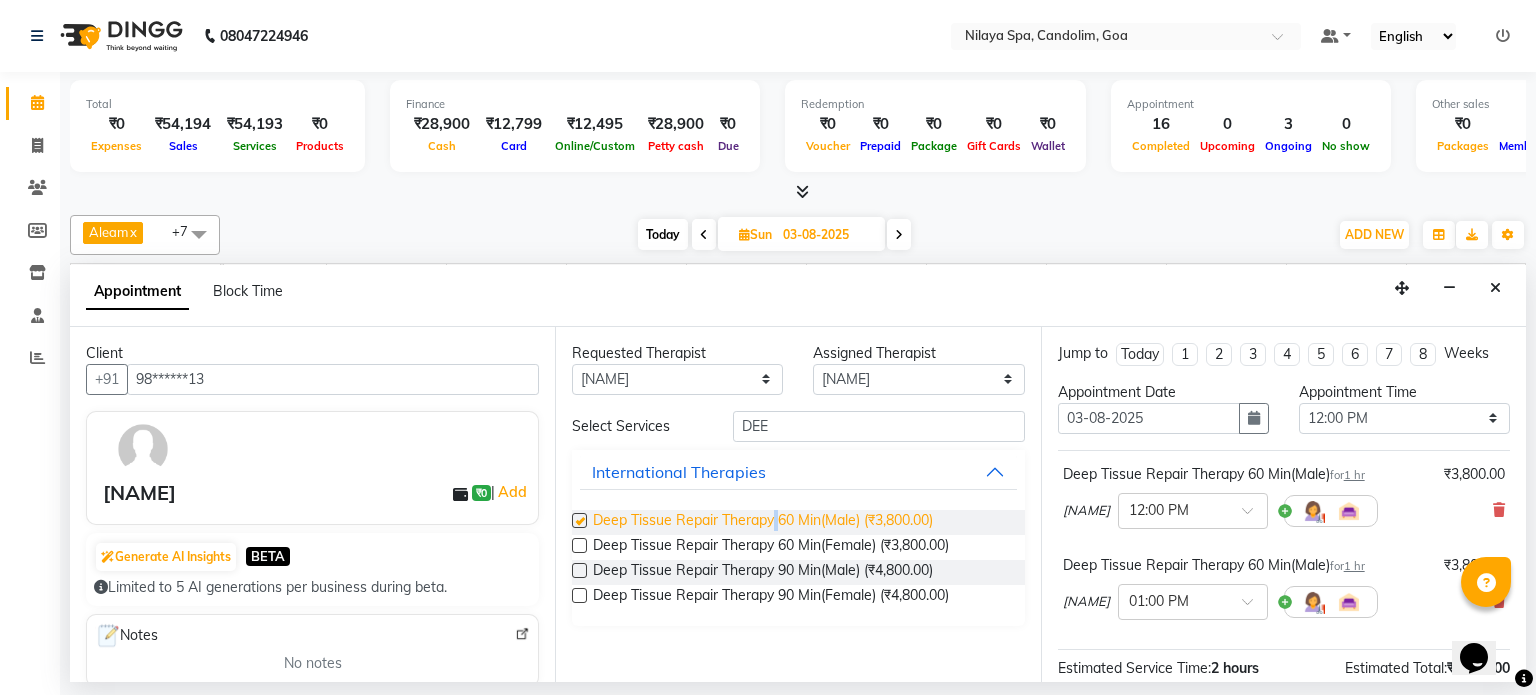 checkbox on "false" 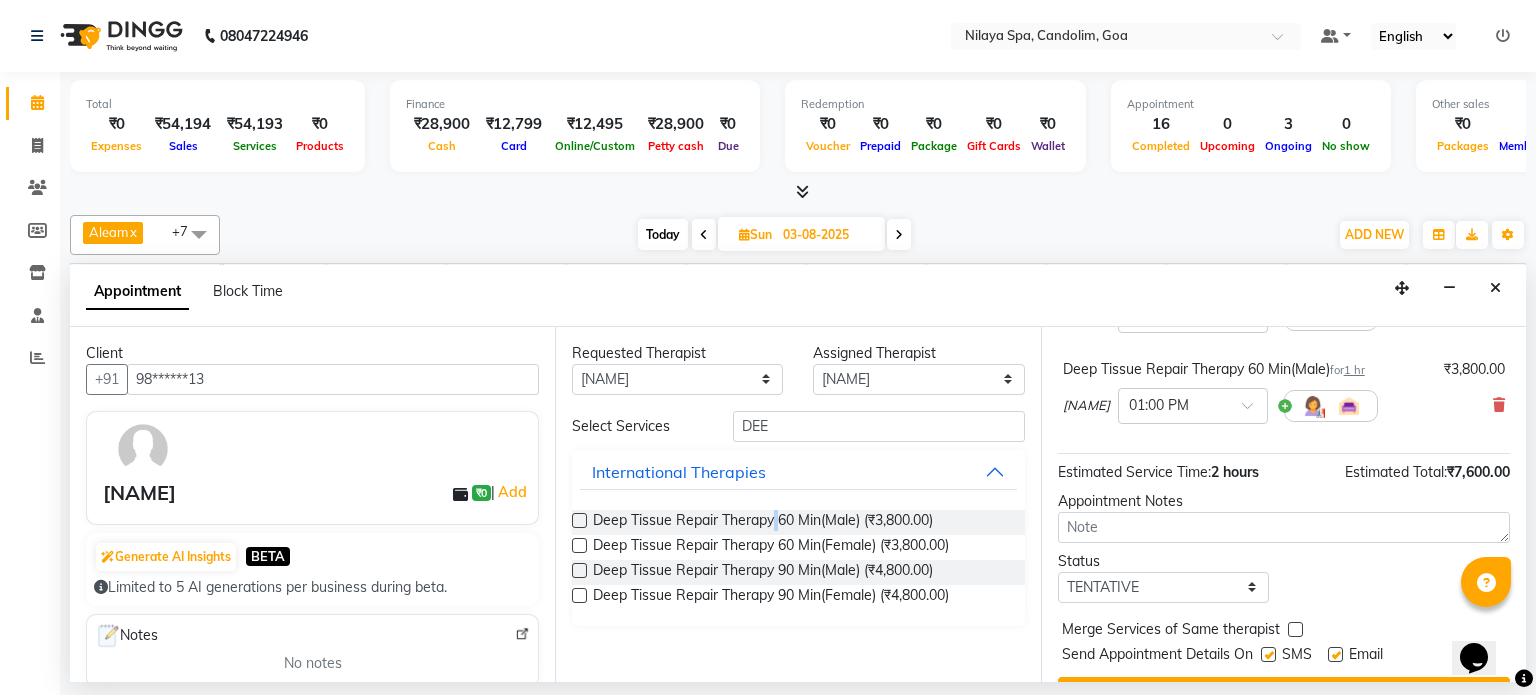 scroll, scrollTop: 200, scrollLeft: 0, axis: vertical 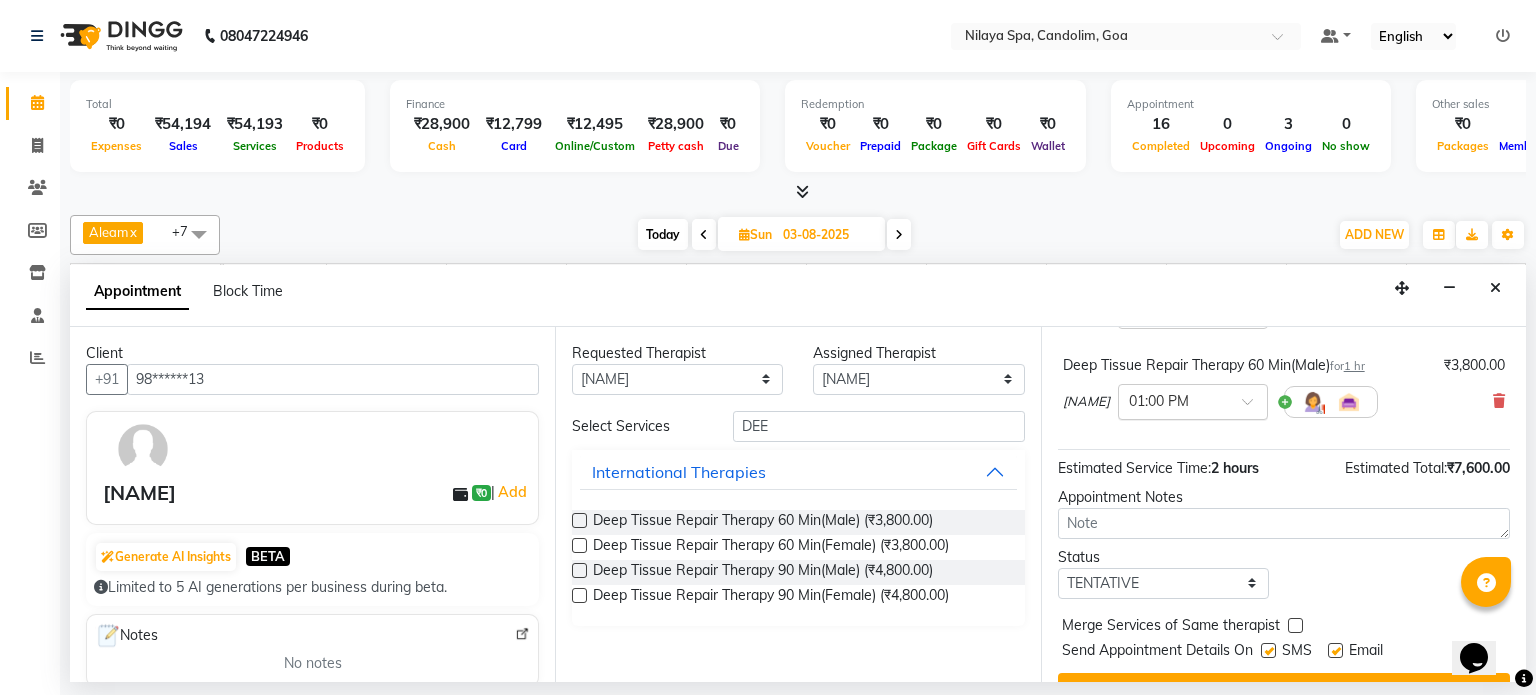 click at bounding box center [1254, 407] 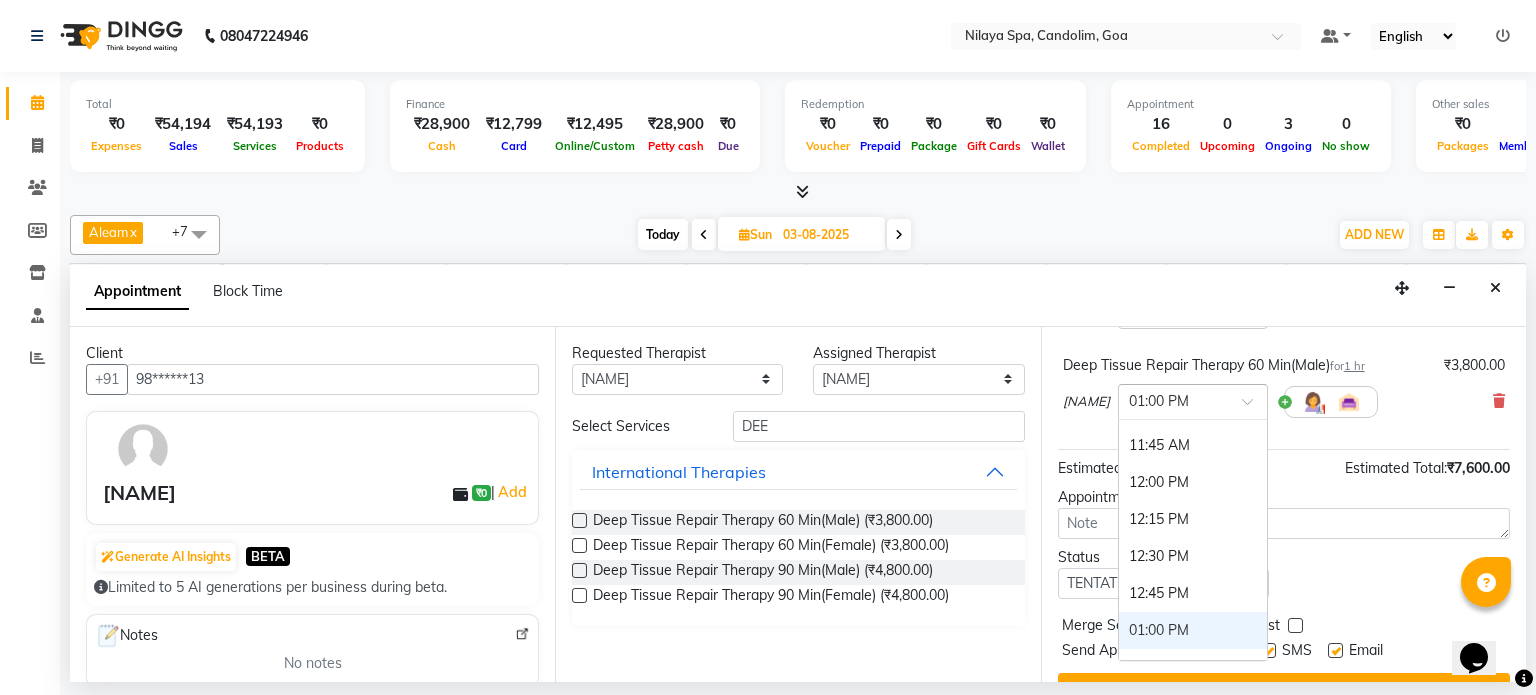 scroll, scrollTop: 392, scrollLeft: 0, axis: vertical 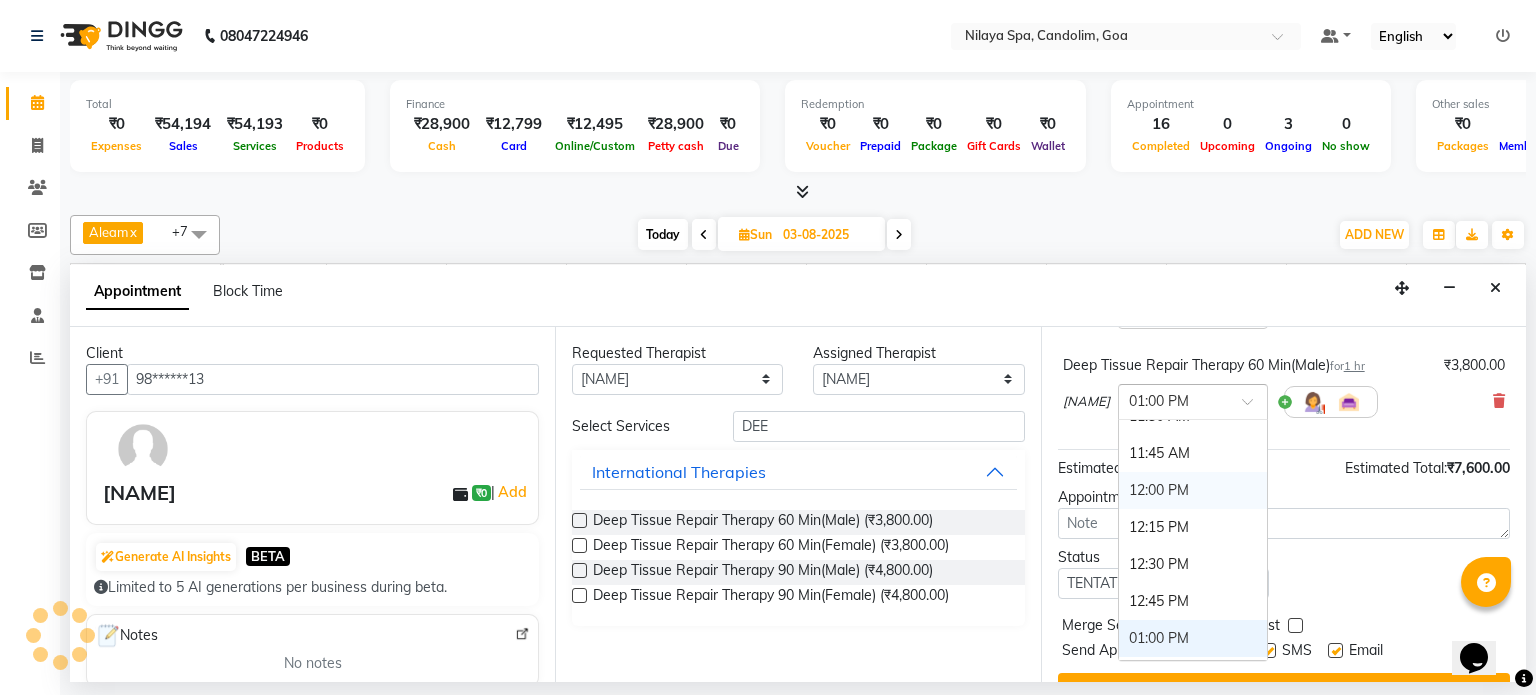 click on "12:00 PM" at bounding box center (1193, 490) 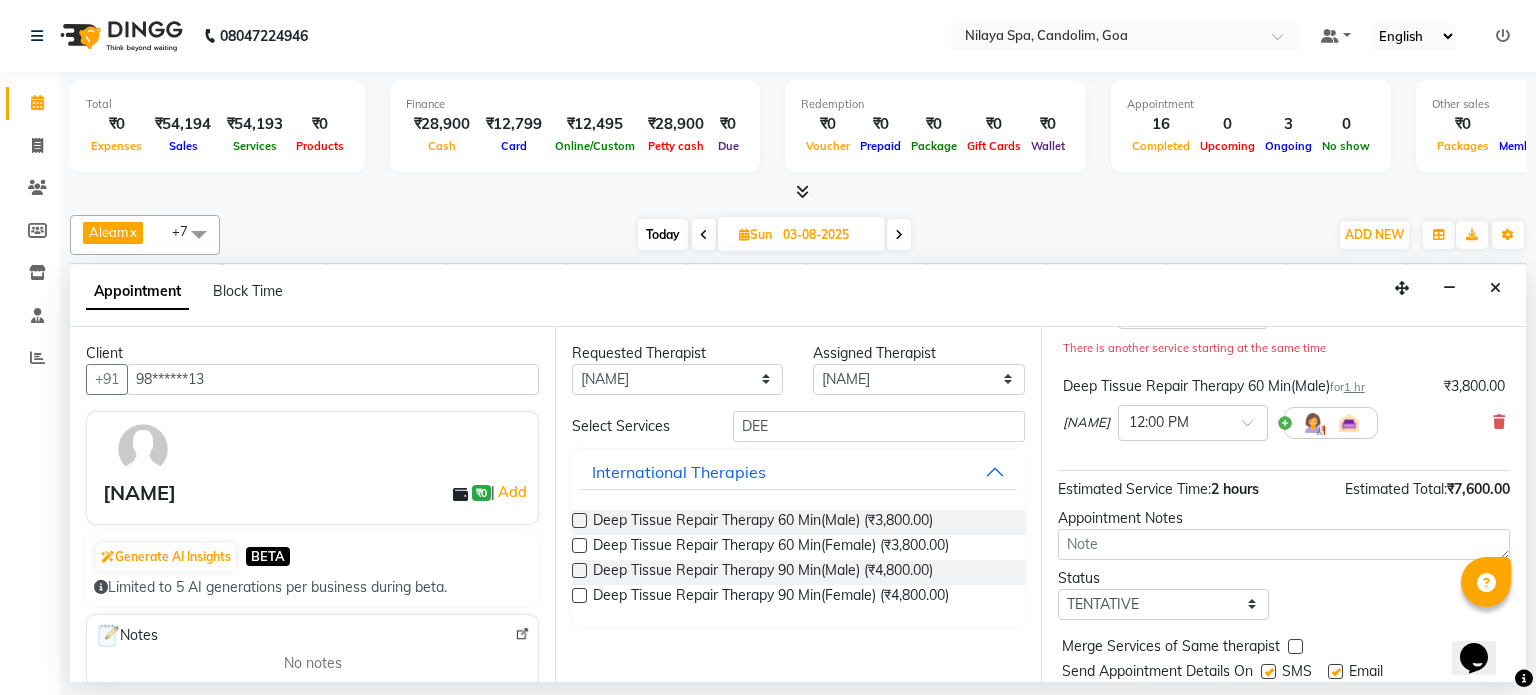 click on "[LAST] × 12:00 PM" at bounding box center [1220, 423] 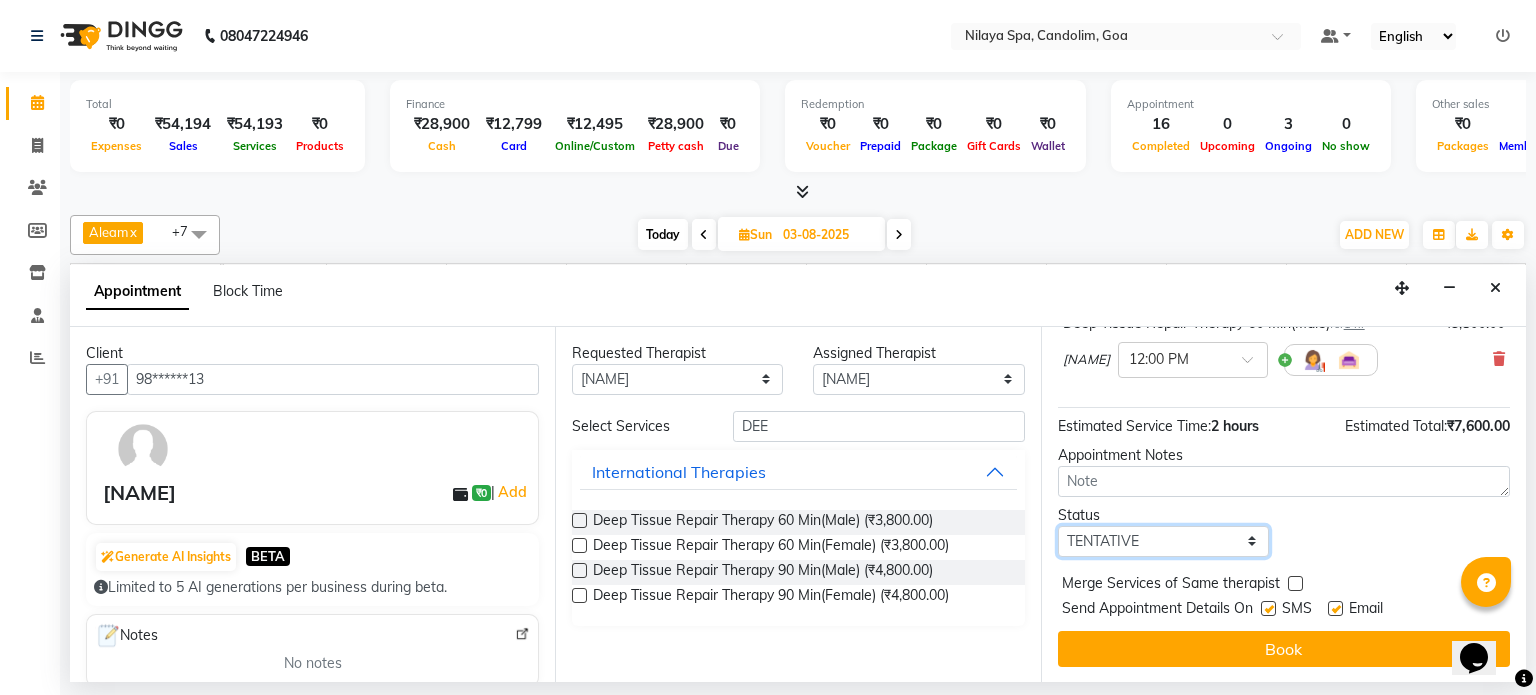 click on "Select TENTATIVE CONFIRM UPCOMING" at bounding box center [1163, 541] 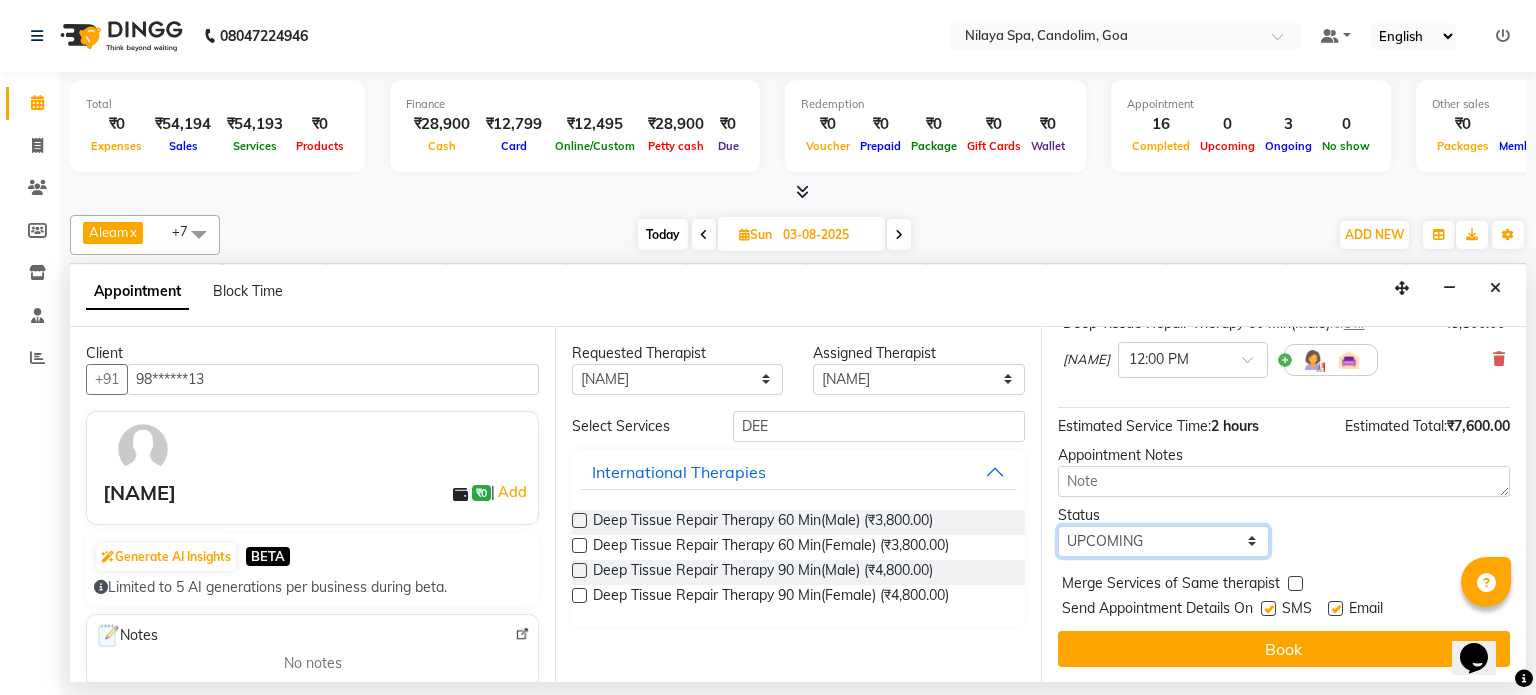 click on "Select TENTATIVE CONFIRM UPCOMING" at bounding box center (1163, 541) 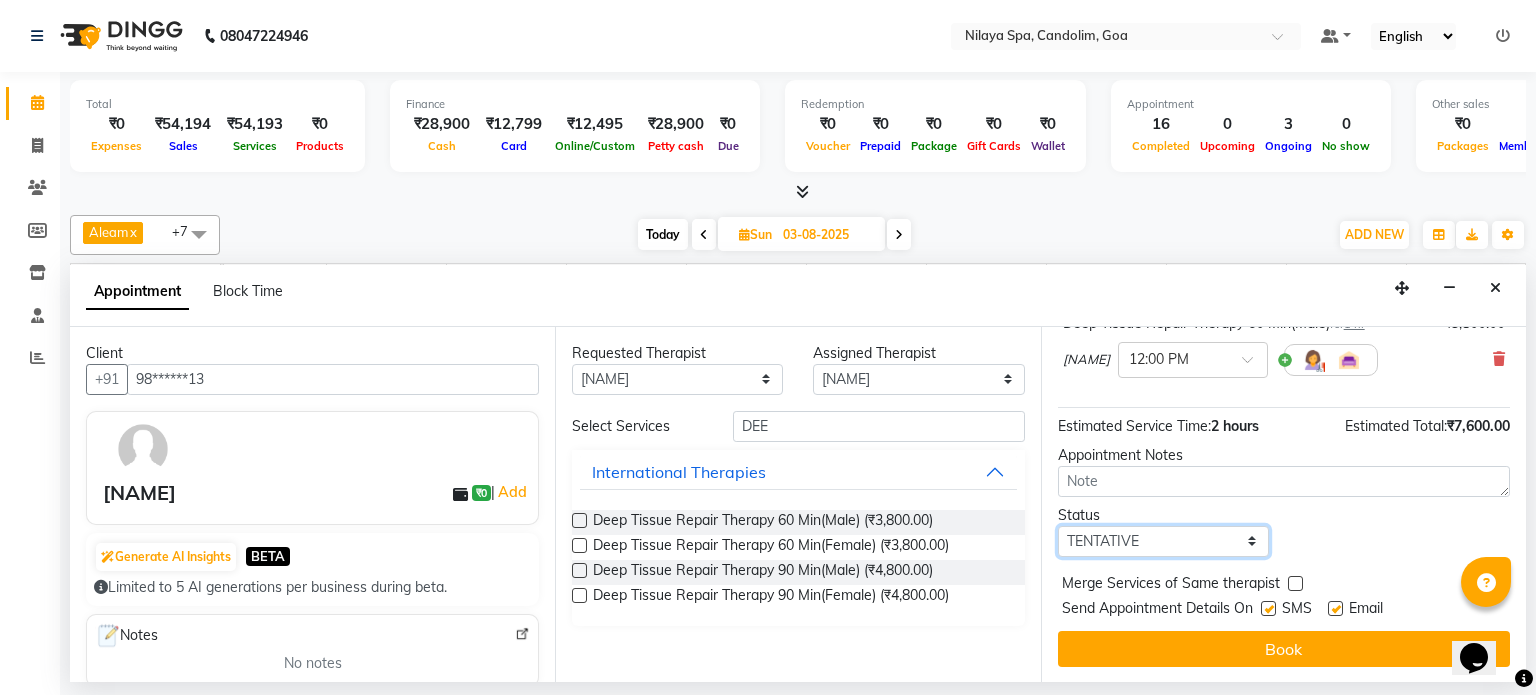 click on "Select TENTATIVE CONFIRM UPCOMING" at bounding box center [1163, 541] 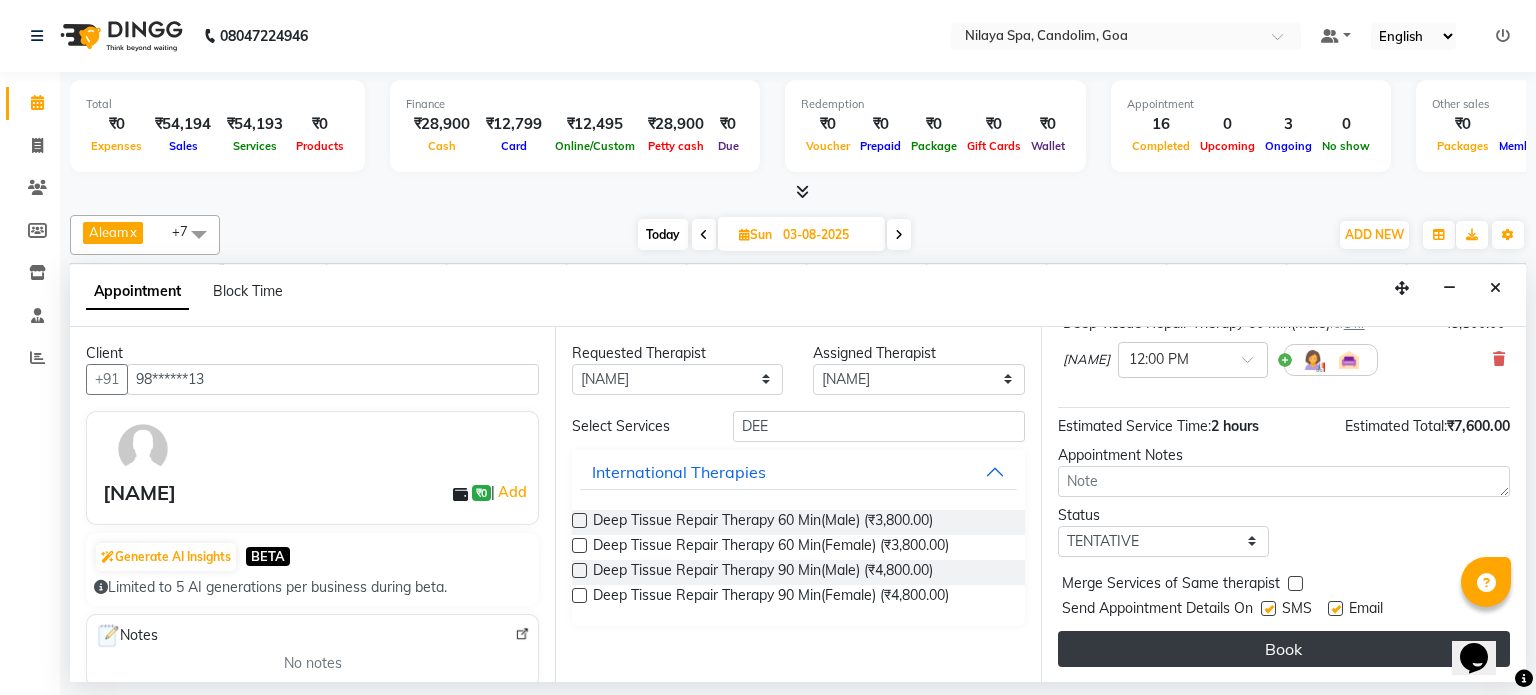 click on "Book" at bounding box center (1284, 649) 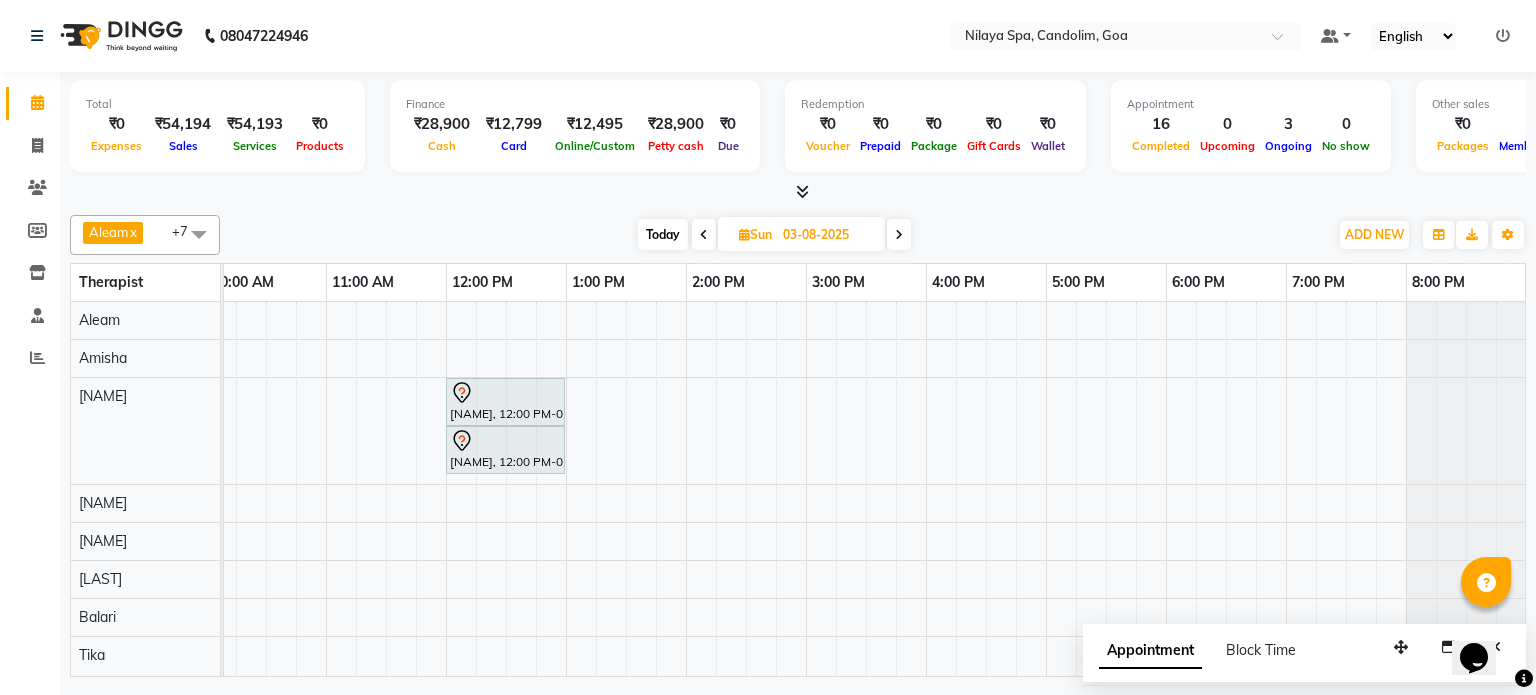 click at bounding box center (704, 235) 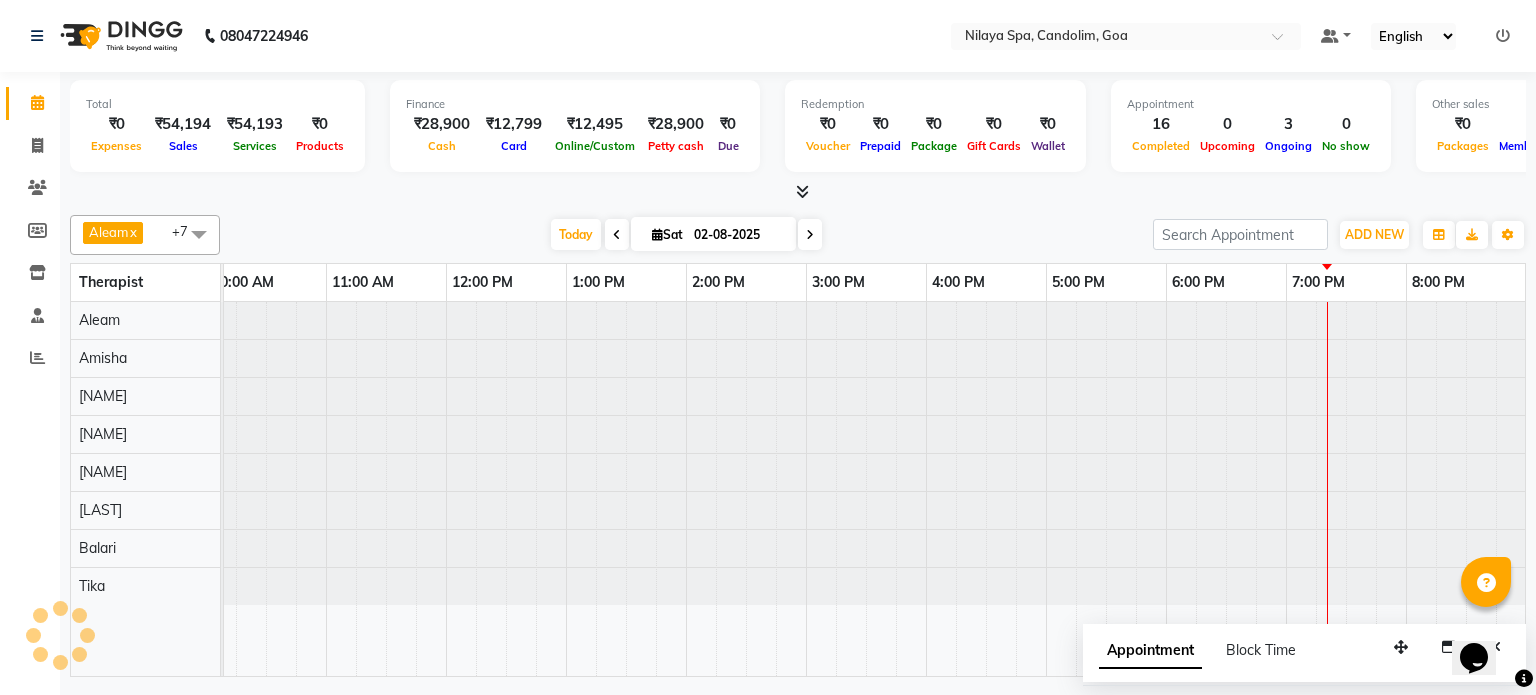 scroll, scrollTop: 0, scrollLeft: 0, axis: both 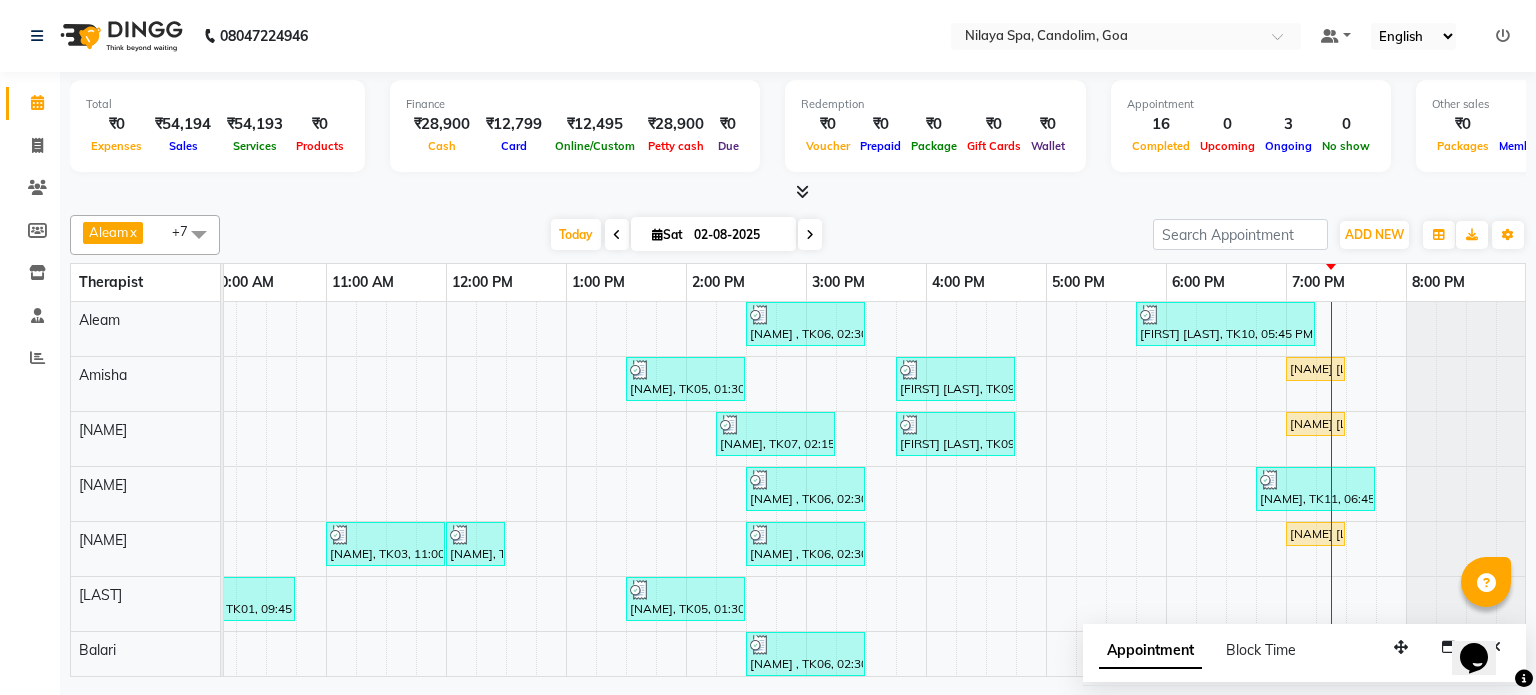 click at bounding box center (810, 234) 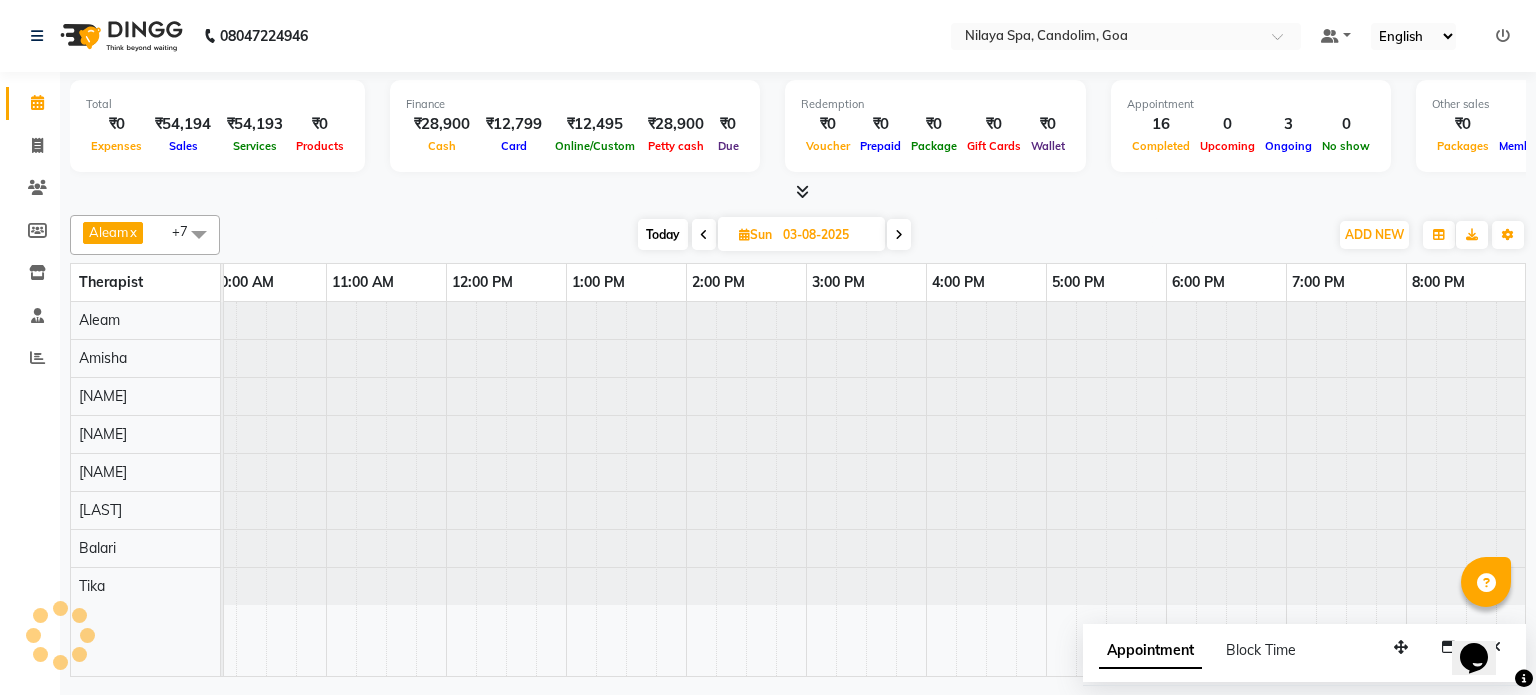 scroll, scrollTop: 0, scrollLeft: 0, axis: both 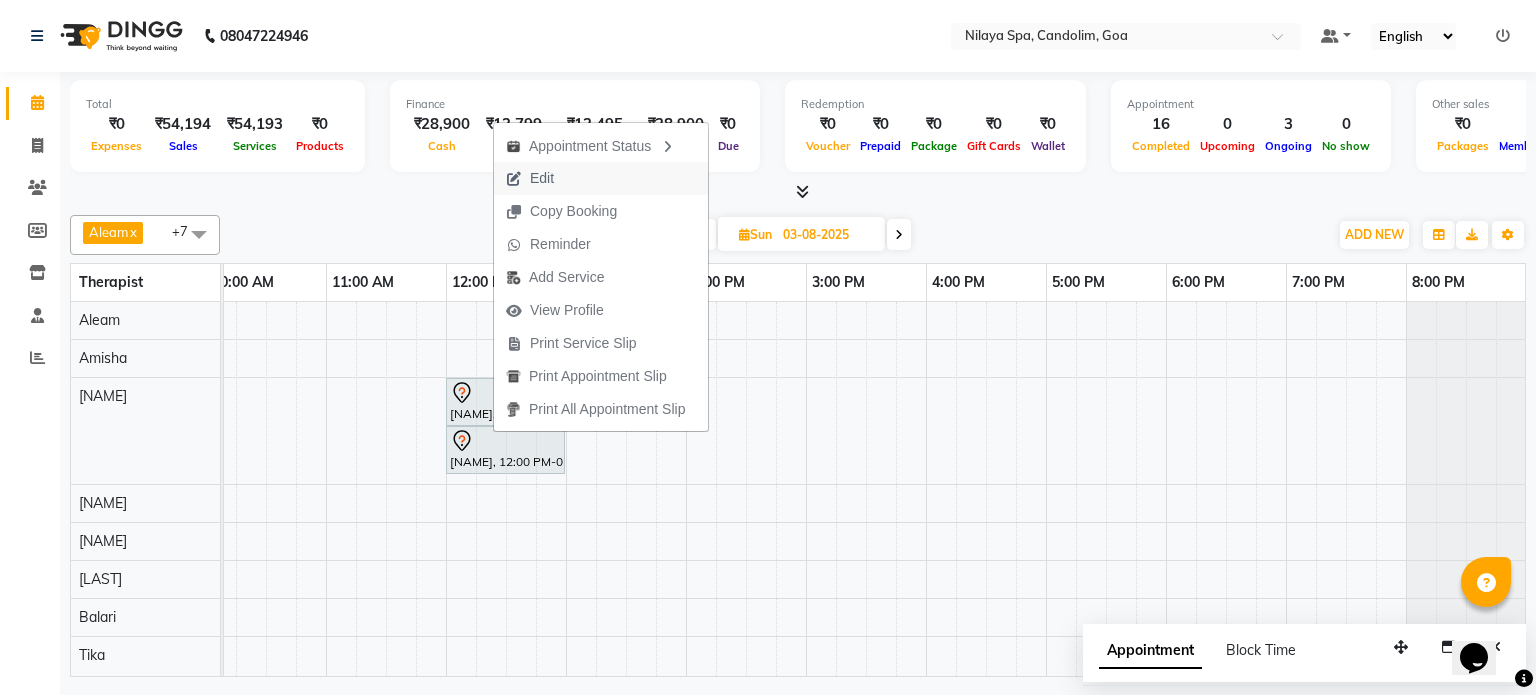 click on "Edit" at bounding box center [542, 178] 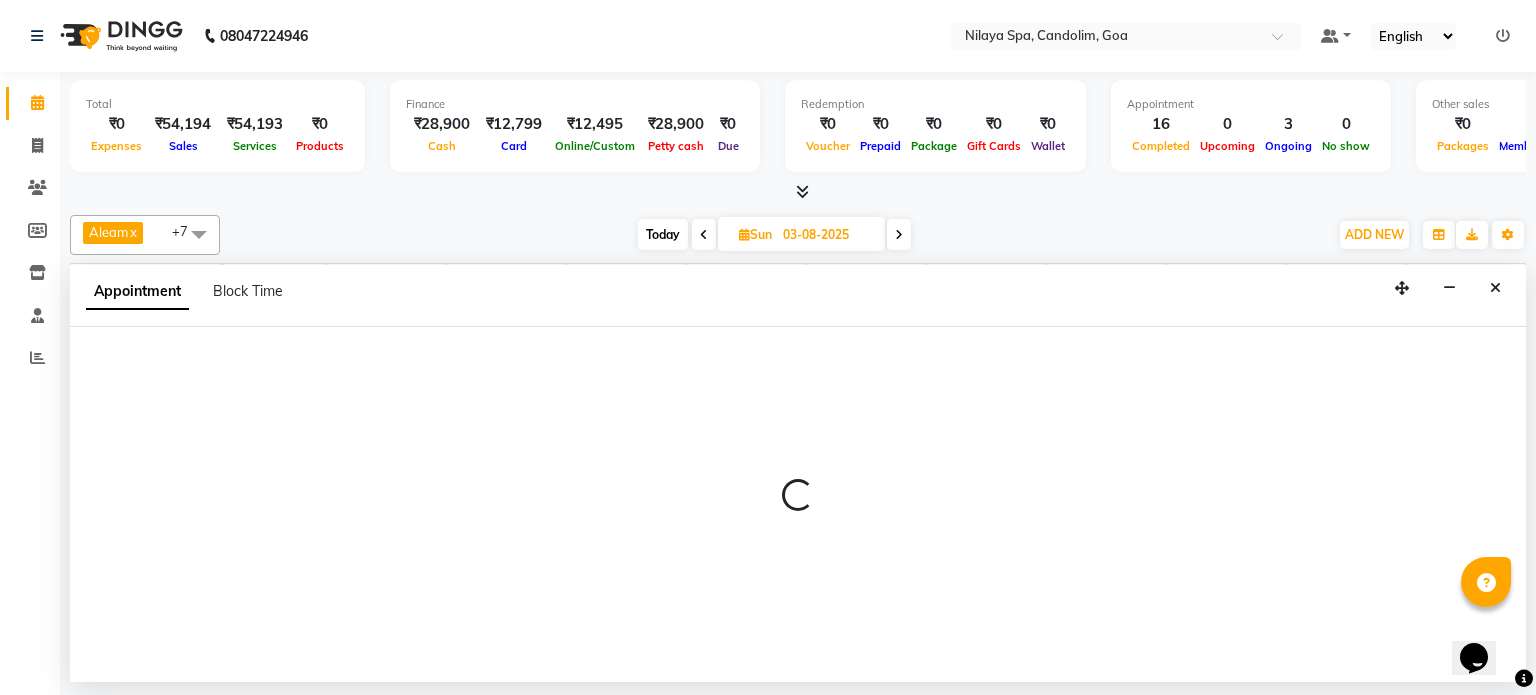 select on "tentative" 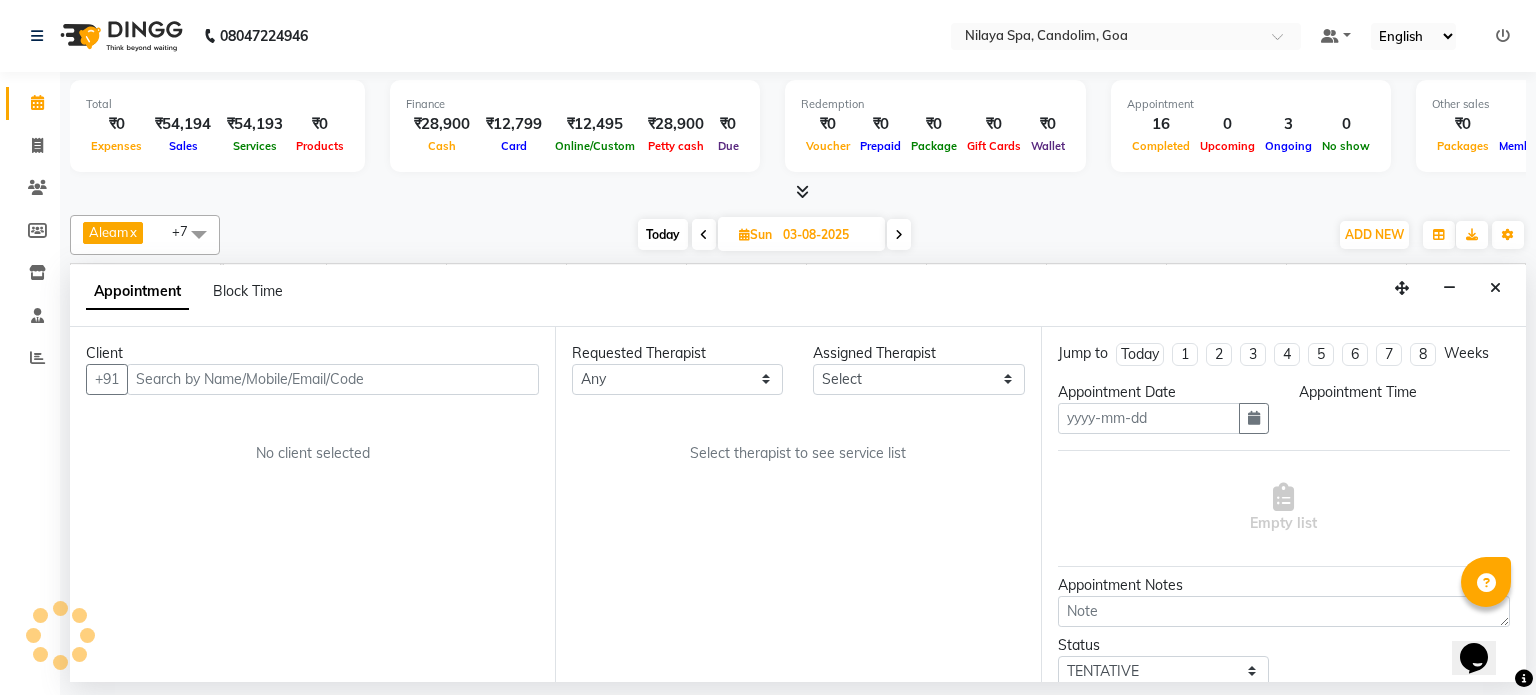 type on "03-08-2025" 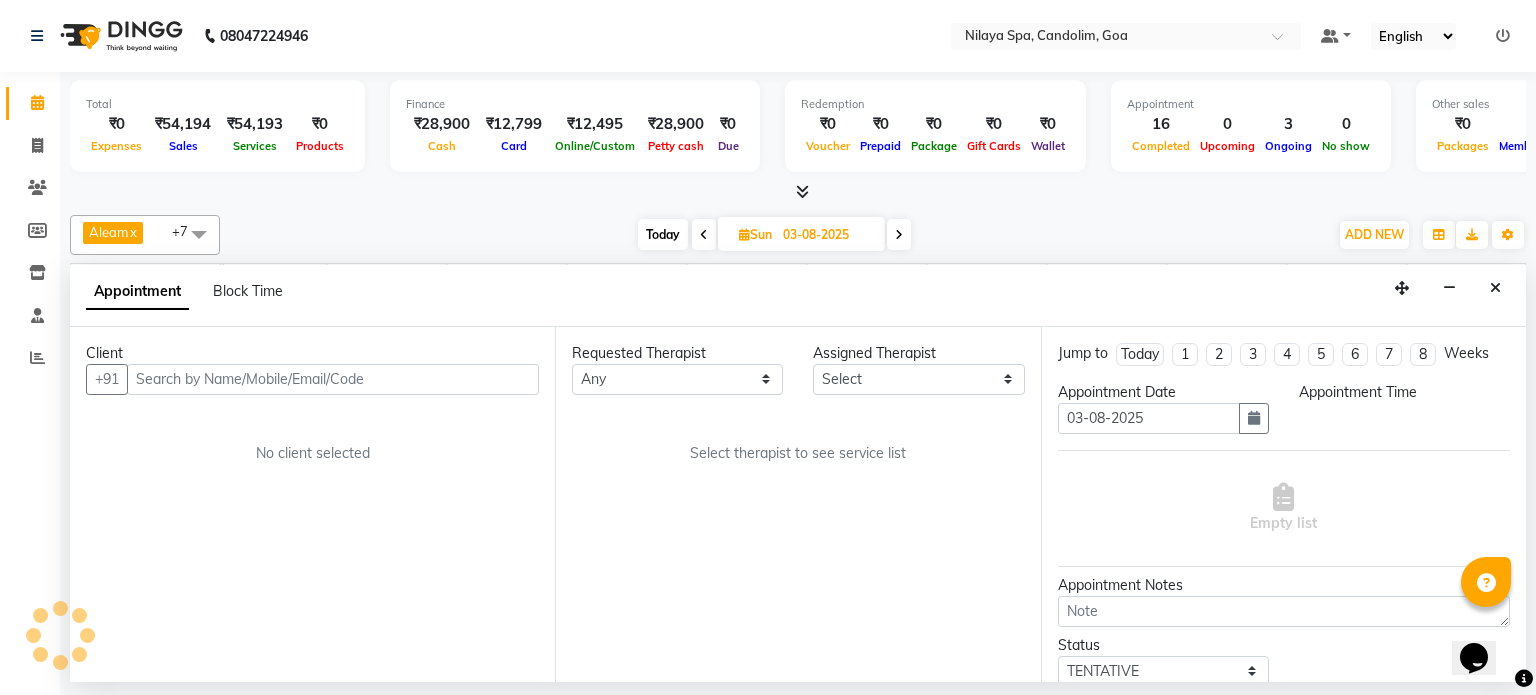 scroll, scrollTop: 0, scrollLeft: 0, axis: both 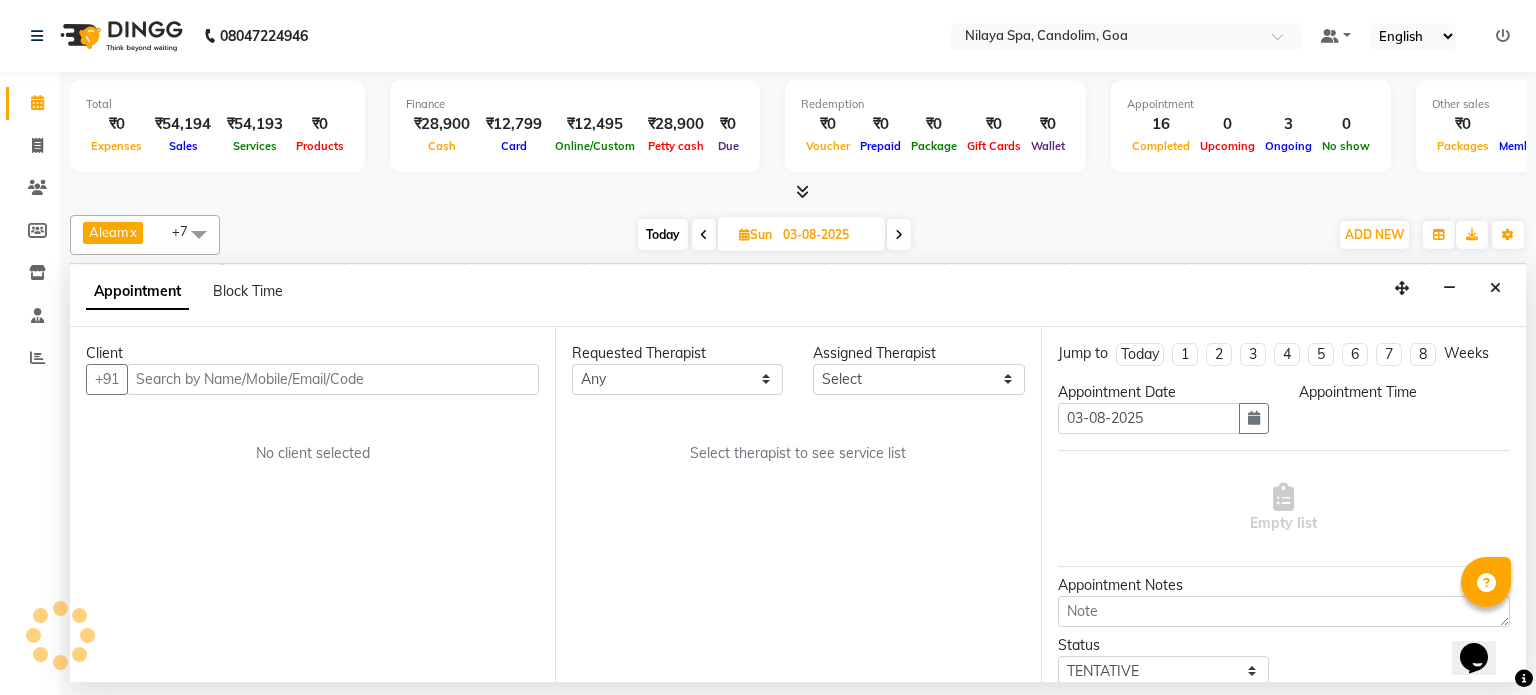 select on "720" 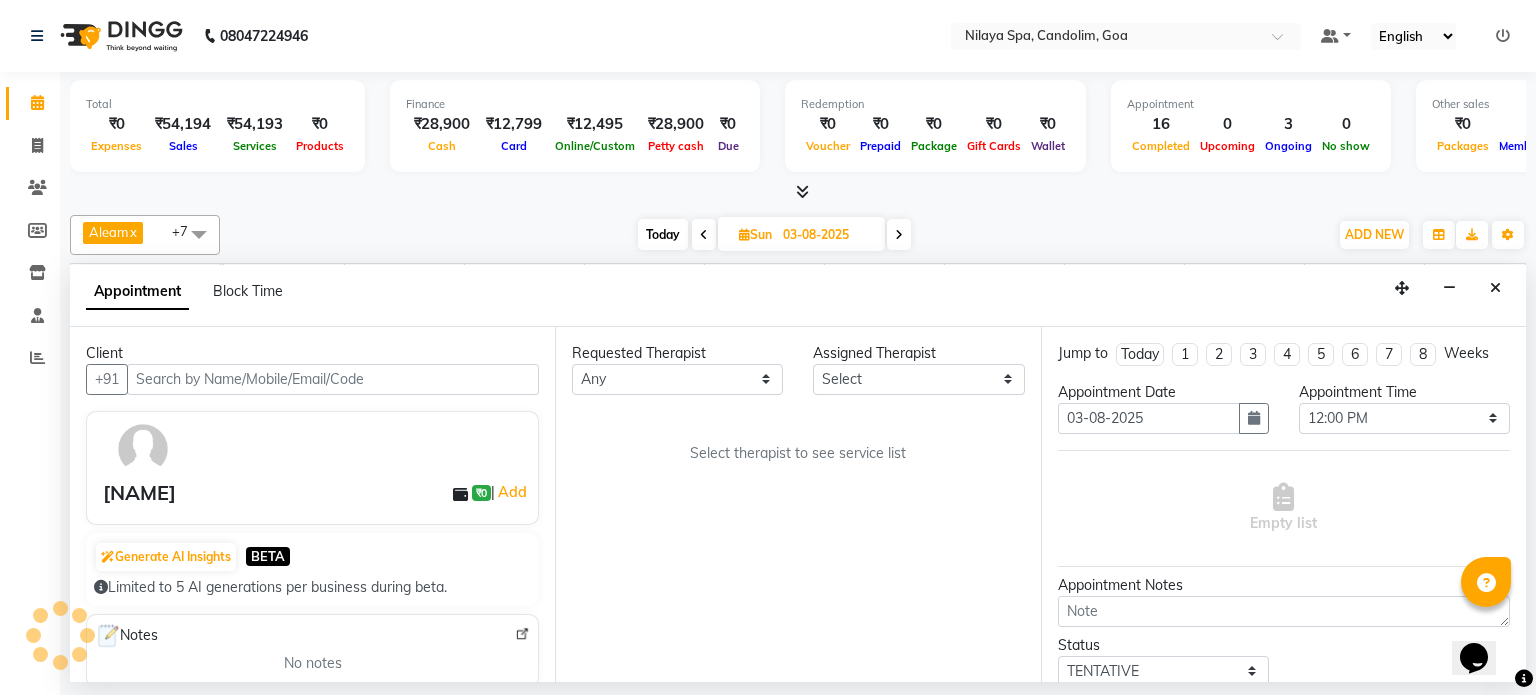 select on "87836" 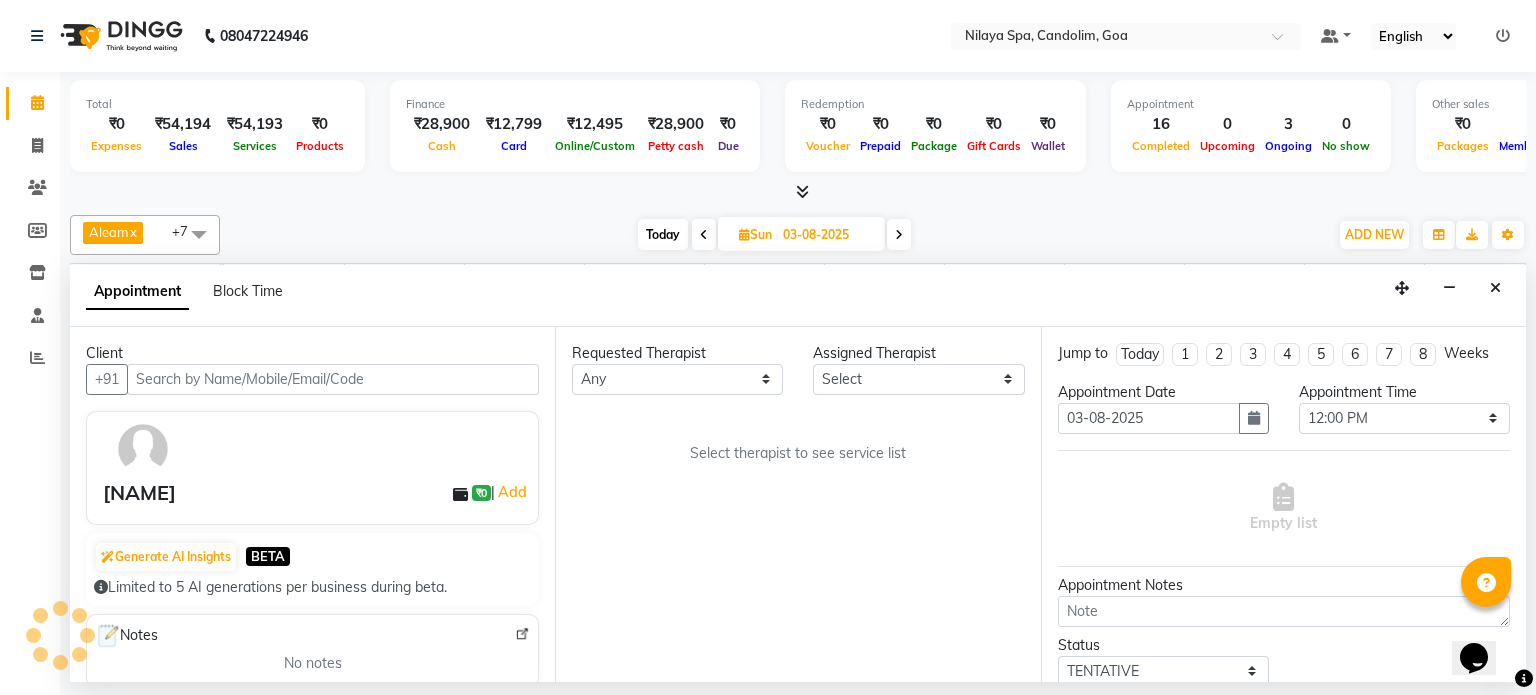 select on "87836" 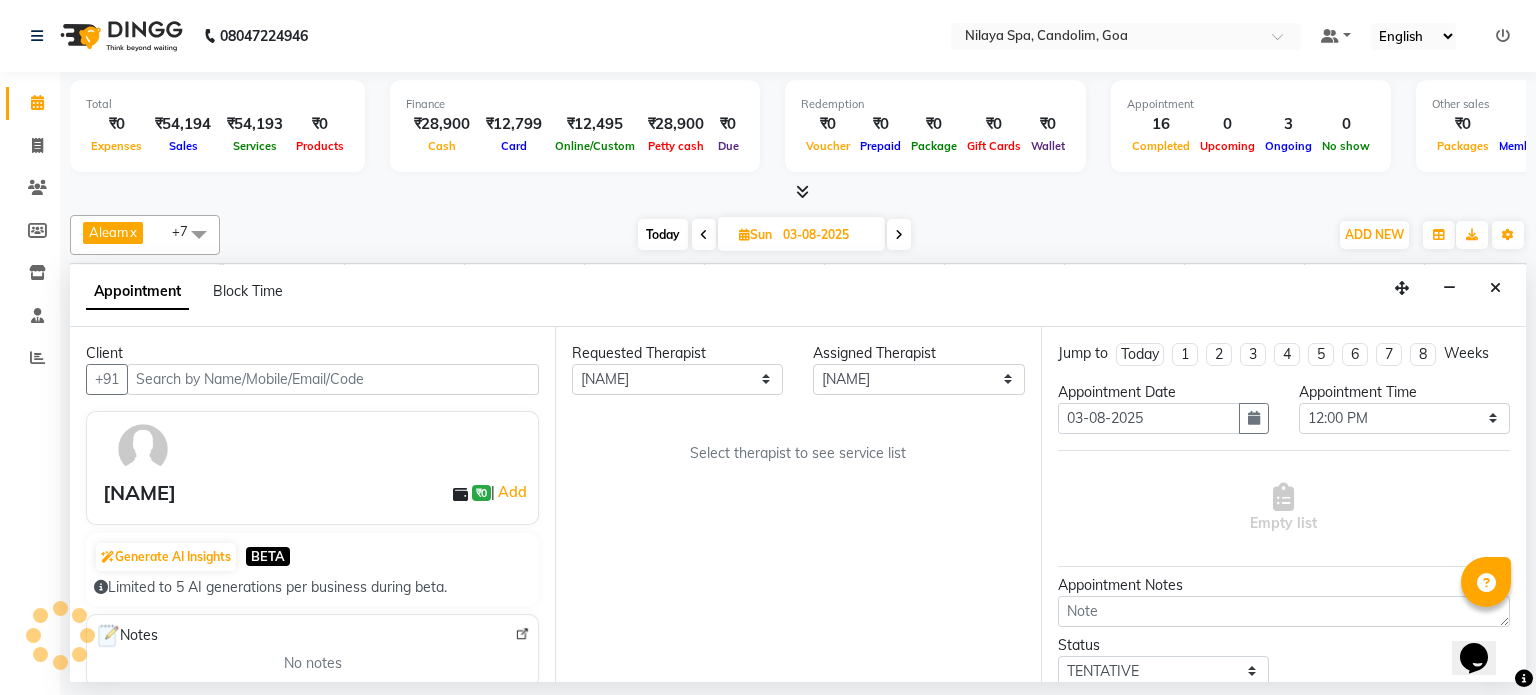 select on "4378" 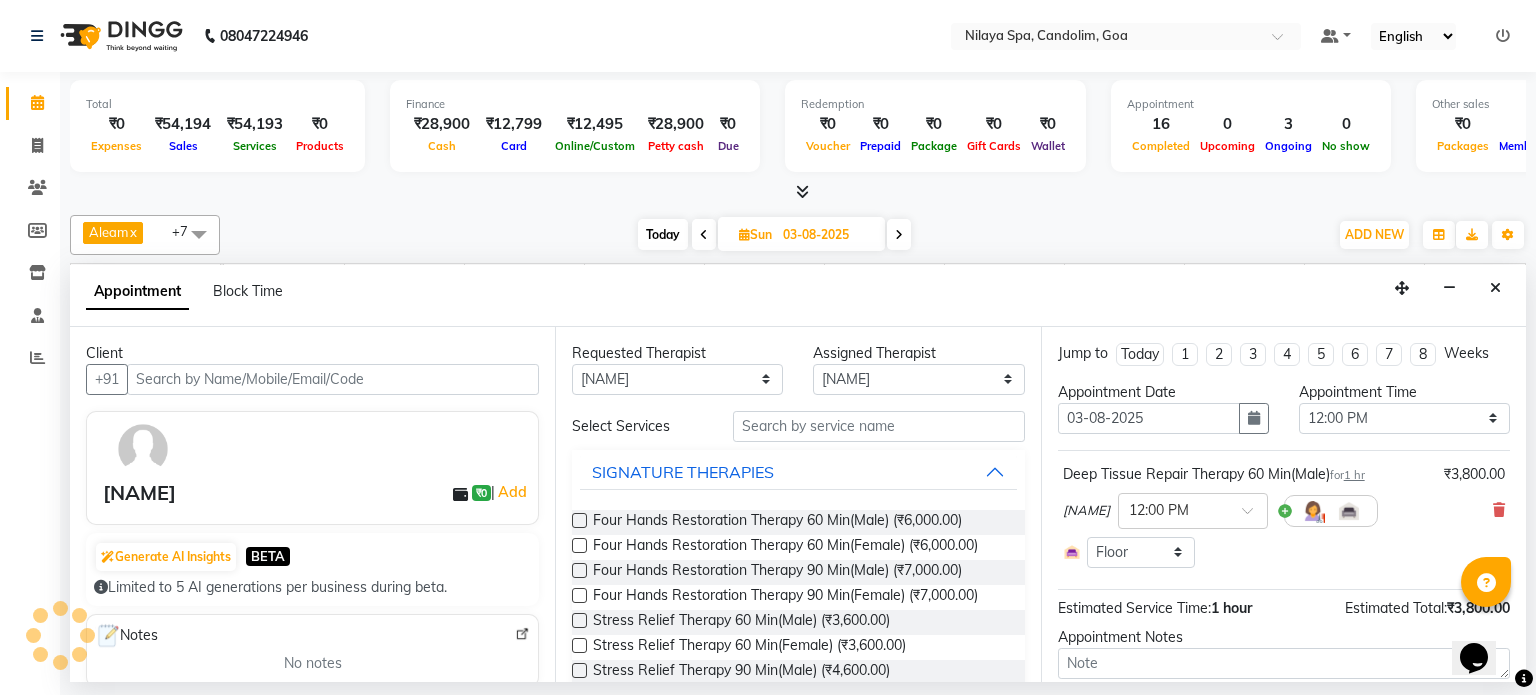 select on "4378" 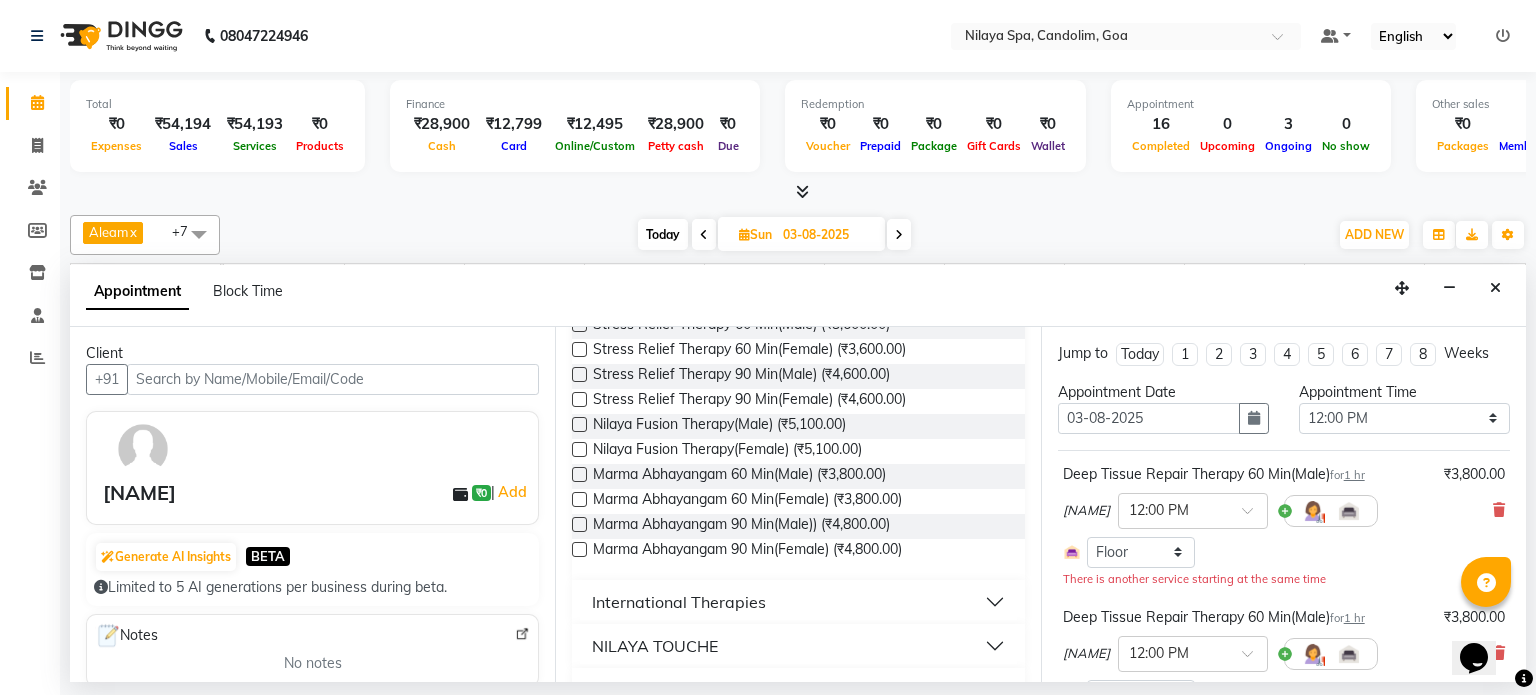scroll, scrollTop: 300, scrollLeft: 0, axis: vertical 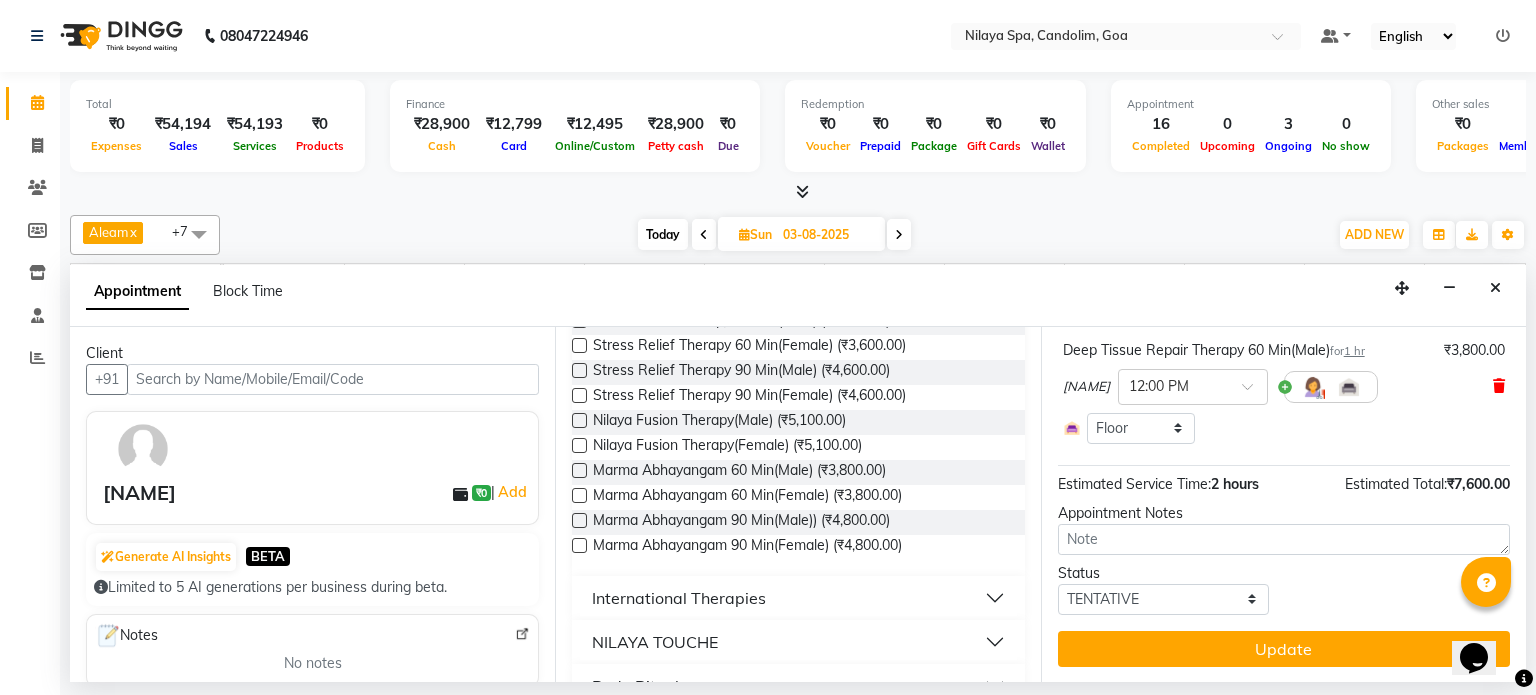 click at bounding box center (1499, 386) 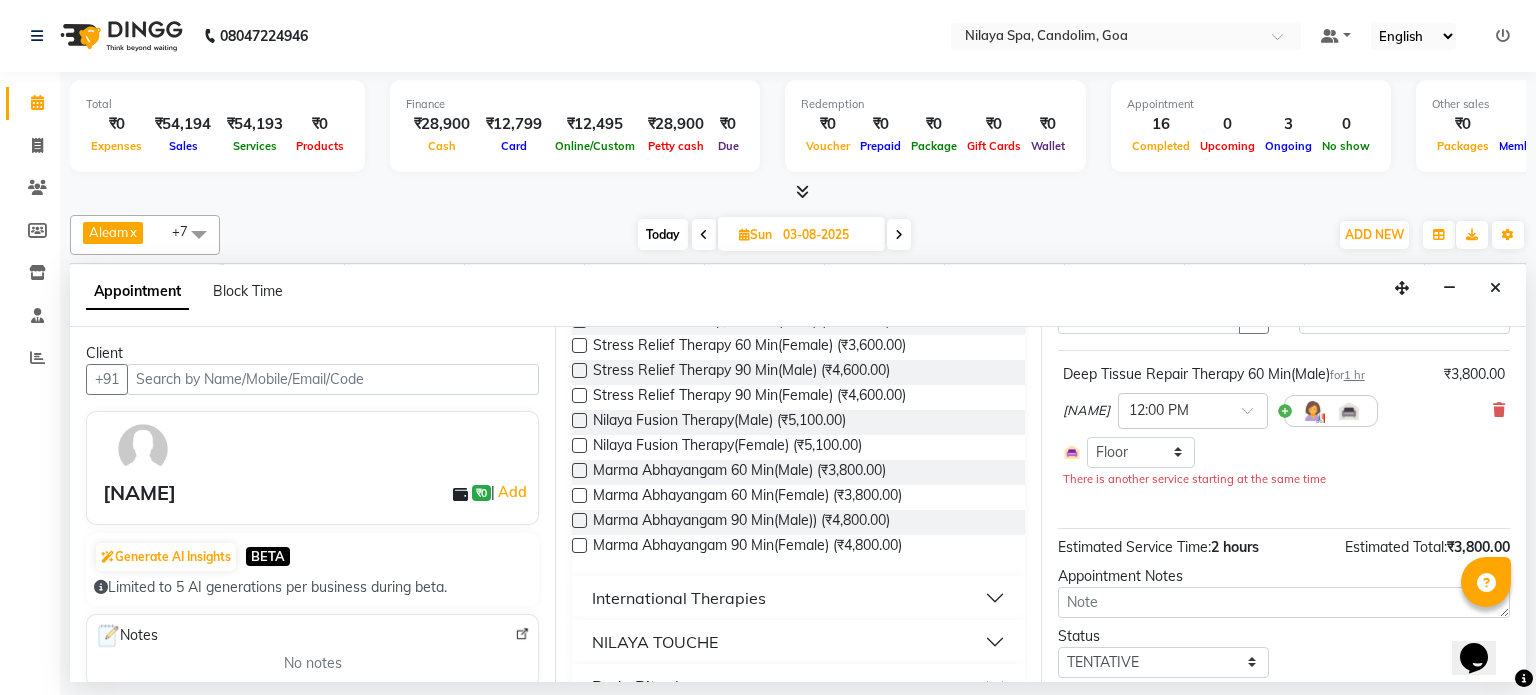 scroll, scrollTop: 163, scrollLeft: 0, axis: vertical 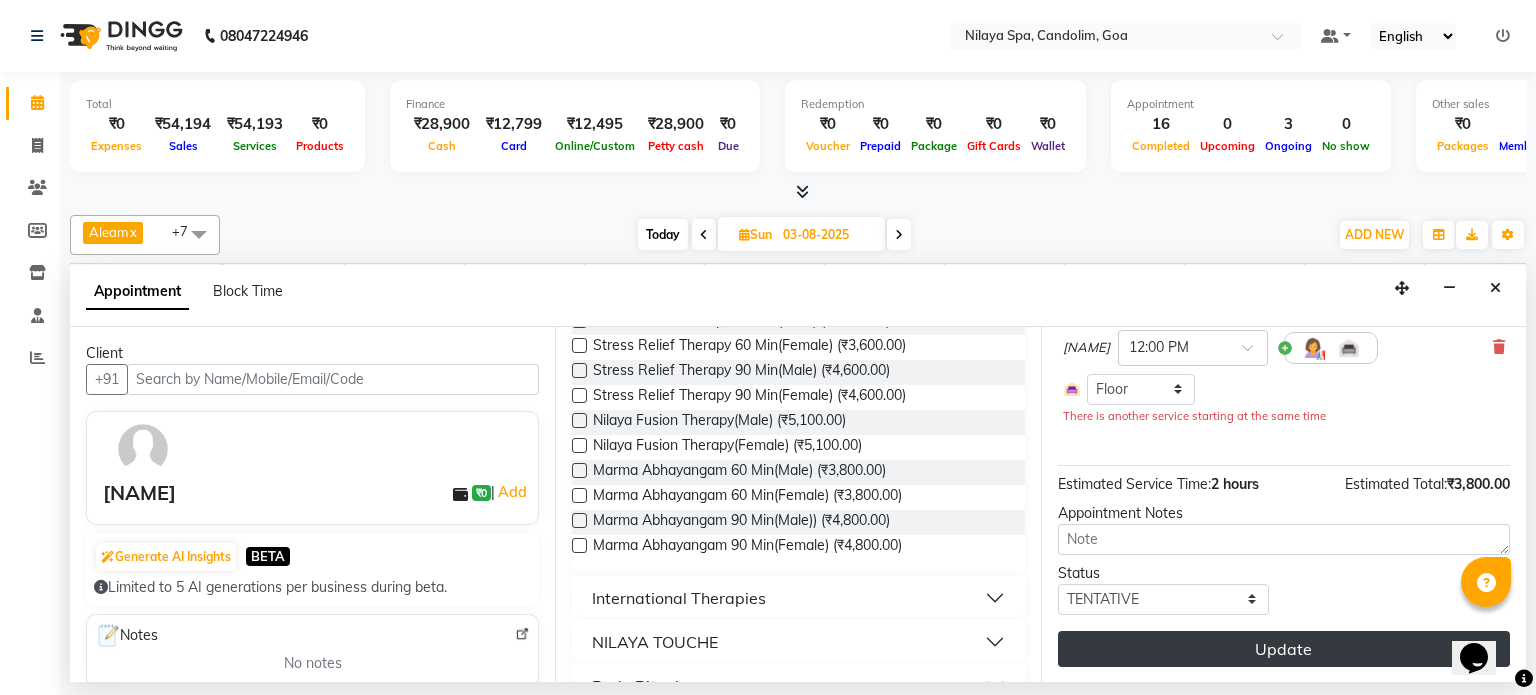 click on "Update" at bounding box center (1284, 649) 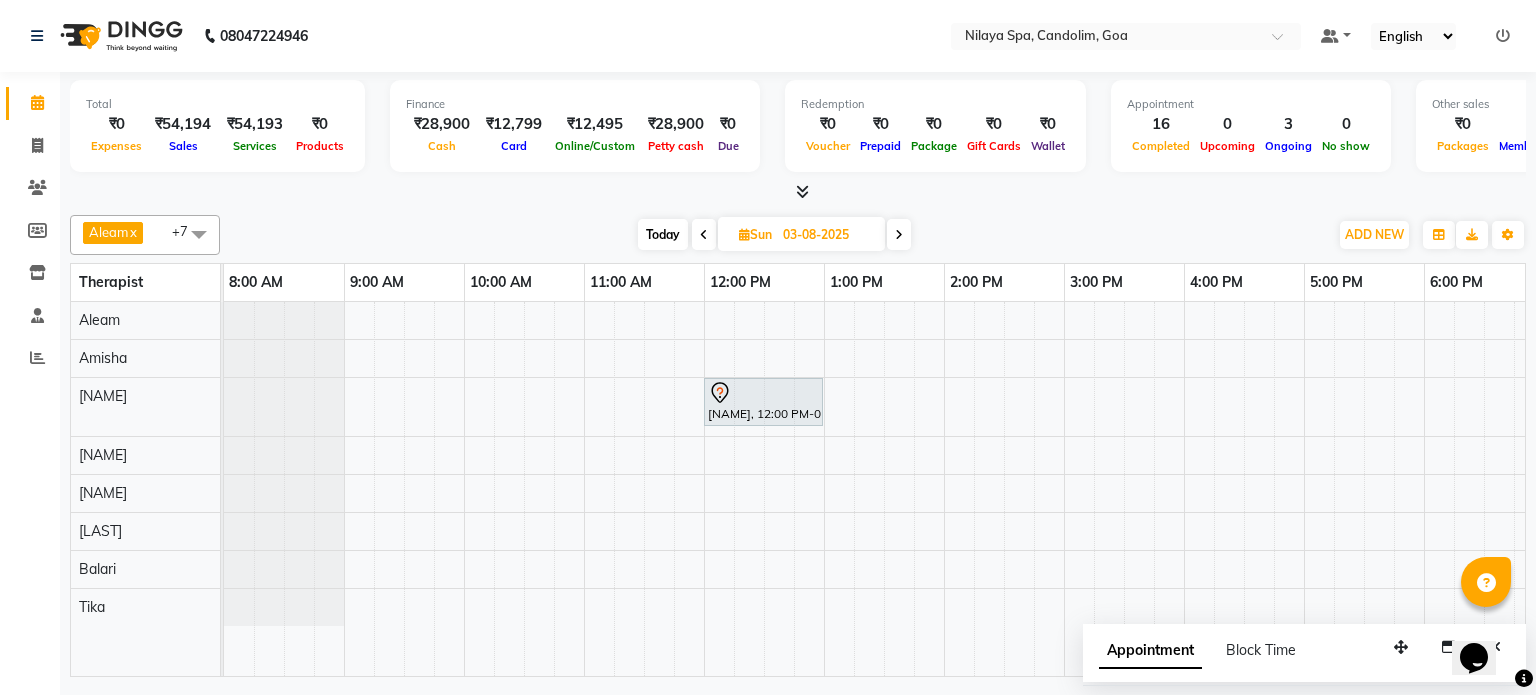 click at bounding box center [704, 235] 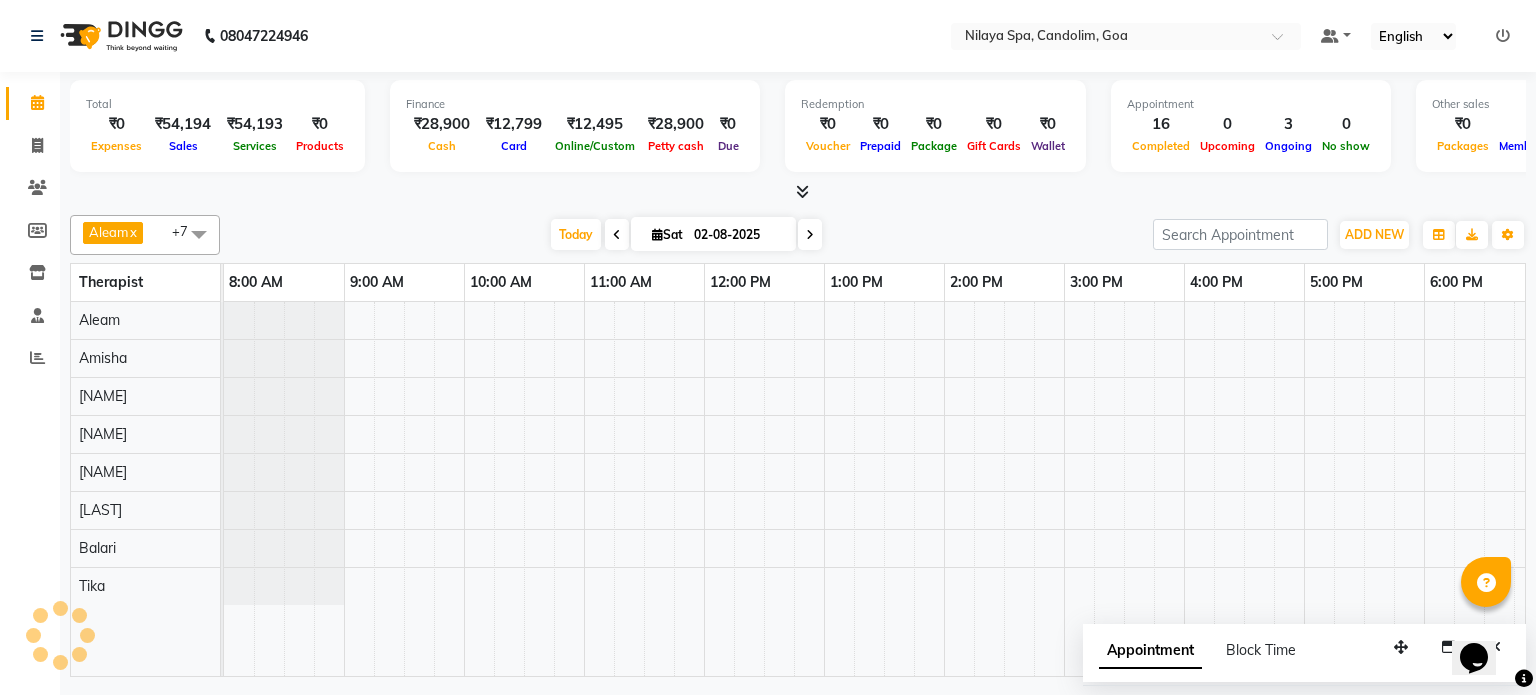 scroll, scrollTop: 0, scrollLeft: 258, axis: horizontal 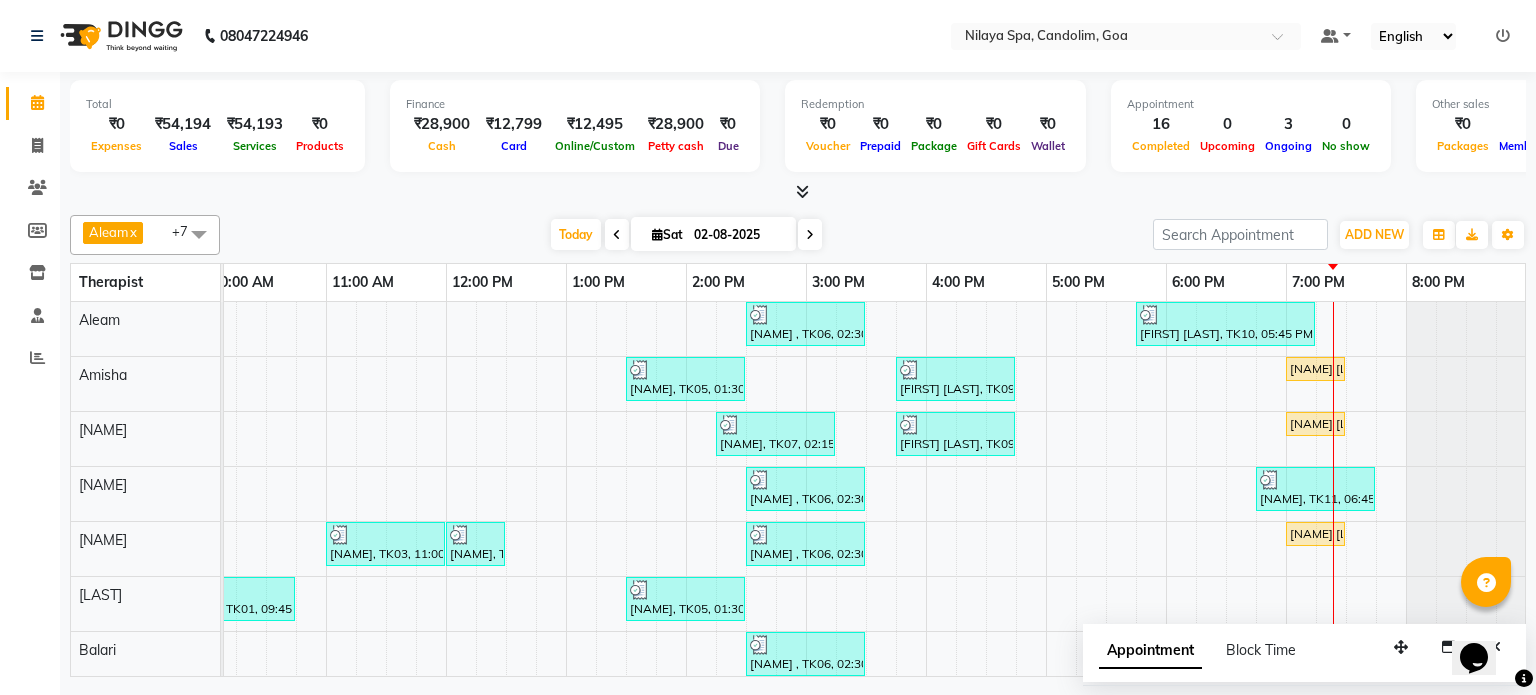 click at bounding box center (199, 234) 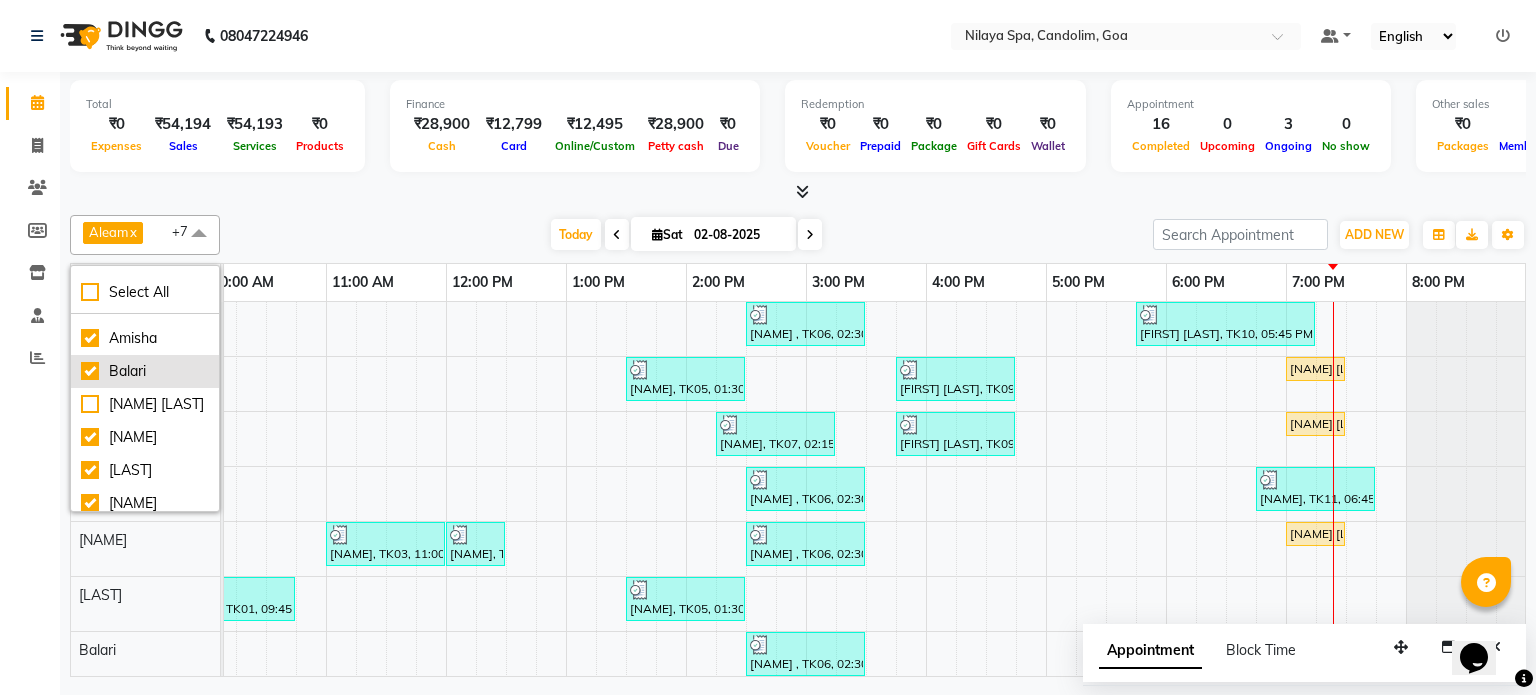scroll, scrollTop: 0, scrollLeft: 0, axis: both 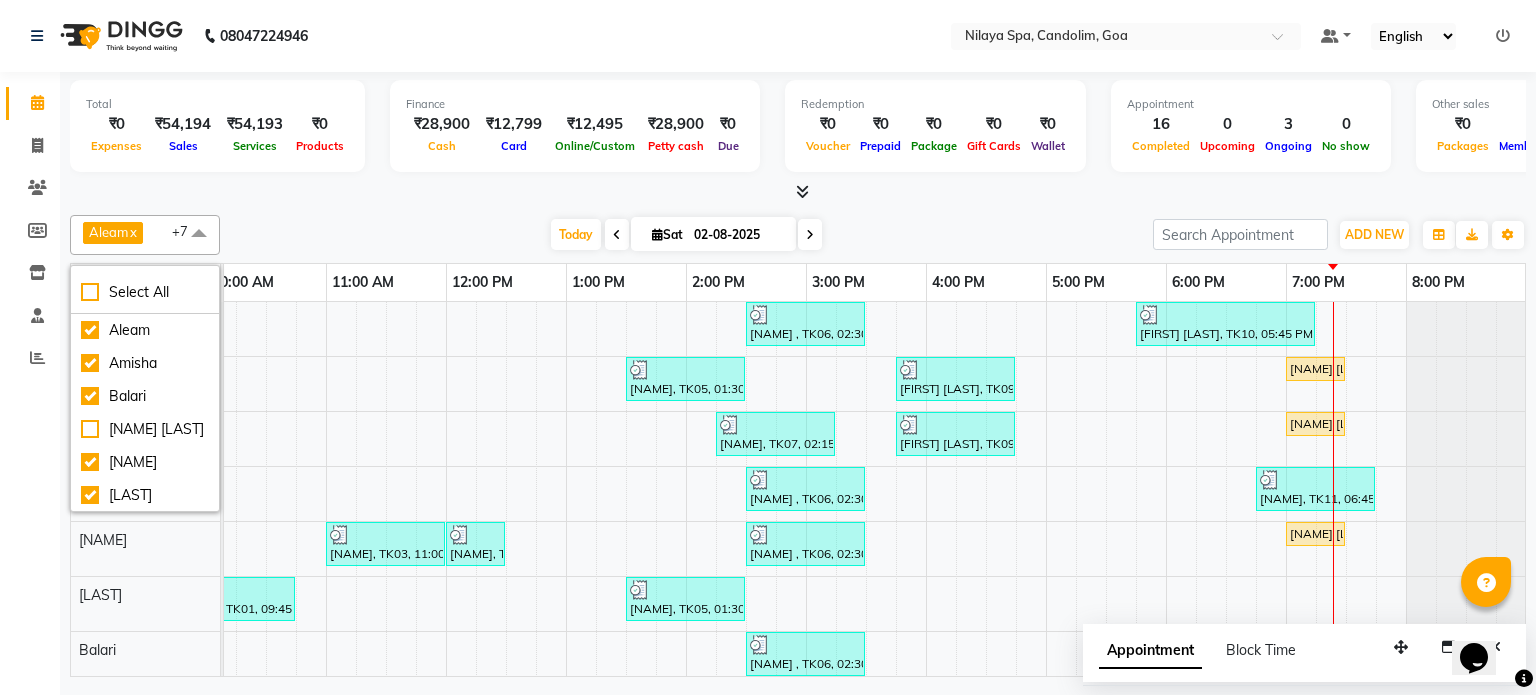 click on "Today  Sat 02-08-2025" at bounding box center [686, 235] 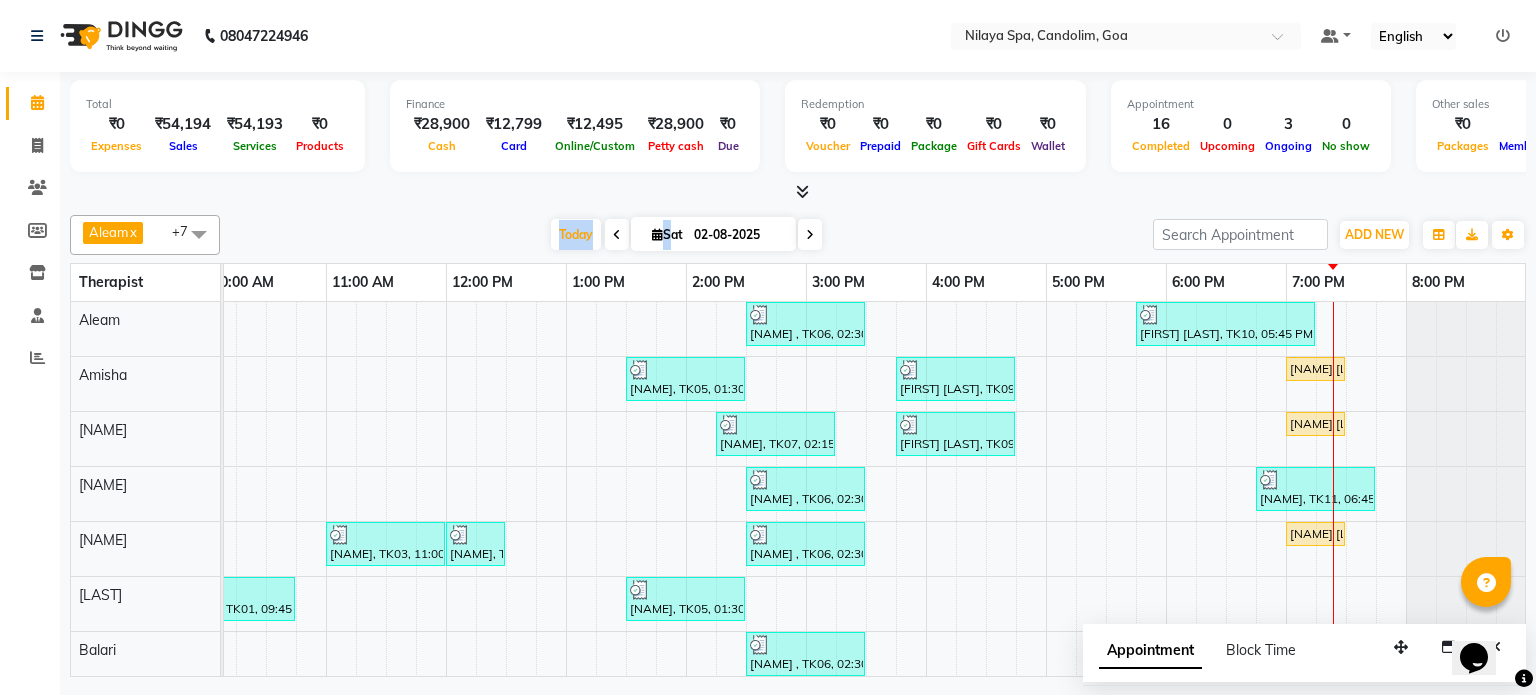 scroll, scrollTop: 41, scrollLeft: 258, axis: both 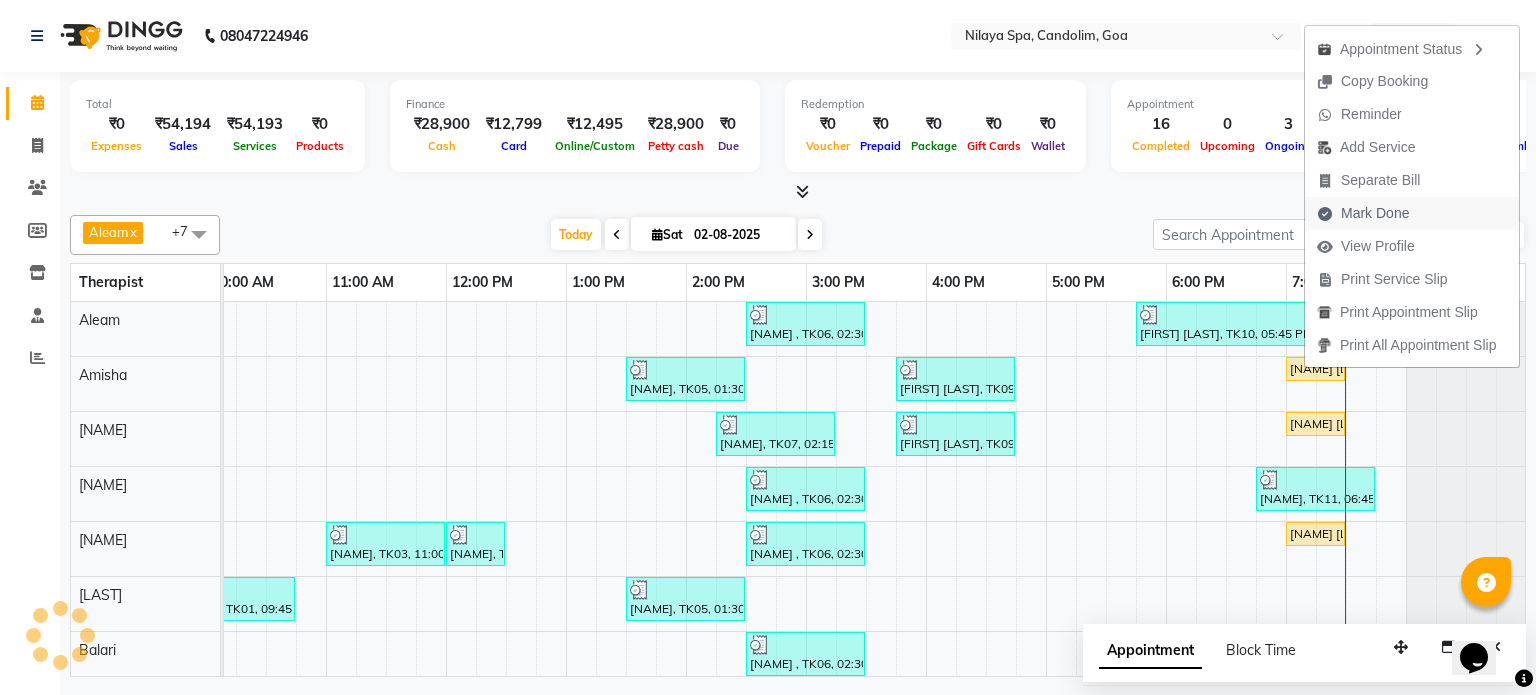 click on "Mark Done" at bounding box center (1375, 213) 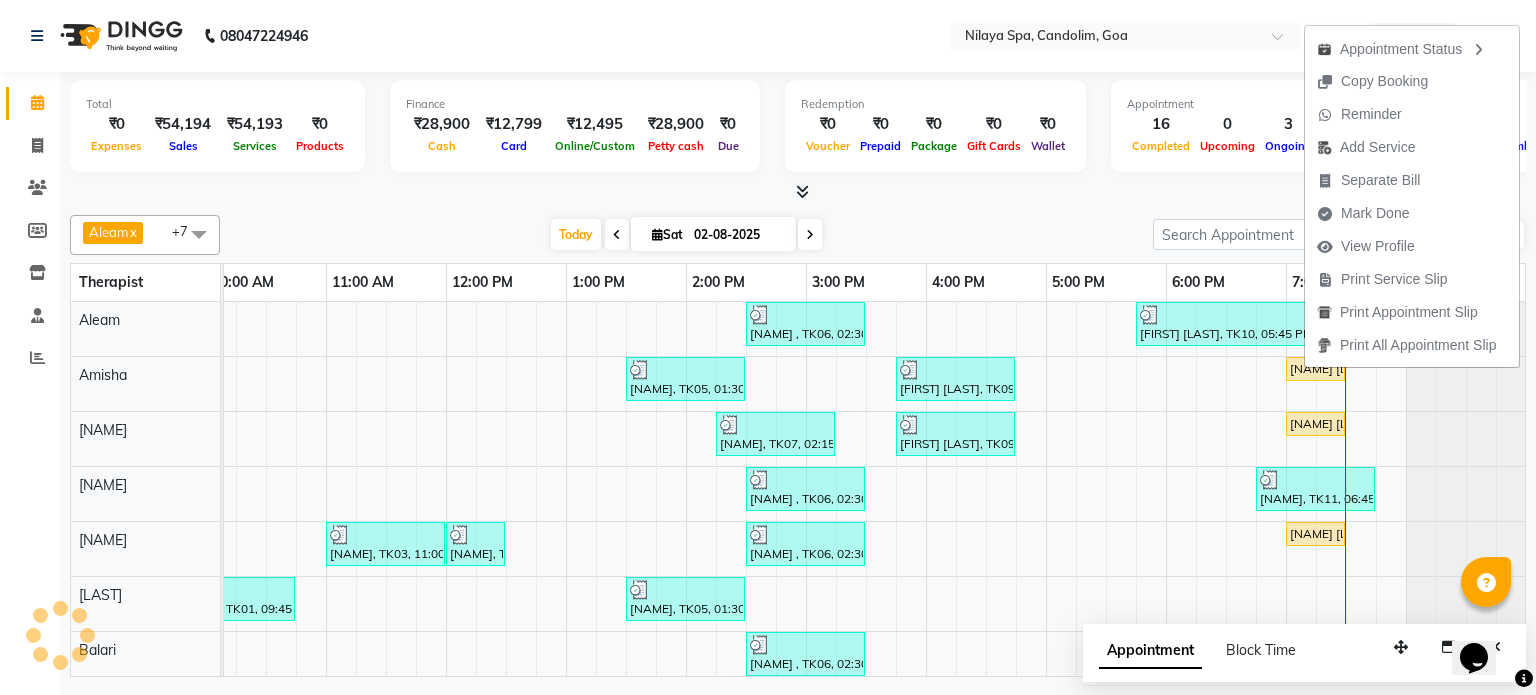 select on "service" 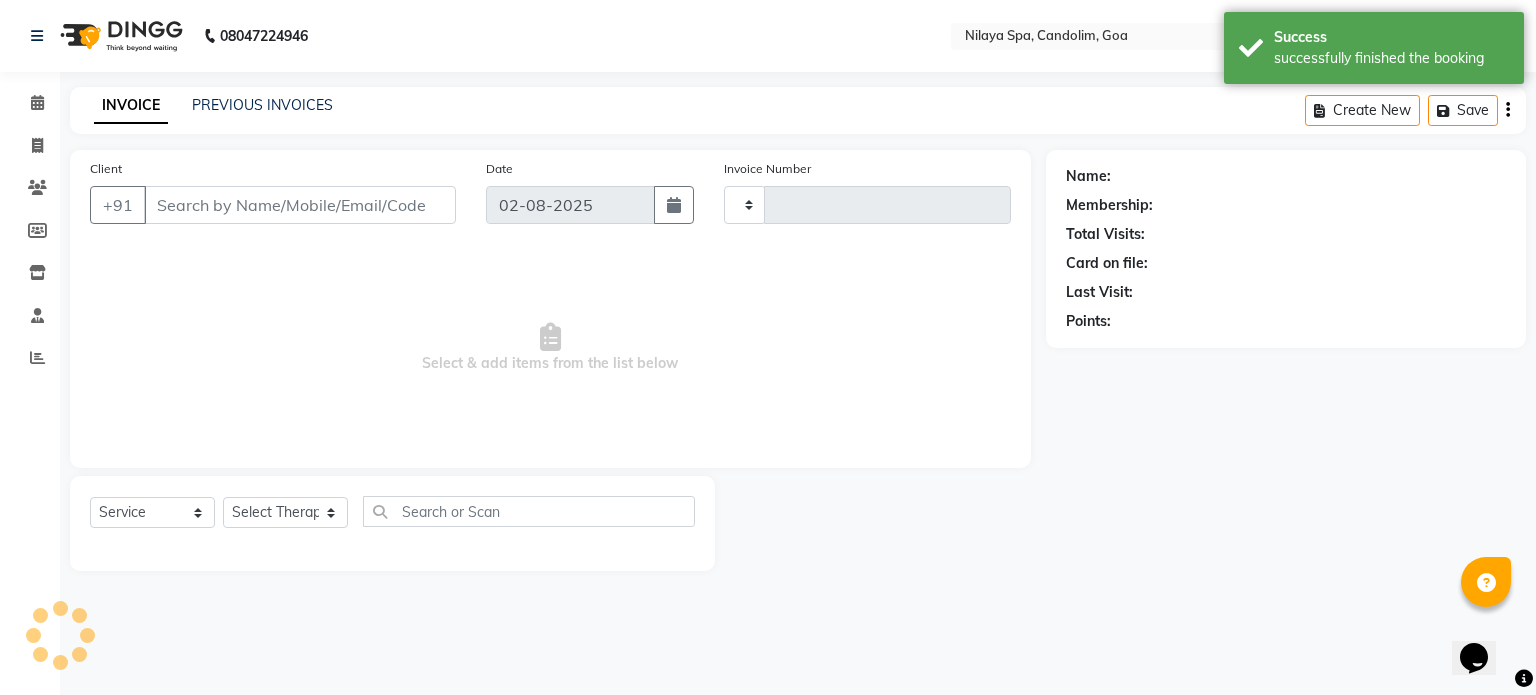 type on "0012" 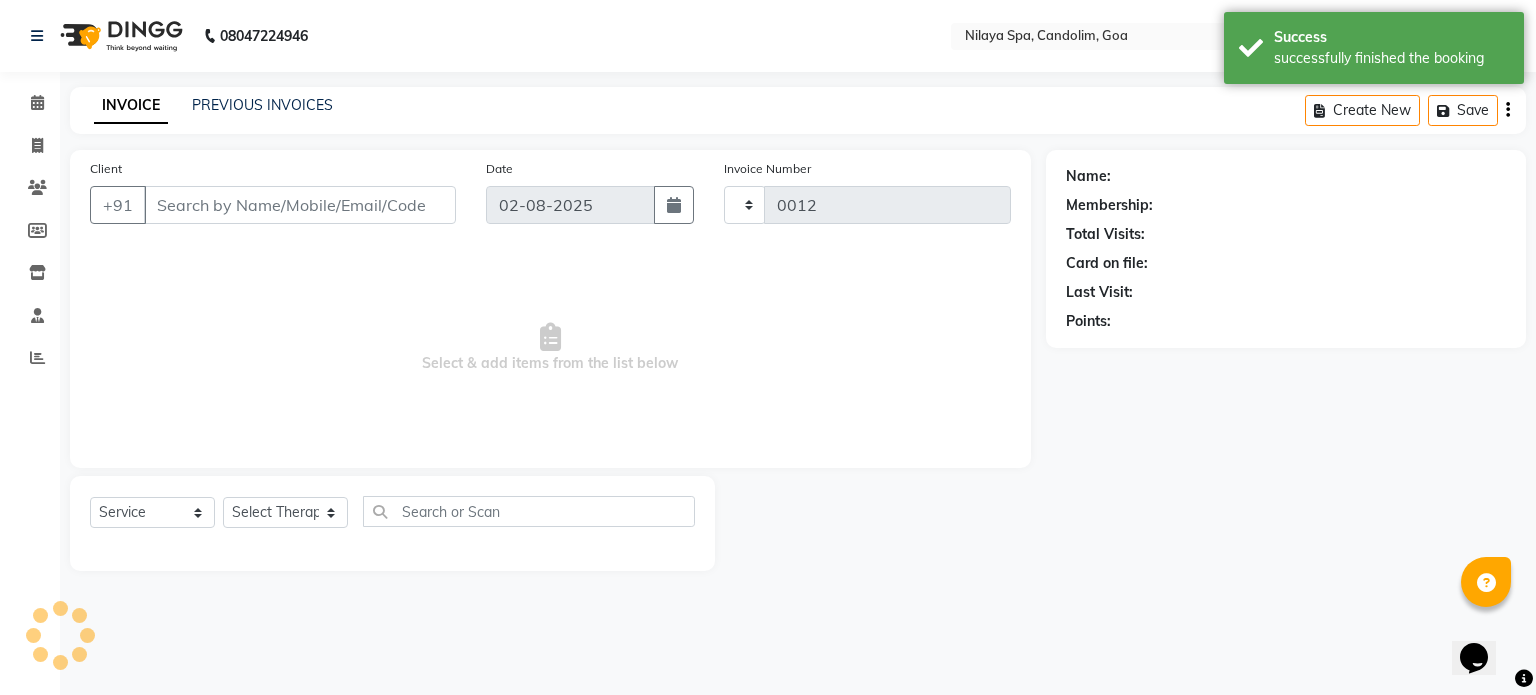 select on "8694" 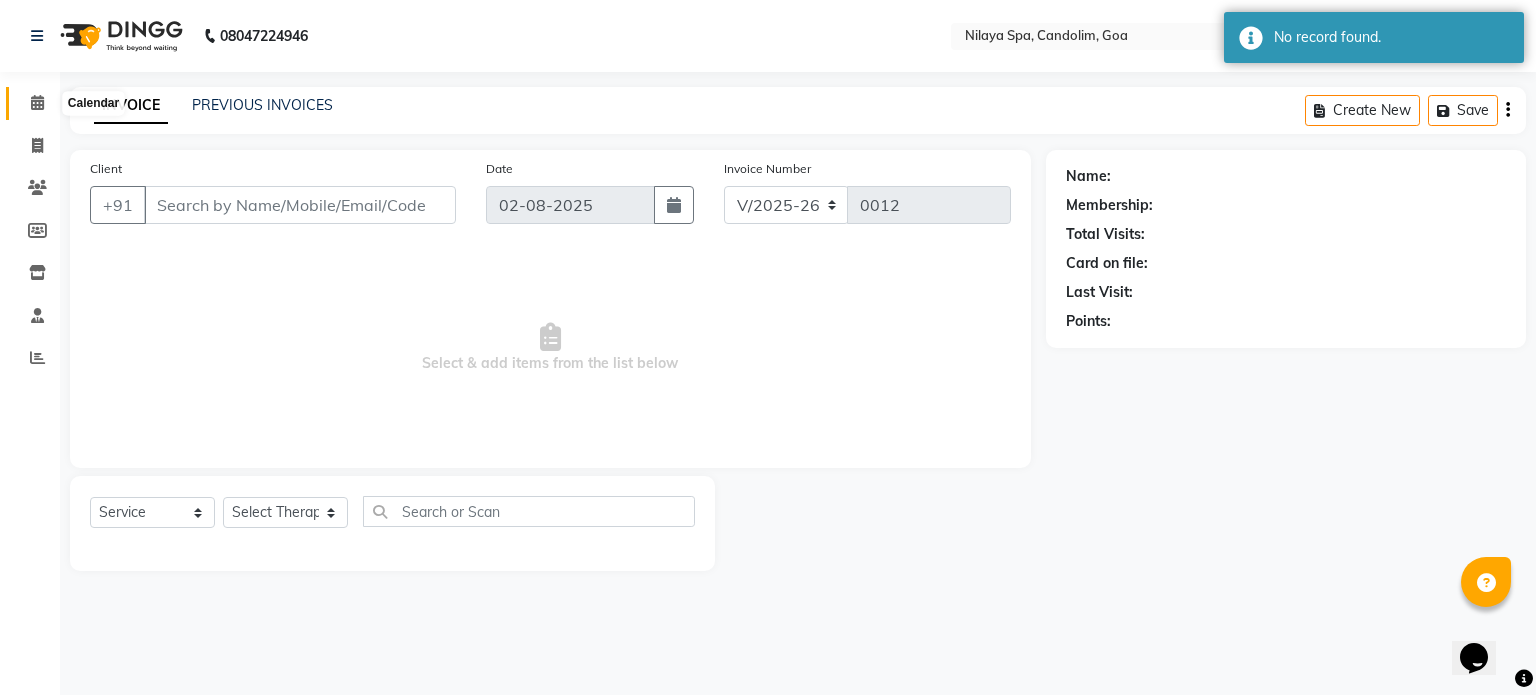 type on "[PHONE]" 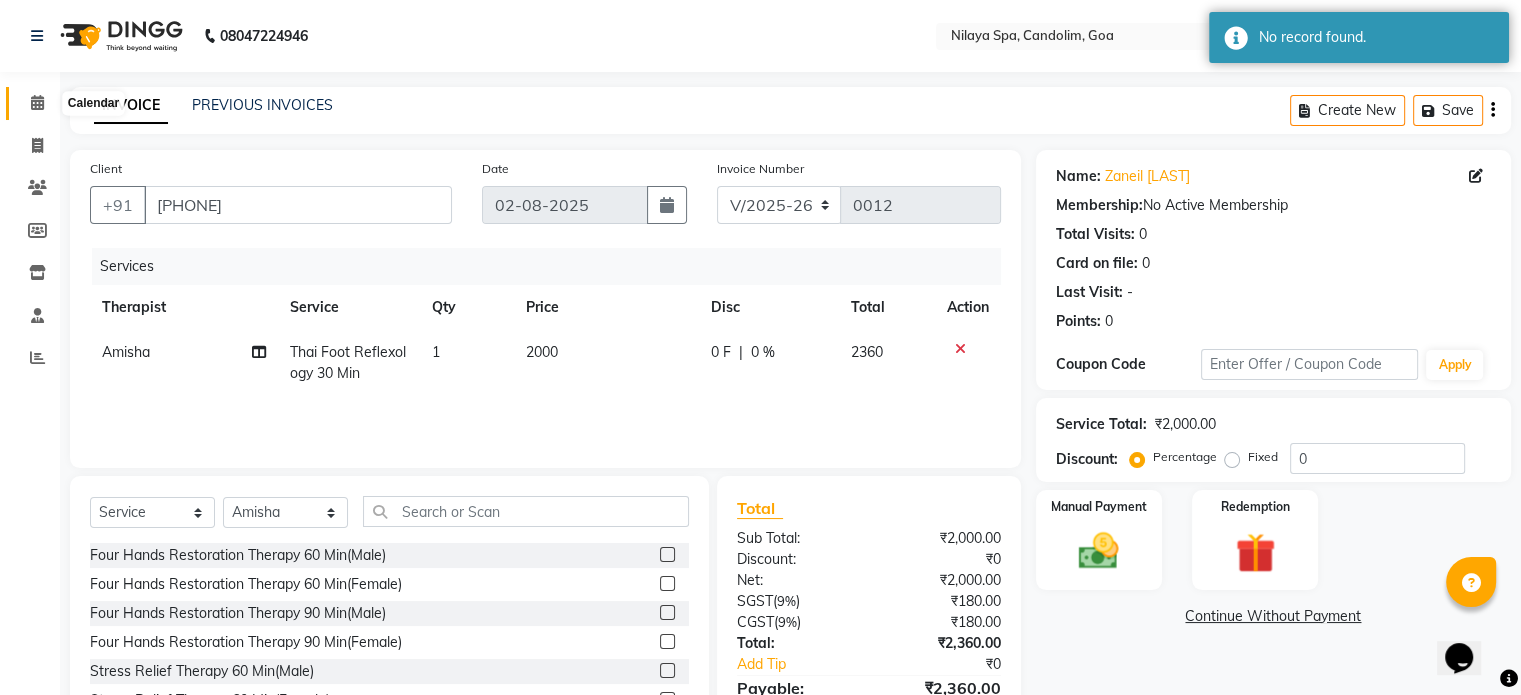 click 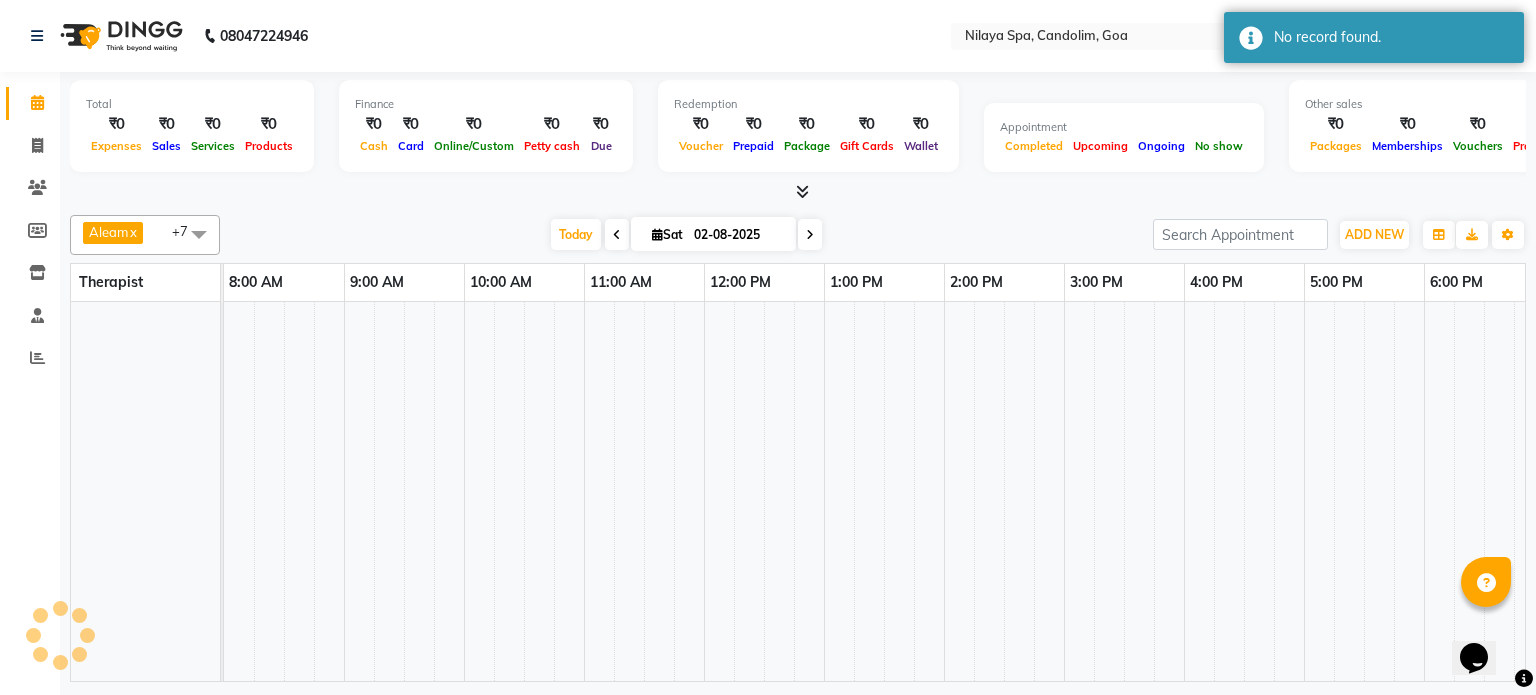 scroll, scrollTop: 0, scrollLeft: 258, axis: horizontal 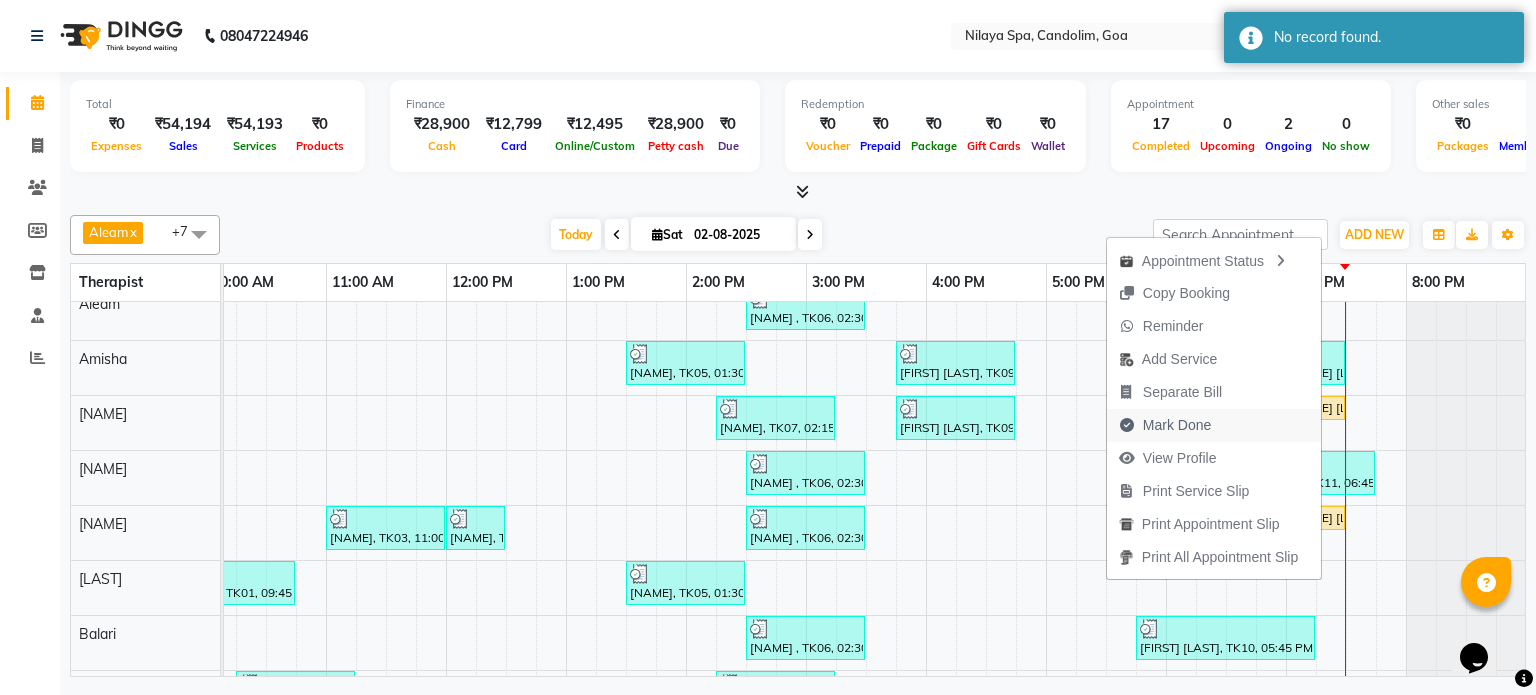 click on "Mark Done" at bounding box center [1177, 425] 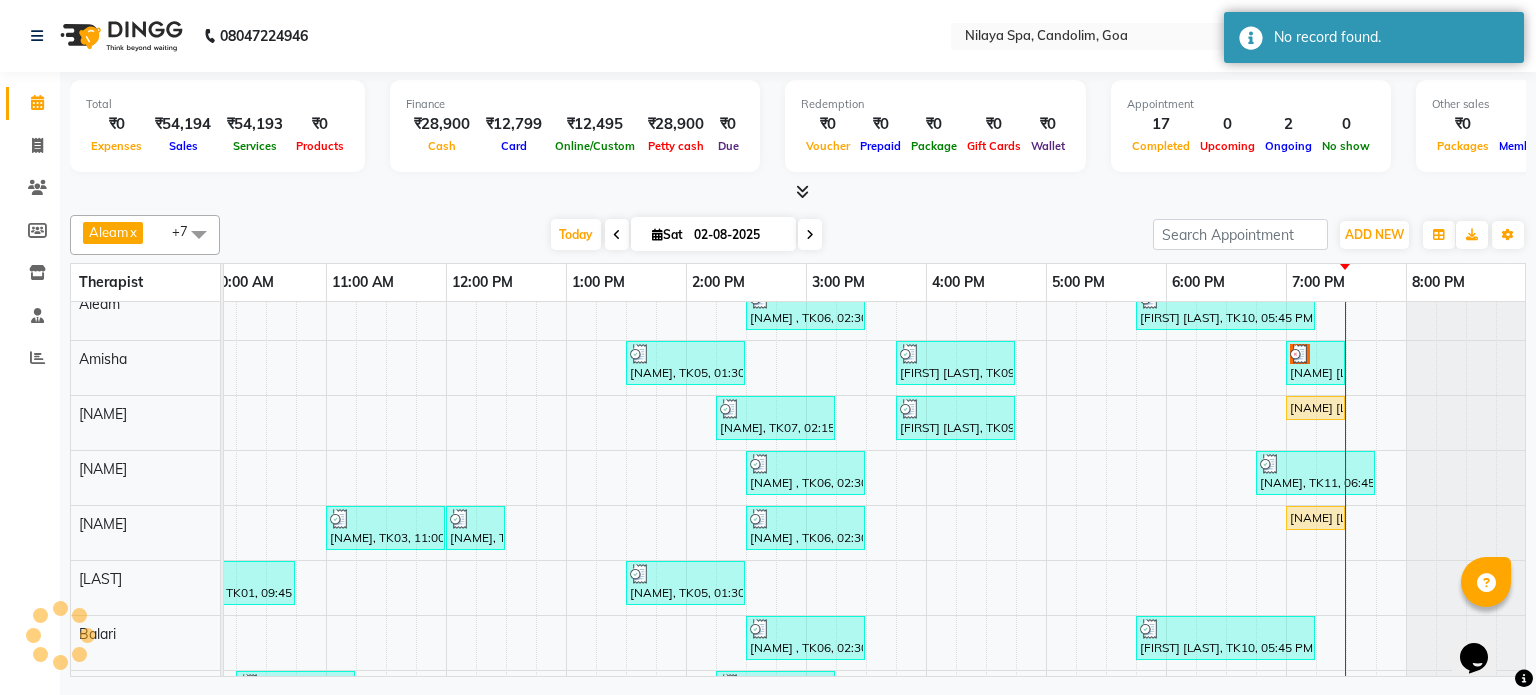 select on "service" 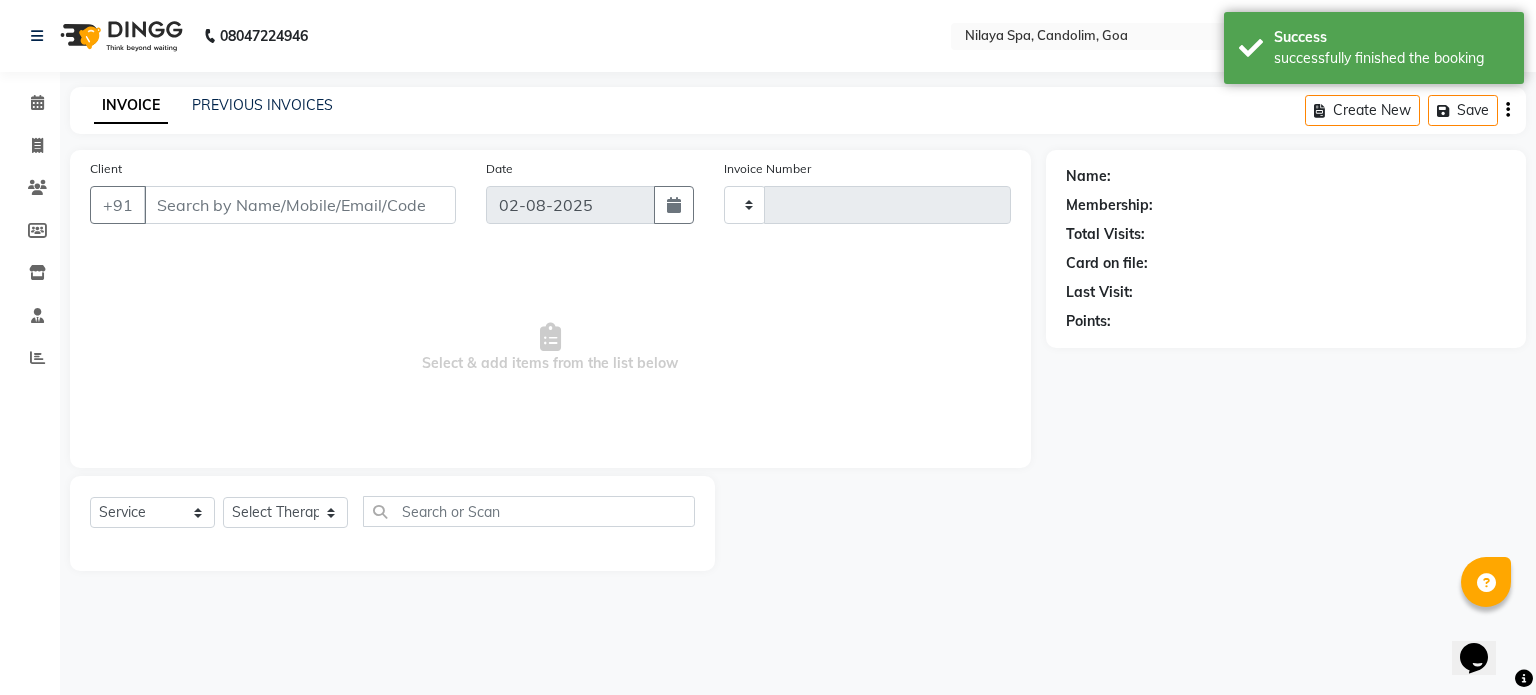 type on "0012" 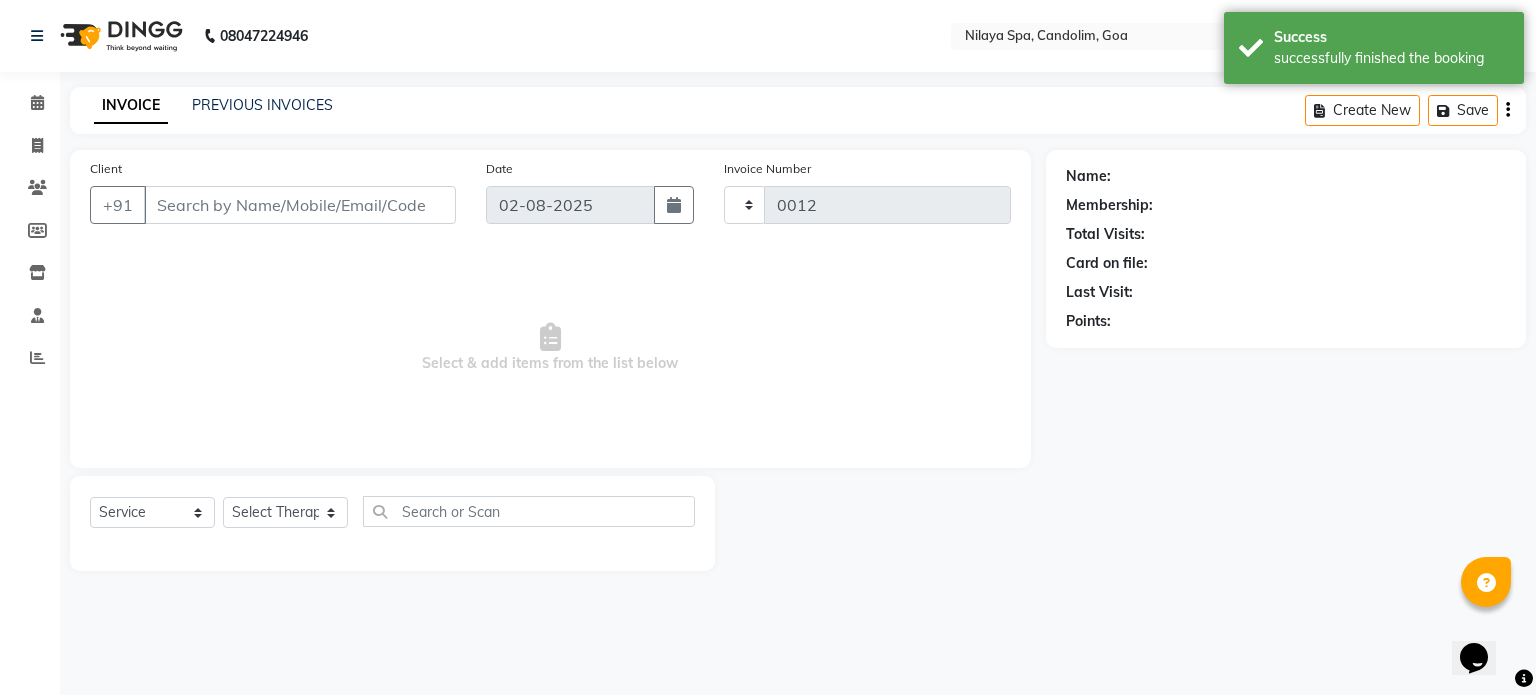 select on "8694" 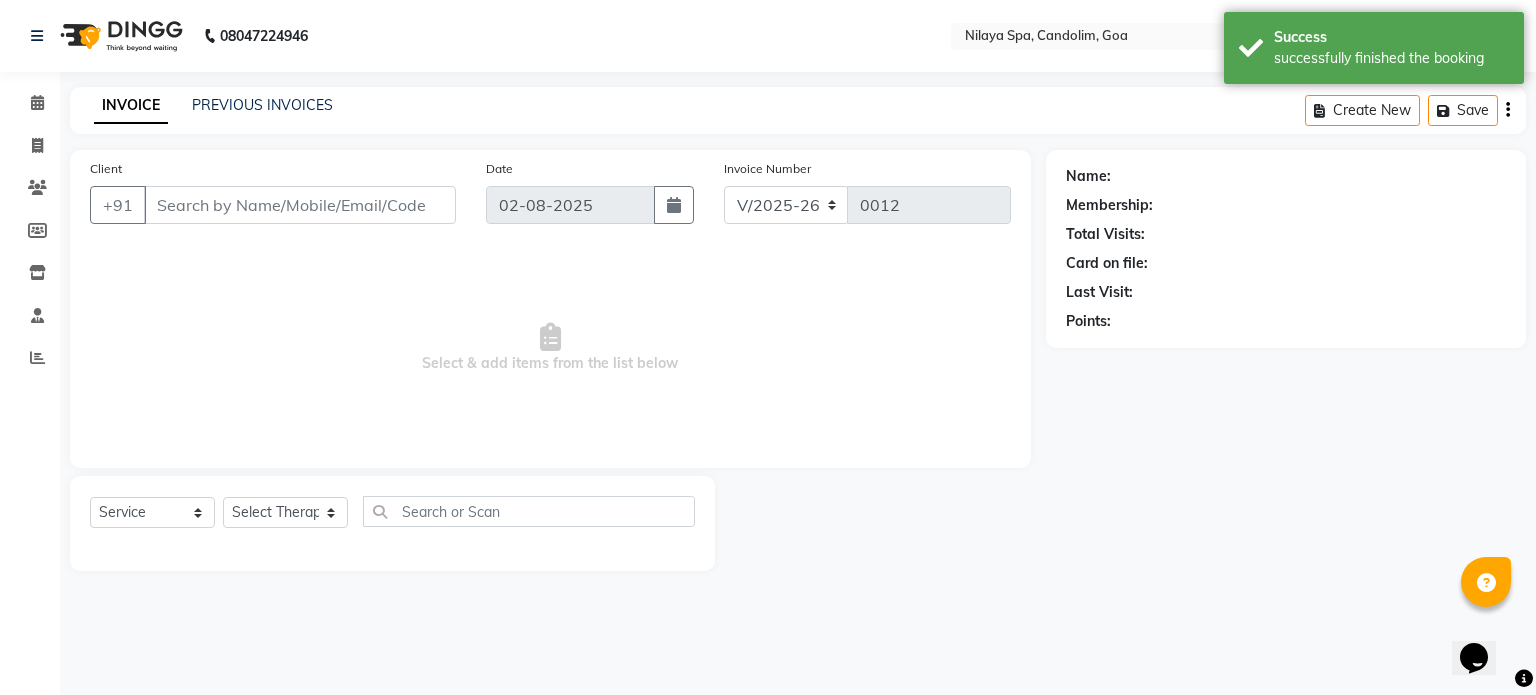 type on "[PHONE]" 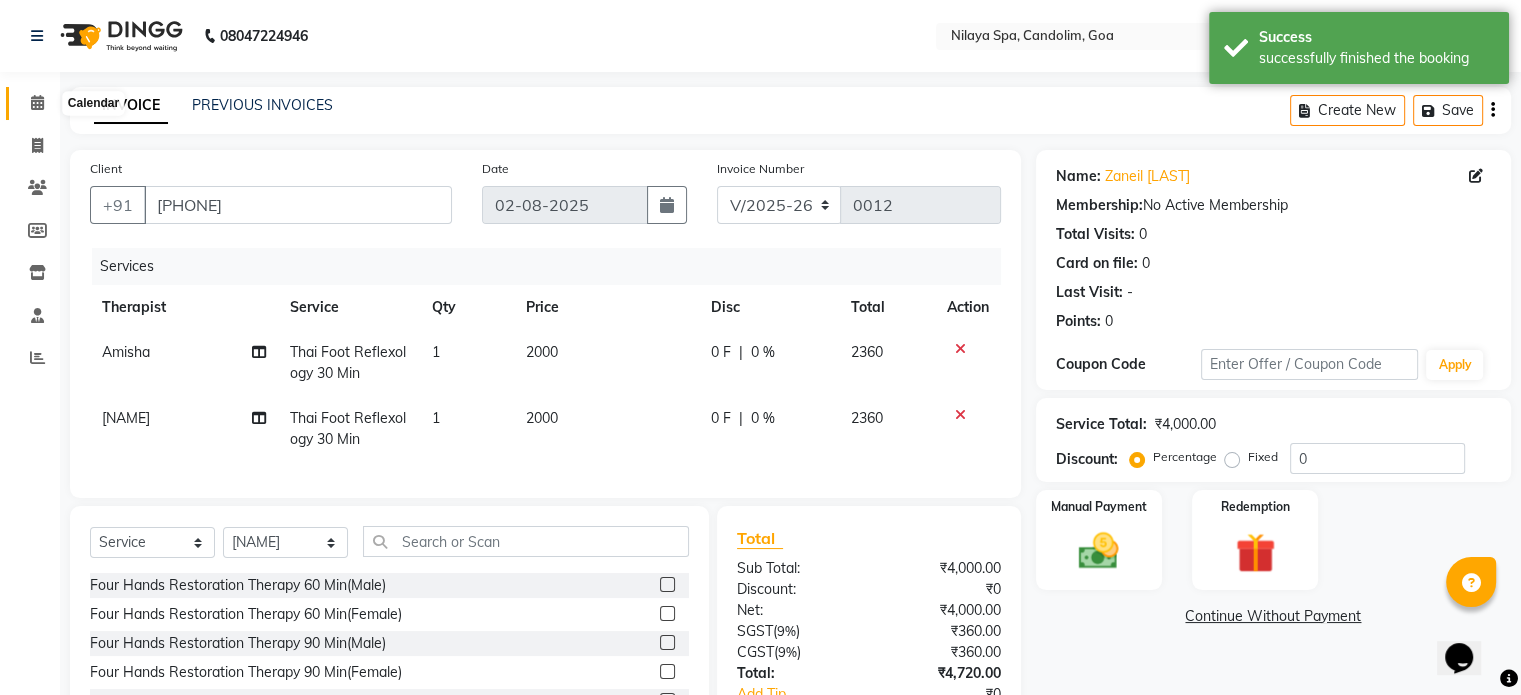 click 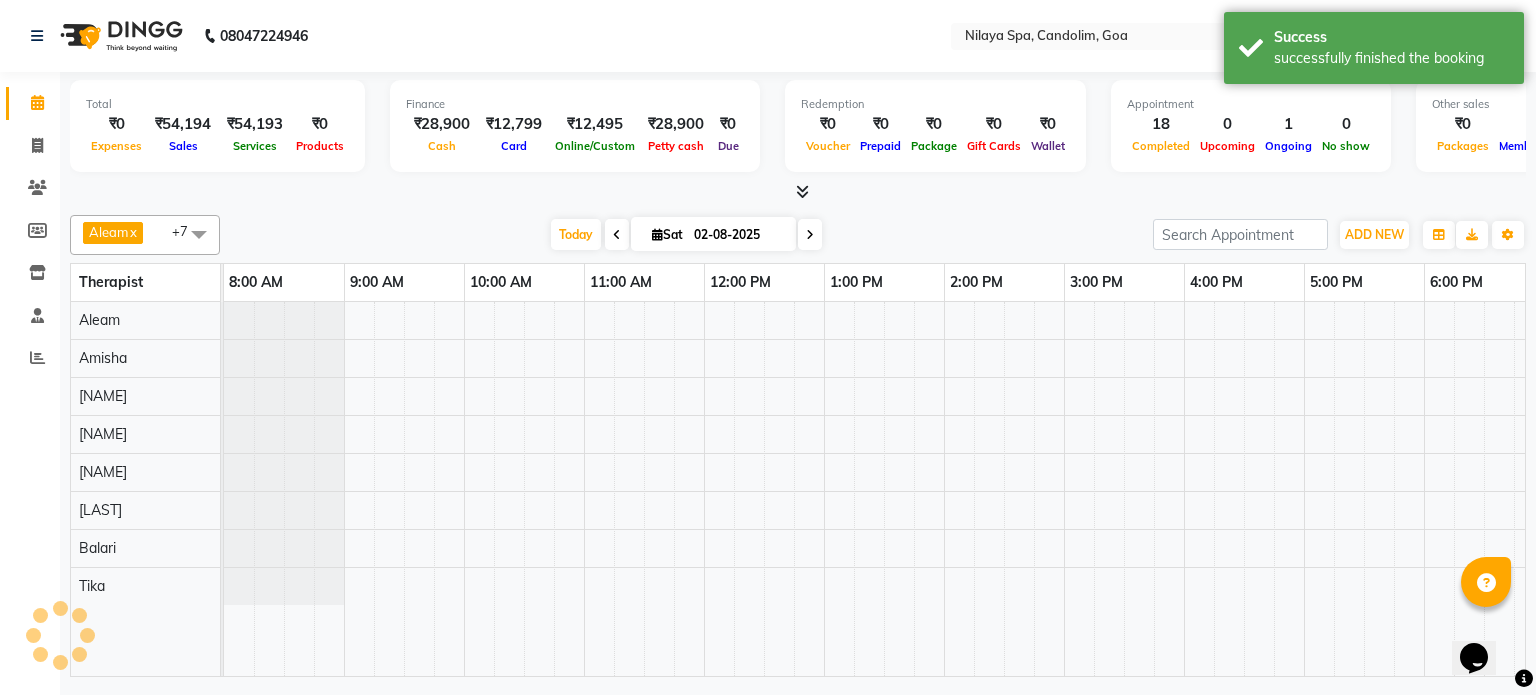 scroll, scrollTop: 0, scrollLeft: 258, axis: horizontal 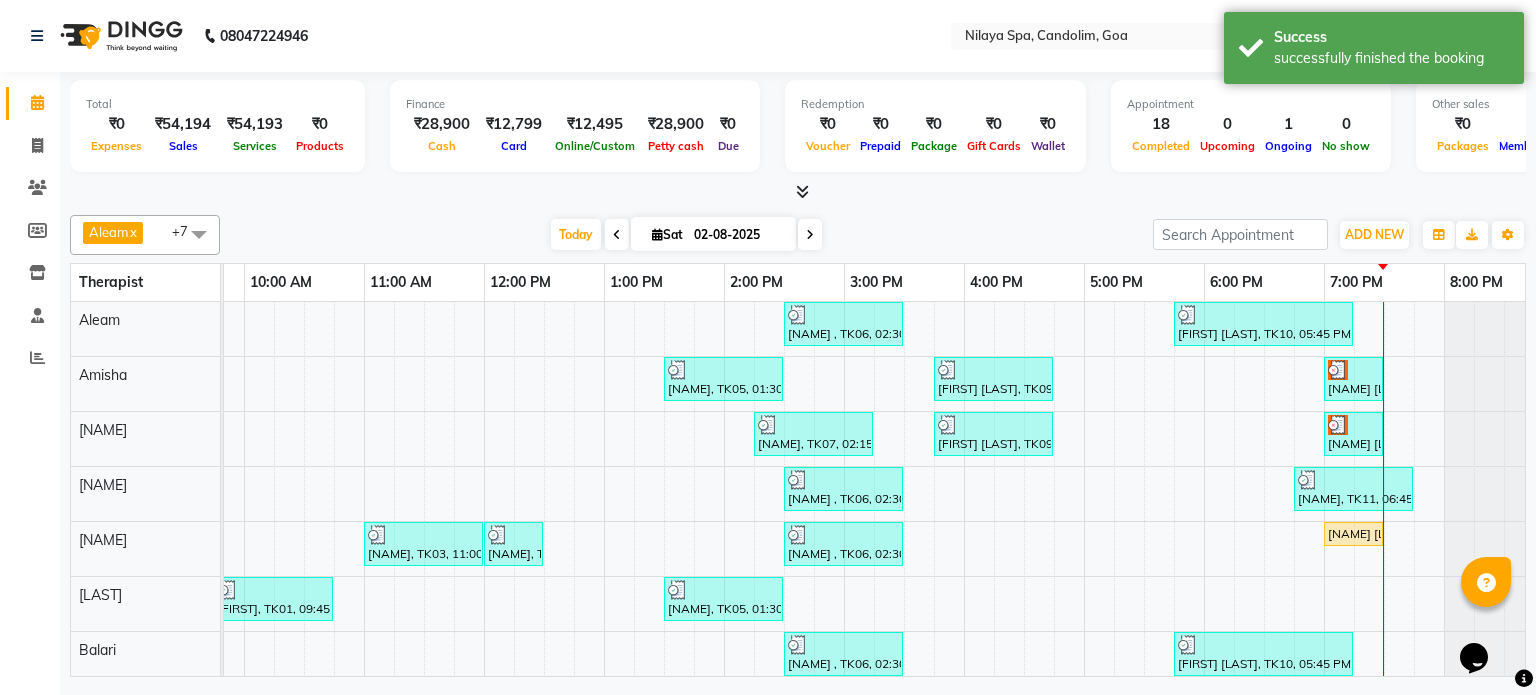 drag, startPoint x: 1402, startPoint y: 666, endPoint x: 23, endPoint y: 55, distance: 1508.2977 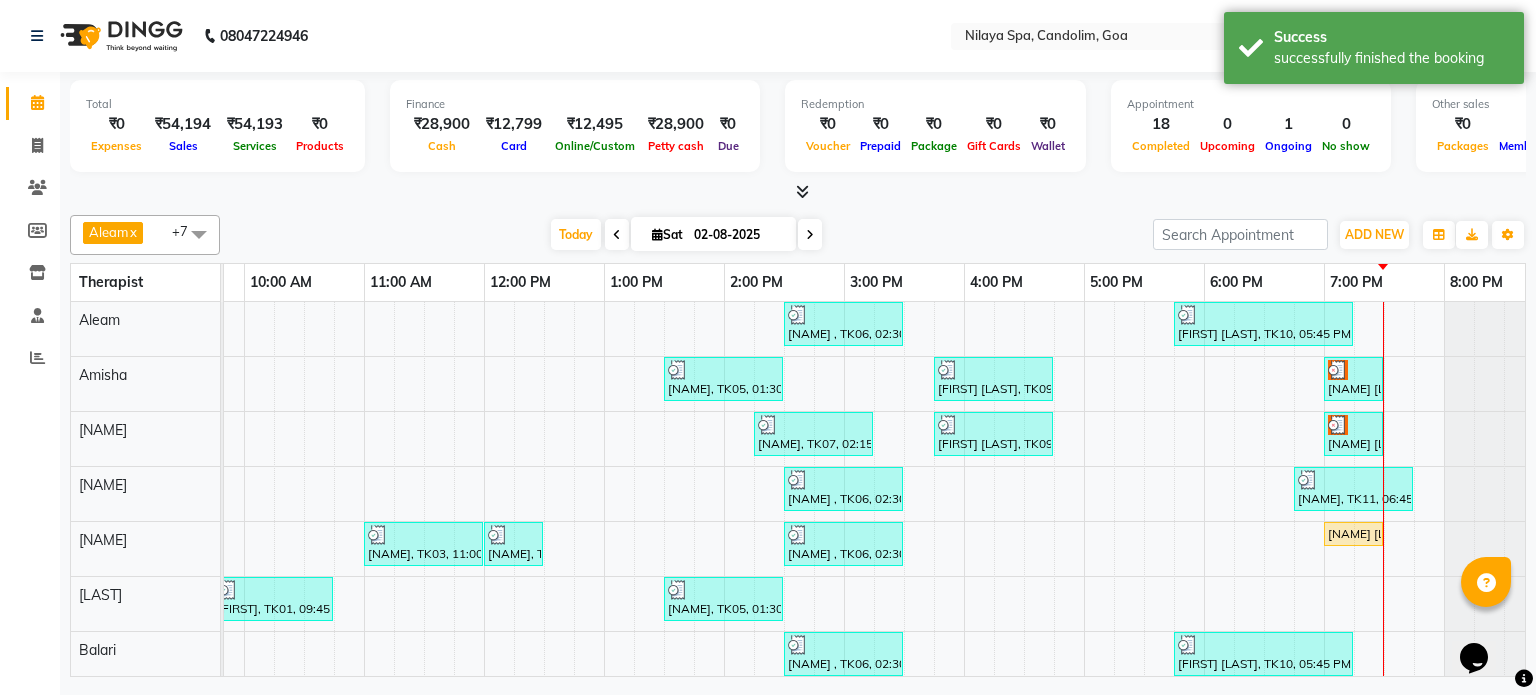 scroll, scrollTop: 0, scrollLeft: 244, axis: horizontal 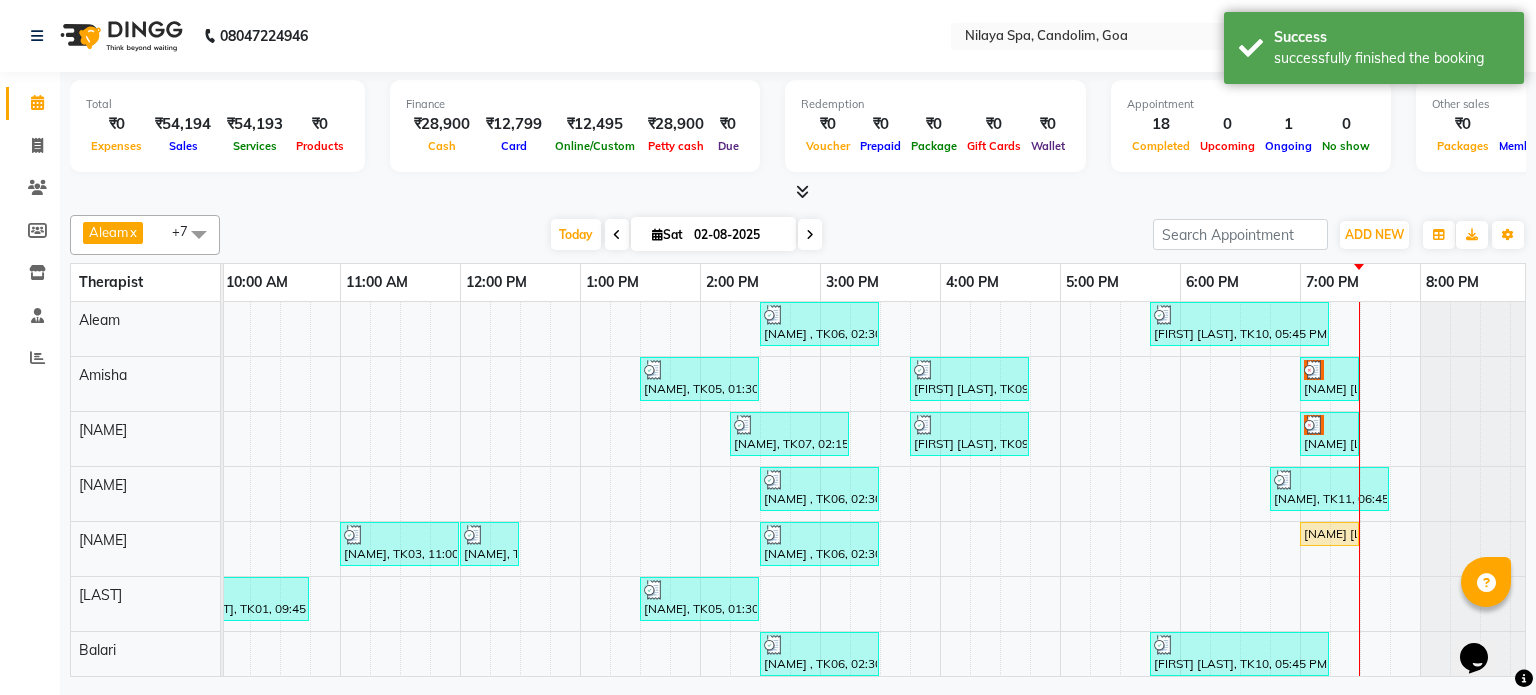 click at bounding box center (1524, 679) 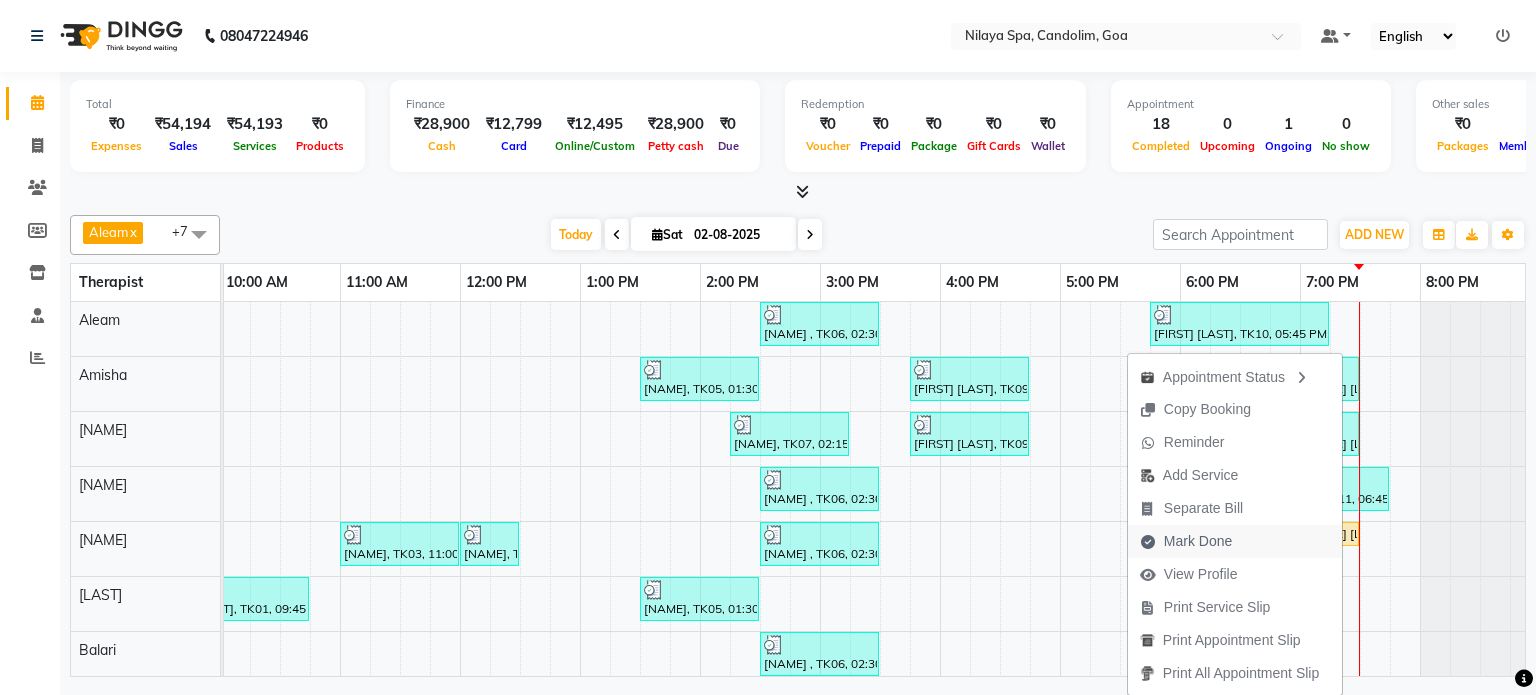 click on "Mark Done" at bounding box center (1198, 541) 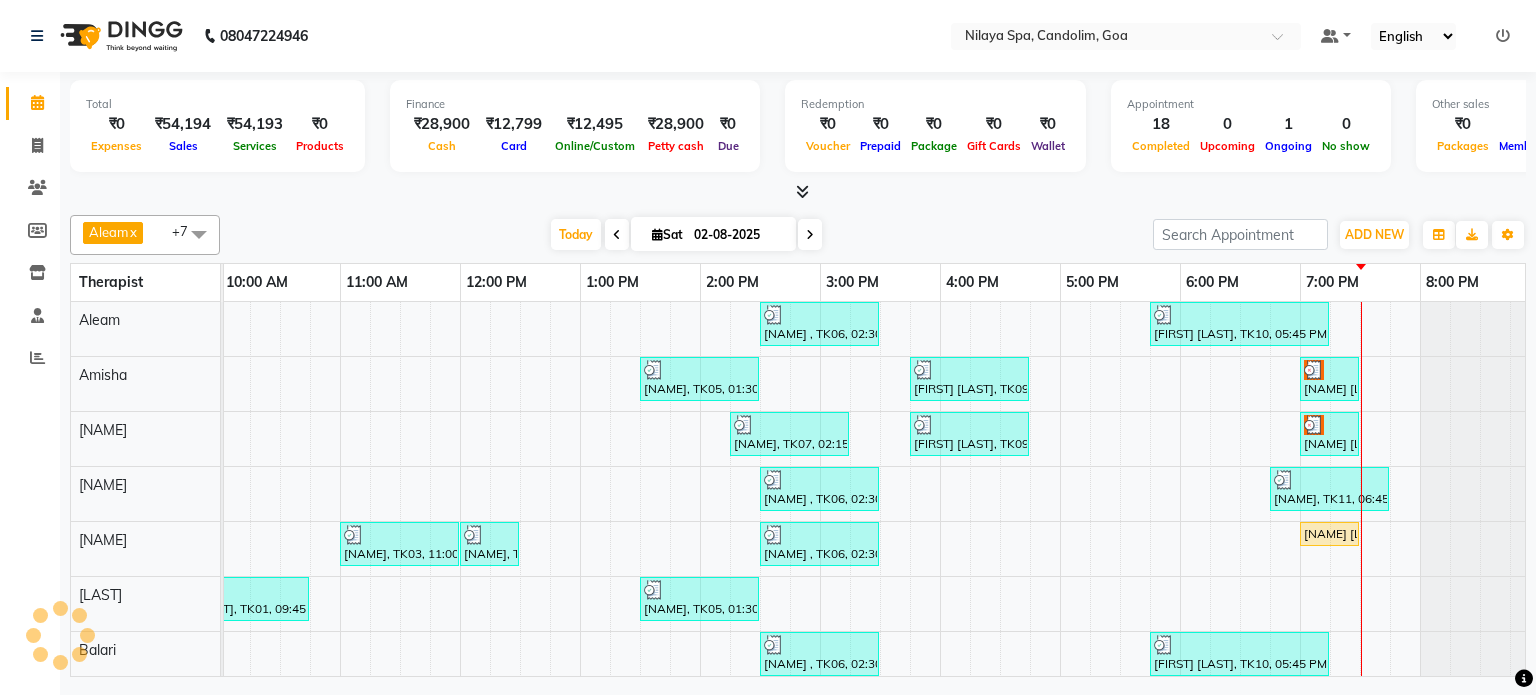 select on "service" 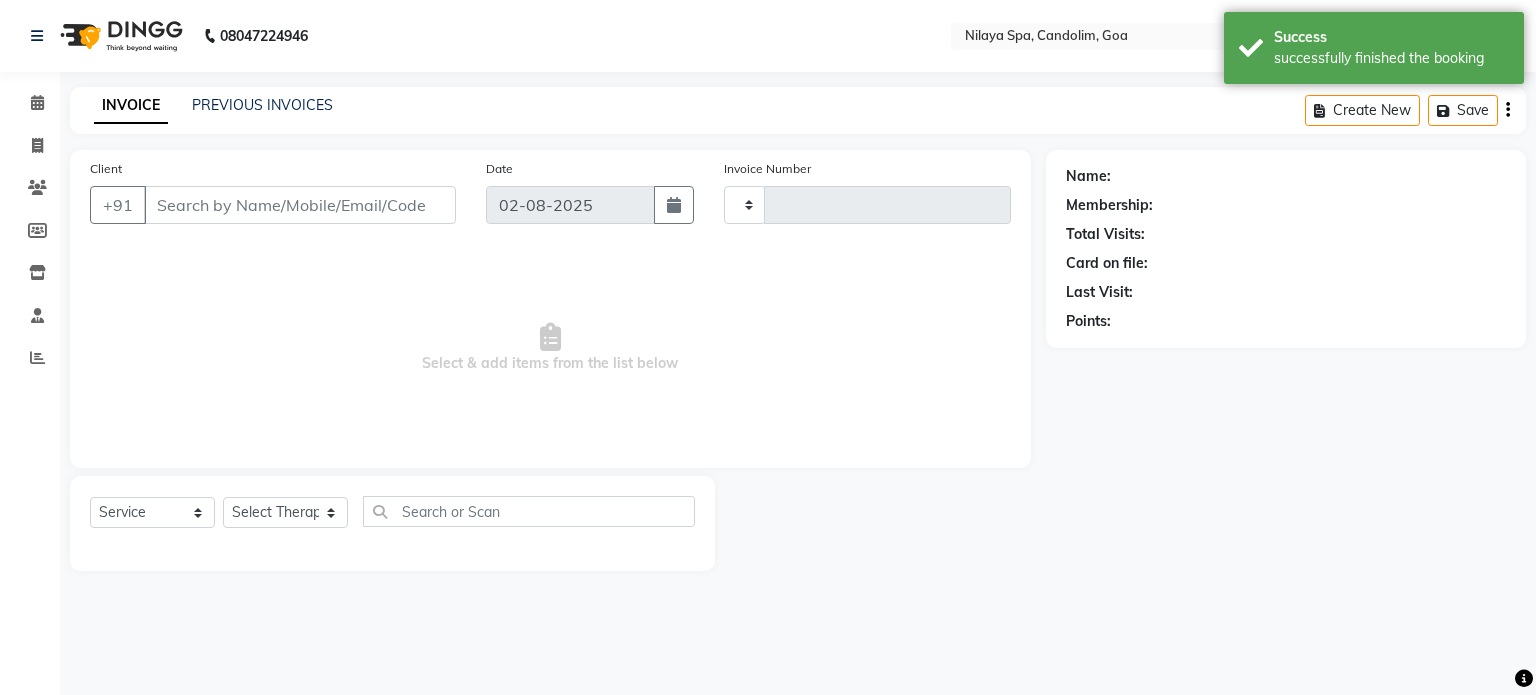type on "0012" 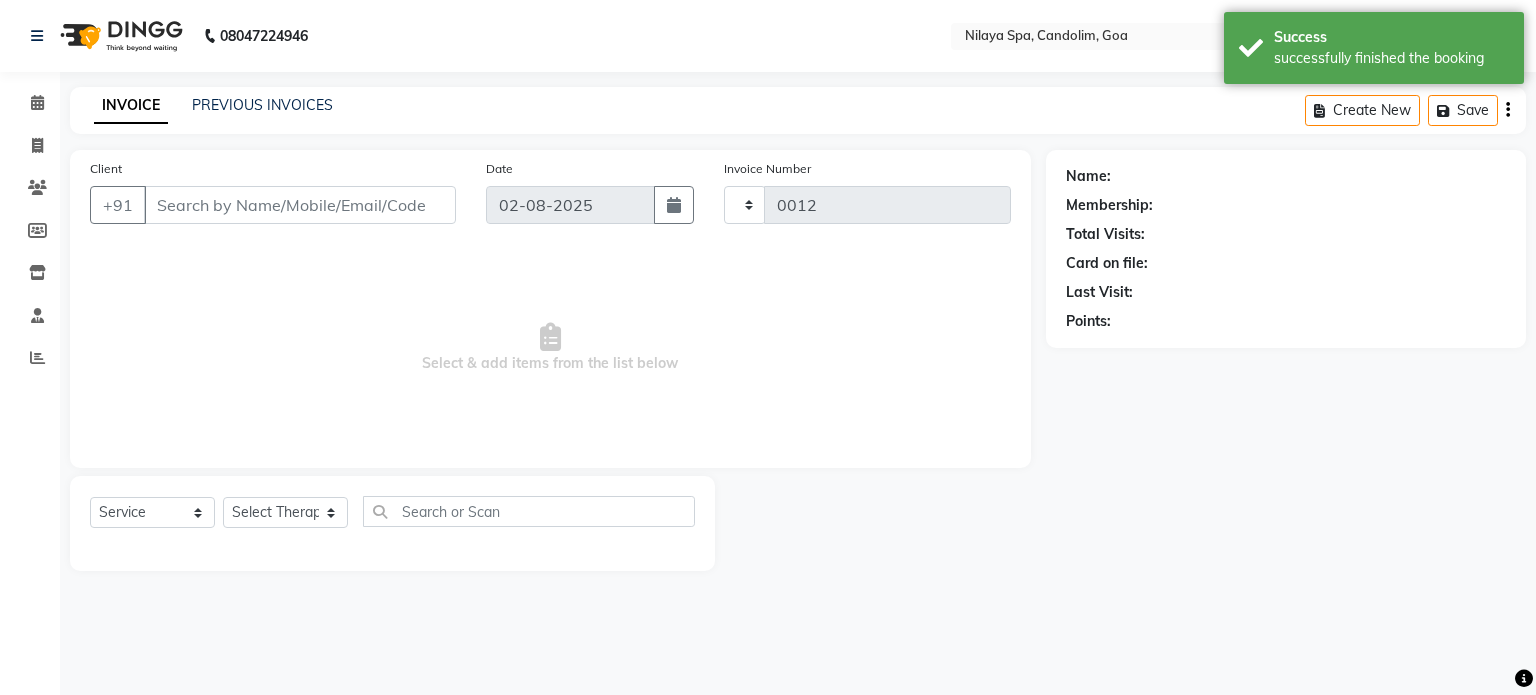 select on "8694" 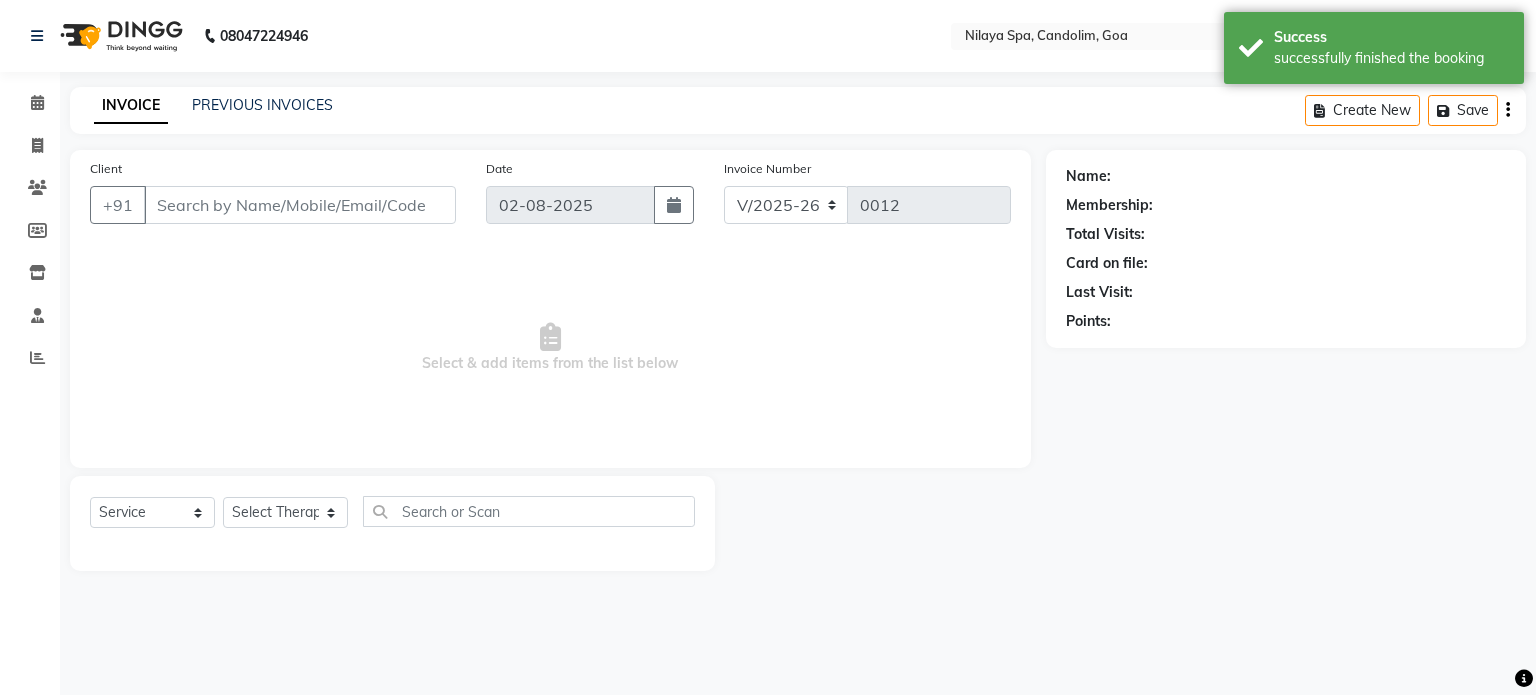 type on "[PHONE]" 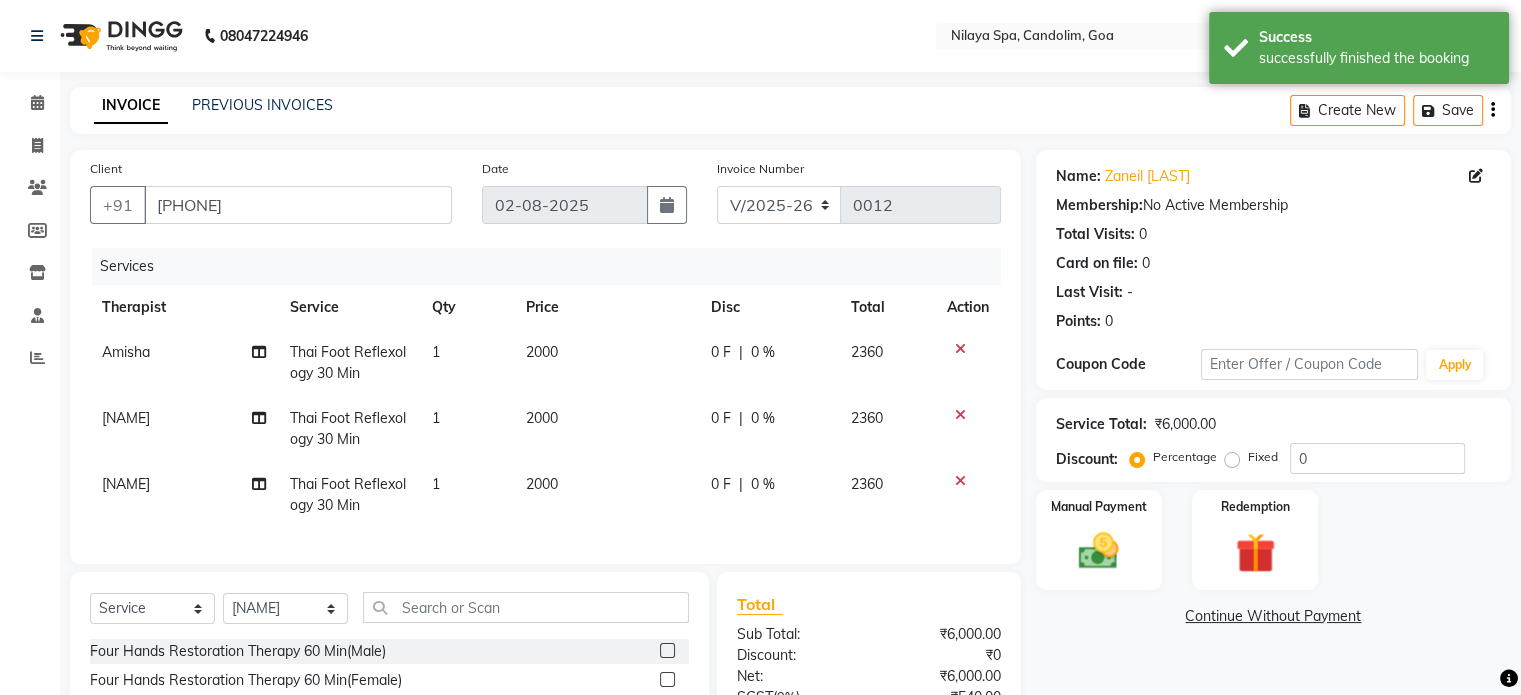 click on "0 %" 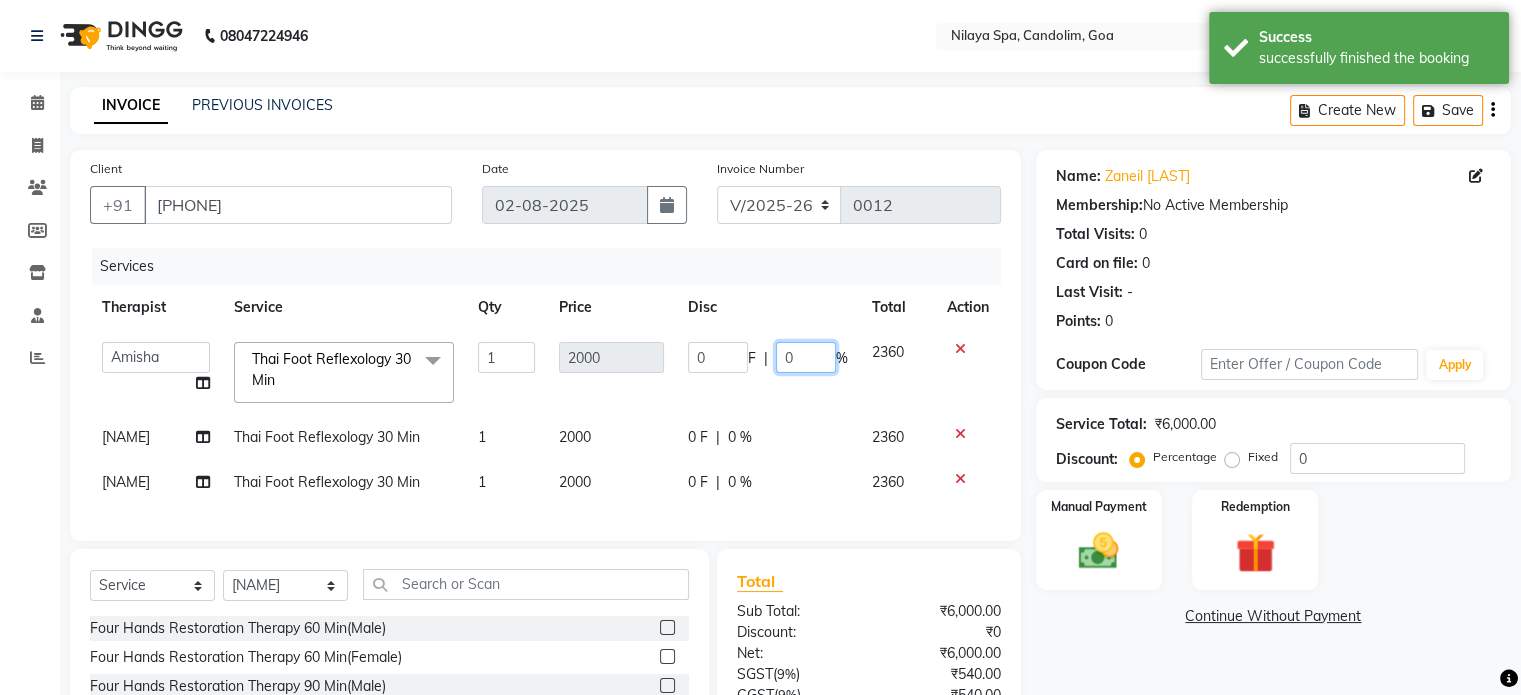 click on "0" 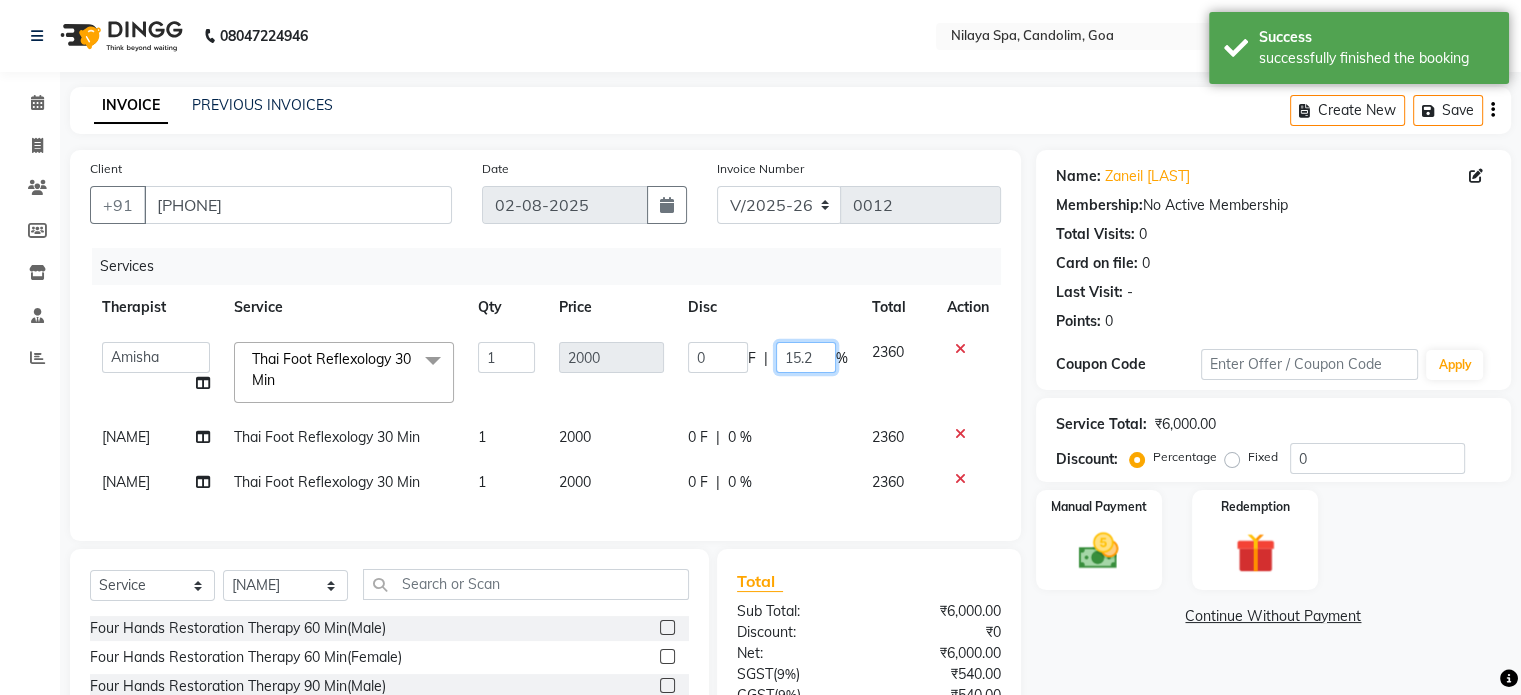 type on "15.26" 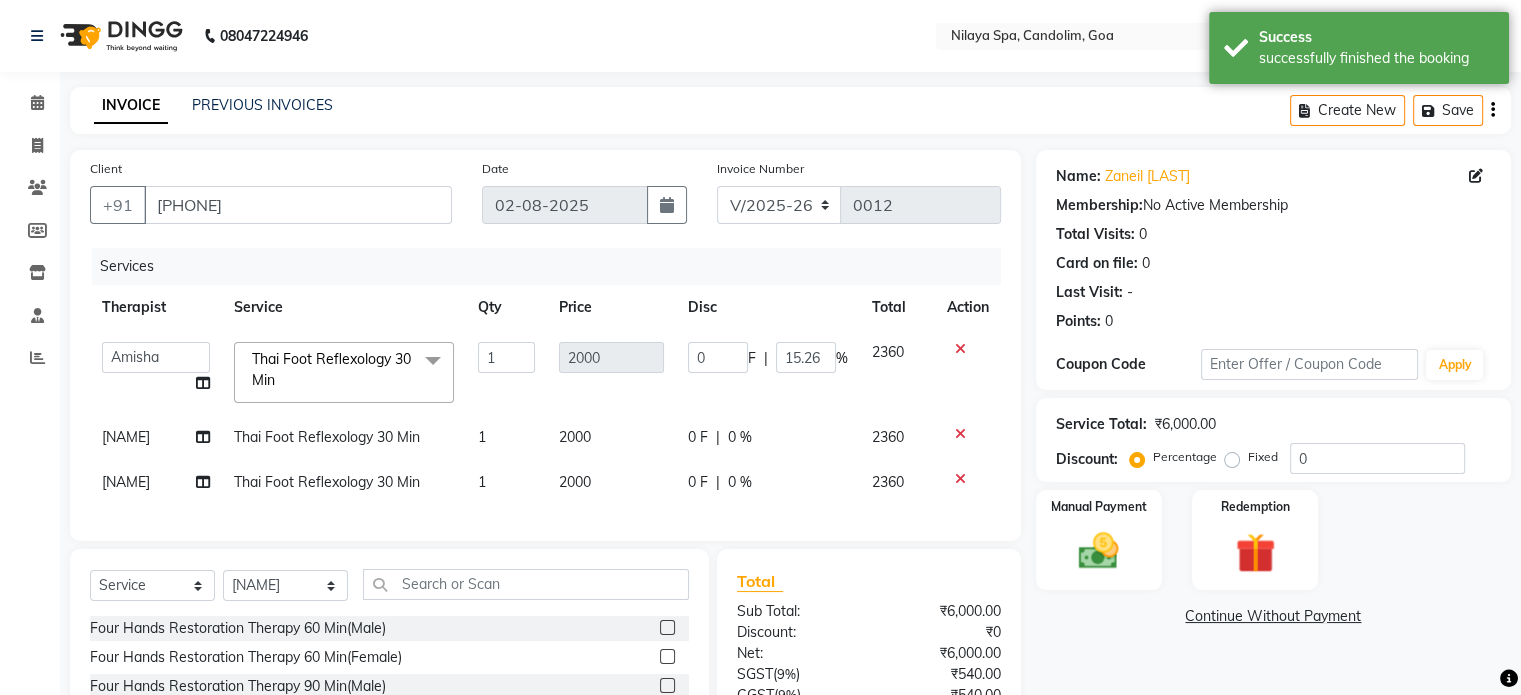 click on "0 F | 15.26 %" 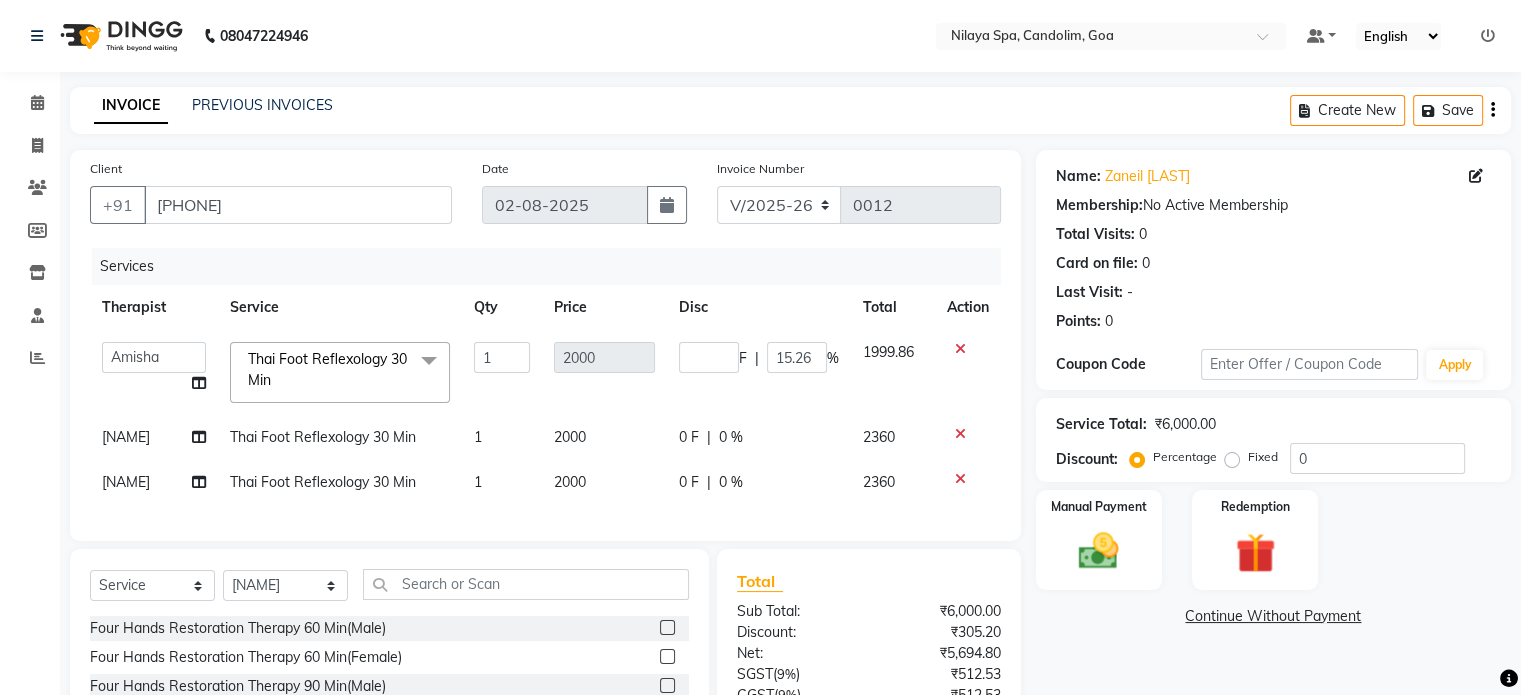 click on "0 %" 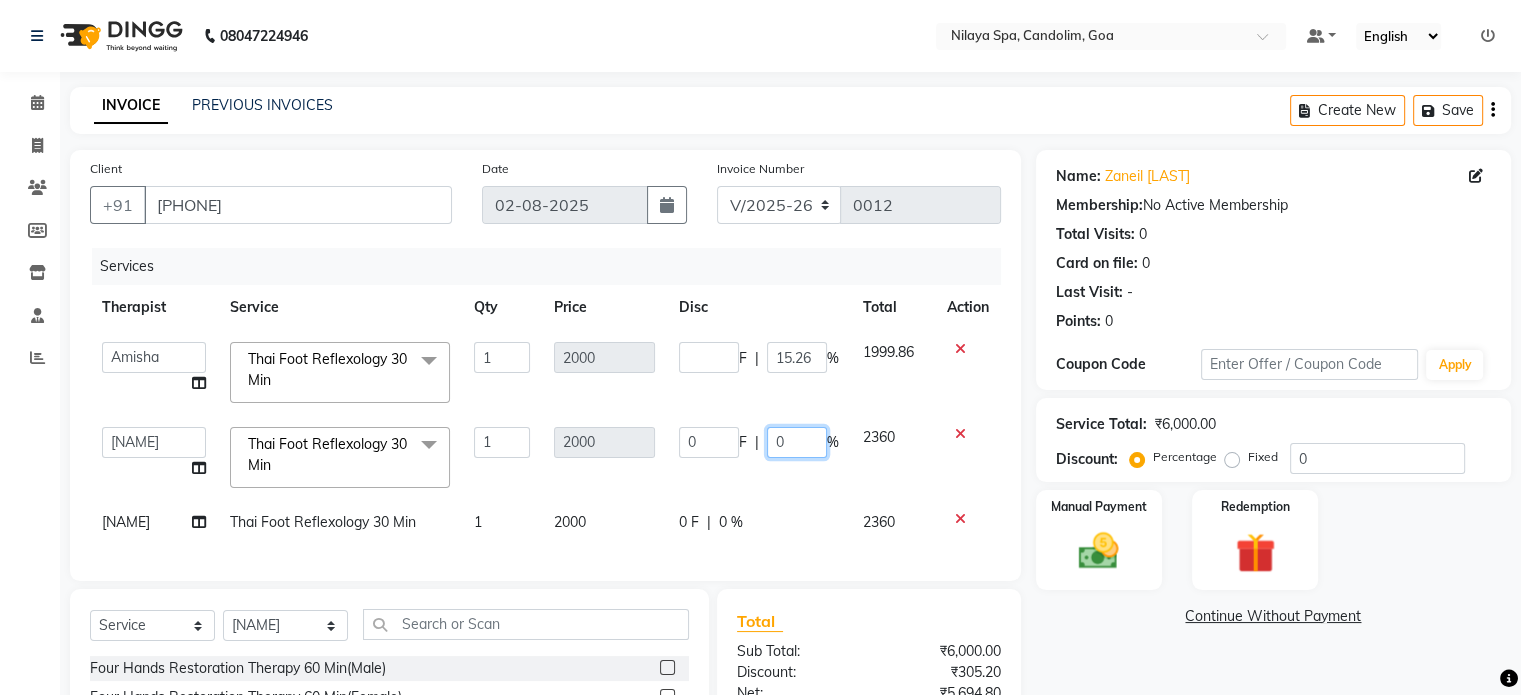 click on "0" 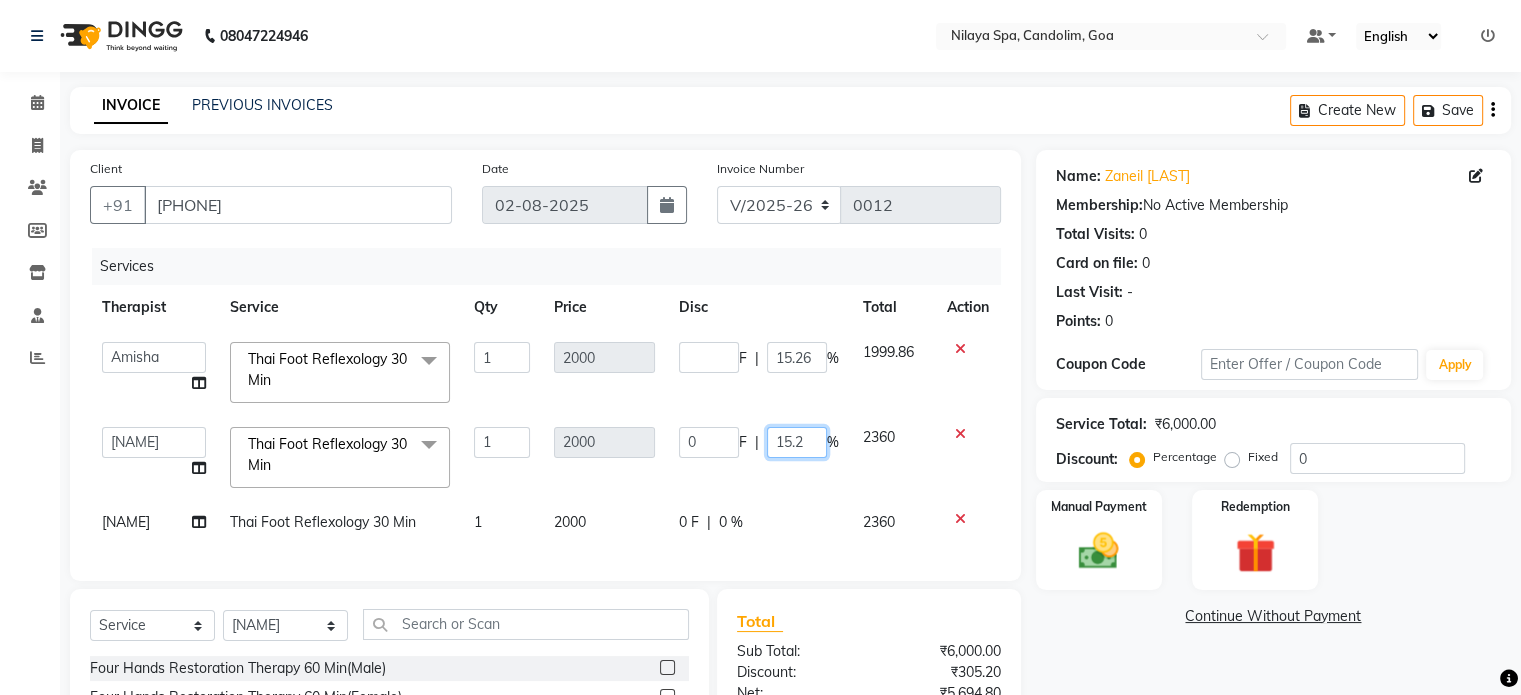 type on "15.26" 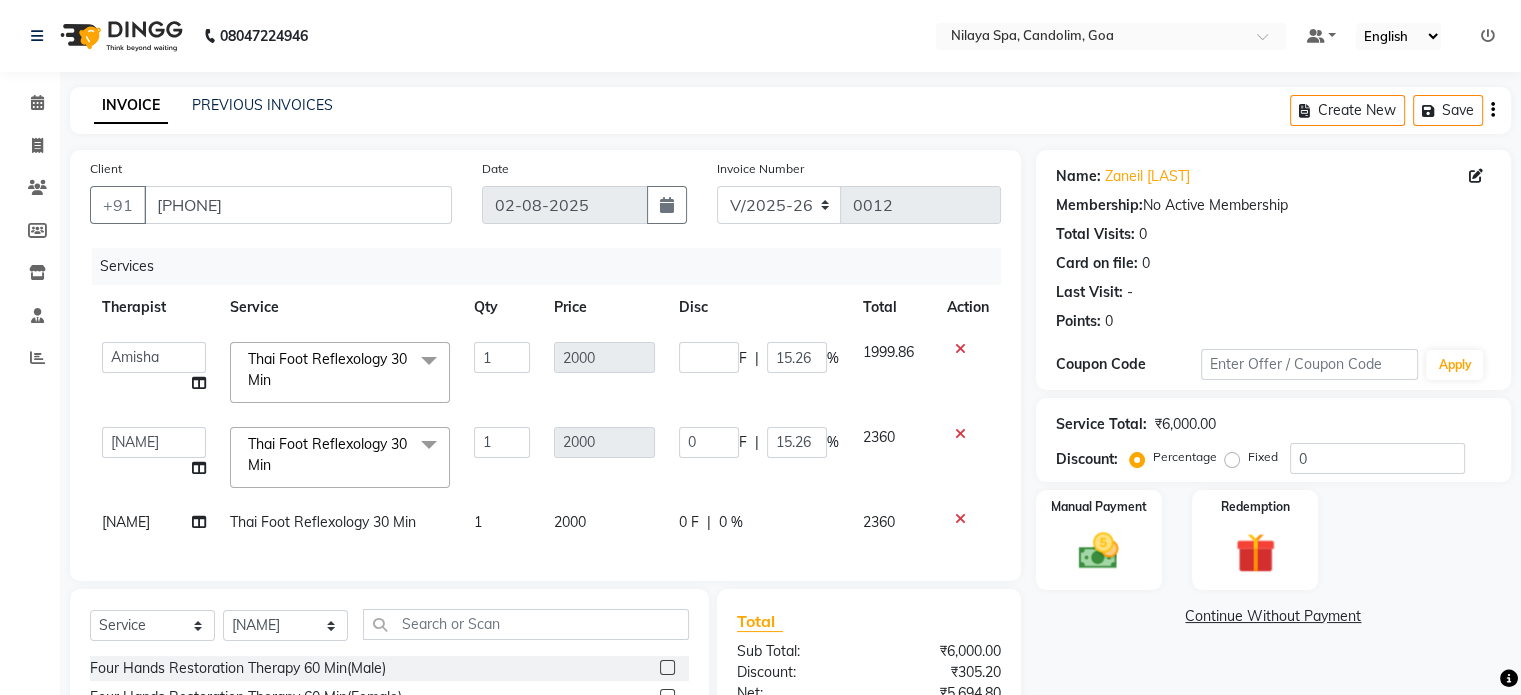 click on "[FIRST]   [LAST]    [LAST]    [FIRST] [LAST]   [LAST]    [LAST]    [FIRST]    [LAST]   [LAST]   [LAST] Thai Foot Reflexology 30 Min  x Four Hands Restoration Therapy 60 Min(Male) Four Hands Restoration Therapy 60 Min(Male) Four Hands Restoration Therapy 90 Min(Male) Four Hands Restoration Therapy 90 Min(Male) Stress Relief Therapy 60 Min(Male) Stress Relief Therapy 60 Min(Male) Stress Relief Therapy 90 Min(Male) Stress Relief Therapy 90 Min(Male) Nilaya  Fusion Therapy(Male) Nilaya  Fusion Therapy(Male) Marma Abhayangam 60 Min(Male) Marma Abhayangam 60 Min(Male) Marma Abhayangam 90 Min(Male)) Marma Abhayangam 90 Min(Male) Deep Tissue Repair Therapy 60 Min(Male) Deep Tissue Repair Therapy 60 Min(Male) Deep Tissue Repair Therapy 90 Min(Male) Deep Tissue Repair Therapy 90 Min(Male) Balinese Massage Therapy 60 Min(Male) Balinese Massage Therapy 60 Min(Male) Balinese Massage Therapy 90 Min(Male) Balinese Massage Therapy 90 Min(Male) Sensory Rejuvne Aromatherapy 60 Min(Male) Express Facial 1 2000" 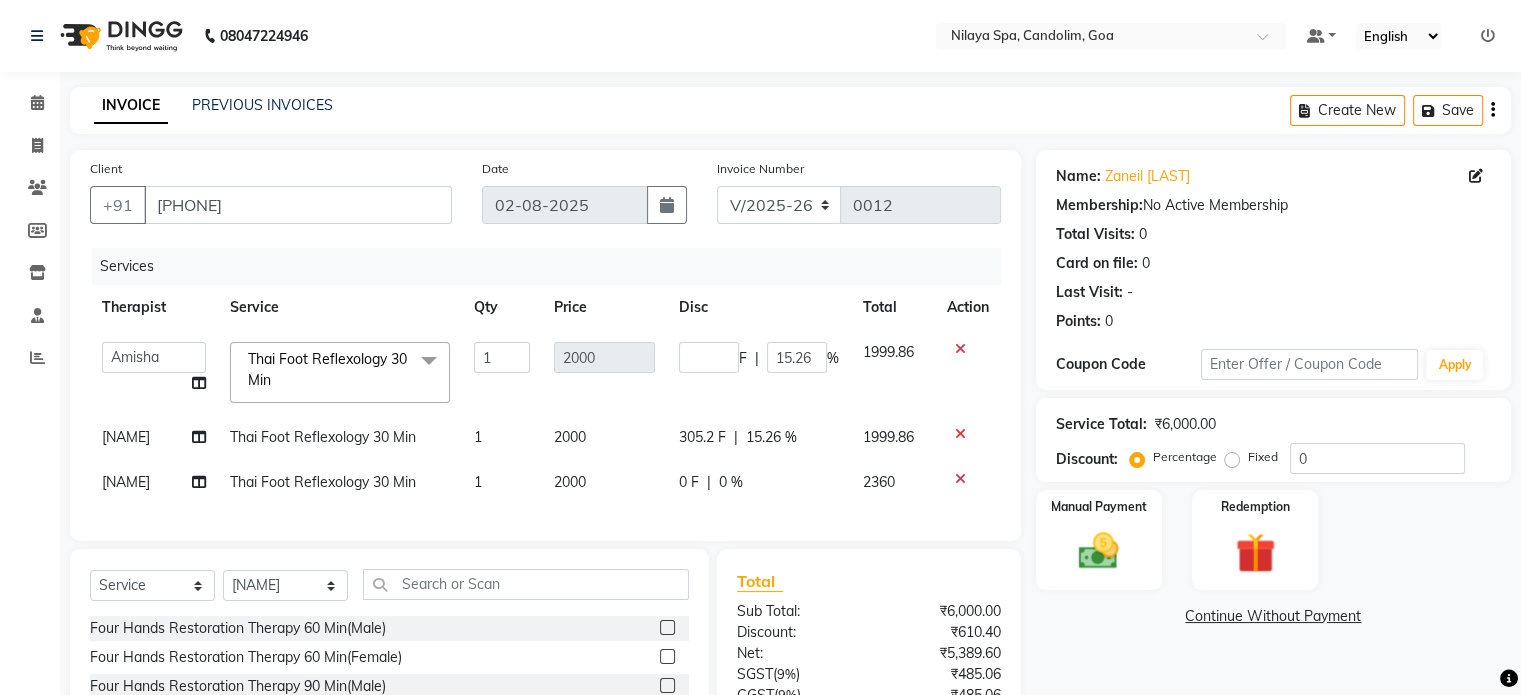 click on "0 %" 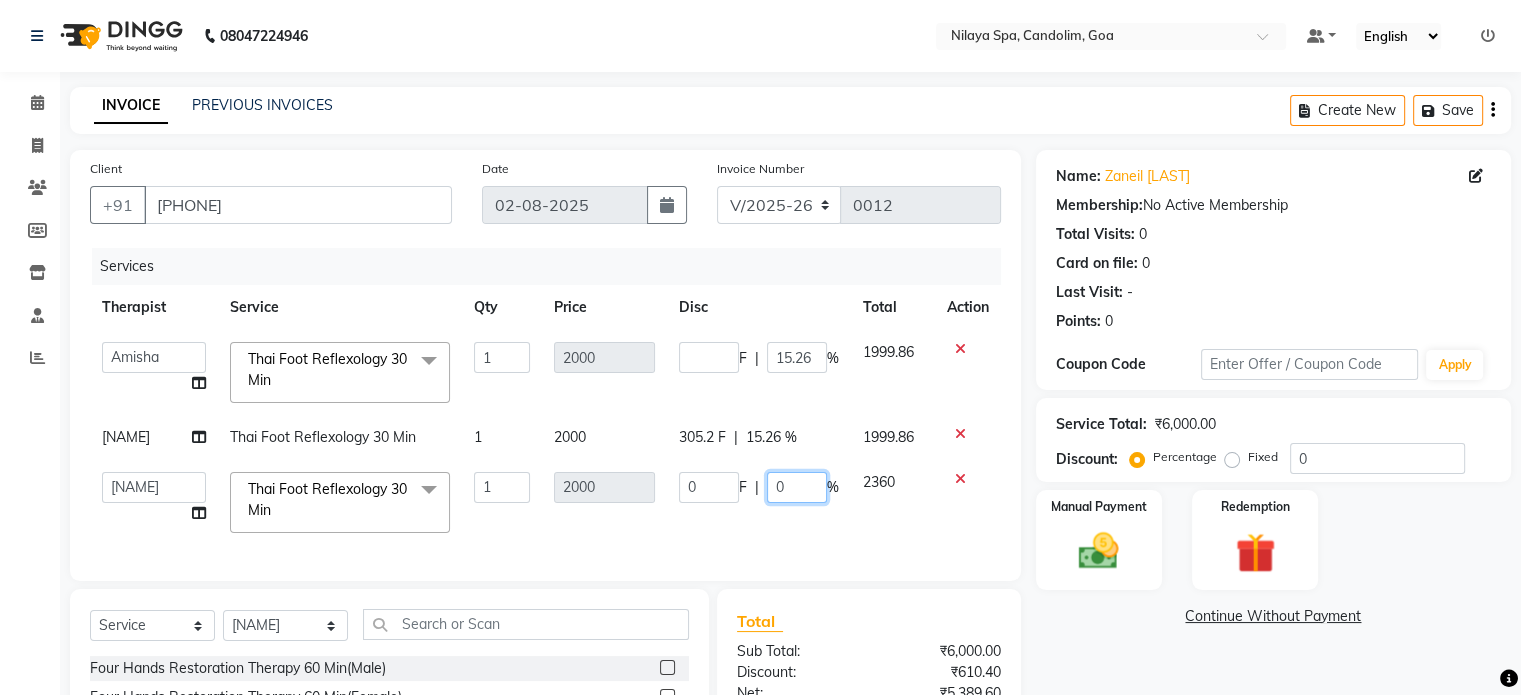 click on "0" 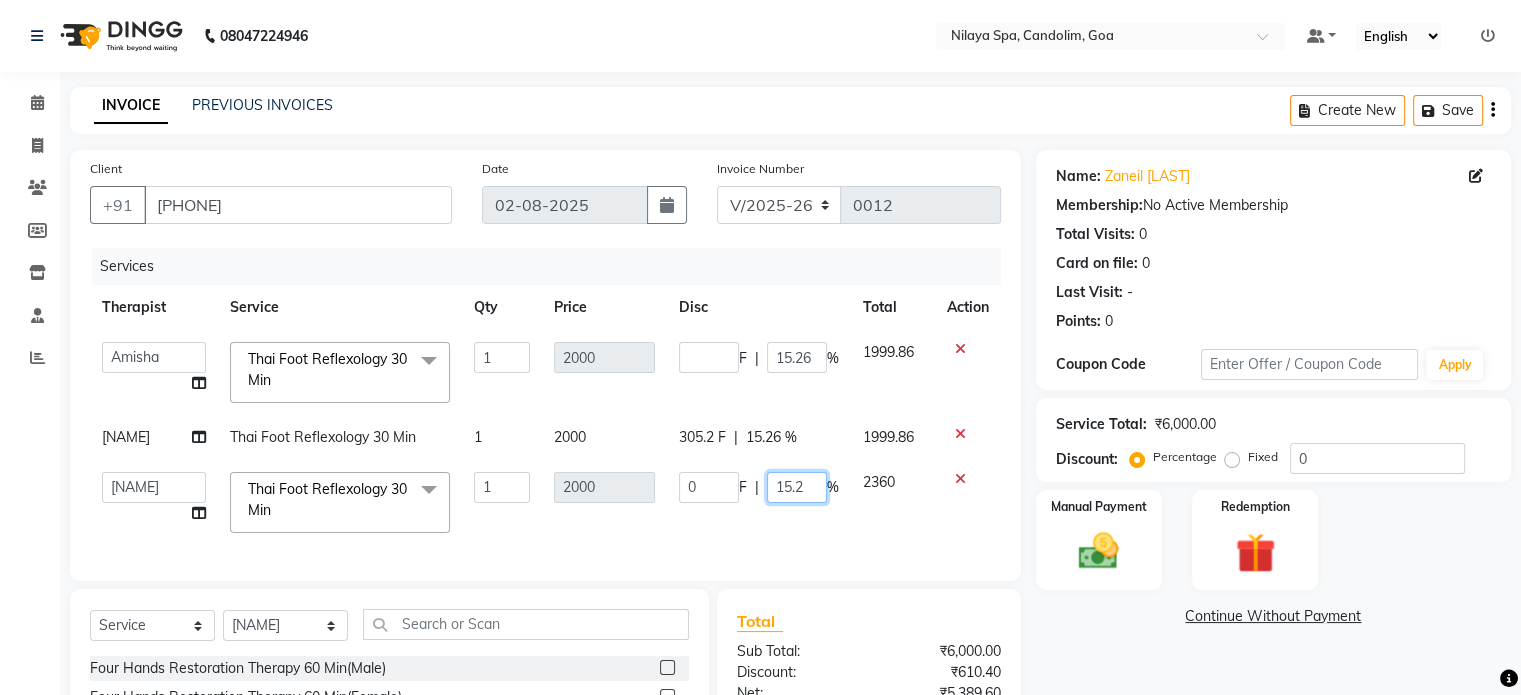 type on "15.26" 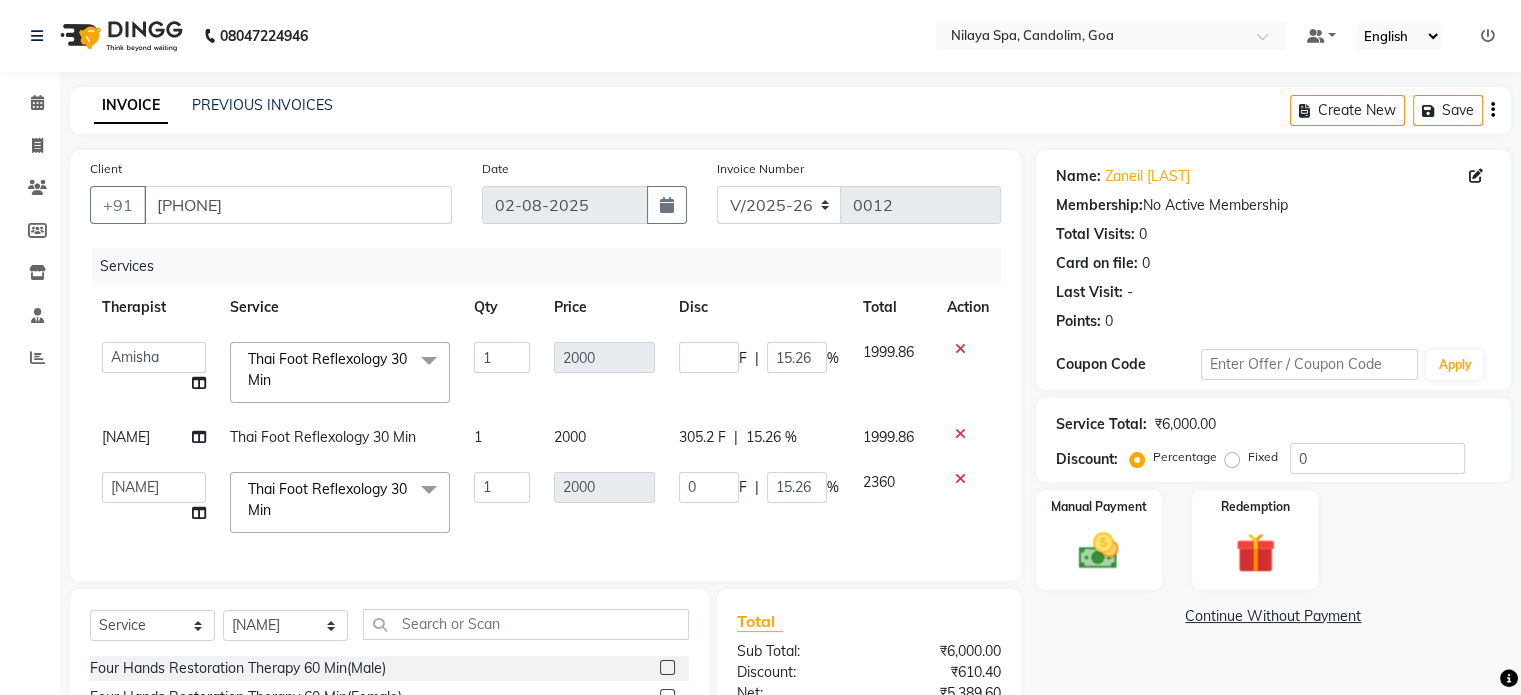 click on "Services Therapist Service Qty Price Disc Total Action  [NAME]   [NAME]   [NAME]    [NAME] [NAME]   [NAME]    [NAME]    [NAME]   [NAME]   [NAME]  [NAME] Thai Foot Reflexology 30 Min  x Four Hands Restoration Therapy 60 Min(Male) Four Hands Restoration Therapy 60 Min(Female) Four Hands Restoration Therapy 90 Min(Male) Four Hands Restoration Therapy 90 Min(Female) Stress Relief Therapy 60 Min(Male) Stress Relief Therapy 60 Min(Female) Stress Relief Therapy 90 Min(Male) Stress Relief Therapy 90 Min(Female) Nilaya  Fusion Therapy(Male) Nilaya  Fusion Therapy(Female) Marma Abhayangam 60 Min(Male) Marma Abhayangam 60 Min(Female) Marma Abhayangam 90 Min(Male)) Marma Abhayangam 90 Min(Female) Deep Tissue Repair Therapy 60 Min(Male) Deep Tissue Repair Therapy 60 Min(Female) Deep Tissue Repair Therapy 90 Min(Male) Deep Tissue Repair Therapy 90 Min(Female) Balinese Massage Therapy 60 Min(Male) Balinese Massage Therapy 60 Min(Female) Balinese Massage Therapy 90 Min(Male) Balinese Massage Therapy 90 Min(Female) 1 2000 F" 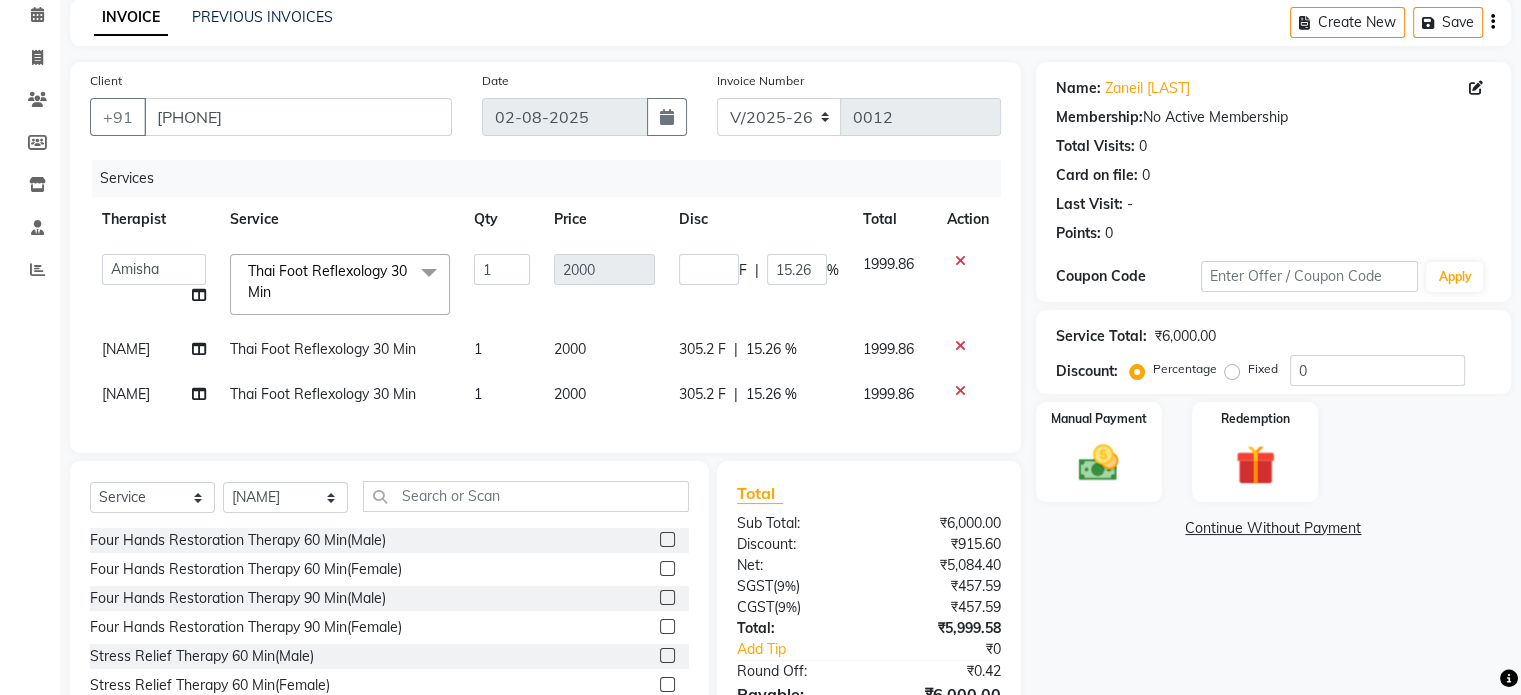 scroll, scrollTop: 214, scrollLeft: 0, axis: vertical 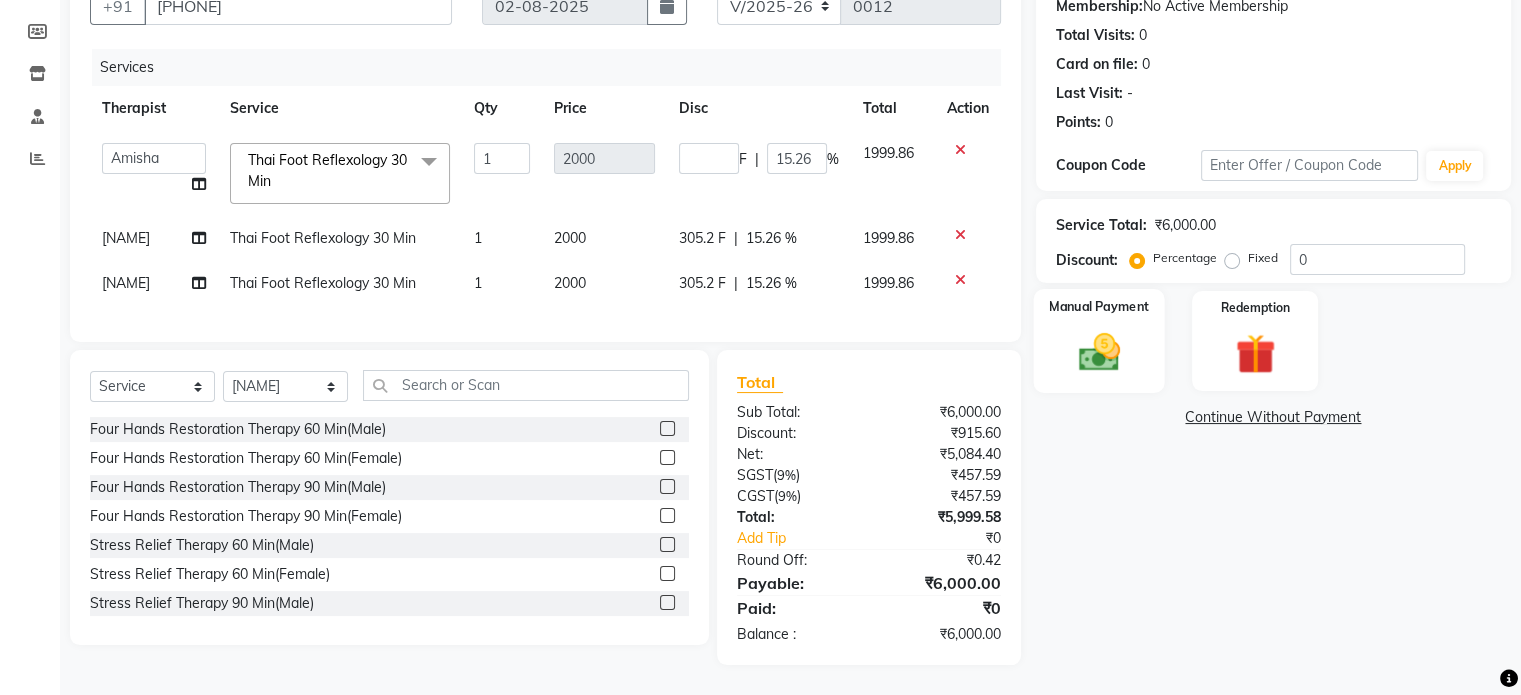 click 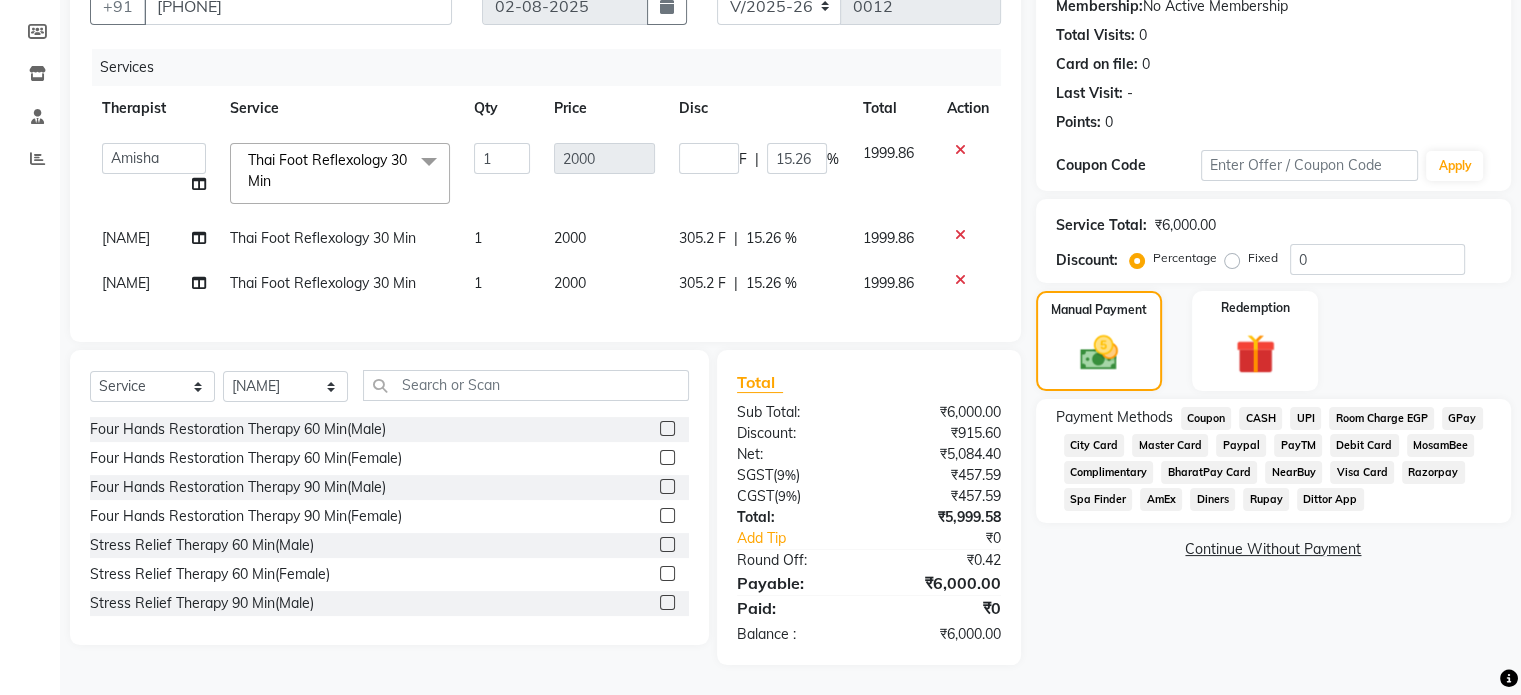 click on "Visa Card" 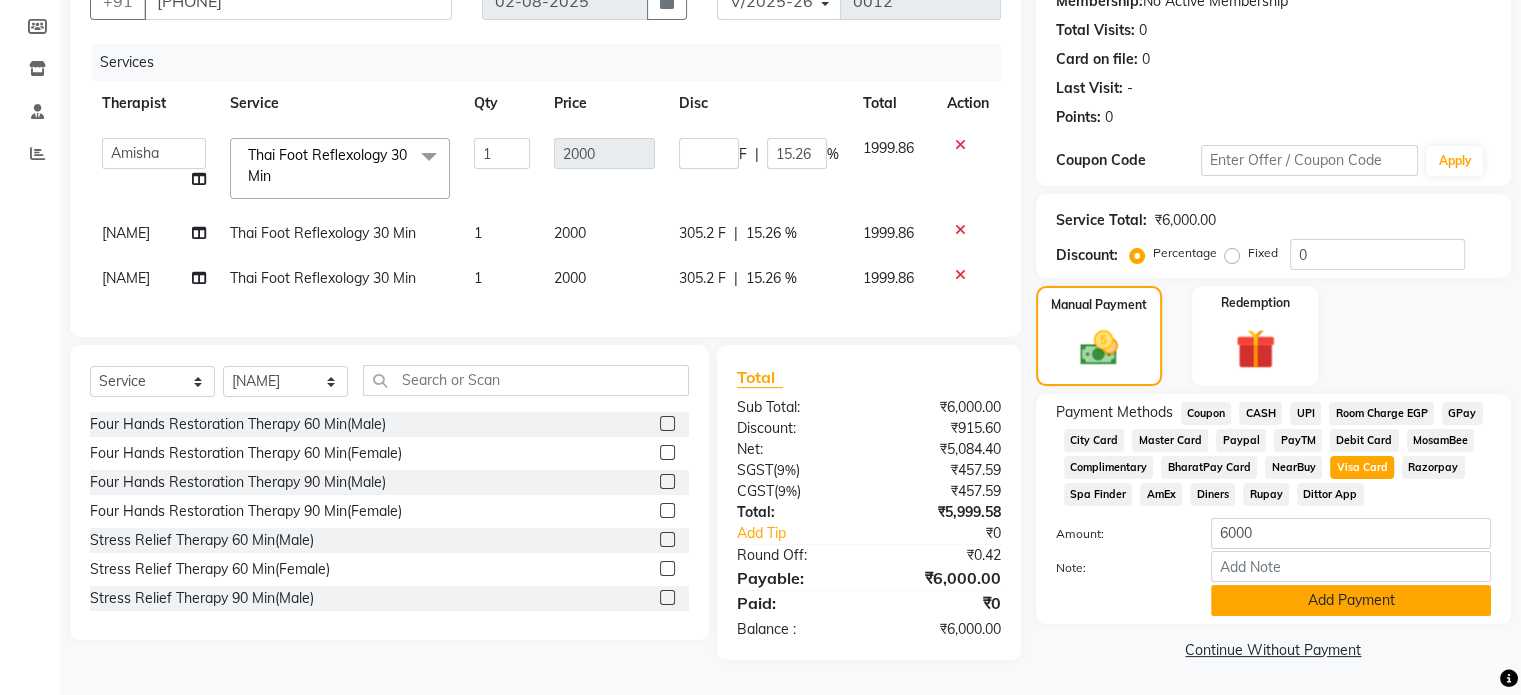 click on "Add Payment" 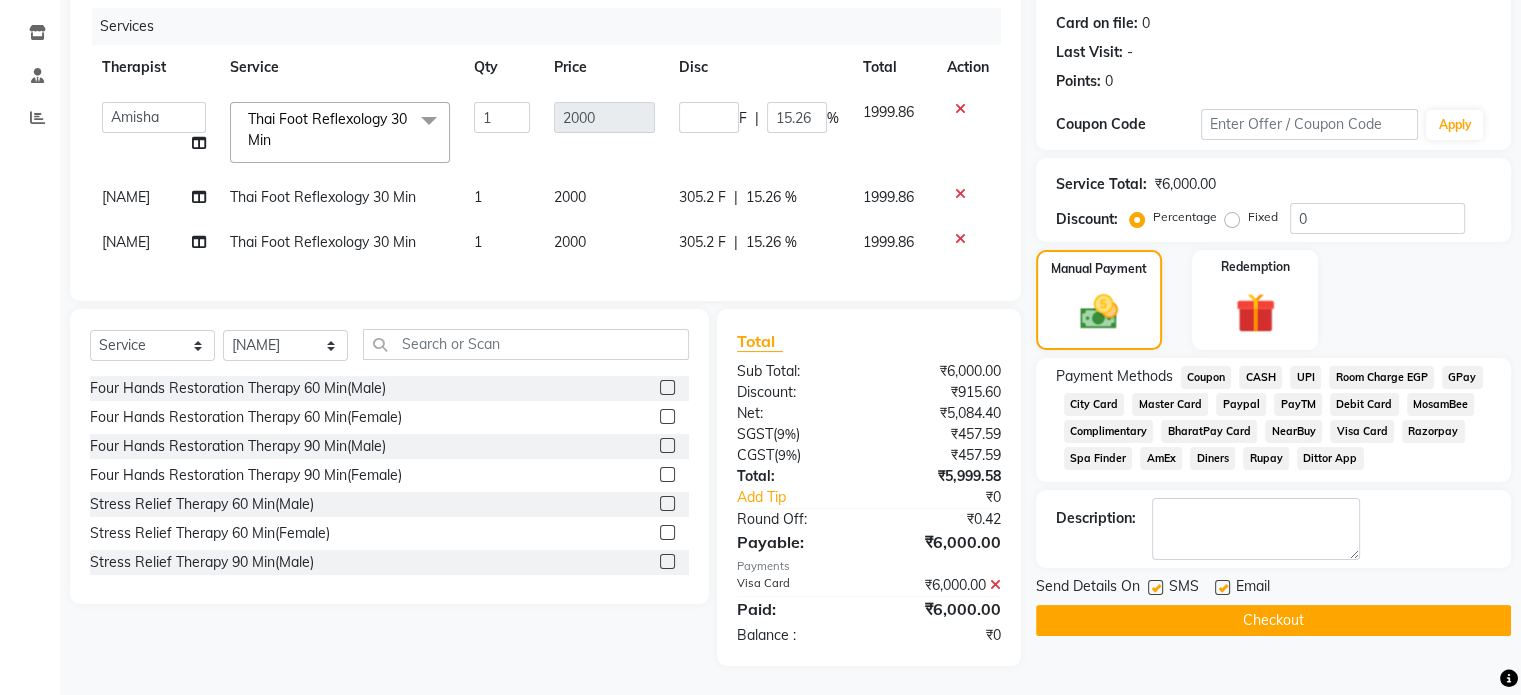 scroll, scrollTop: 256, scrollLeft: 0, axis: vertical 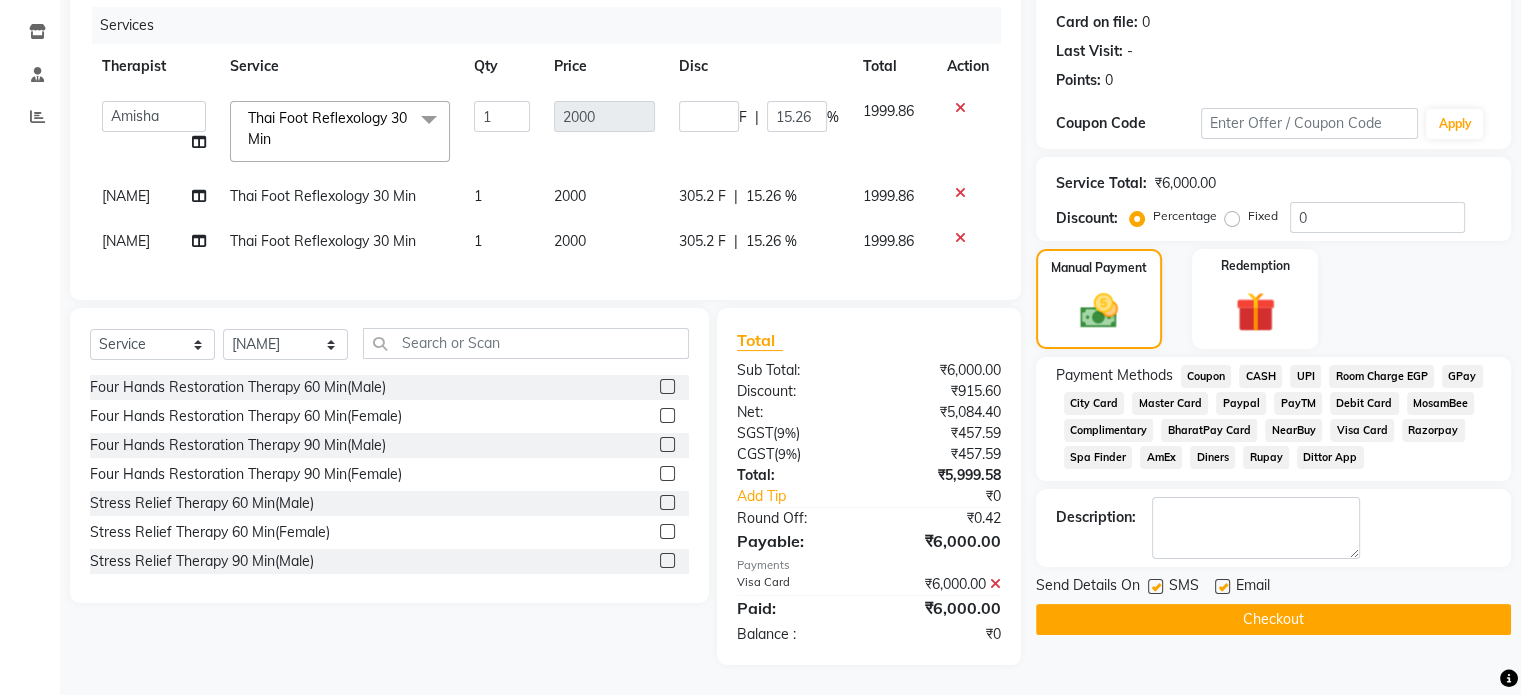 click on "Checkout" 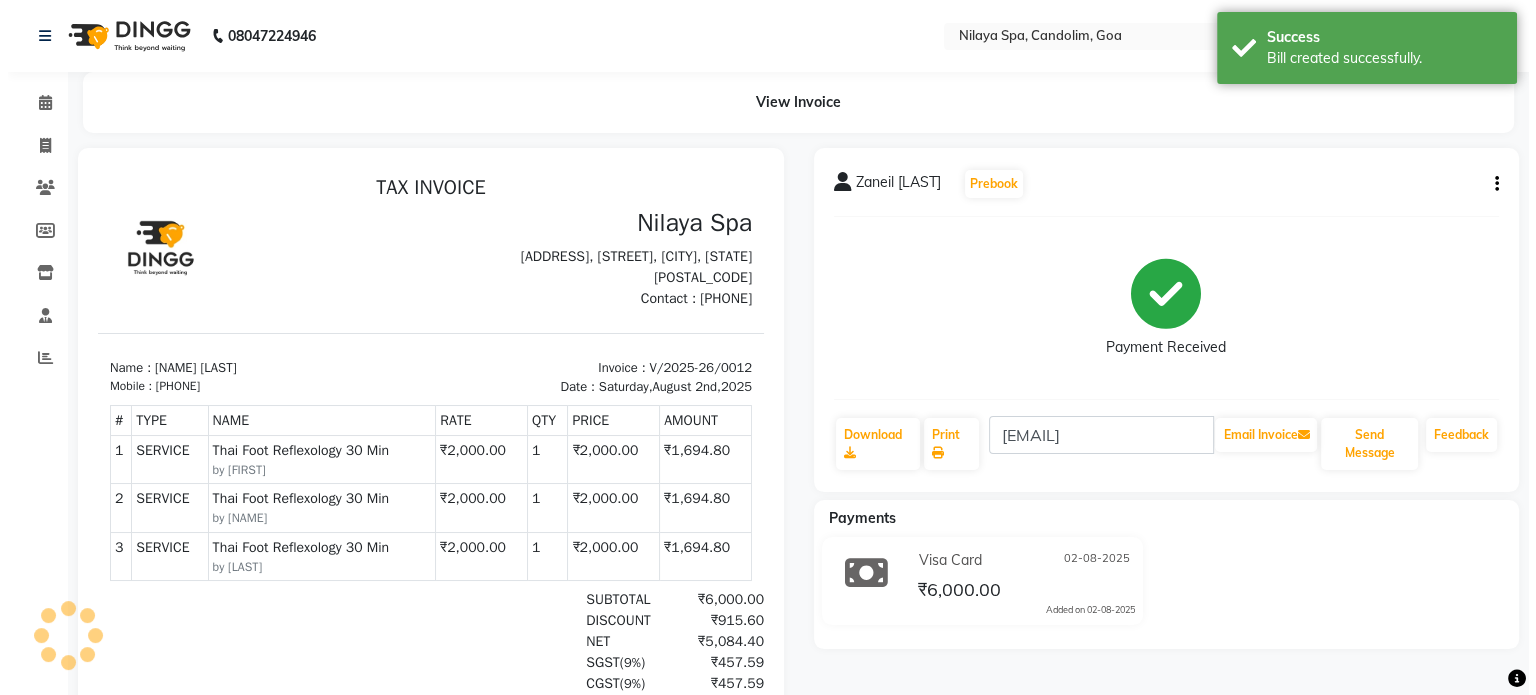 scroll, scrollTop: 0, scrollLeft: 0, axis: both 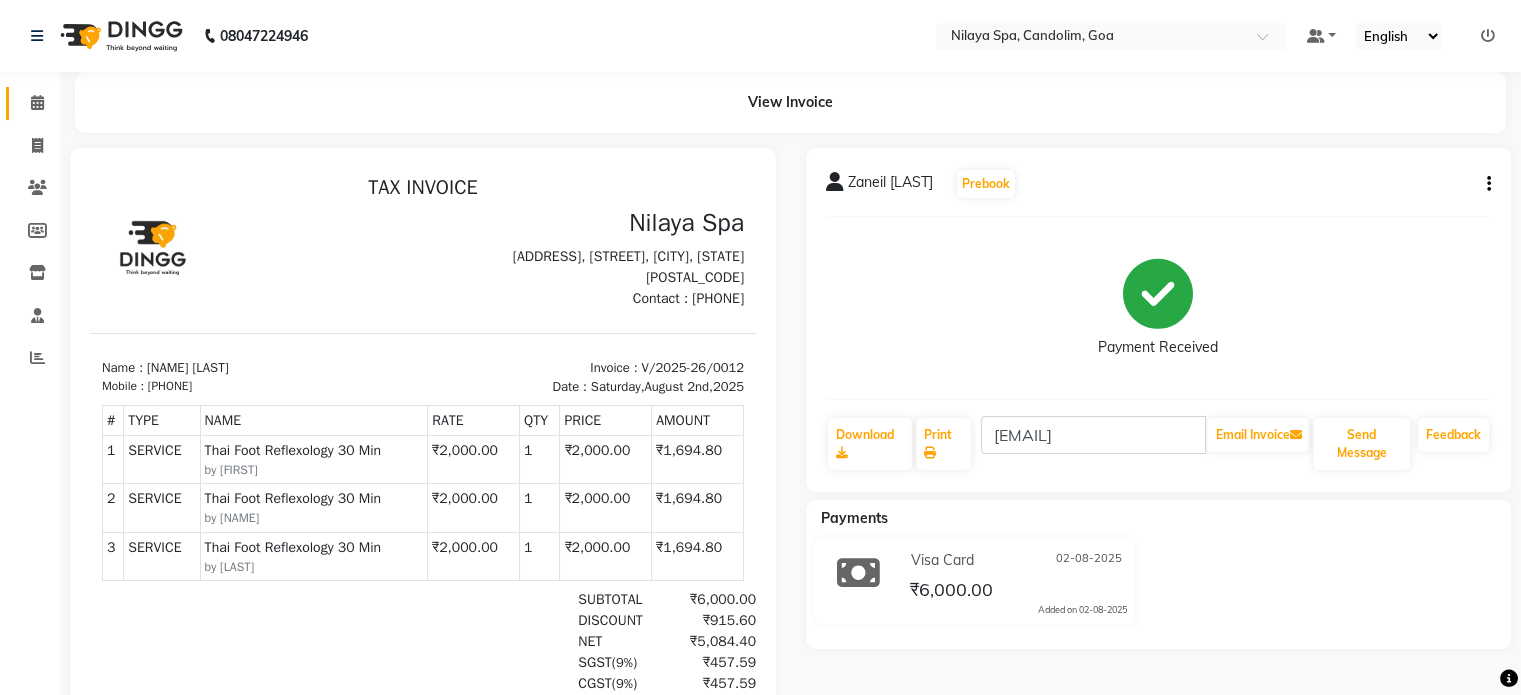 click 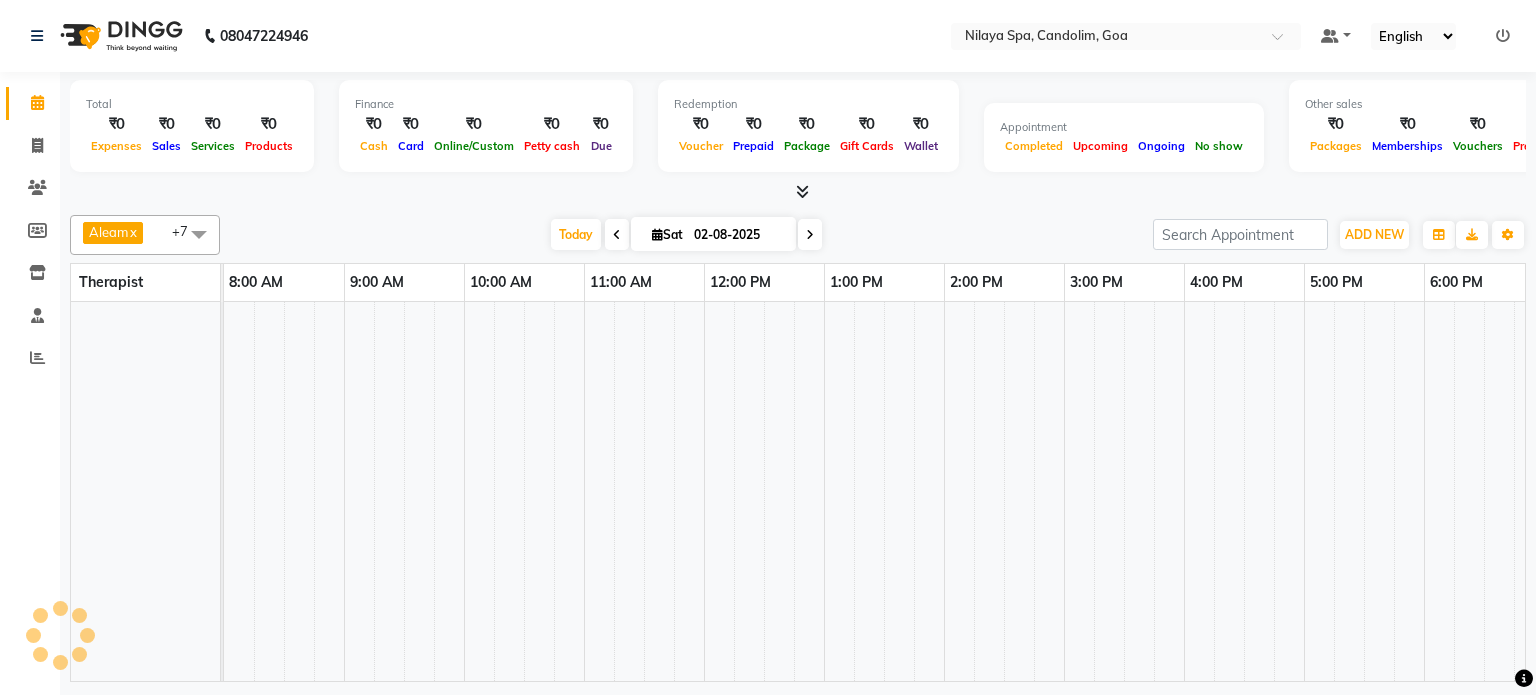 scroll, scrollTop: 0, scrollLeft: 0, axis: both 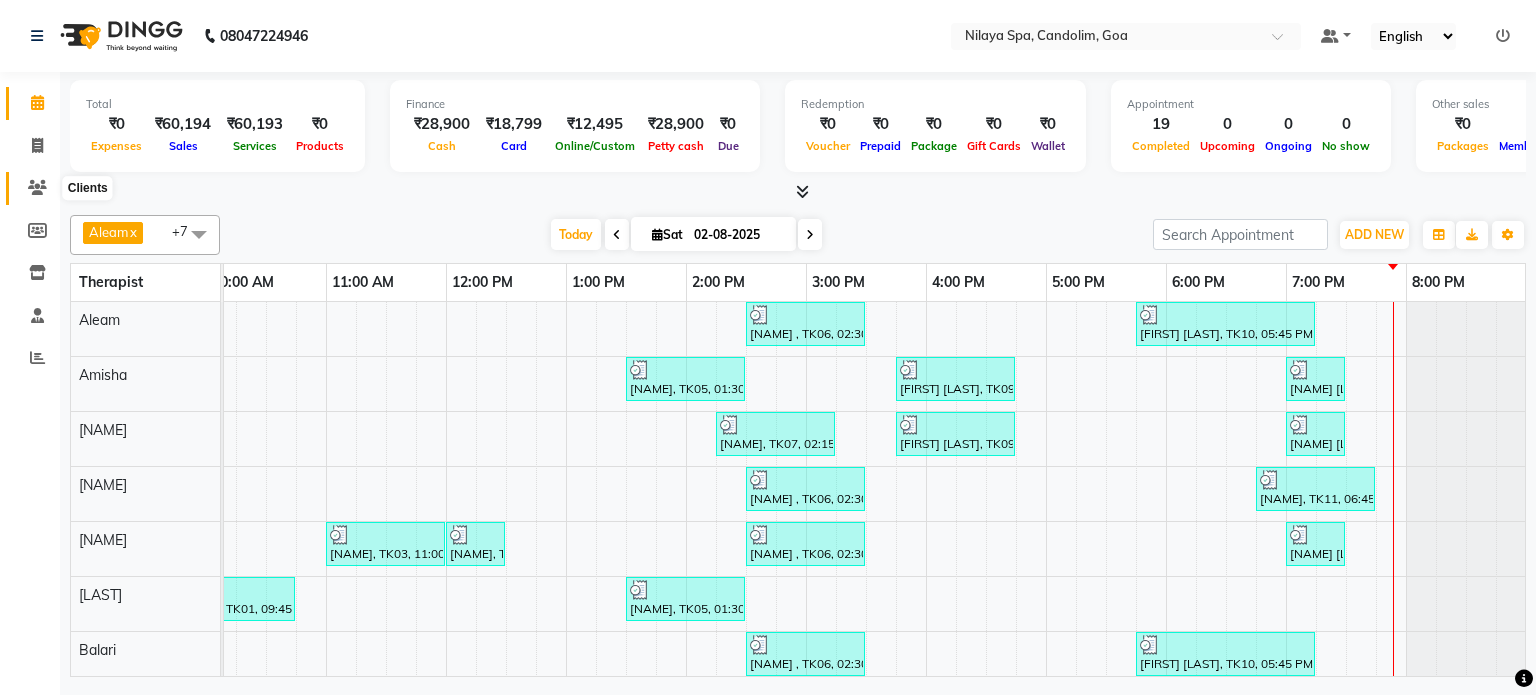 click 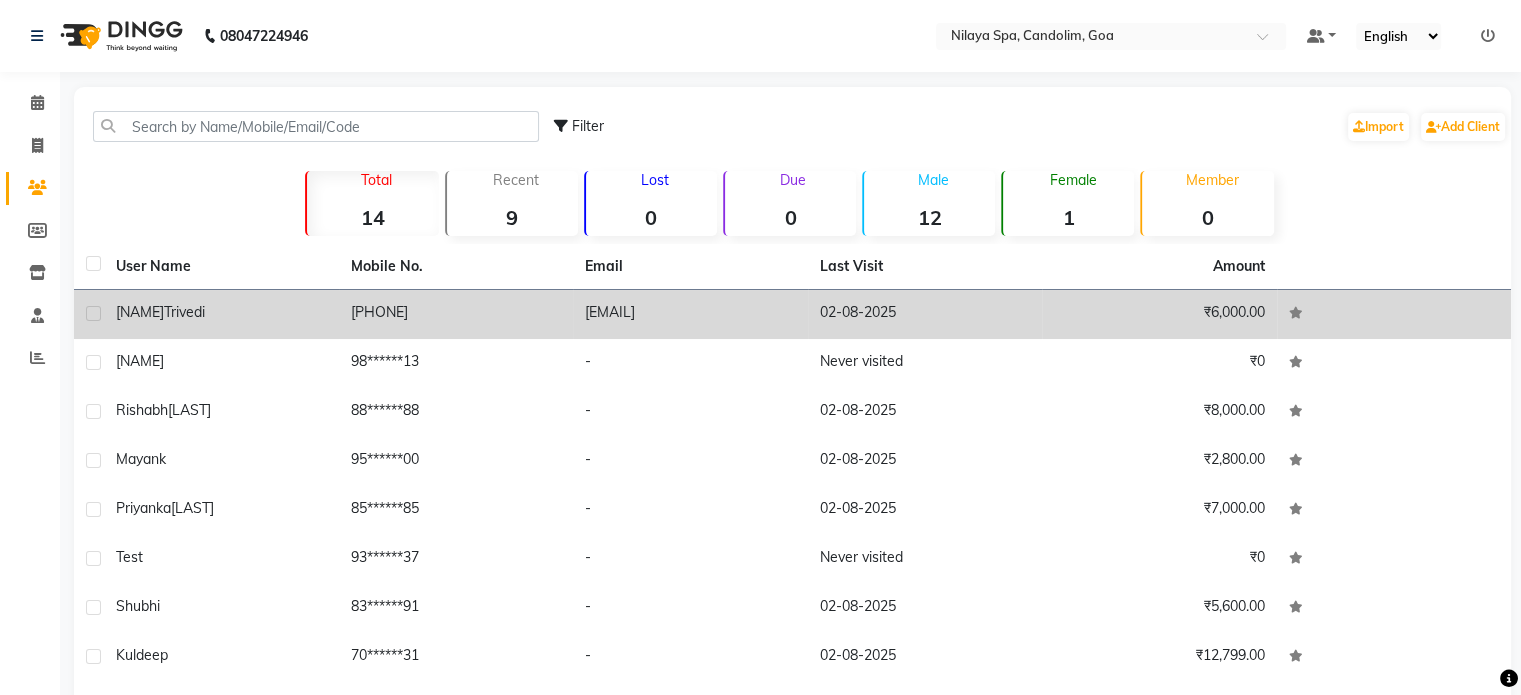 click on "[NAME]" 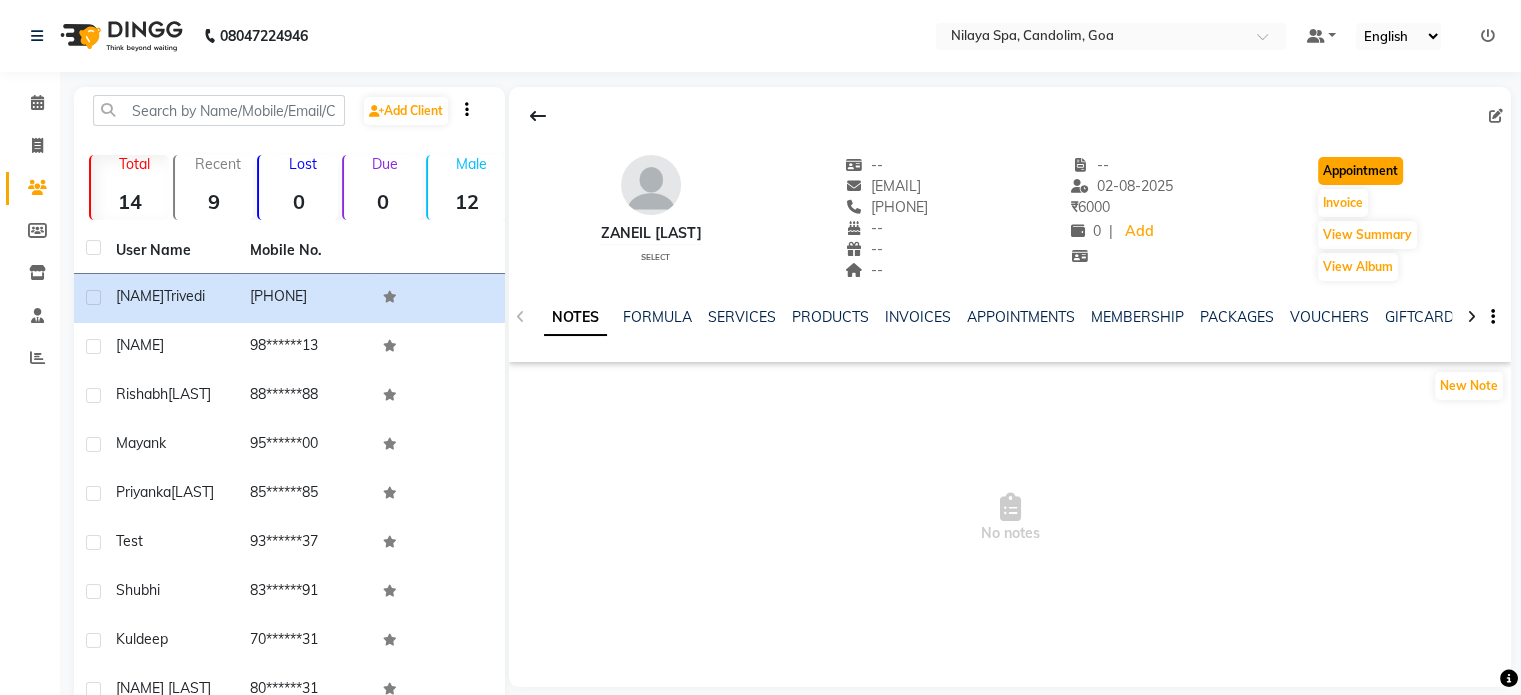 click on "Appointment" 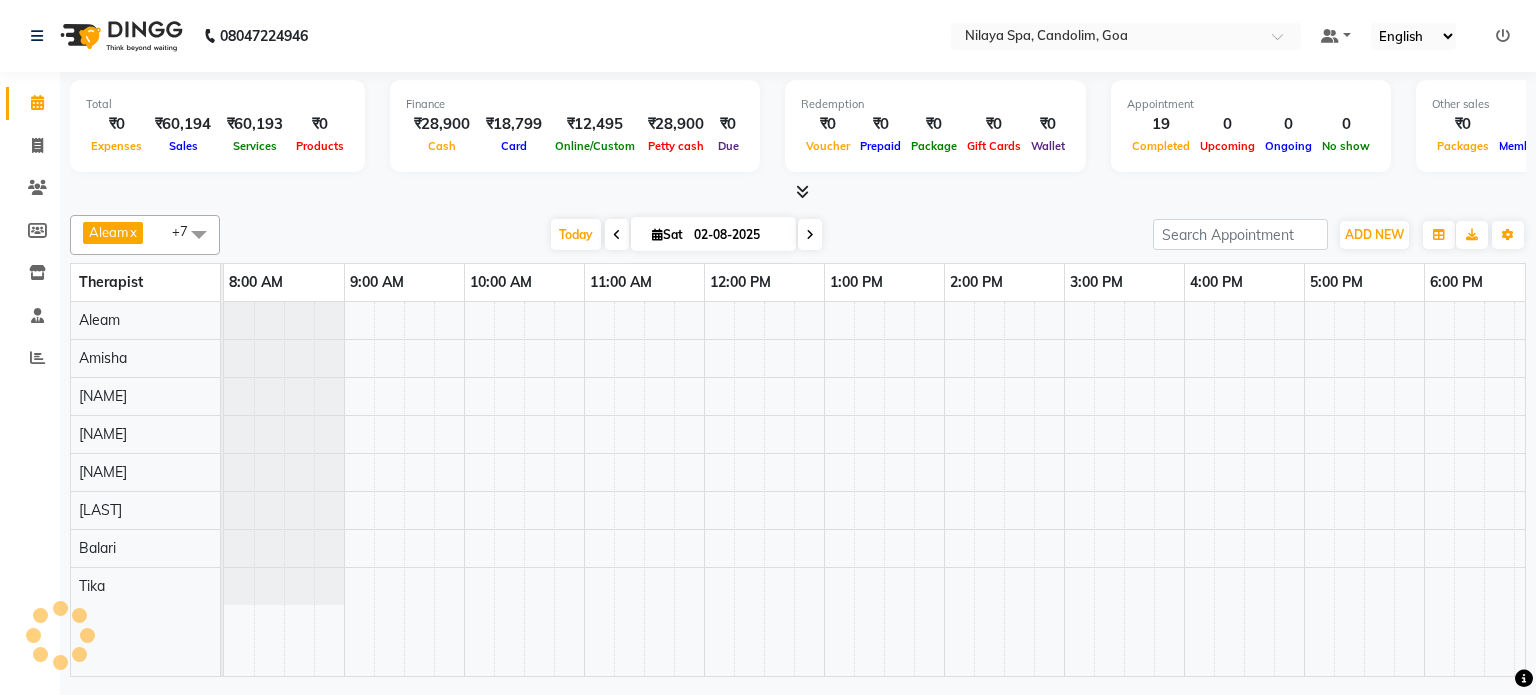 scroll, scrollTop: 0, scrollLeft: 138, axis: horizontal 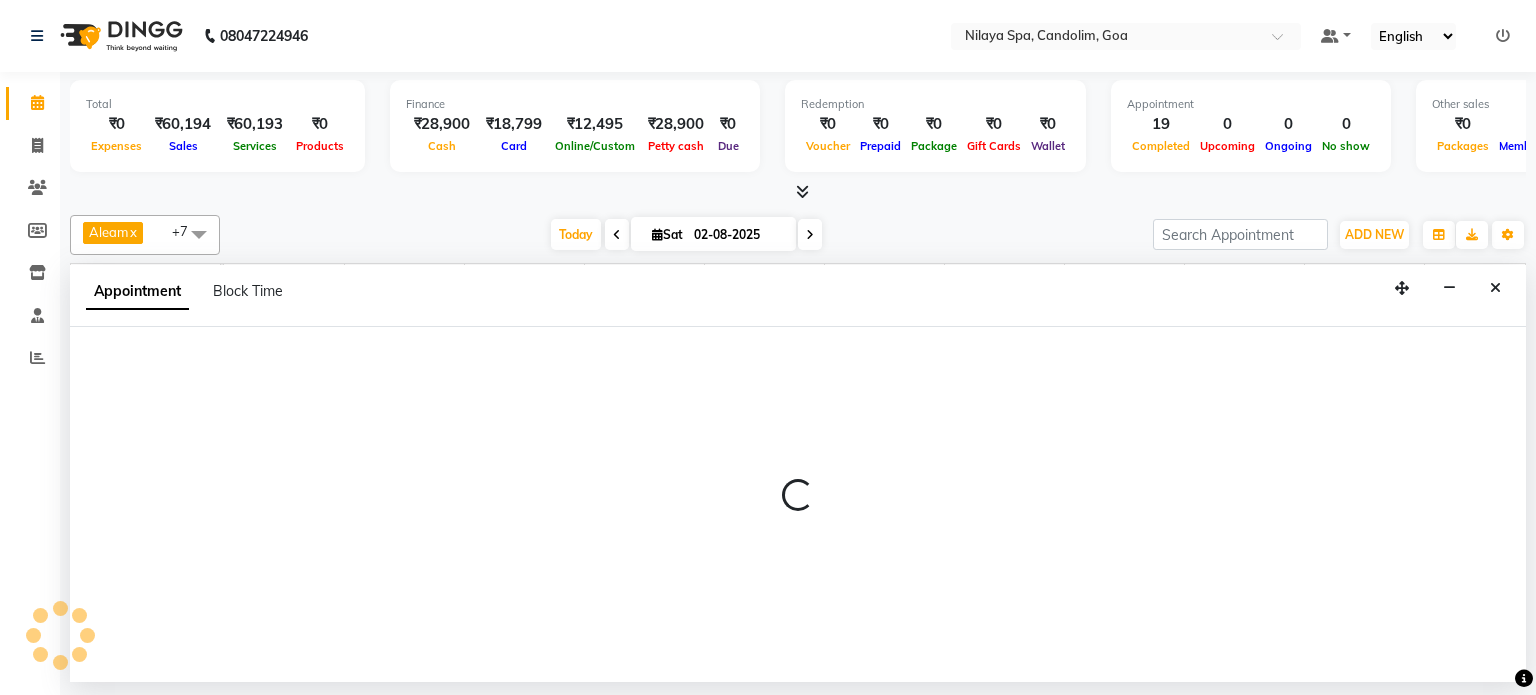 select on "540" 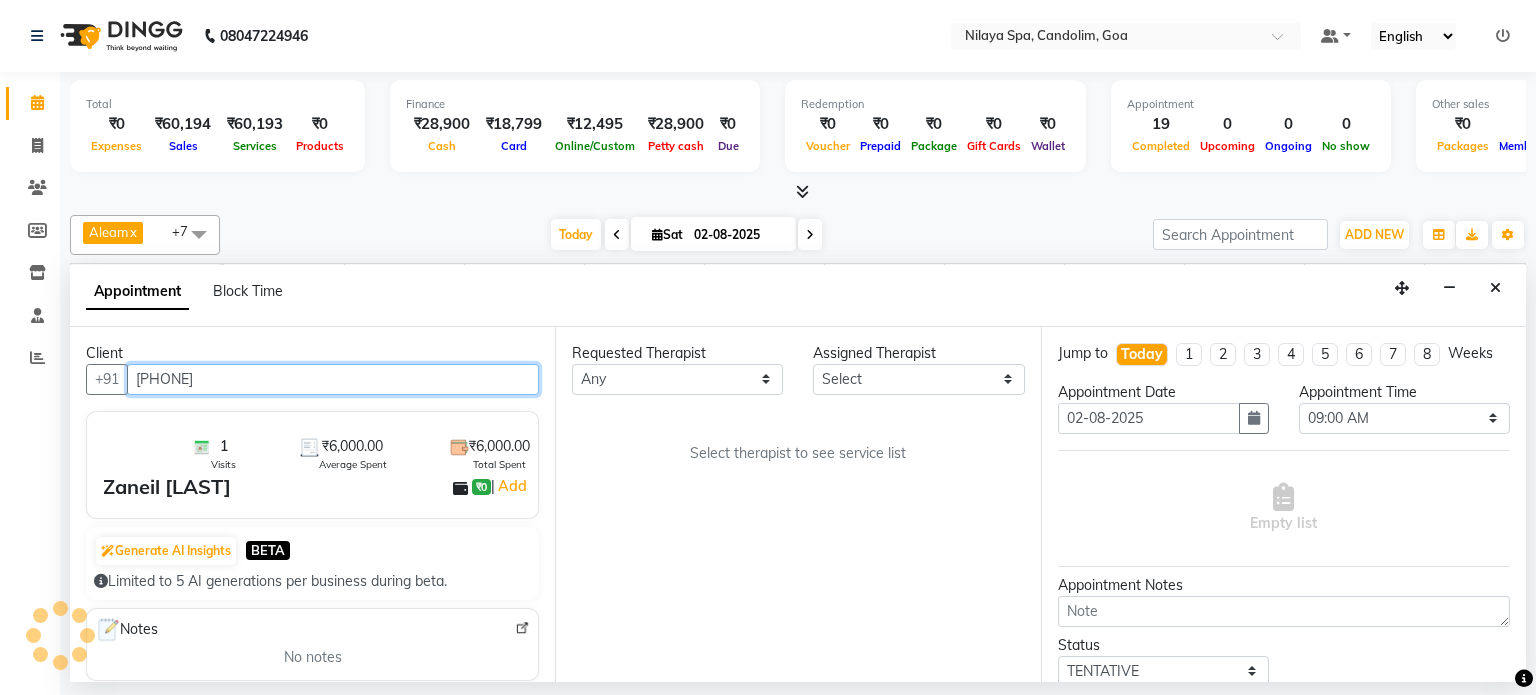 scroll, scrollTop: 0, scrollLeft: 258, axis: horizontal 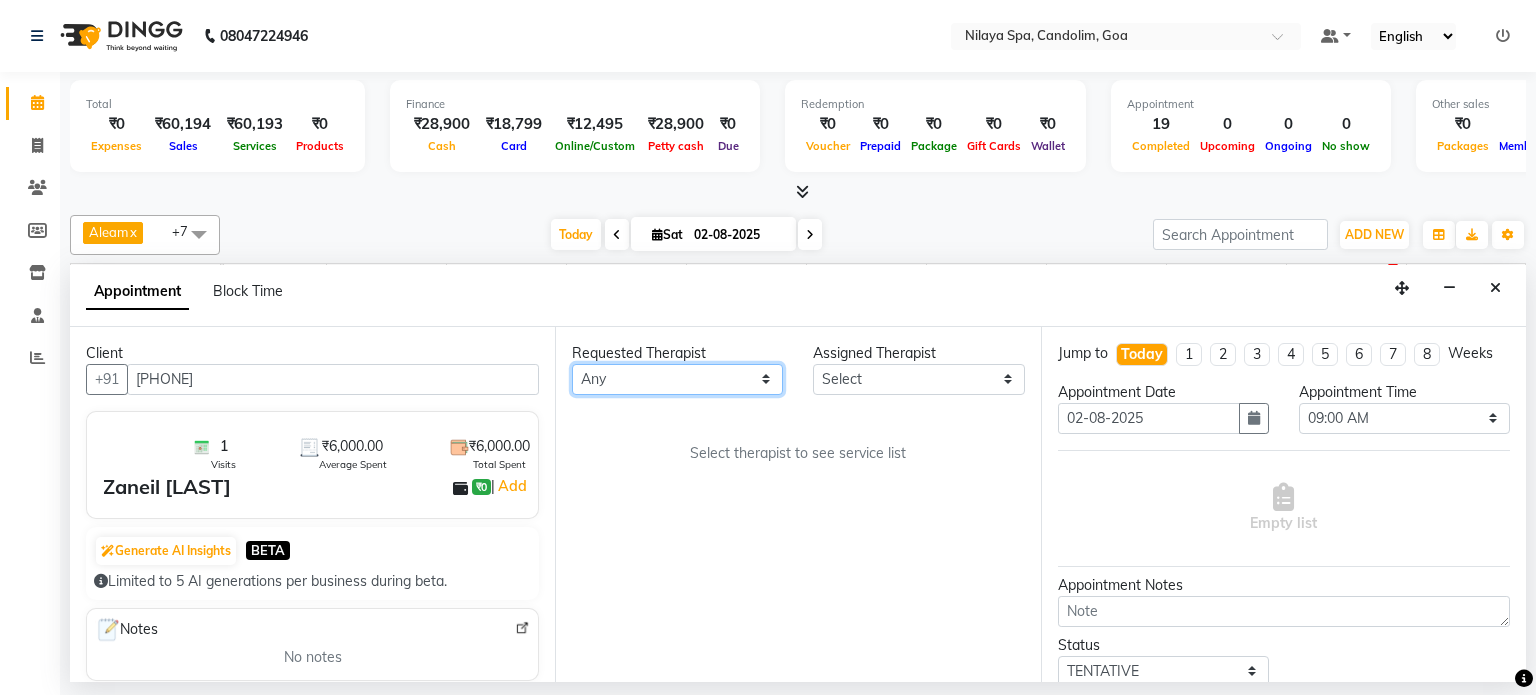 click on "Any [FIRST] [LAST] [LAST]  [FIRST] [LAST] [LAST]    [FIRST]    [LAST]   [LAST]   [LAST]" at bounding box center (677, 379) 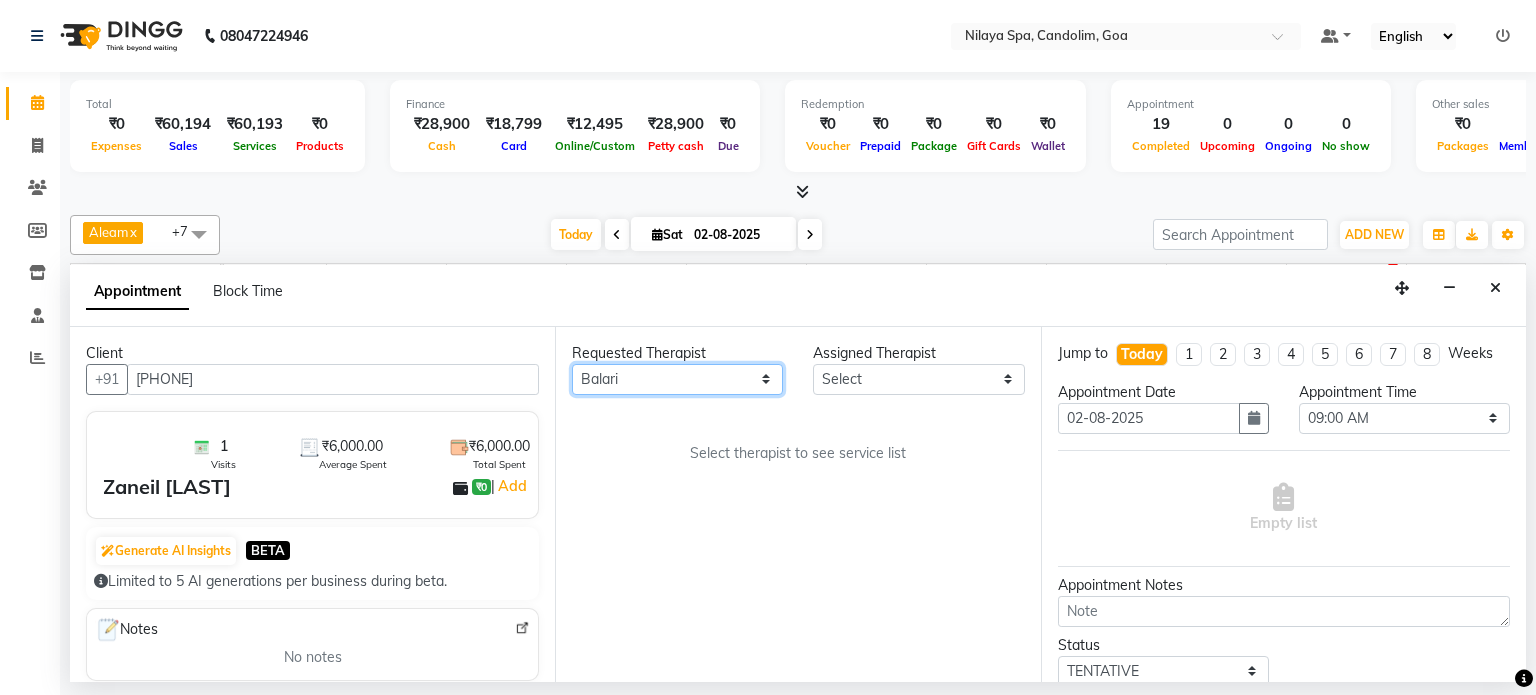 click on "Any [FIRST] [LAST] [LAST]  [FIRST] [LAST] [LAST]    [FIRST]    [LAST]   [LAST]   [LAST]" at bounding box center (677, 379) 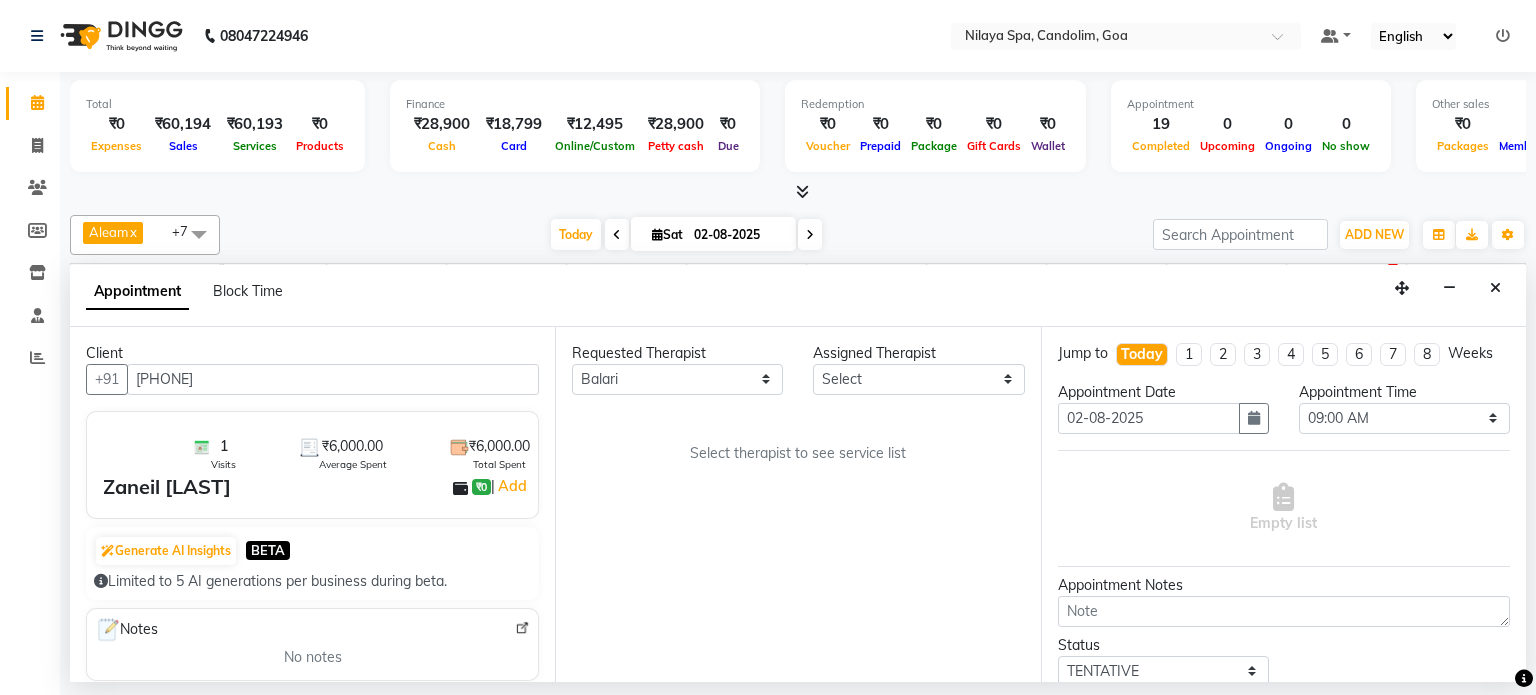 select on "87840" 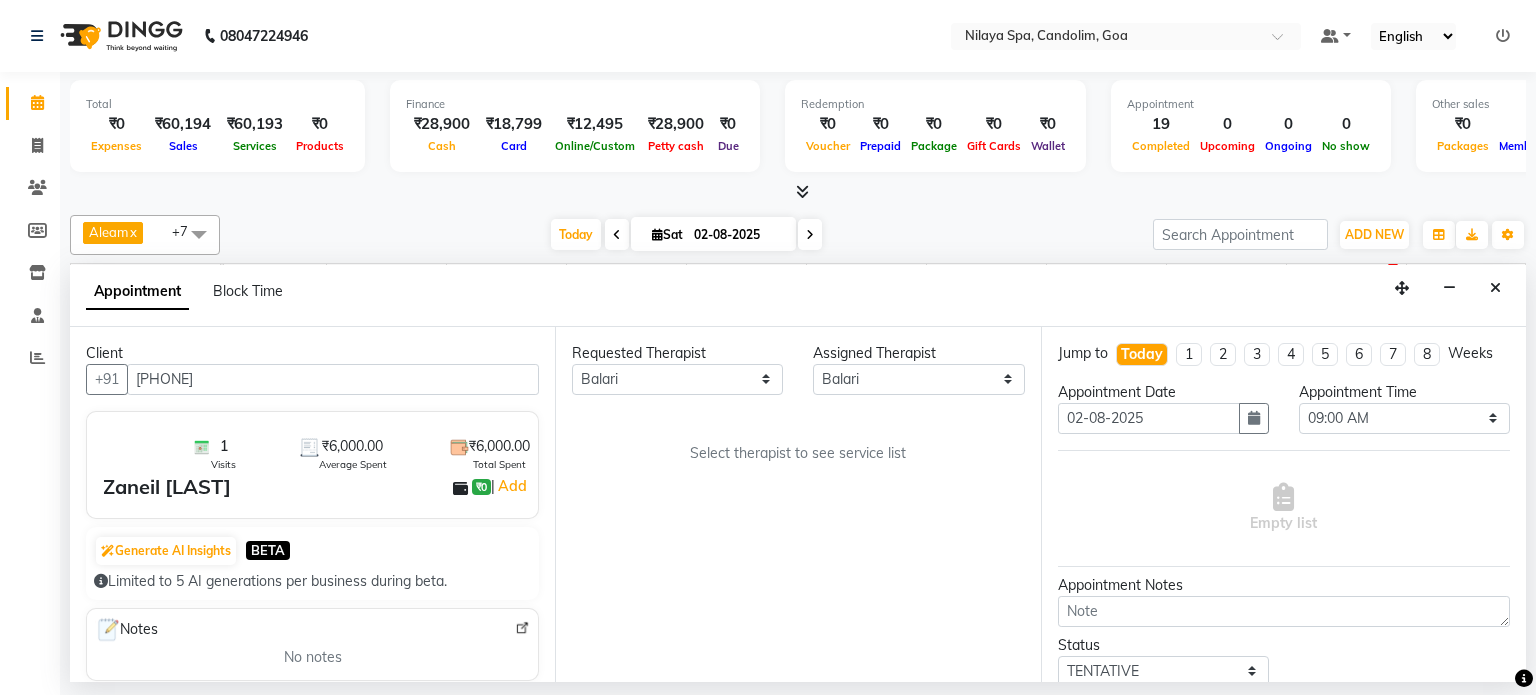 click on "Requested Therapist Any [NAME] [NAME] [NAME]  [NAME] [NAME] [NAME]    [NAME]  [NAME] [NAME] Select Assigned Therapist Select [NAME] [NAME] [NAME]  [NAME] [NAME] [NAME]    [NAME]  [NAME] [NAME] Select therapist to see service list" at bounding box center [797, 504] 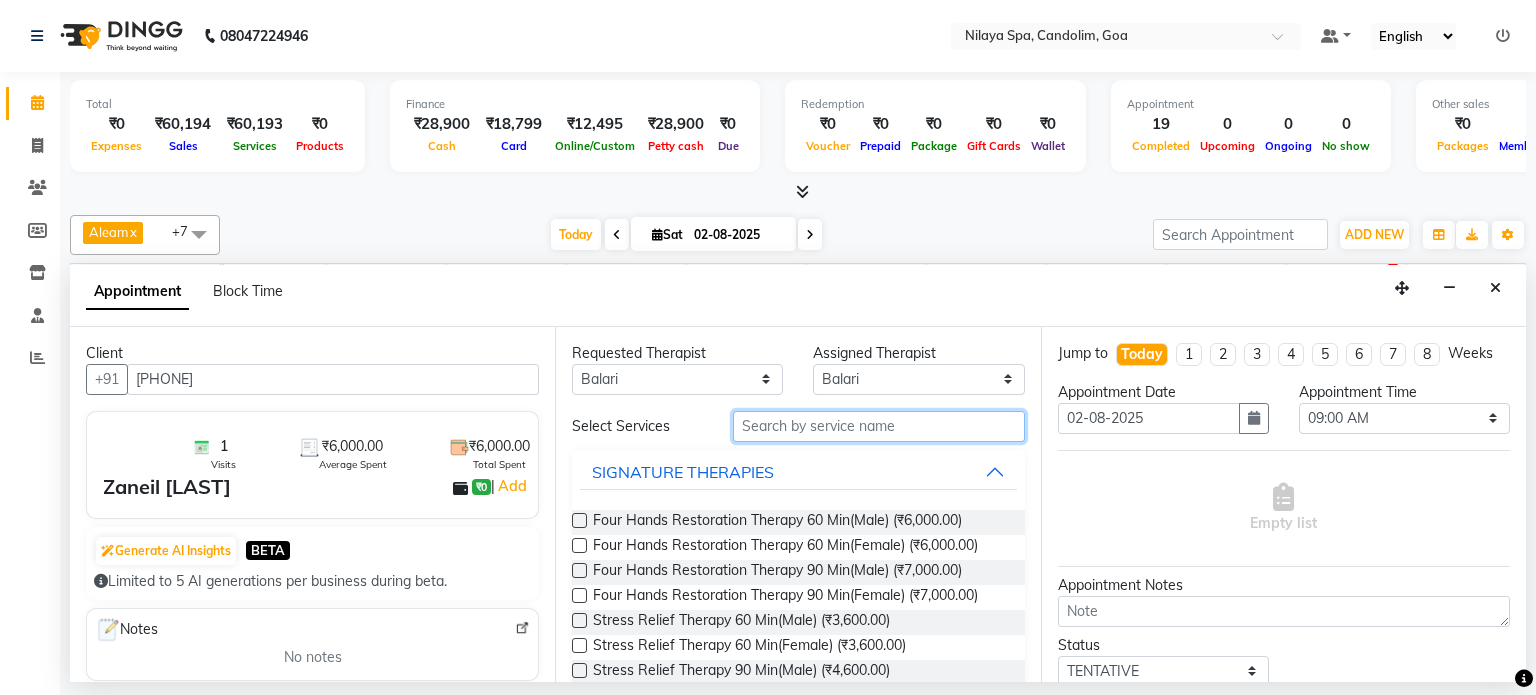 click at bounding box center (879, 426) 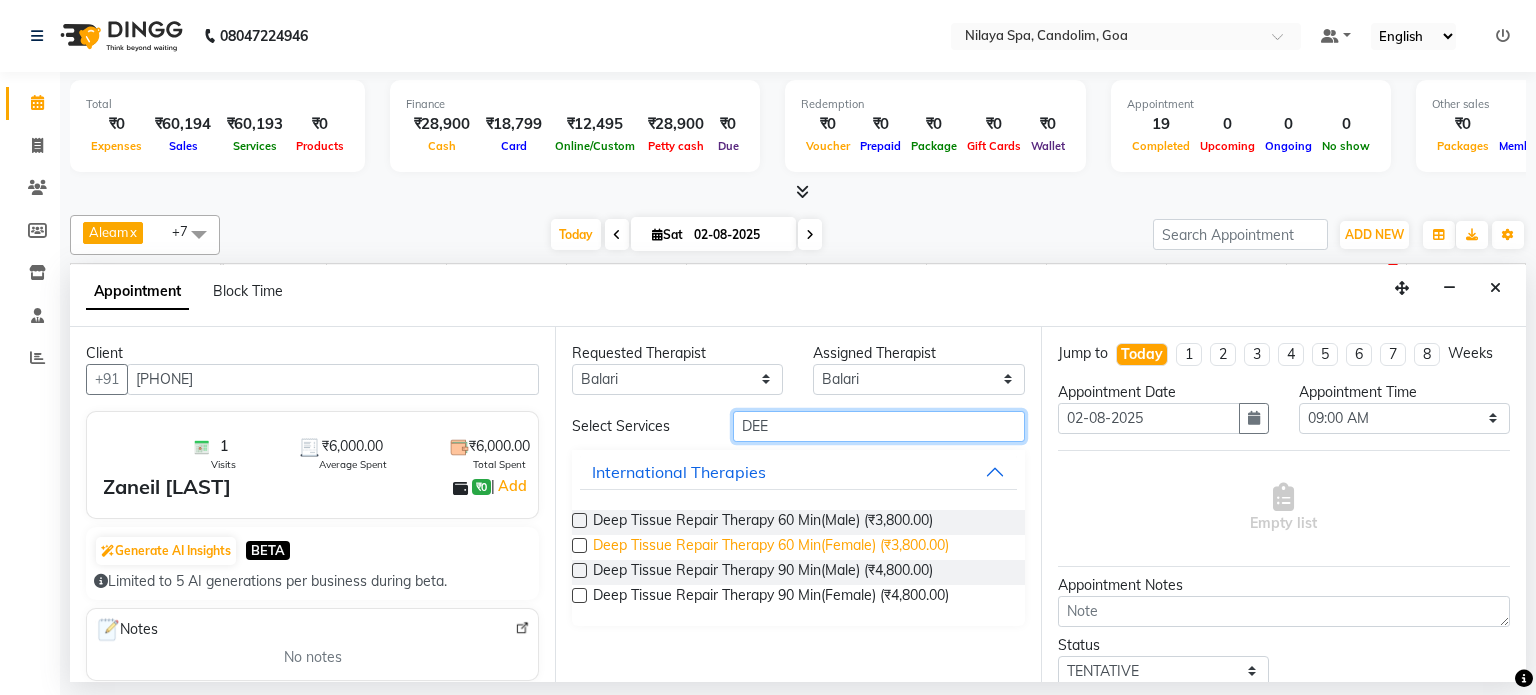 type on "DEE" 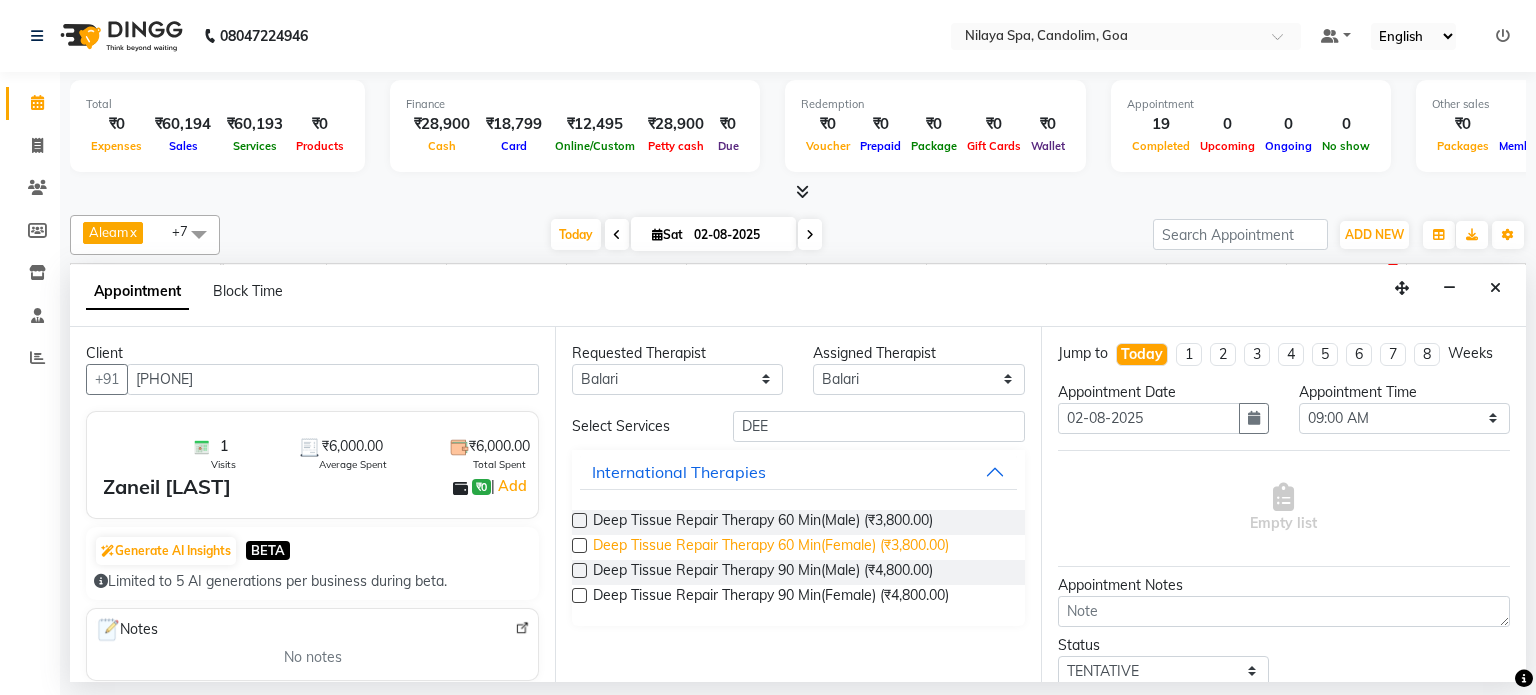 click on "Deep Tissue Repair Therapy 60 Min(Female) (₹3,800.00)" at bounding box center (771, 547) 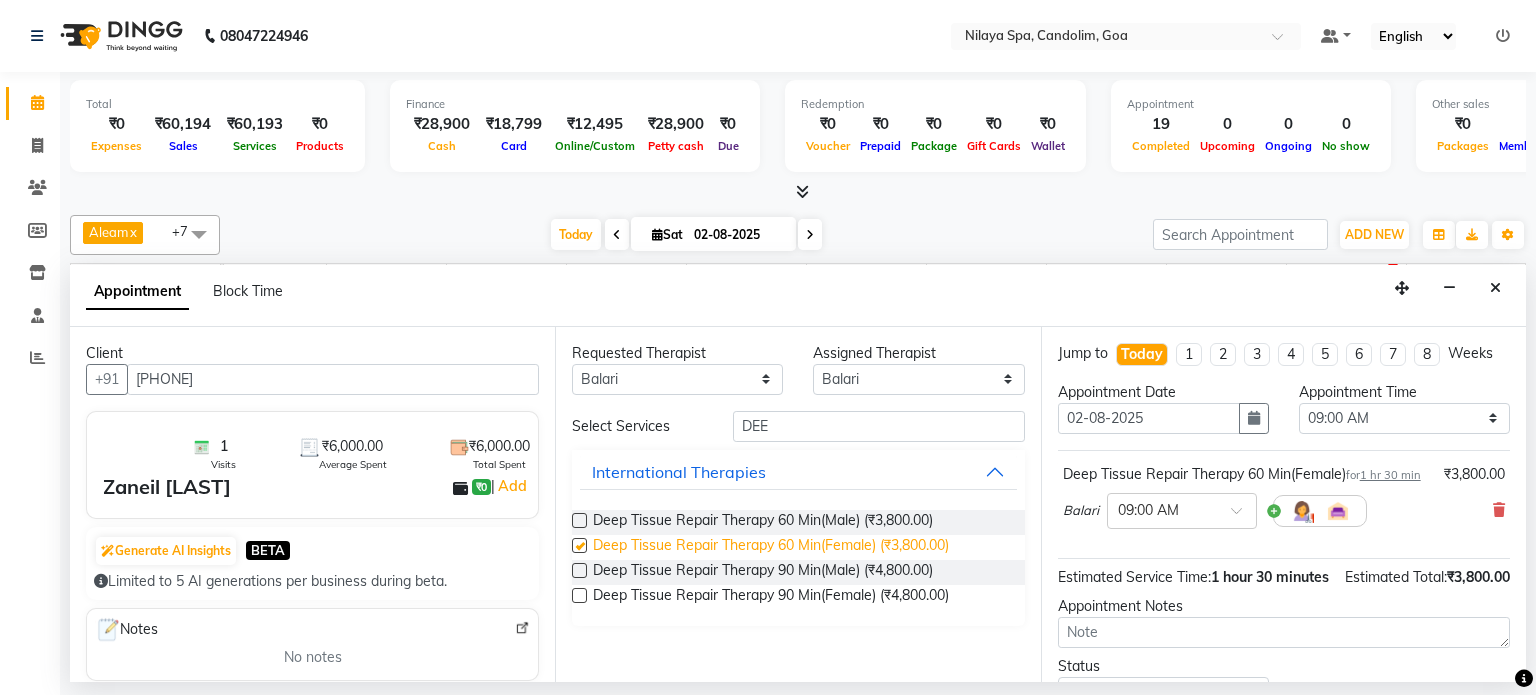 checkbox on "false" 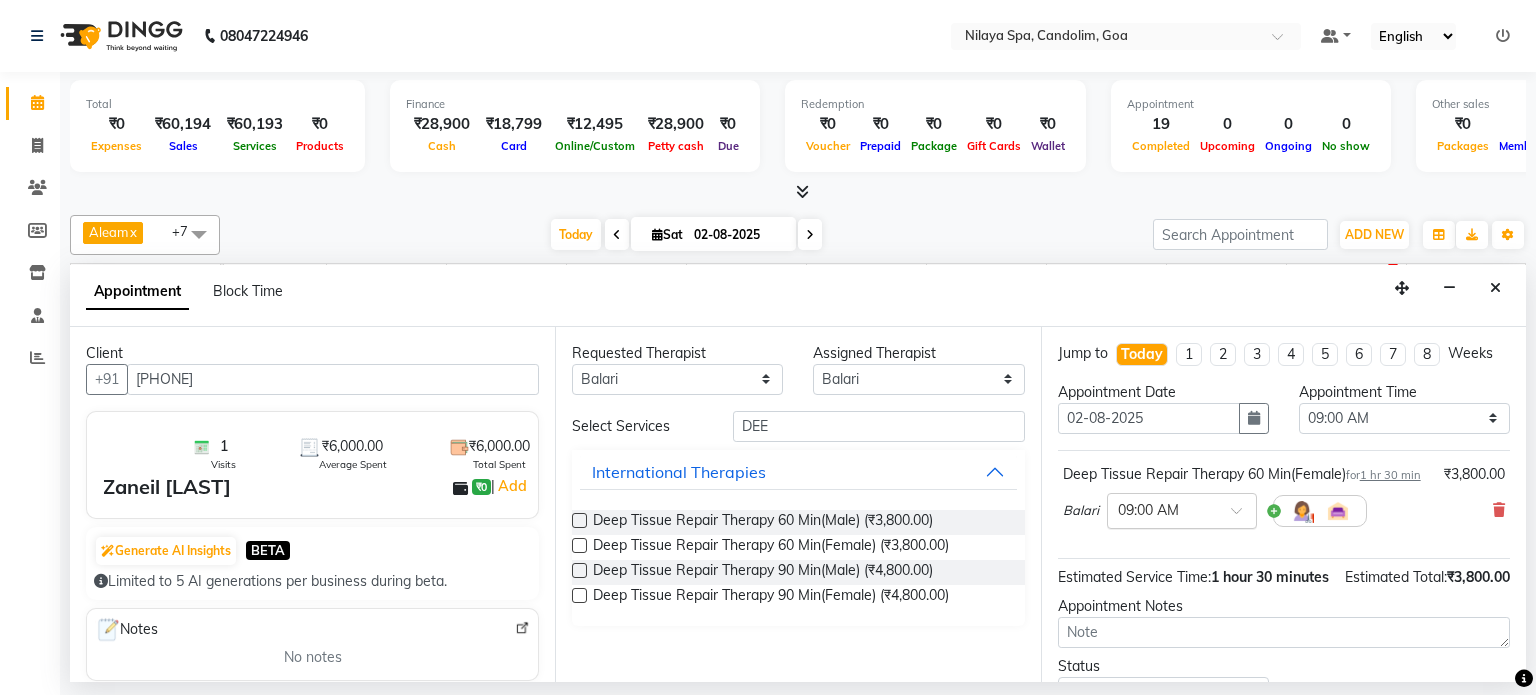 click at bounding box center [1243, 516] 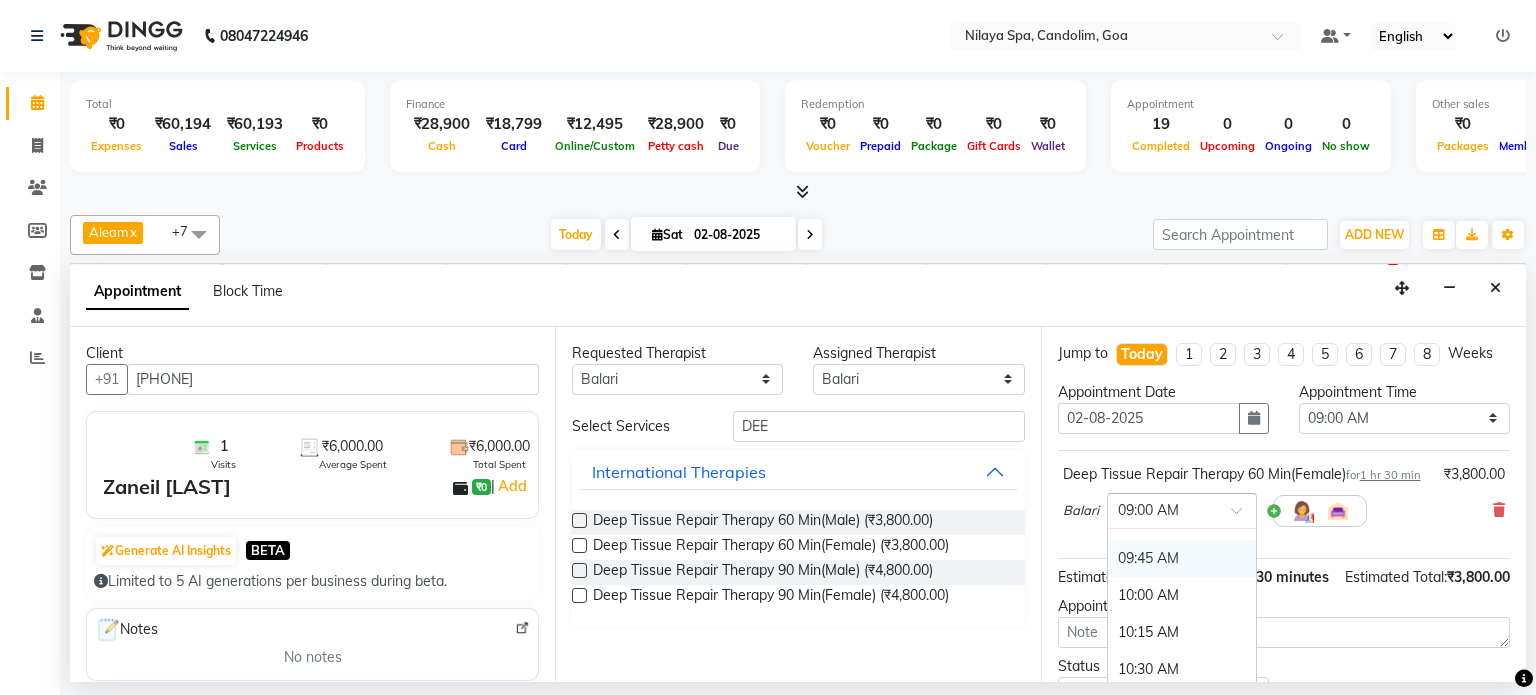 scroll, scrollTop: 0, scrollLeft: 0, axis: both 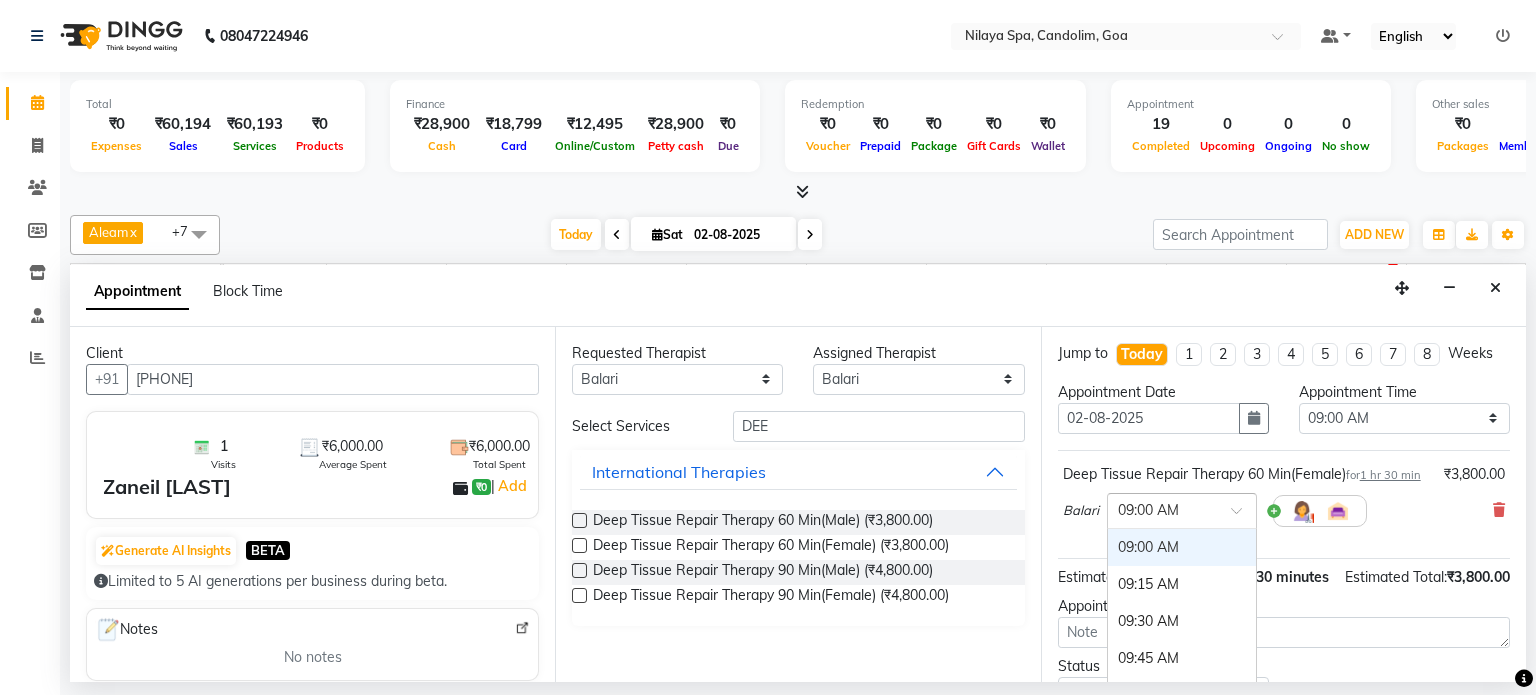 click at bounding box center [1243, 516] 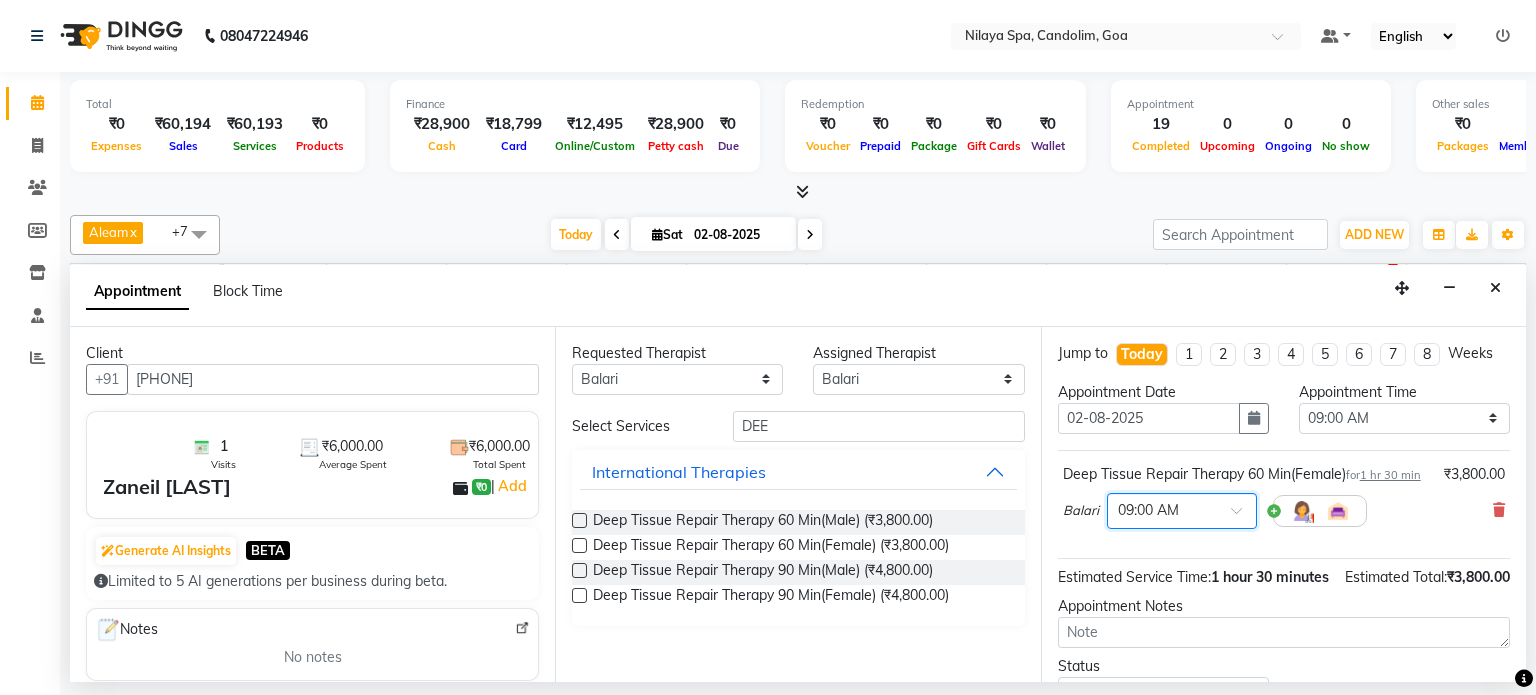 click at bounding box center [1243, 516] 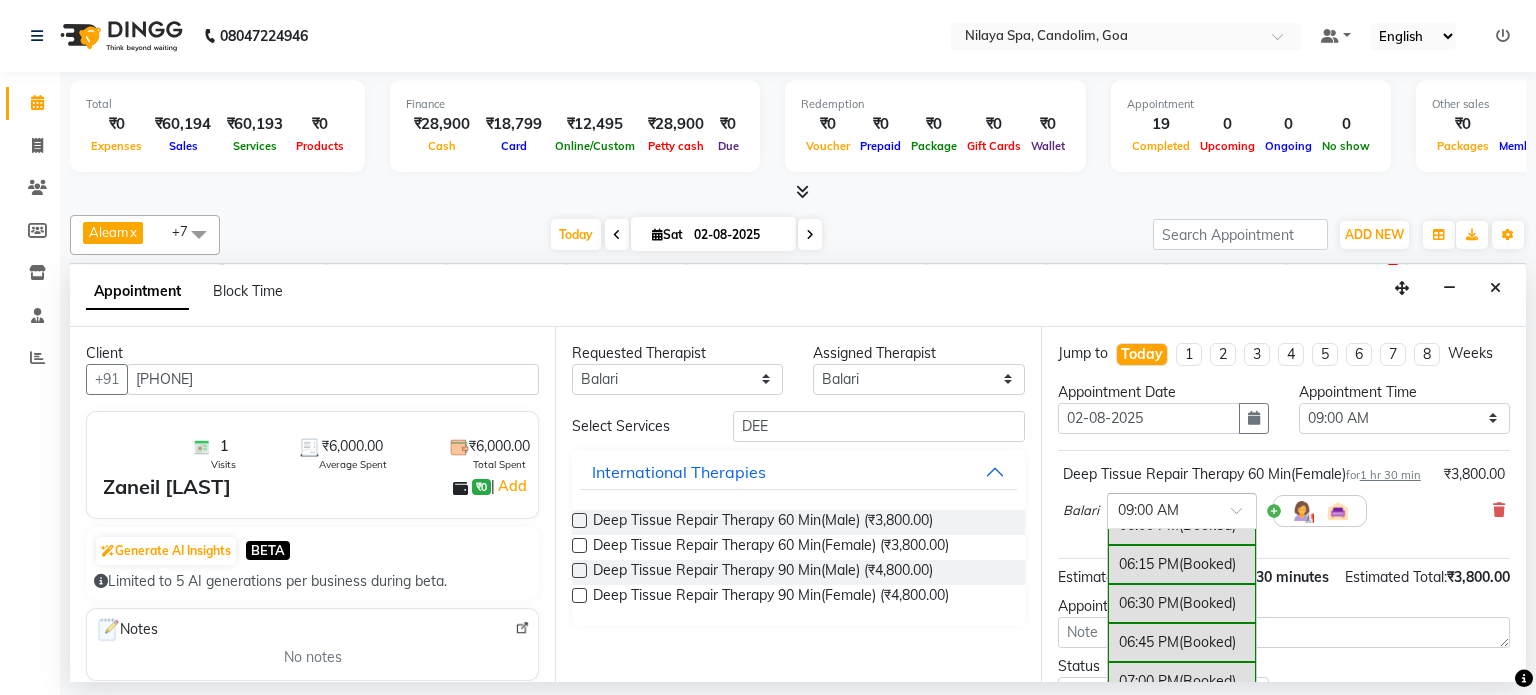 scroll, scrollTop: 1442, scrollLeft: 0, axis: vertical 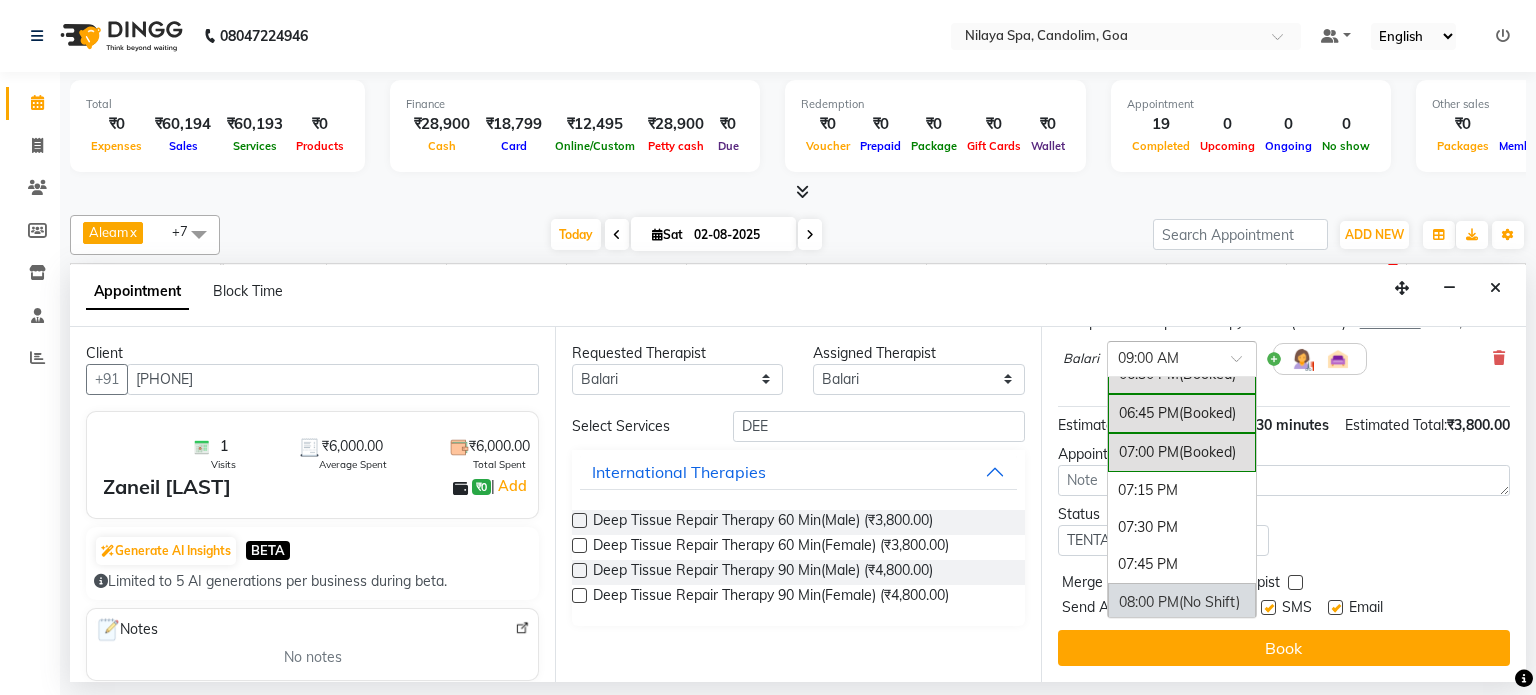 click on "08:00 PM   (No Shift)" at bounding box center (1182, 602) 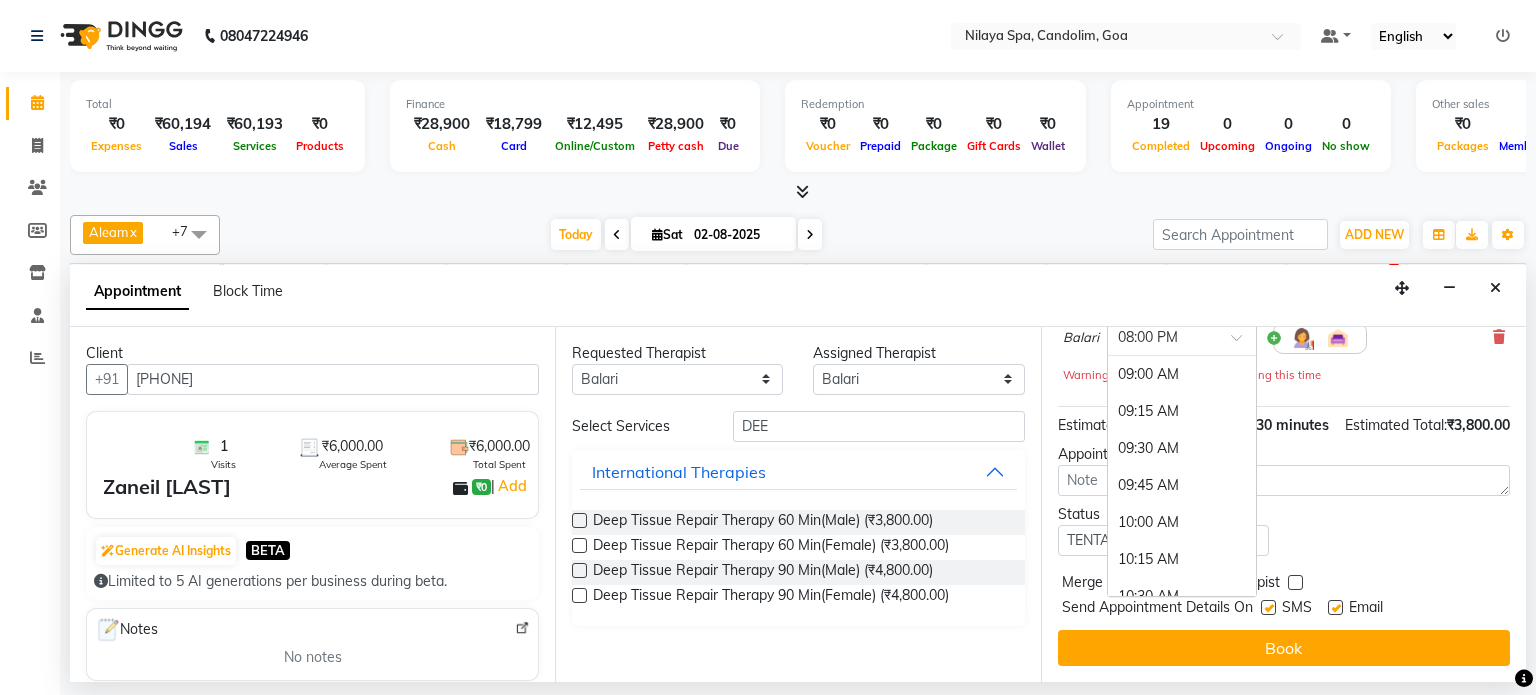 click at bounding box center [1243, 343] 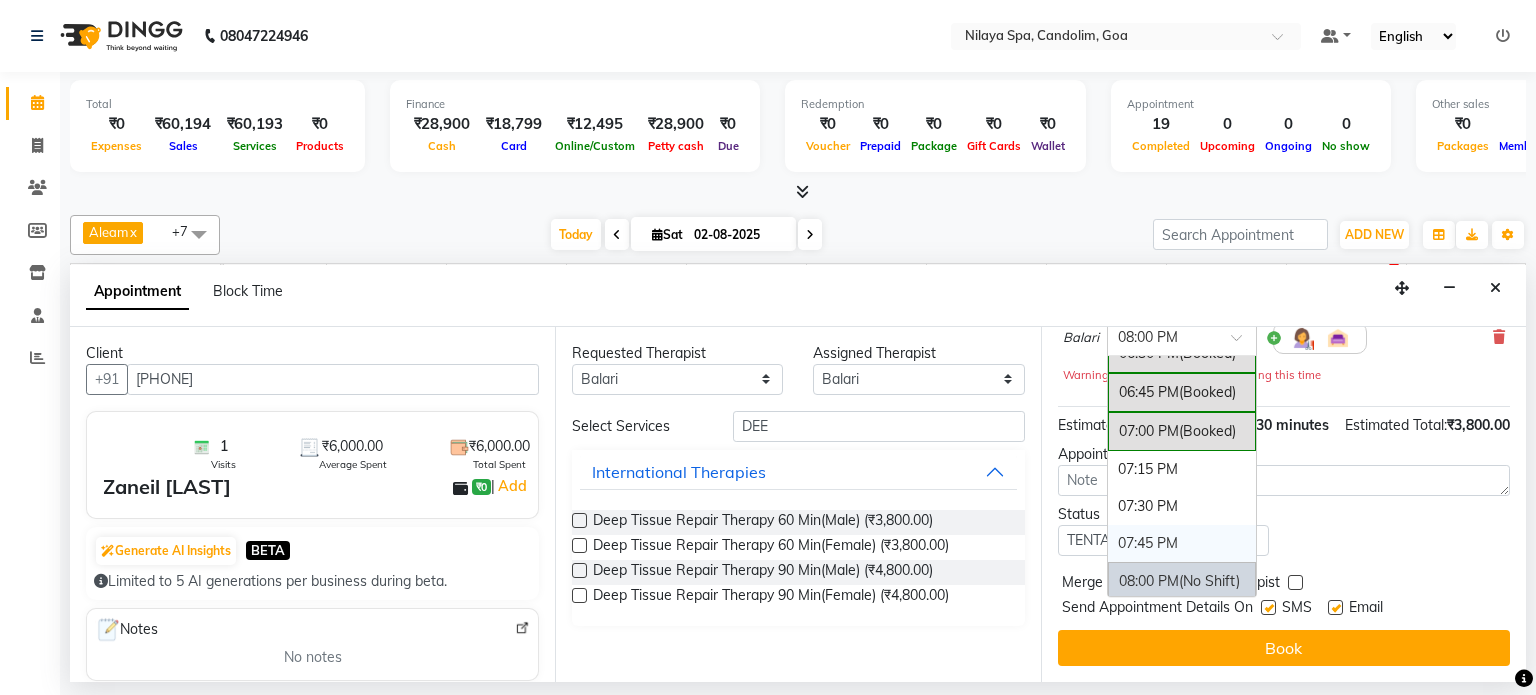 click on "07:45 PM" at bounding box center [1182, 543] 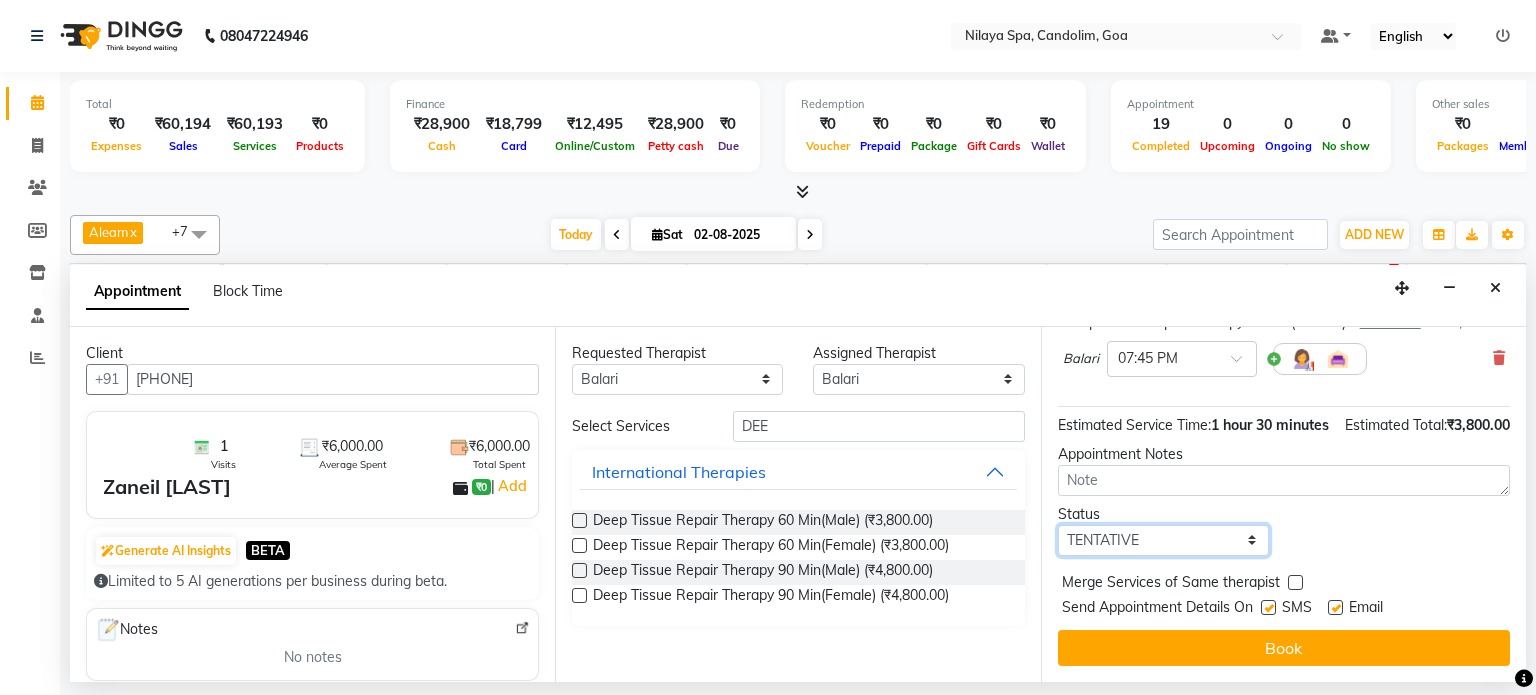 click on "Select TENTATIVE CONFIRM CHECK-IN UPCOMING" at bounding box center (1163, 540) 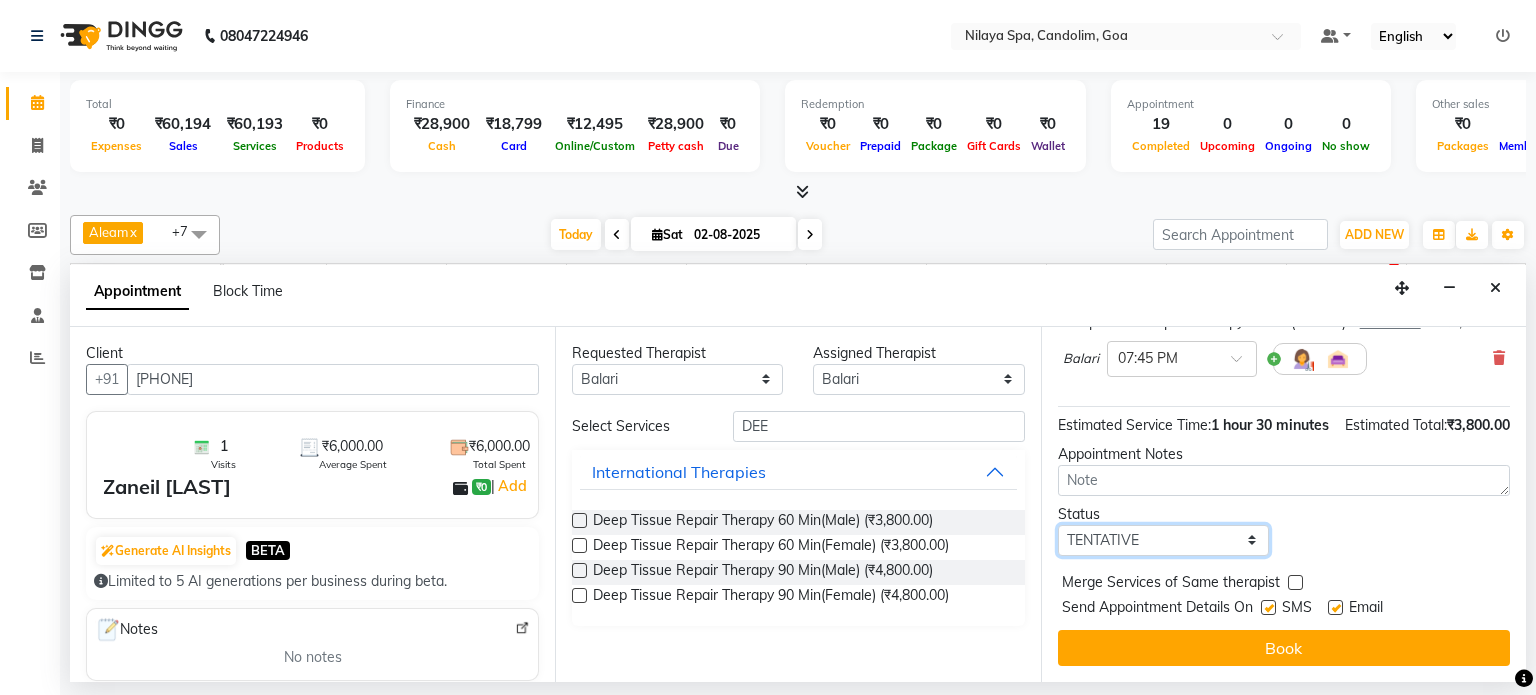 select on "confirm booking" 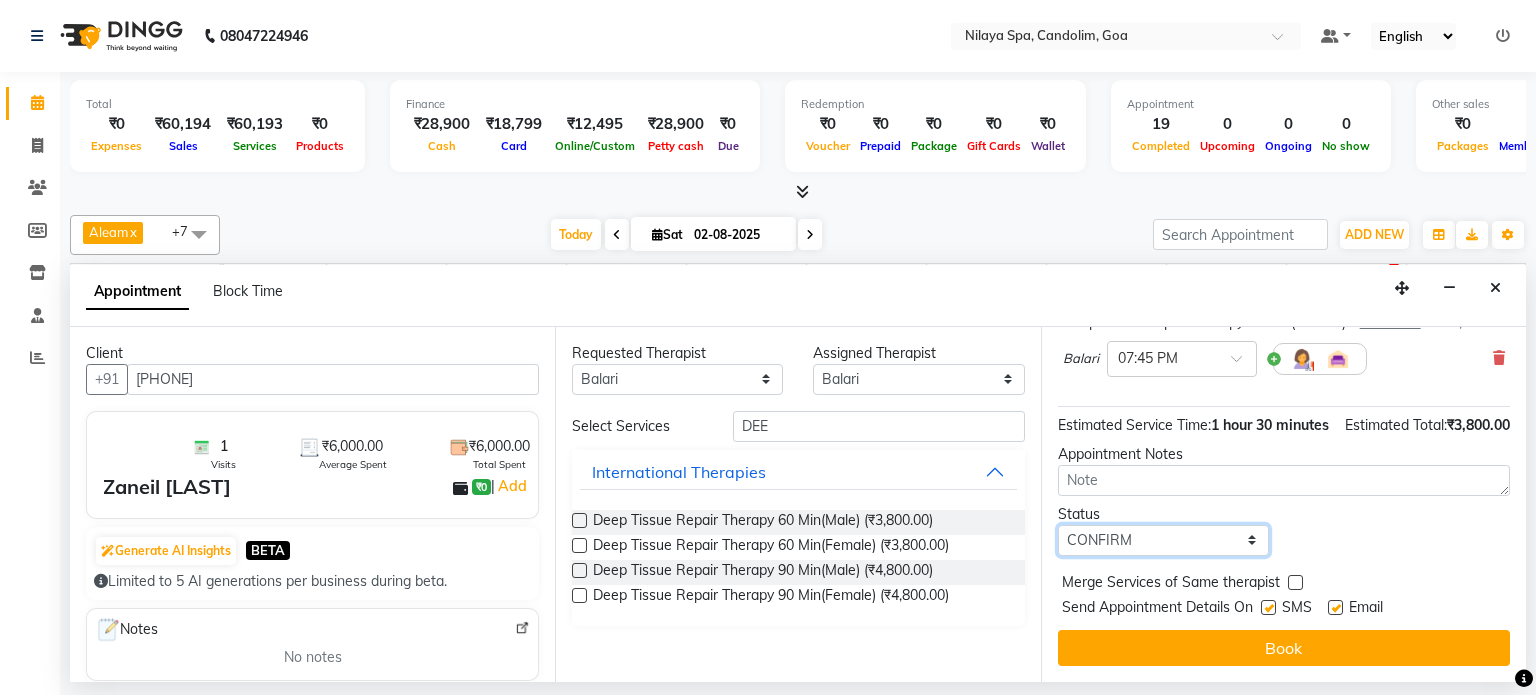 click on "Select TENTATIVE CONFIRM CHECK-IN UPCOMING" at bounding box center (1163, 540) 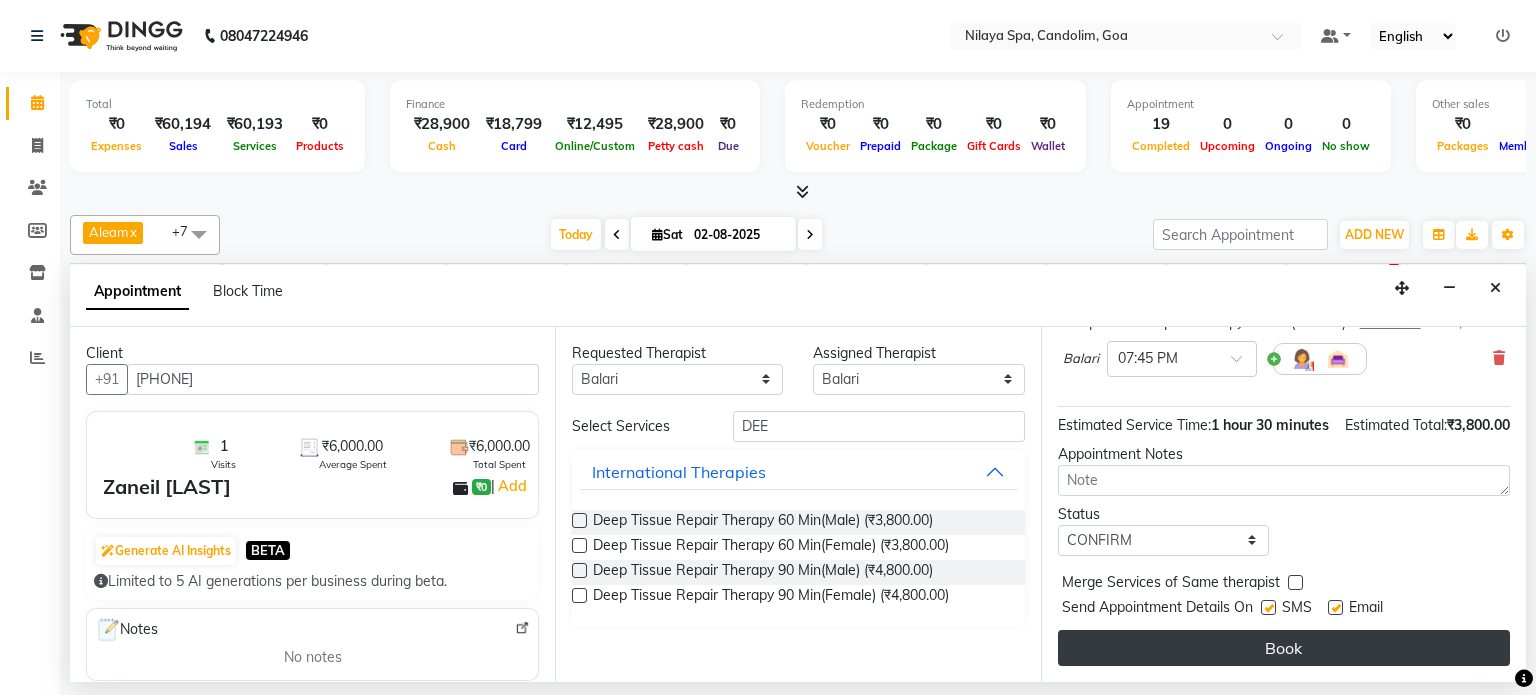 click on "Book" at bounding box center [1284, 648] 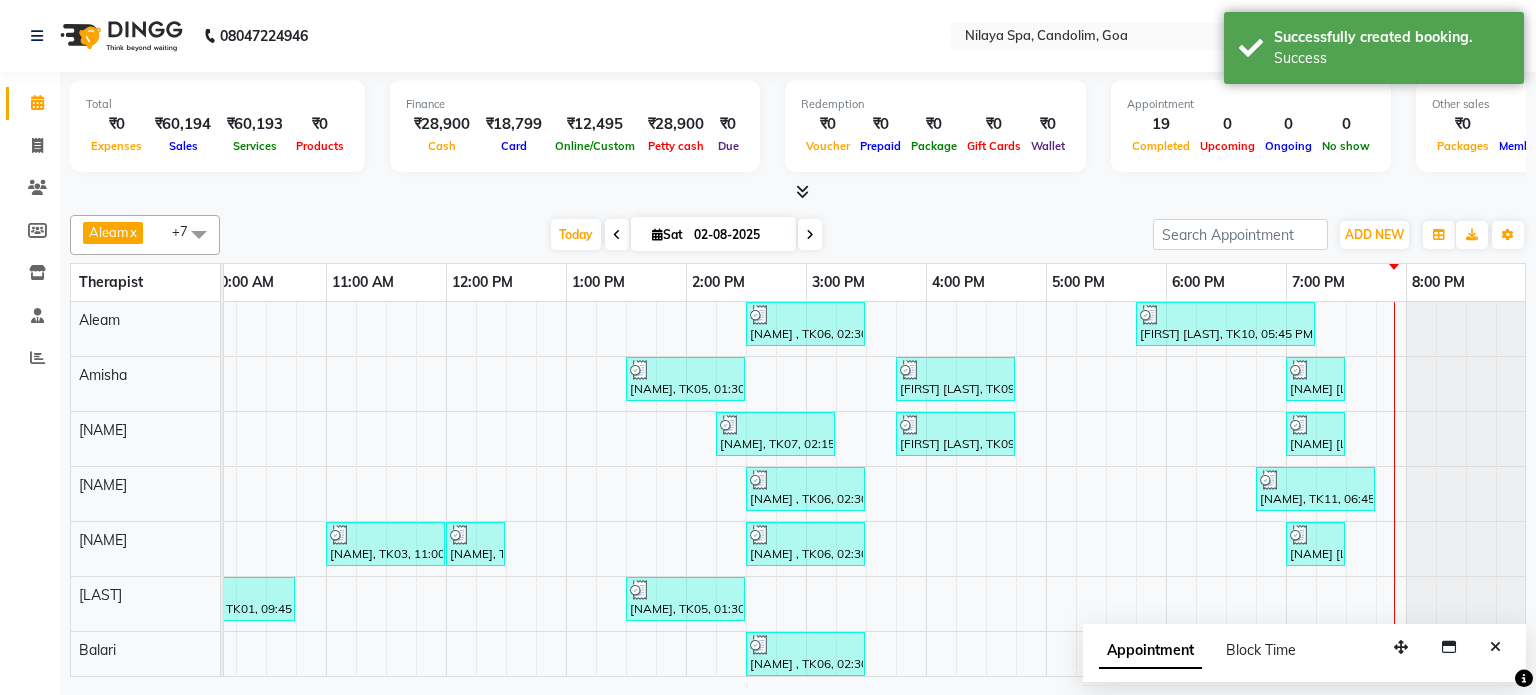 scroll, scrollTop: 78, scrollLeft: 258, axis: both 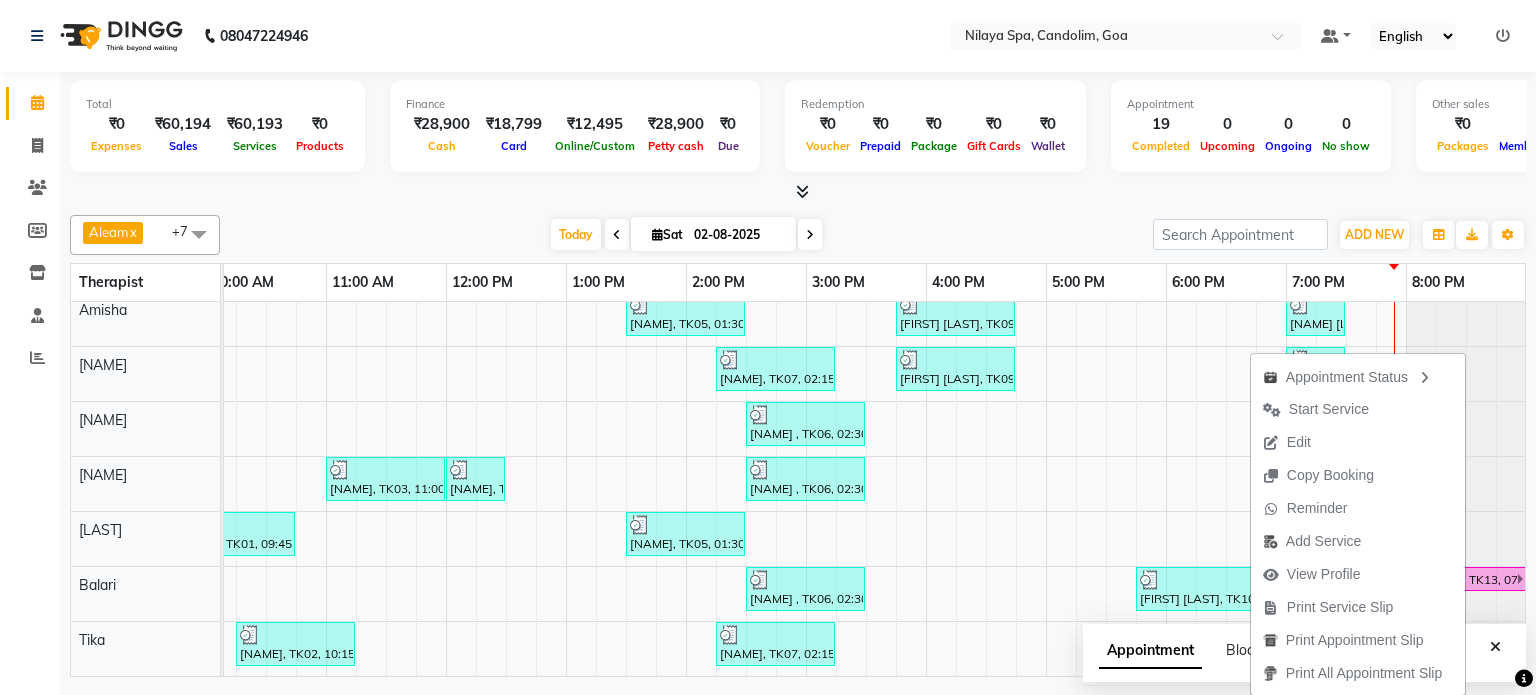 click on "Start Service" at bounding box center (1329, 409) 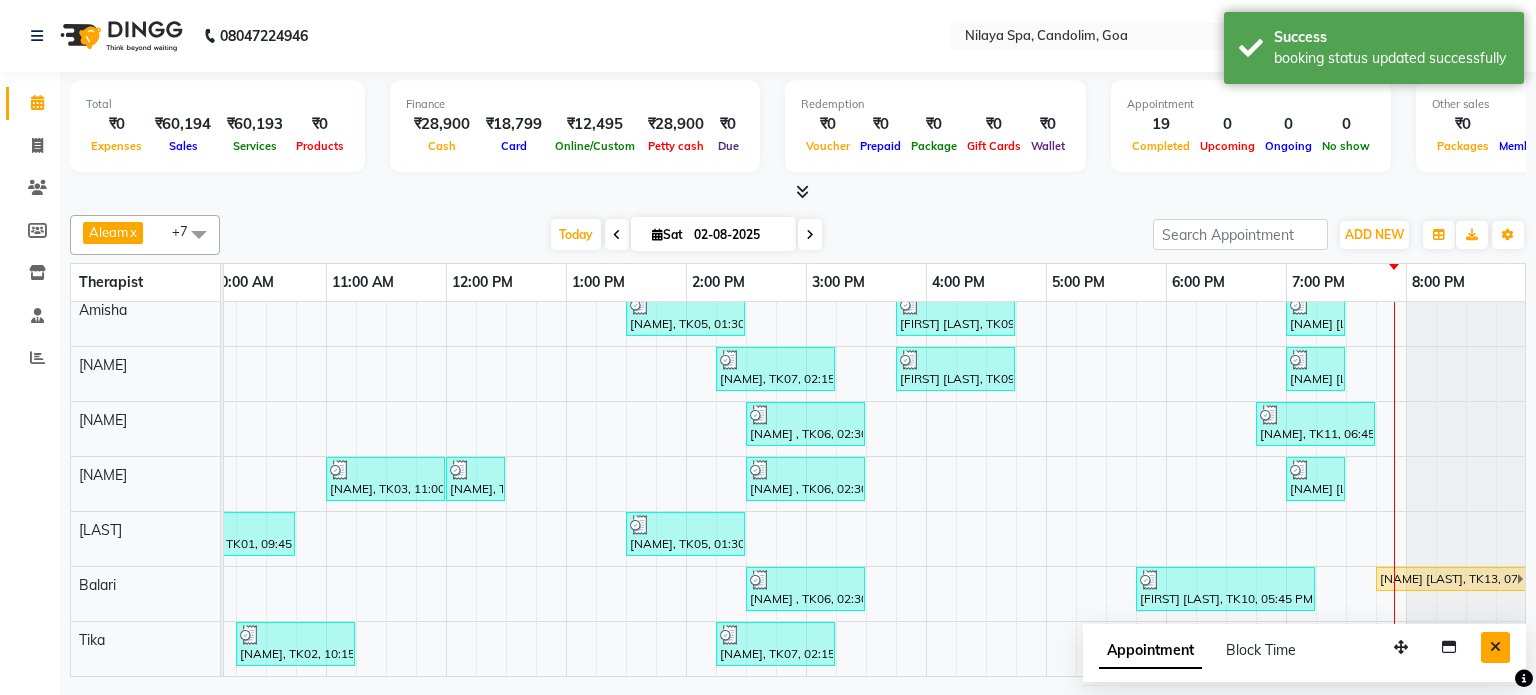 click at bounding box center [1495, 647] 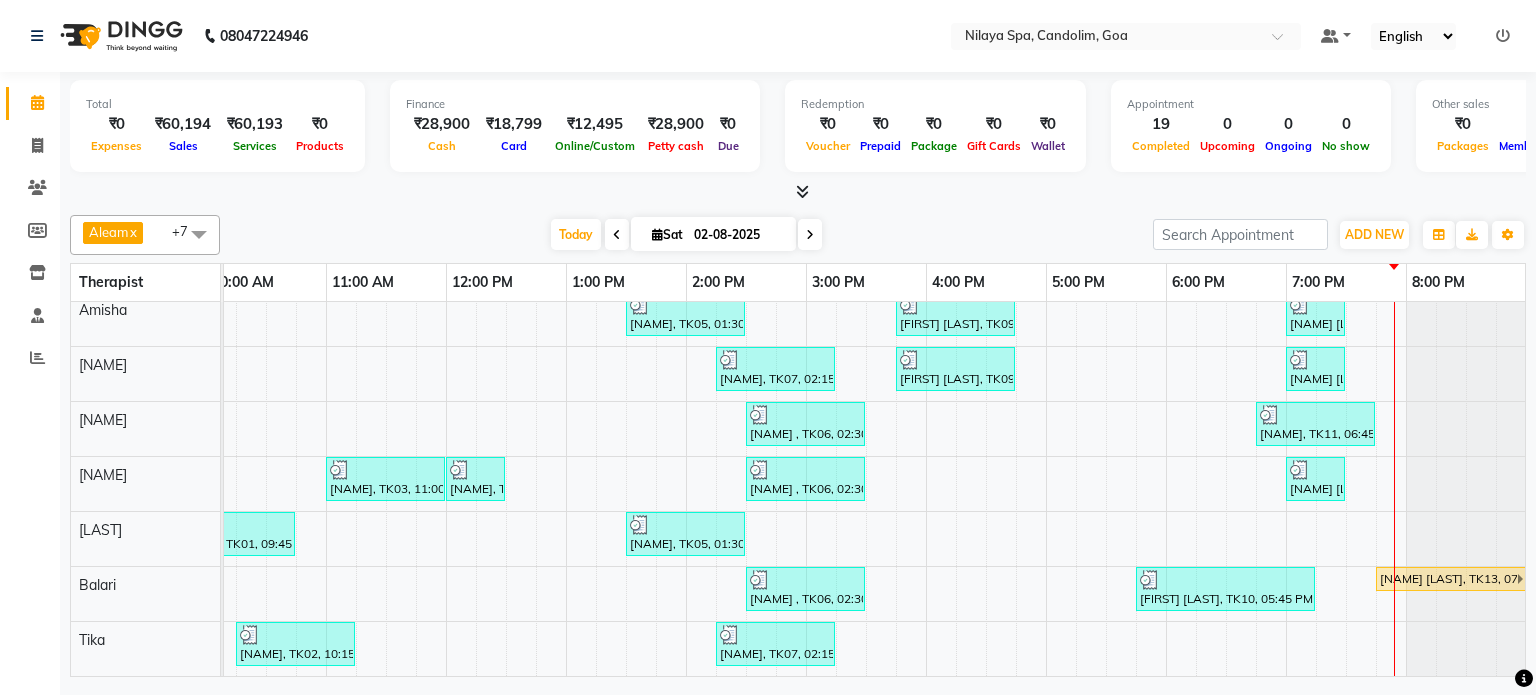 scroll, scrollTop: 78, scrollLeft: 273, axis: both 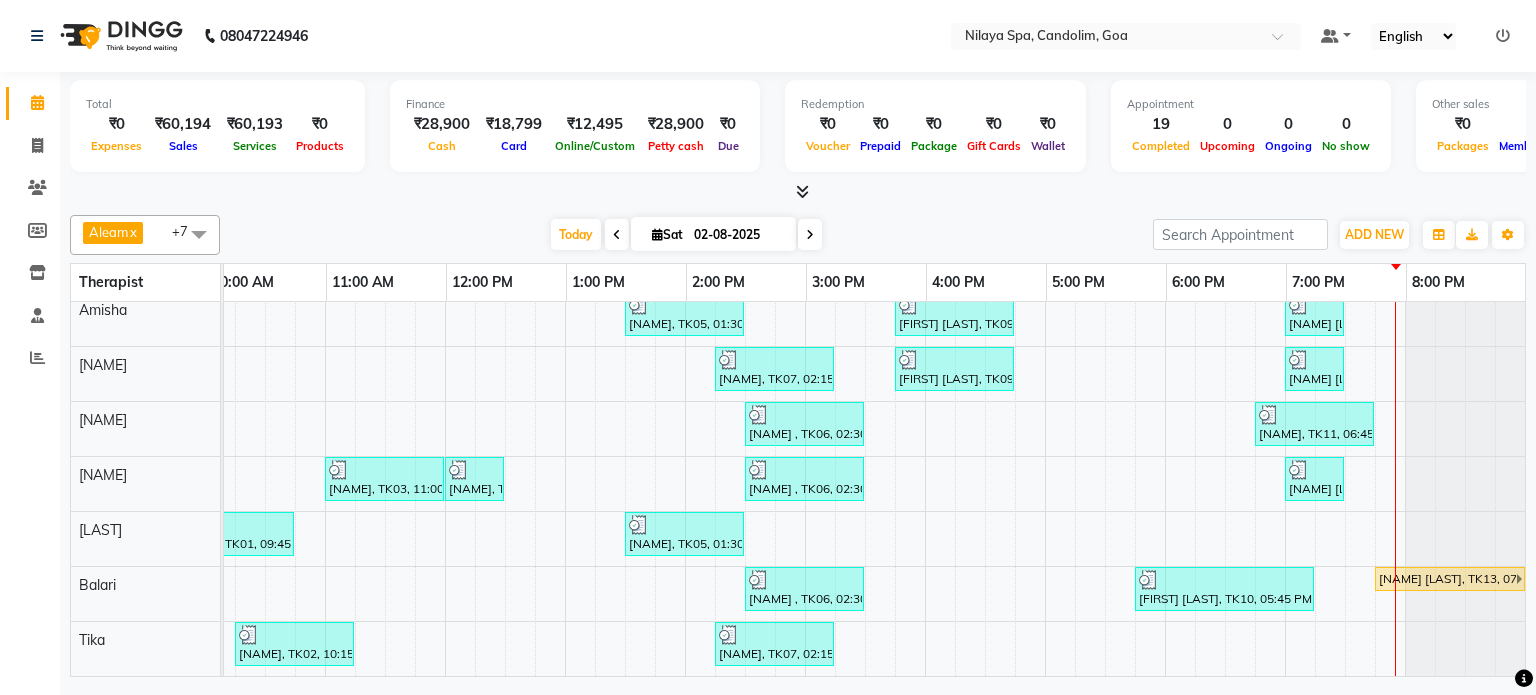 click on "[NAME] , TK06, 02:30 PM-03:30 PM, Traditional Swedish Relaxation Therapy 60 Min(Male)     [NAME] [LAST], TK10, 05:45 PM-07:15 PM, Traditional Swedish Relaxation Therapy 90 Min(Male)     [NAME], TK05, 01:30 PM-02:30 PM, Traditional Swedish Relaxation Therapy 60 Min(Male)     [NAME] [LAST], TK09, 03:45 PM-04:45 PM, Couple massages     [NAME]  [LAST], TK12, 07:00 PM-07:30 PM, Thai Foot Reflexology 30 Min     [NAME], TK07, 02:15 PM-03:15 PM, Traditional Swedish Relaxation Therapy 60 Min(Male)     [NAME] [LAST], TK09, 03:45 PM-04:45 PM, Couple massages     [NAME]  [LAST], TK12, 07:00 PM-07:30 PM, Thai Foot Reflexology 30 Min     [NAME] , TK06, 02:30 PM-03:30 PM, Traditional Swedish Relaxation Therapy 60 Min(Male)     [NAME], TK11, 06:45 PM-07:45 PM, Traditional Swedish Relaxation Therapy 60 Min(Male)     [NAME], TK03, 11:00 AM-12:00 PM, Deep Tissue Repair Therapy 60 Min(Male)     [NAME], TK04, 12:00 PM-12:30 PM, Chakra Head Massage 30 Min" at bounding box center (745, 456) 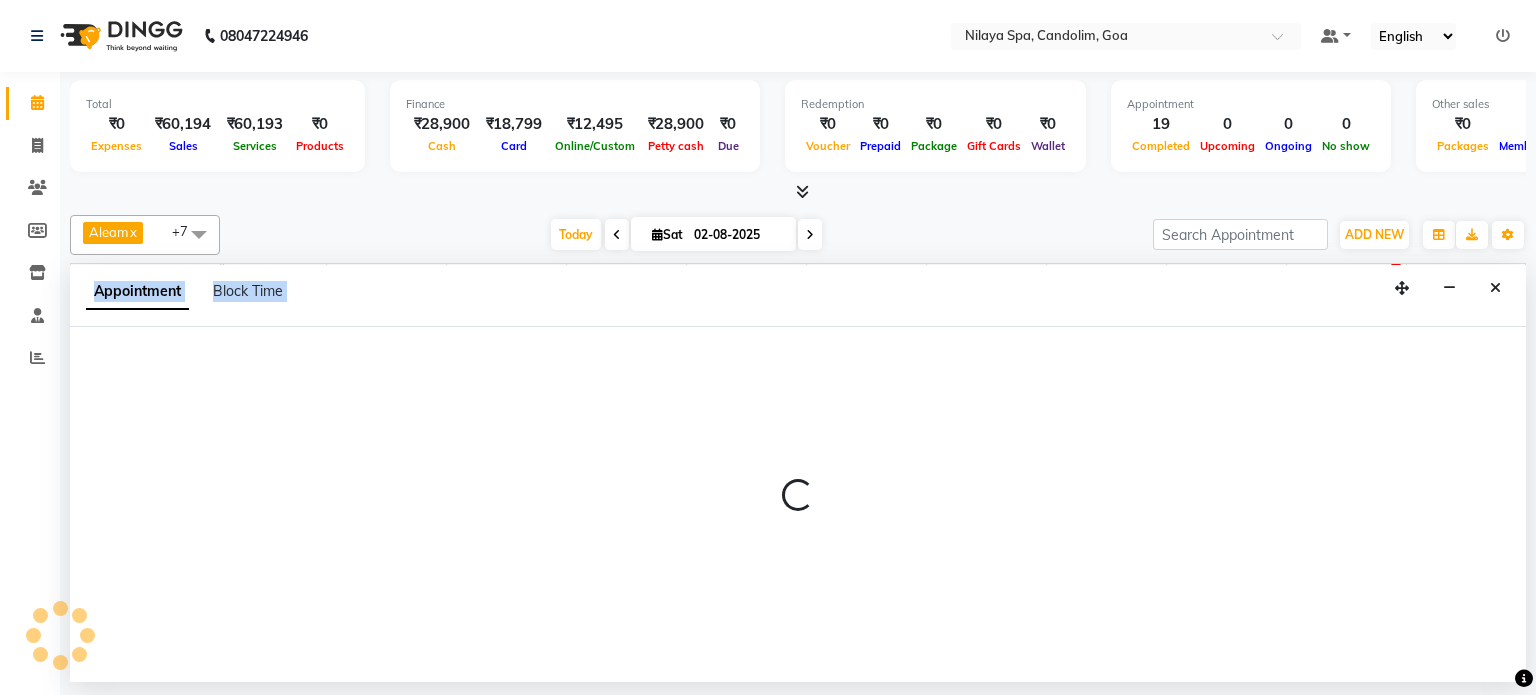 click at bounding box center (798, 504) 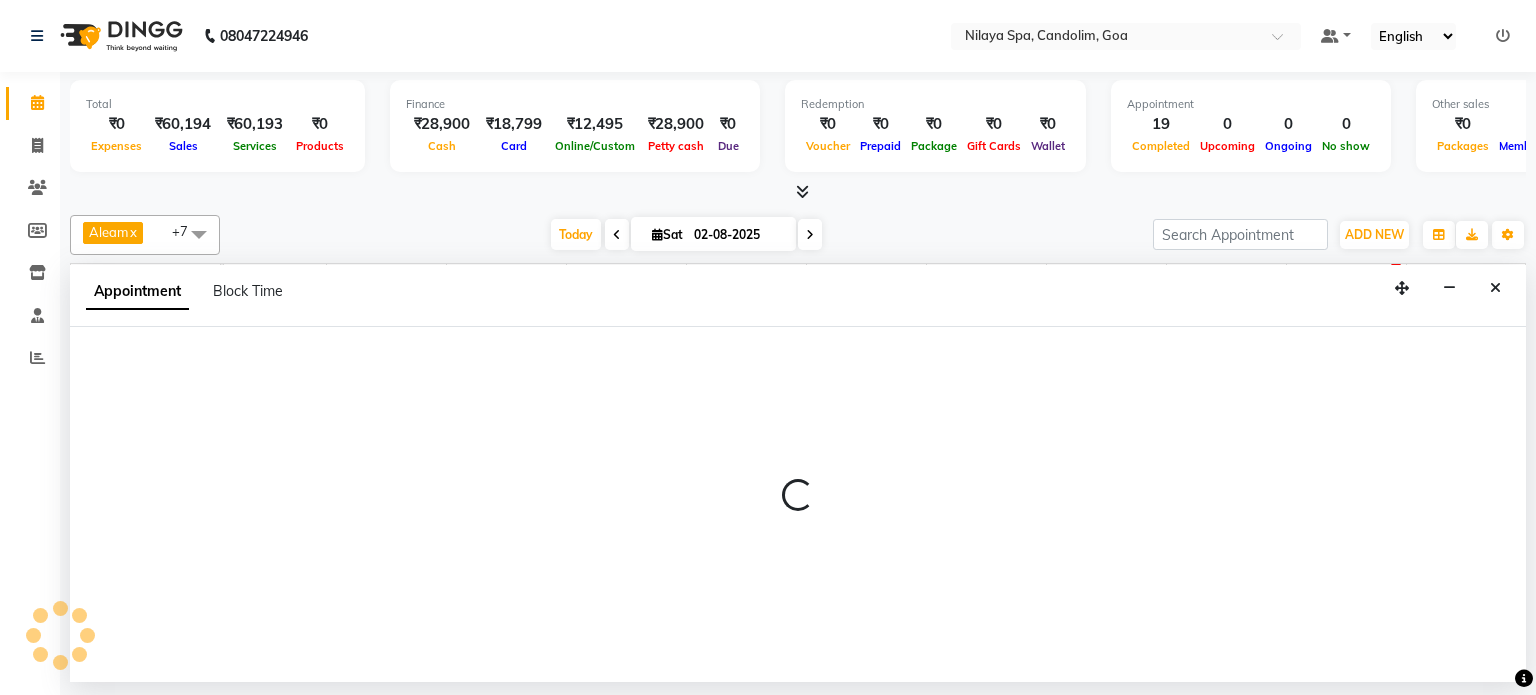 select on "87841" 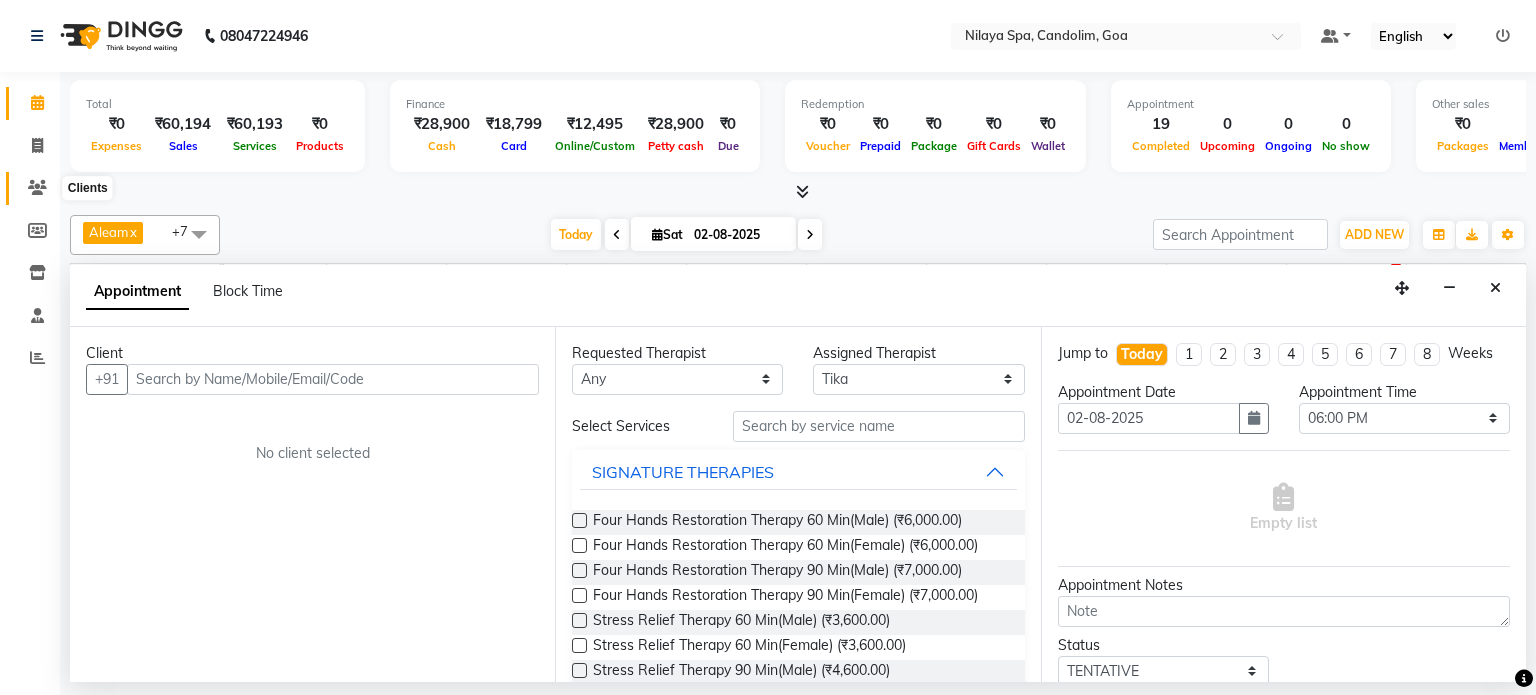 click 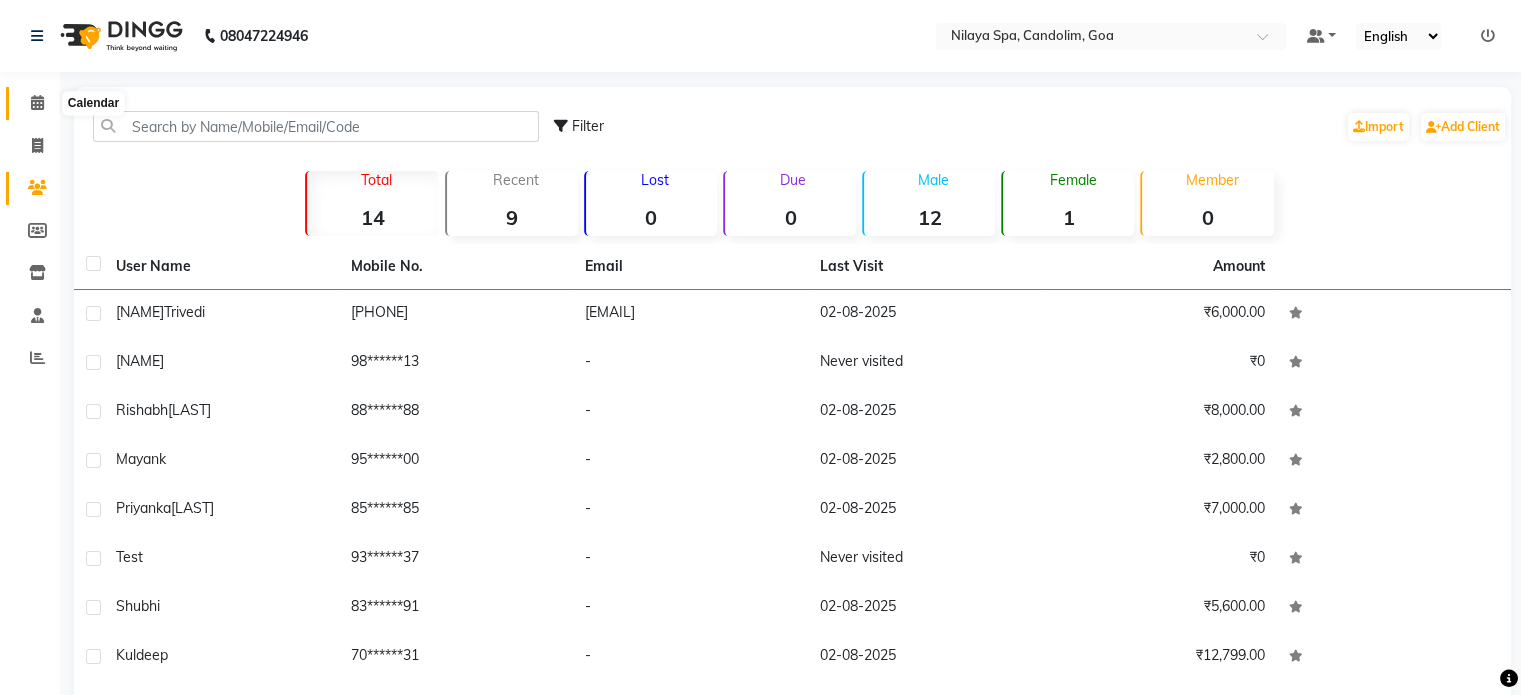 click 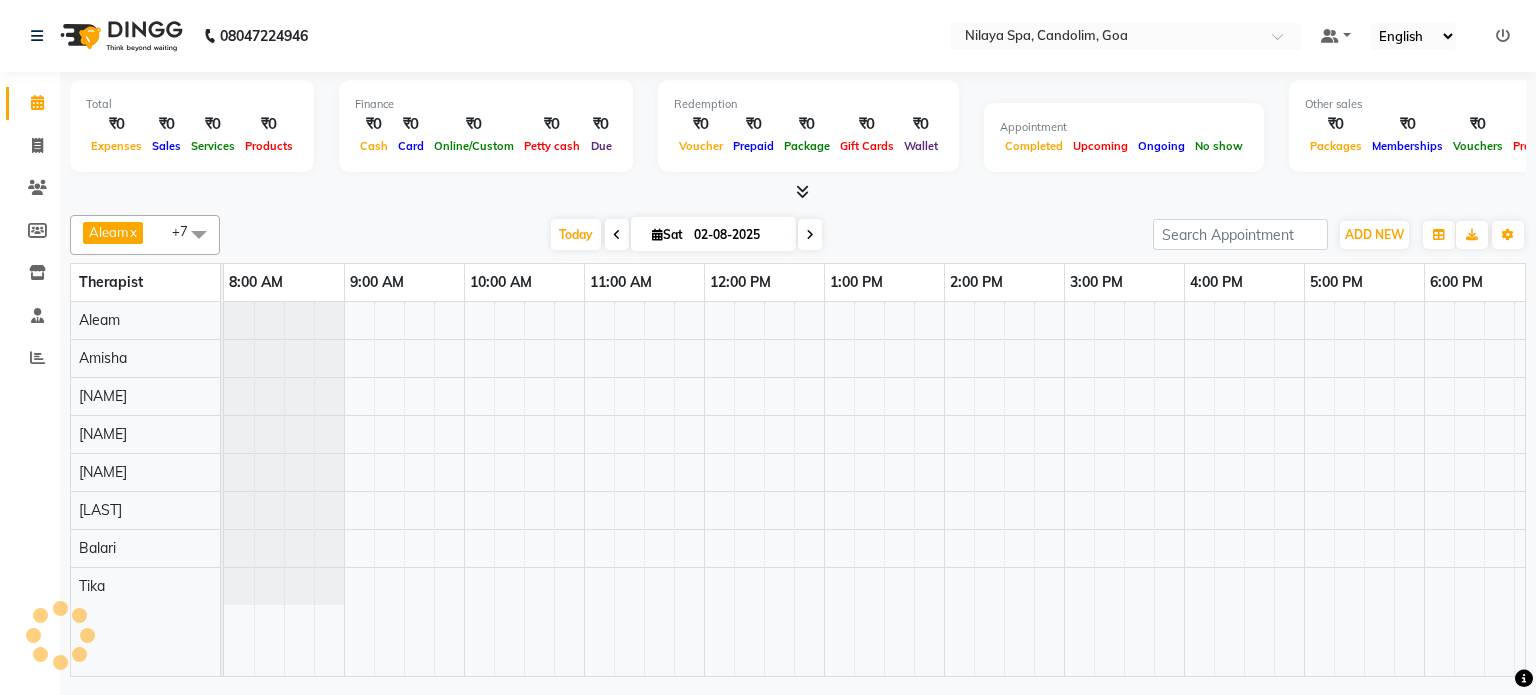 scroll, scrollTop: 0, scrollLeft: 0, axis: both 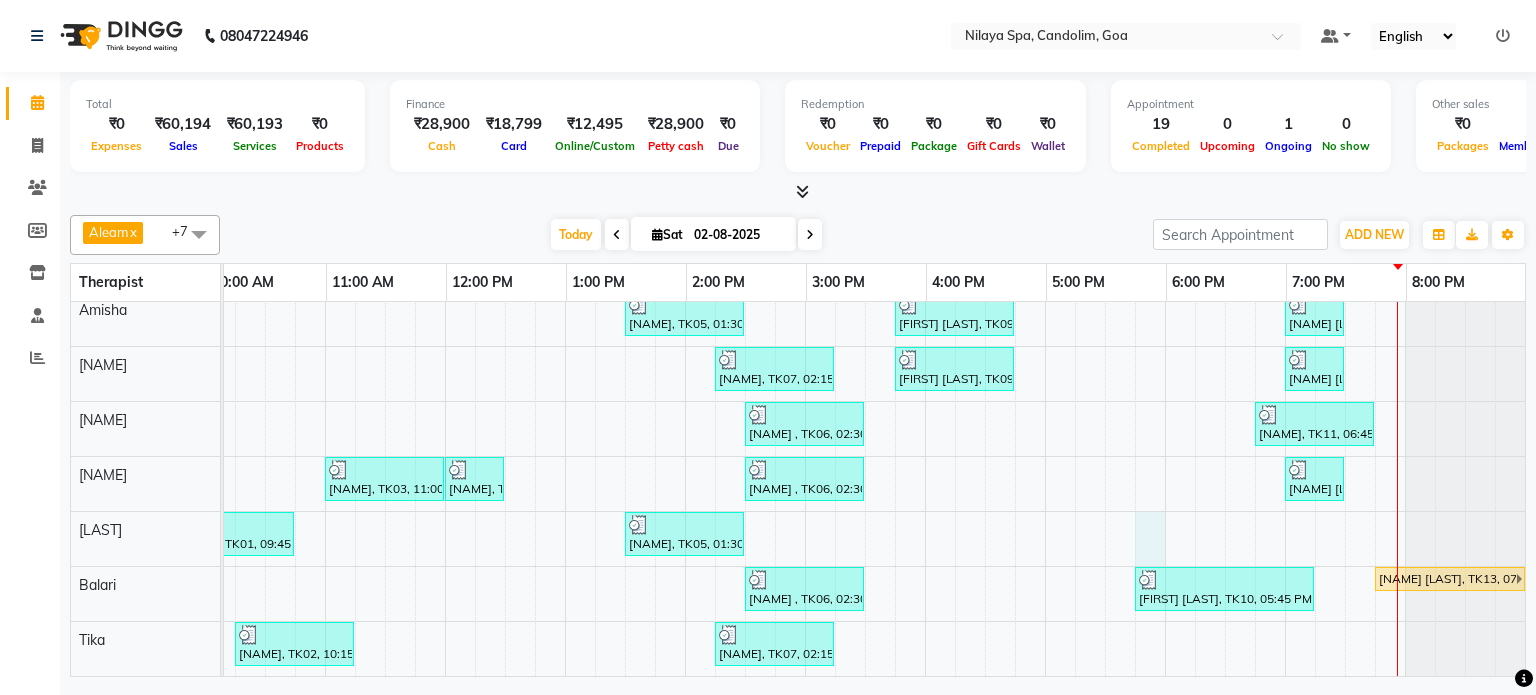 click on "[NAME] , TK06, 02:30 PM-03:30 PM, Traditional Swedish Relaxation Therapy 60 Min(Male)     [NAME] [LAST], TK10, 05:45 PM-07:15 PM, Traditional Swedish Relaxation Therapy 90 Min(Male)     [NAME], TK05, 01:30 PM-02:30 PM, Traditional Swedish Relaxation Therapy 60 Min(Male)     [NAME] [LAST], TK09, 03:45 PM-04:45 PM, Couple massages     [NAME]  [LAST], TK12, 07:00 PM-07:30 PM, Thai Foot Reflexology 30 Min     [NAME], TK07, 02:15 PM-03:15 PM, Traditional Swedish Relaxation Therapy 60 Min(Male)     [NAME] [LAST], TK09, 03:45 PM-04:45 PM, Couple massages     [NAME]  [LAST], TK12, 07:00 PM-07:30 PM, Thai Foot Reflexology 30 Min     [NAME] , TK06, 02:30 PM-03:30 PM, Traditional Swedish Relaxation Therapy 60 Min(Male)     [NAME], TK11, 06:45 PM-07:45 PM, Traditional Swedish Relaxation Therapy 60 Min(Male)     [NAME], TK03, 11:00 AM-12:00 PM, Deep Tissue Repair Therapy 60 Min(Male)     [NAME], TK04, 12:00 PM-12:30 PM, Chakra Head Massage 30 Min" at bounding box center (745, 456) 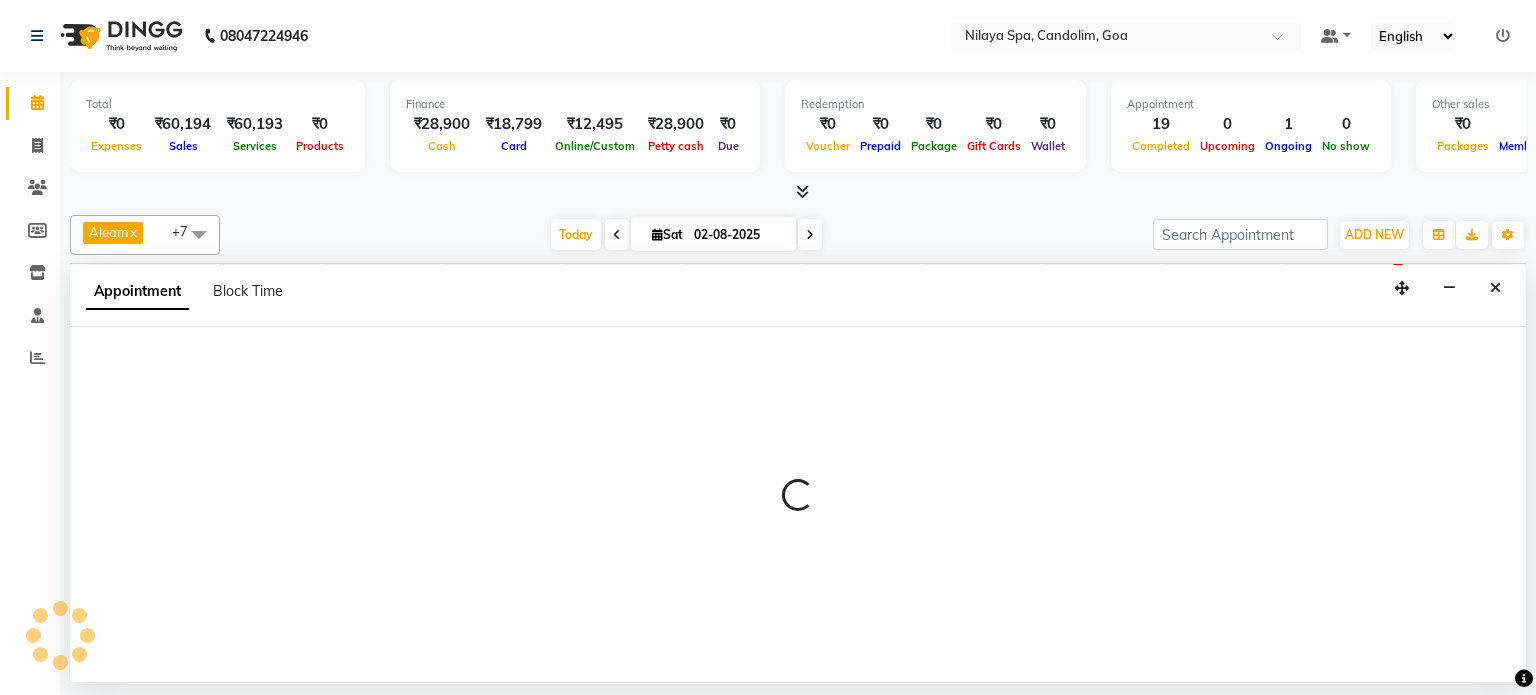 select on "[NUMBER]" 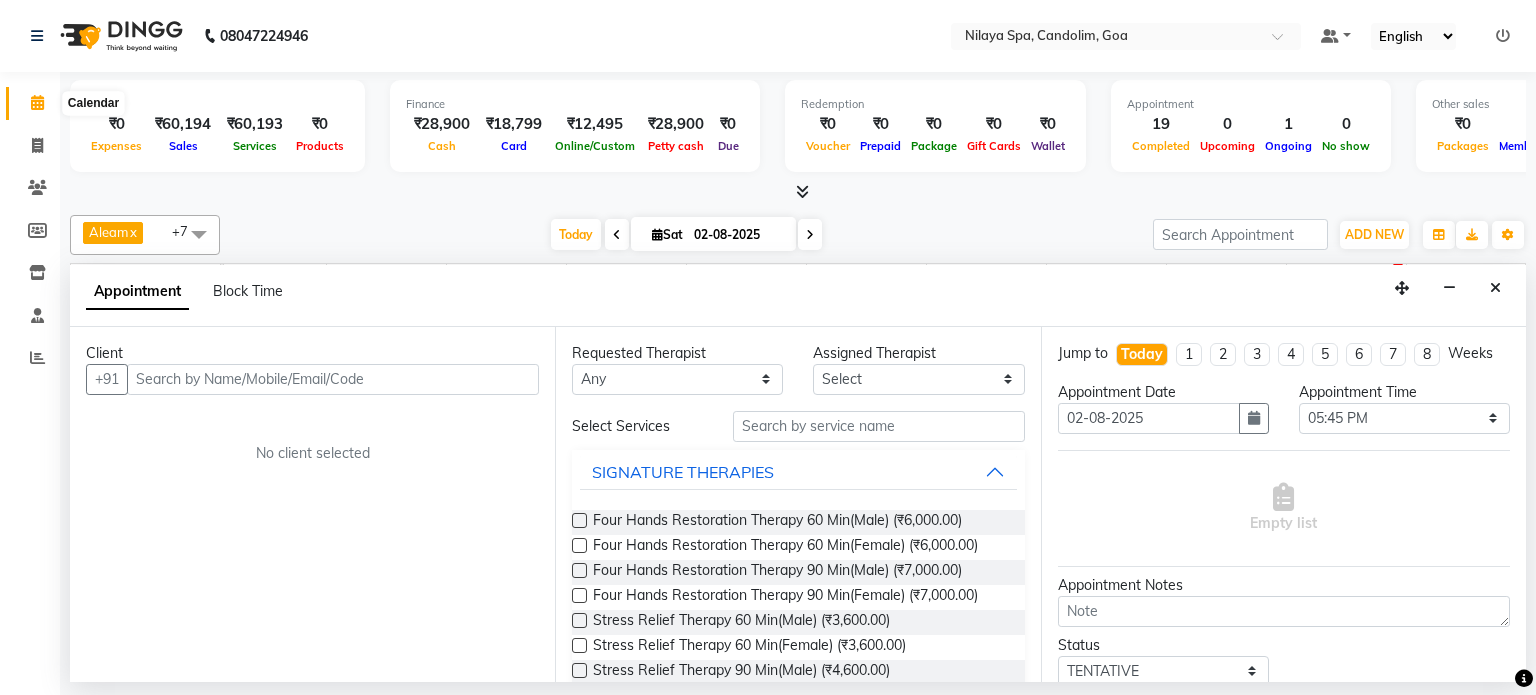 click 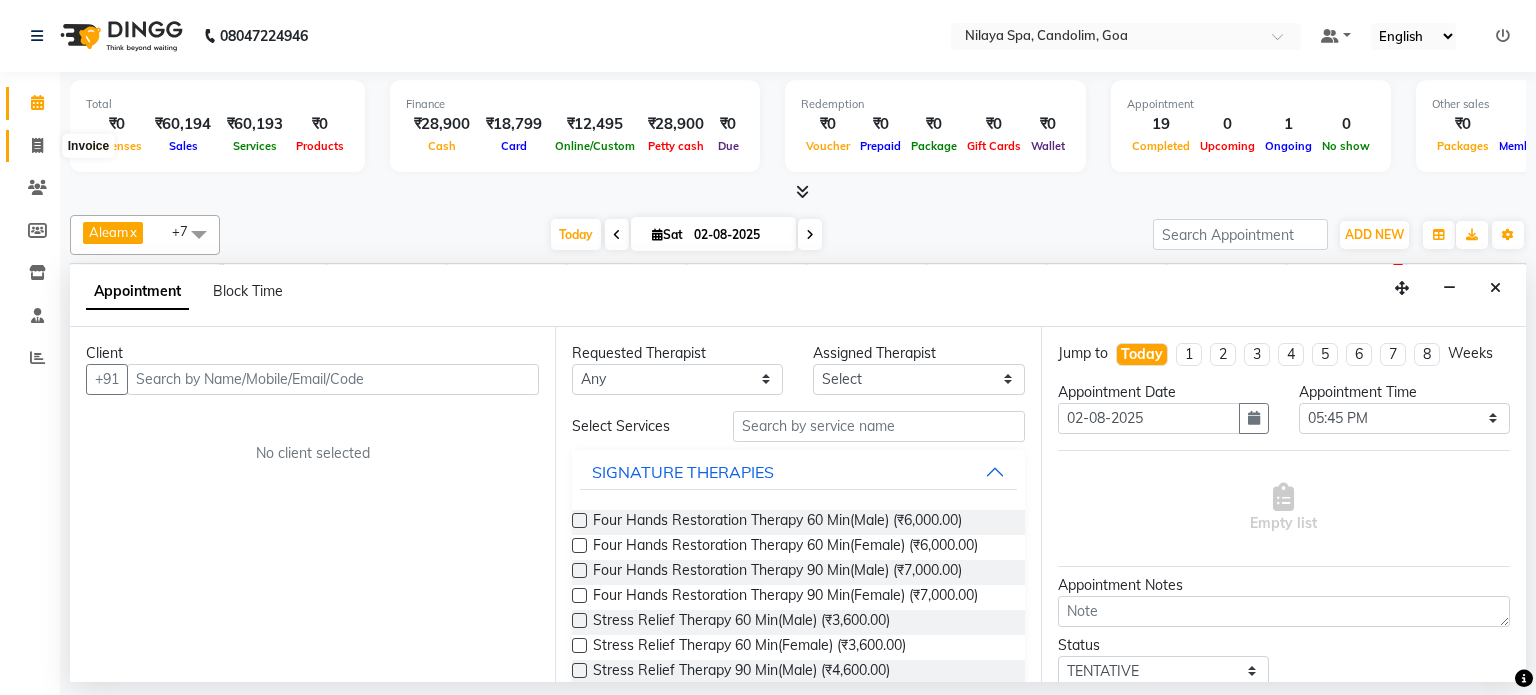 click 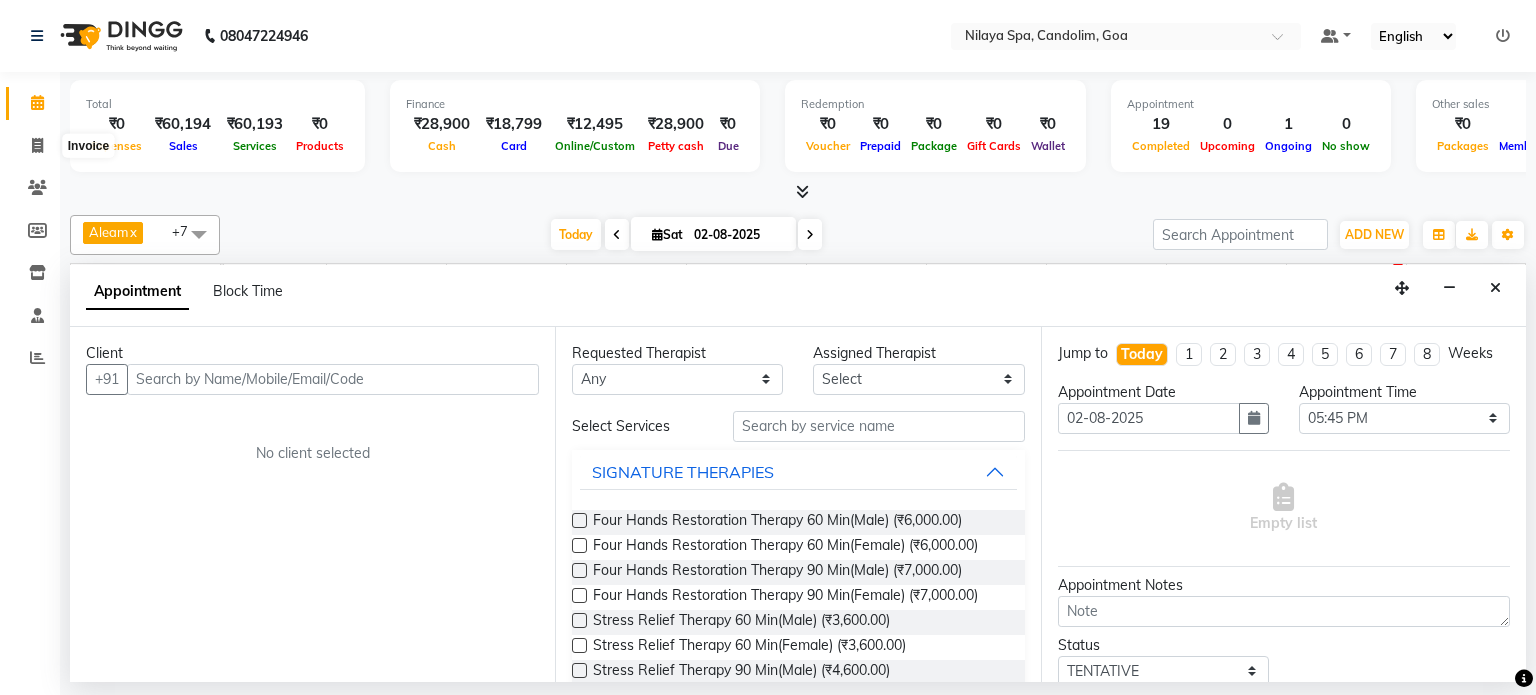 select on "service" 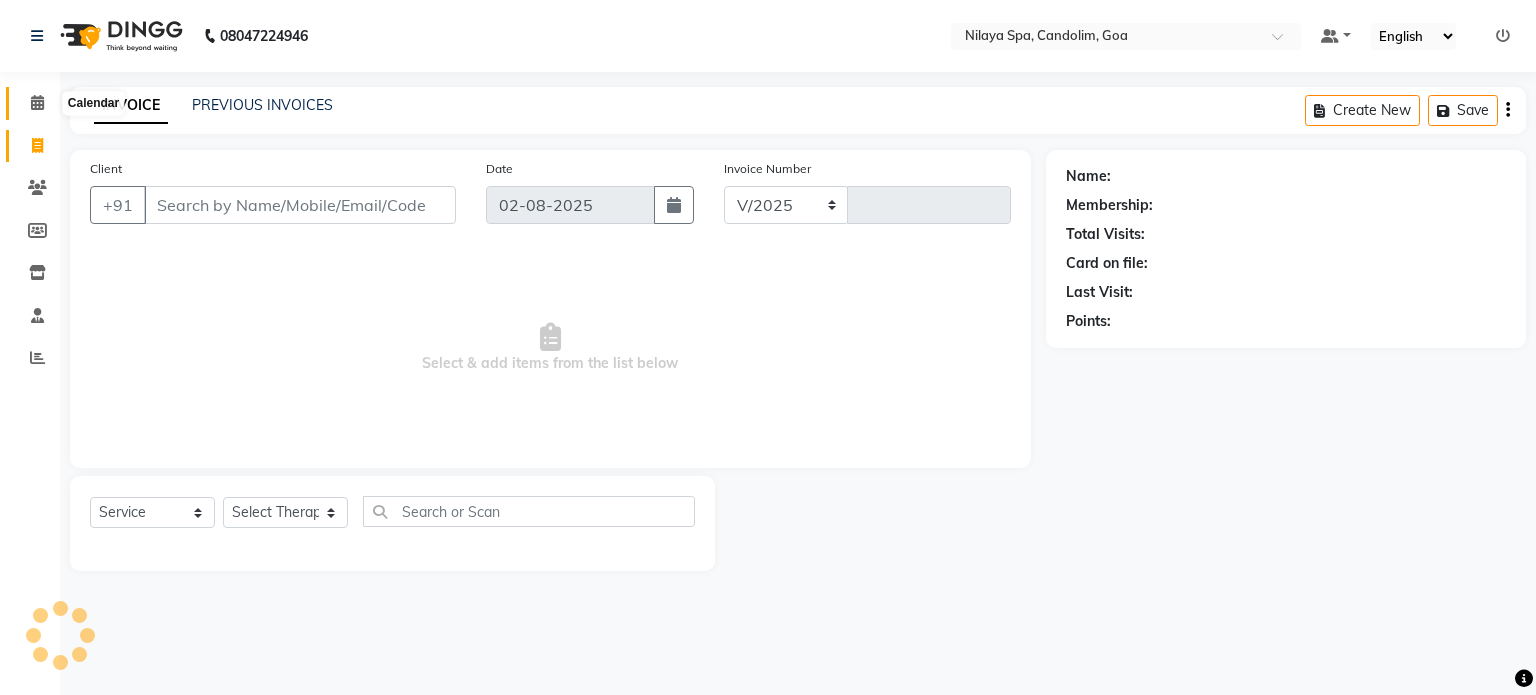 select on "8694" 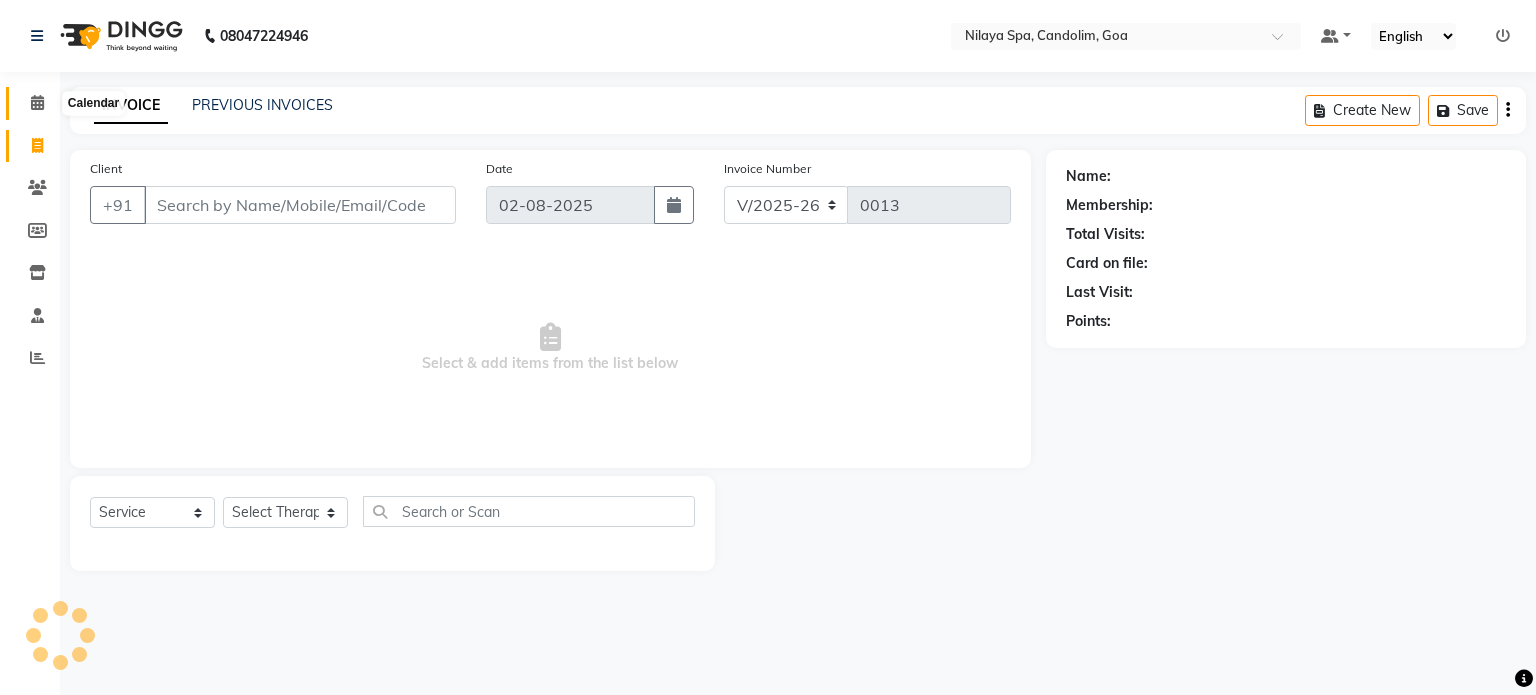 click 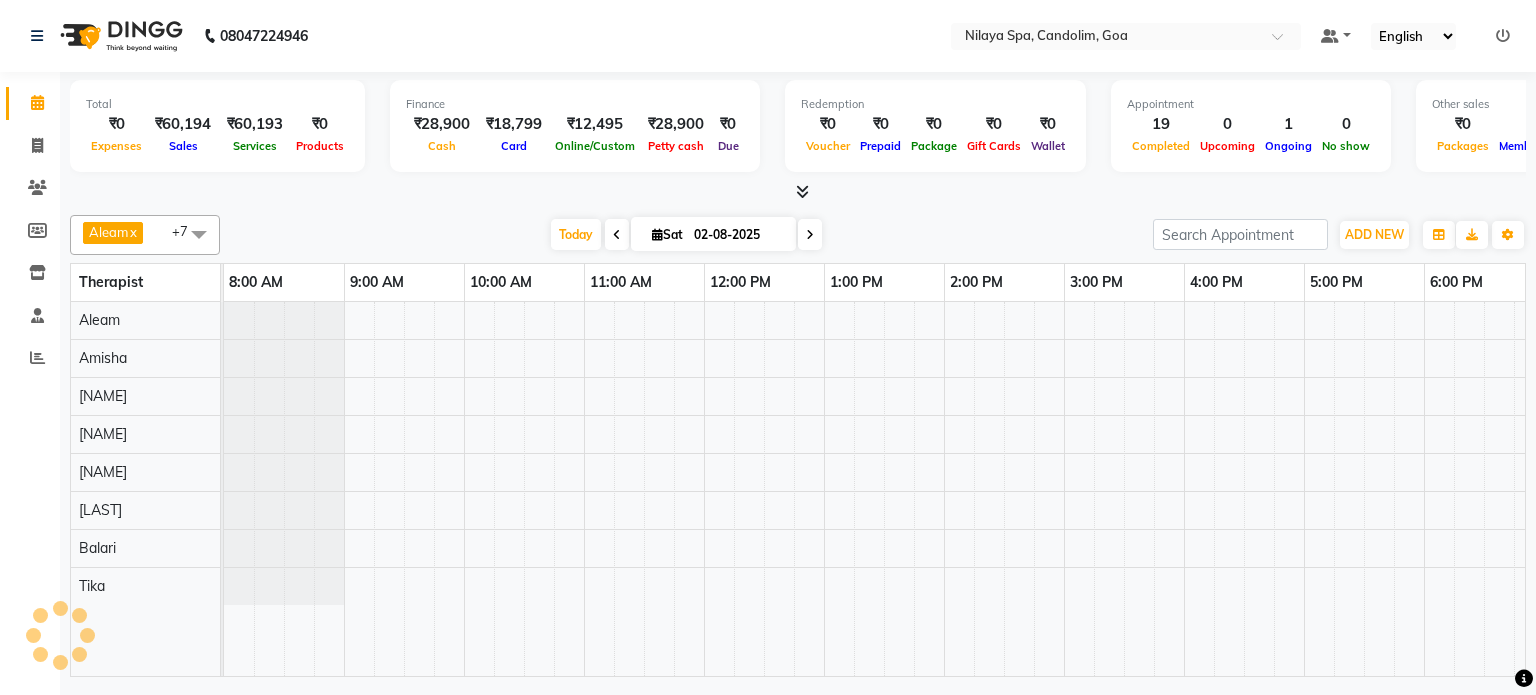 scroll, scrollTop: 0, scrollLeft: 258, axis: horizontal 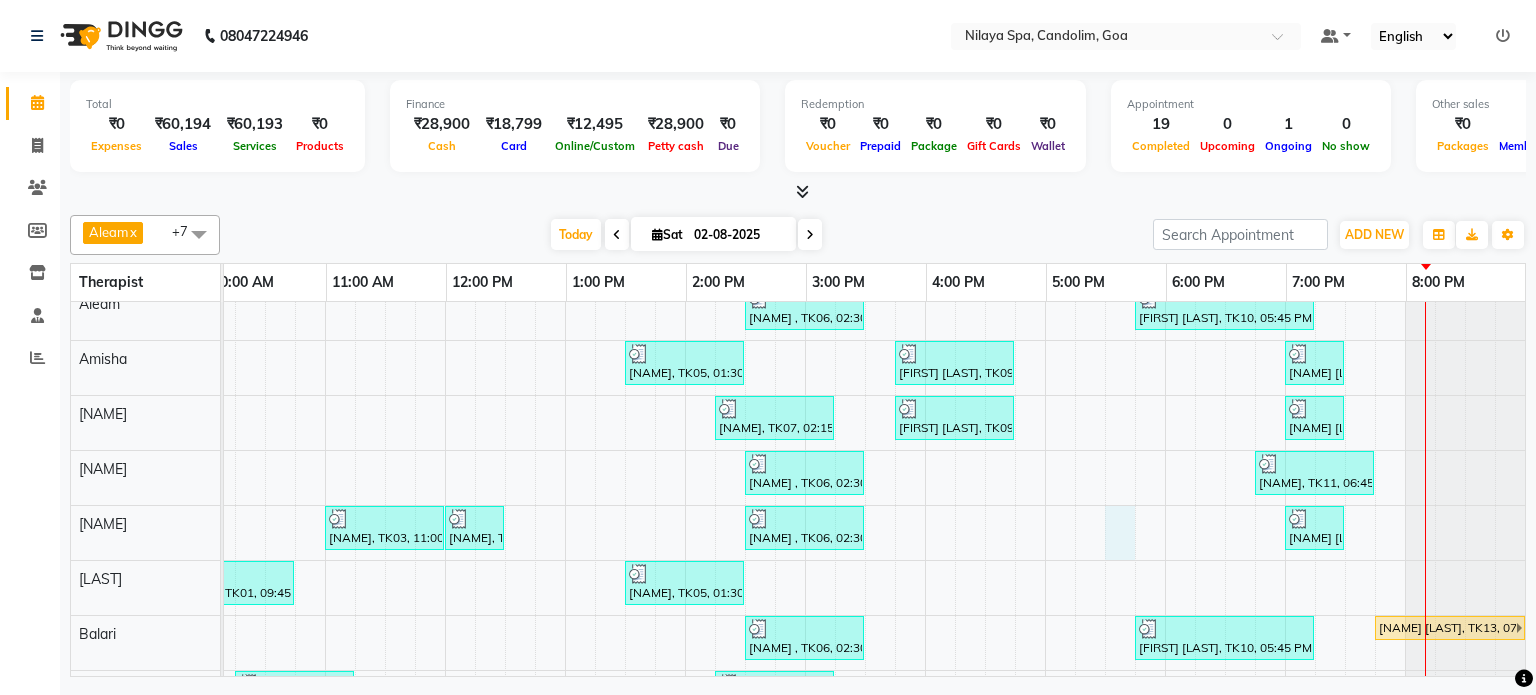click on "[NAME] , TK06, 02:30 PM-03:30 PM, Traditional Swedish Relaxation Therapy 60 Min(Male)     [NAME] [LAST], TK10, 05:45 PM-07:15 PM, Traditional Swedish Relaxation Therapy 90 Min(Male)     [NAME], TK05, 01:30 PM-02:30 PM, Traditional Swedish Relaxation Therapy 60 Min(Male)     [NAME] [LAST], TK09, 03:45 PM-04:45 PM, Couple massages     [NAME]  [LAST], TK12, 07:00 PM-07:30 PM, Thai Foot Reflexology 30 Min     [NAME], TK07, 02:15 PM-03:15 PM, Traditional Swedish Relaxation Therapy 60 Min(Male)     [NAME] [LAST], TK09, 03:45 PM-04:45 PM, Couple massages     [NAME]  [LAST], TK12, 07:00 PM-07:30 PM, Thai Foot Reflexology 30 Min     [NAME] , TK06, 02:30 PM-03:30 PM, Traditional Swedish Relaxation Therapy 60 Min(Male)     [NAME], TK11, 06:45 PM-07:45 PM, Traditional Swedish Relaxation Therapy 60 Min(Male)     [NAME], TK03, 11:00 AM-12:00 PM, Deep Tissue Repair Therapy 60 Min(Male)     [NAME], TK04, 12:00 PM-12:30 PM, Chakra Head Massage 30 Min" at bounding box center (745, 505) 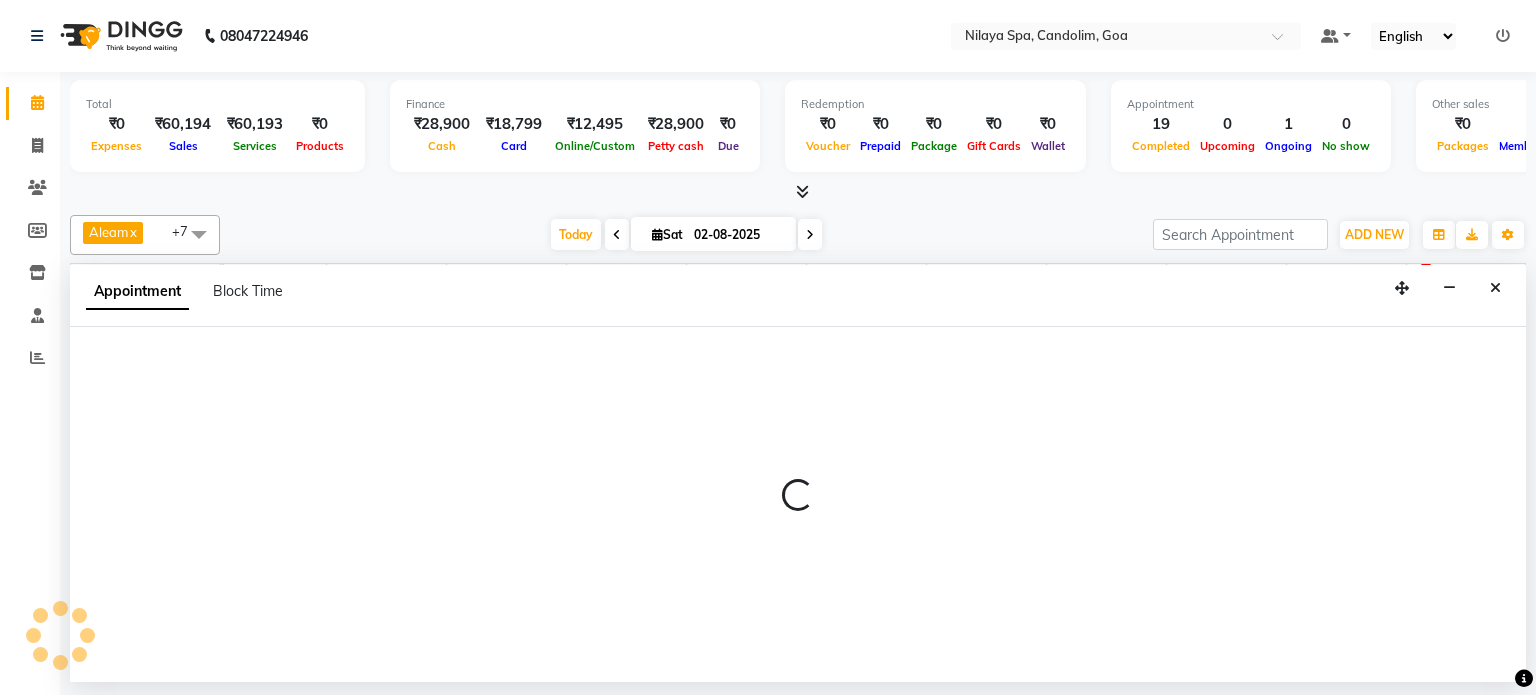 select on "87838" 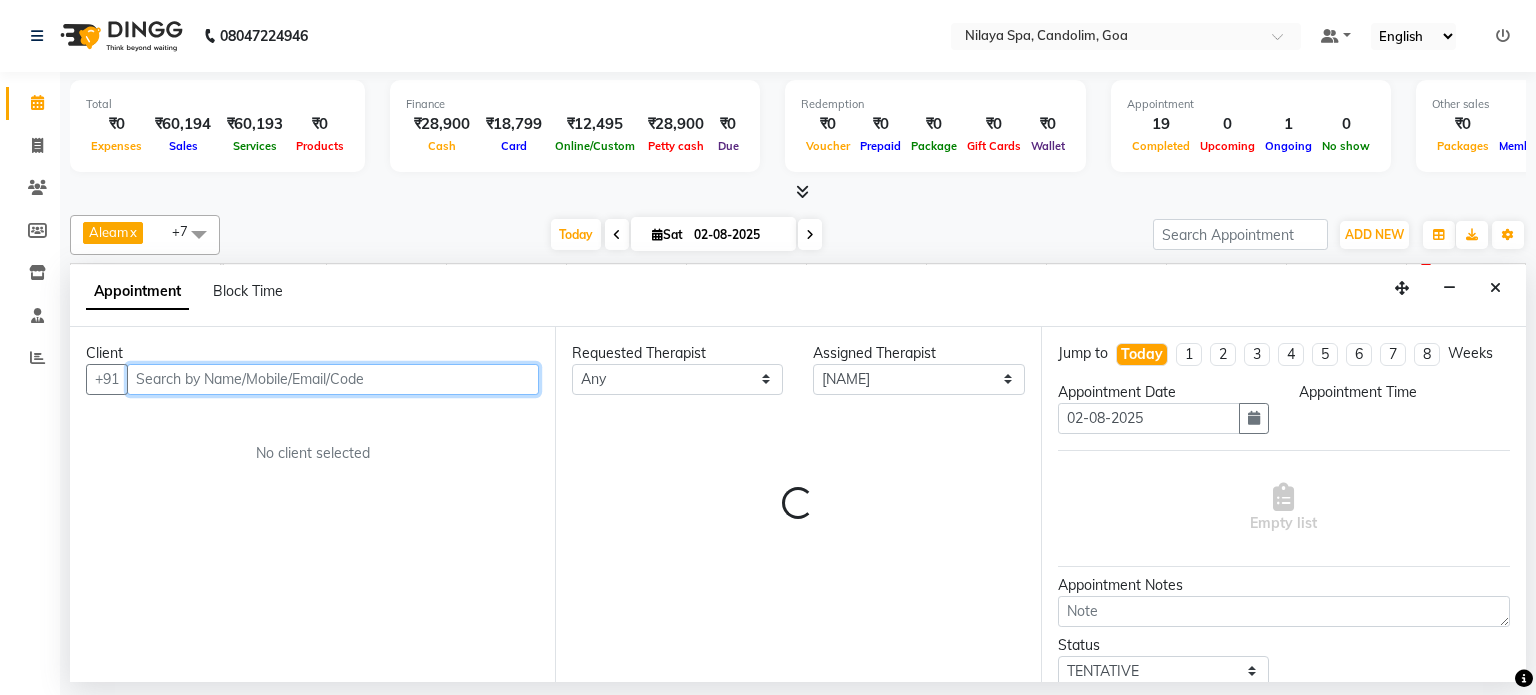 select on "1050" 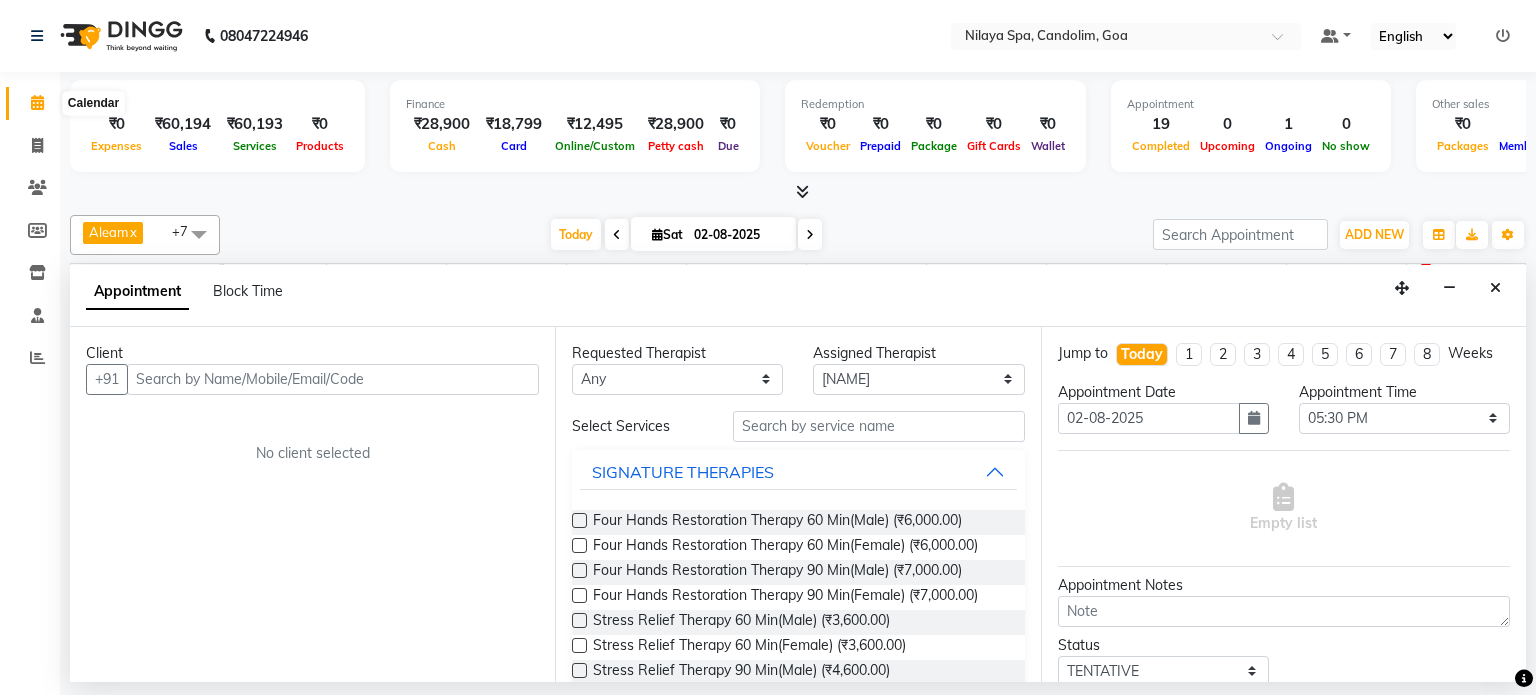 click 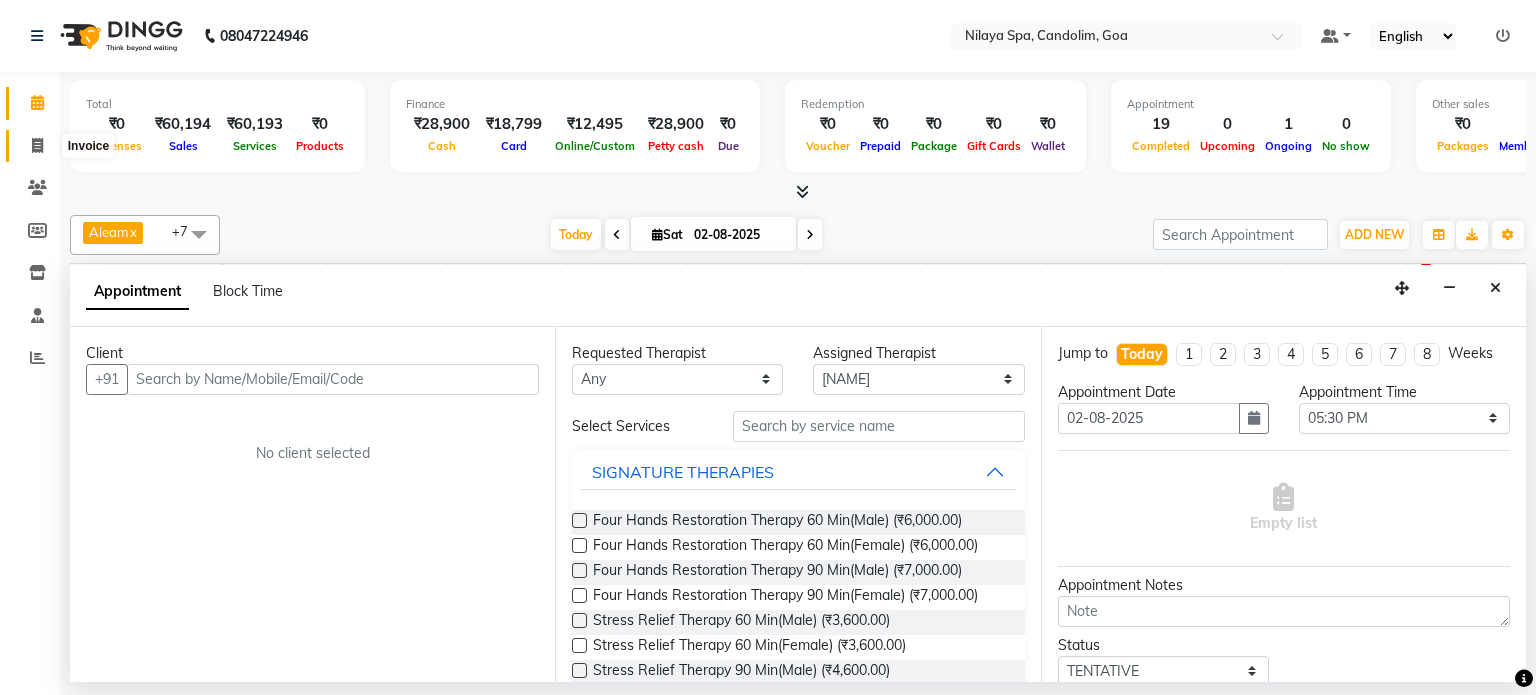 click 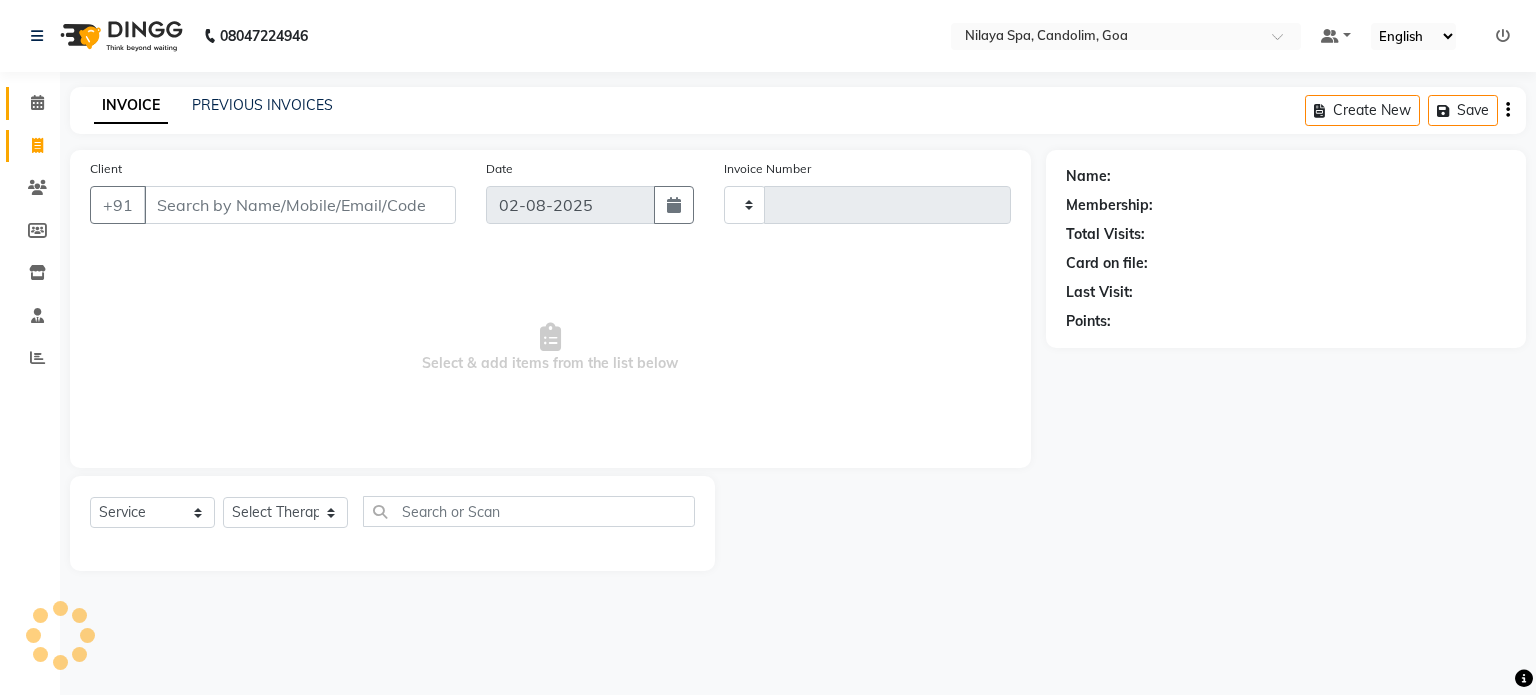 type on "0013" 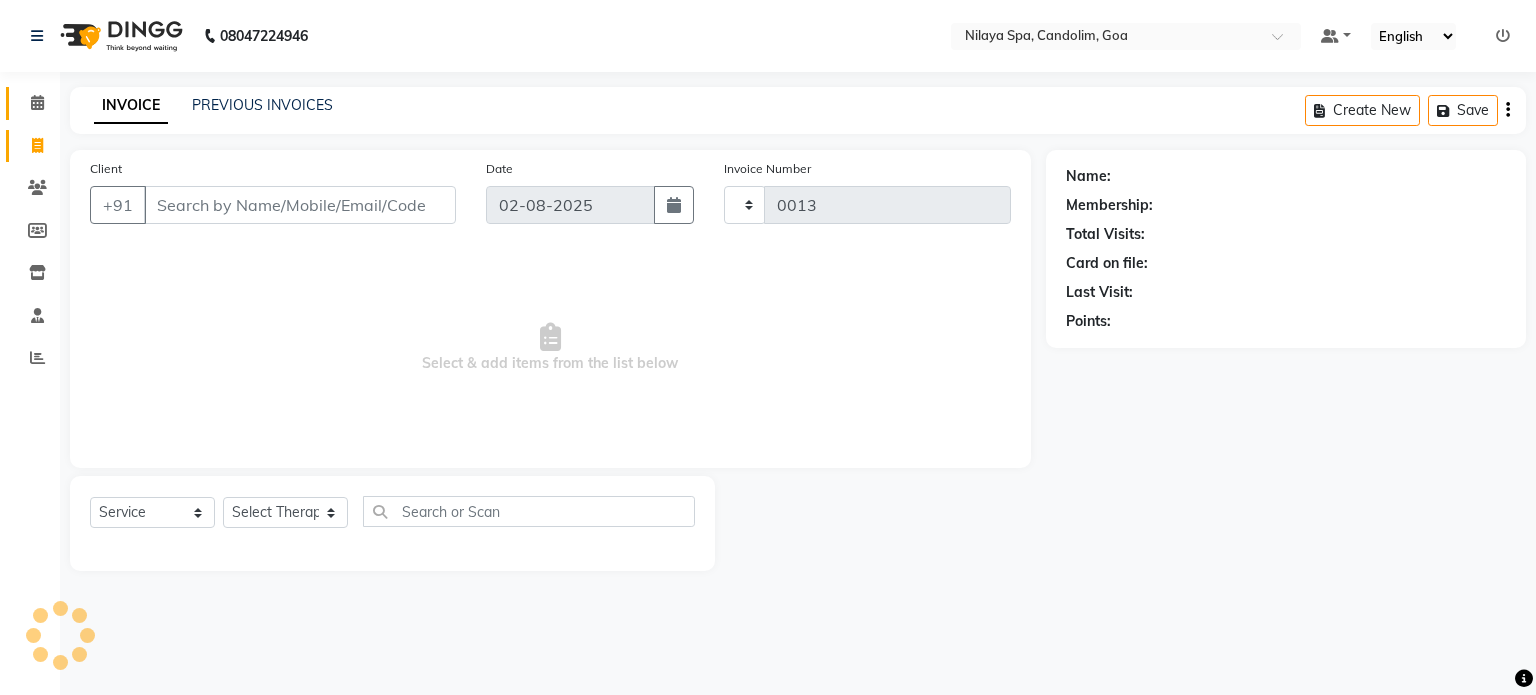 select on "8694" 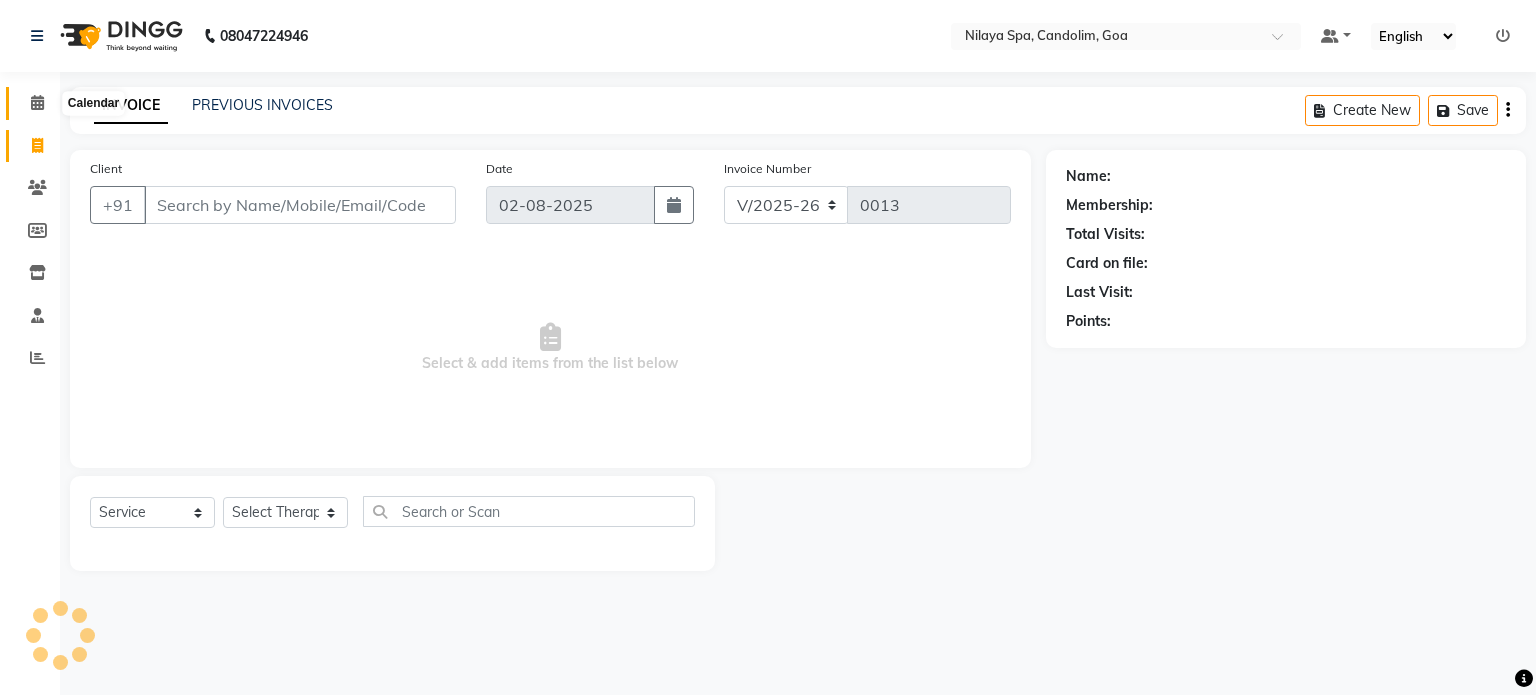 click 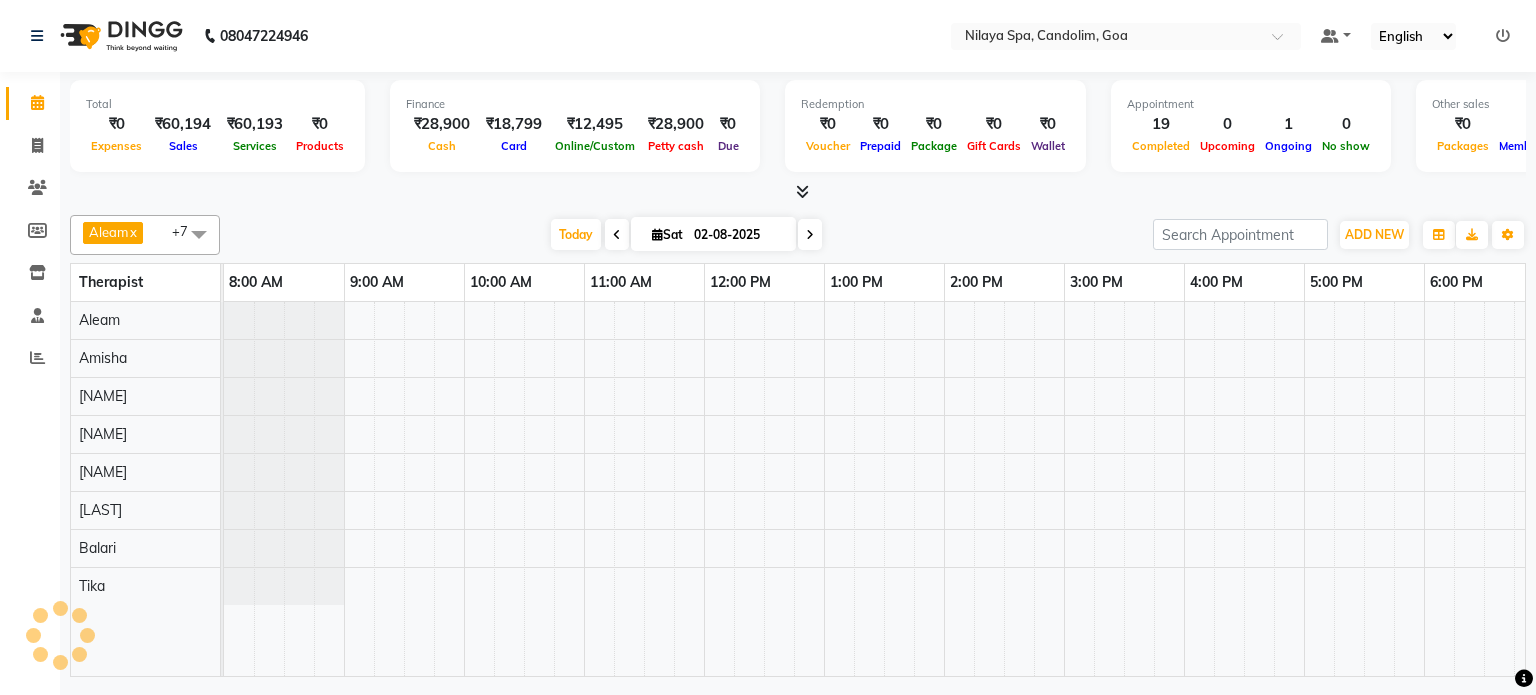 scroll, scrollTop: 0, scrollLeft: 0, axis: both 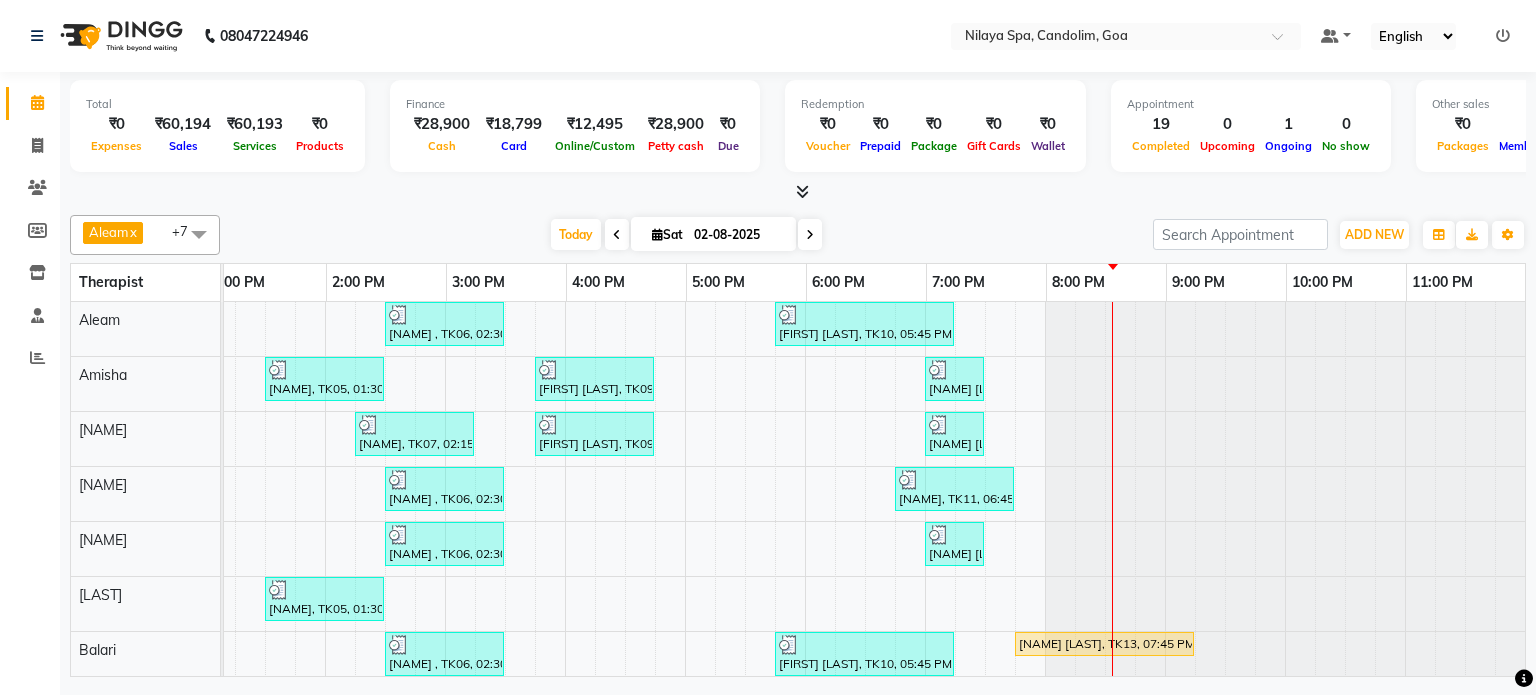 click at bounding box center [810, 235] 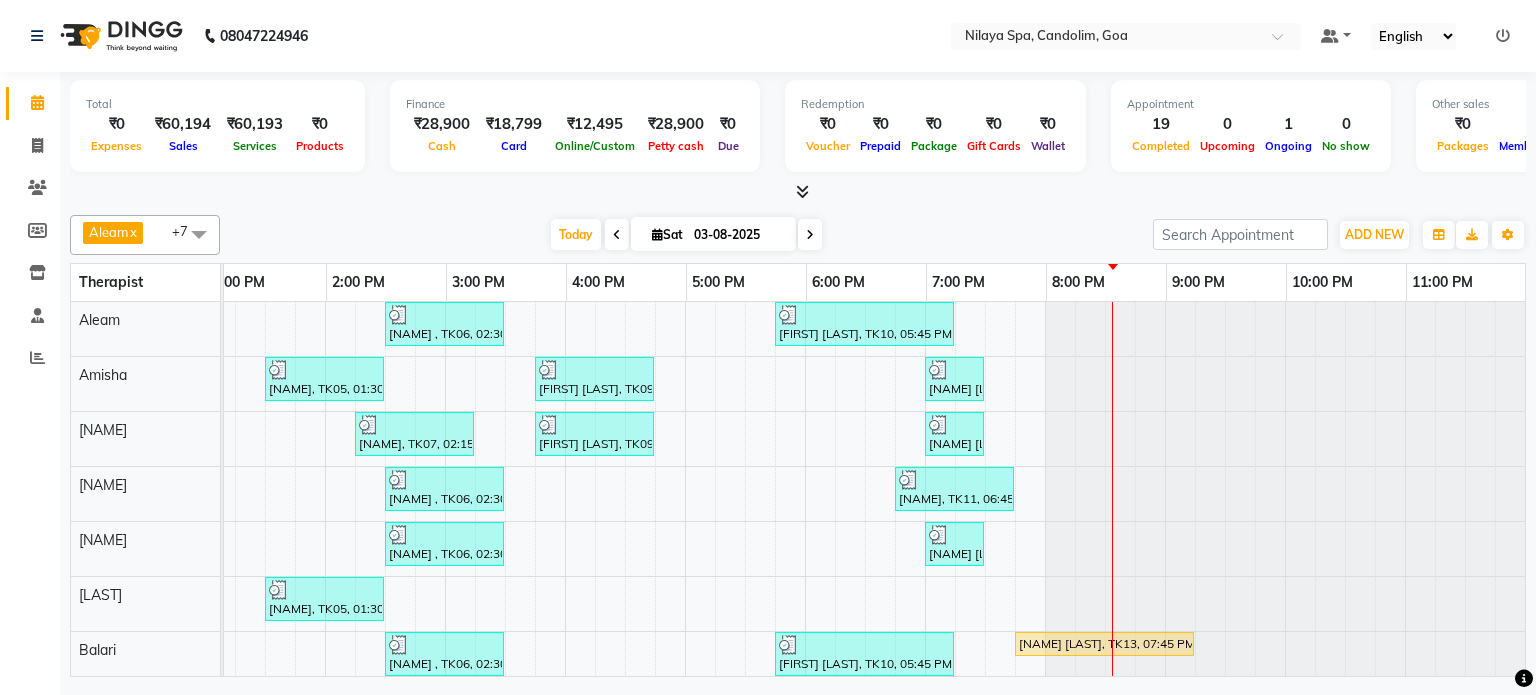 scroll, scrollTop: 0, scrollLeft: 0, axis: both 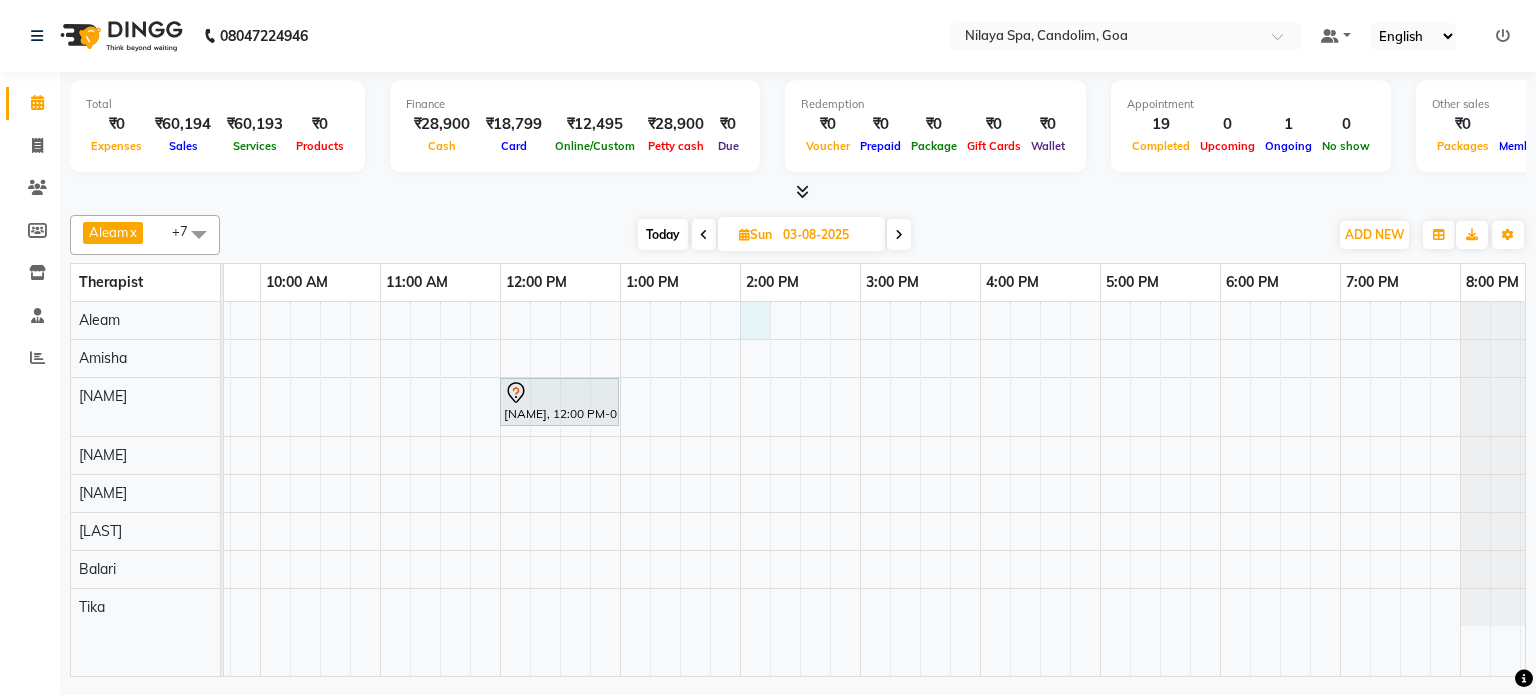 click on "[NAME], 12:00 PM-01:00 PM, Deep Tissue Repair Therapy 60 Min(Male)" at bounding box center (980, 489) 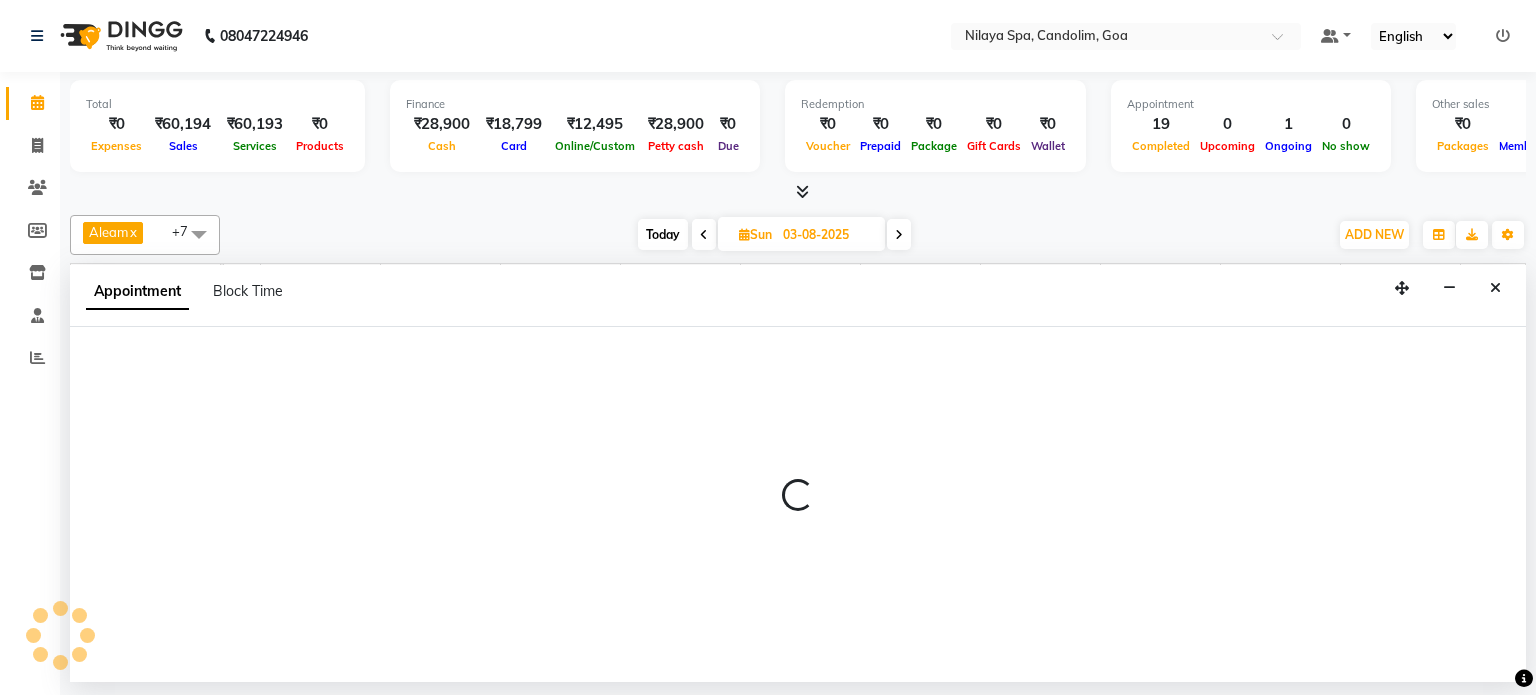 select on "87834" 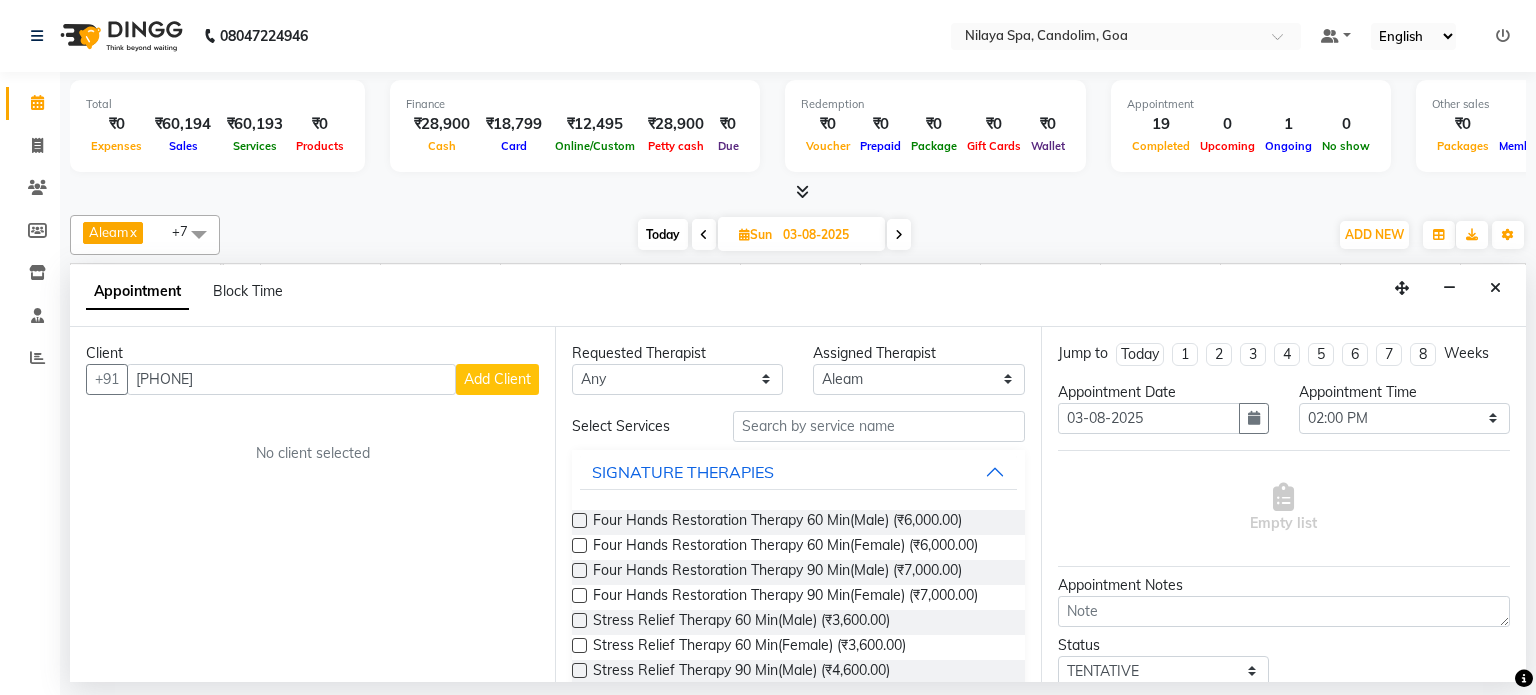 type on "[PHONE]" 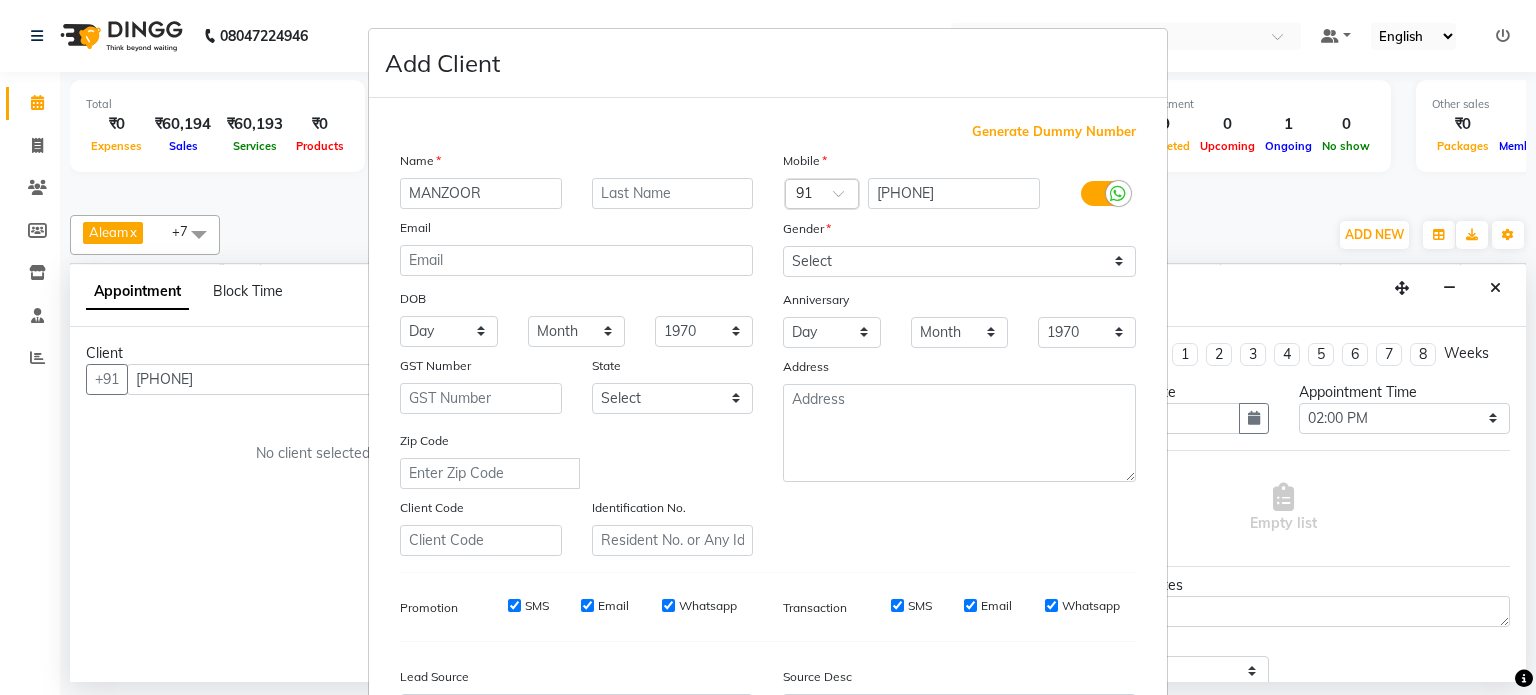 type on "MANZOOR" 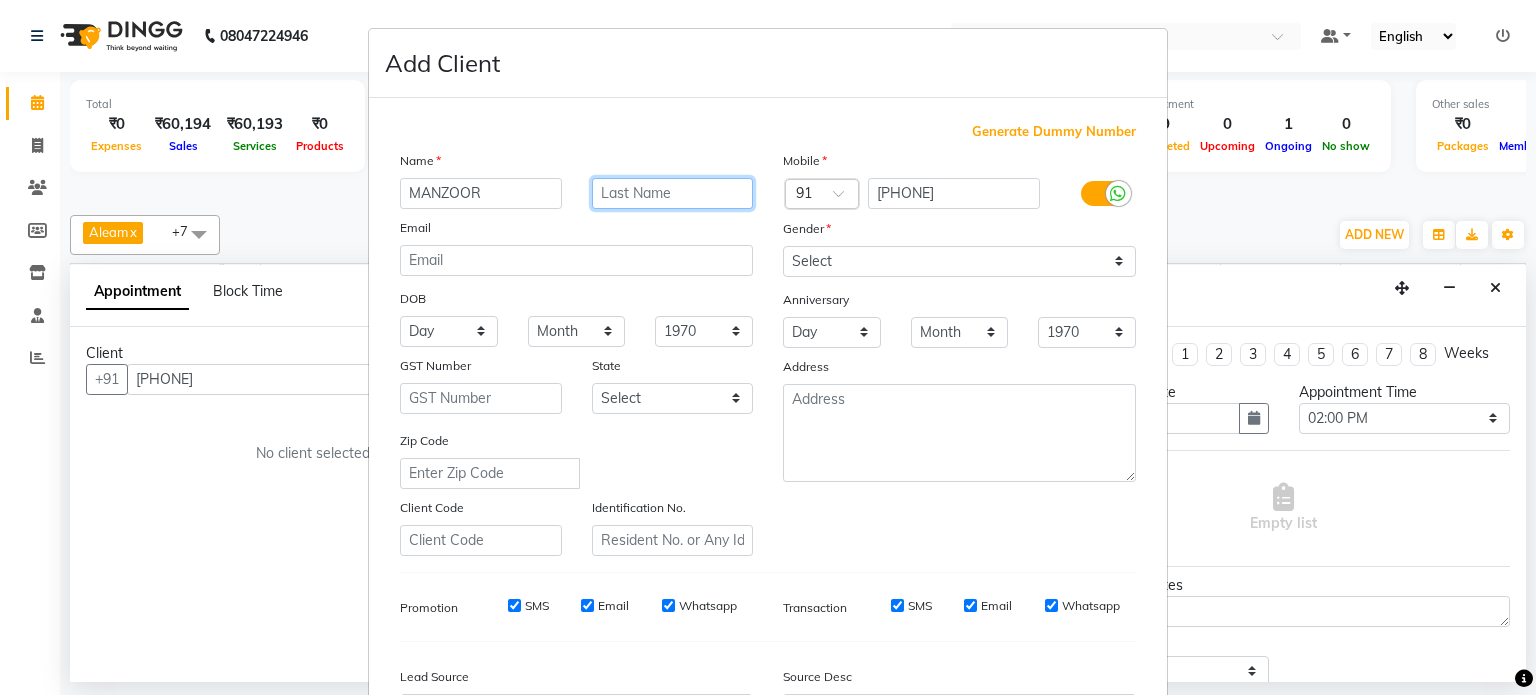 click at bounding box center [673, 193] 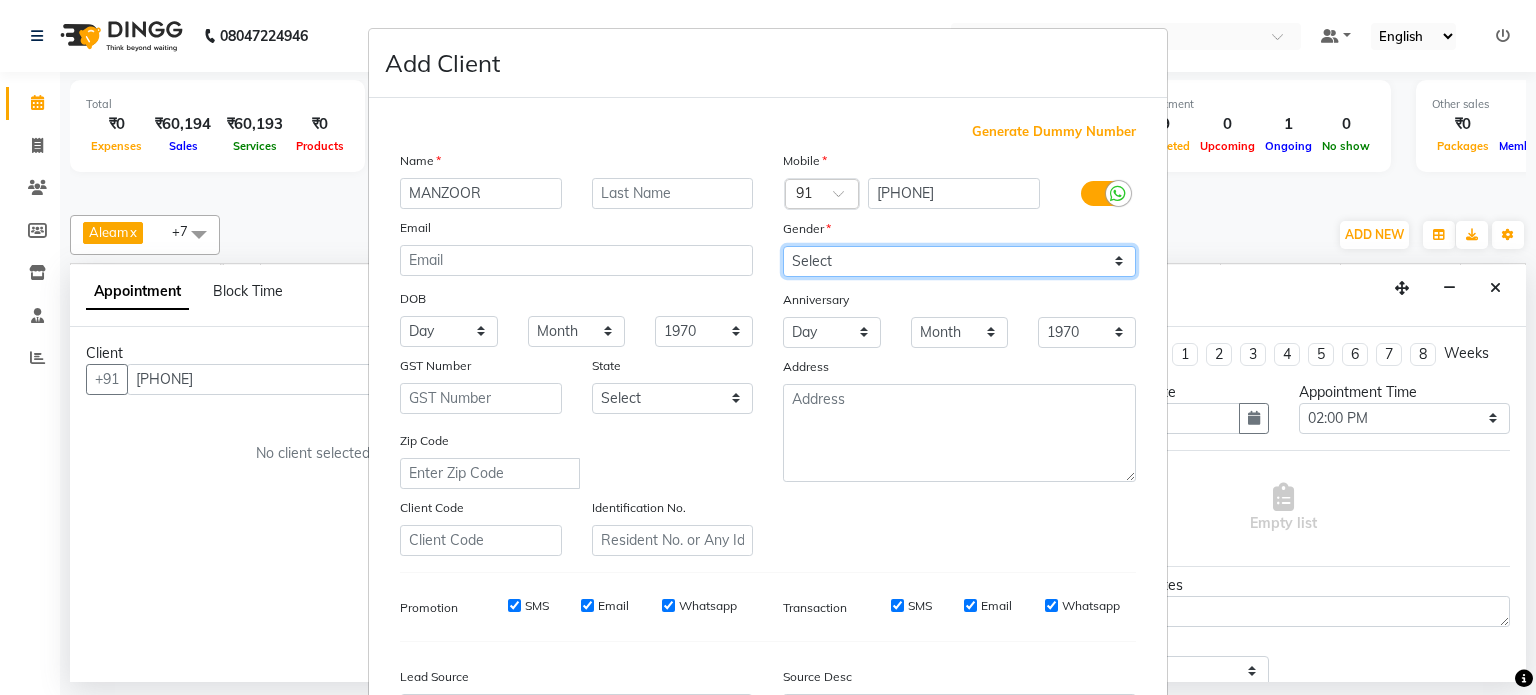click on "Select Male Female Other Prefer Not To Say" at bounding box center (959, 261) 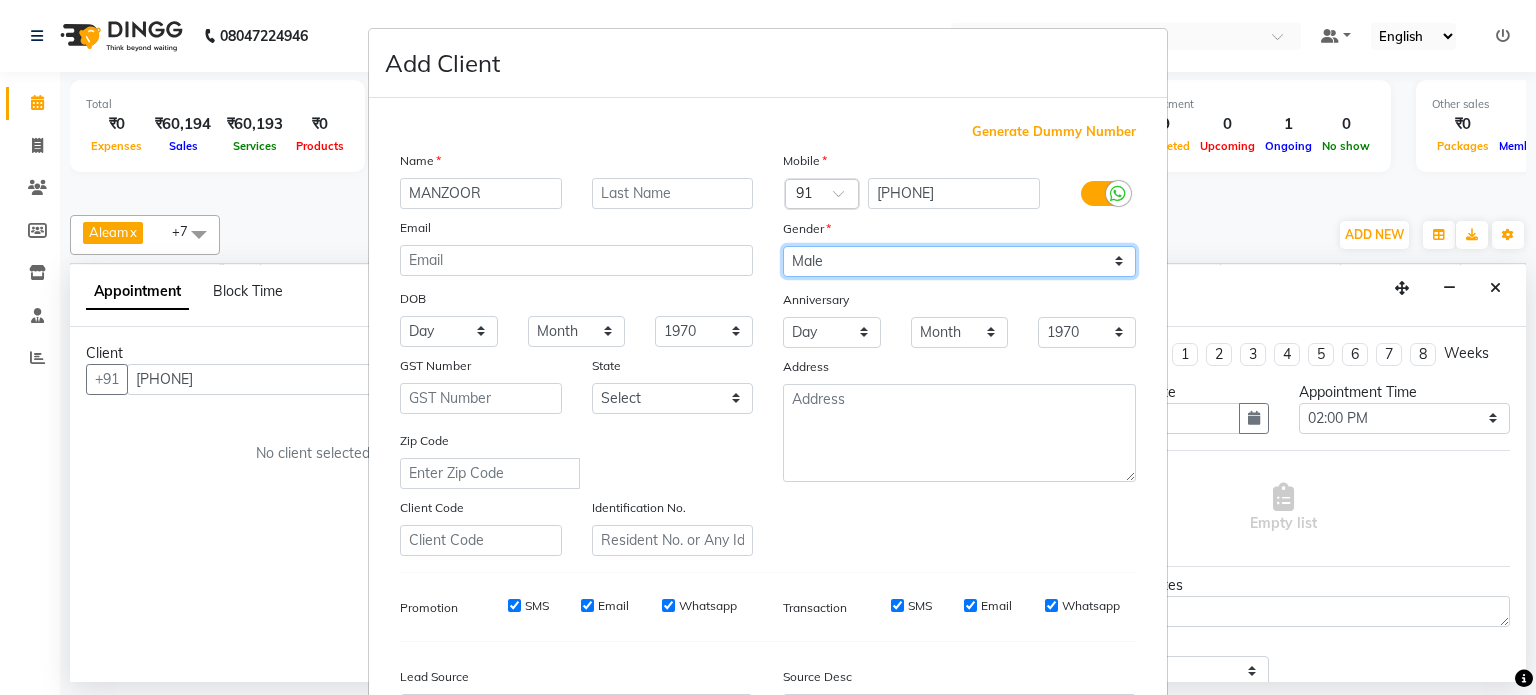click on "Select Male Female Other Prefer Not To Say" at bounding box center [959, 261] 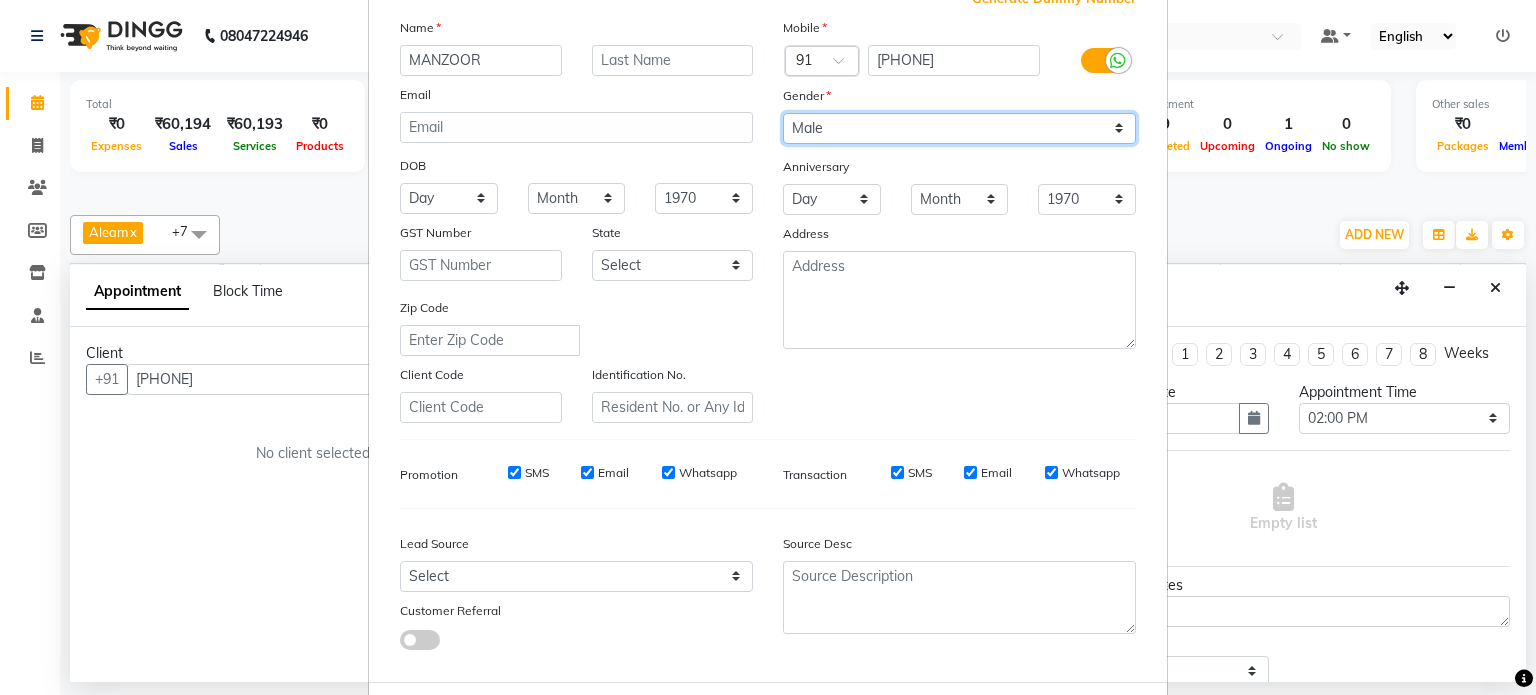 scroll, scrollTop: 237, scrollLeft: 0, axis: vertical 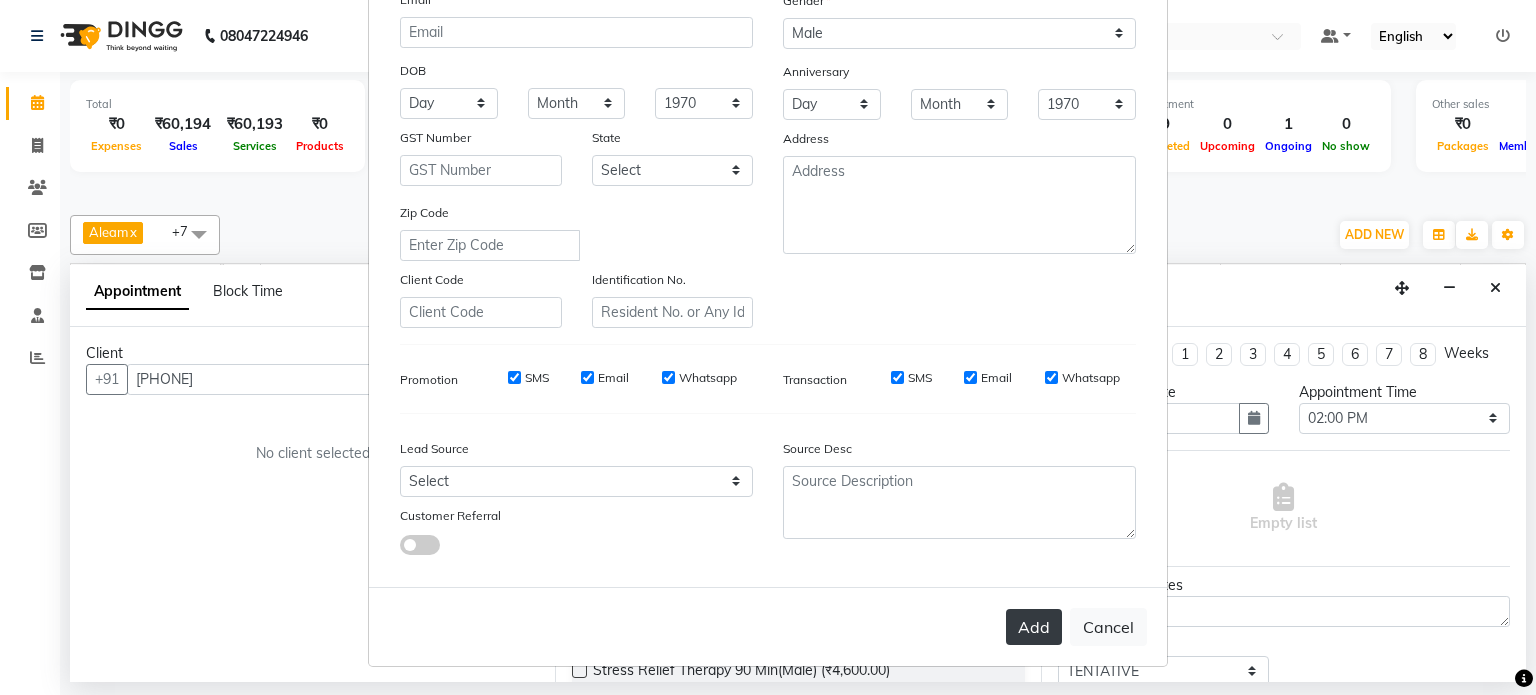 click on "Add" at bounding box center (1034, 627) 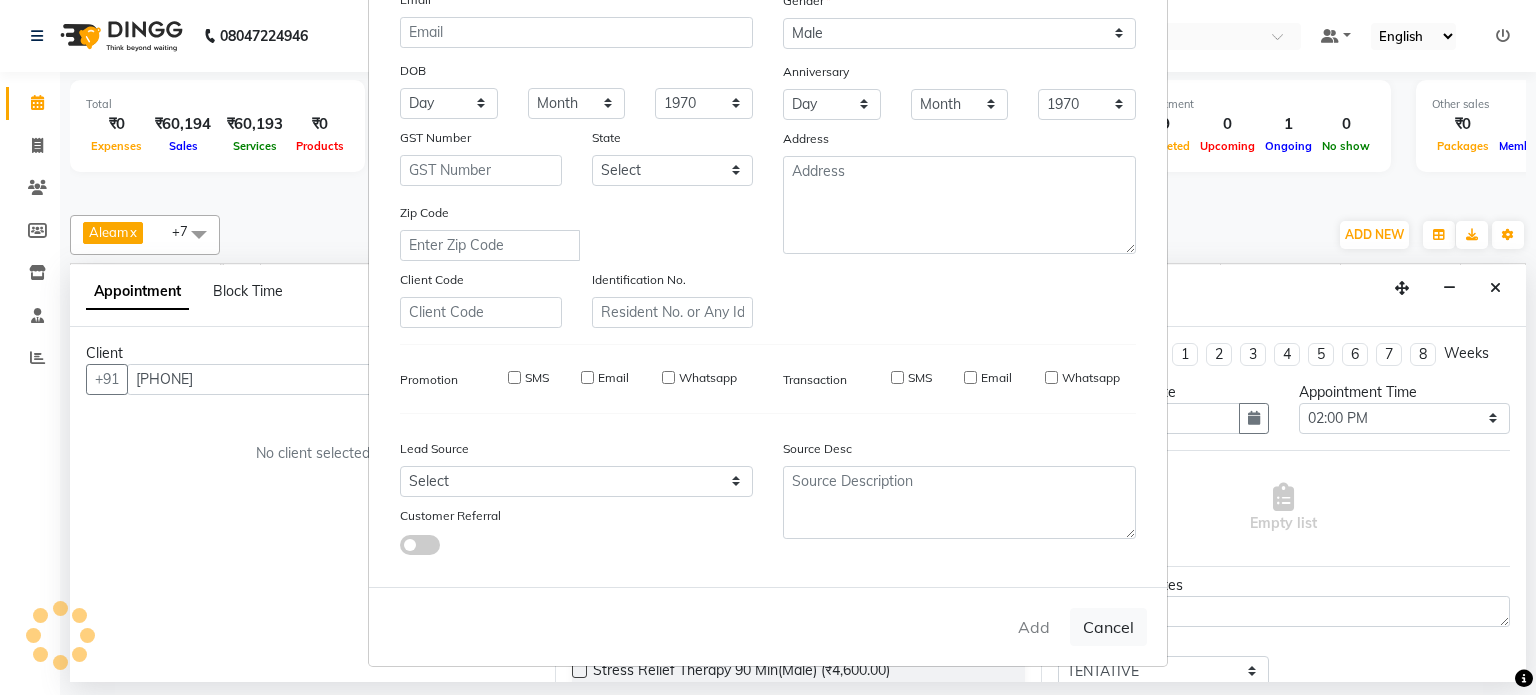 type on "72******64" 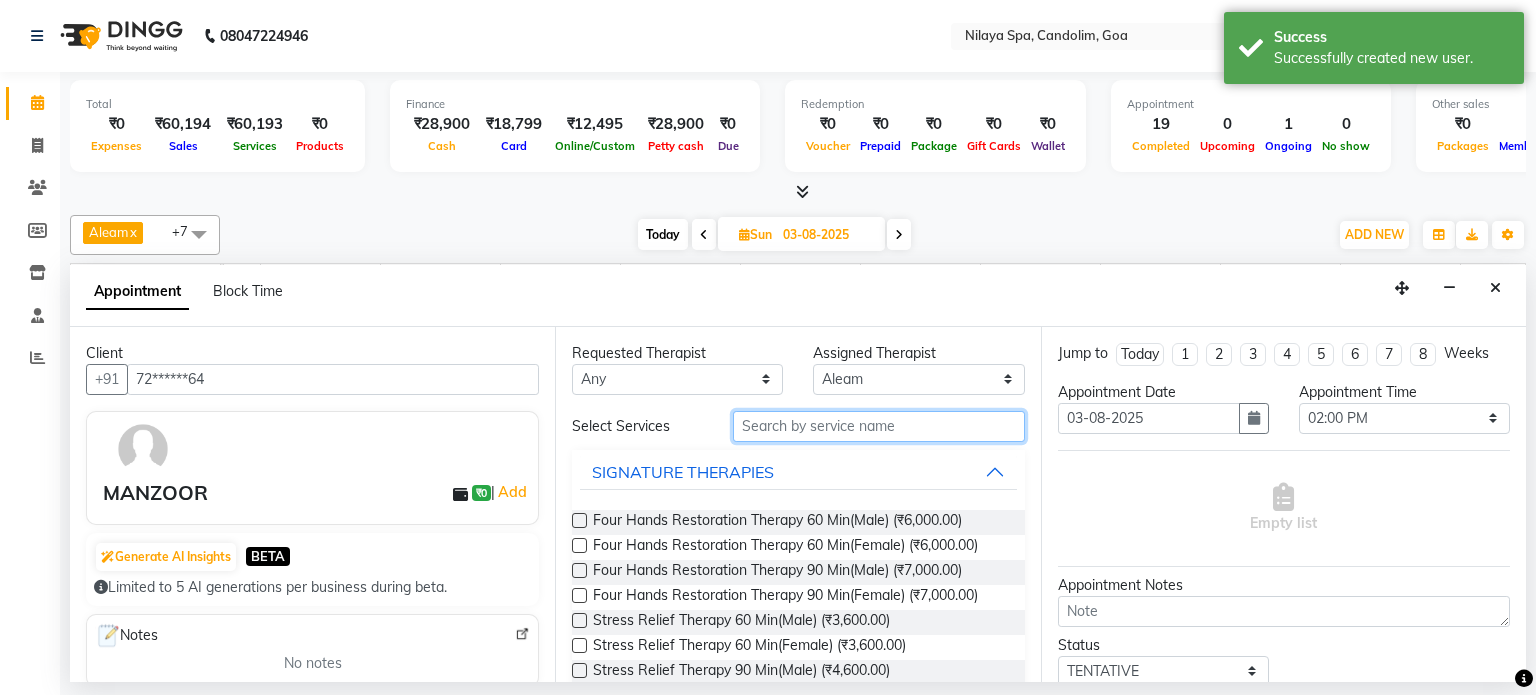 click at bounding box center [879, 426] 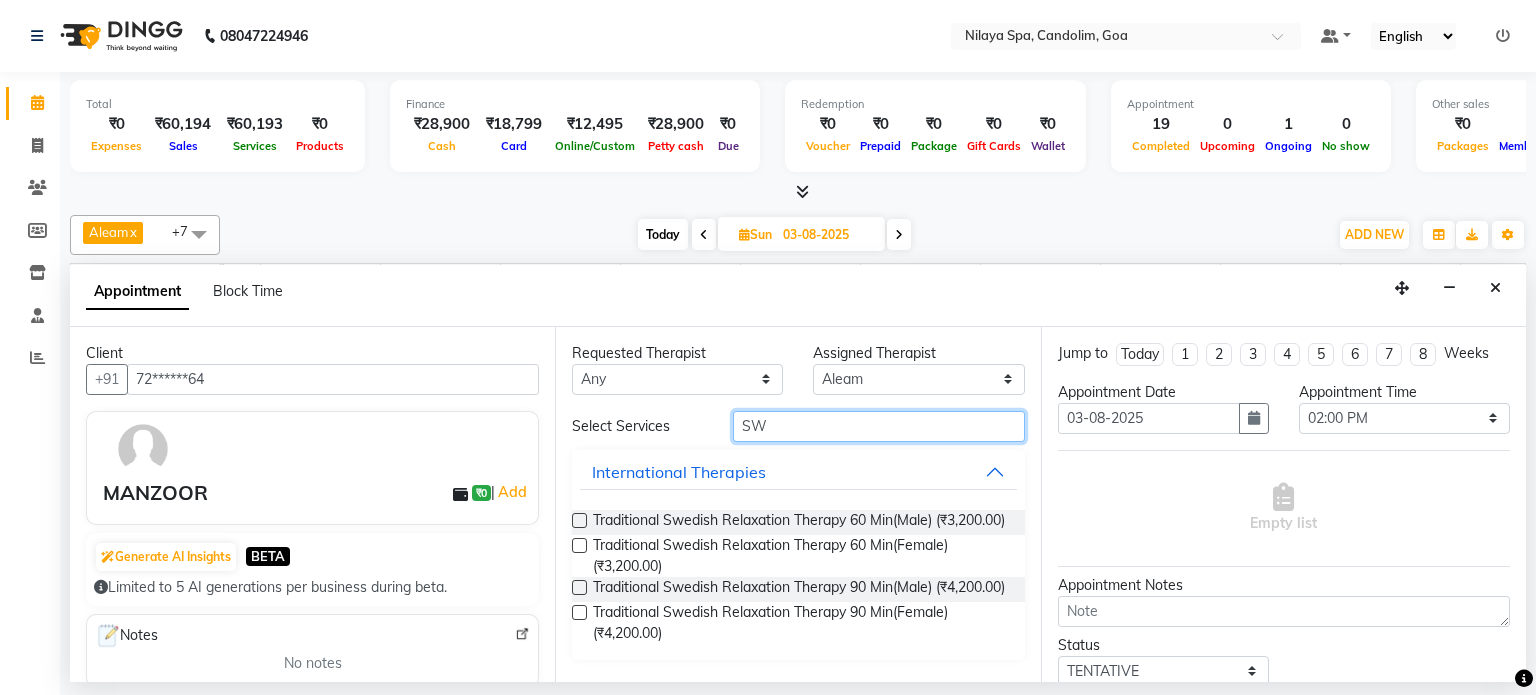 type on "S" 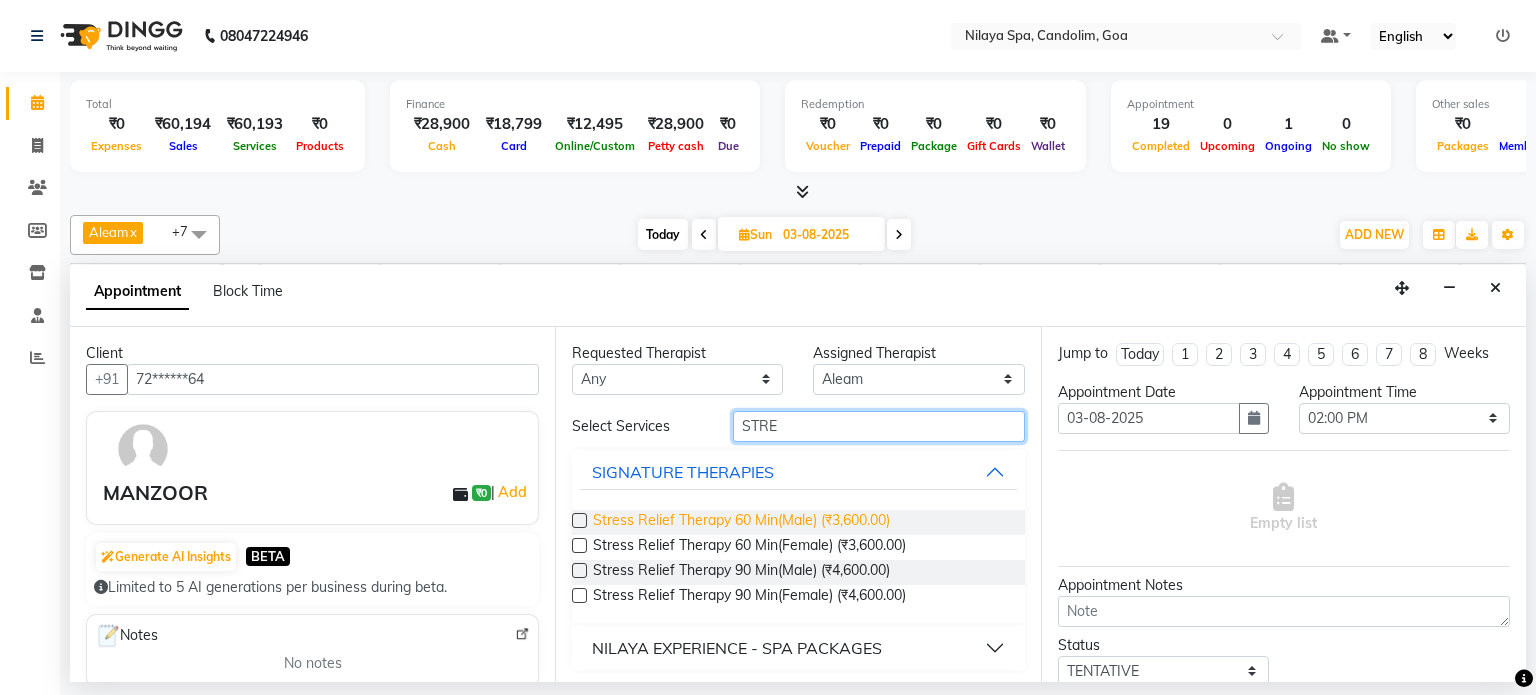 type on "STRE" 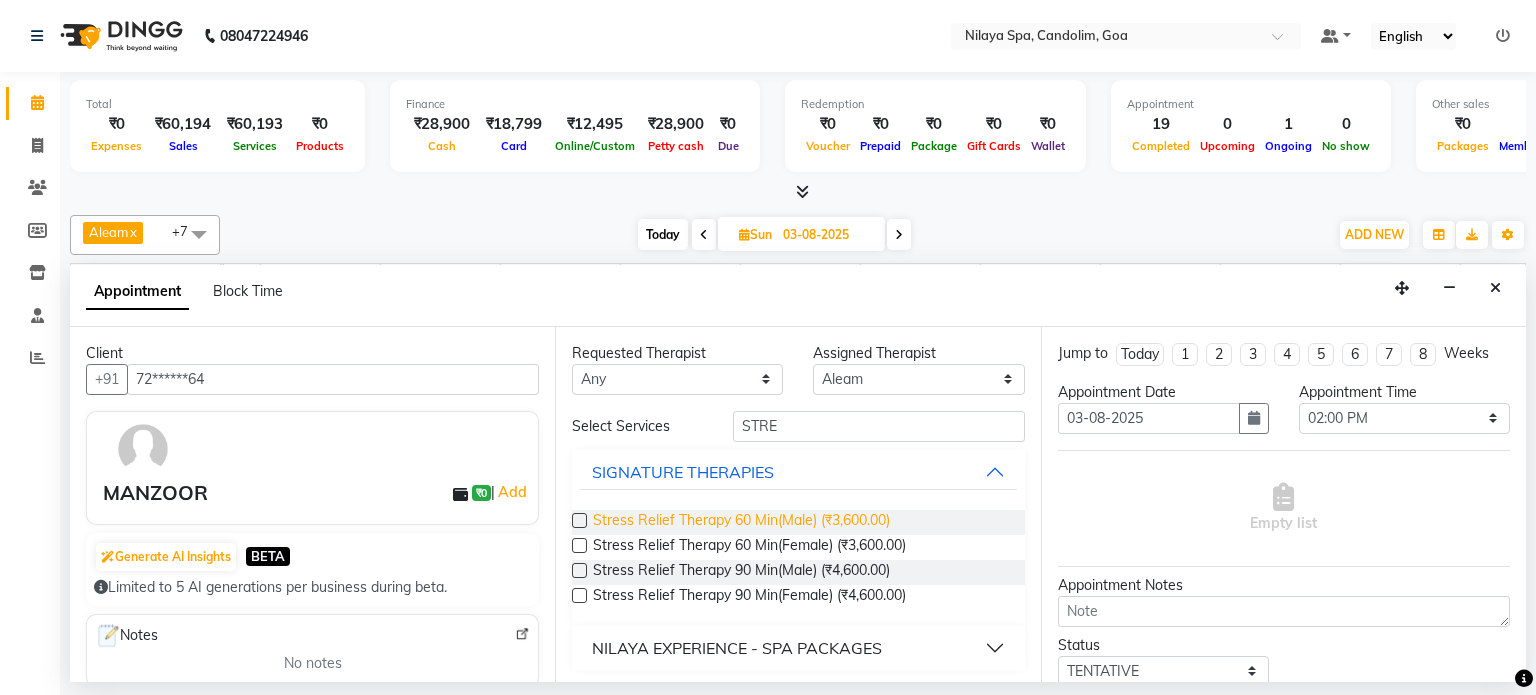 click on "Stress Relief Therapy 60 Min(Male) (₹3,600.00)" at bounding box center (741, 522) 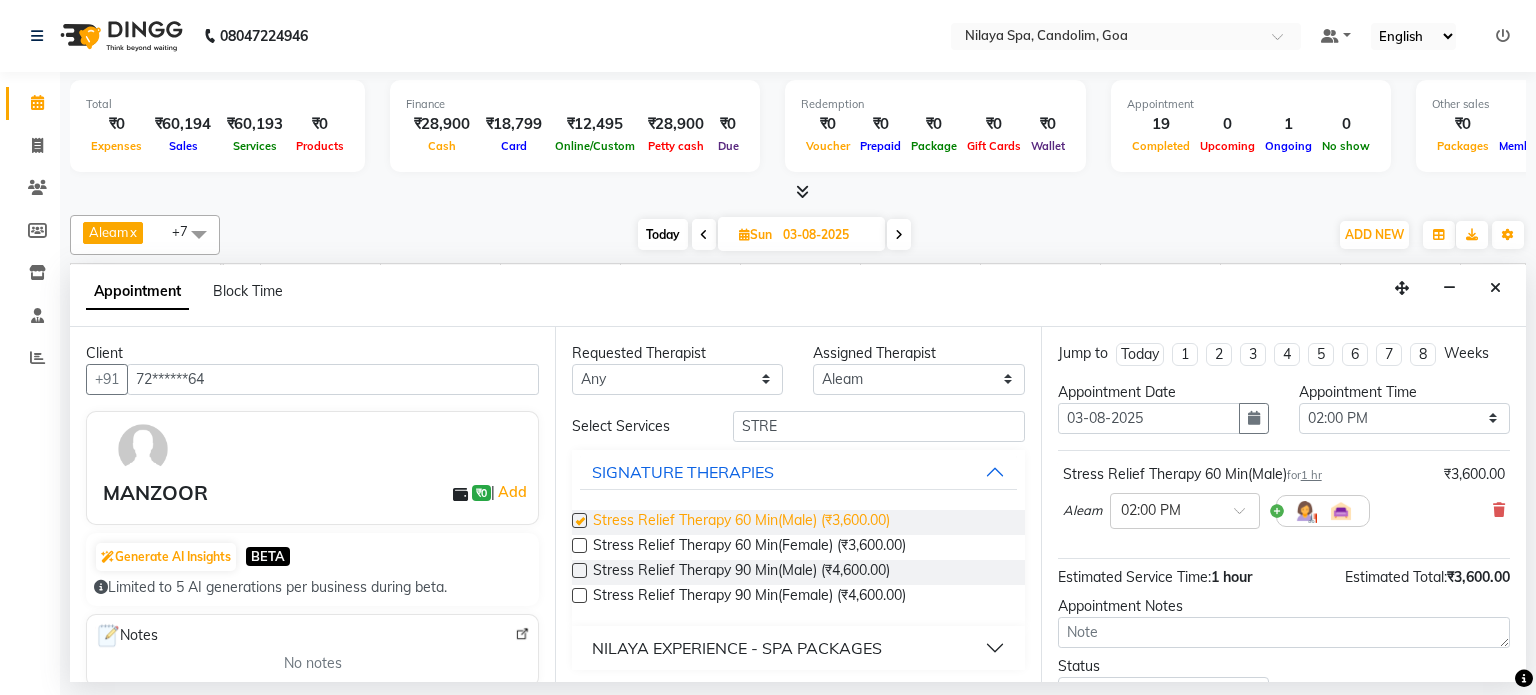 checkbox on "false" 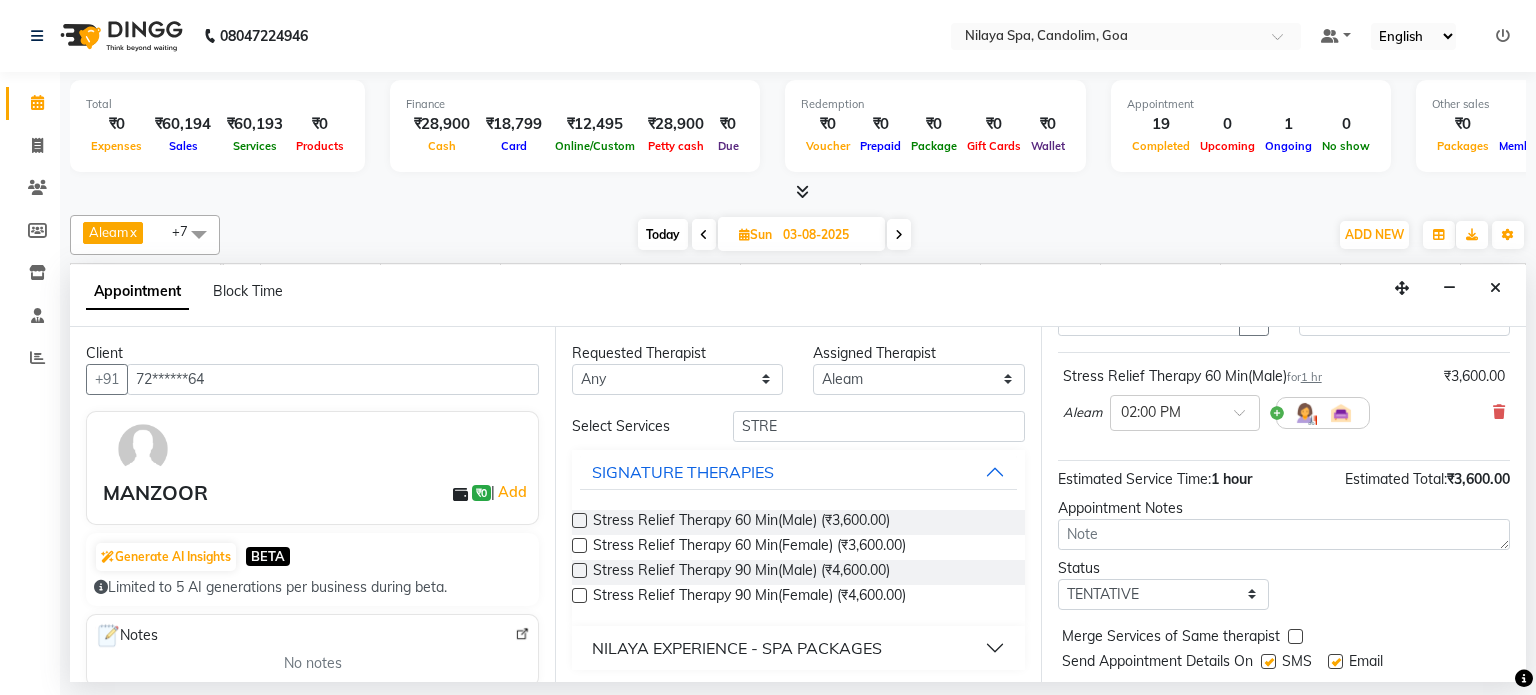 scroll, scrollTop: 151, scrollLeft: 0, axis: vertical 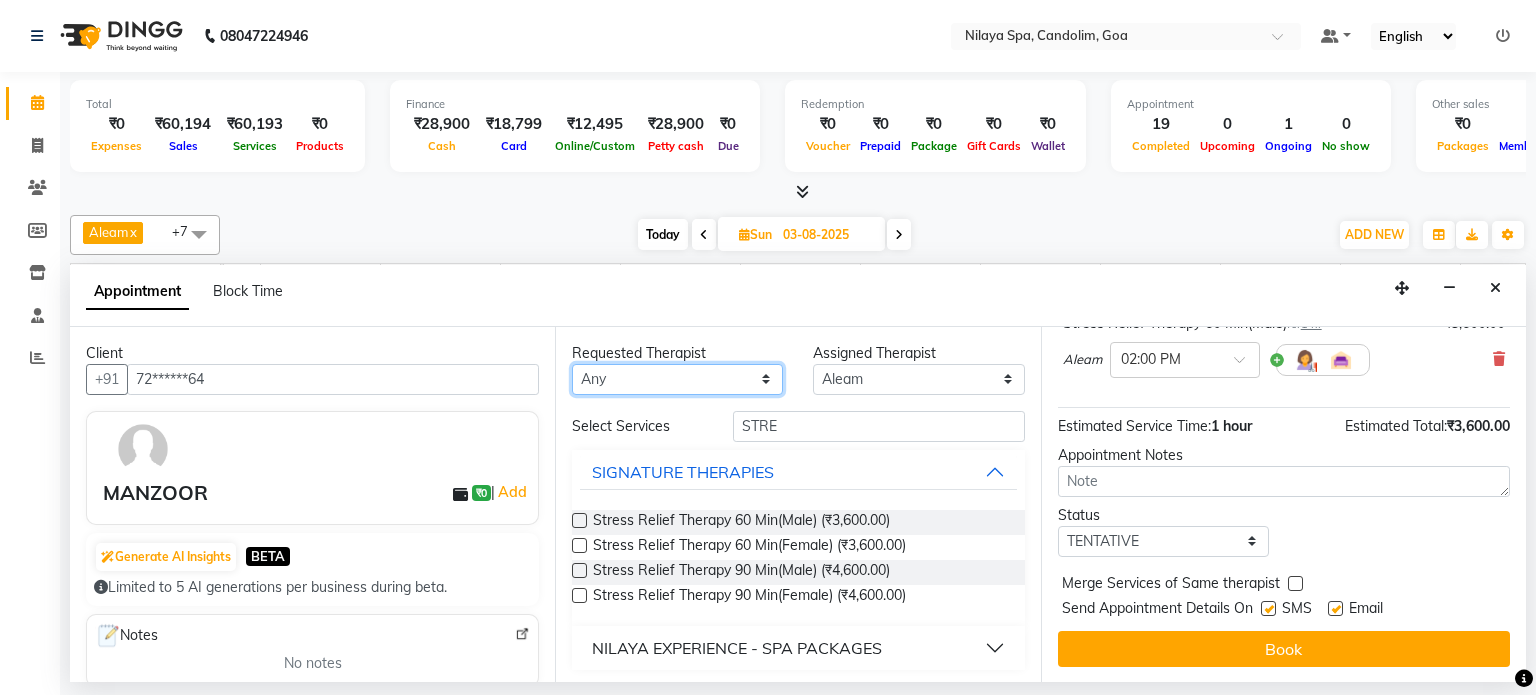 click on "Any [FIRST] [LAST] [LAST]  [FIRST] [LAST] [LAST]    [FIRST]    [LAST]   [LAST]   [LAST]" at bounding box center [677, 379] 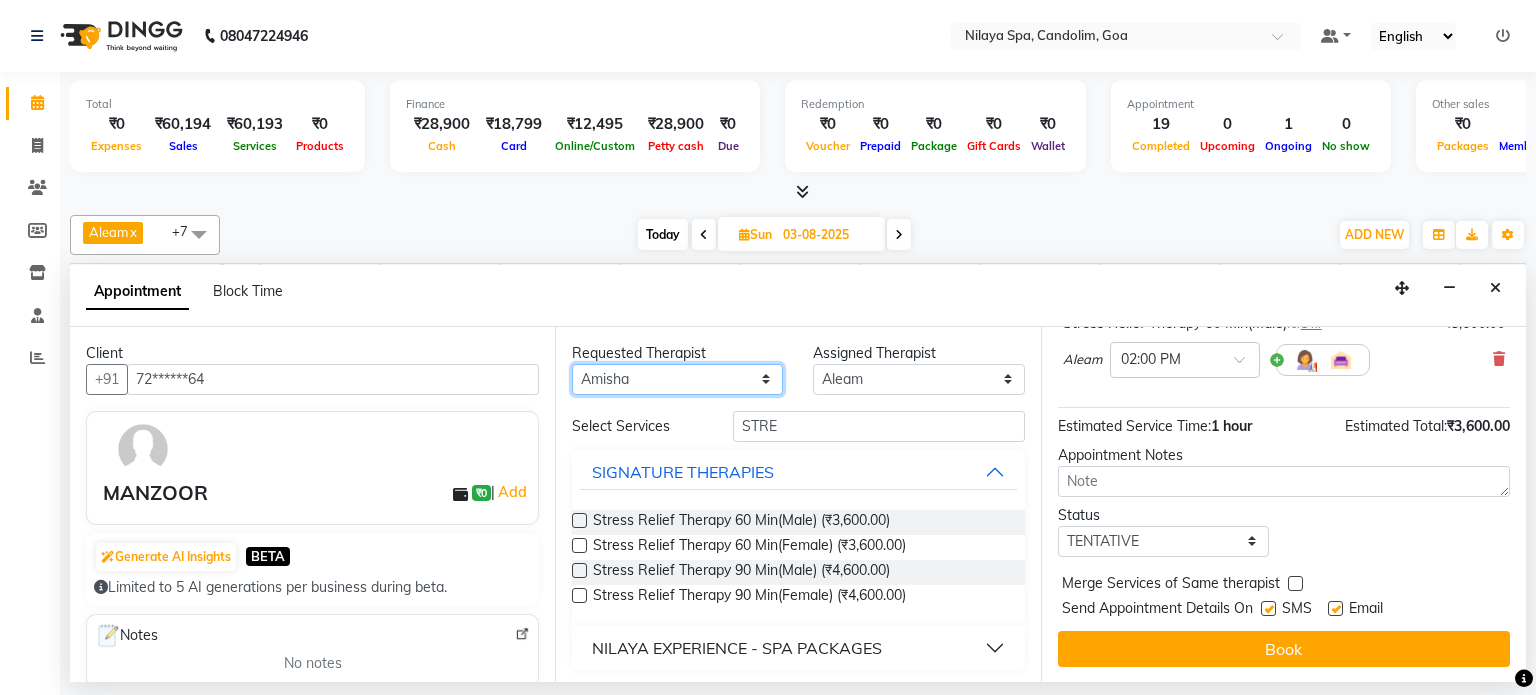 click on "Any [FIRST] [LAST] [LAST]  [FIRST] [LAST] [LAST]    [FIRST]    [LAST]   [LAST]   [LAST]" at bounding box center [677, 379] 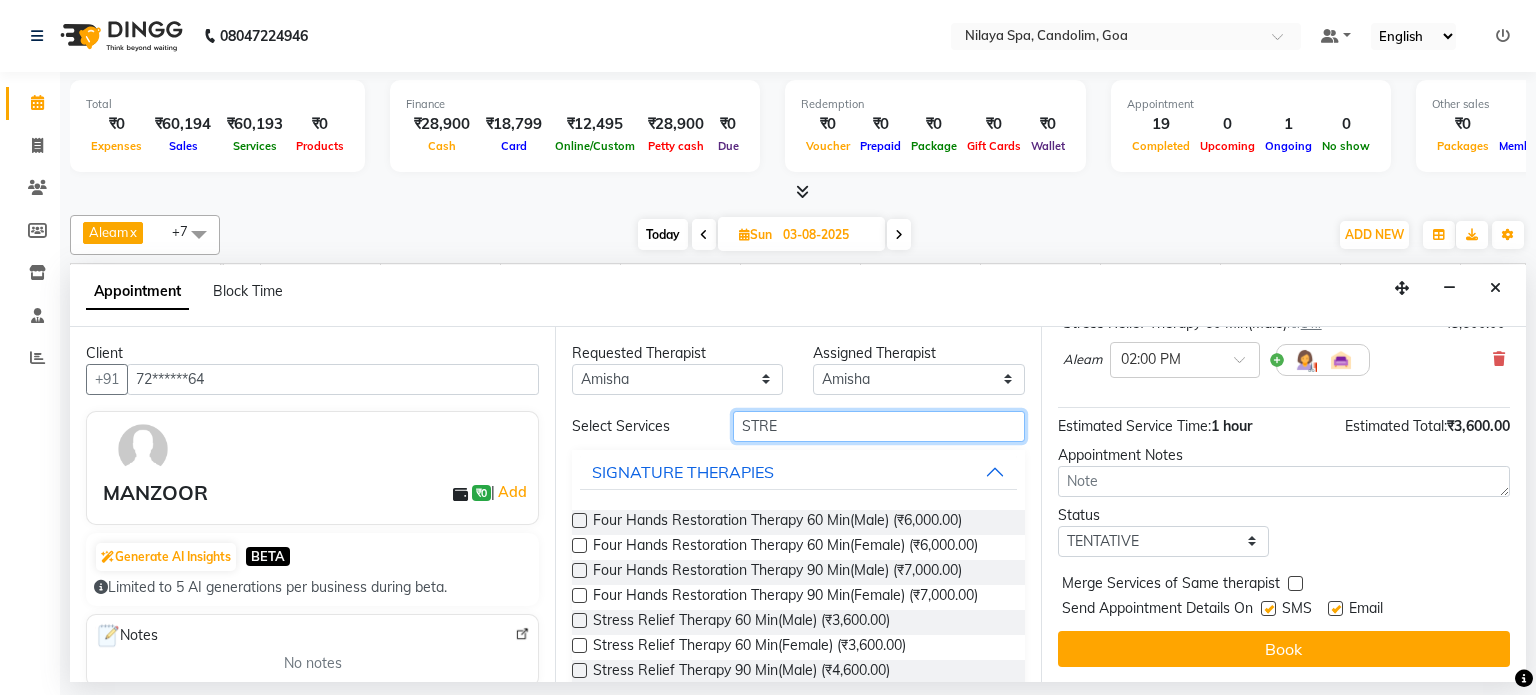 click on "STRE" at bounding box center [879, 426] 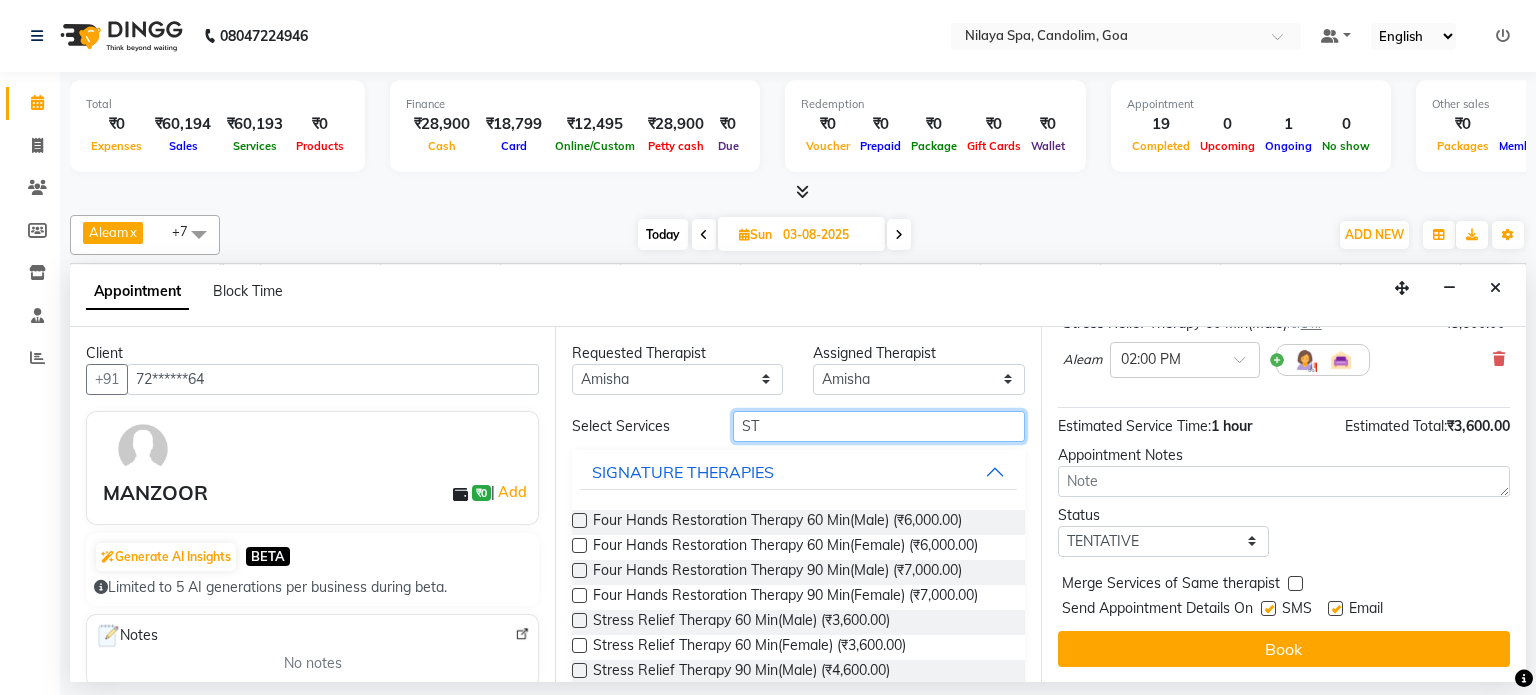 type on "S" 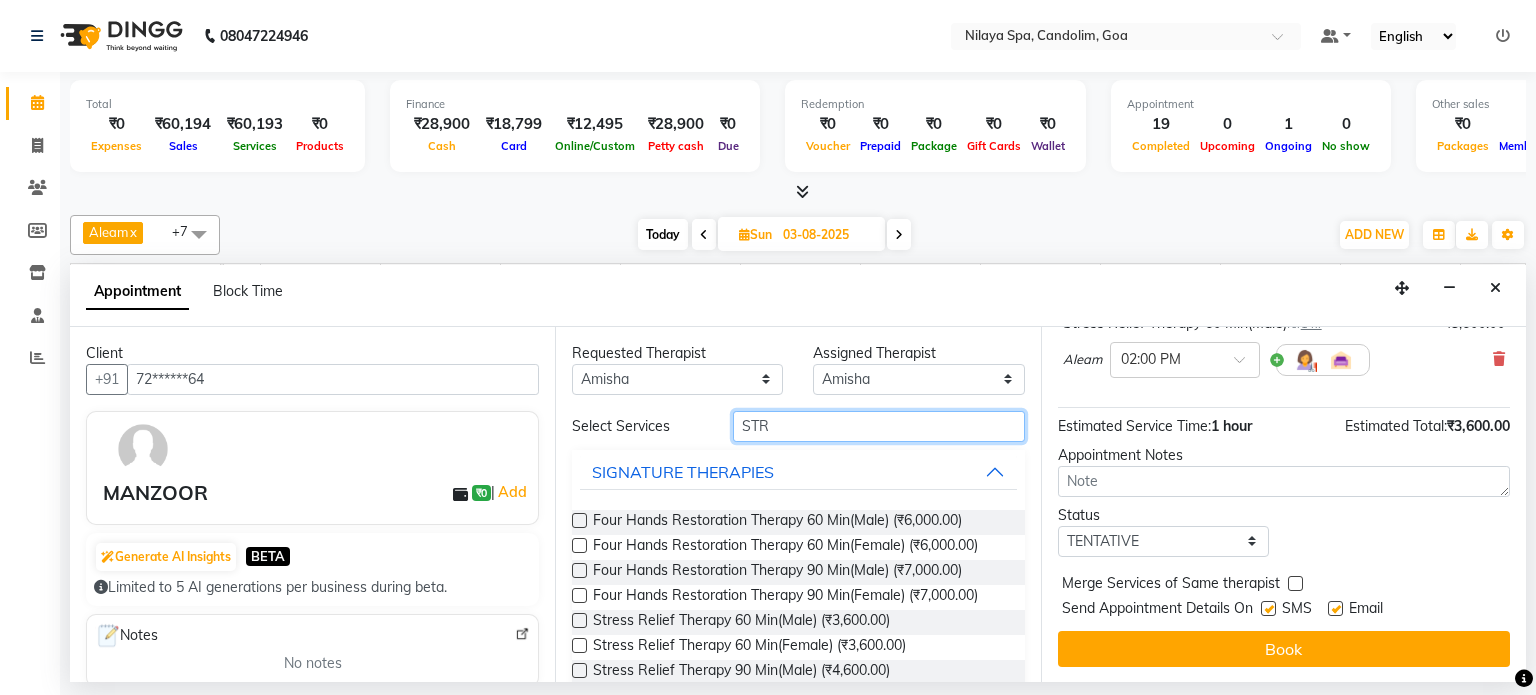 type on "STRE" 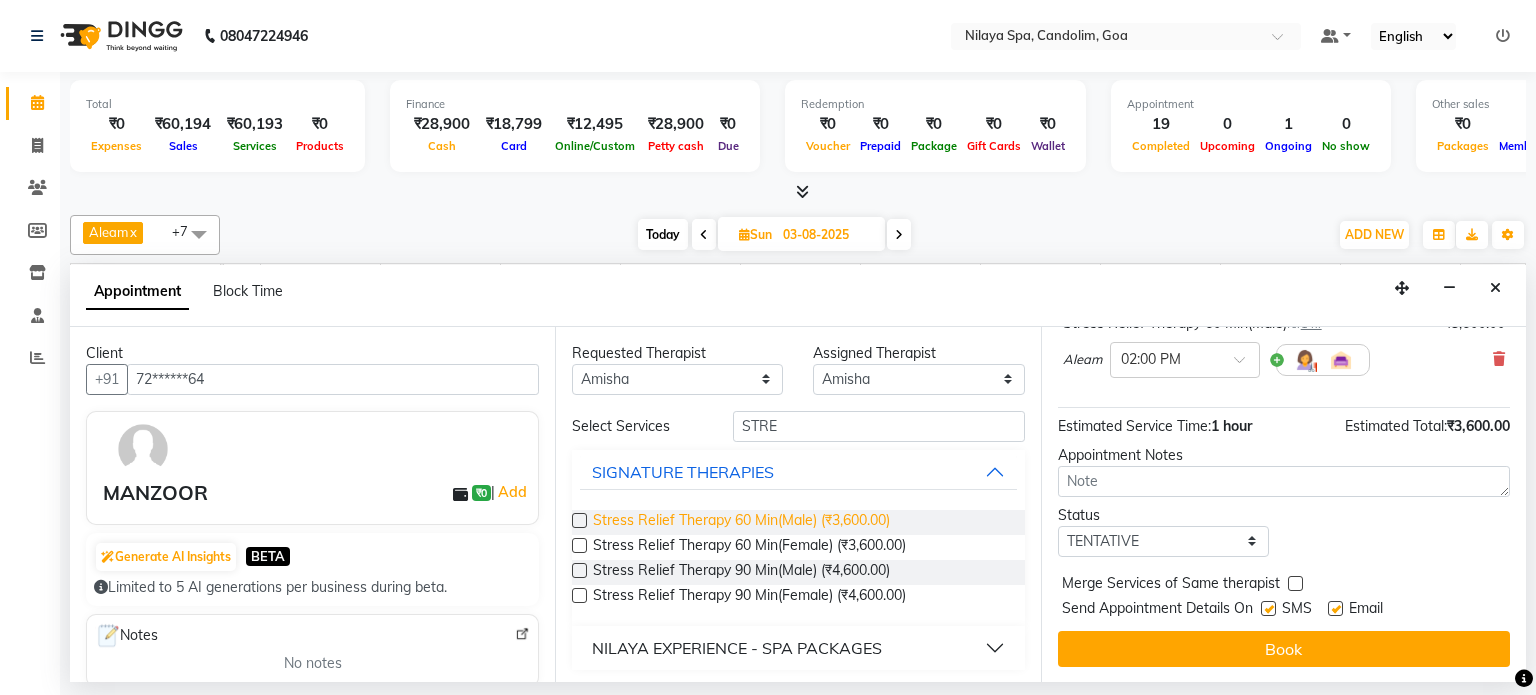 click on "Stress Relief Therapy 60 Min(Male) (₹3,600.00)" at bounding box center [741, 522] 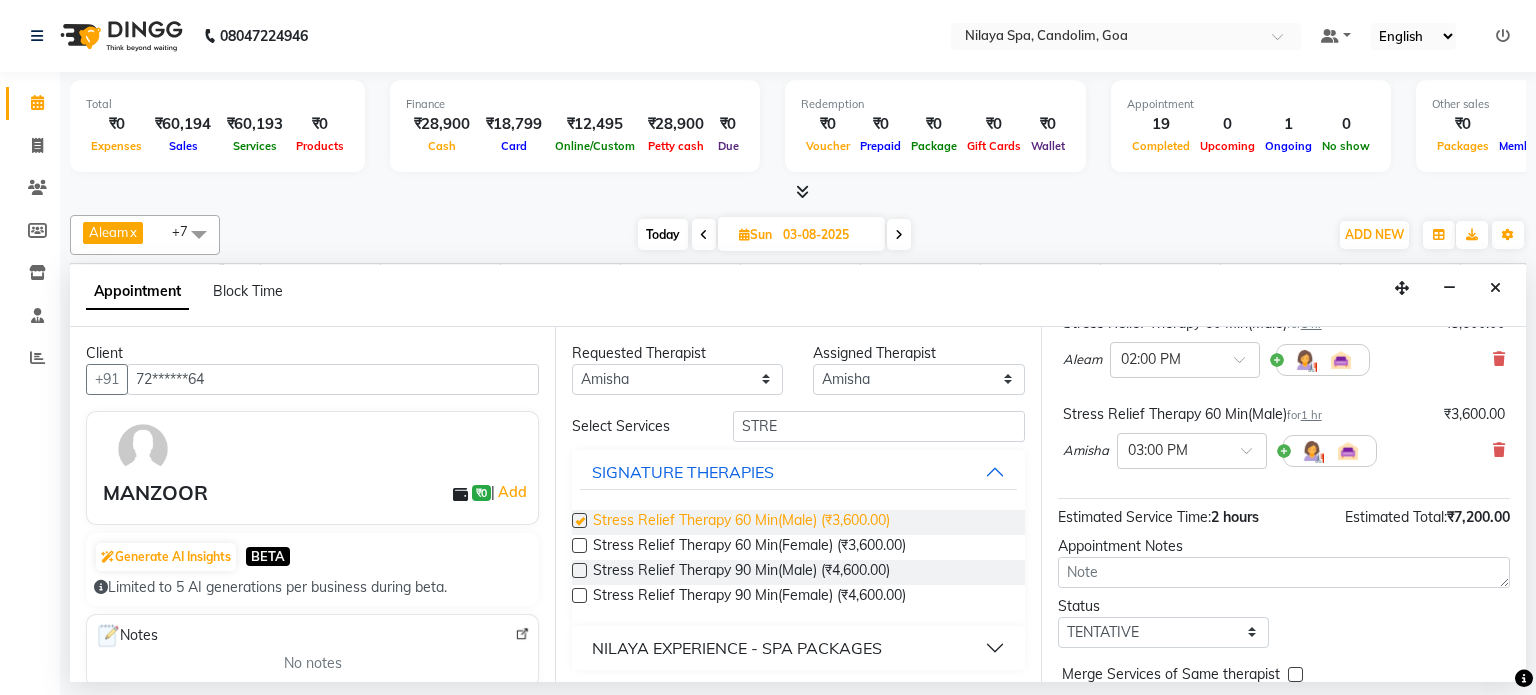 checkbox on "false" 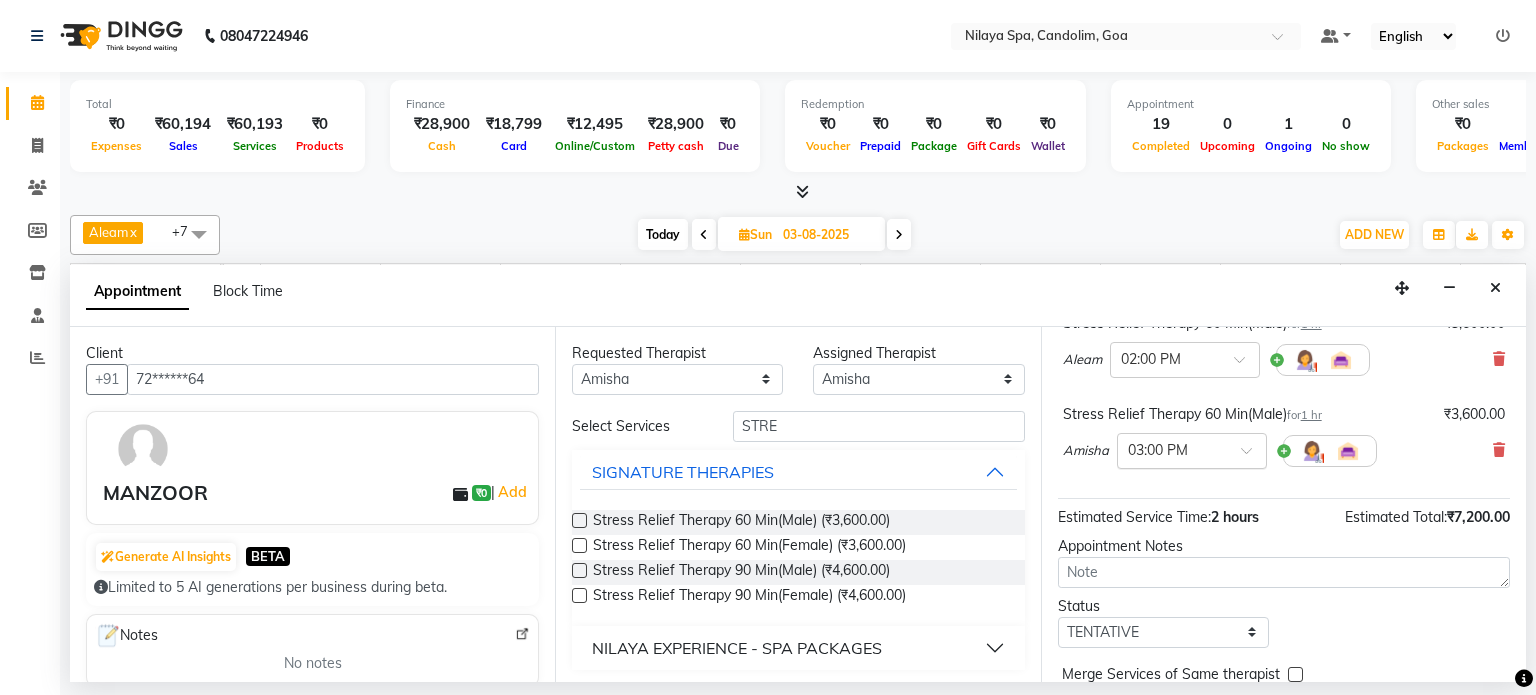 click at bounding box center (1253, 456) 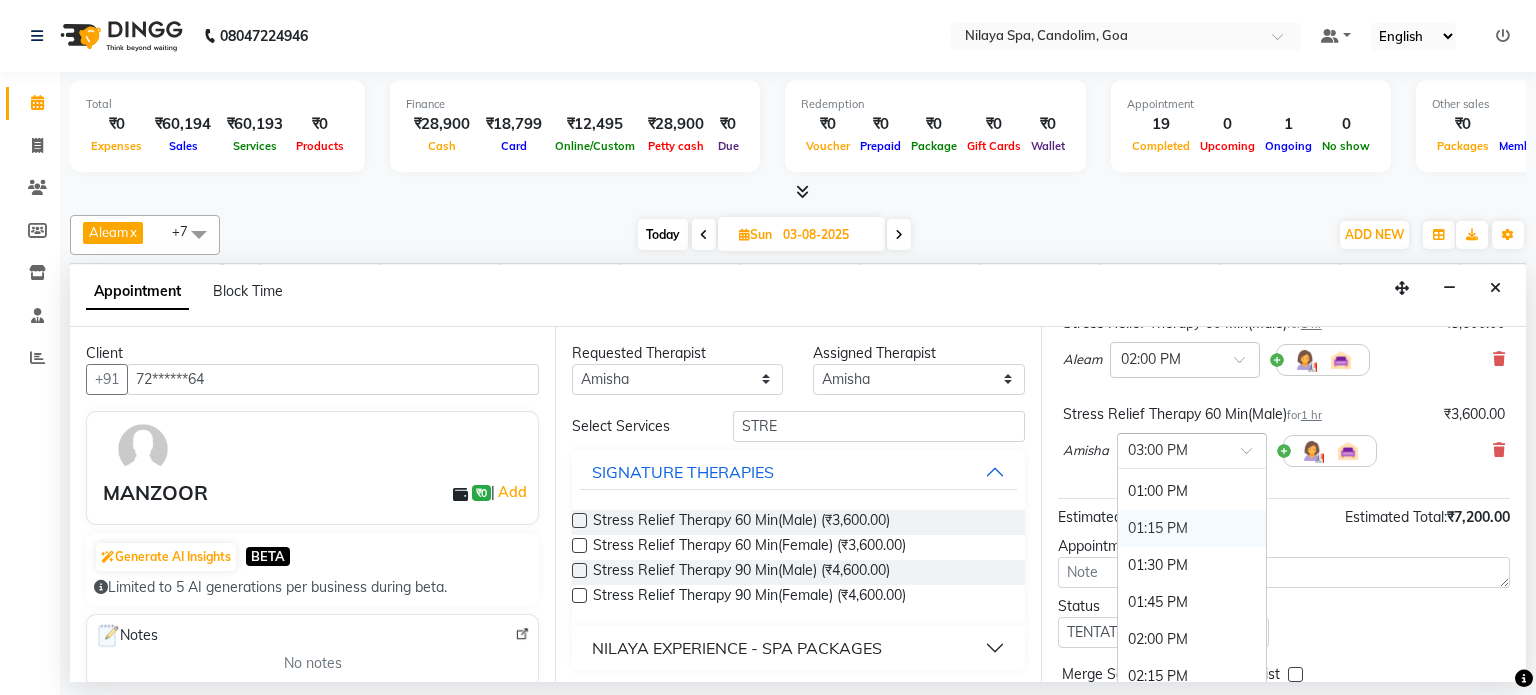 scroll, scrollTop: 688, scrollLeft: 0, axis: vertical 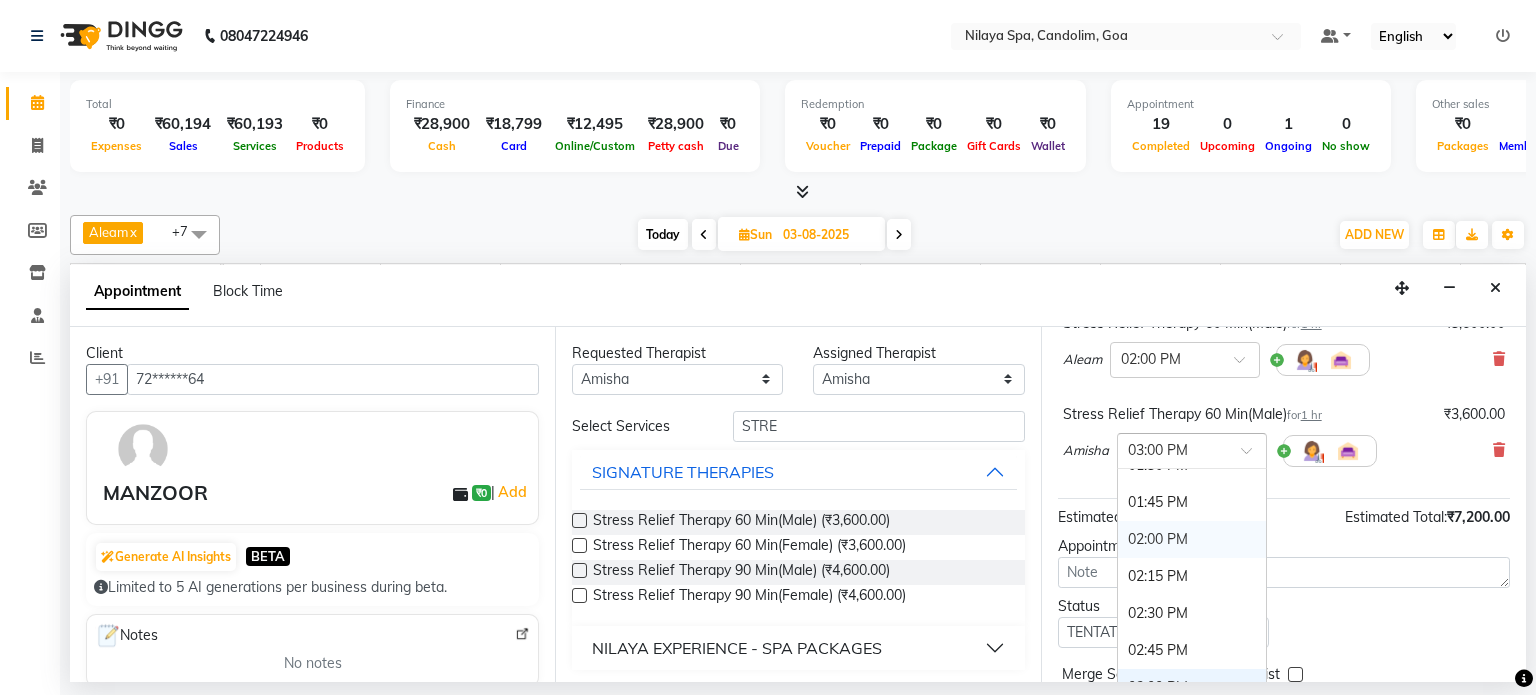 click on "02:00 PM" at bounding box center (1192, 539) 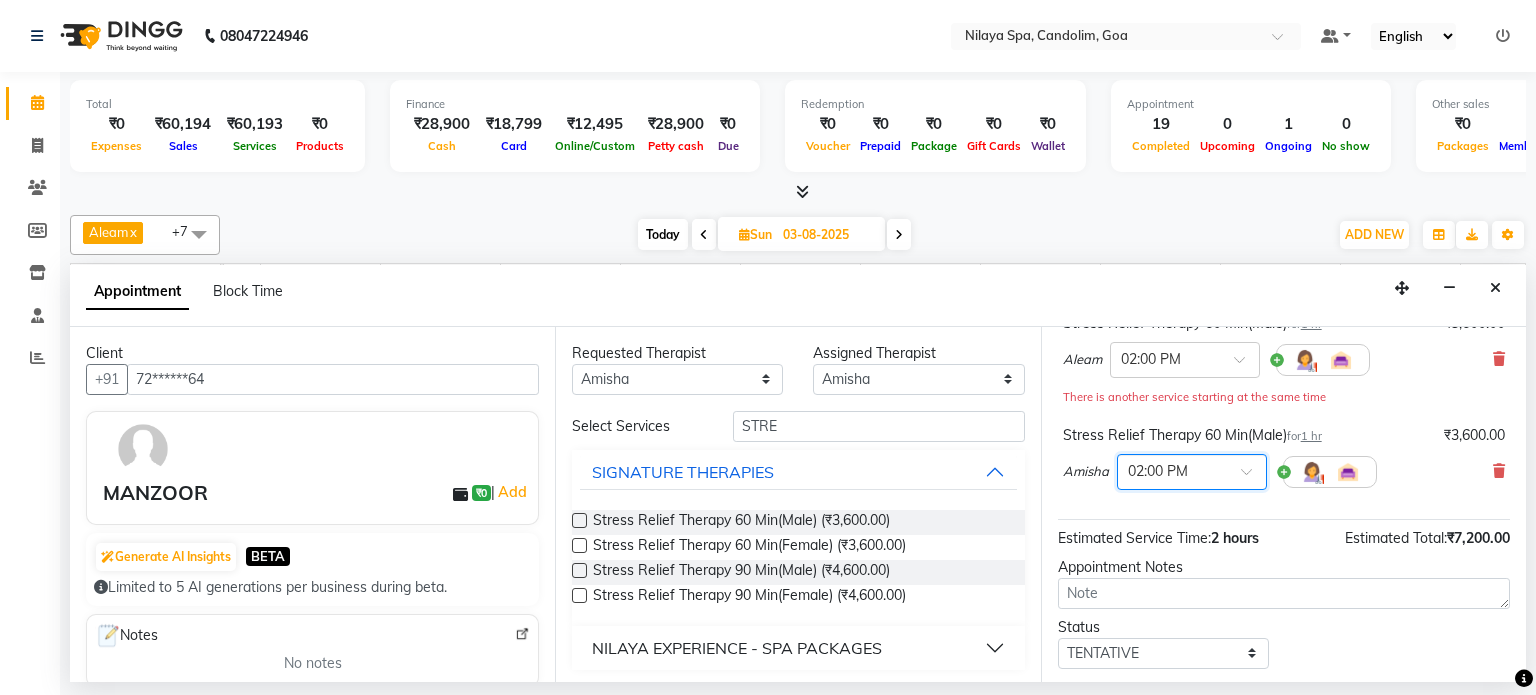 scroll, scrollTop: 263, scrollLeft: 0, axis: vertical 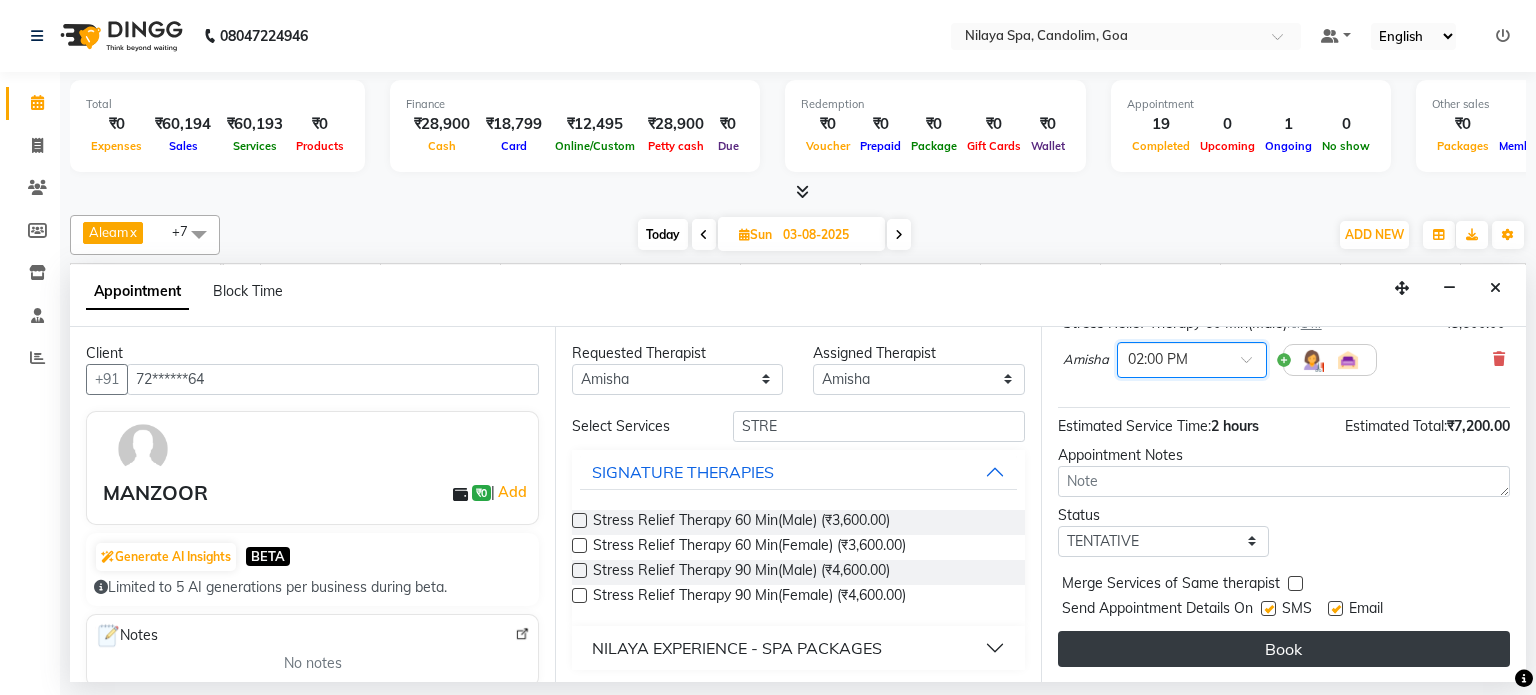 click on "Book" at bounding box center (1284, 649) 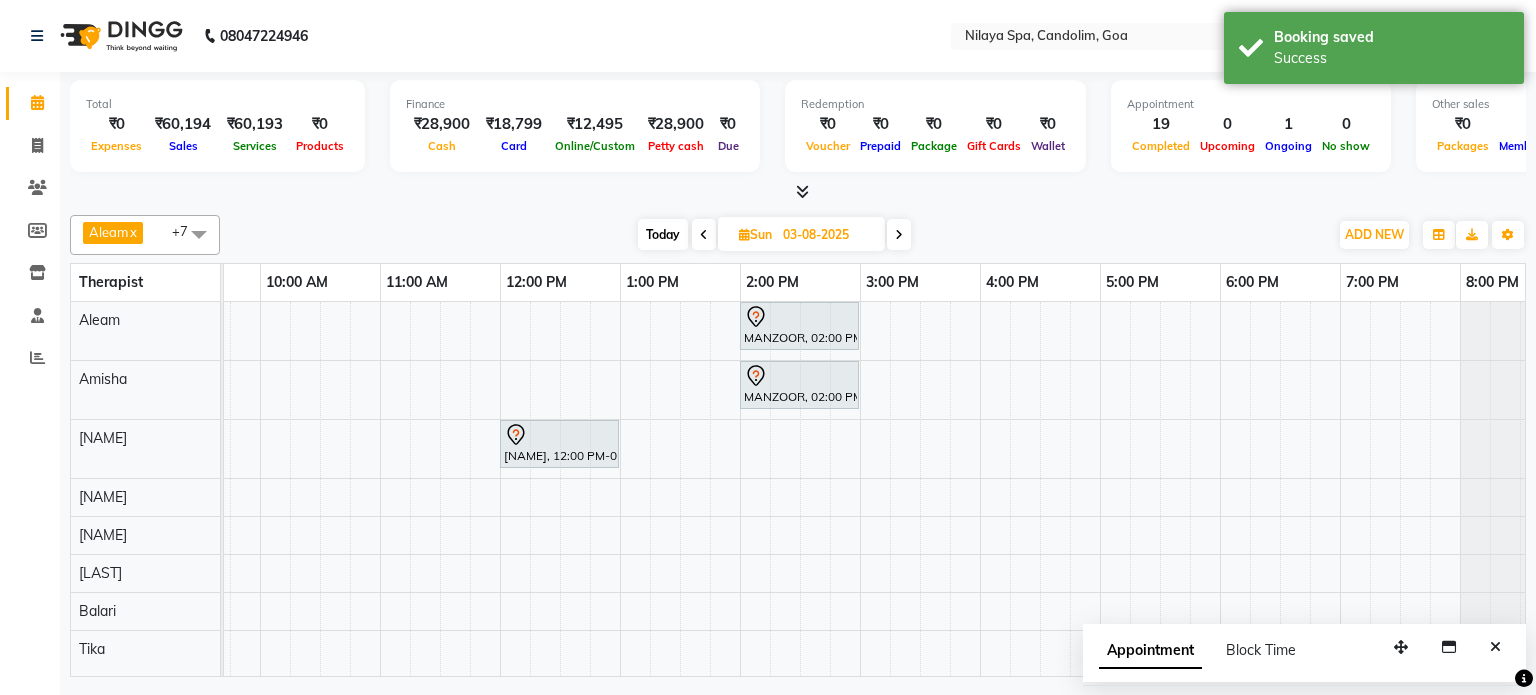 click at bounding box center [704, 235] 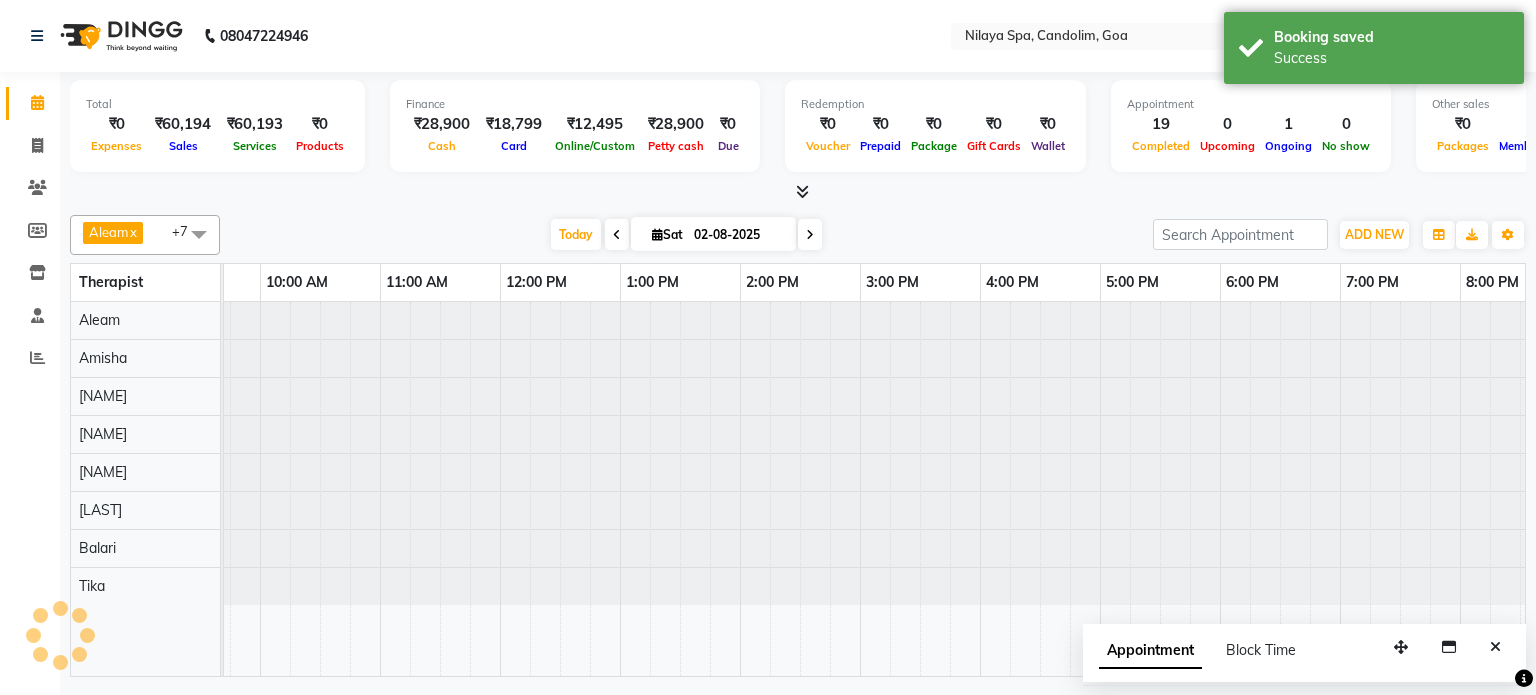 scroll, scrollTop: 0, scrollLeft: 0, axis: both 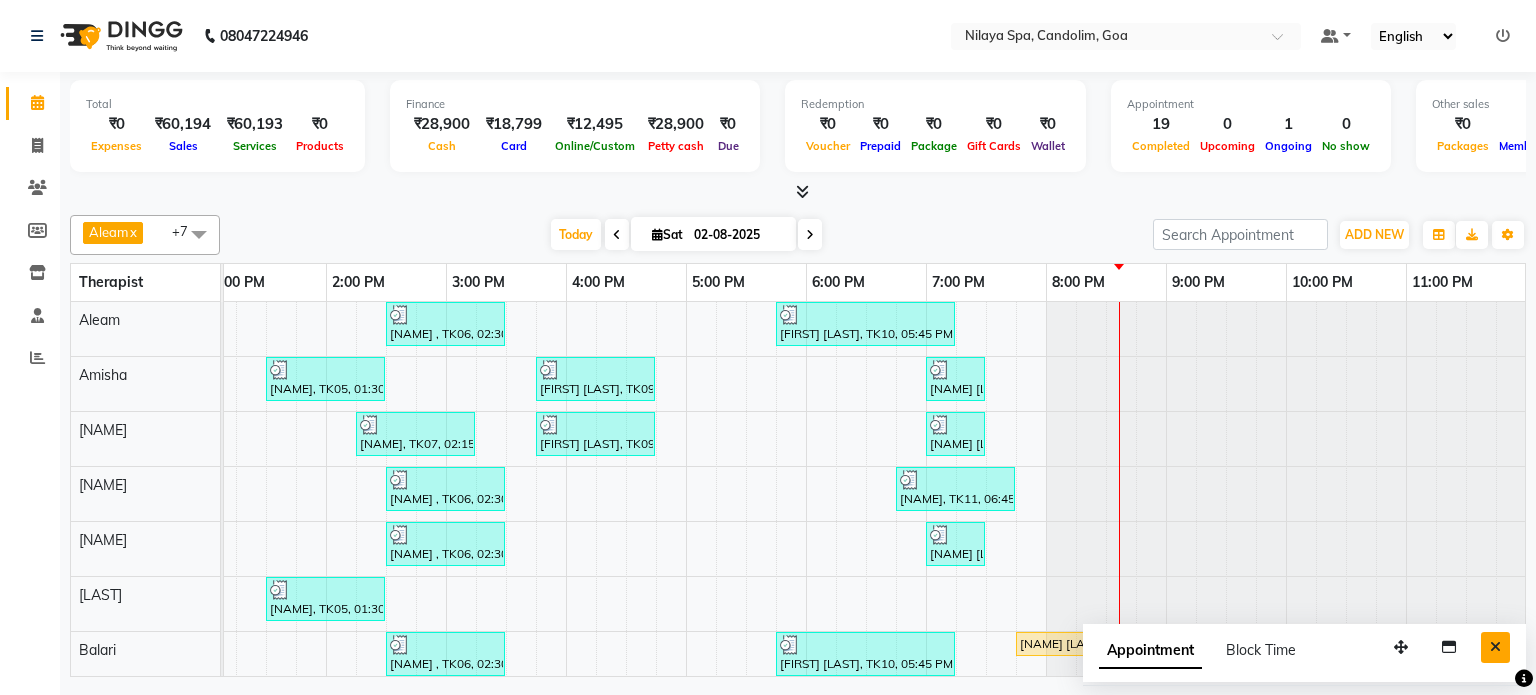 click at bounding box center (1495, 647) 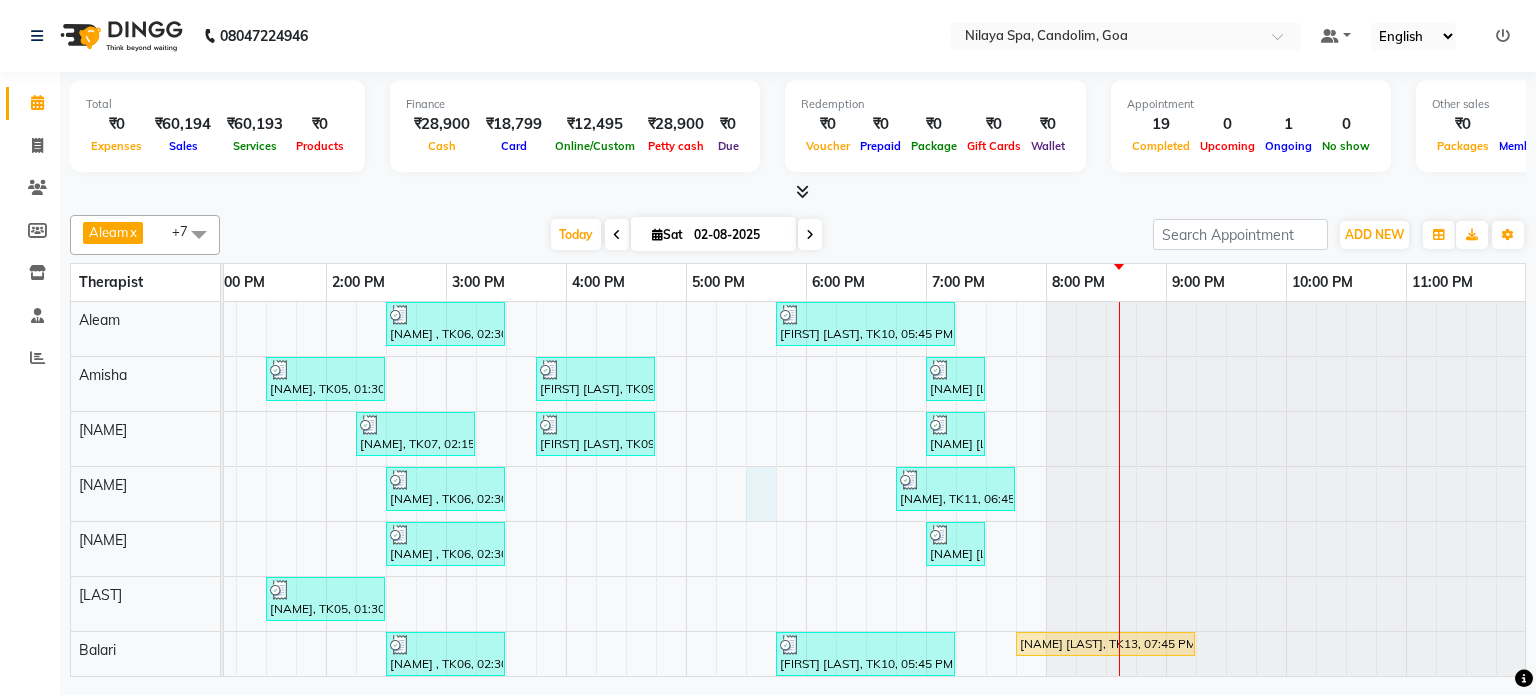 click on "[NAME] , TK06, 02:30 PM-03:30 PM, Traditional Swedish Relaxation Therapy 60 Min(Male)     [NAME] [LAST], TK10, 05:45 PM-07:15 PM, Traditional Swedish Relaxation Therapy 90 Min(Male)     [NAME], TK05, 01:30 PM-02:30 PM, Traditional Swedish Relaxation Therapy 60 Min(Male)     [NAME] [LAST], TK09, 03:45 PM-04:45 PM, Couple massages     [NAME]  [LAST], TK12, 07:00 PM-07:30 PM, Thai Foot Reflexology 30 Min     [NAME], TK07, 02:15 PM-03:15 PM, Traditional Swedish Relaxation Therapy 60 Min(Male)     [NAME] [LAST], TK09, 03:45 PM-04:45 PM, Couple massages     [NAME]  [LAST], TK12, 07:00 PM-07:30 PM, Thai Foot Reflexology 30 Min     [NAME] , TK06, 02:30 PM-03:30 PM, Traditional Swedish Relaxation Therapy 60 Min(Male)     [NAME], TK11, 06:45 PM-07:45 PM, Traditional Swedish Relaxation Therapy 60 Min(Male)     [NAME], TK03, 11:00 AM-12:00 PM, Deep Tissue Repair Therapy 60 Min(Male)     [NAME], TK04, 12:00 PM-12:30 PM, Chakra Head Massage 30 Min" at bounding box center [566, 521] 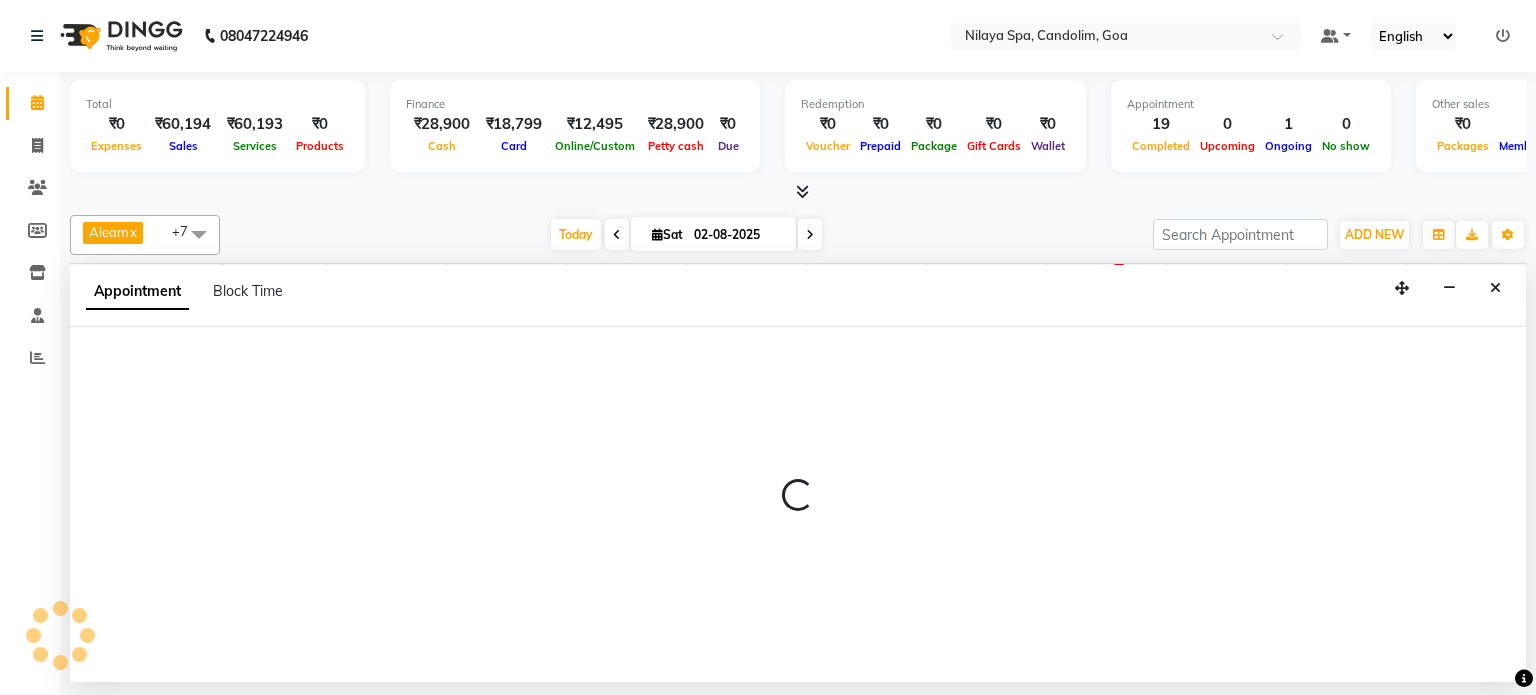 select on "[NUMBER]" 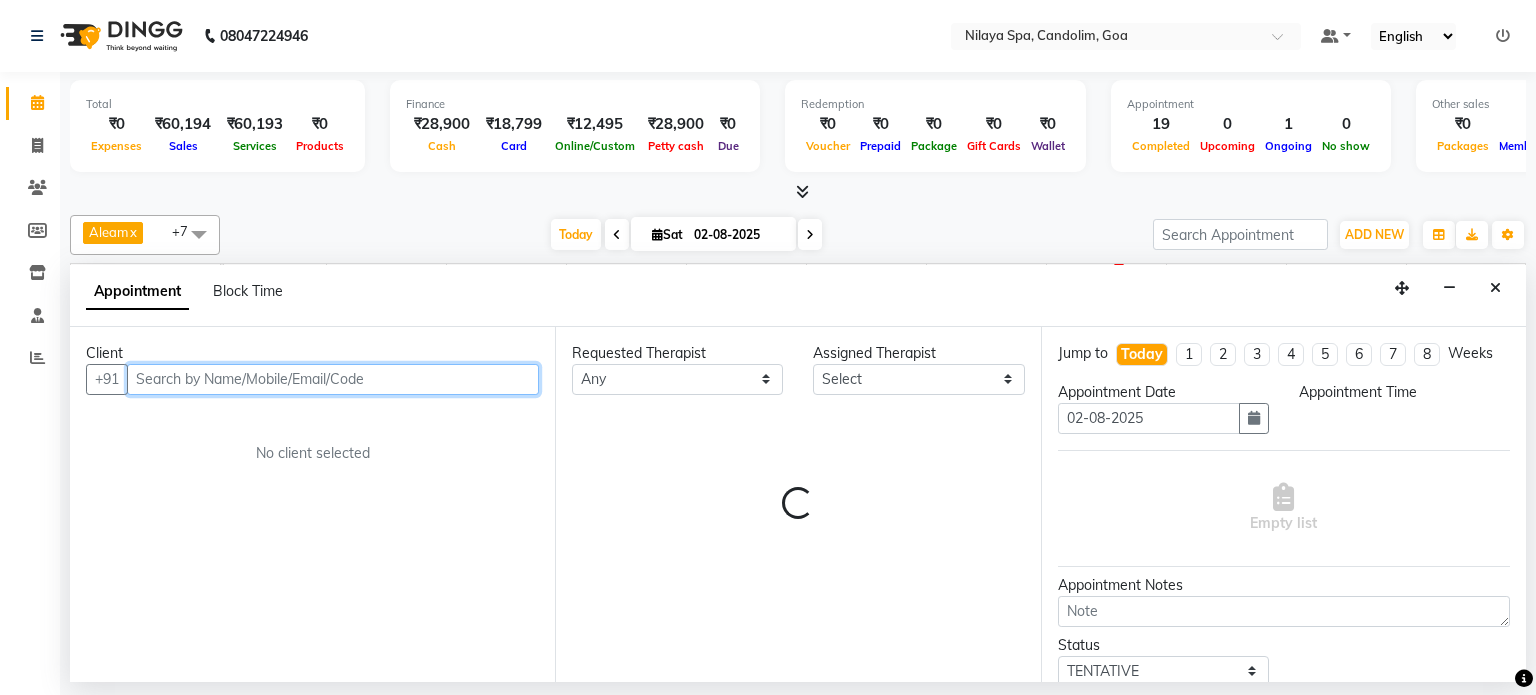 select on "1050" 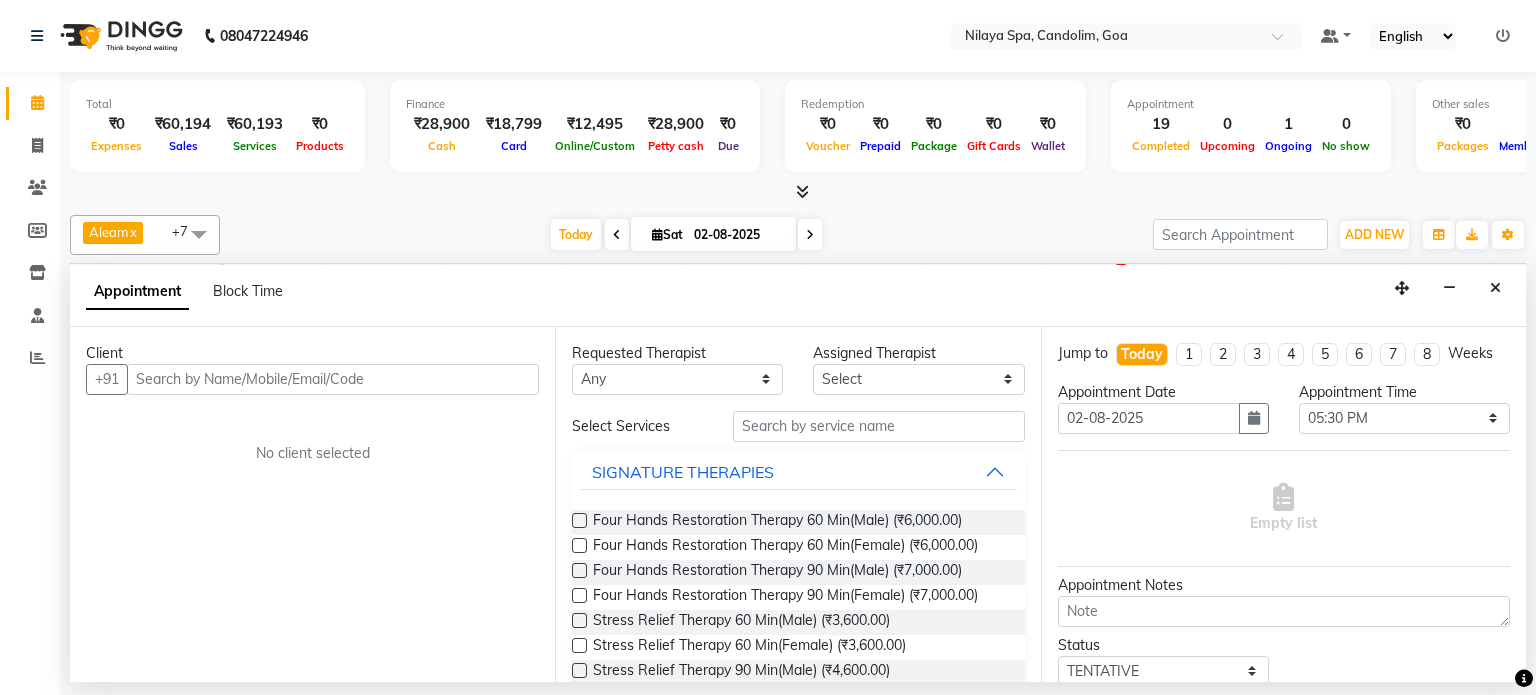 click on "Four Hands Restoration Therapy 60 Min(Male) (₹6,000.00) Four Hands Restoration Therapy 60 Min(Female) (₹6,000.00) Four Hands Restoration Therapy 90 Min(Male) (₹7,000.00) Four Hands Restoration Therapy 90 Min(Female) (₹7,000.00) Stress Relief Therapy 60 Min(Male) (₹3,600.00) Stress Relief Therapy 60 Min(Female) (₹3,600.00) Stress Relief Therapy 90 Min(Male) (₹4,600.00) Stress Relief Therapy 90 Min(Female) (₹4,600.00) Nilaya  Fusion Therapy(Male) (₹5,100.00) Nilaya  Fusion Therapy(Female) (₹5,100.00) Marma Abhayangam 60 Min(Male) (₹3,800.00) Marma Abhayangam 60 Min(Female) (₹3,800.00) Marma Abhayangam 90 Min(Male)) (₹4,800.00) Marma Abhayangam 90 Min(Female) (₹4,800.00)" at bounding box center (798, 685) 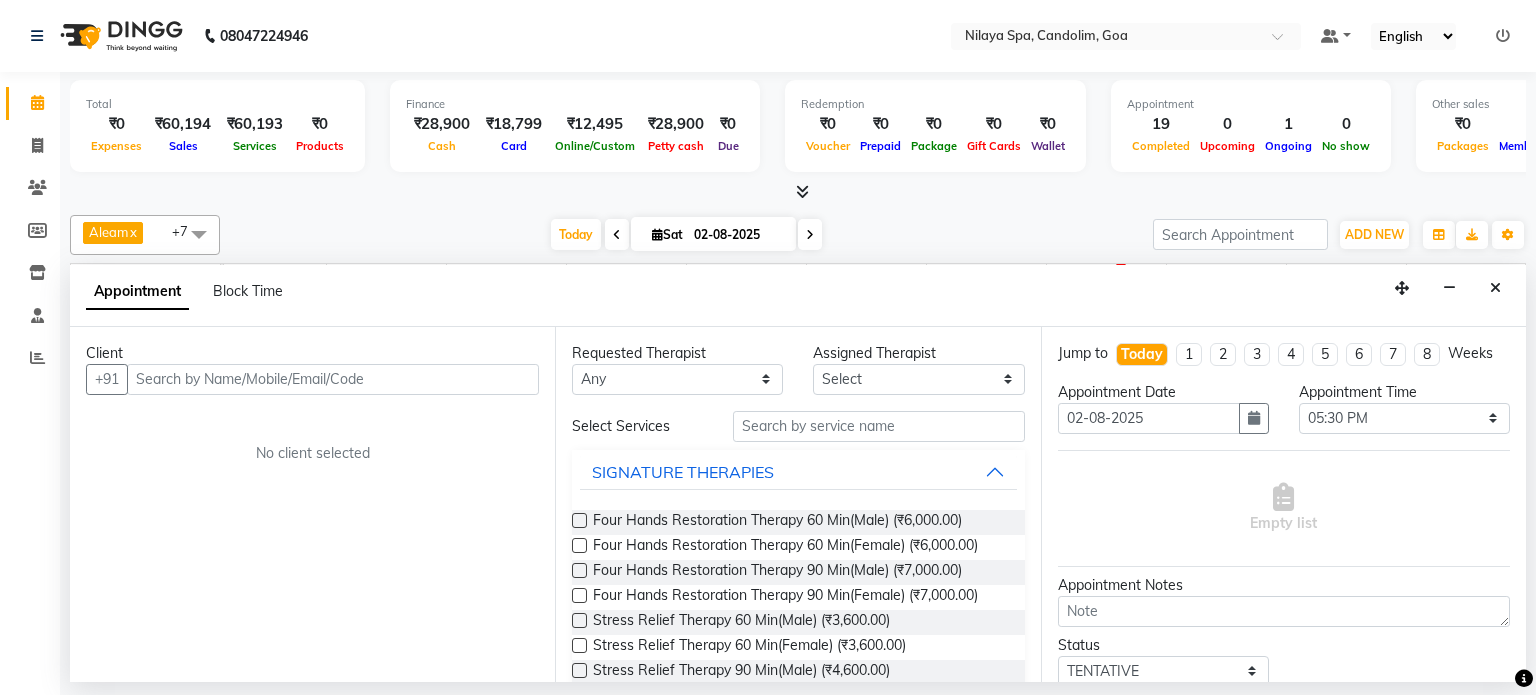 click on "Four Hands Restoration Therapy 60 Min(Male) (₹6,000.00) Four Hands Restoration Therapy 60 Min(Female) (₹6,000.00) Four Hands Restoration Therapy 90 Min(Male) (₹7,000.00) Four Hands Restoration Therapy 90 Min(Female) (₹7,000.00) Stress Relief Therapy 60 Min(Male) (₹3,600.00) Stress Relief Therapy 60 Min(Female) (₹3,600.00) Stress Relief Therapy 90 Min(Male) (₹4,600.00) Stress Relief Therapy 90 Min(Female) (₹4,600.00) Nilaya  Fusion Therapy(Male) (₹5,100.00) Nilaya  Fusion Therapy(Female) (₹5,100.00) Marma Abhayangam 60 Min(Male) (₹3,800.00) Marma Abhayangam 60 Min(Female) (₹3,800.00) Marma Abhayangam 90 Min(Male)) (₹4,800.00) Marma Abhayangam 90 Min(Female) (₹4,800.00)" at bounding box center [798, 685] 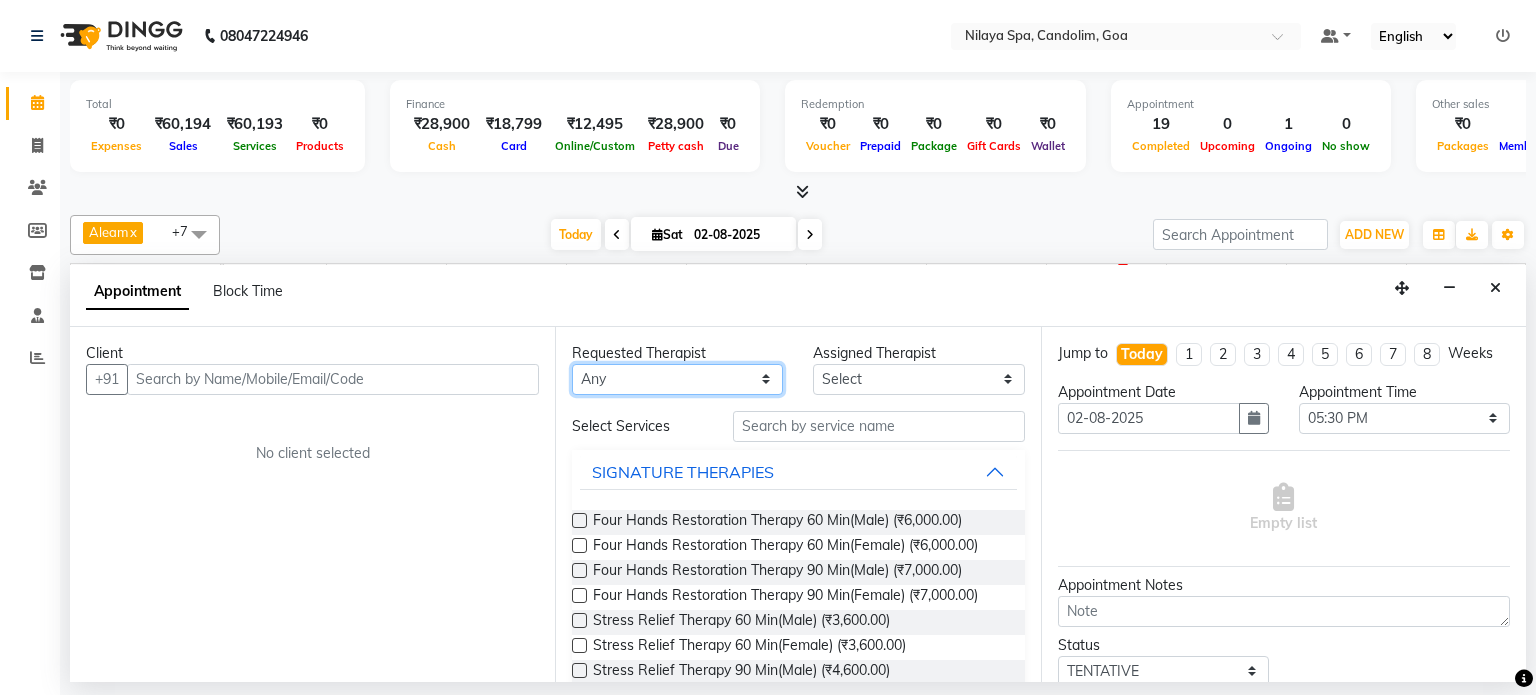 click on "Any [FIRST] [LAST] [LAST]  [FIRST] [LAST] [LAST]    [FIRST]    [LAST]   [LAST]   [LAST]" at bounding box center [677, 379] 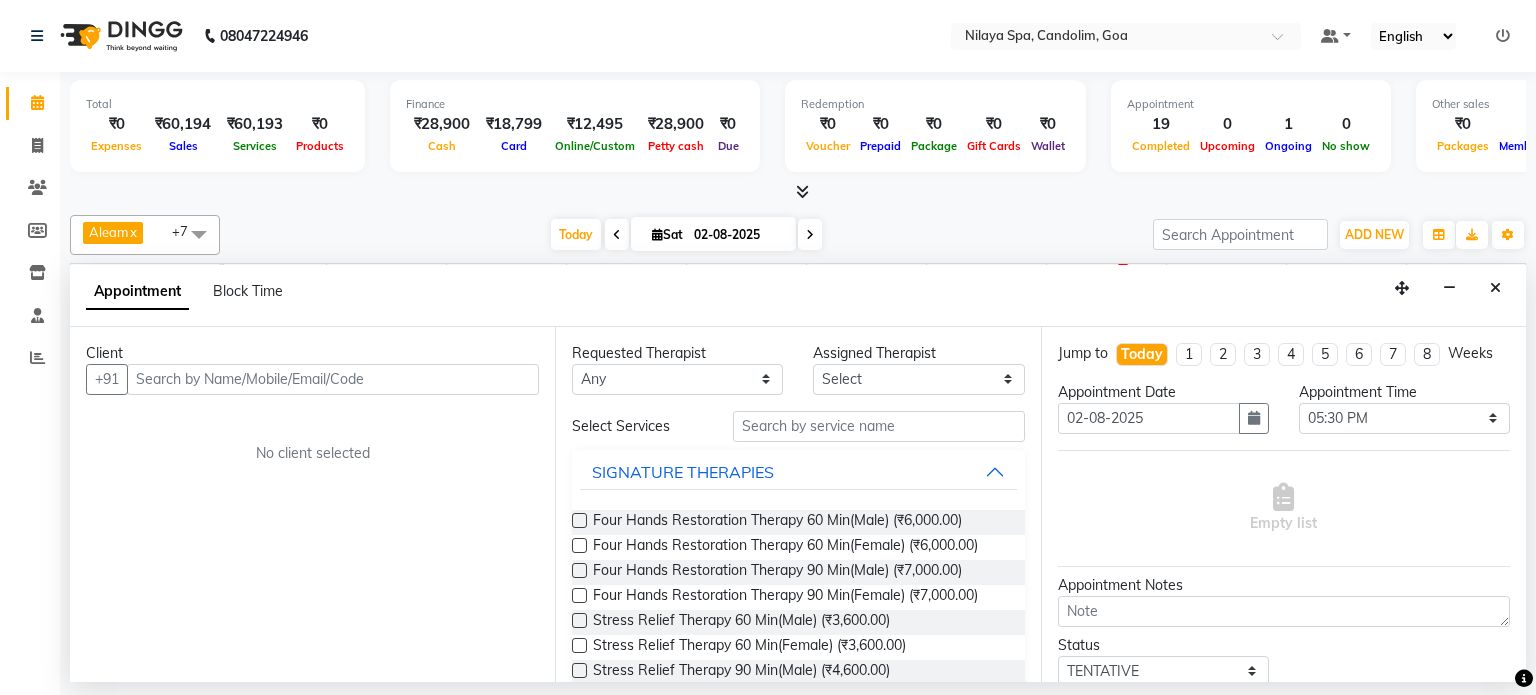 click on "Client +91  No client selected" at bounding box center (312, 504) 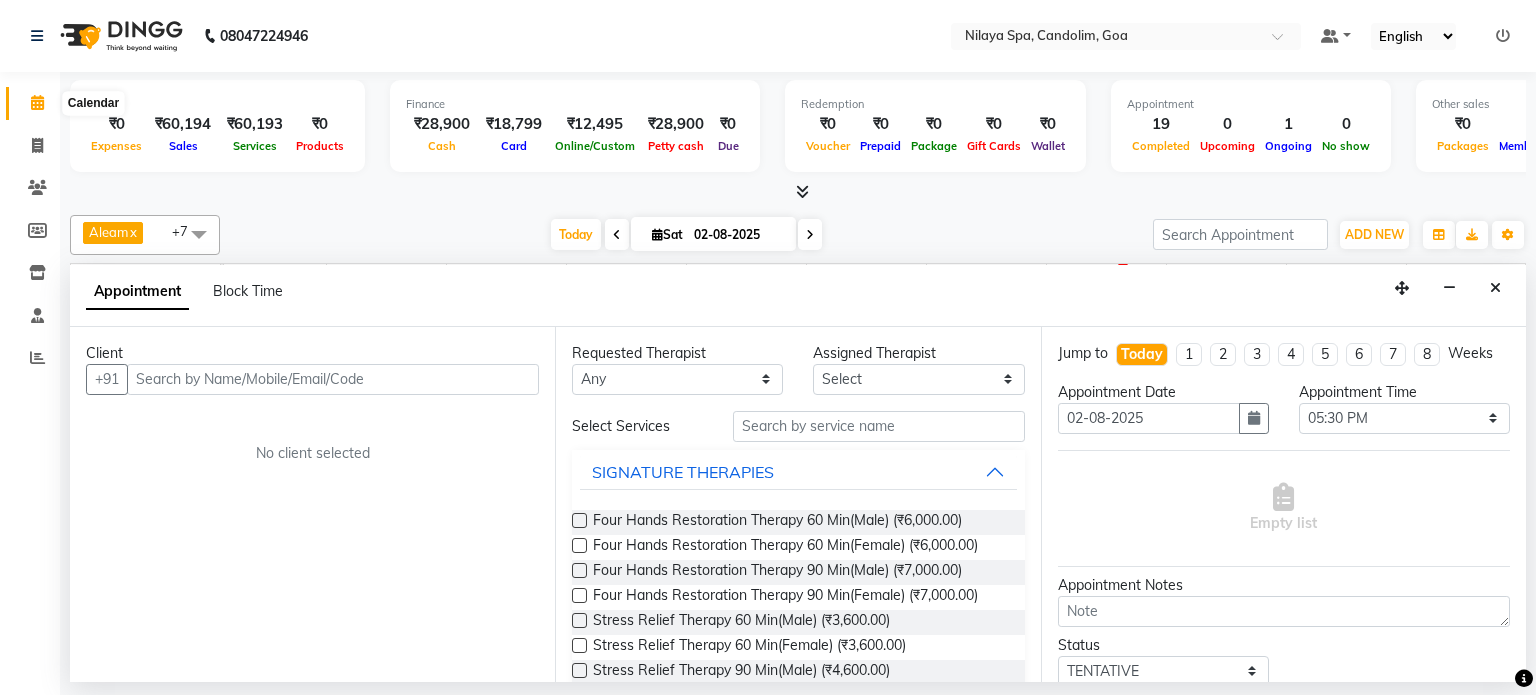 click 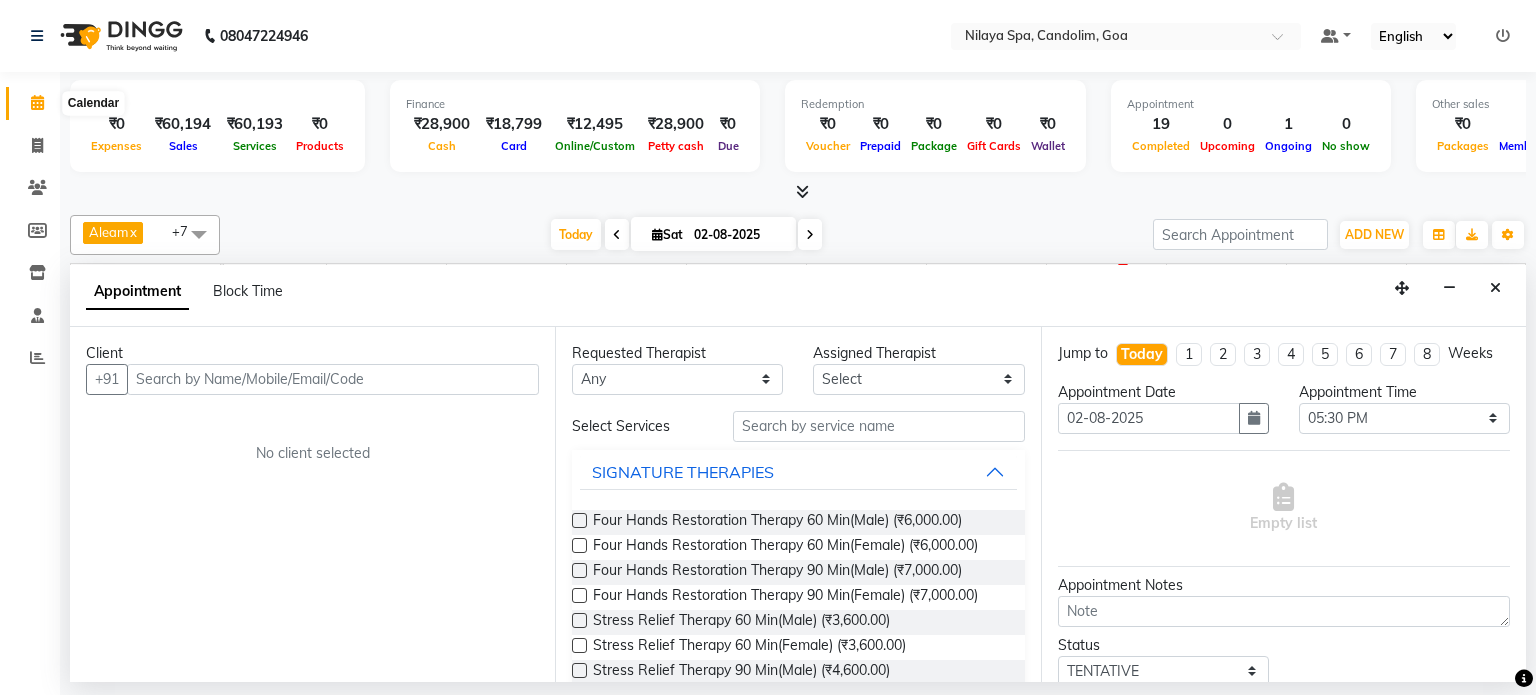 click 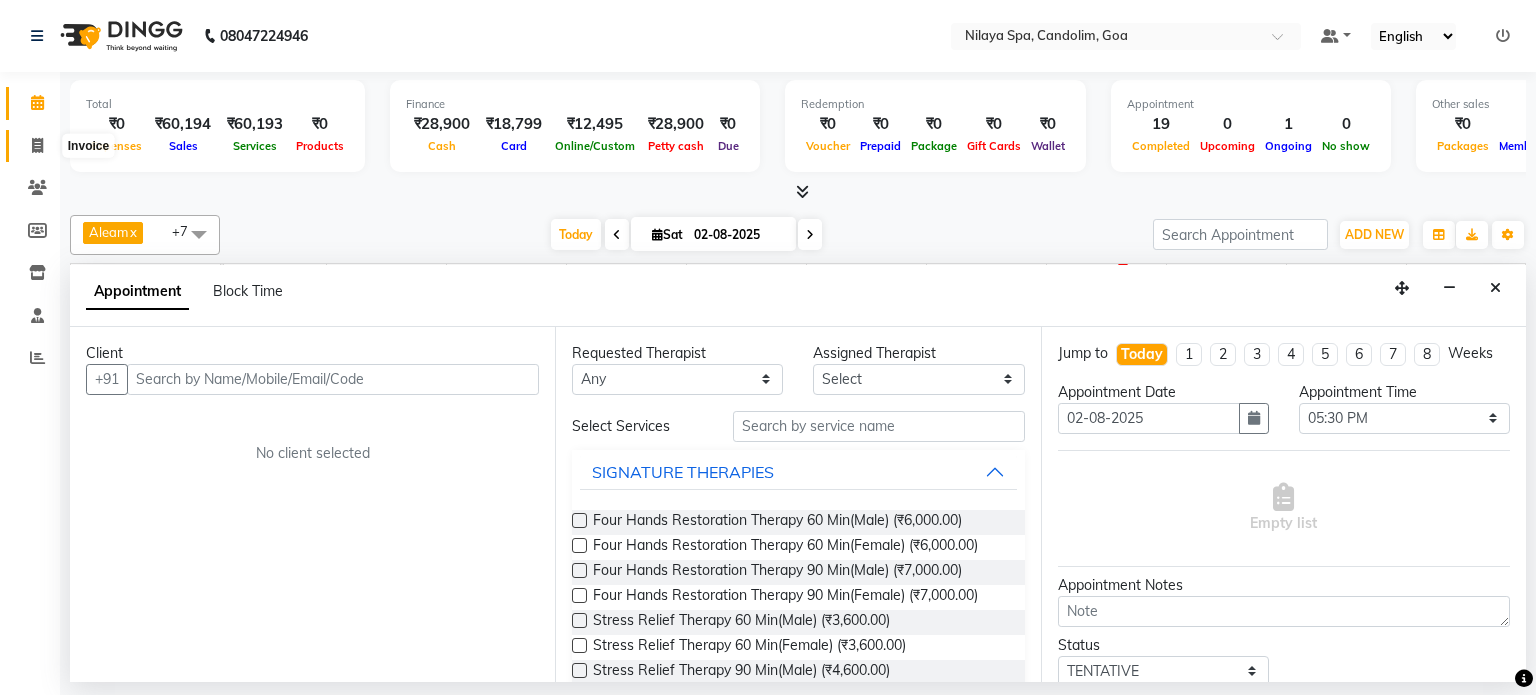 click 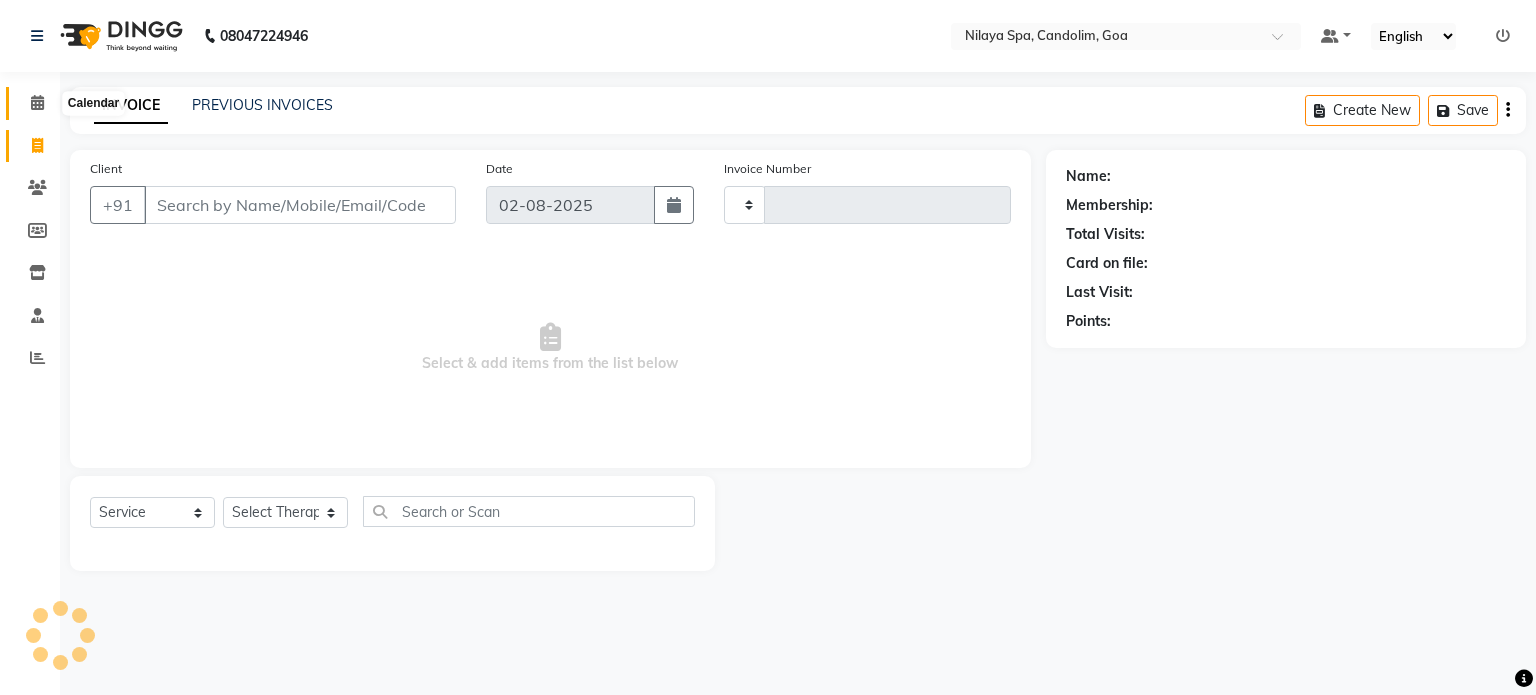 click 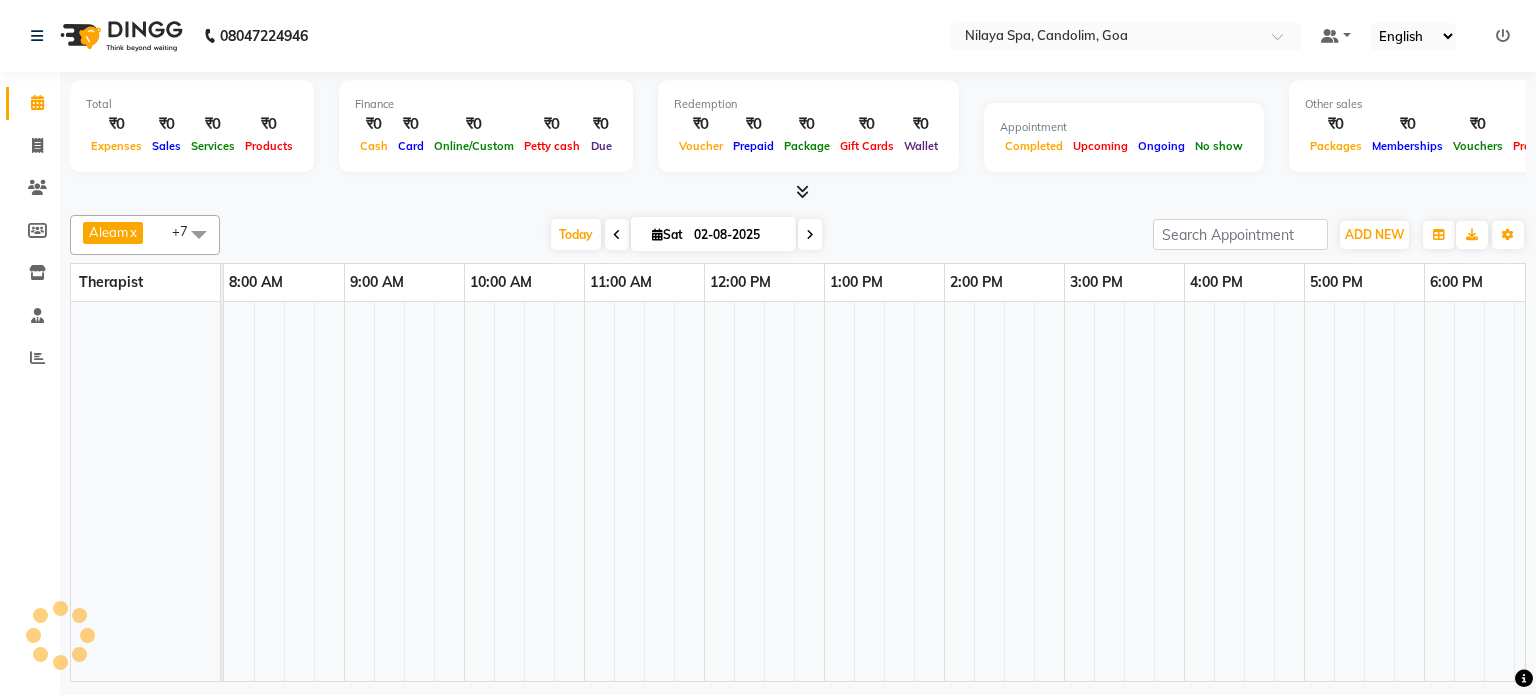 scroll, scrollTop: 0, scrollLeft: 0, axis: both 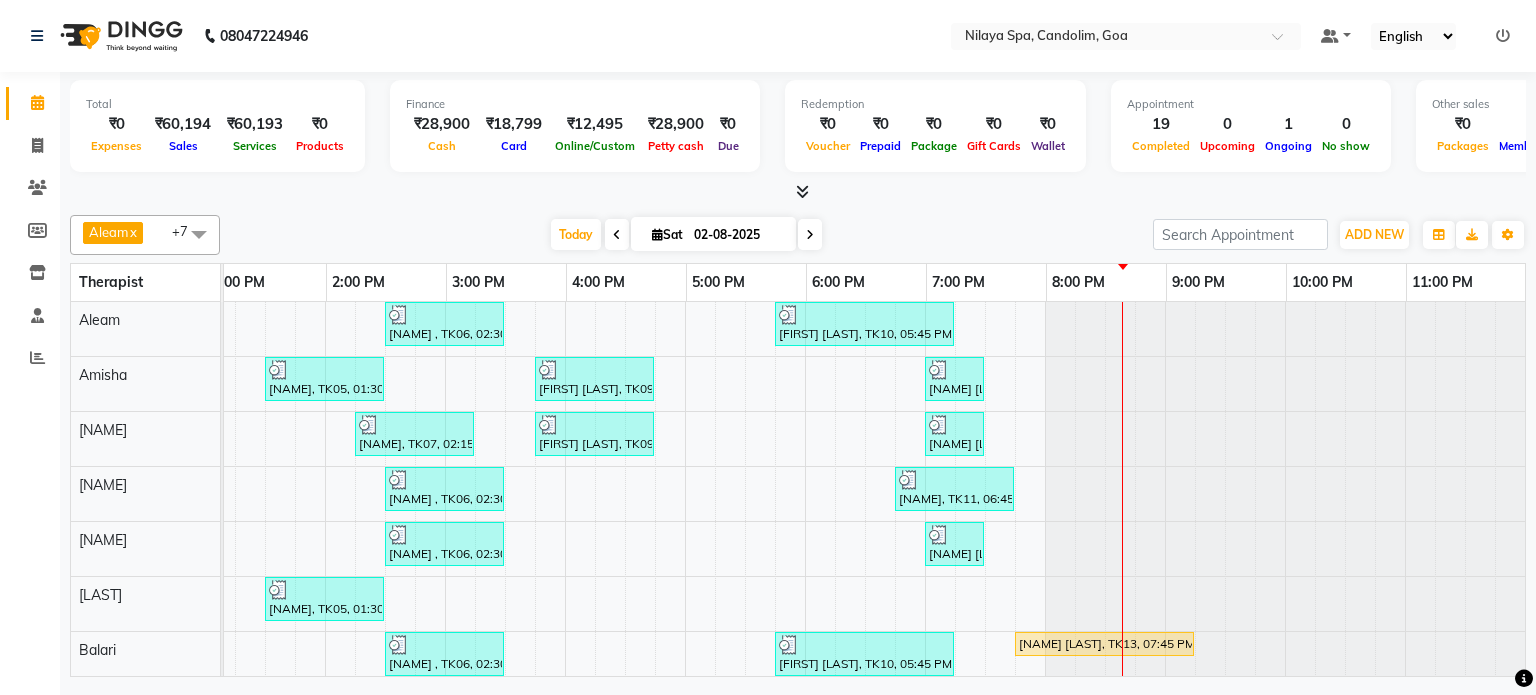 click on "Total  ₹0  Expenses ₹60,194  Sales ₹60,193  Services ₹0  Products Finance  ₹28,900  Cash ₹18,799  Card ₹12,495  Online/Custom ₹28,900 Petty cash ₹0 Due  Redemption  ₹0 Voucher ₹0 Prepaid ₹0 Package ₹0  Gift Cards ₹0  Wallet  Appointment  19 Completed 0 Upcoming 1 Ongoing 0 No show  Other sales  ₹0  Packages ₹0  Memberships ₹0  Vouchers ₹0  Prepaids ₹0  Gift Cards [NAME]  x [NAME]  x [NAME]   x [NAME]  x [NAME]   x [NAME]   x [NAME]  x [NAME]  x +7 Select All [NAME] [NAME] [NAME]  [NAME] [NAME] [NAME]  [NAME]  [NAME] [NAME] [NAME] Today  Sat 02-08-2025 Toggle Dropdown Add Appointment Add Invoice Add Expense Add Attendance Add Client Toggle Dropdown Add Appointment Add Invoice Add Expense Add Attendance Add Client ADD NEW Toggle Dropdown Add Appointment Add Invoice Add Expense Add Attendance Add Client [NAME]  x [NAME]  x [NAME]   x [NAME]  x [NAME]   x [NAME]   x [NAME]  x [NAME]  x +7 Select All [NAME] [NAME] [NAME]  [NAME] [NAME] [NAME]  [NAME]  [NAME] [NAME] [NAME]" 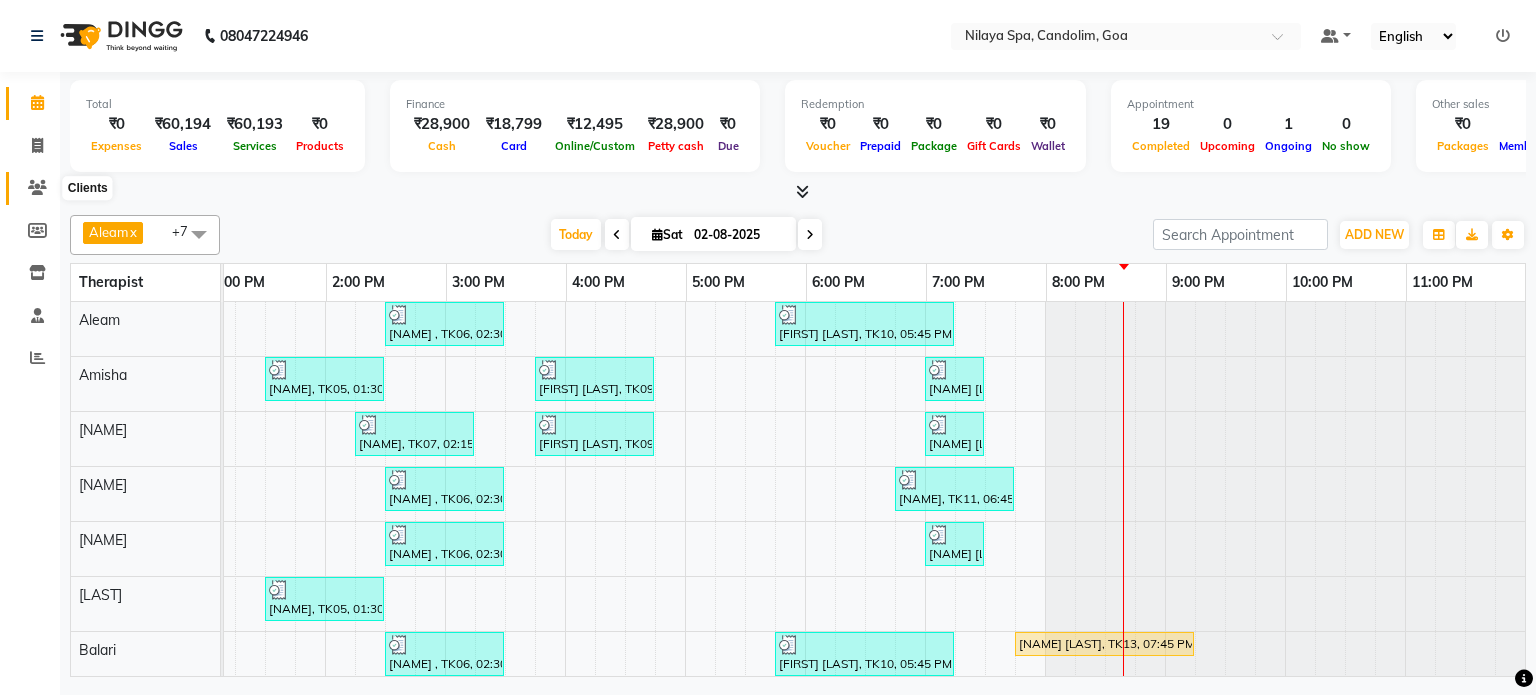 click 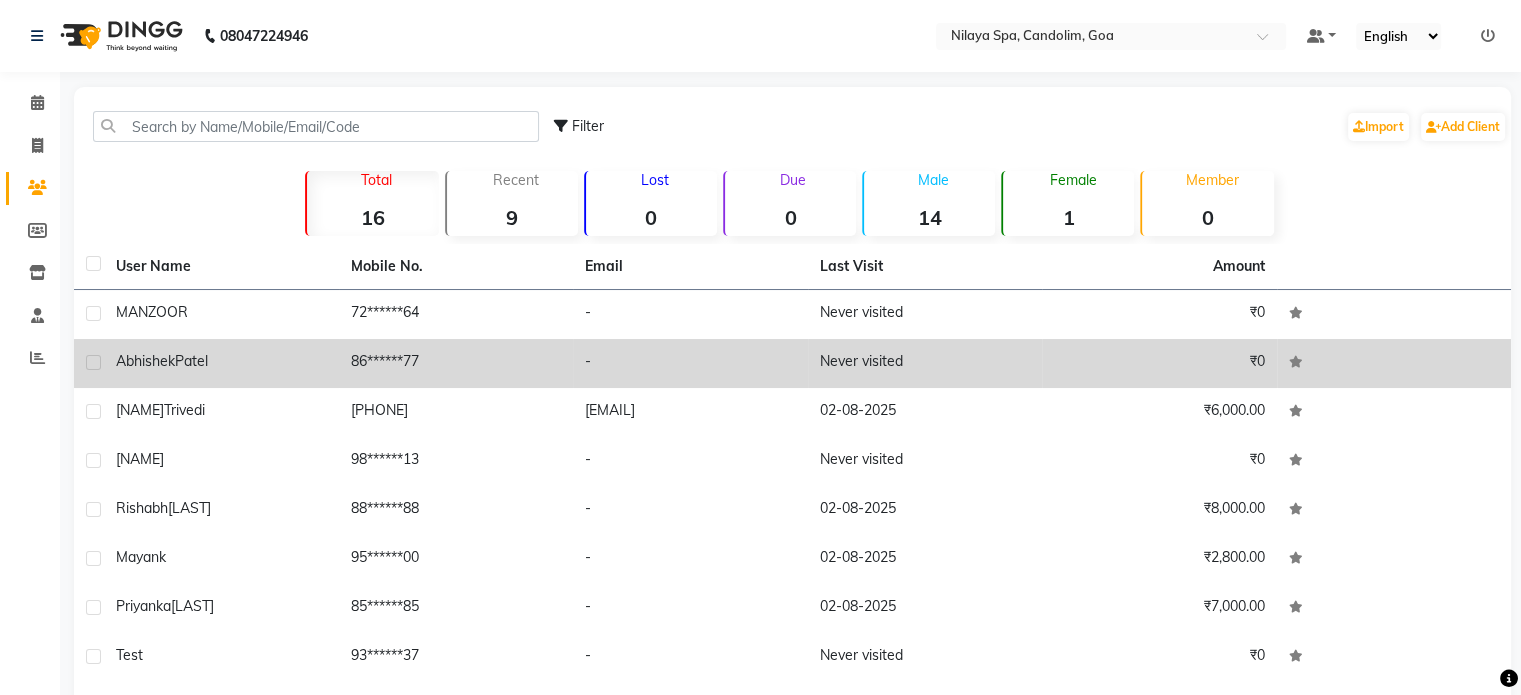 click on "Abhishek" 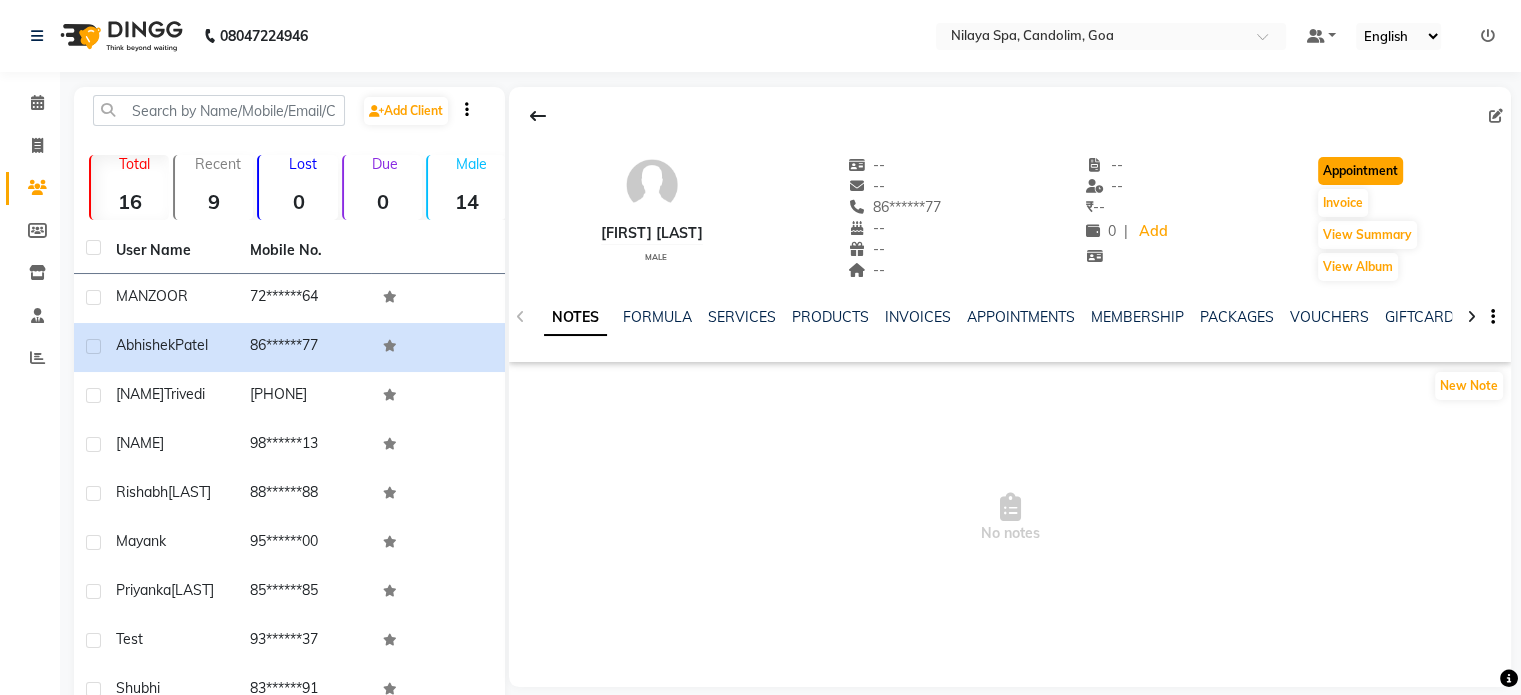 click on "Appointment" 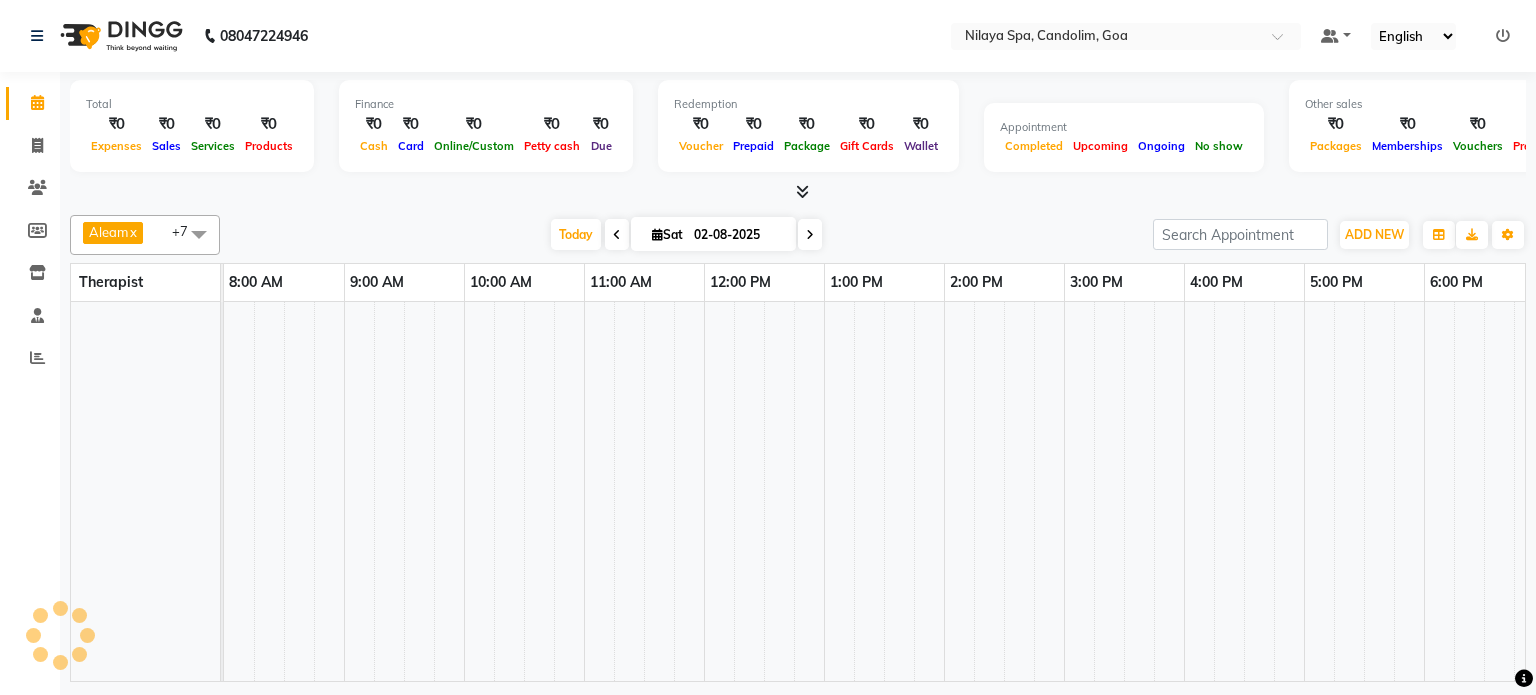 scroll, scrollTop: 0, scrollLeft: 0, axis: both 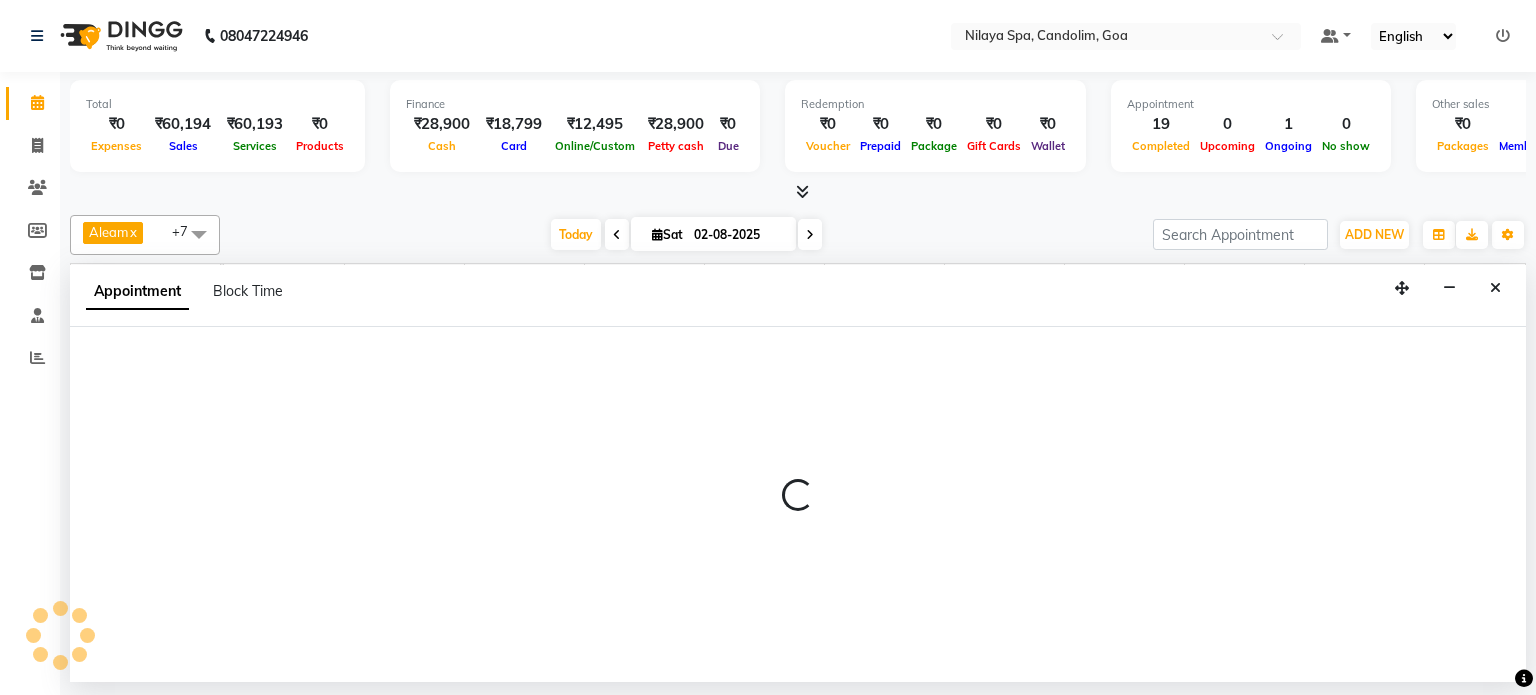 select on "tentative" 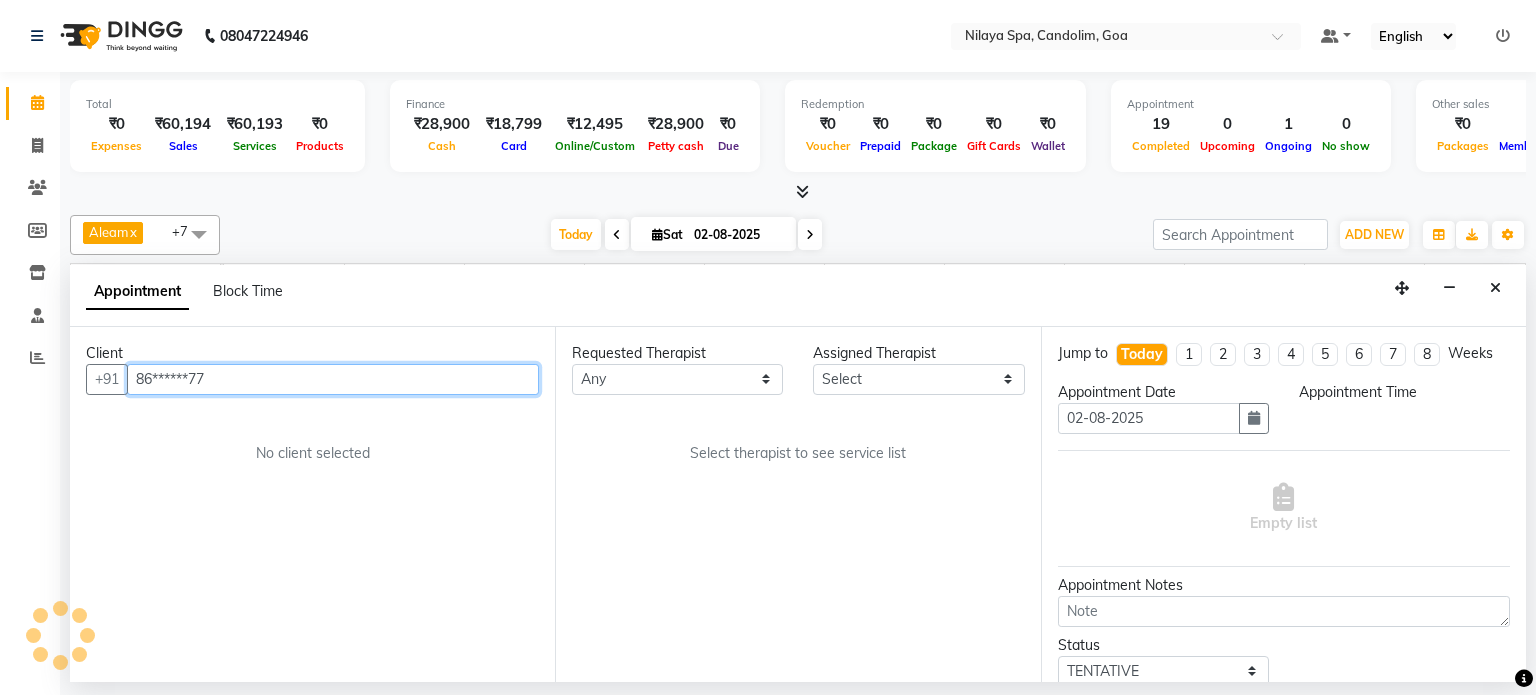 select on "540" 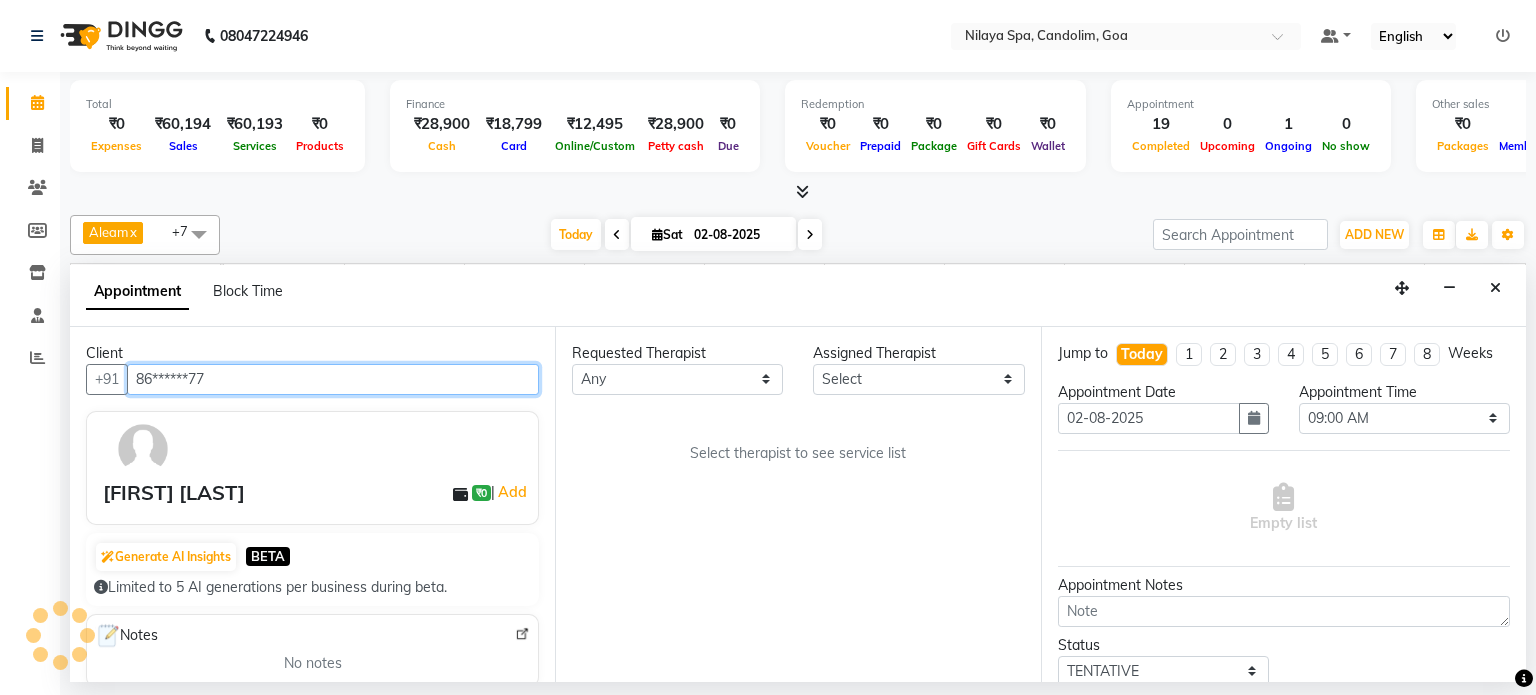 scroll, scrollTop: 0, scrollLeft: 618, axis: horizontal 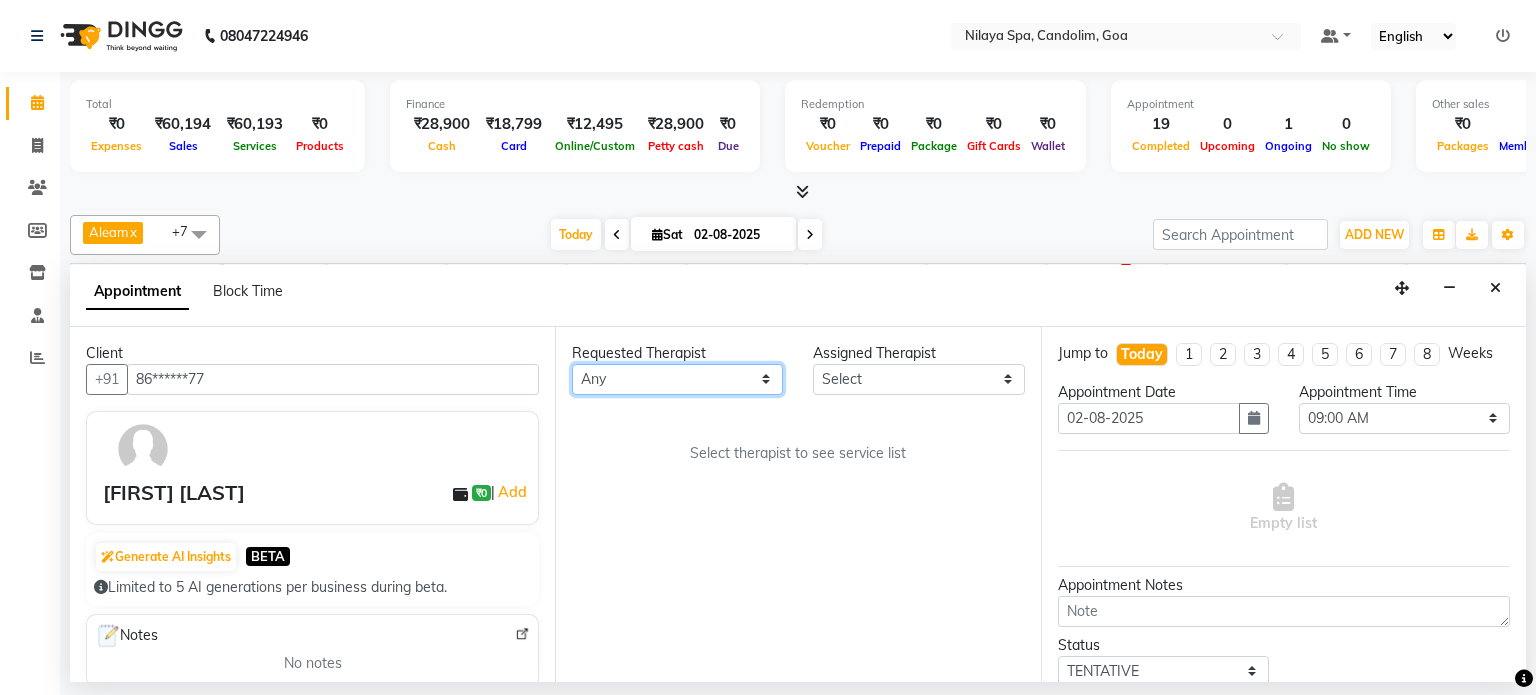 click on "Any [FIRST] [LAST] [LAST]  [FIRST] [LAST] [LAST]    [FIRST]    [LAST]   [LAST]   [LAST]" at bounding box center (677, 379) 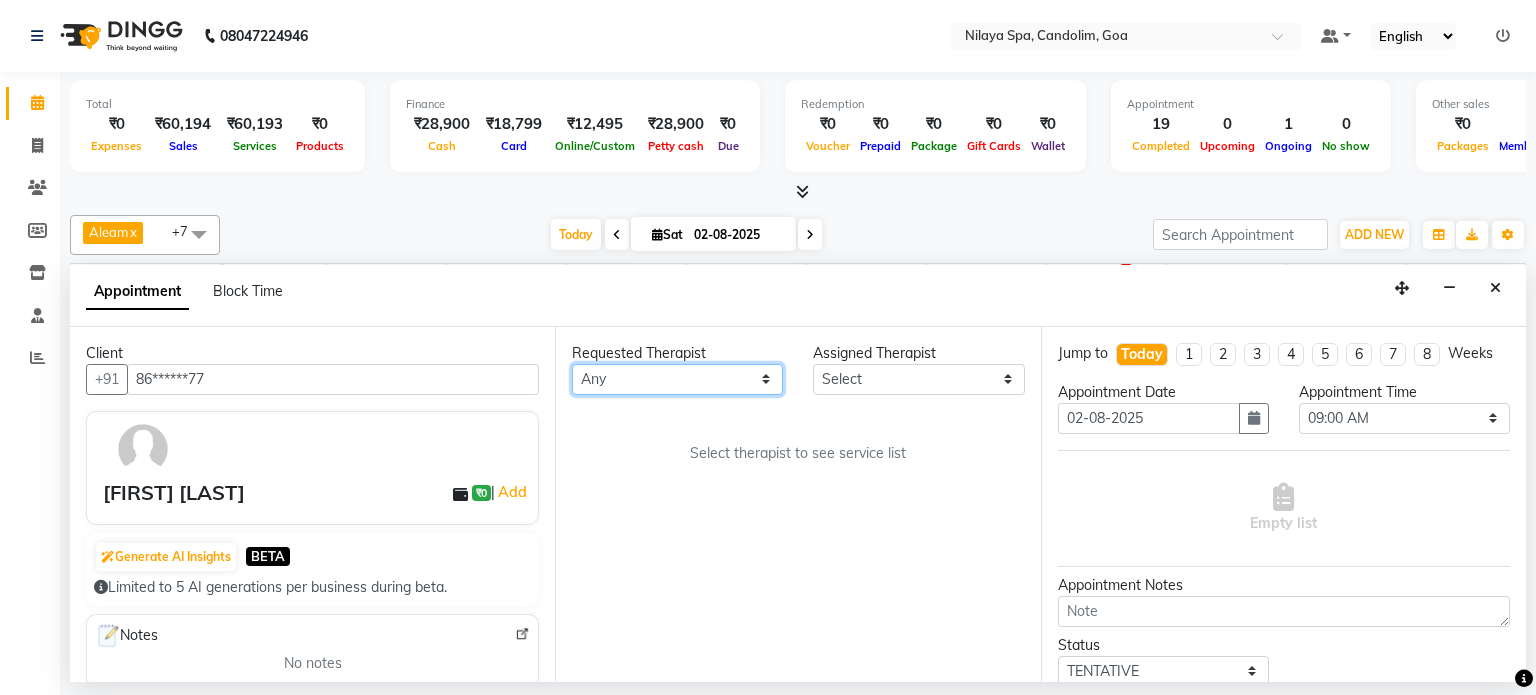 select on "87834" 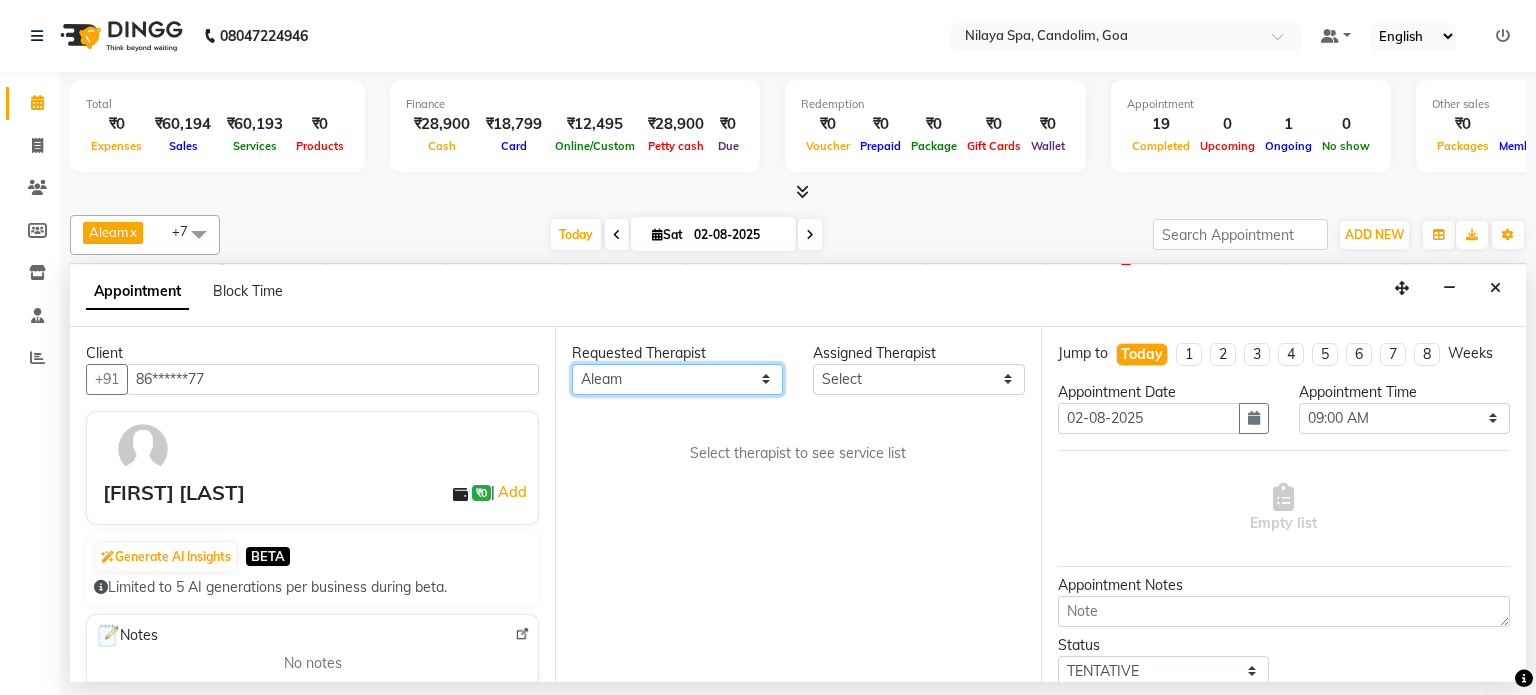 click on "Any [FIRST] [LAST] [LAST]  [FIRST] [LAST] [LAST]    [FIRST]    [LAST]   [LAST]   [LAST]" at bounding box center [677, 379] 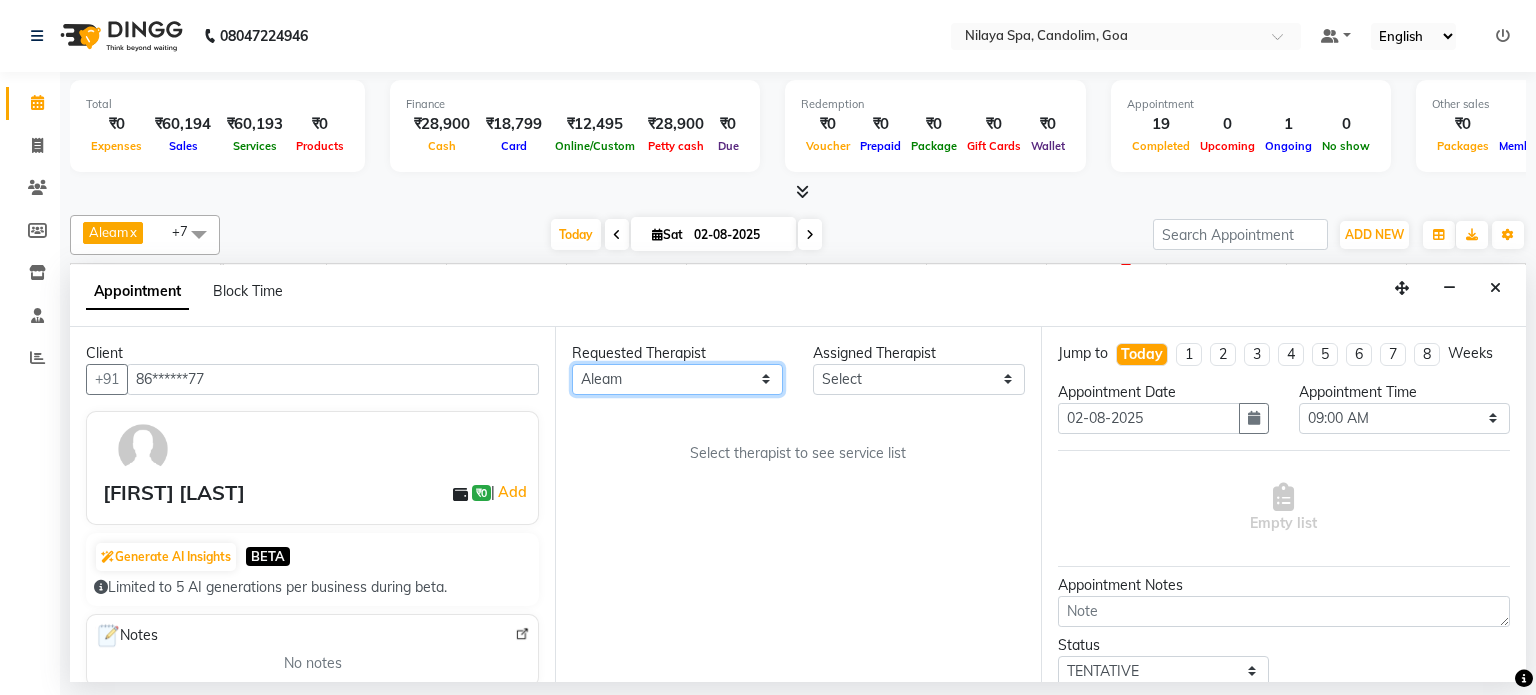 select on "87834" 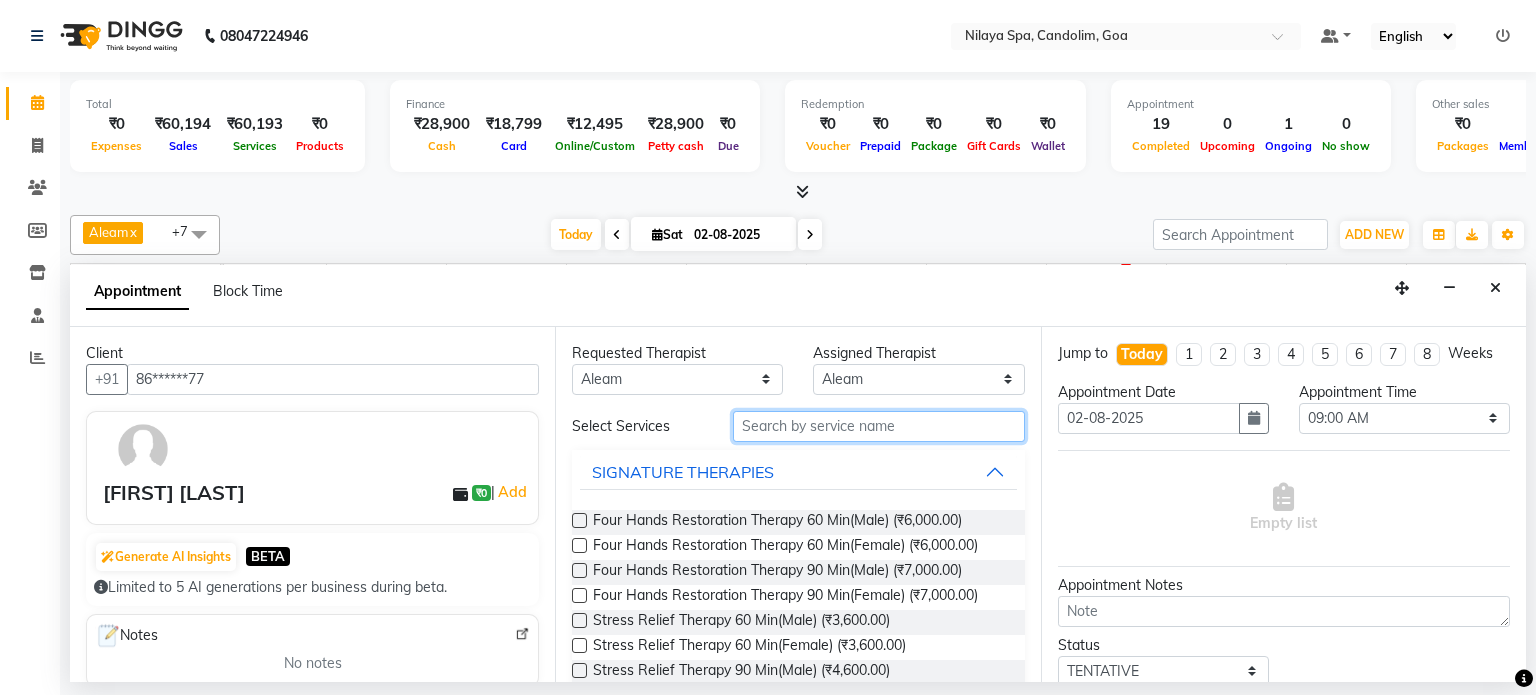 click at bounding box center [879, 426] 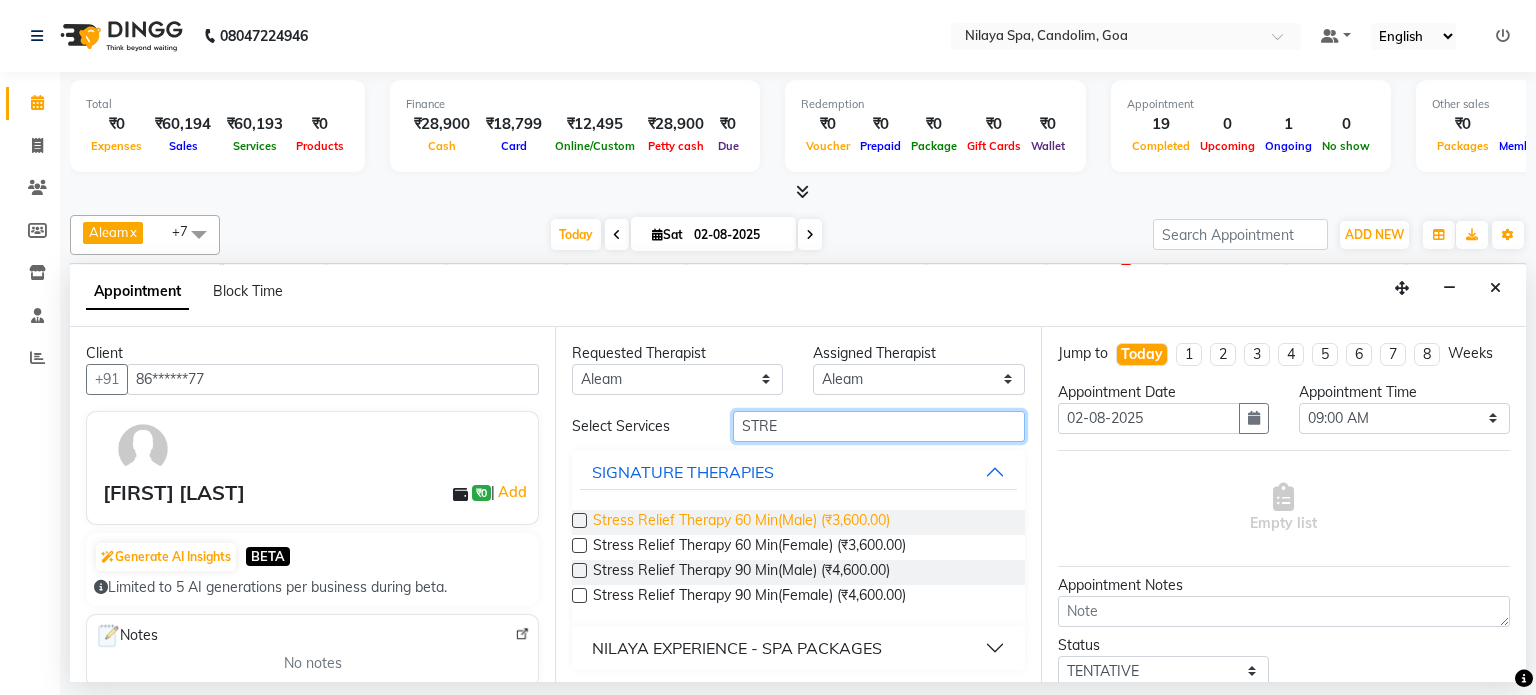 type on "STRE" 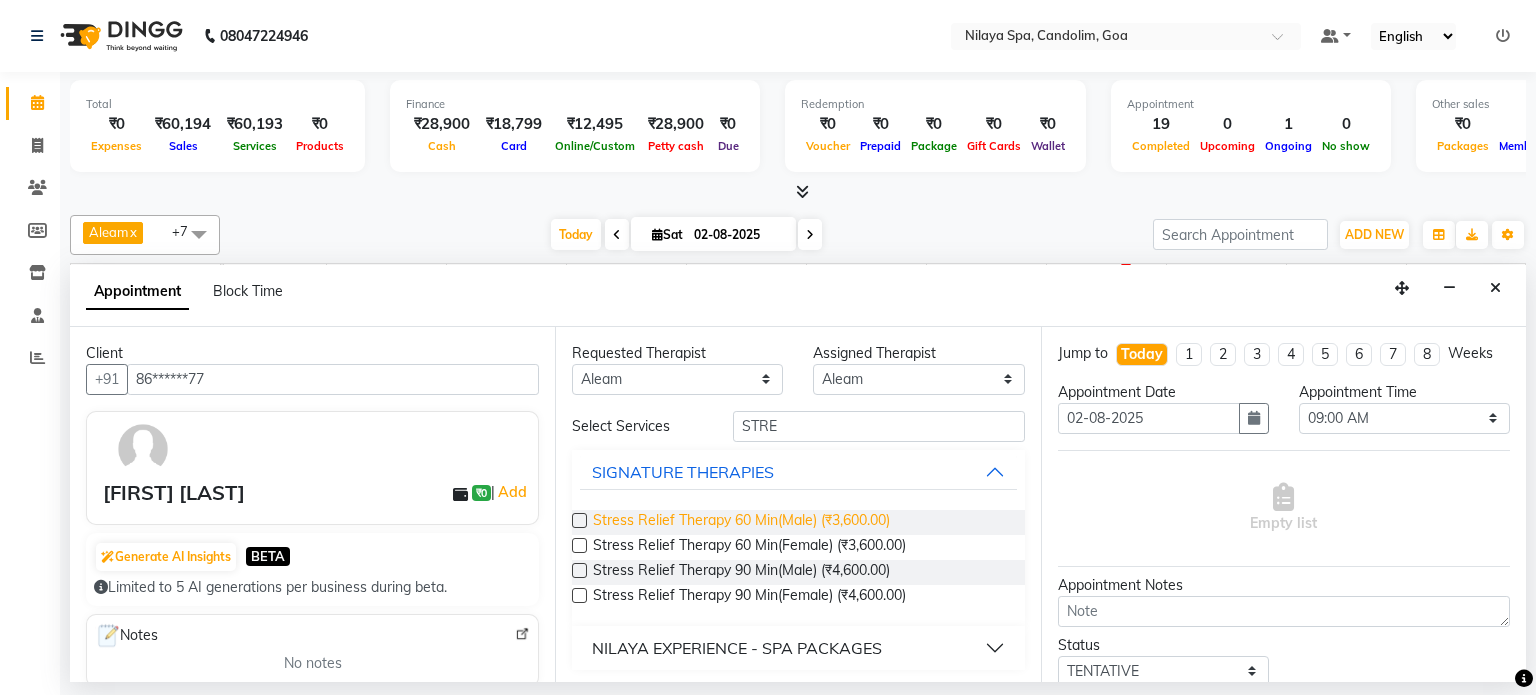 click on "Stress Relief Therapy 60 Min(Male) (₹3,600.00)" at bounding box center [741, 522] 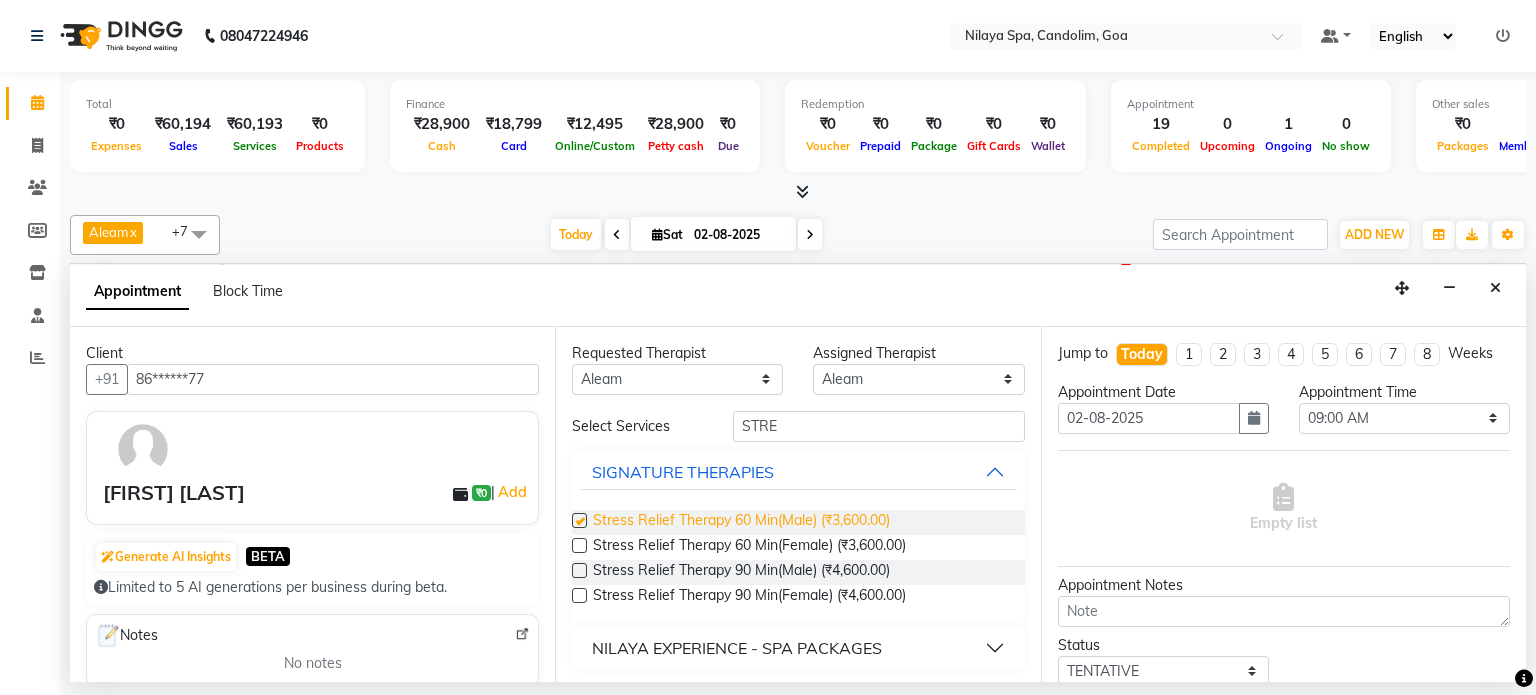 checkbox on "false" 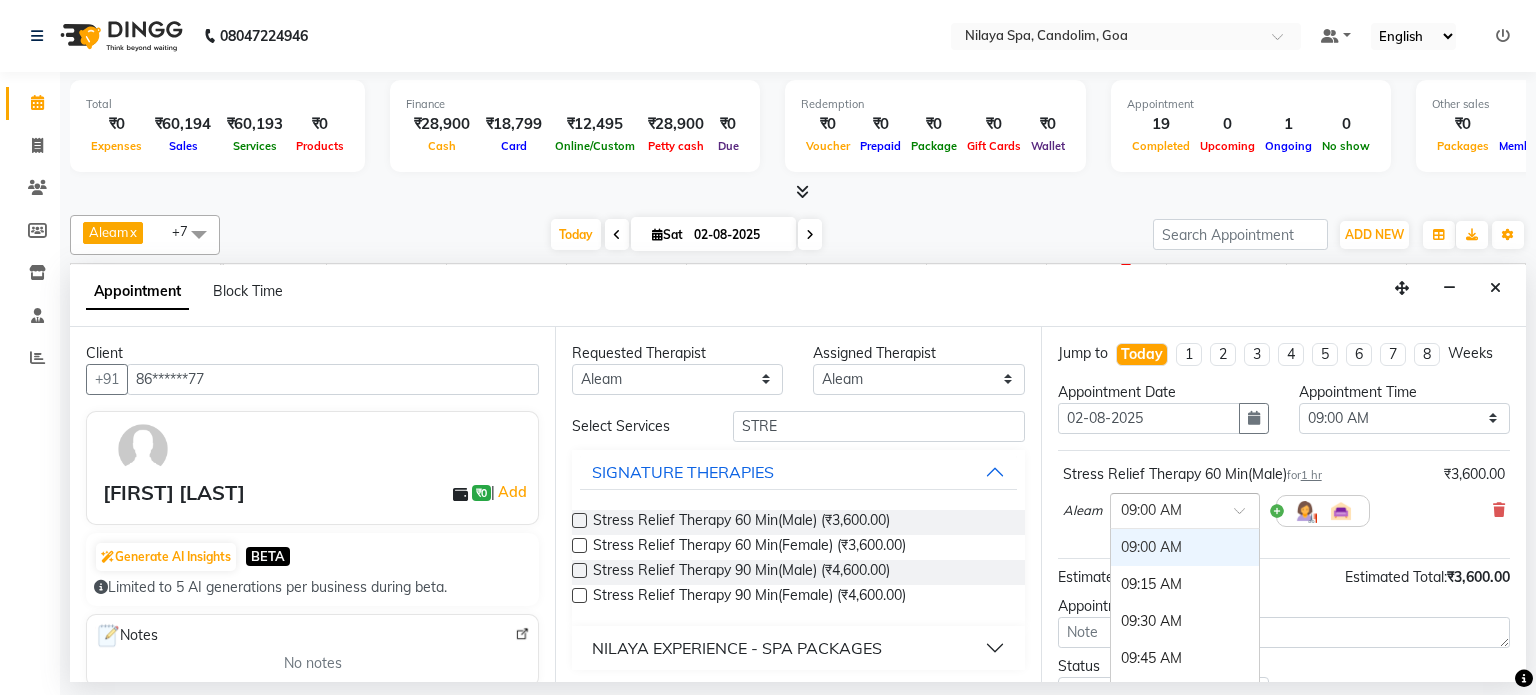 click at bounding box center (1246, 516) 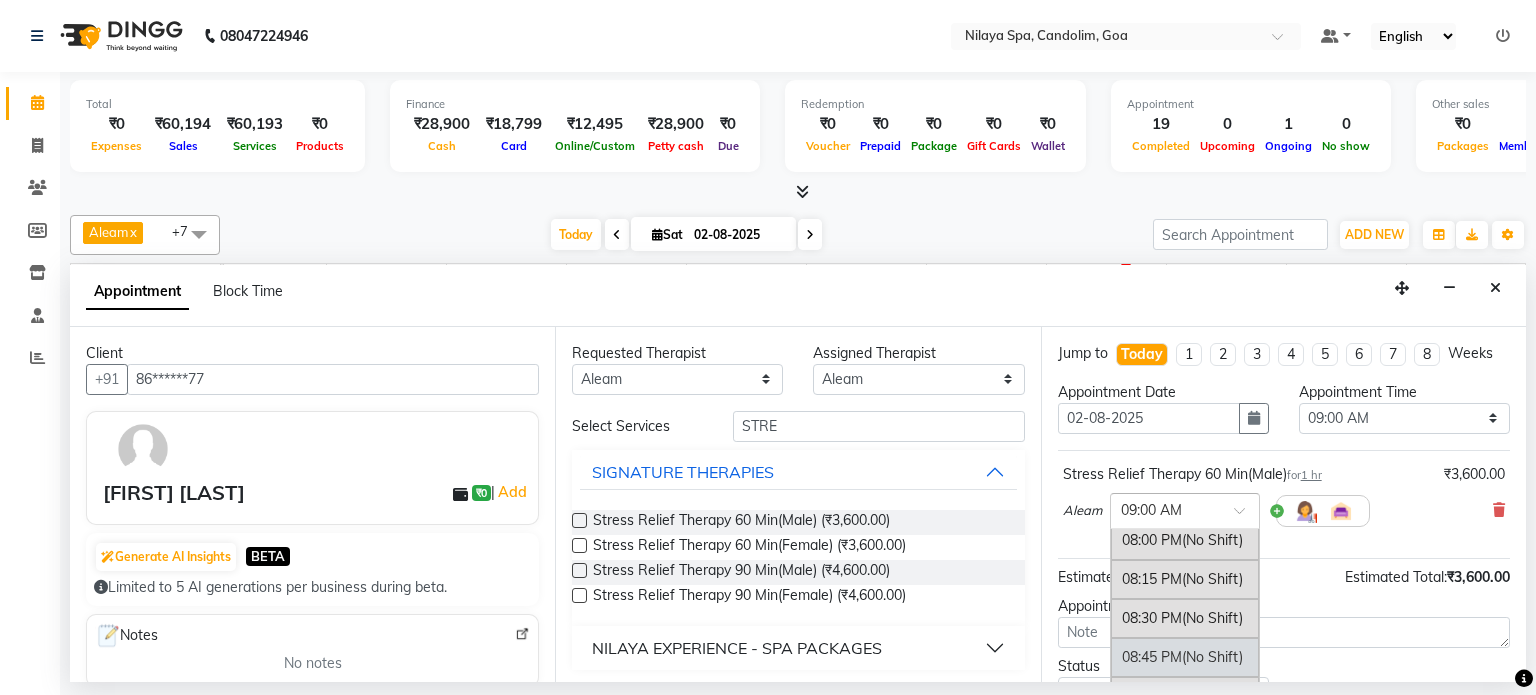 scroll, scrollTop: 1621, scrollLeft: 0, axis: vertical 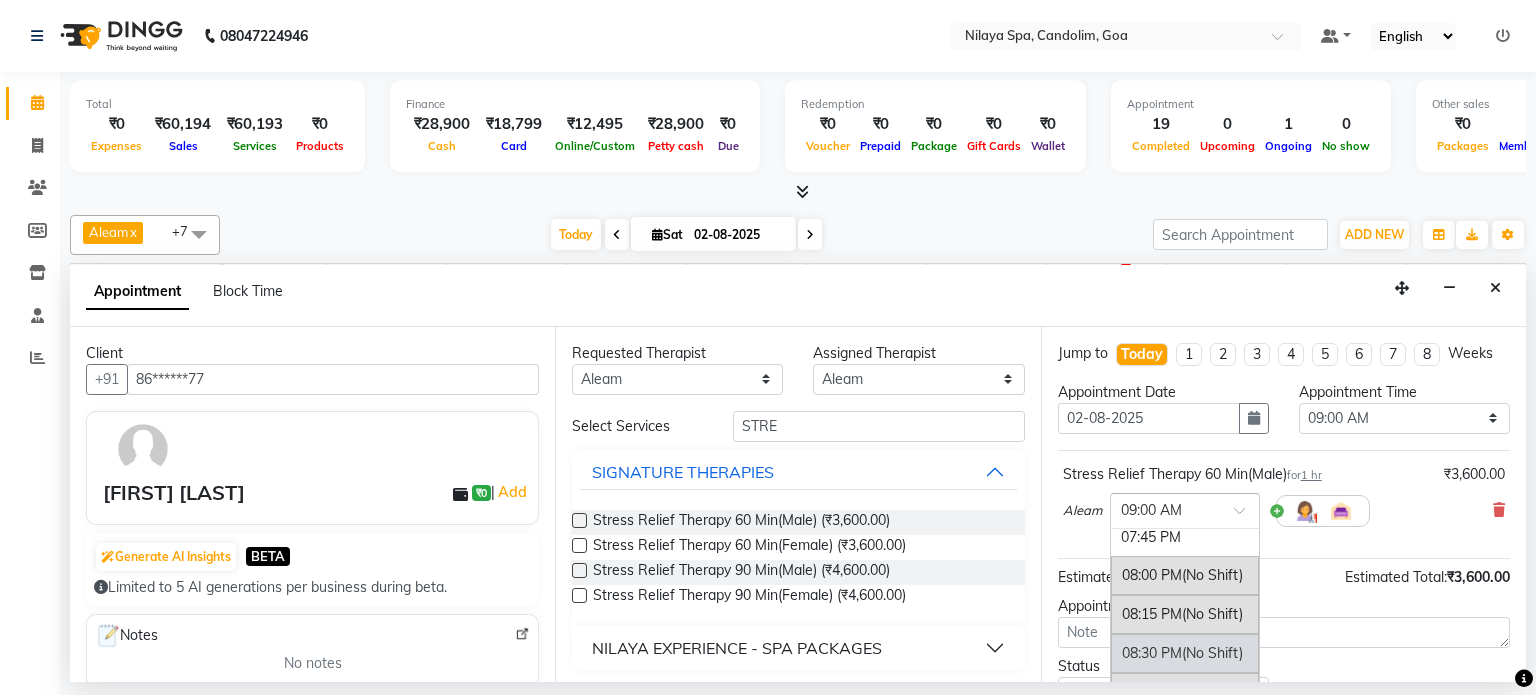 click on "08:30 PM   (No Shift)" at bounding box center [1185, 653] 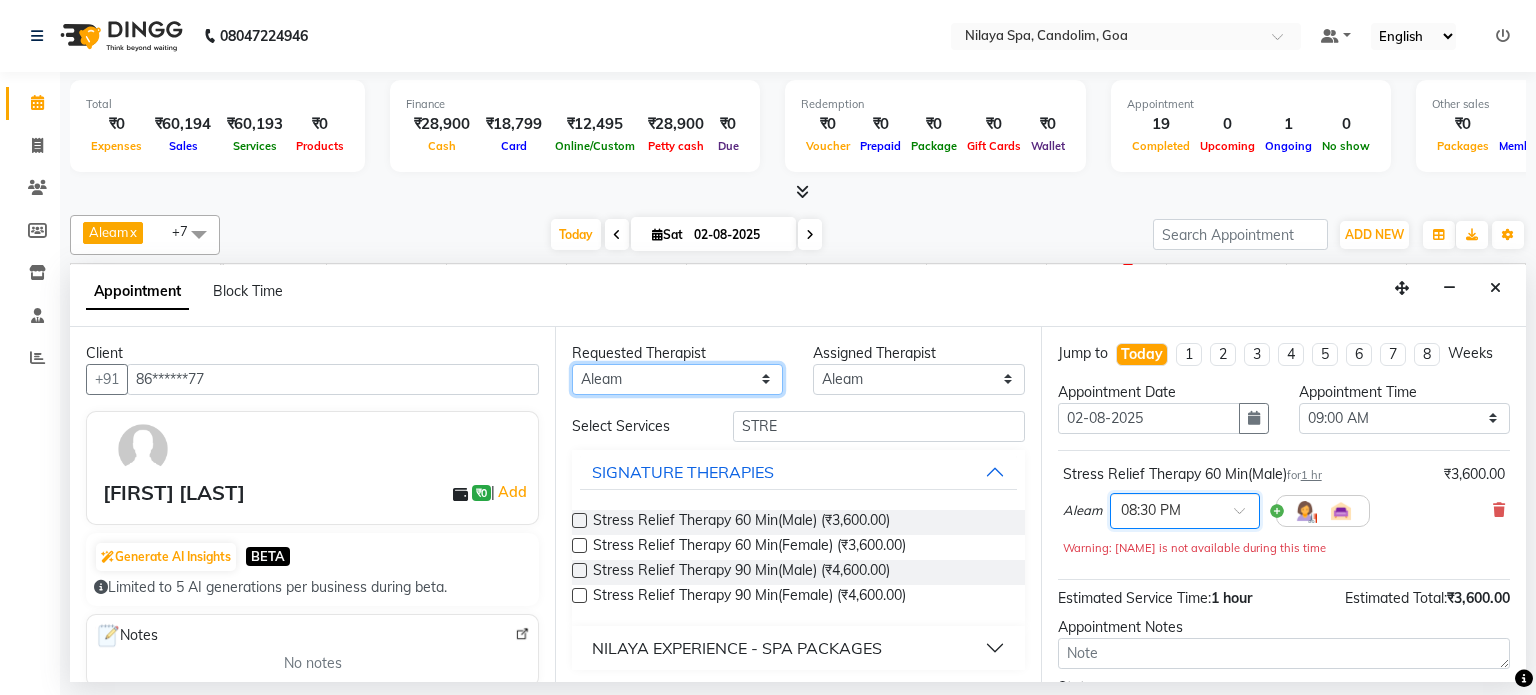 click on "Any [FIRST] [LAST] [LAST]  [FIRST] [LAST] [LAST]    [FIRST]    [LAST]   [LAST]   [LAST]" at bounding box center (677, 379) 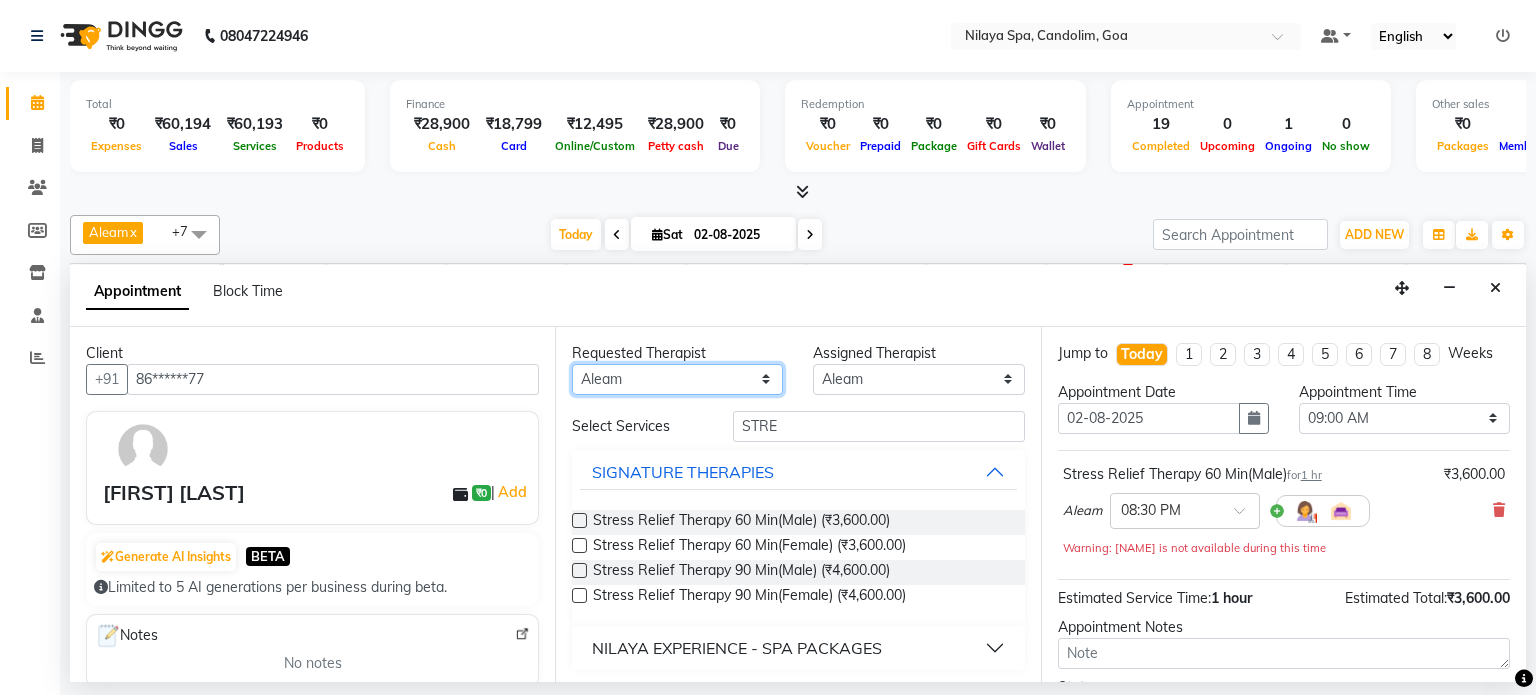 select on "[NUMBER]" 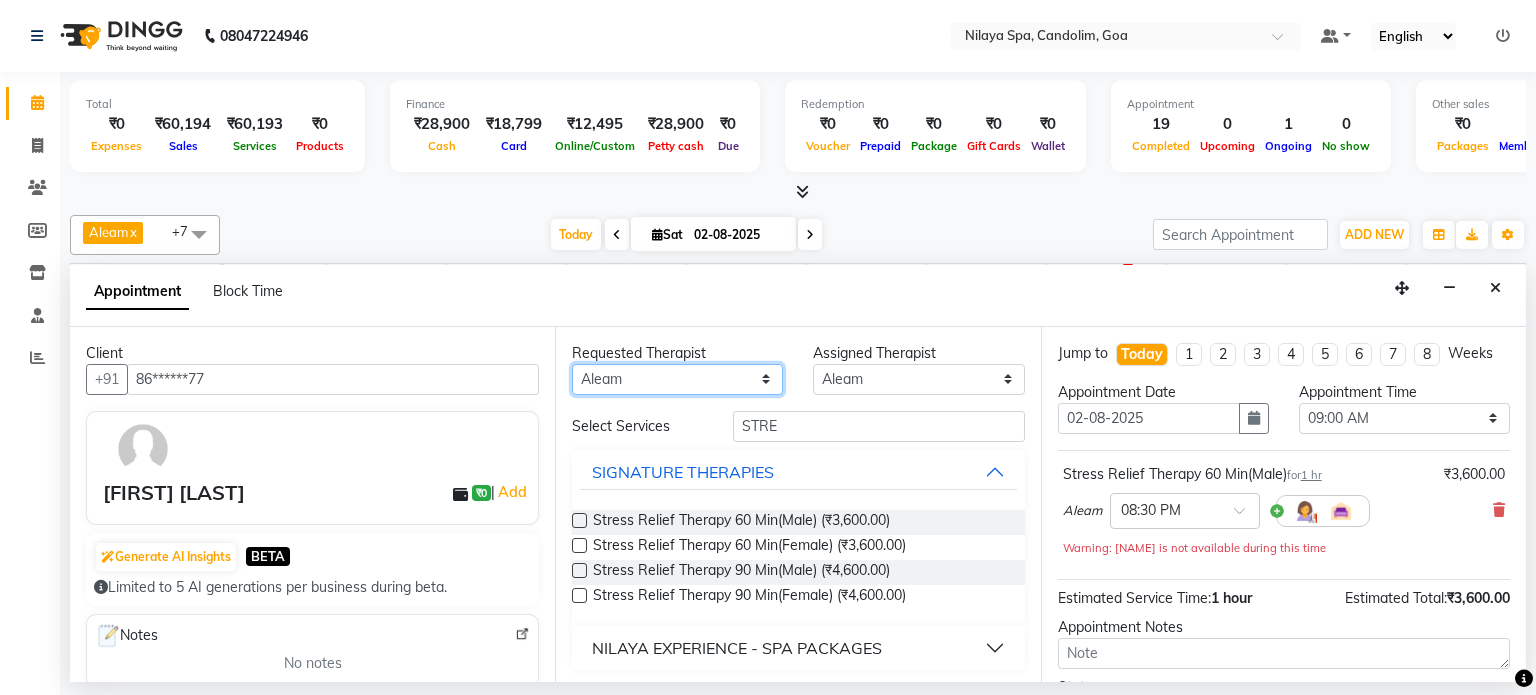 click on "Any [FIRST] [LAST] [LAST]  [FIRST] [LAST] [LAST]    [FIRST]    [LAST]   [LAST]   [LAST]" at bounding box center [677, 379] 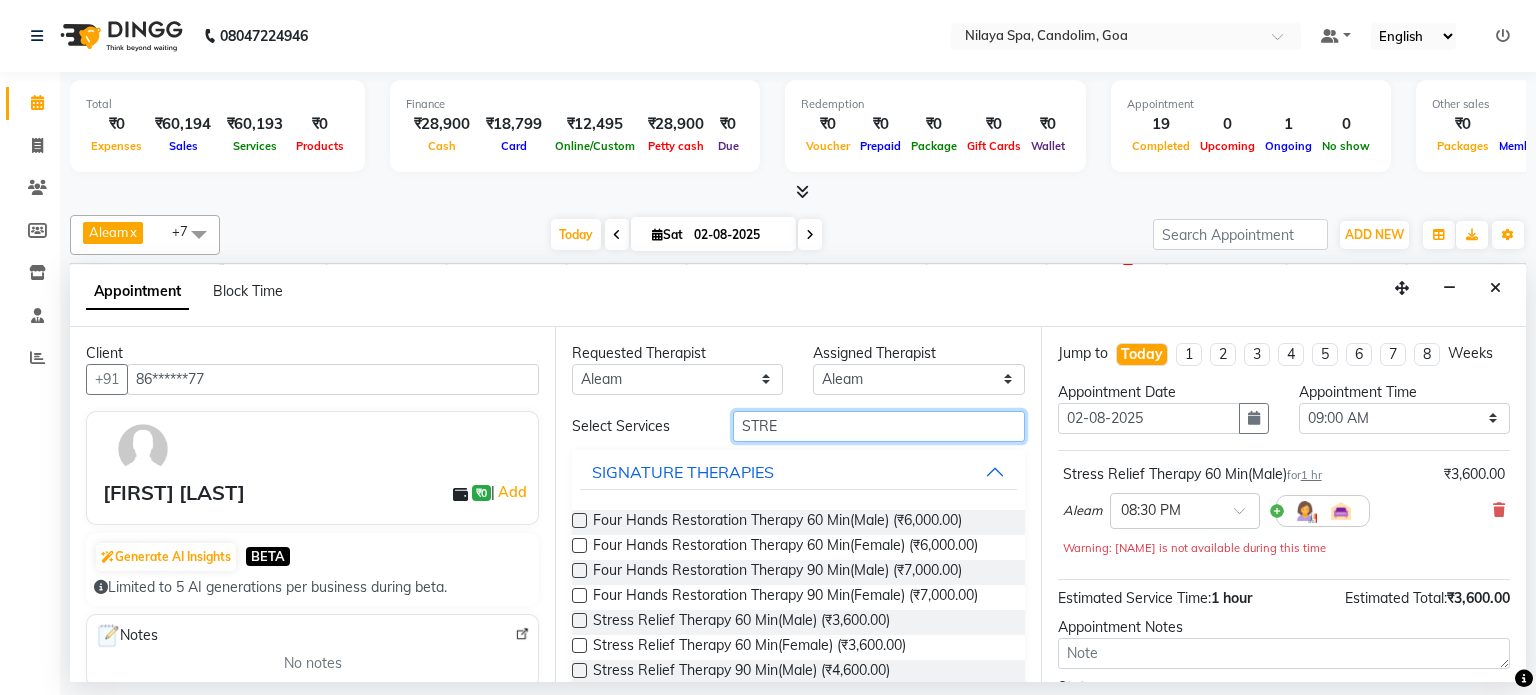 click on "STRE" at bounding box center [879, 426] 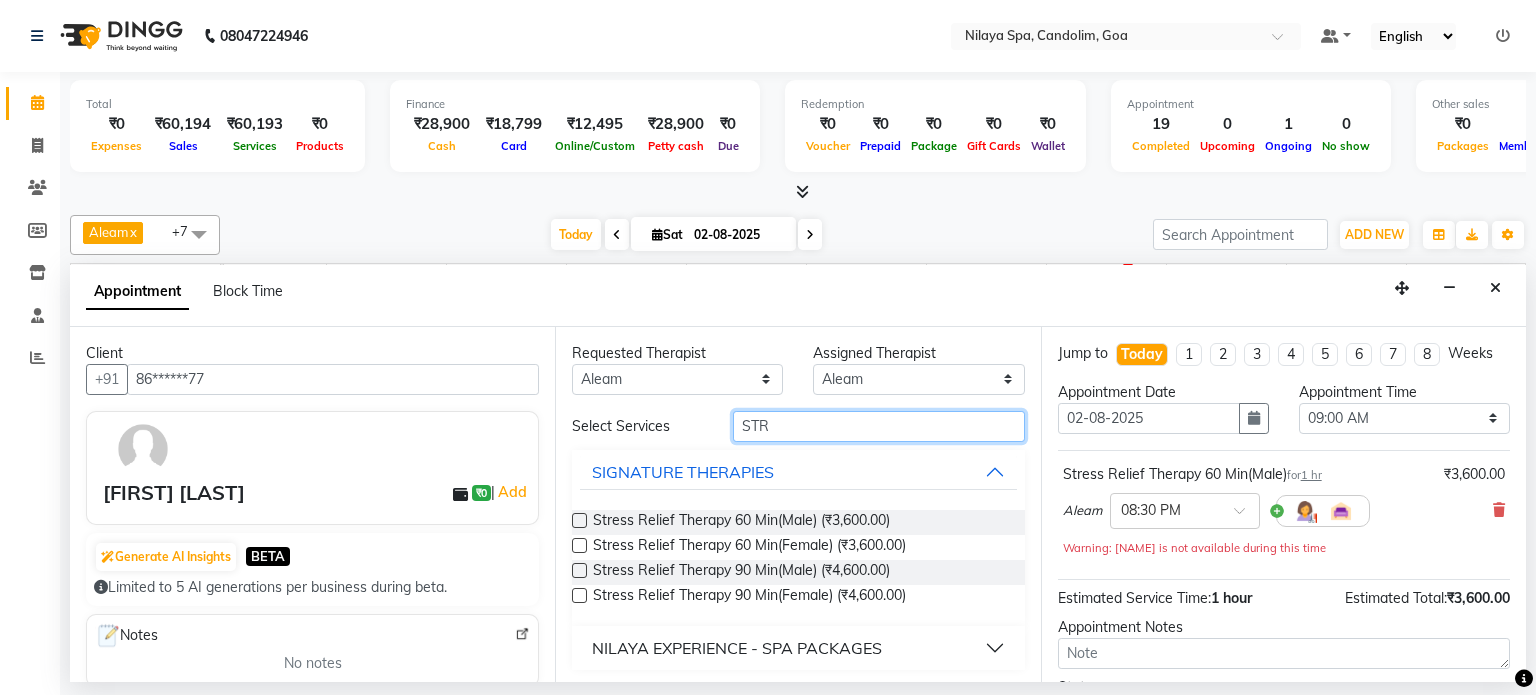 type on "STRE" 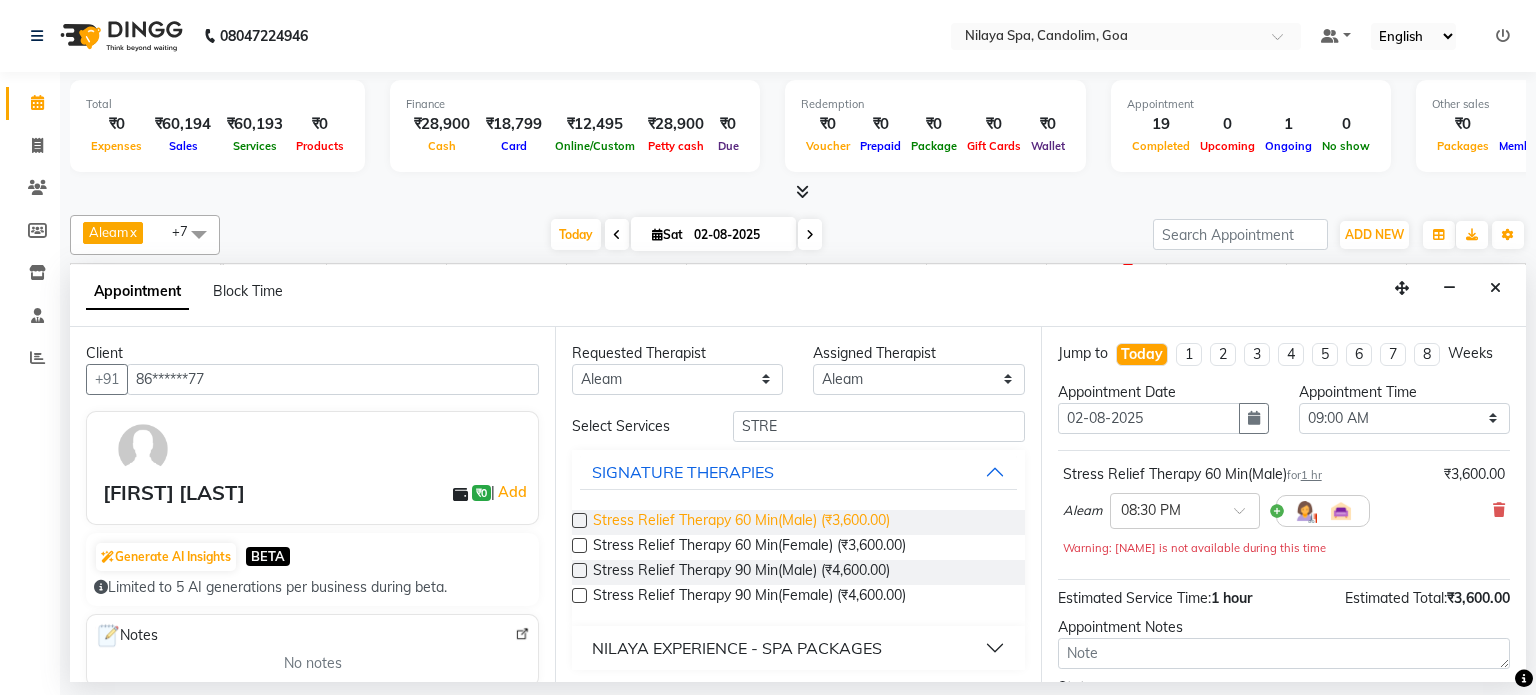 click on "Stress Relief Therapy 60 Min(Male) (₹3,600.00)" at bounding box center (741, 522) 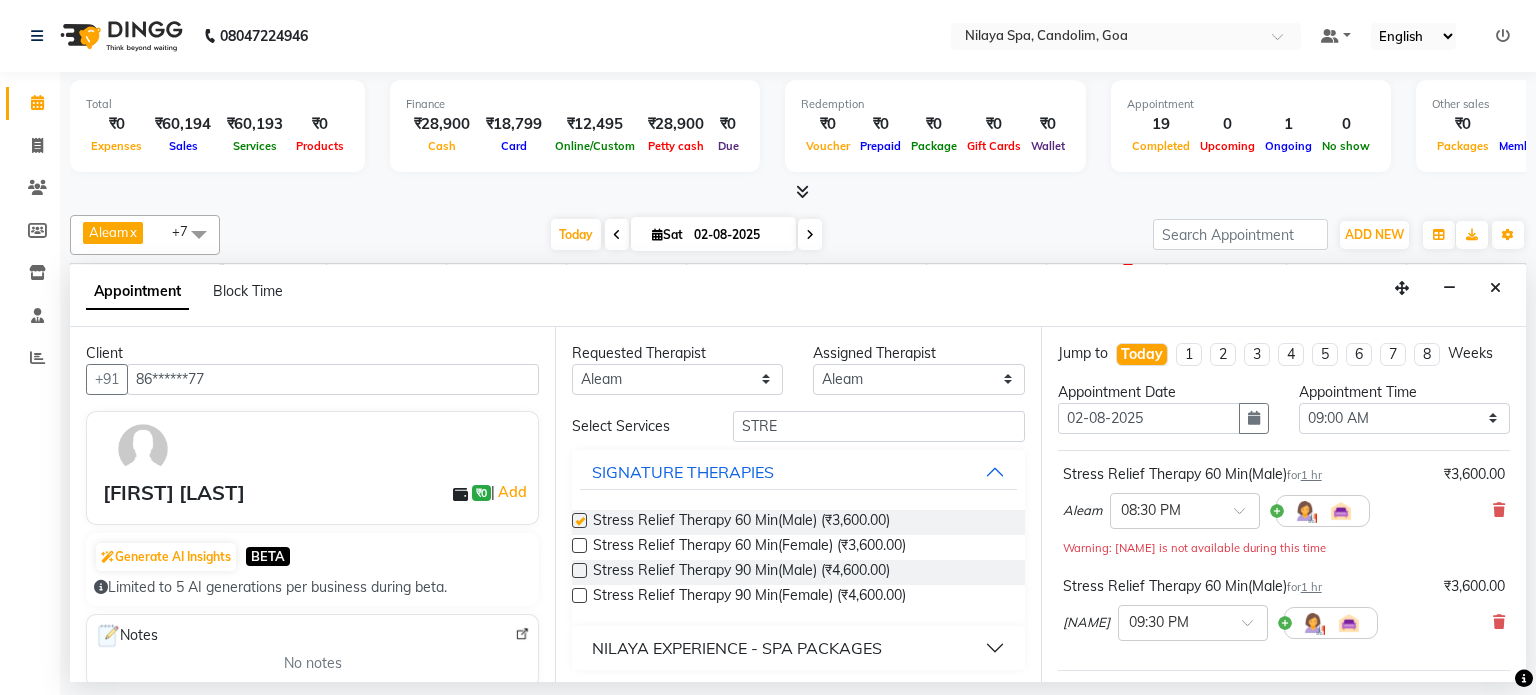 checkbox on "false" 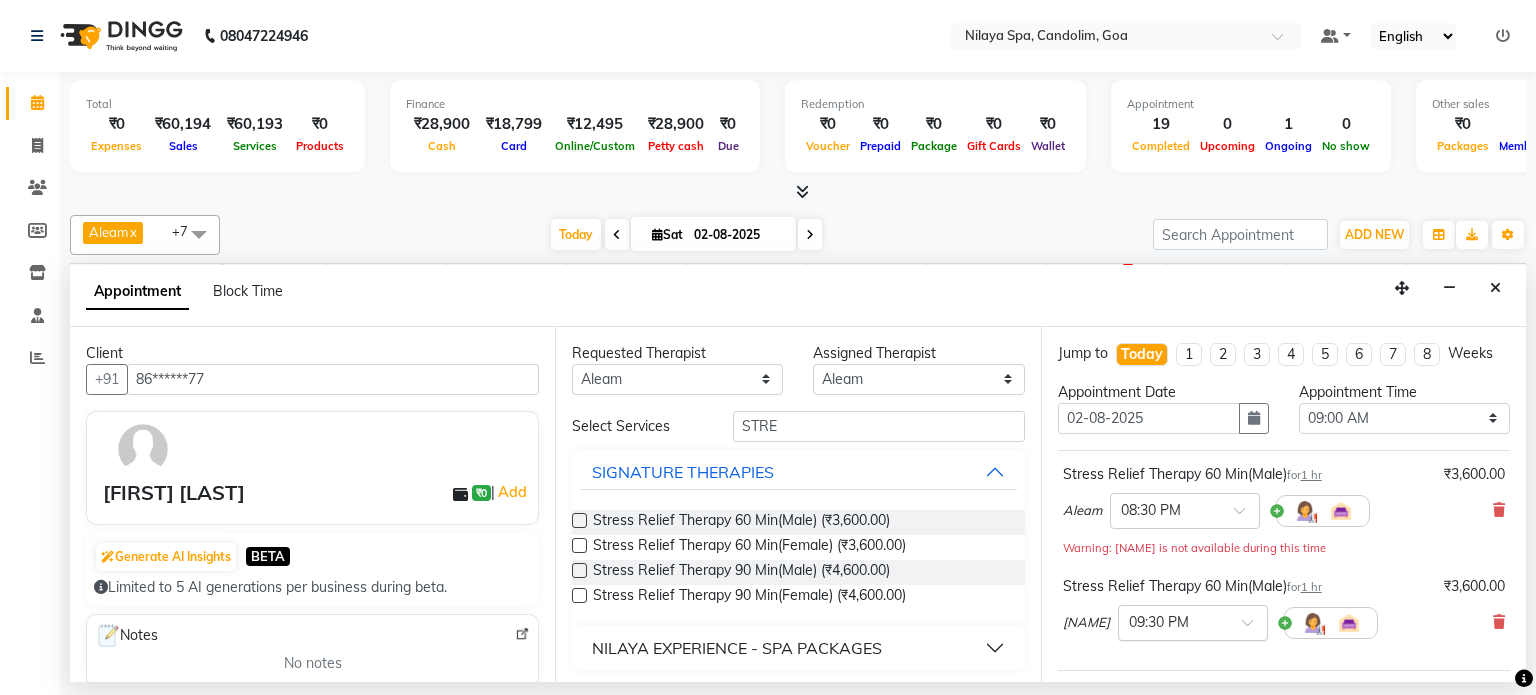 click at bounding box center (1254, 628) 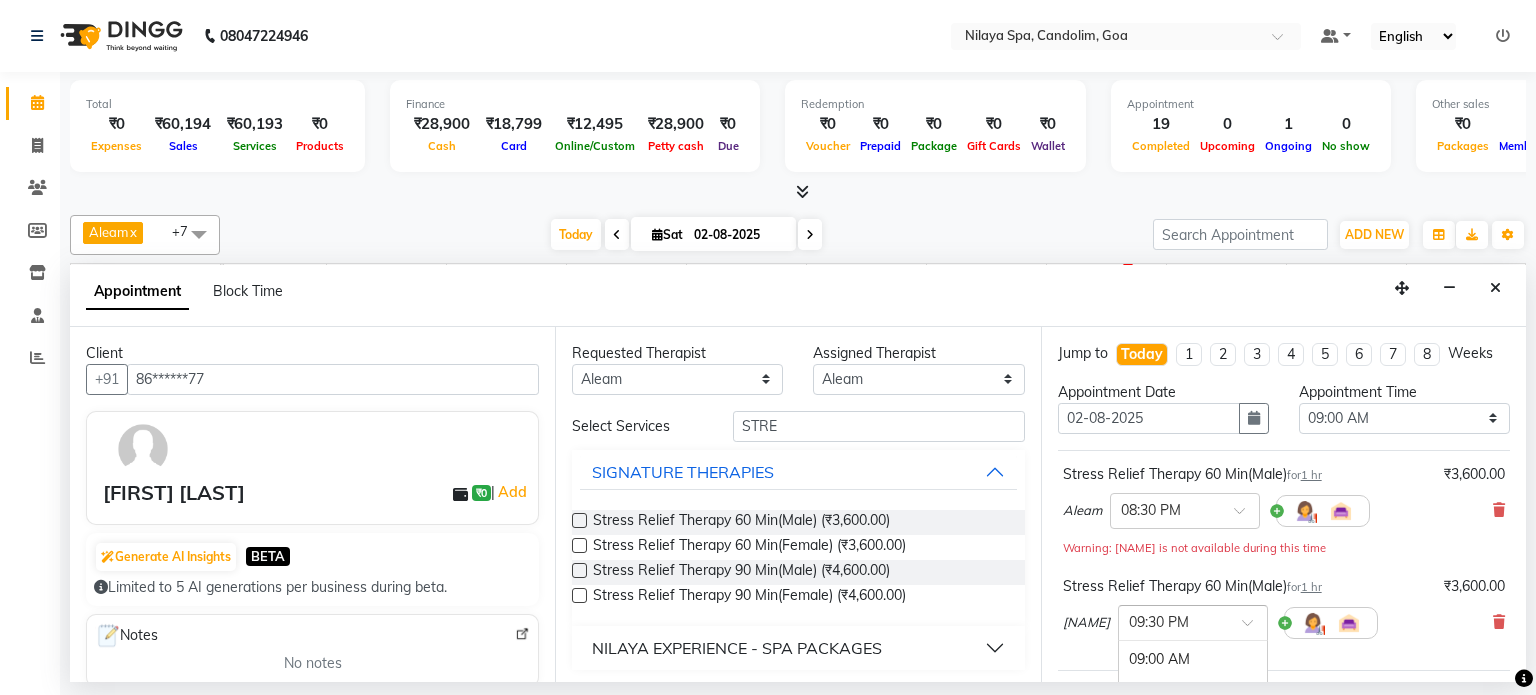 scroll, scrollTop: 1872, scrollLeft: 0, axis: vertical 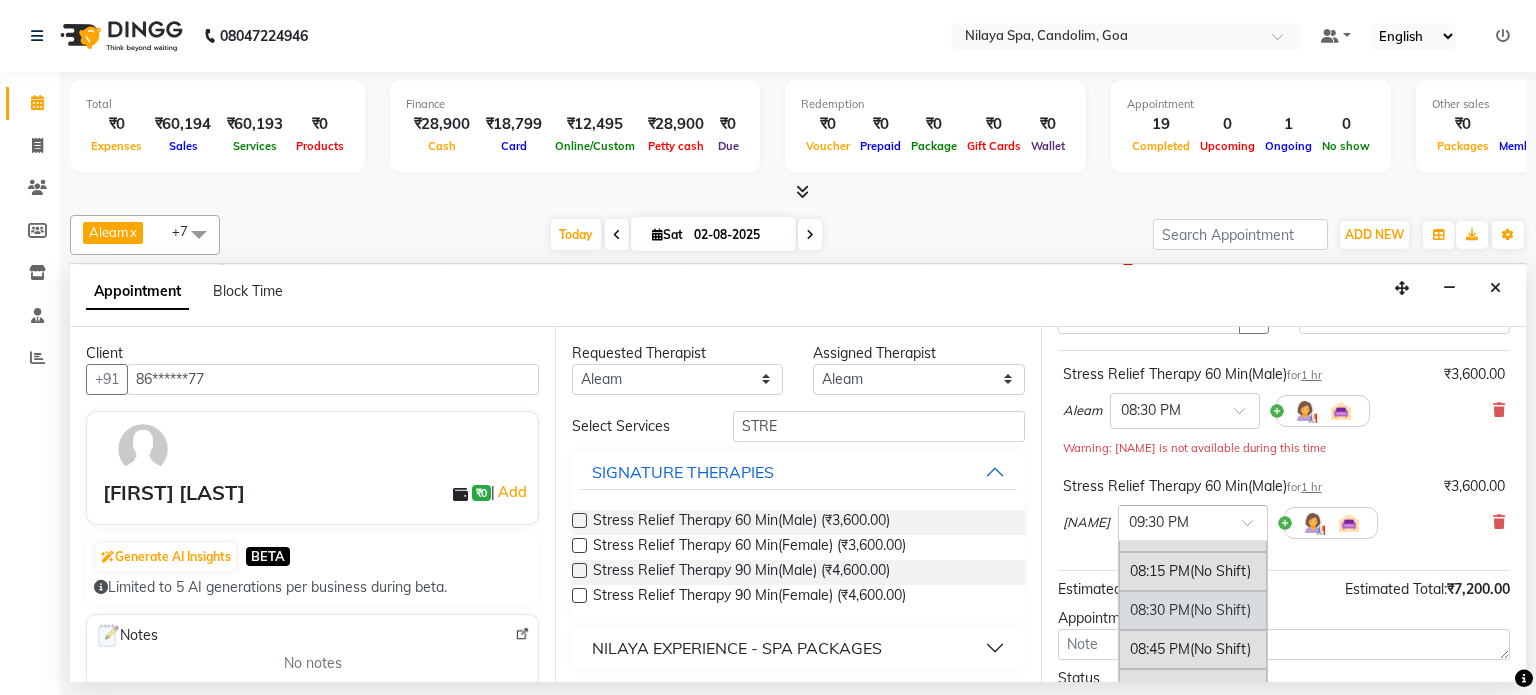 click on "08:30 PM   (No Shift)" at bounding box center (1193, 610) 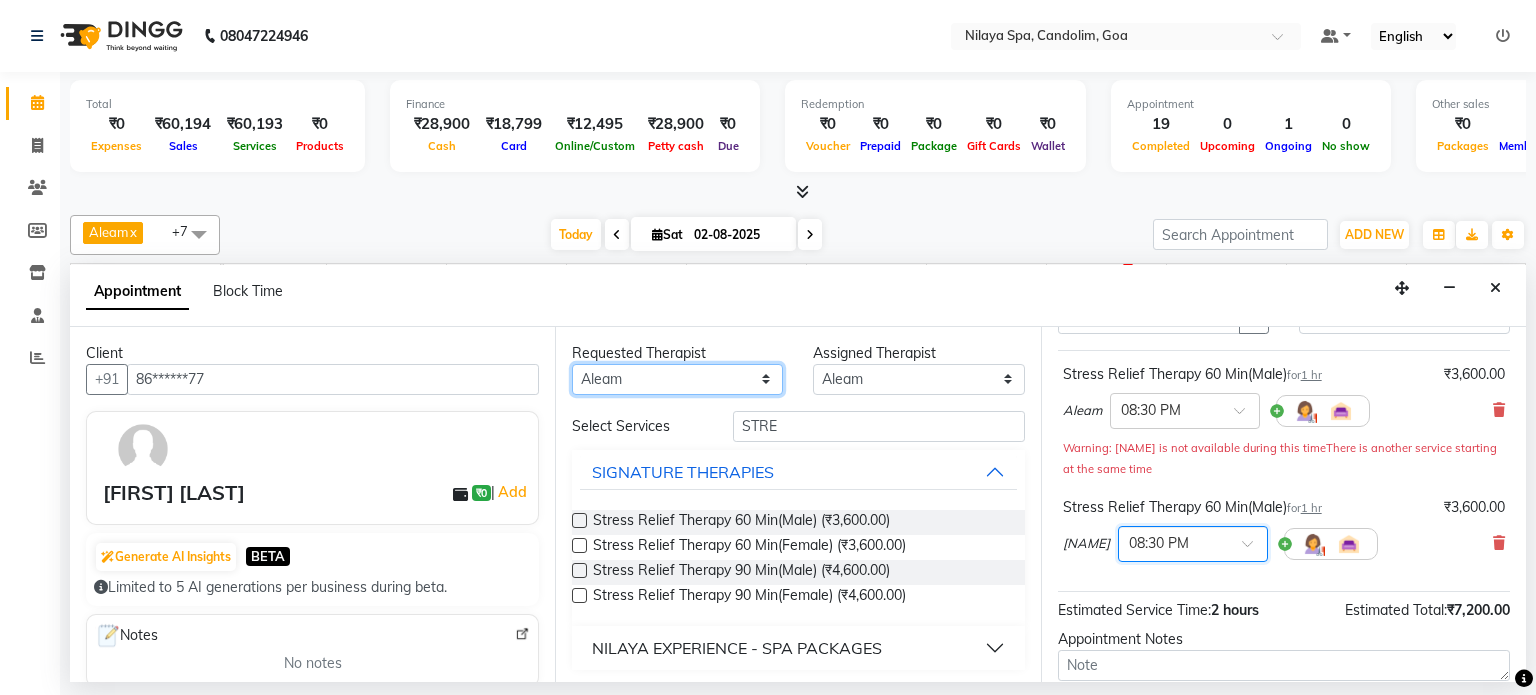 click on "Any [FIRST] [LAST] [LAST]  [FIRST] [LAST] [LAST]    [FIRST]    [LAST]   [LAST]   [LAST]" at bounding box center (677, 379) 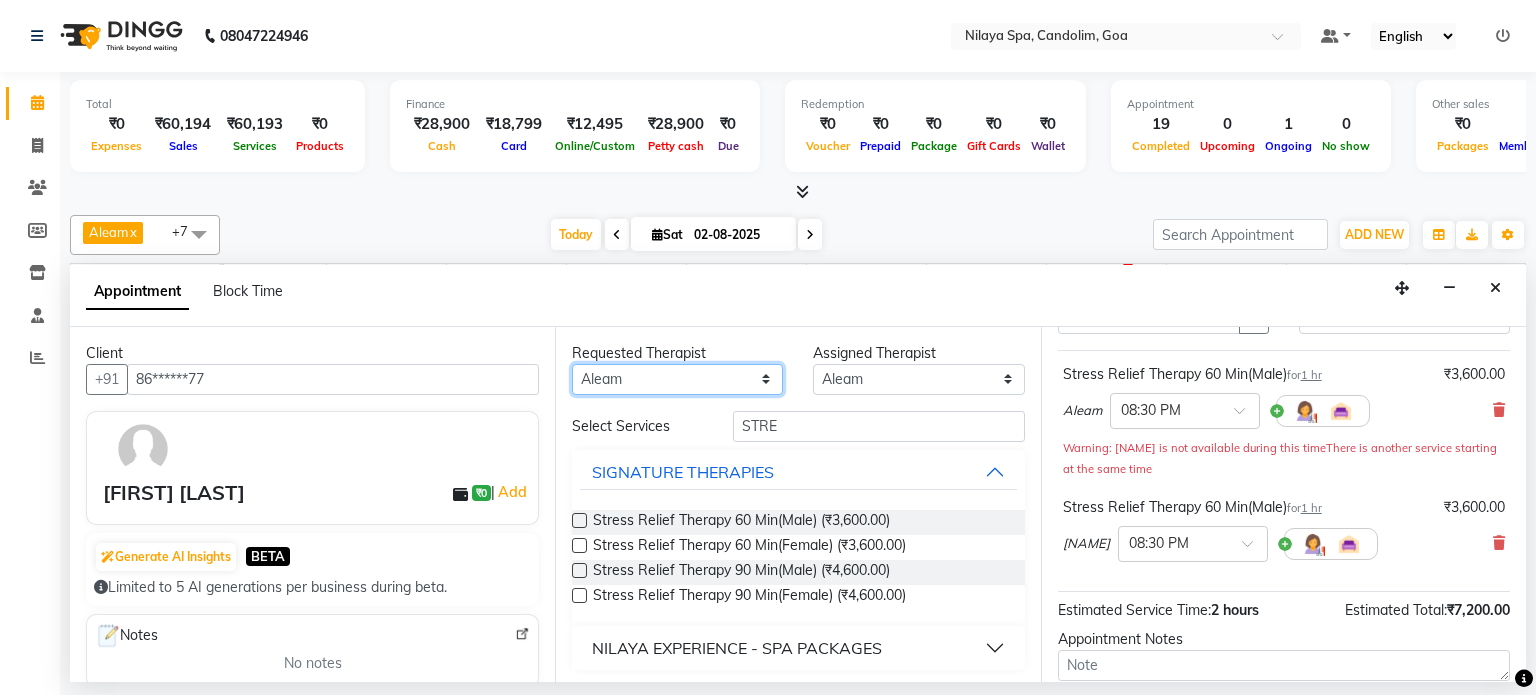 select on "87836" 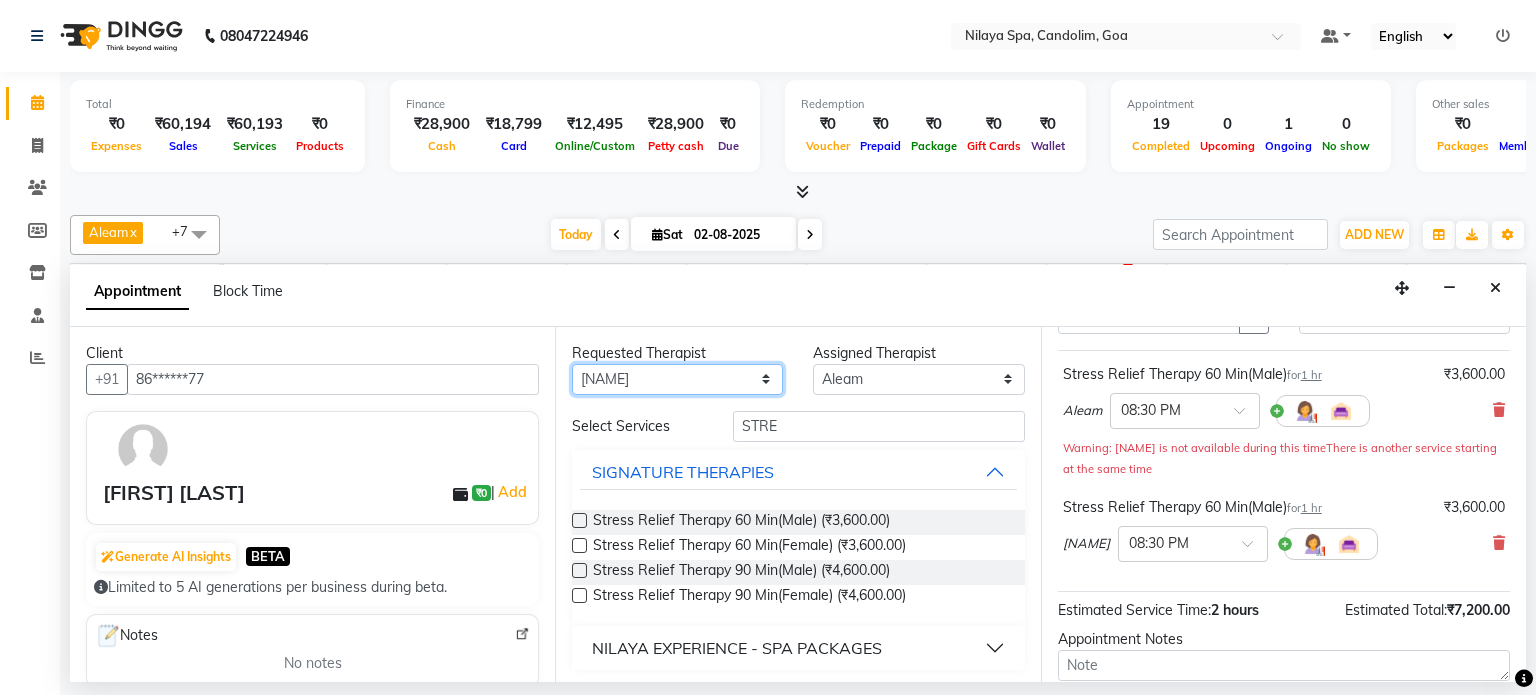click on "Any [FIRST] [LAST] [LAST]  [FIRST] [LAST] [LAST]    [FIRST]    [LAST]   [LAST]   [LAST]" at bounding box center [677, 379] 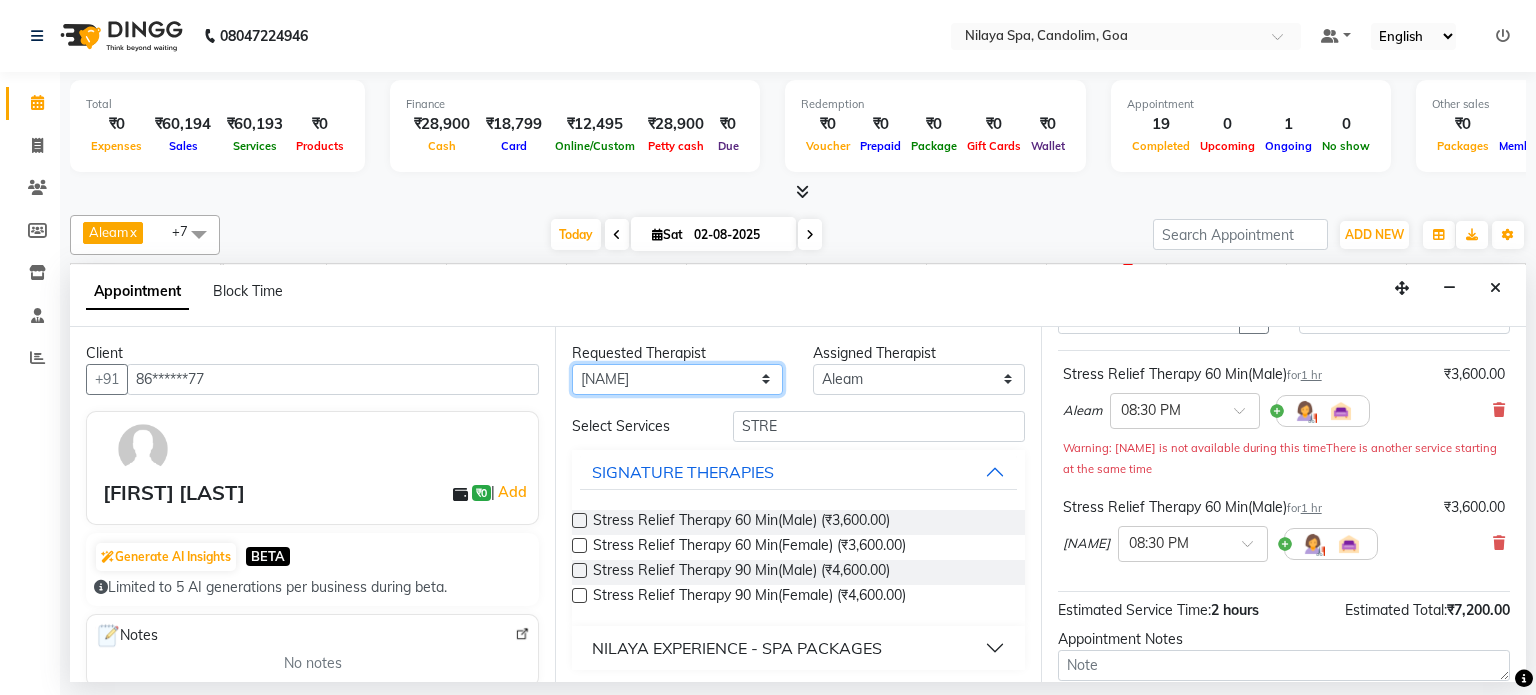 select on "87836" 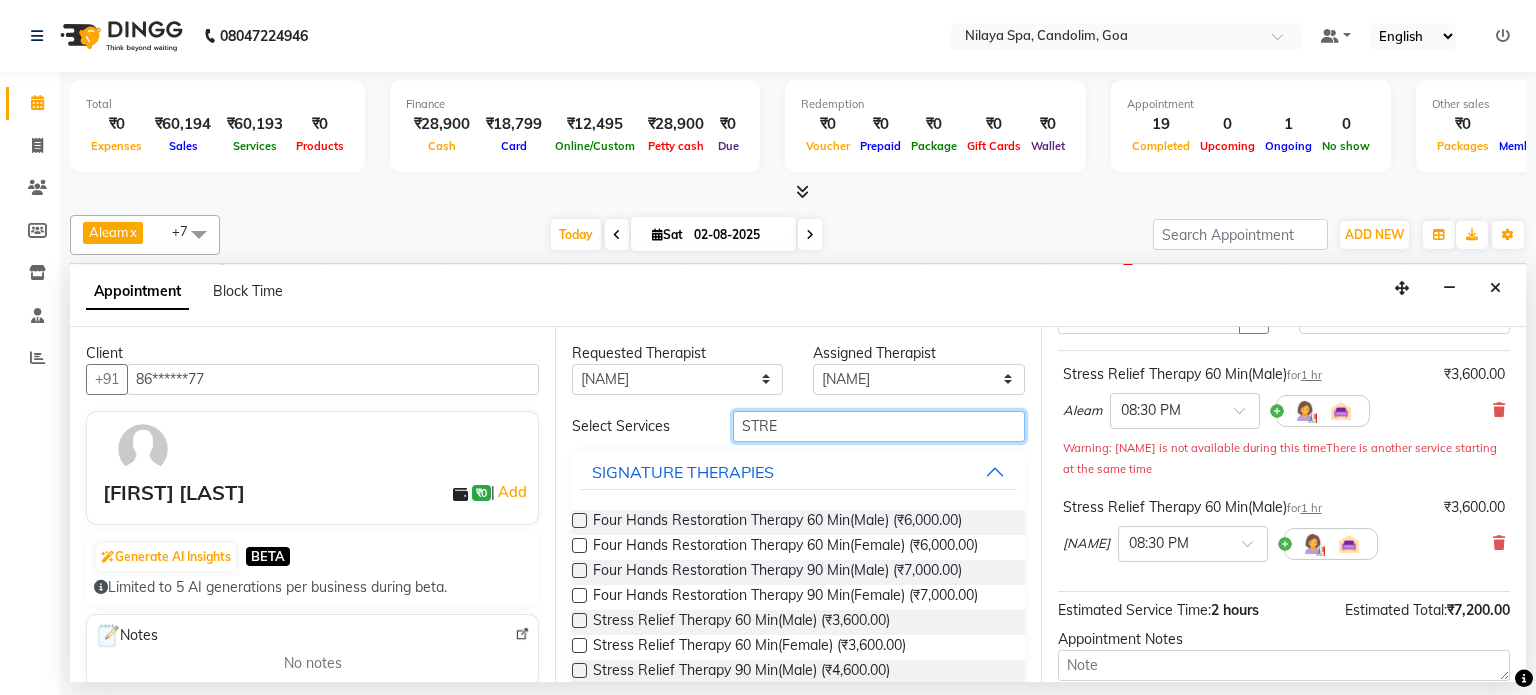 click on "STRE" at bounding box center [879, 426] 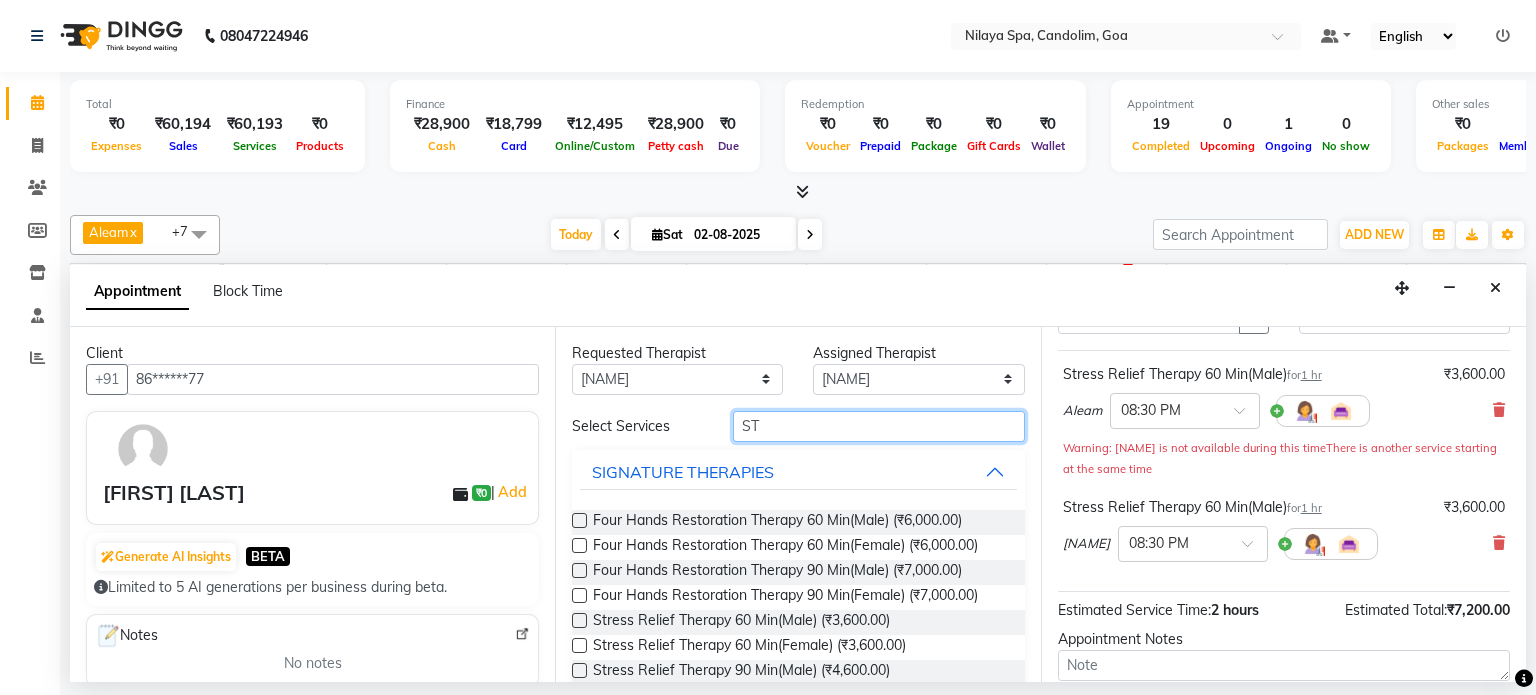 type on "S" 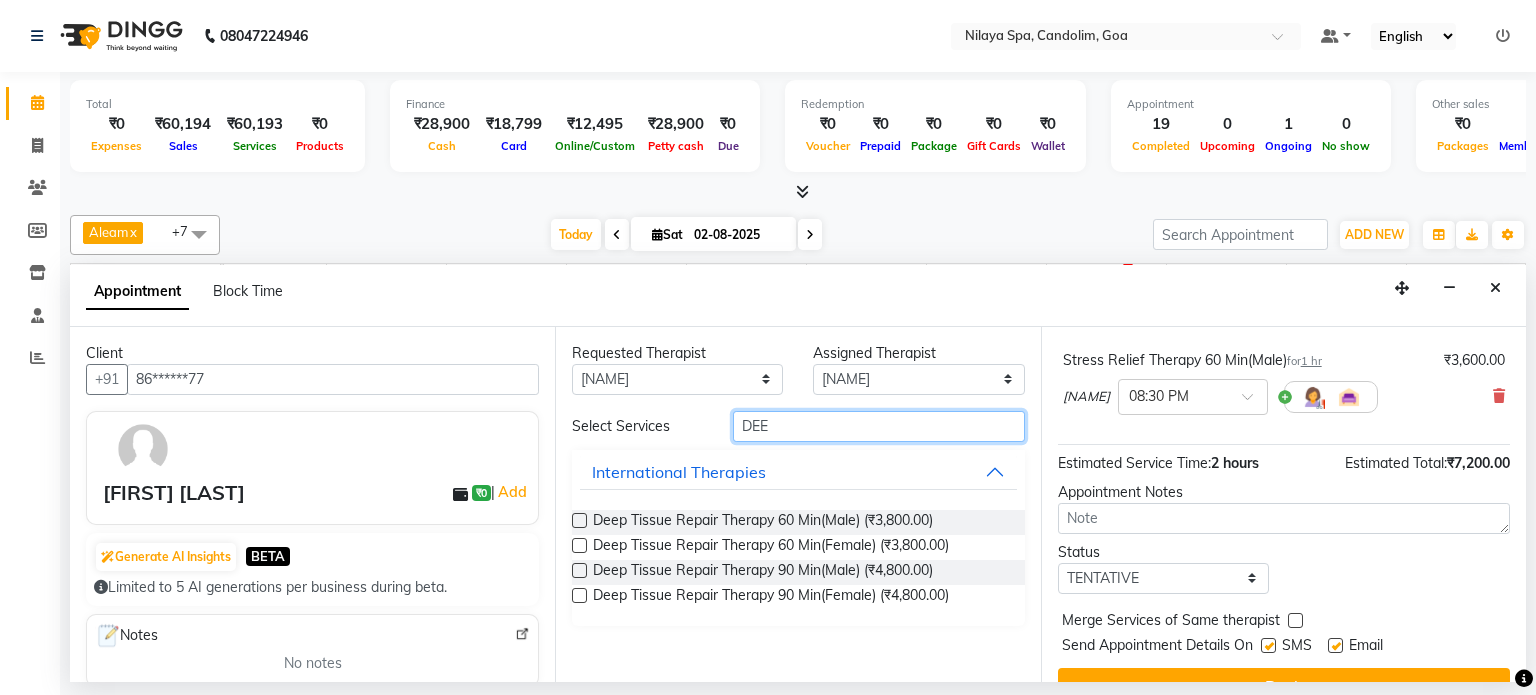 scroll, scrollTop: 284, scrollLeft: 0, axis: vertical 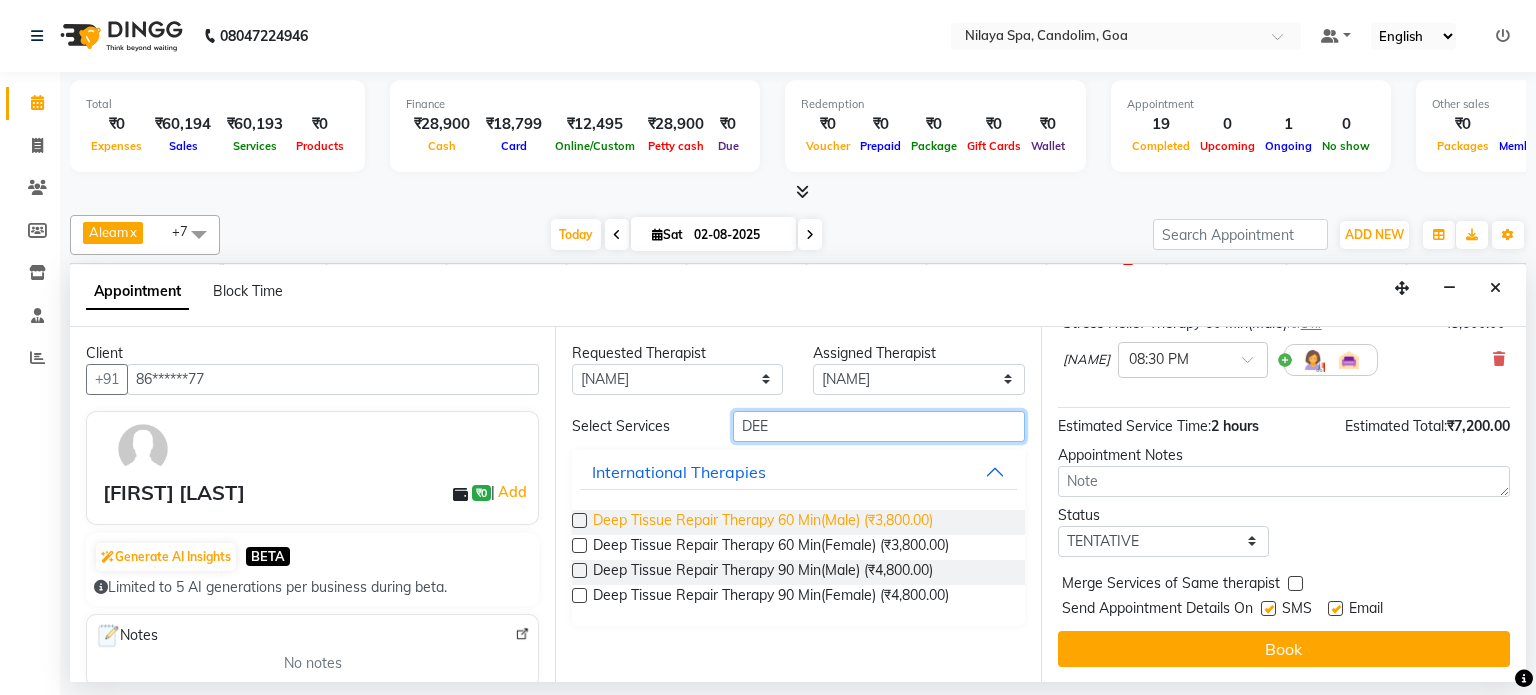 type 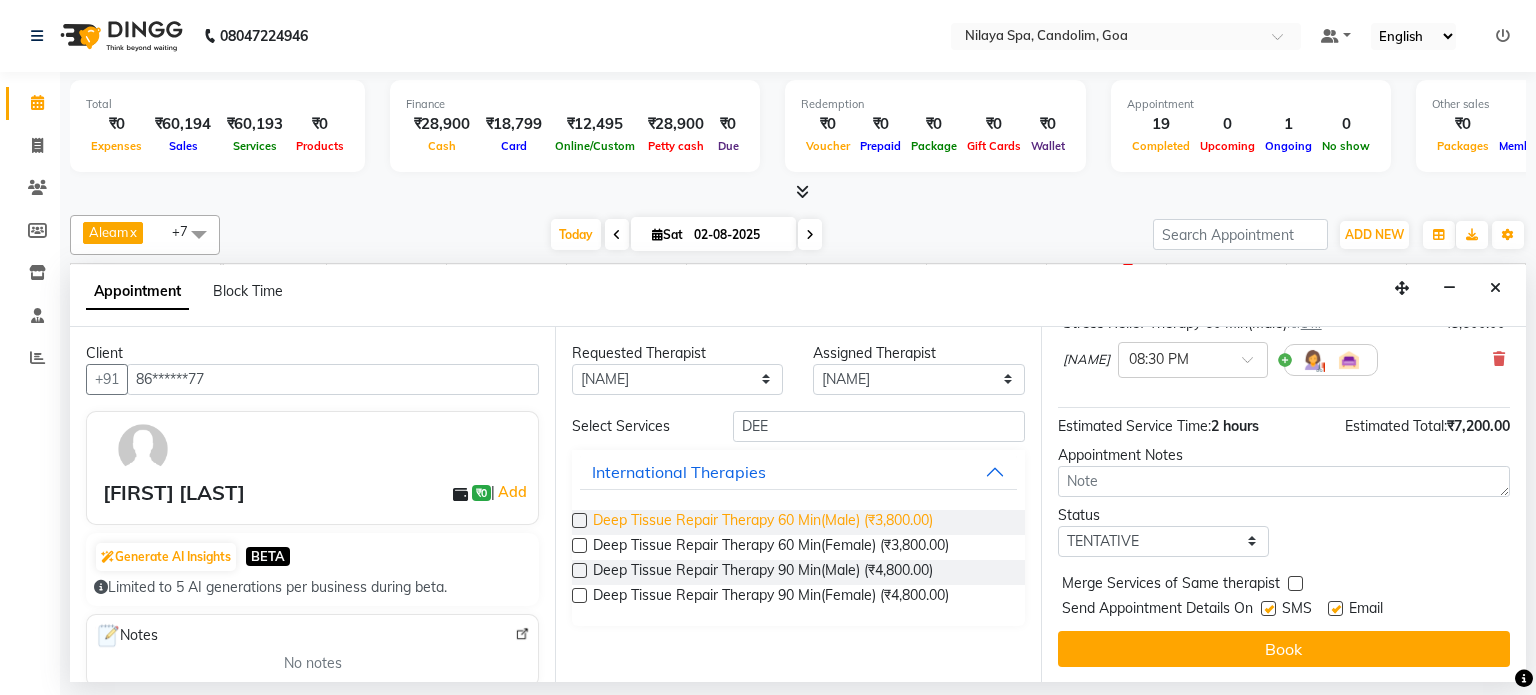 click on "Deep Tissue Repair Therapy 60 Min(Male) (₹3,800.00)" at bounding box center (763, 522) 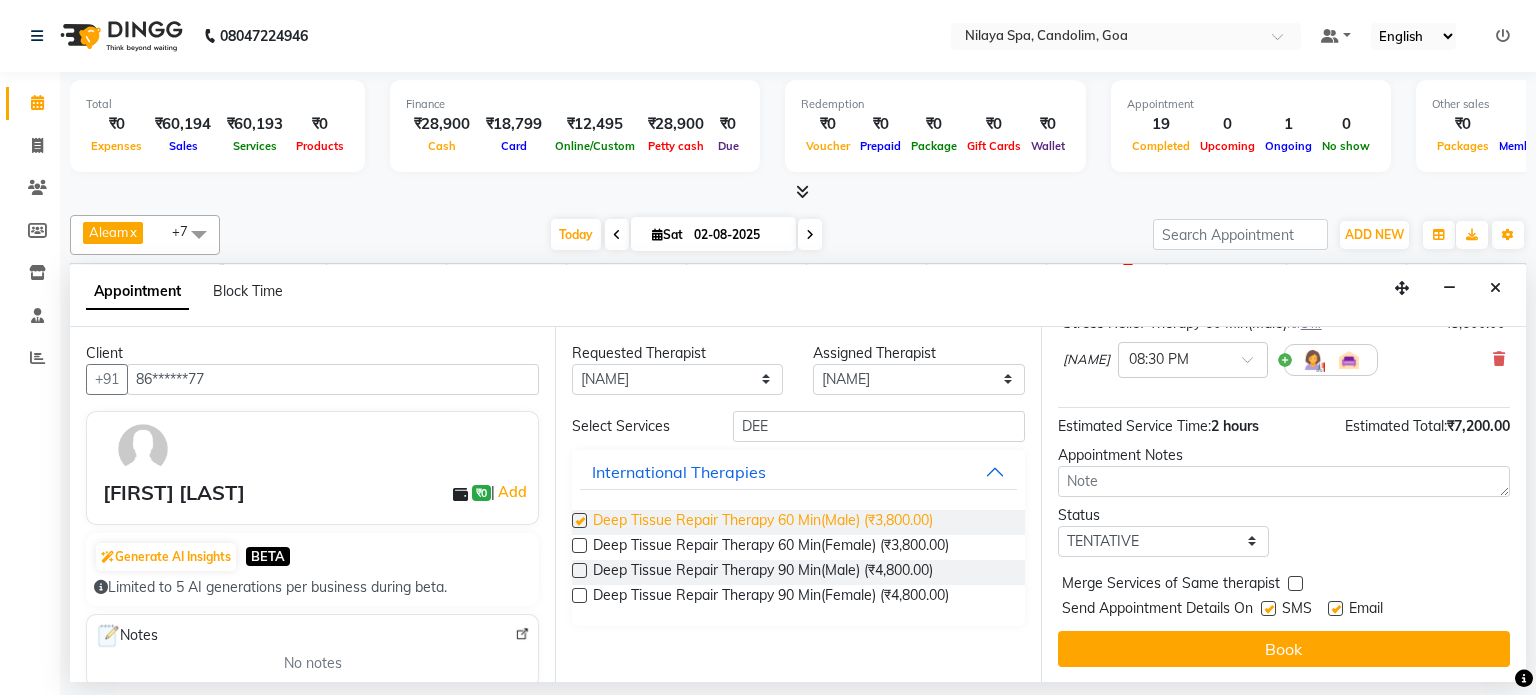 scroll, scrollTop: 263, scrollLeft: 0, axis: vertical 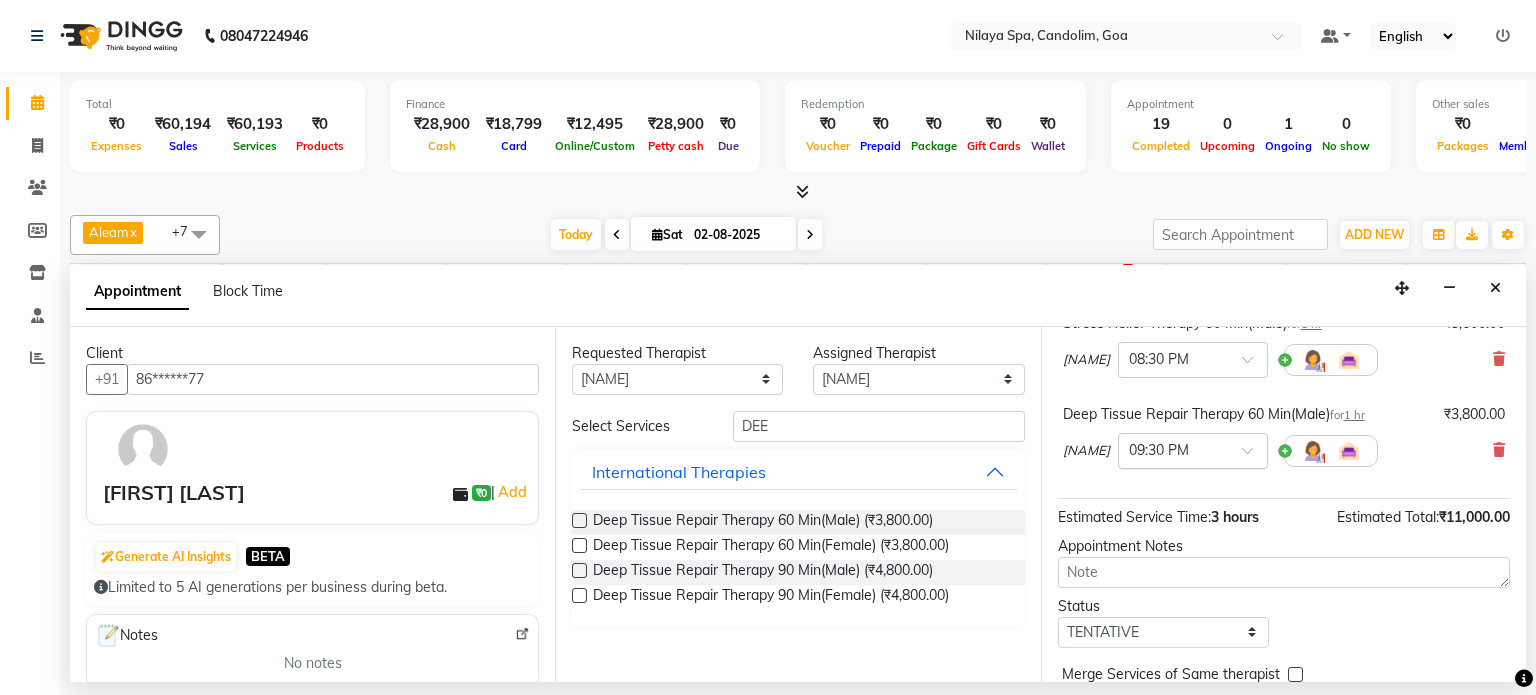 click at bounding box center [1254, 456] 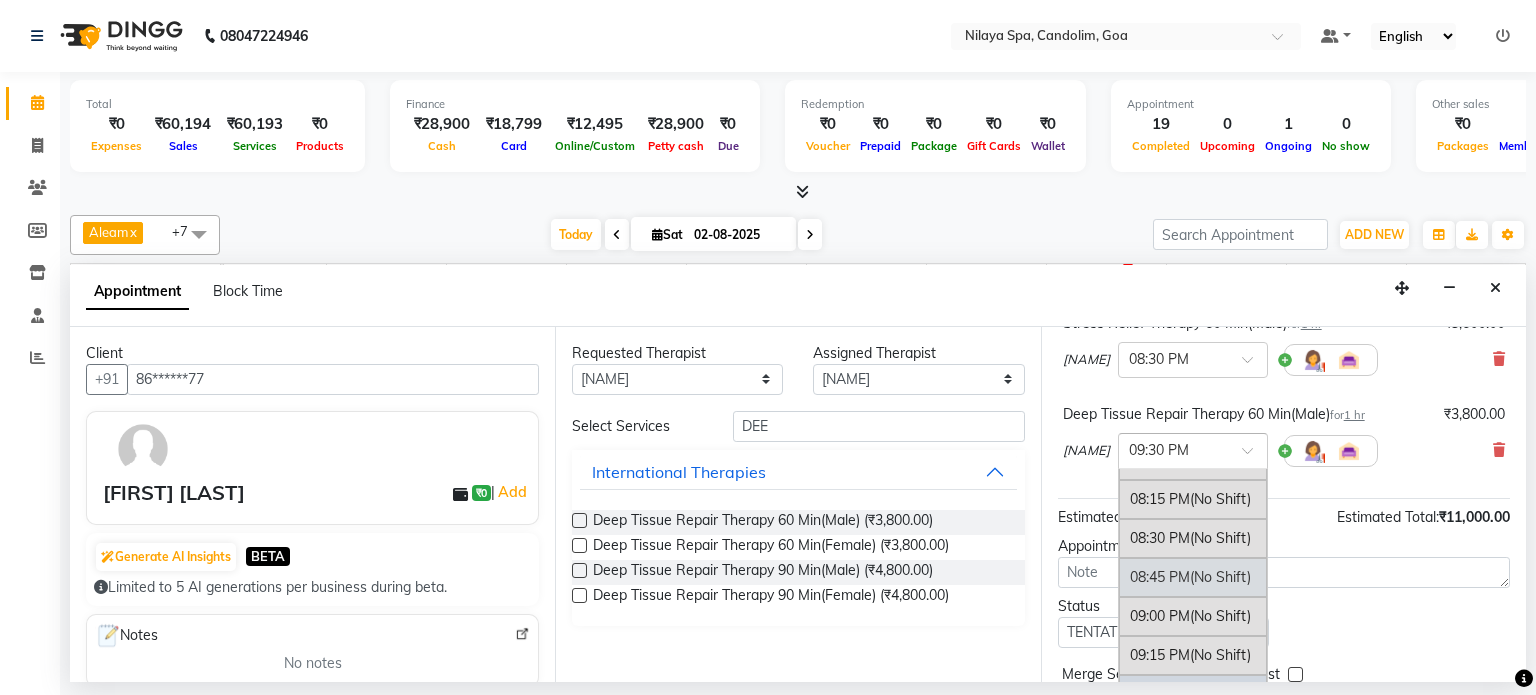 scroll, scrollTop: 1576, scrollLeft: 0, axis: vertical 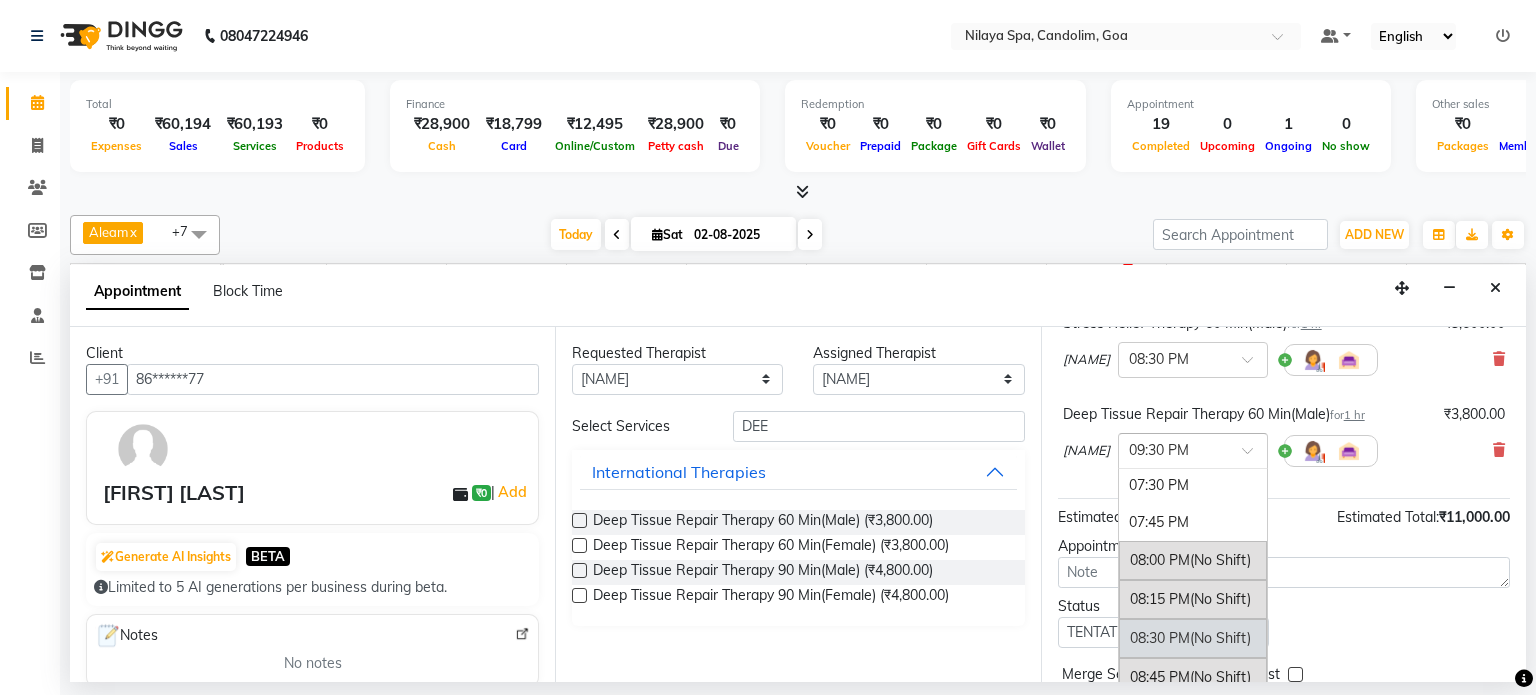 click on "08:30 PM   (No Shift)" at bounding box center [1193, 638] 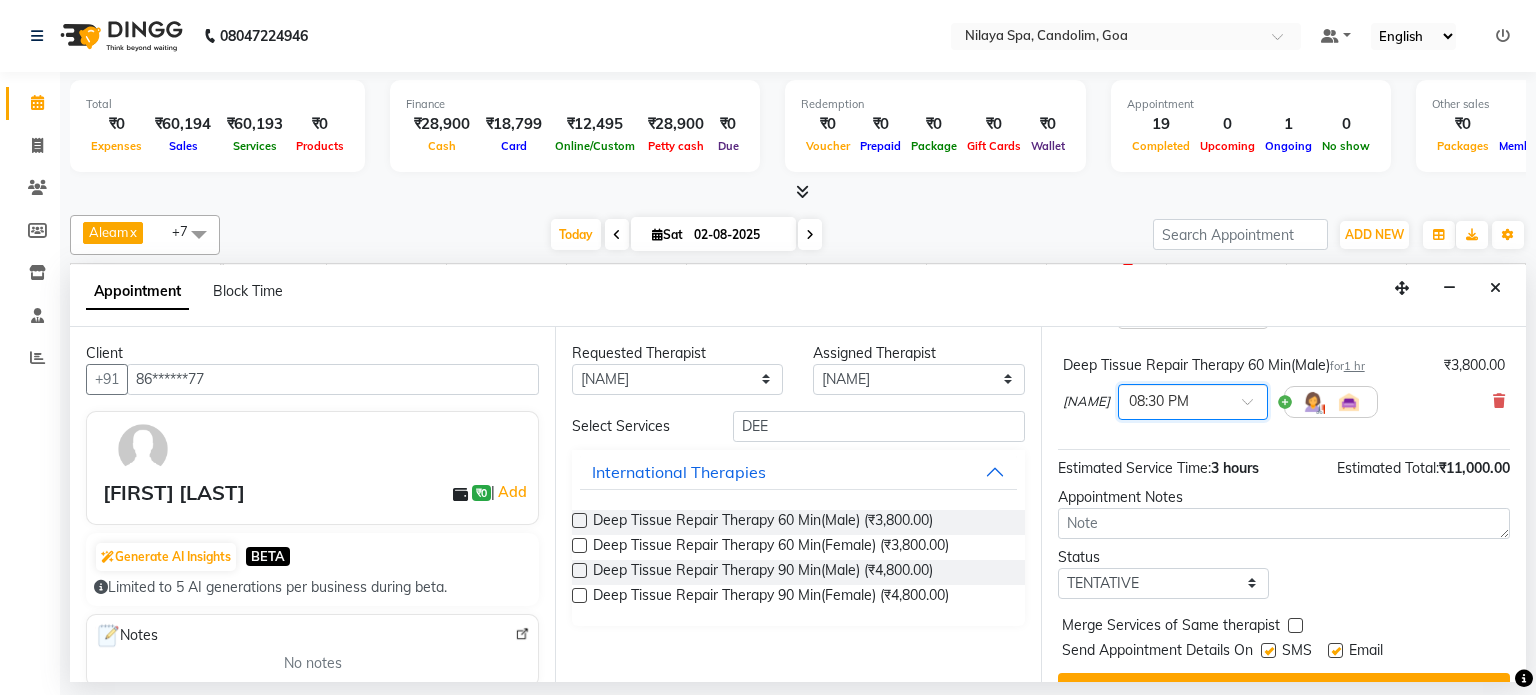 scroll, scrollTop: 375, scrollLeft: 0, axis: vertical 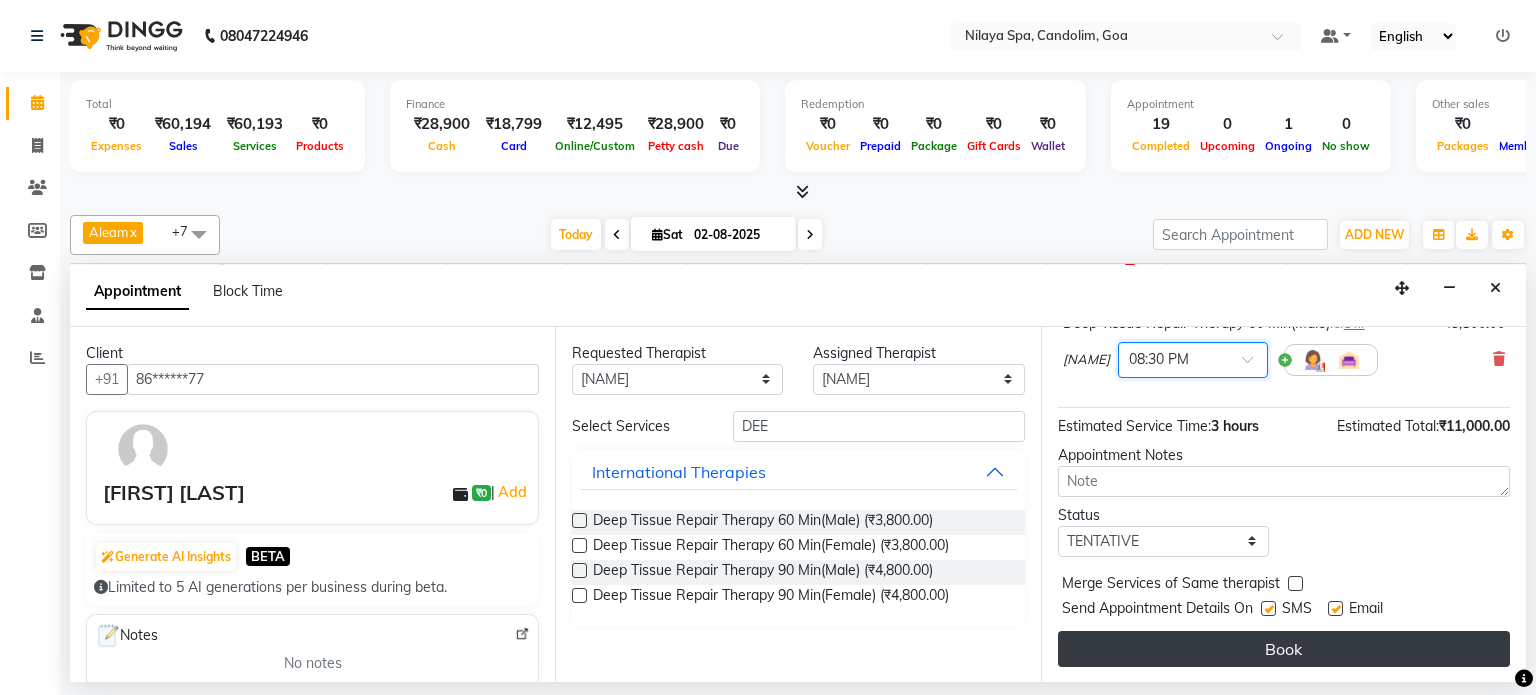 click on "Book" at bounding box center [1284, 649] 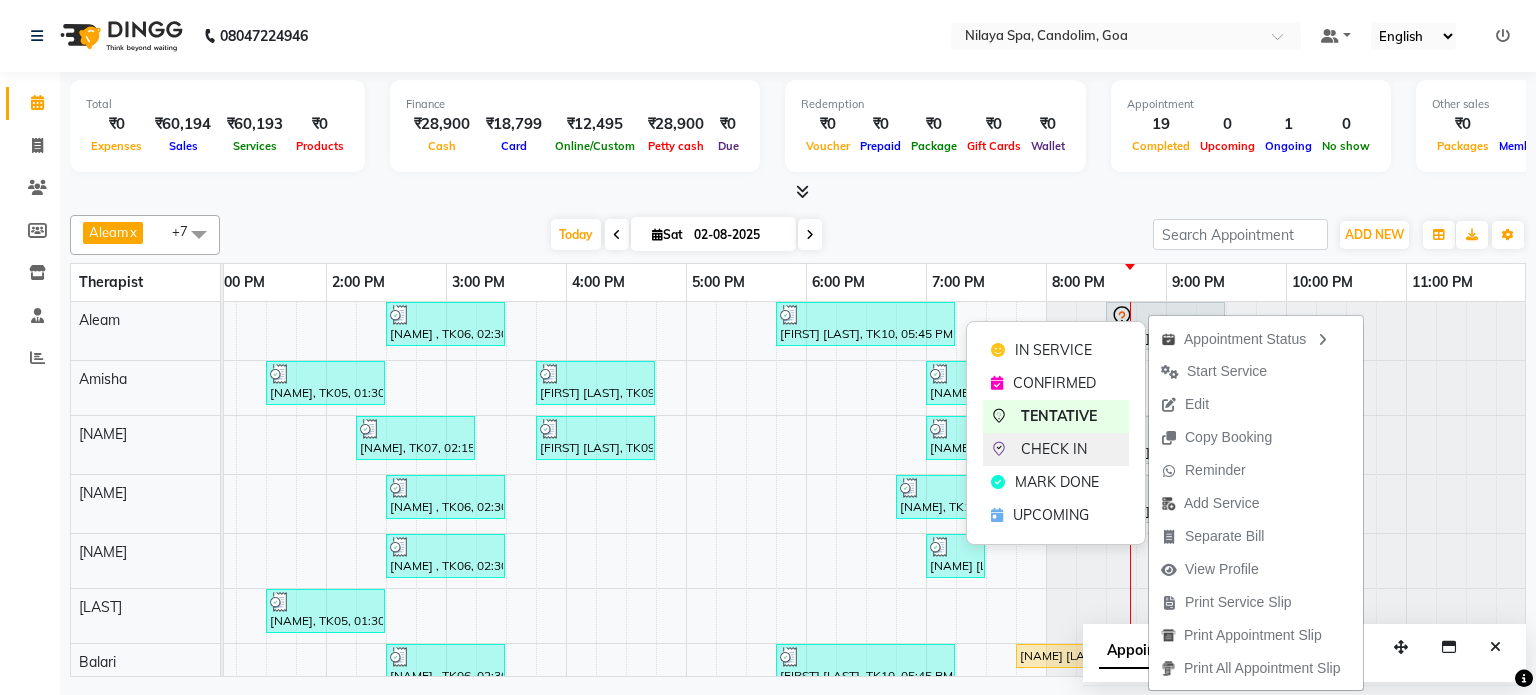 click on "CHECK IN" 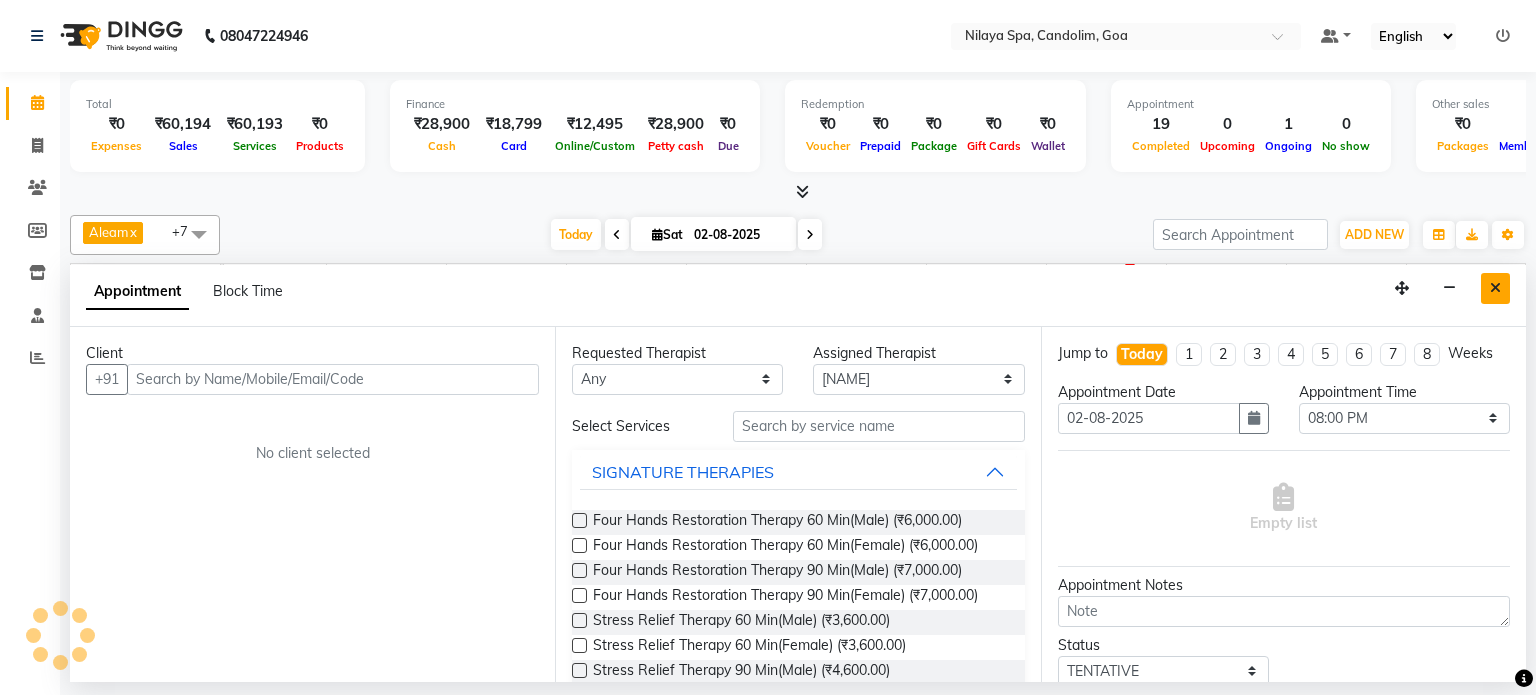 click at bounding box center [1495, 288] 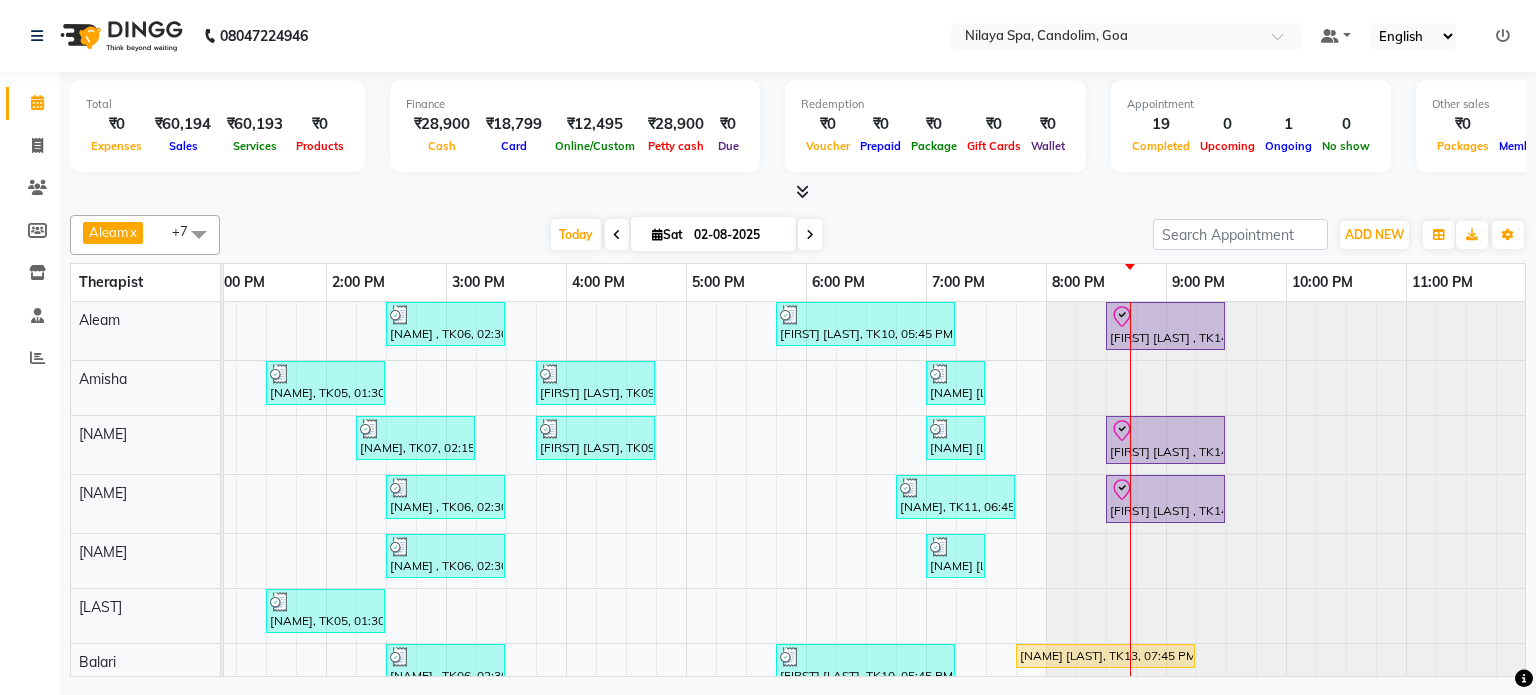 scroll, scrollTop: 90, scrollLeft: 618, axis: both 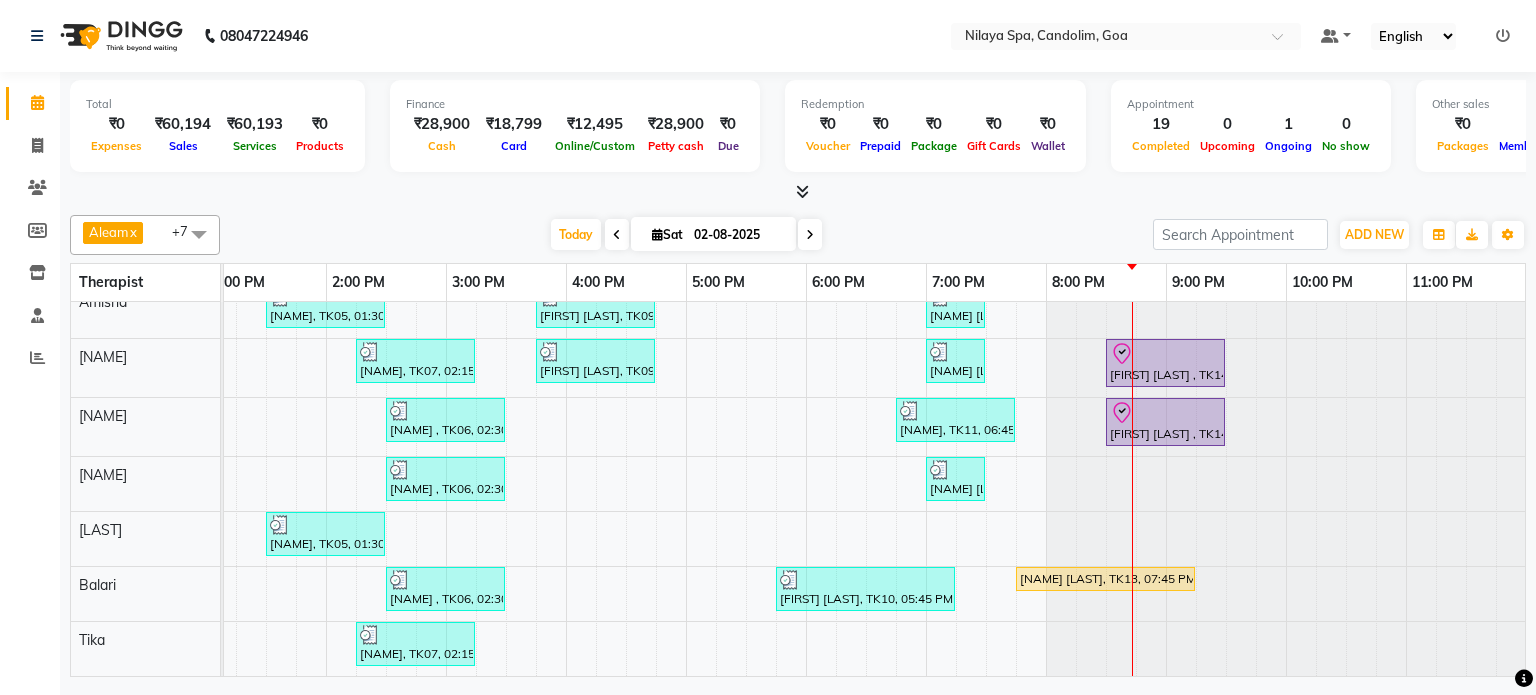 click at bounding box center [-394, 484] 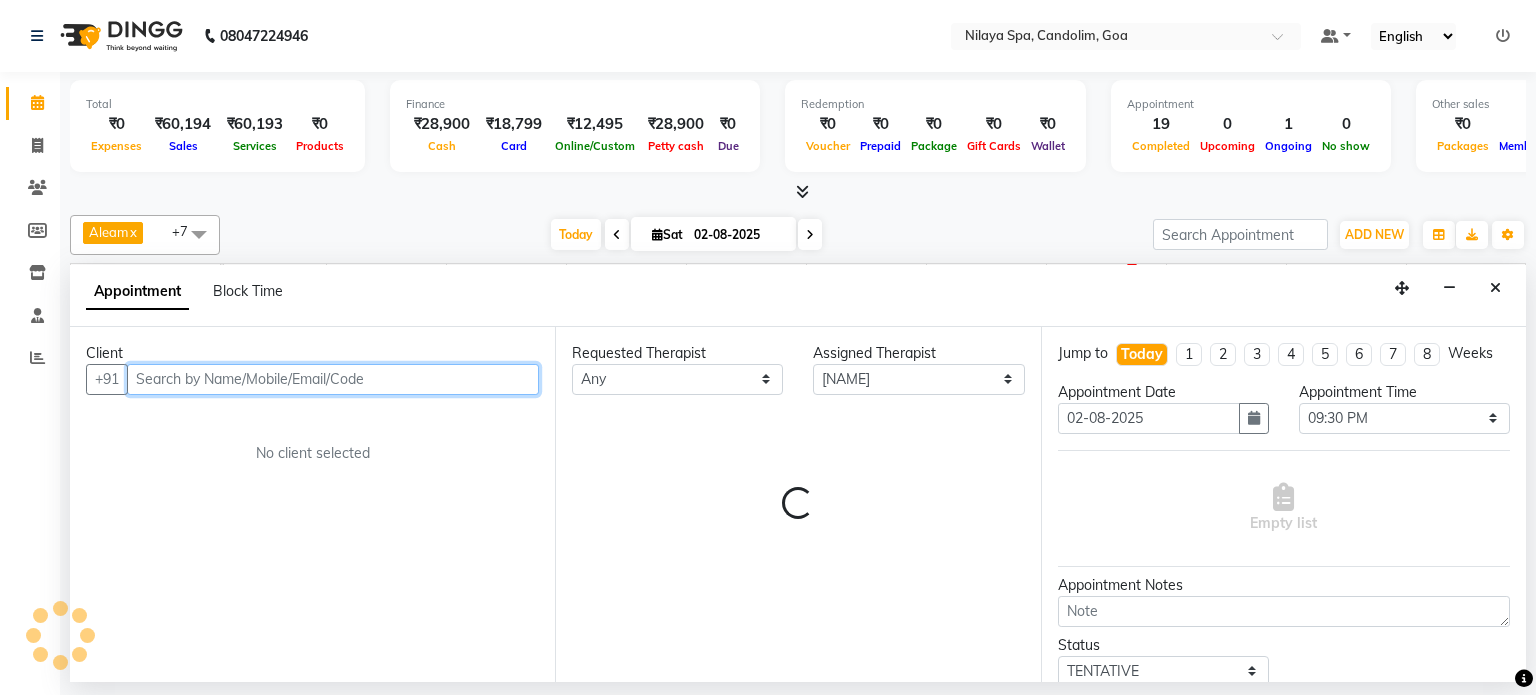 scroll, scrollTop: 97, scrollLeft: 0, axis: vertical 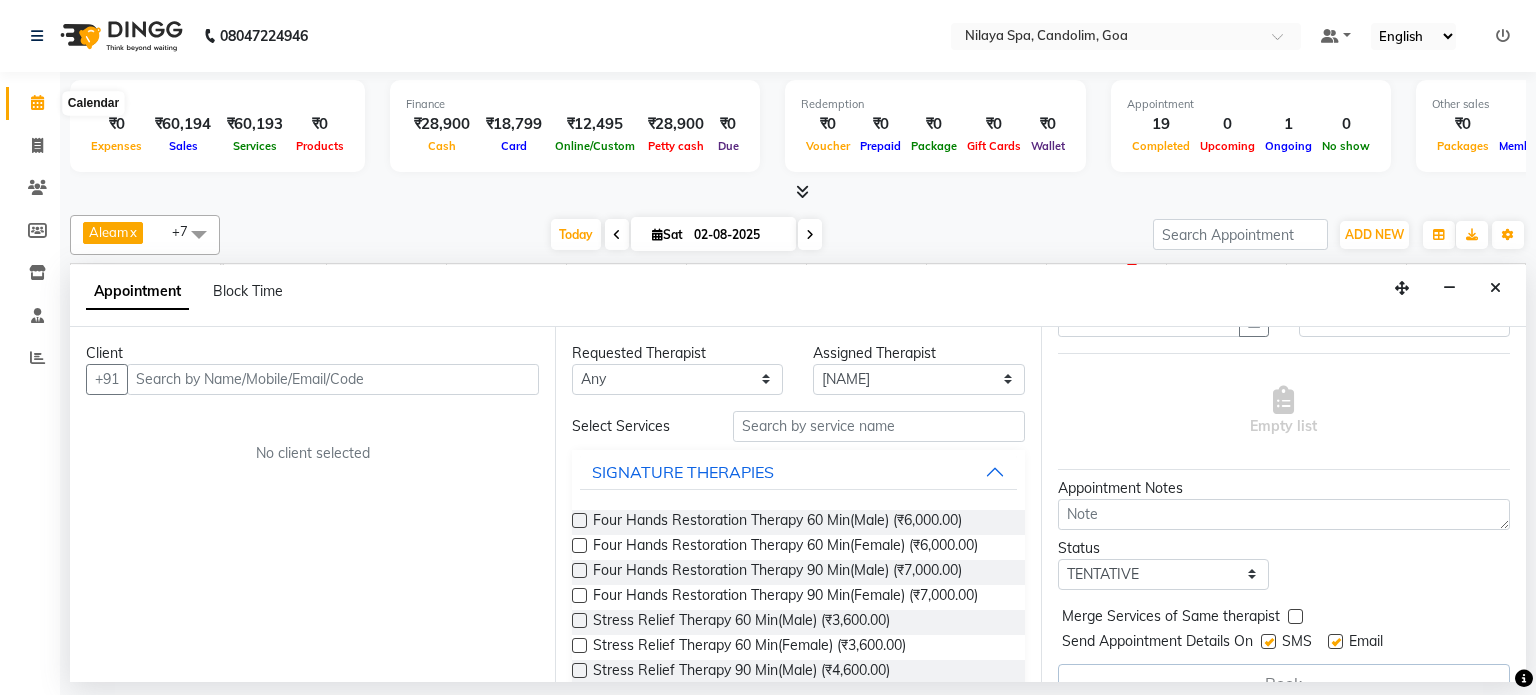 click 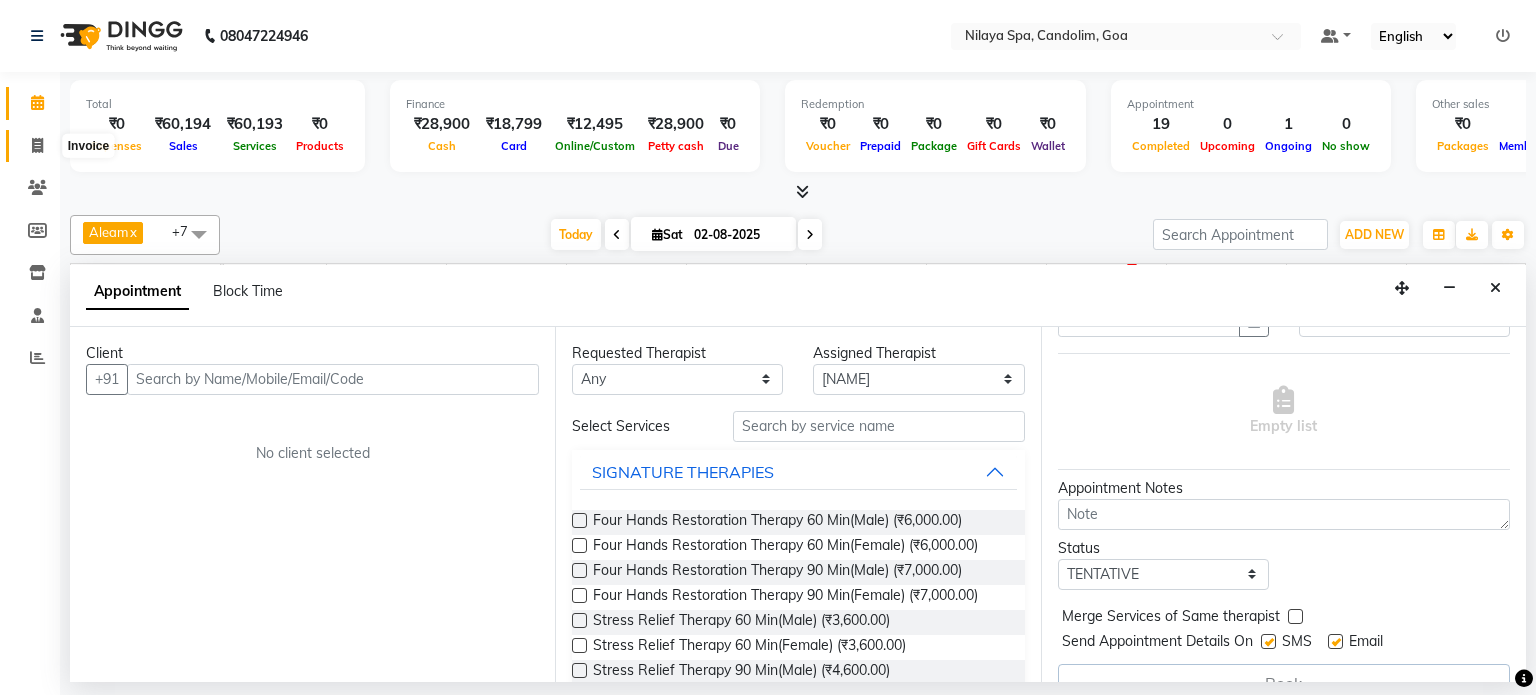 click 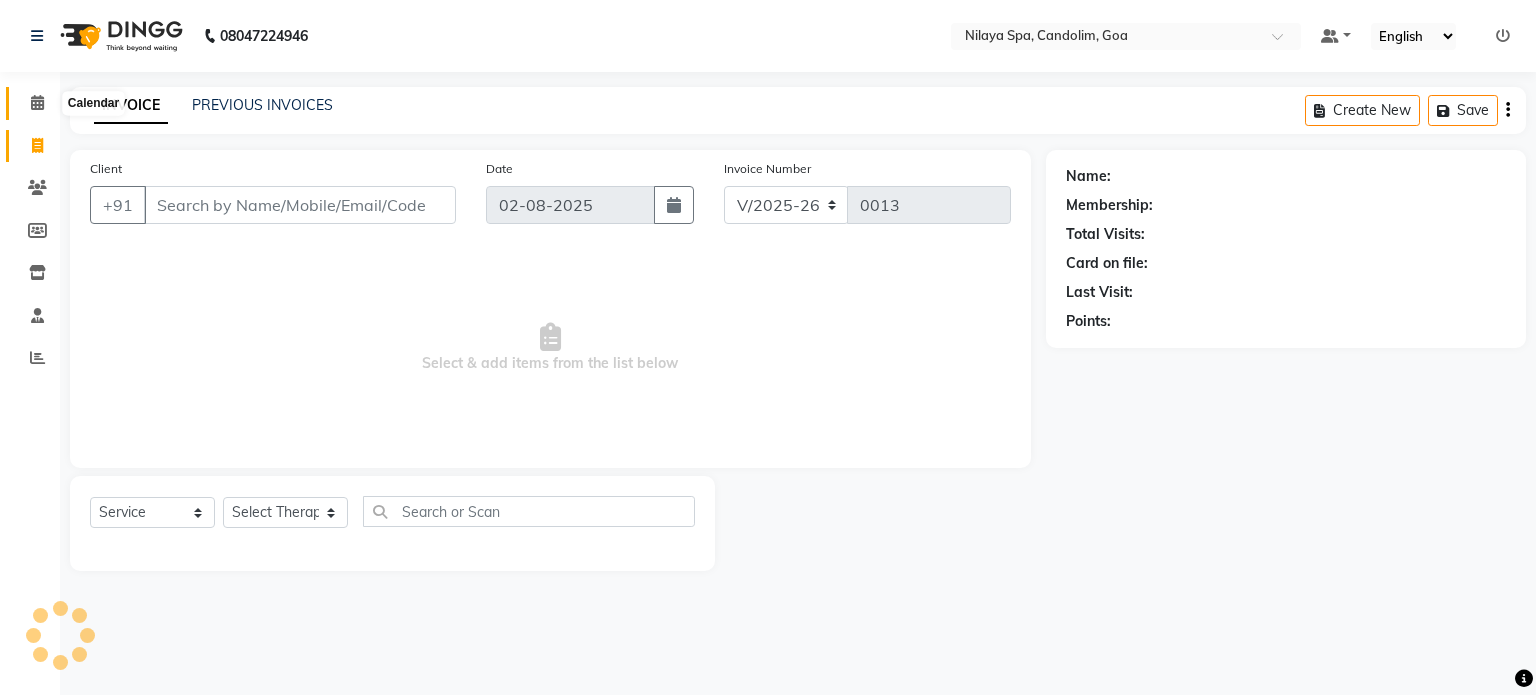 click 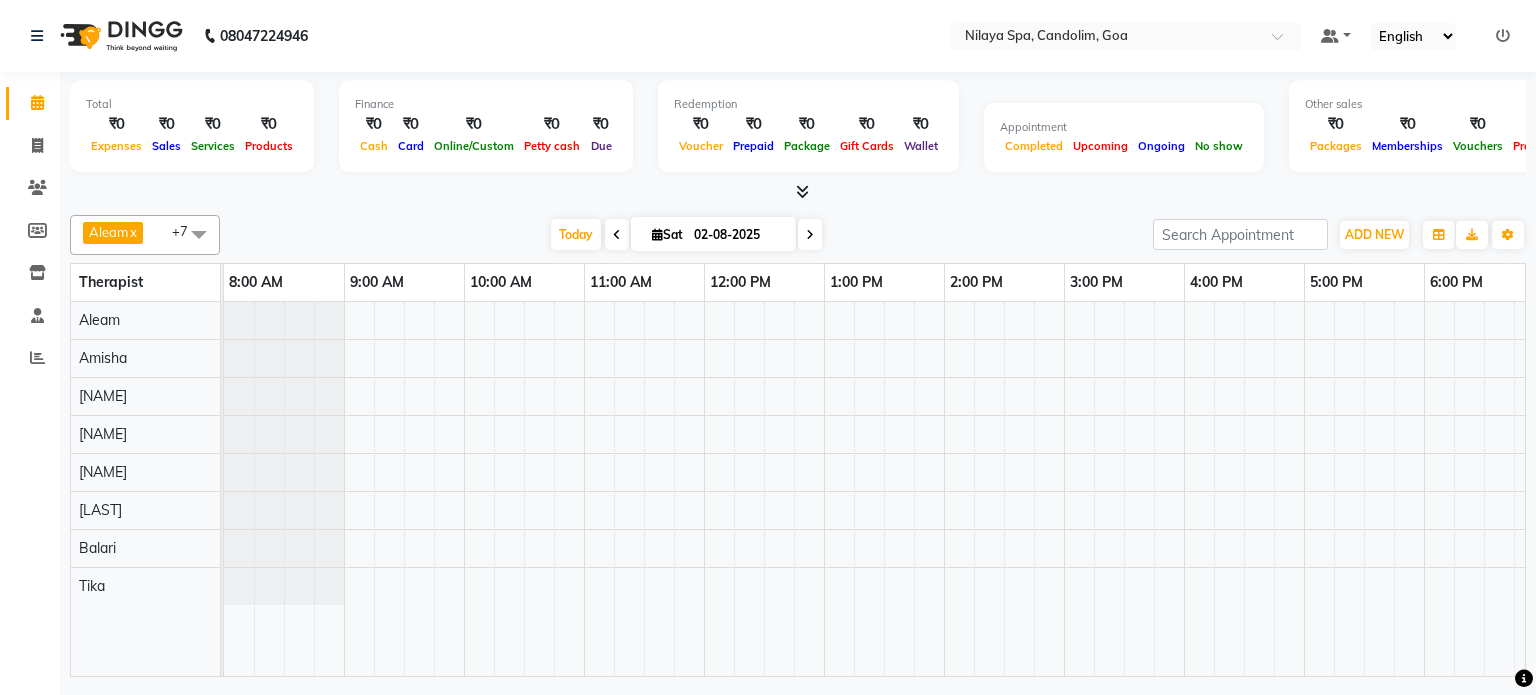 scroll, scrollTop: 0, scrollLeft: 0, axis: both 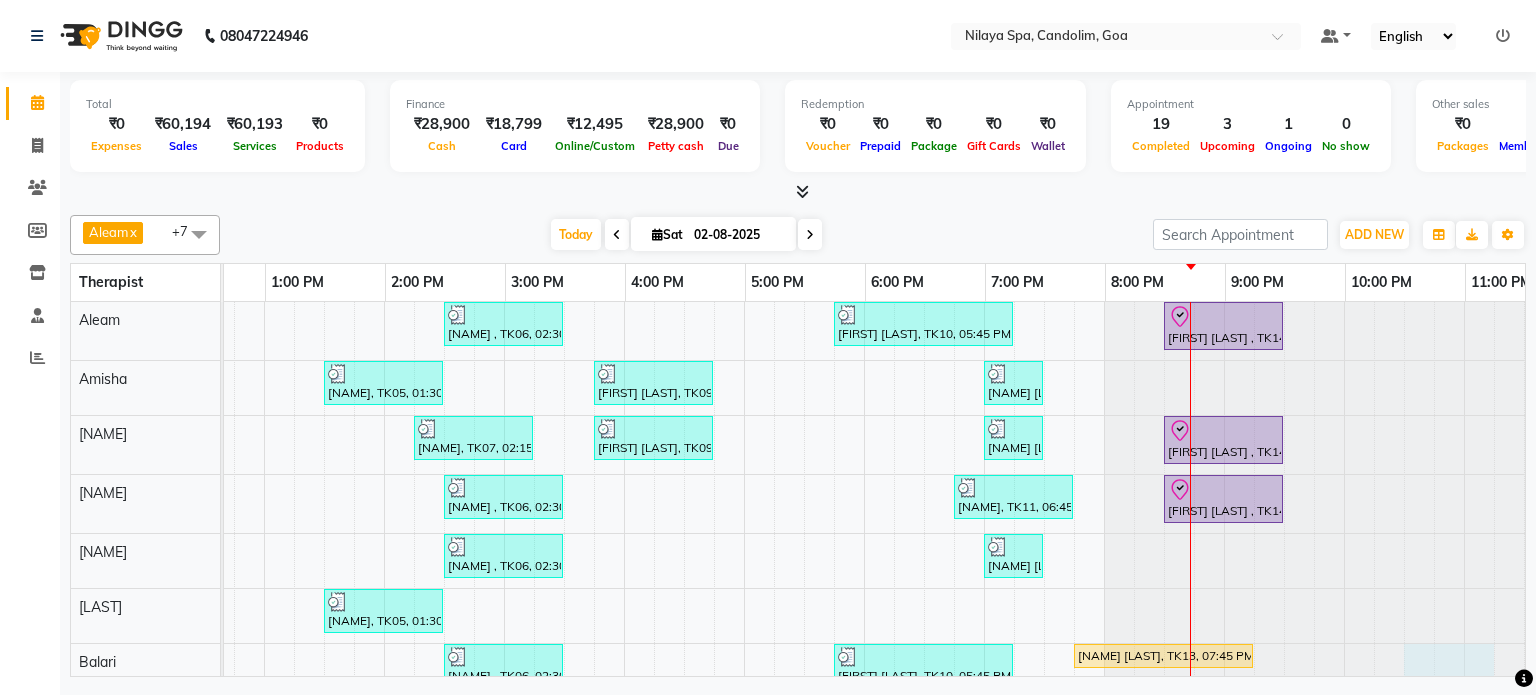 drag, startPoint x: 1460, startPoint y: 655, endPoint x: 1480, endPoint y: 655, distance: 20 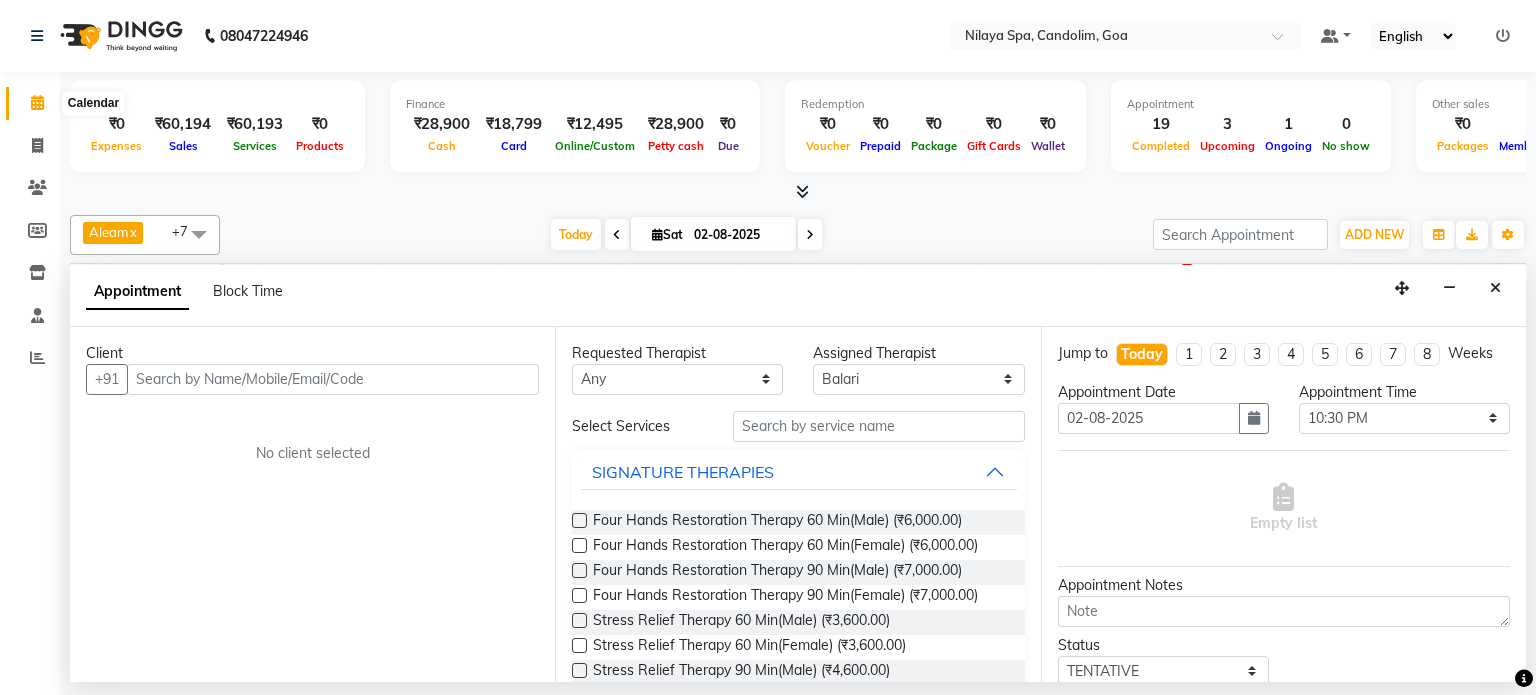 click 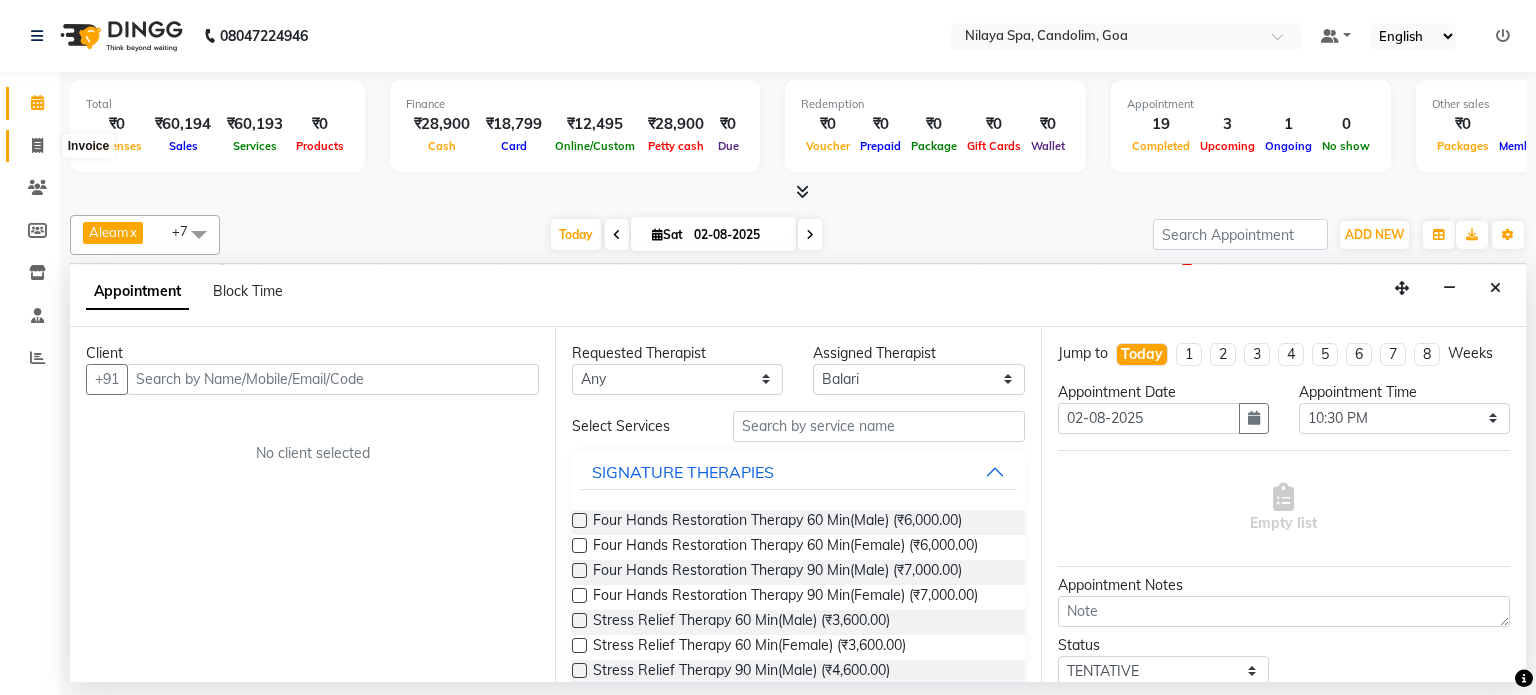 click 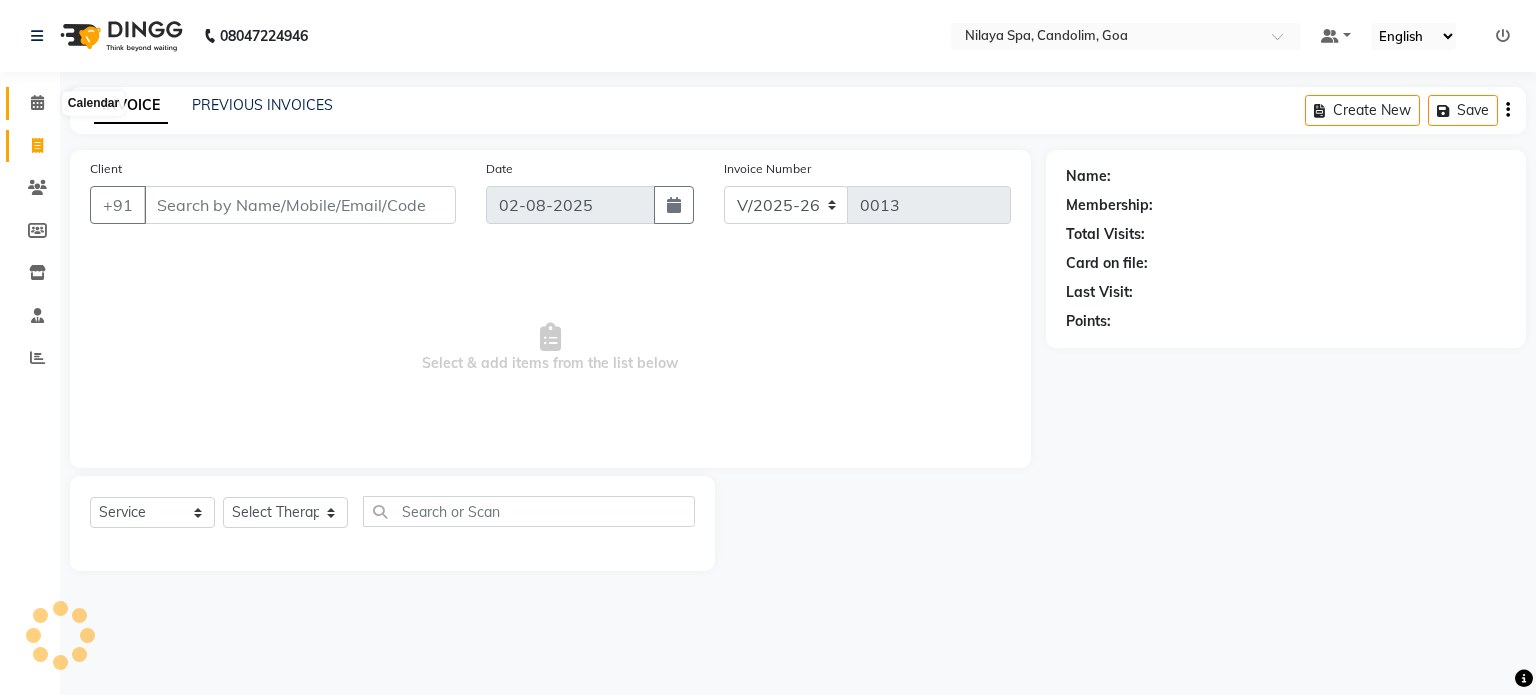 click 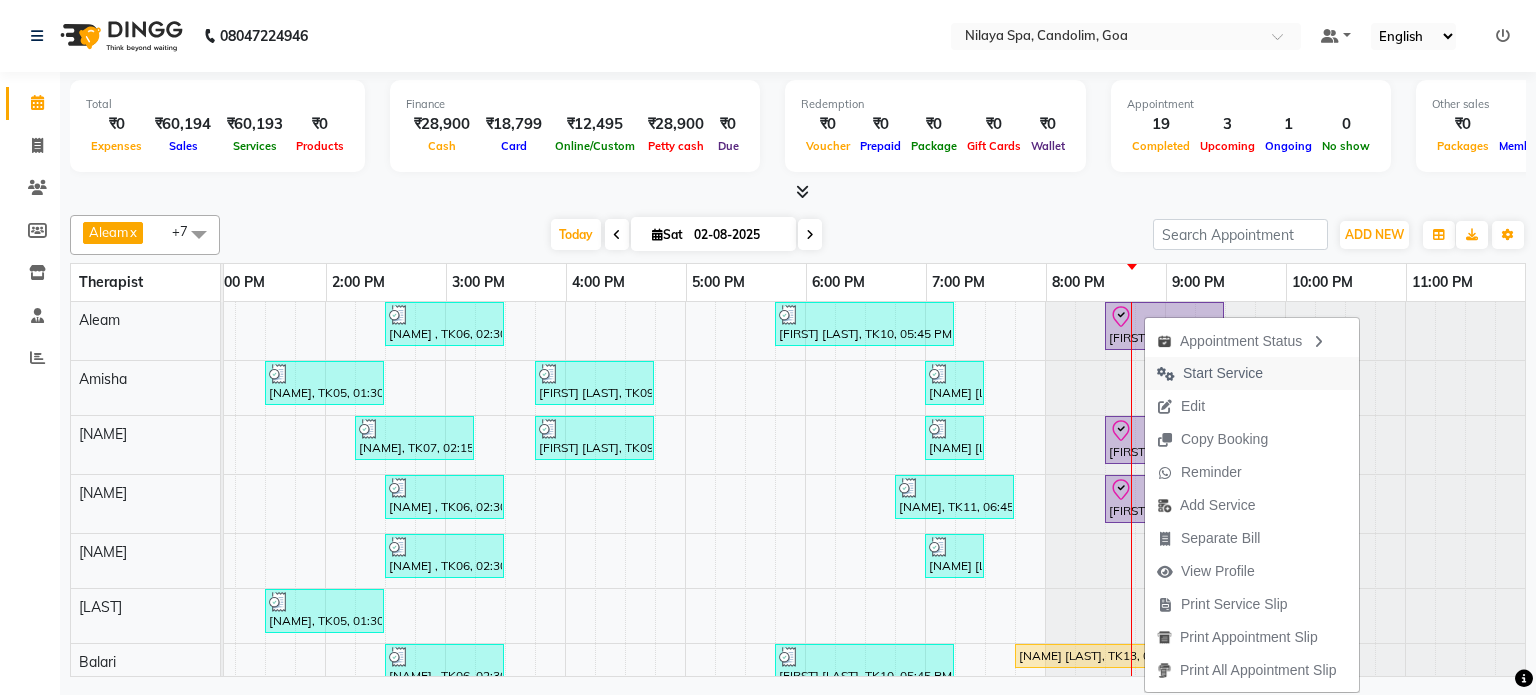 click on "Start Service" at bounding box center (1223, 373) 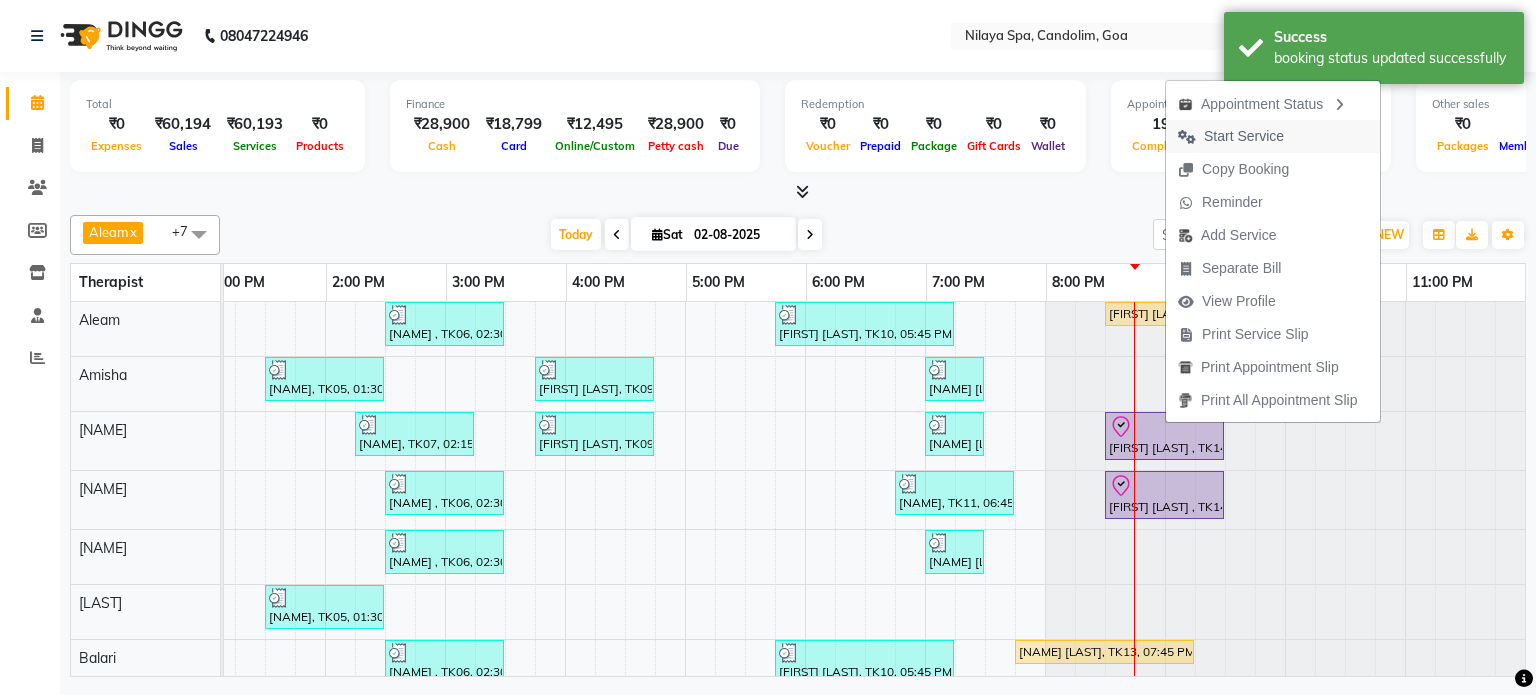 click on "Start Service" at bounding box center [1244, 136] 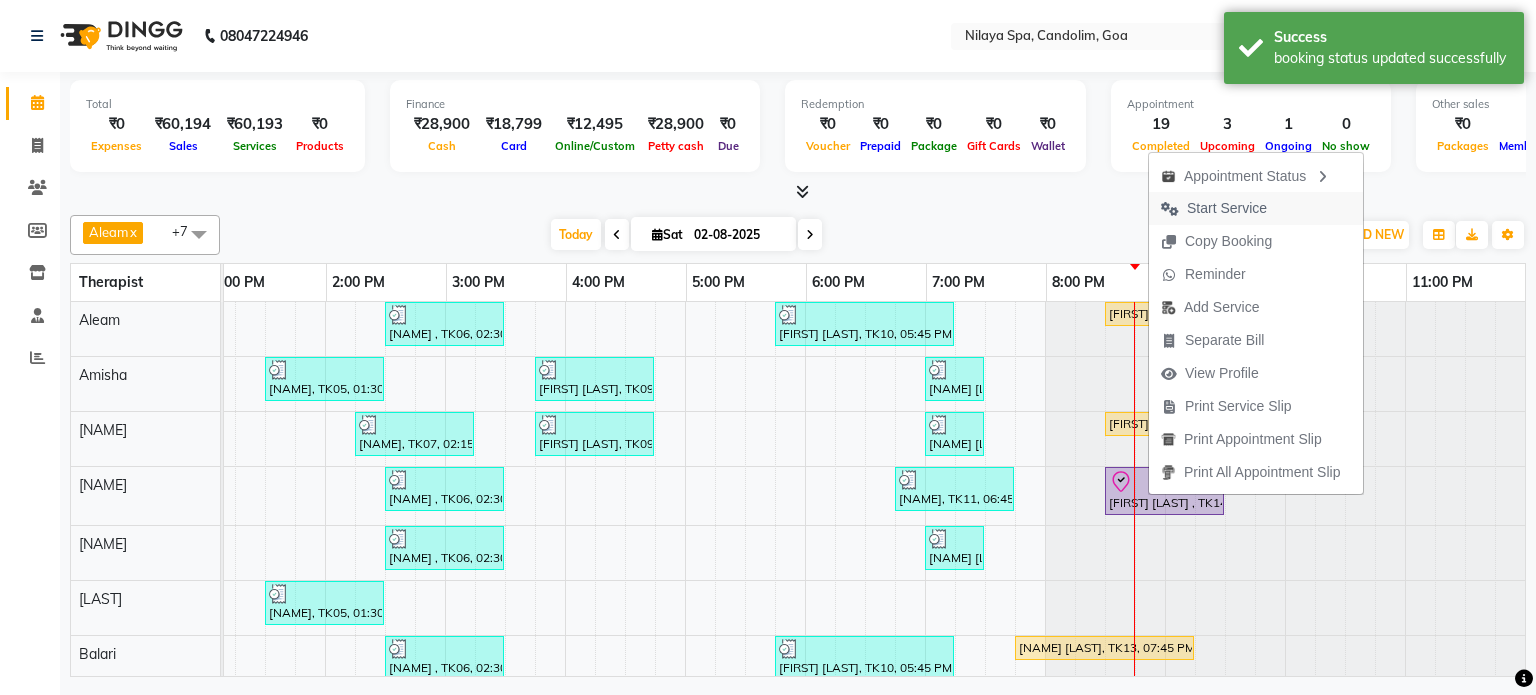 click on "Start Service" at bounding box center (1227, 208) 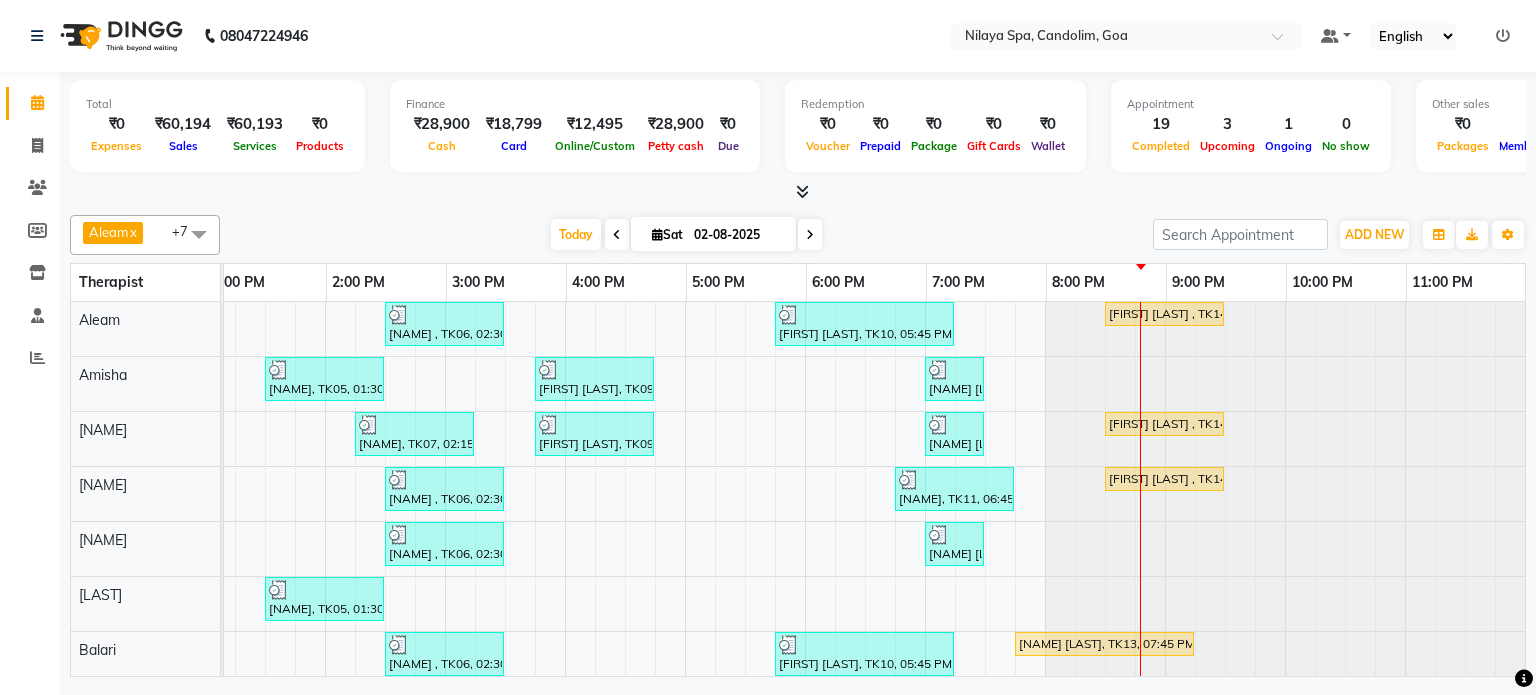 scroll, scrollTop: 78, scrollLeft: 633, axis: both 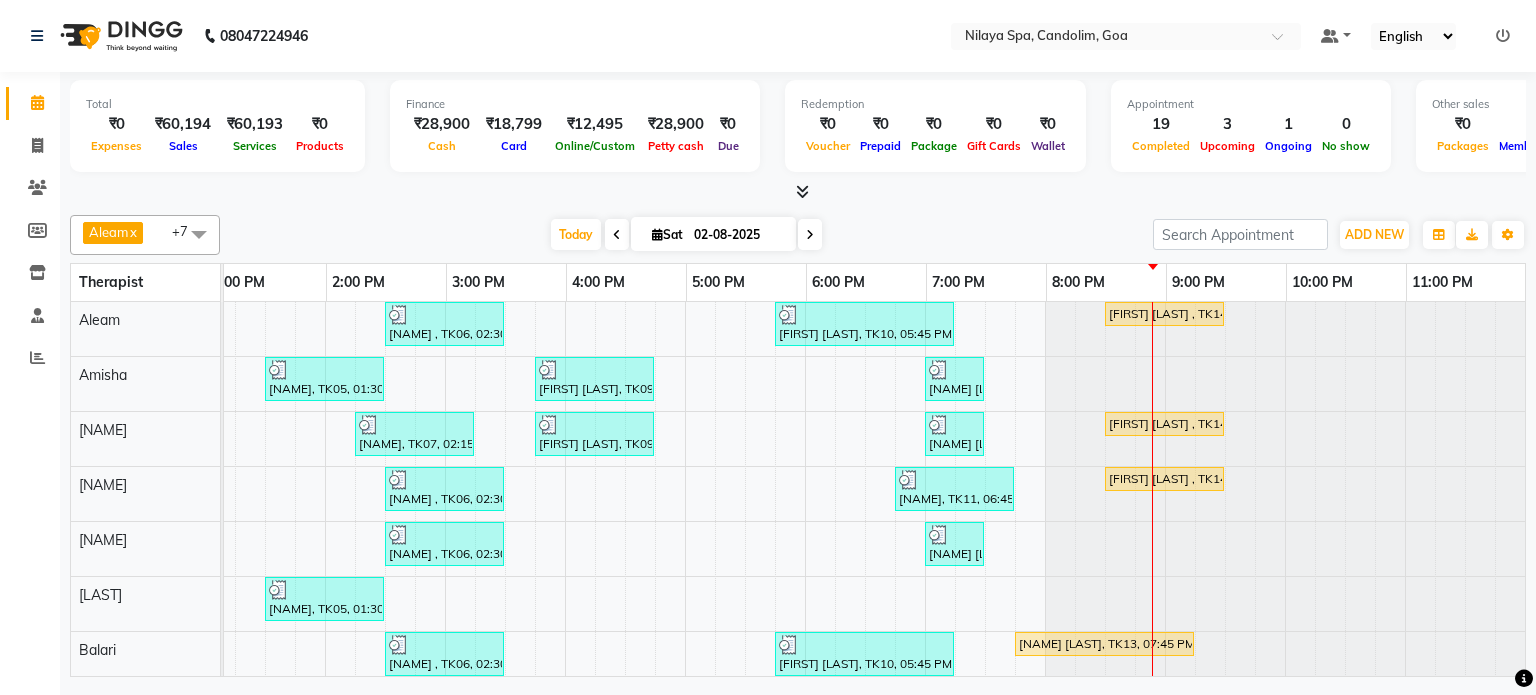 click at bounding box center (810, 235) 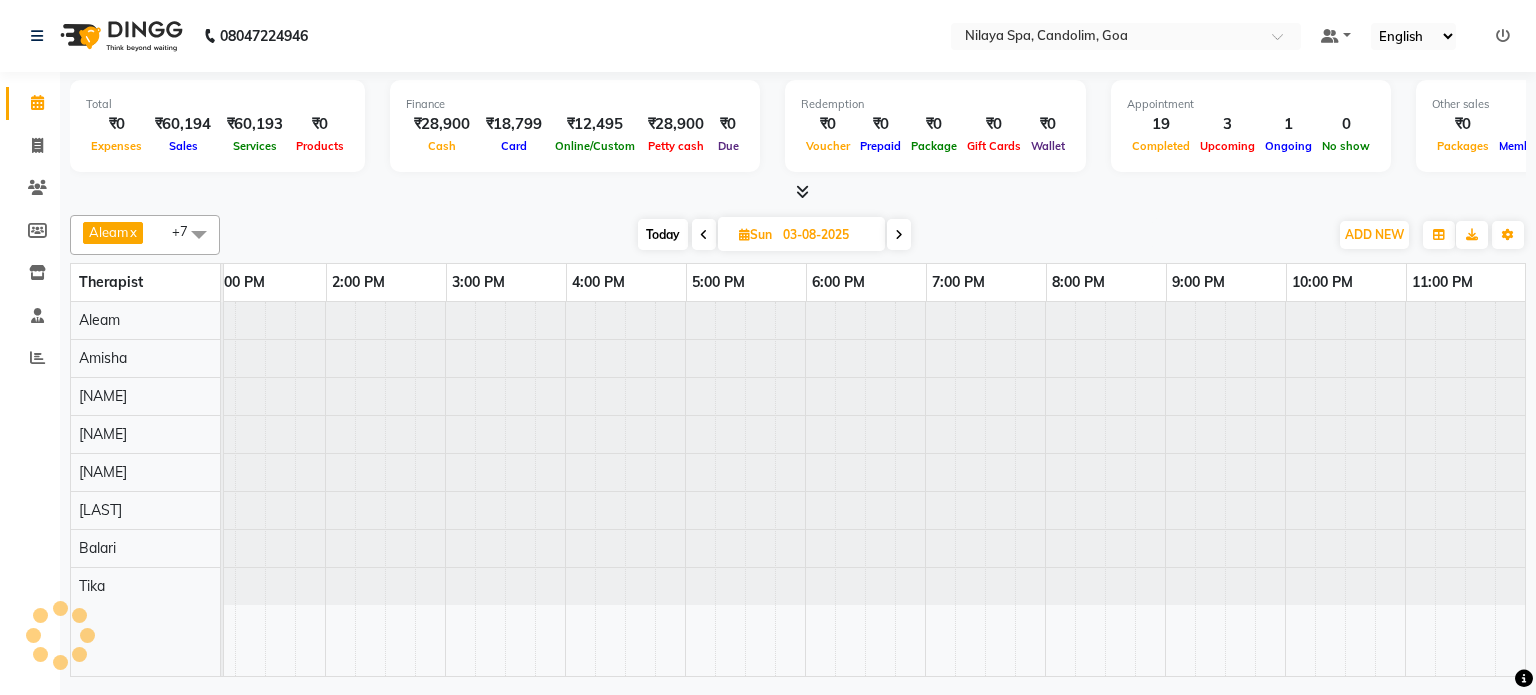 scroll, scrollTop: 0, scrollLeft: 0, axis: both 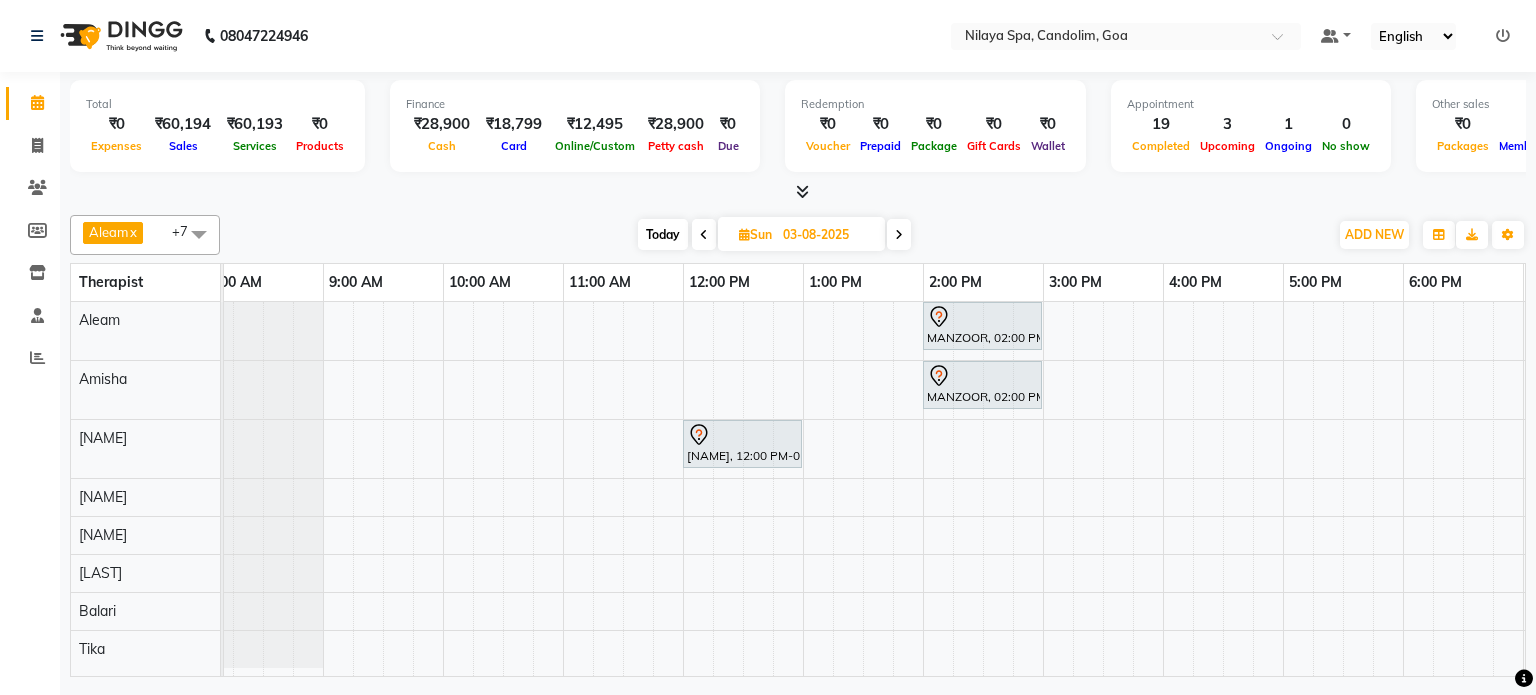 click at bounding box center (704, 235) 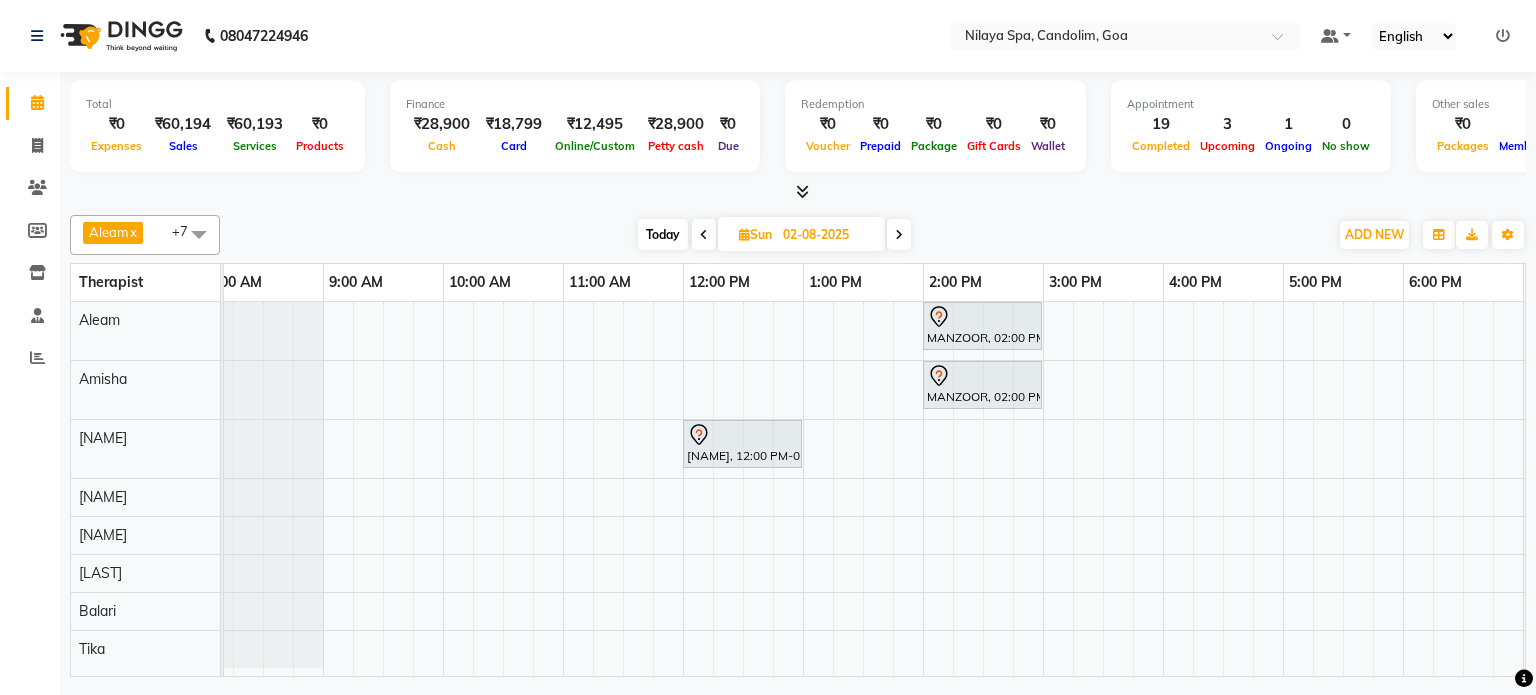 scroll, scrollTop: 0, scrollLeft: 0, axis: both 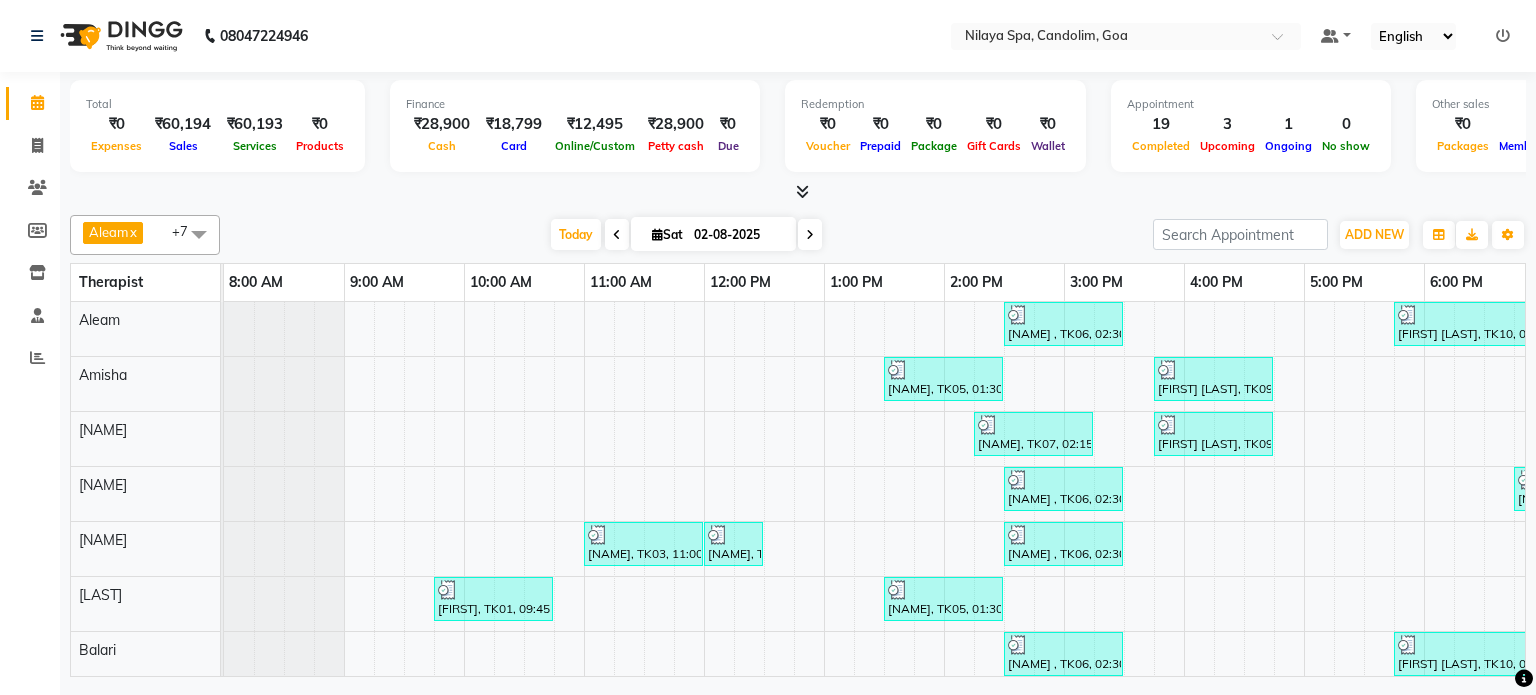 click on "[POSTAL_CODE] Select Location × Nilaya Spa, Candolim, Goa Default Panel My Panel English ENGLISH Español العربية मराठी हिंदी ગુજરાતી தமிழ் 中文 Notifications nothing to show ☀ Nilaya Spa, Candolim, Goa  Calendar  Invoice  Clients  Members  Inventory  Staff  Reports Completed InProgress Upcoming Dropped Tentative Check-In Confirm Bookings Generate Report Segments Page Builder Total  ₹0  Expenses ₹60,194  Sales ₹60,193  Services ₹0  Products Finance  ₹28,900  Cash ₹18,799  Card ₹12,495  Online/Custom ₹28,900 Petty cash ₹0 Due  Redemption  ₹0 Voucher ₹0 Prepaid ₹0 Package ₹0  Gift Cards ₹0  Wallet  Appointment  19 Completed 3 Upcoming 1 Ongoing 0 No show  Other sales  ₹0  Packages ₹0  Memberships ₹0  Vouchers ₹0  Prepaids ₹0  Gift Cards [NAME]  x [NAME]  x [NAME]   x [NAME]  x [NAME]   x [NAME]   x [NAME]  x [NAME]  x +7 Select All [NAME] [NAME] [NAME]  [NAME] [NAME] [NAME]    [NAME]  [NAME] [NAME] x" at bounding box center [768, 347] 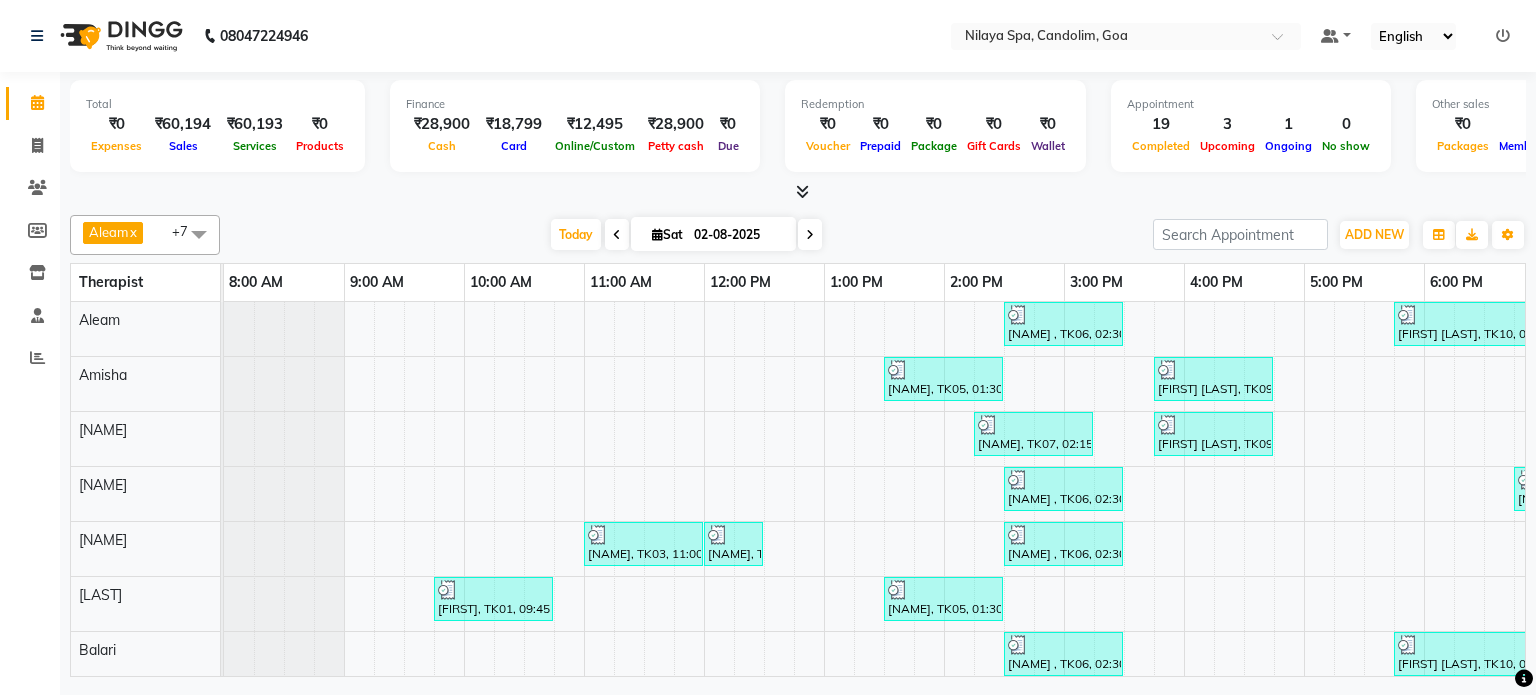 scroll, scrollTop: 0, scrollLeft: 208, axis: horizontal 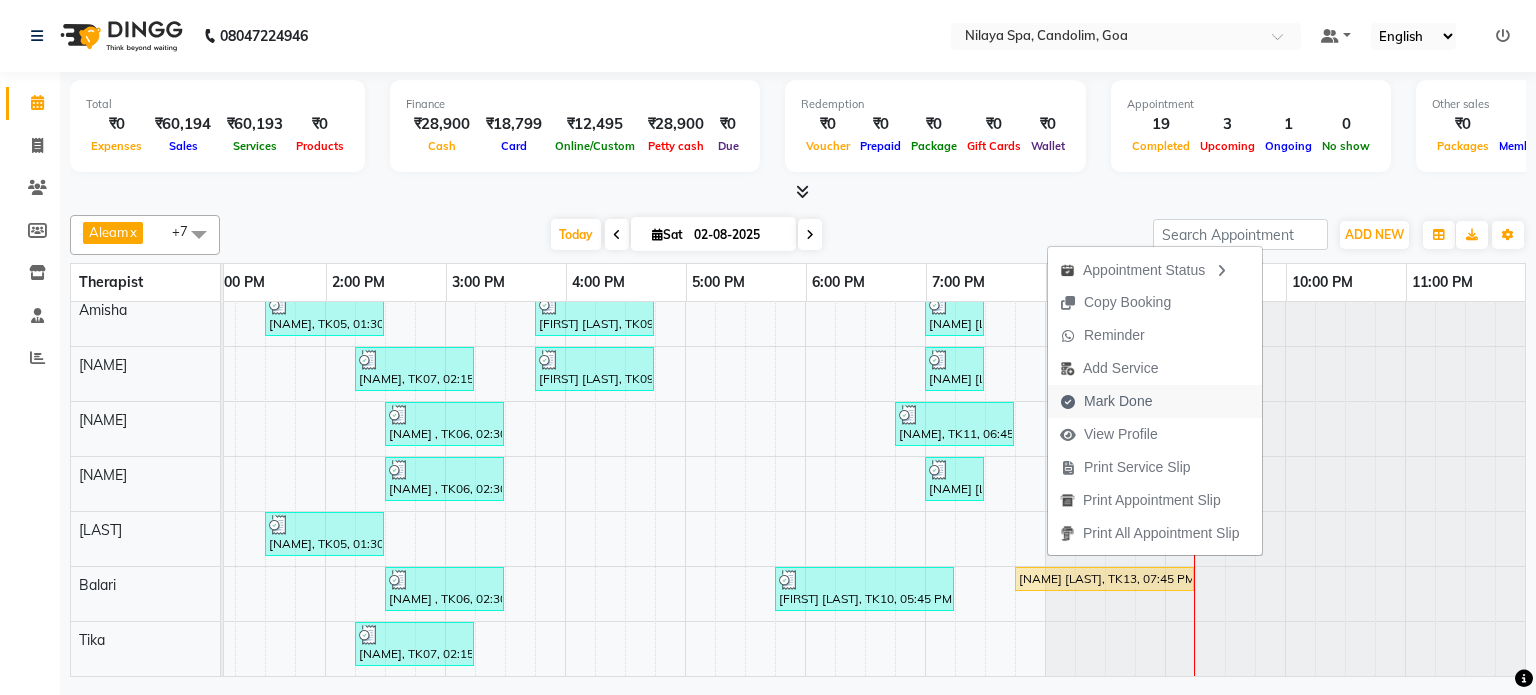 click on "Mark Done" at bounding box center [1118, 401] 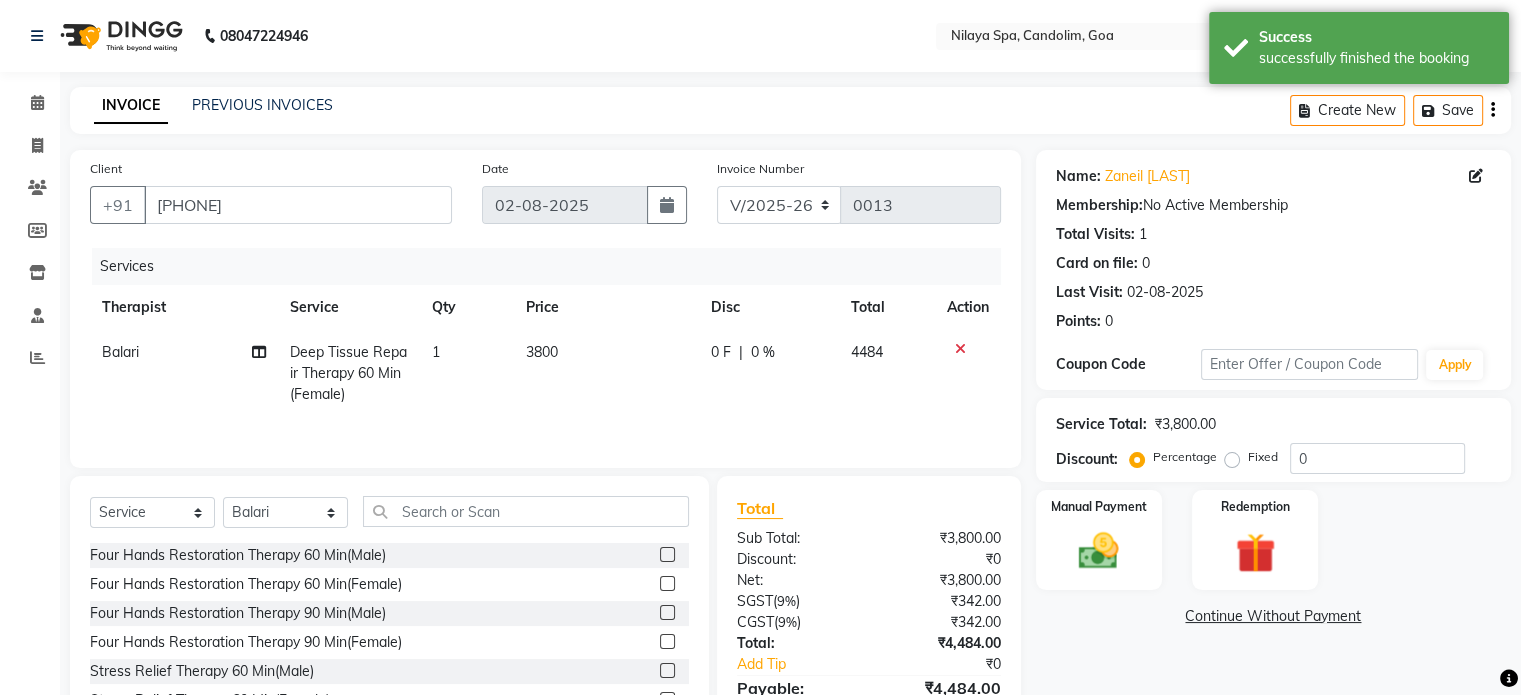 click on "0 %" 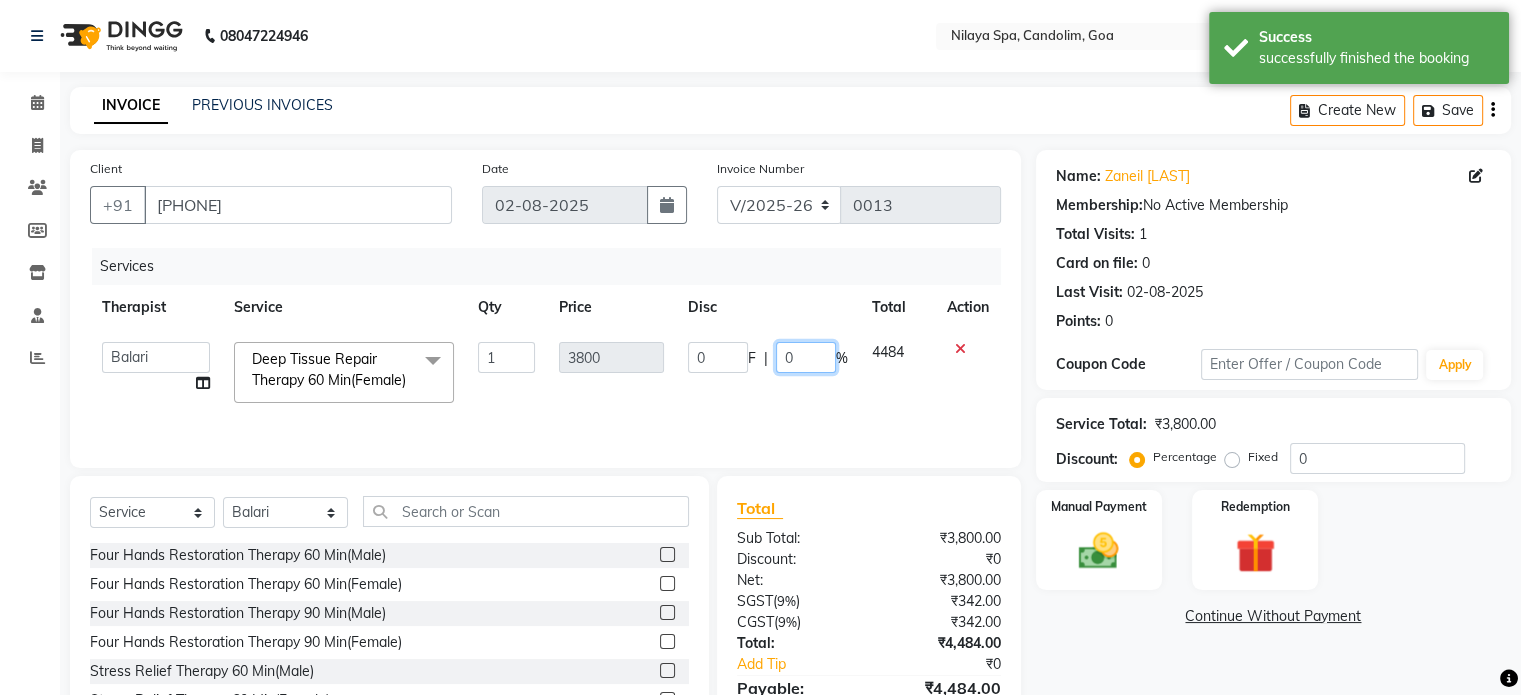 click on "0" 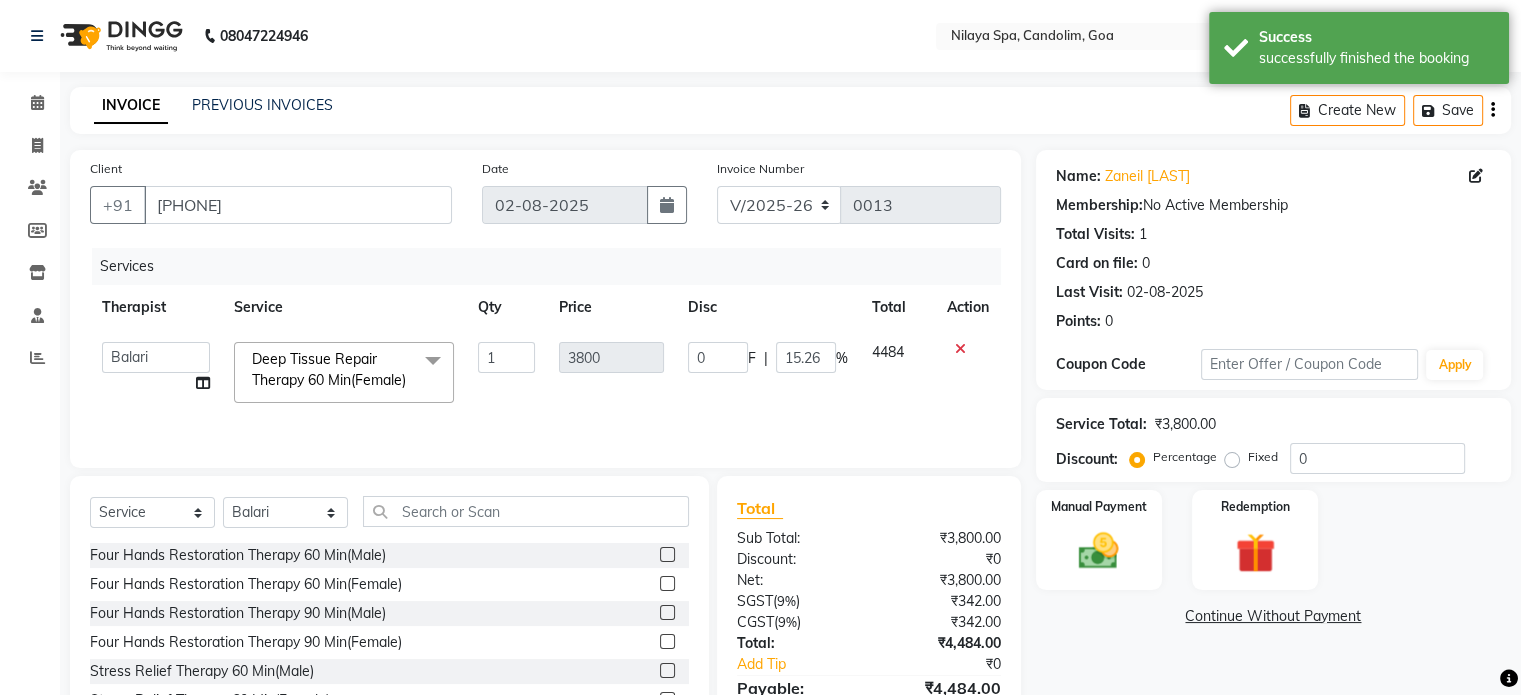 click on "Services Therapist Service Qty Price Disc Total Action  [NAME]   [NAME]   [NAME]    [NAME] [NAME]   [NAME]    [NAME]    [NAME]   [NAME]   [NAME]  [NAME] Deep Tissue Repair Therapy 60 Min(Female)  x Four Hands Restoration Therapy 60 Min(Male) Four Hands Restoration Therapy 60 Min(Female) Four Hands Restoration Therapy 90 Min(Male) Four Hands Restoration Therapy 90 Min(Female) Stress Relief Therapy 60 Min(Male) Stress Relief Therapy 60 Min(Female) Stress Relief Therapy 90 Min(Male) Stress Relief Therapy 90 Min(Female) Nilaya  Fusion Therapy(Male) Nilaya  Fusion Therapy(Female) Marma Abhayangam 60 Min(Male) Marma Abhayangam 60 Min(Female) Marma Abhayangam 90 Min(Male)) Marma Abhayangam 90 Min(Female) Deep Tissue Repair Therapy 60 Min(Male) Deep Tissue Repair Therapy 60 Min(Female) Deep Tissue Repair Therapy 90 Min(Male) Deep Tissue Repair Therapy 90 Min(Female) Balinese Massage Therapy 60 Min(Male) Balinese Massage Therapy 60 Min(Female) Balinese Massage Therapy 90 Min(Male) Chakra Head Massage 30 Min 1 3800 0" 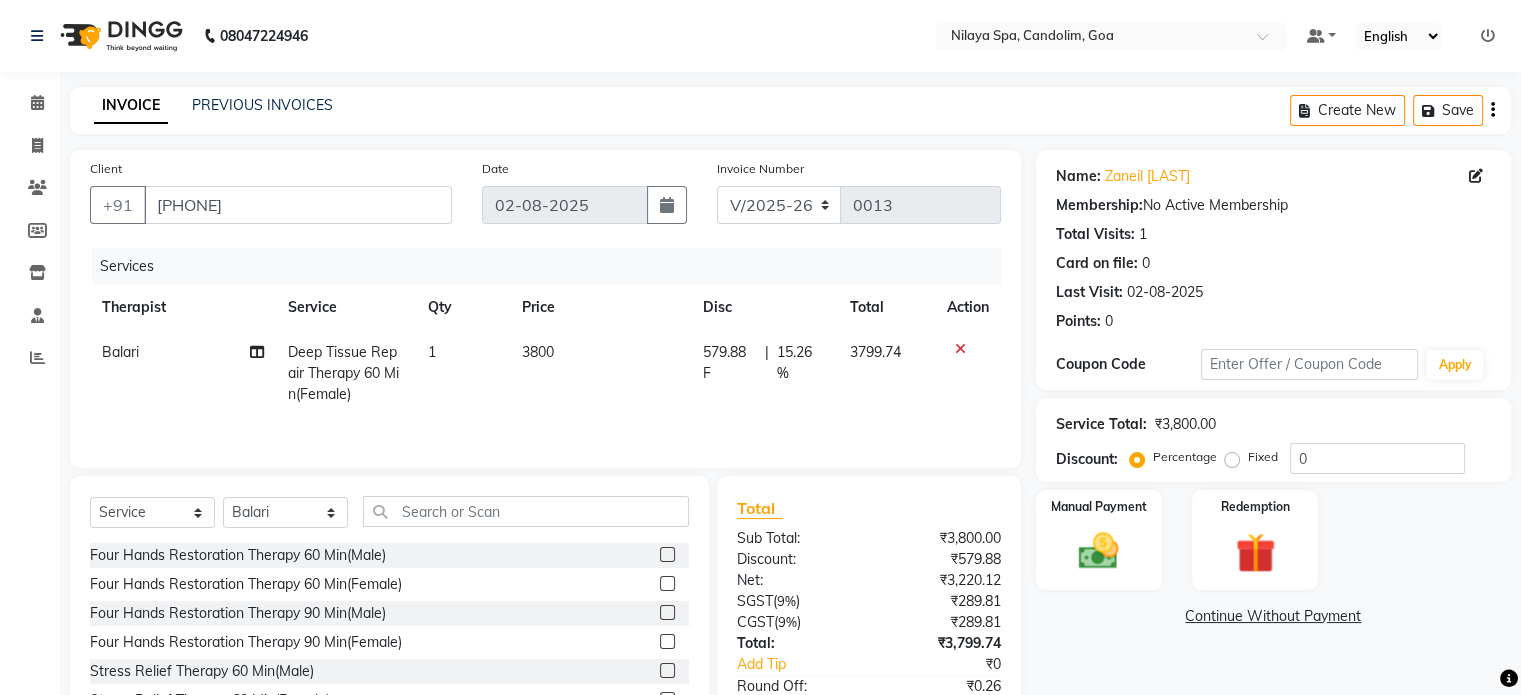 scroll, scrollTop: 126, scrollLeft: 0, axis: vertical 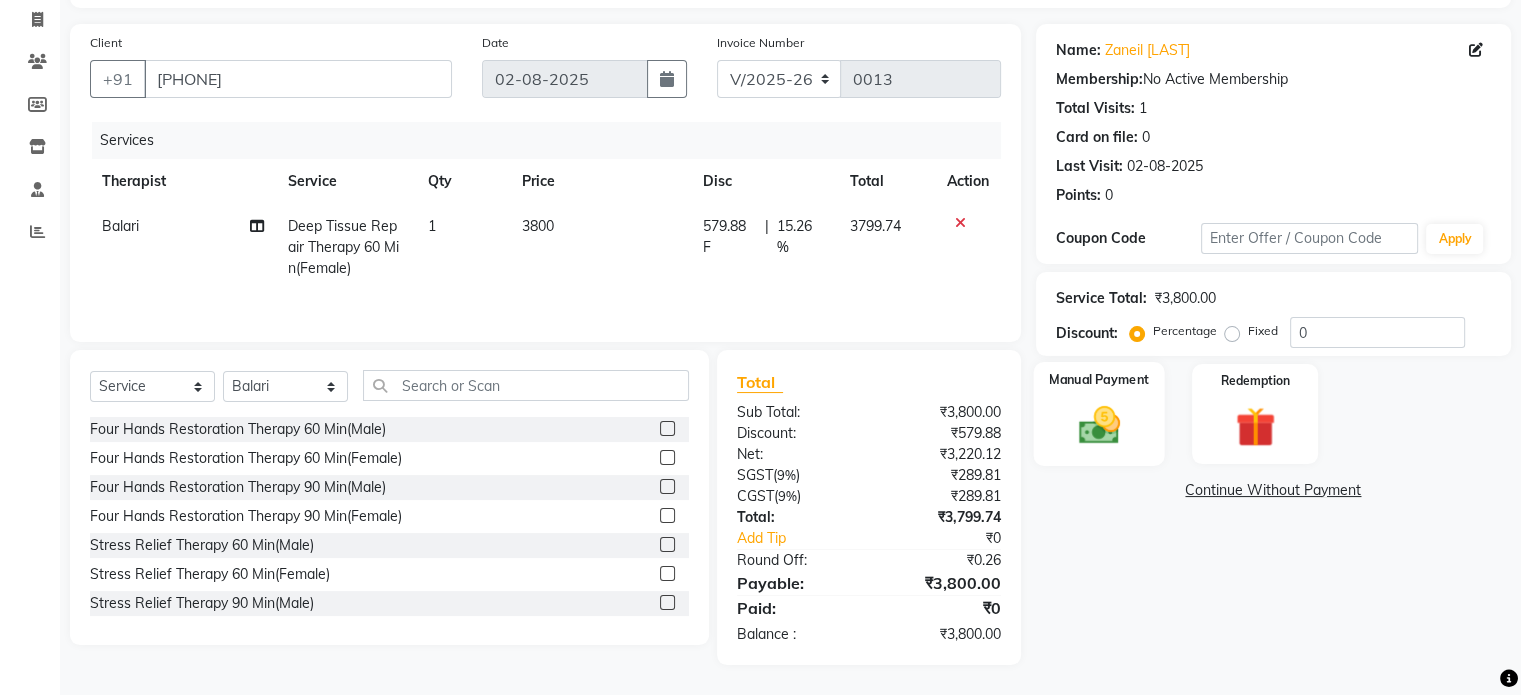 click on "Manual Payment" 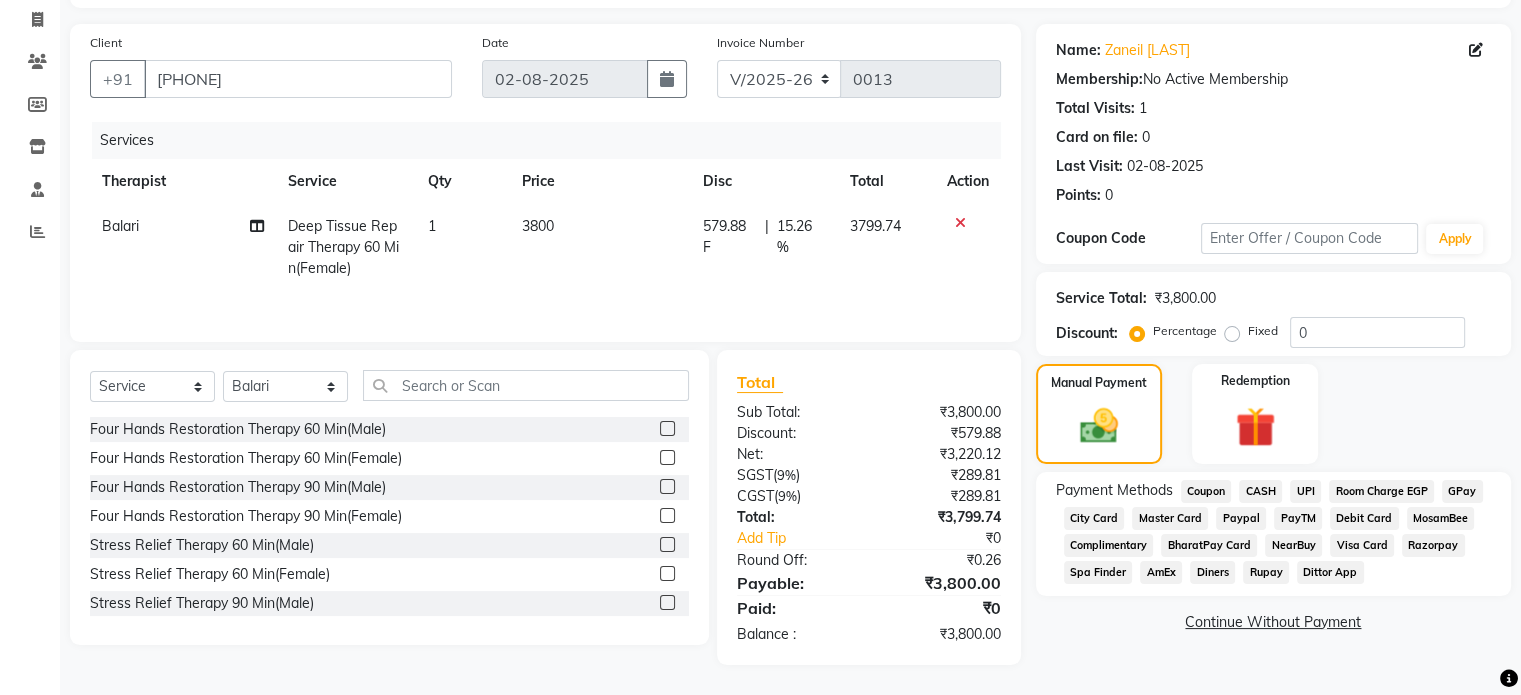 click on "Visa Card" 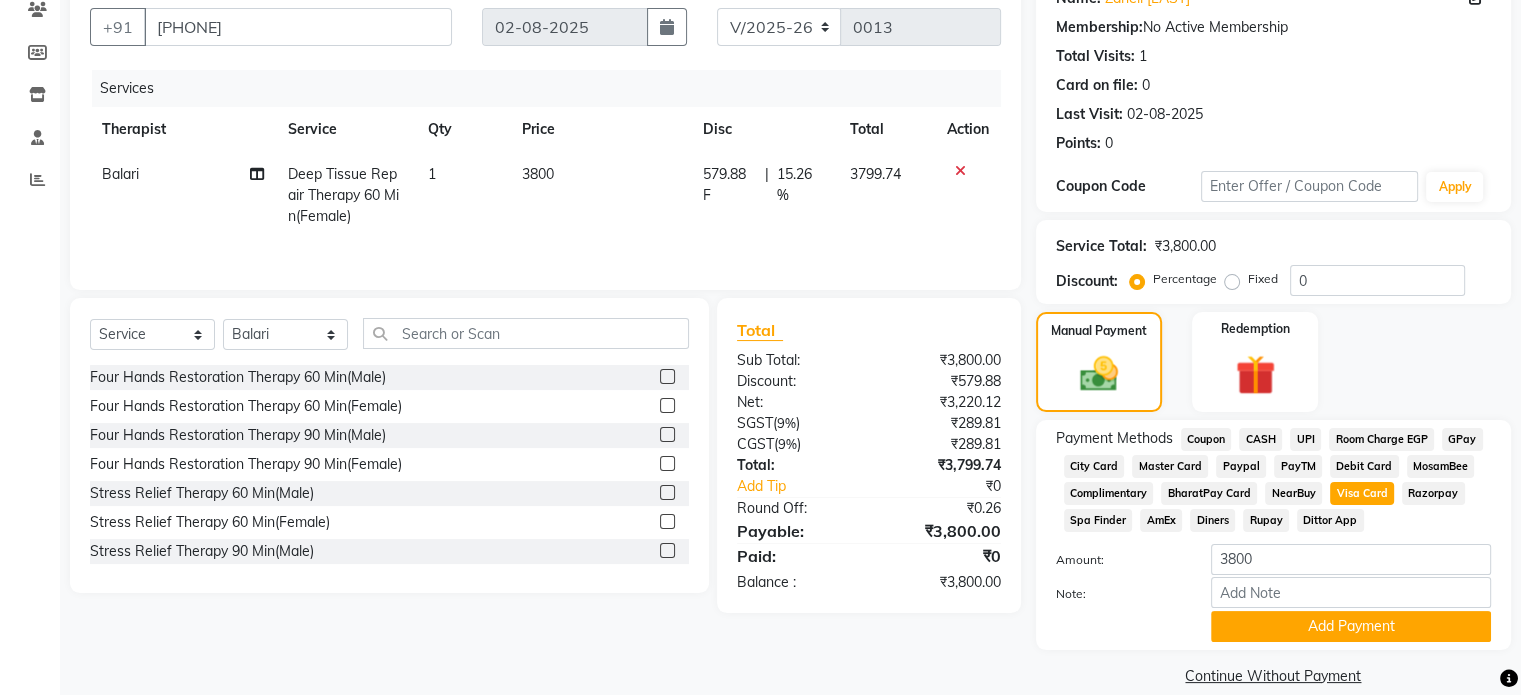 scroll, scrollTop: 207, scrollLeft: 0, axis: vertical 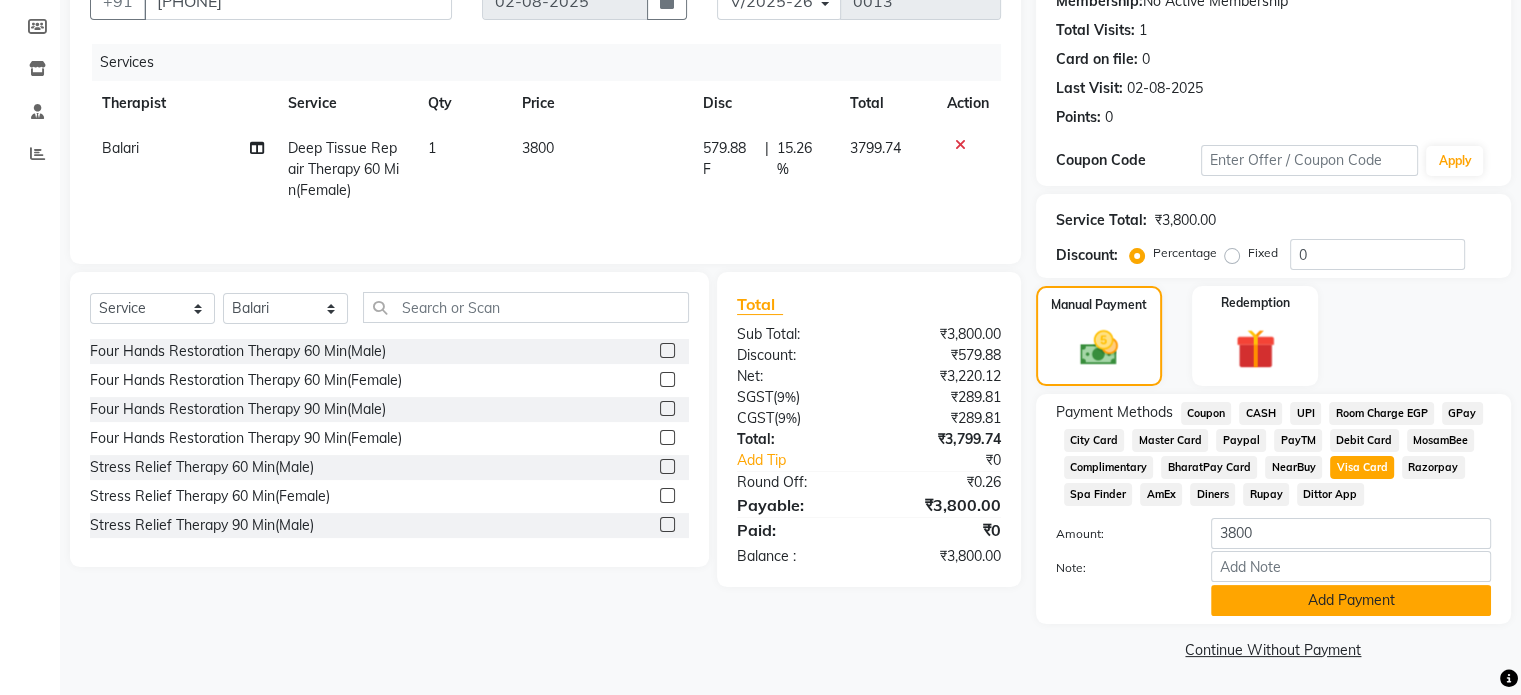 click on "Add Payment" 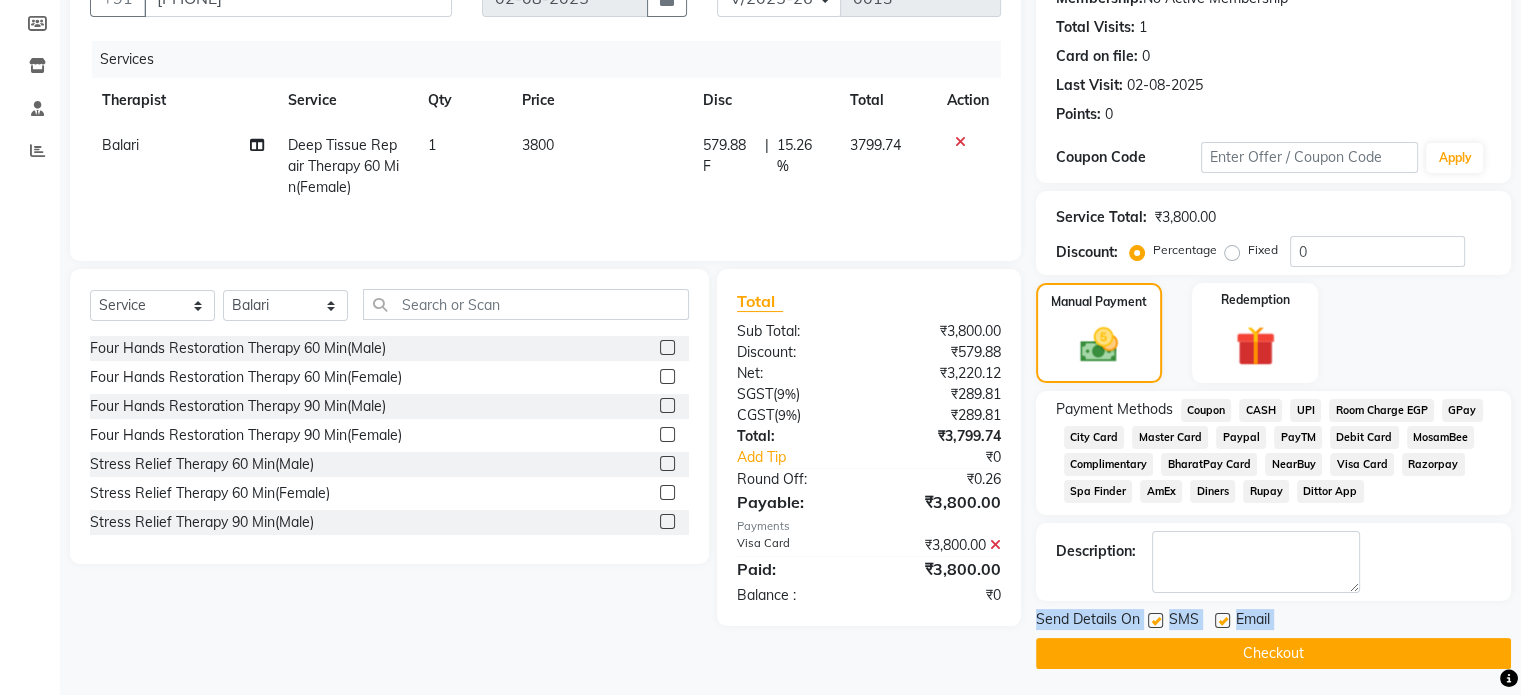click on "Checkout" 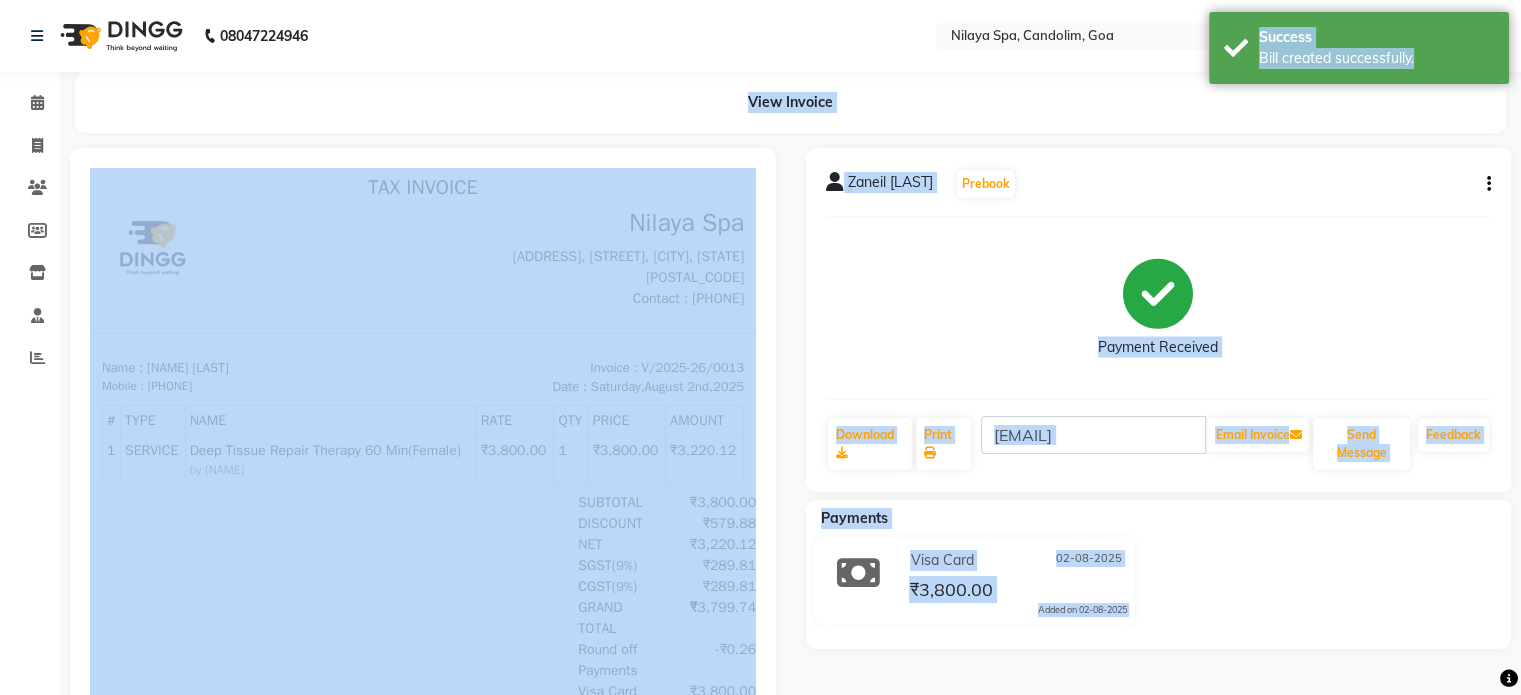 scroll, scrollTop: 0, scrollLeft: 0, axis: both 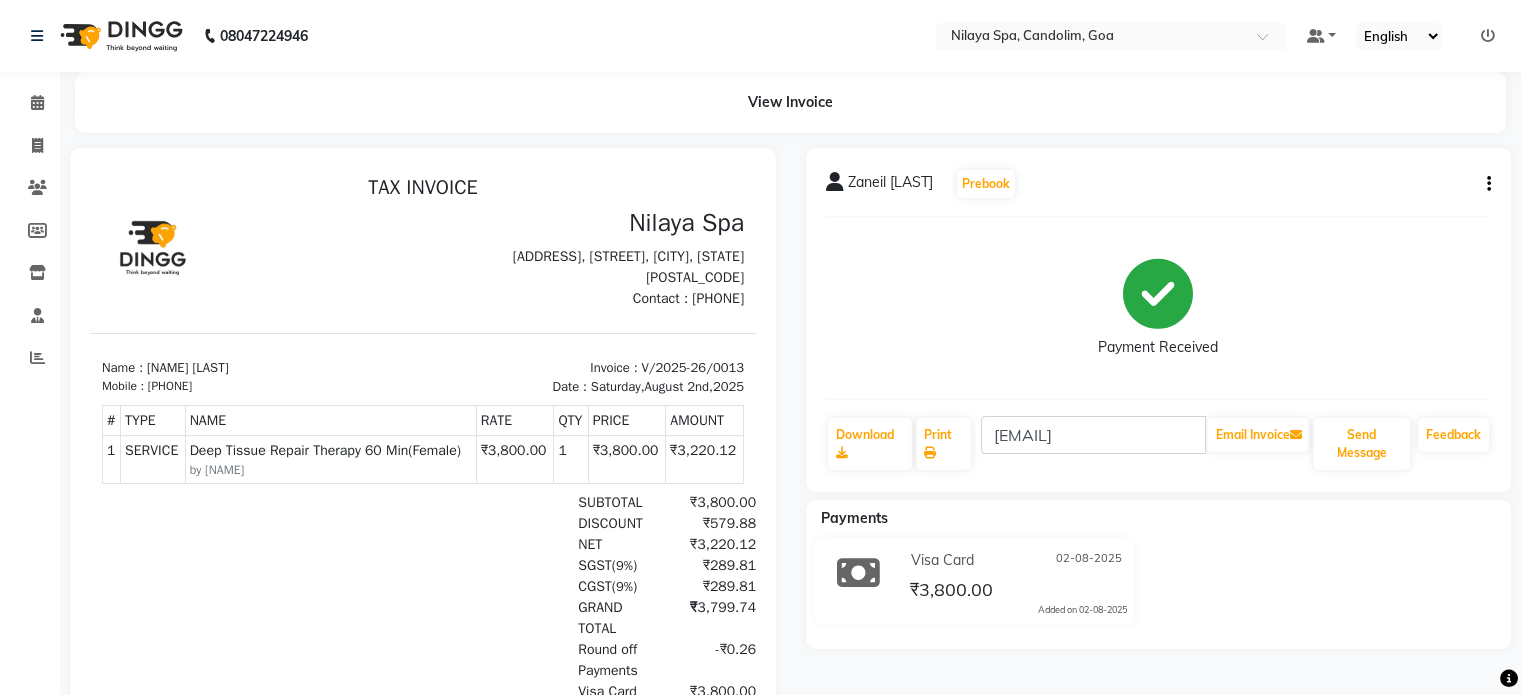 click on "View Invoice" 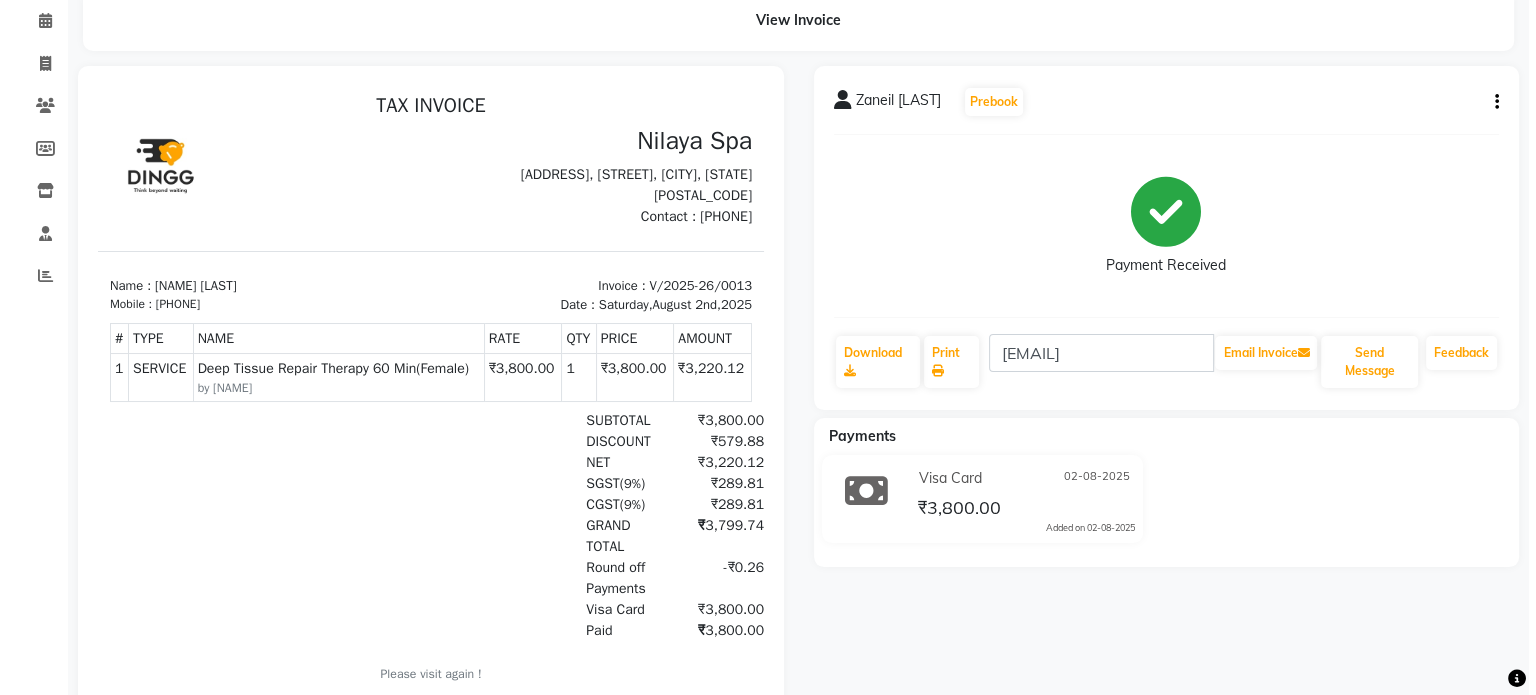 scroll, scrollTop: 0, scrollLeft: 0, axis: both 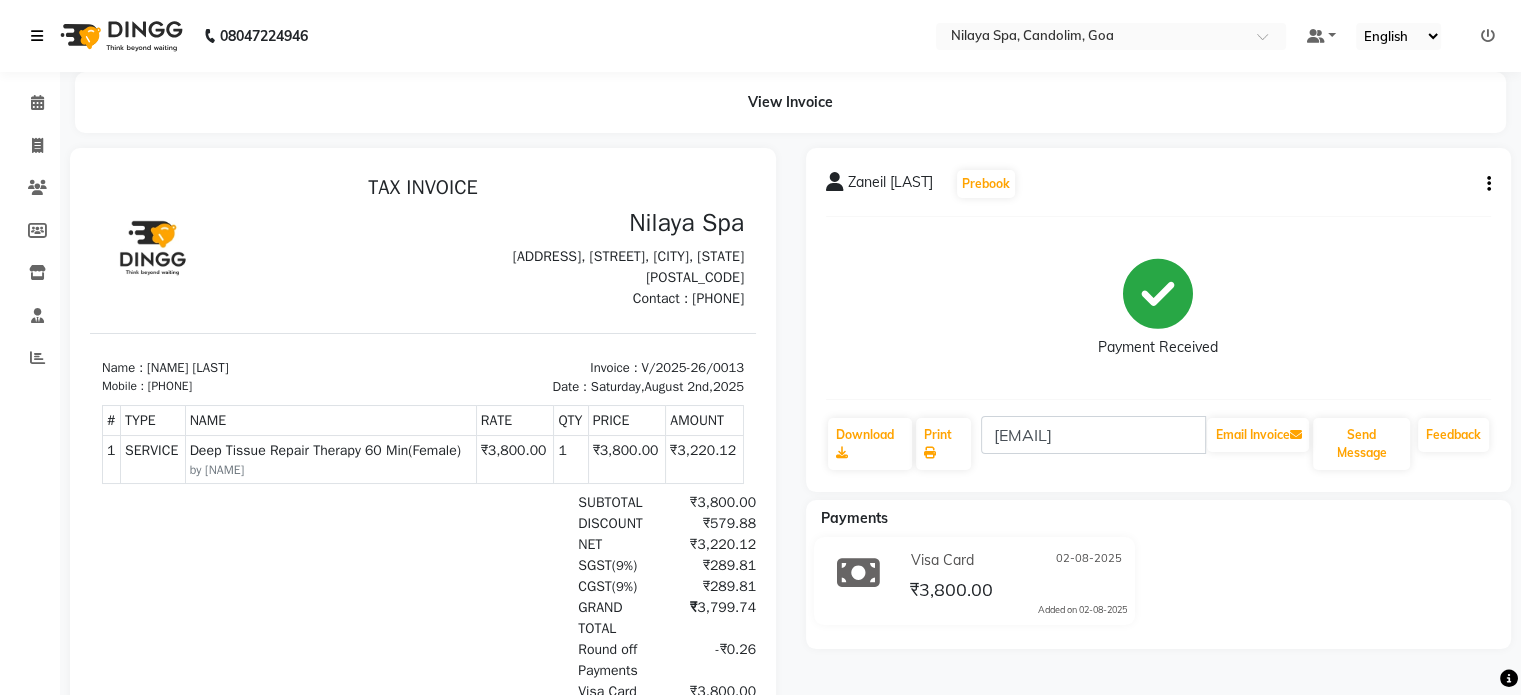 click at bounding box center [41, 36] 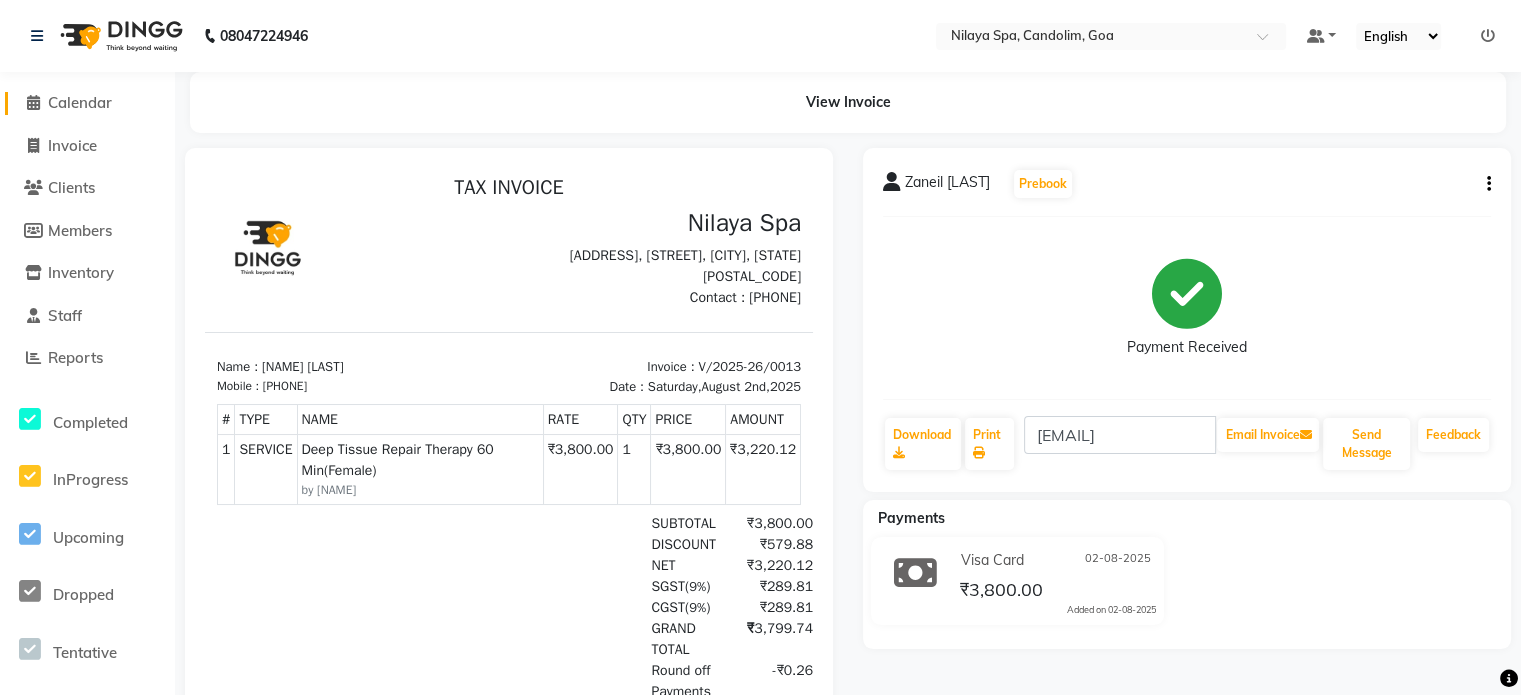 click 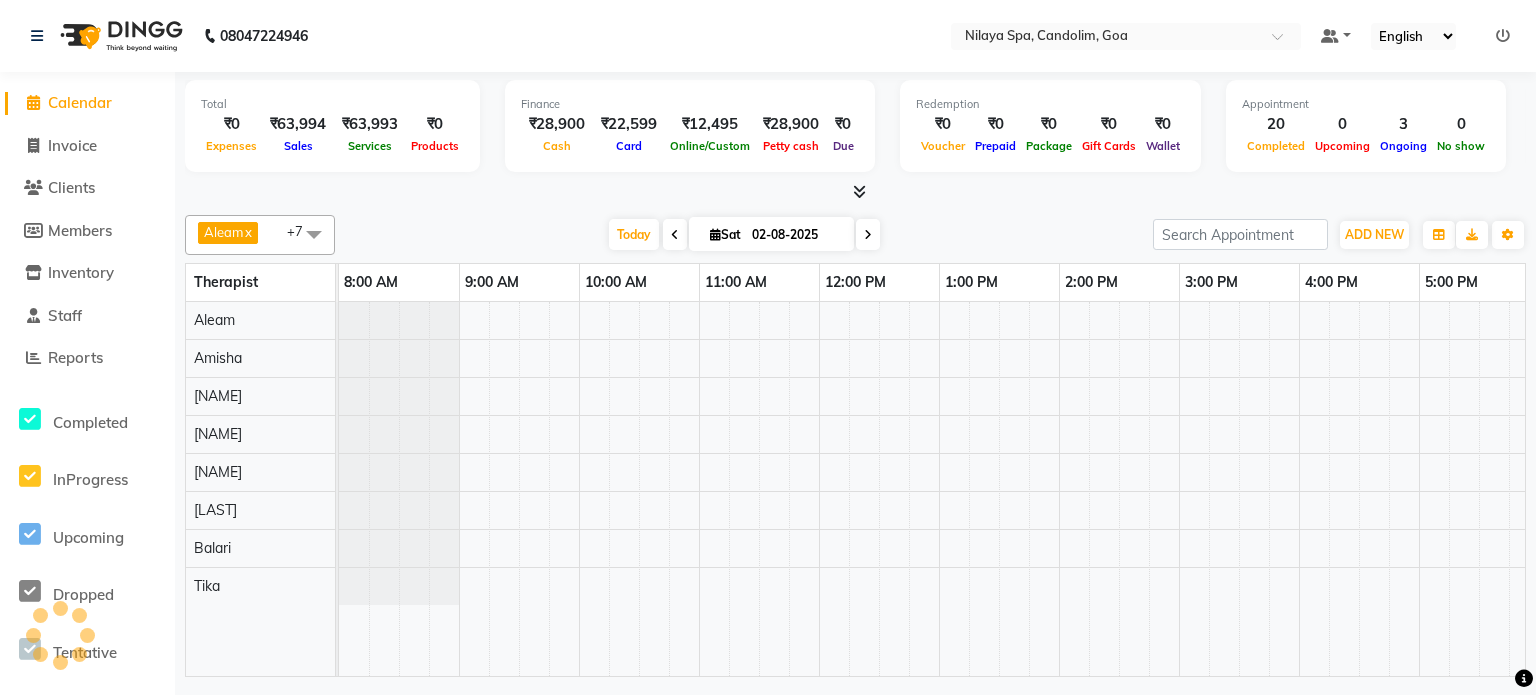 scroll, scrollTop: 0, scrollLeft: 0, axis: both 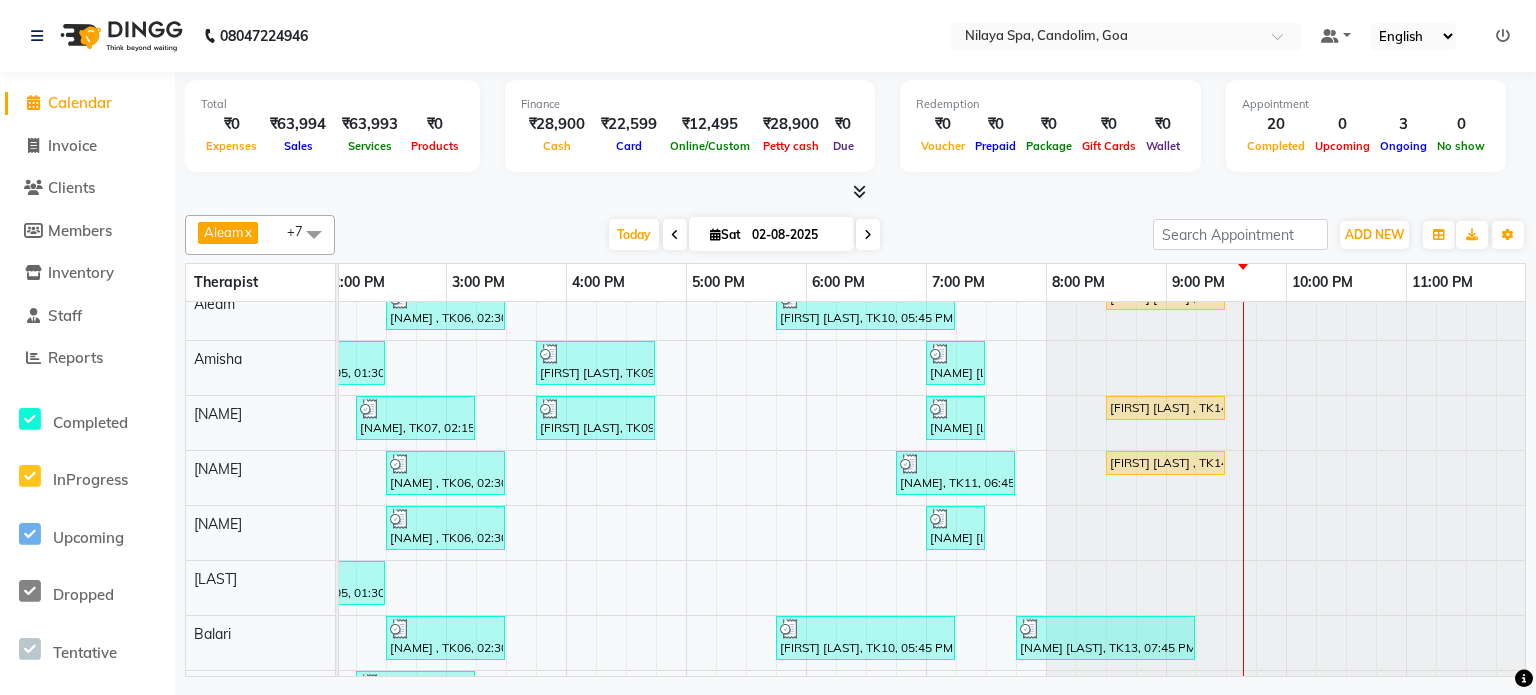 click on "Today  Sat 02-08-2025" at bounding box center (744, 235) 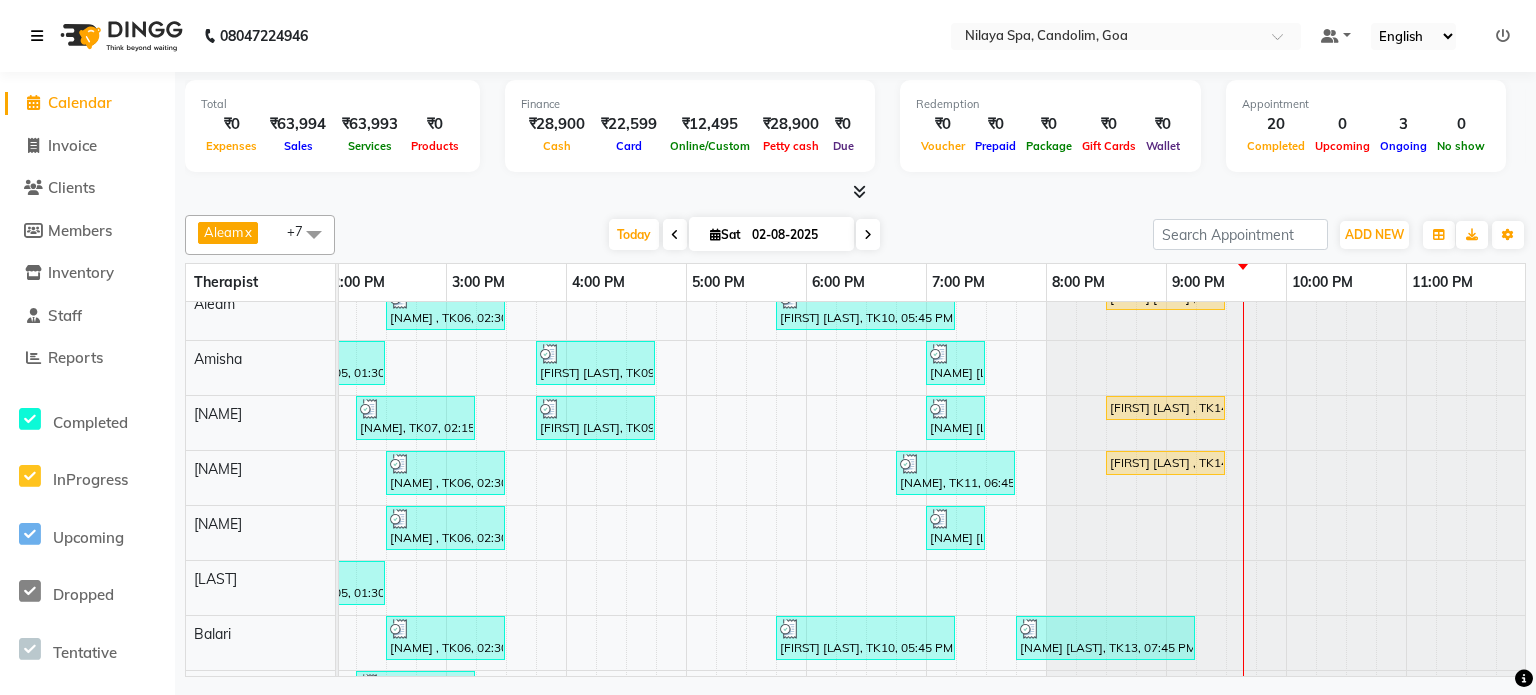 click at bounding box center [37, 36] 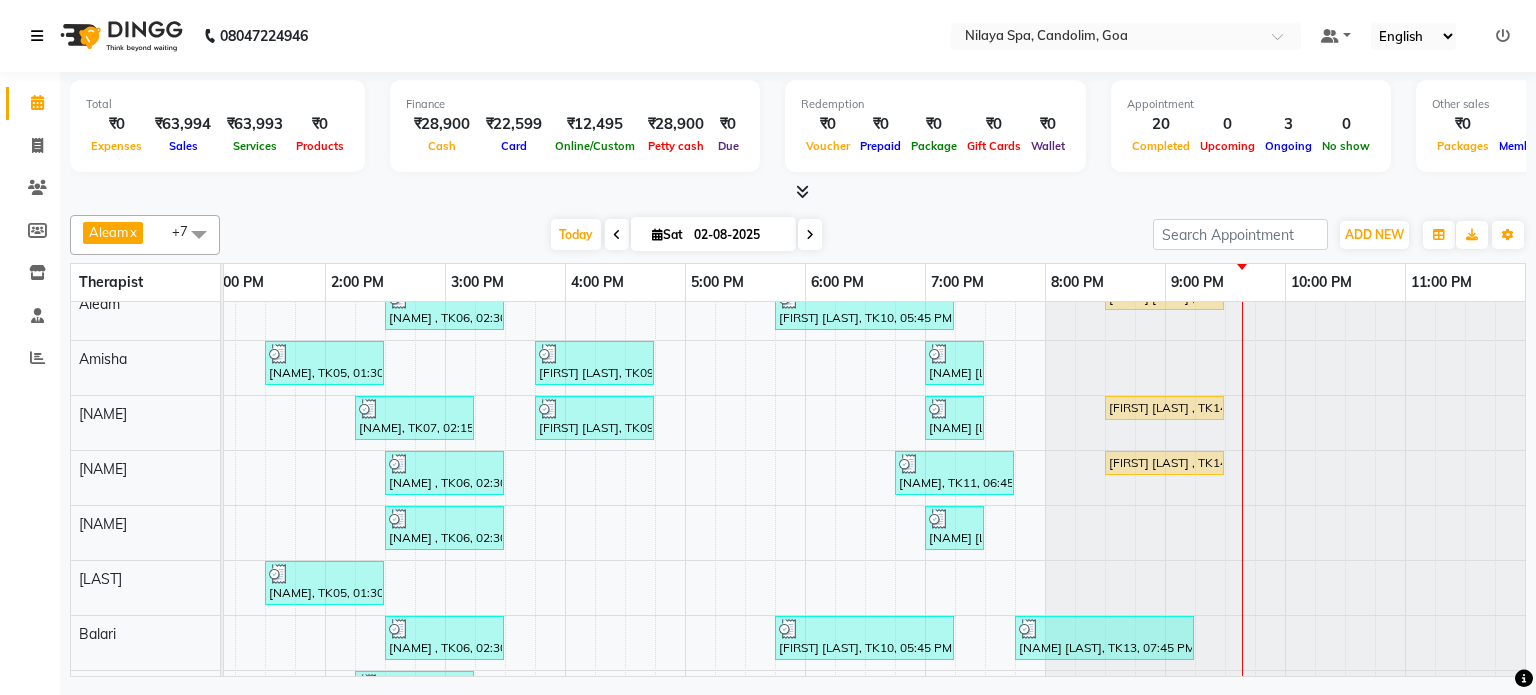 scroll, scrollTop: 0, scrollLeft: 648, axis: horizontal 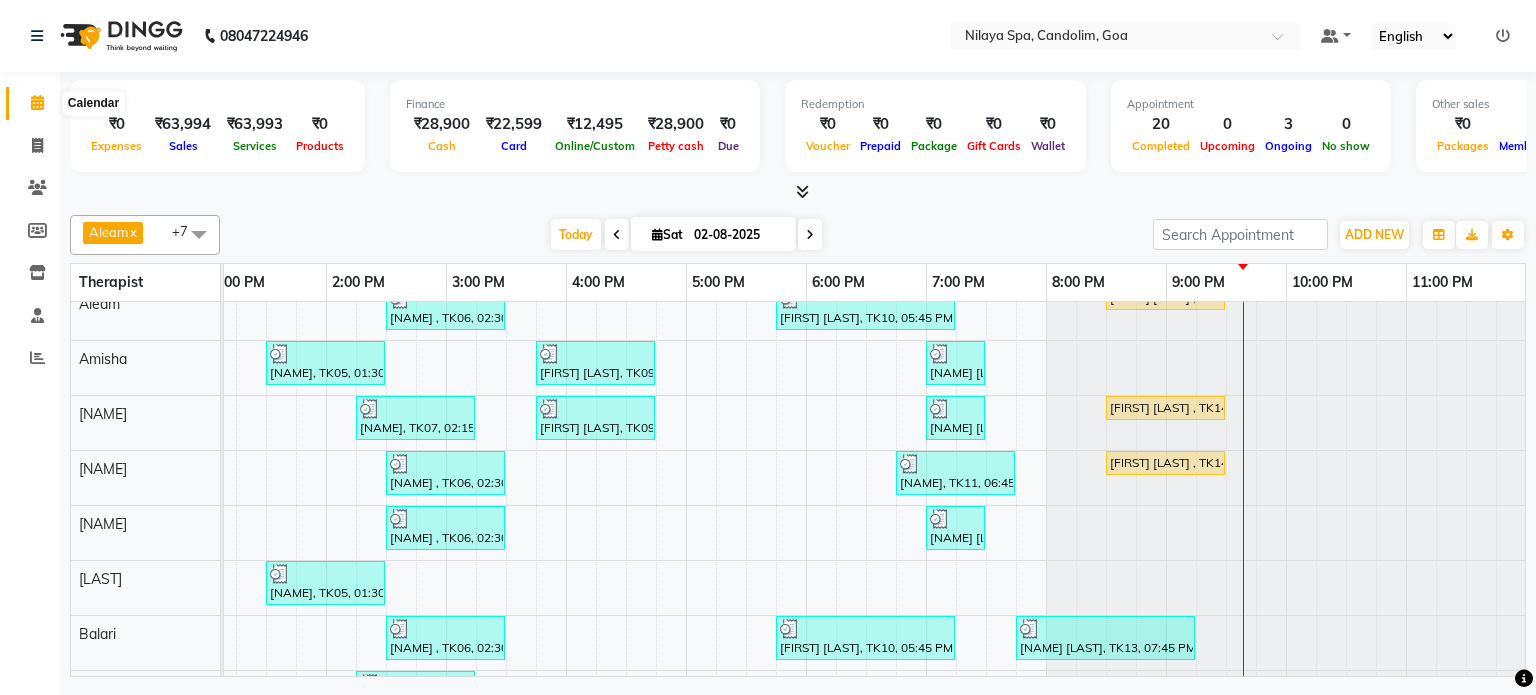 click 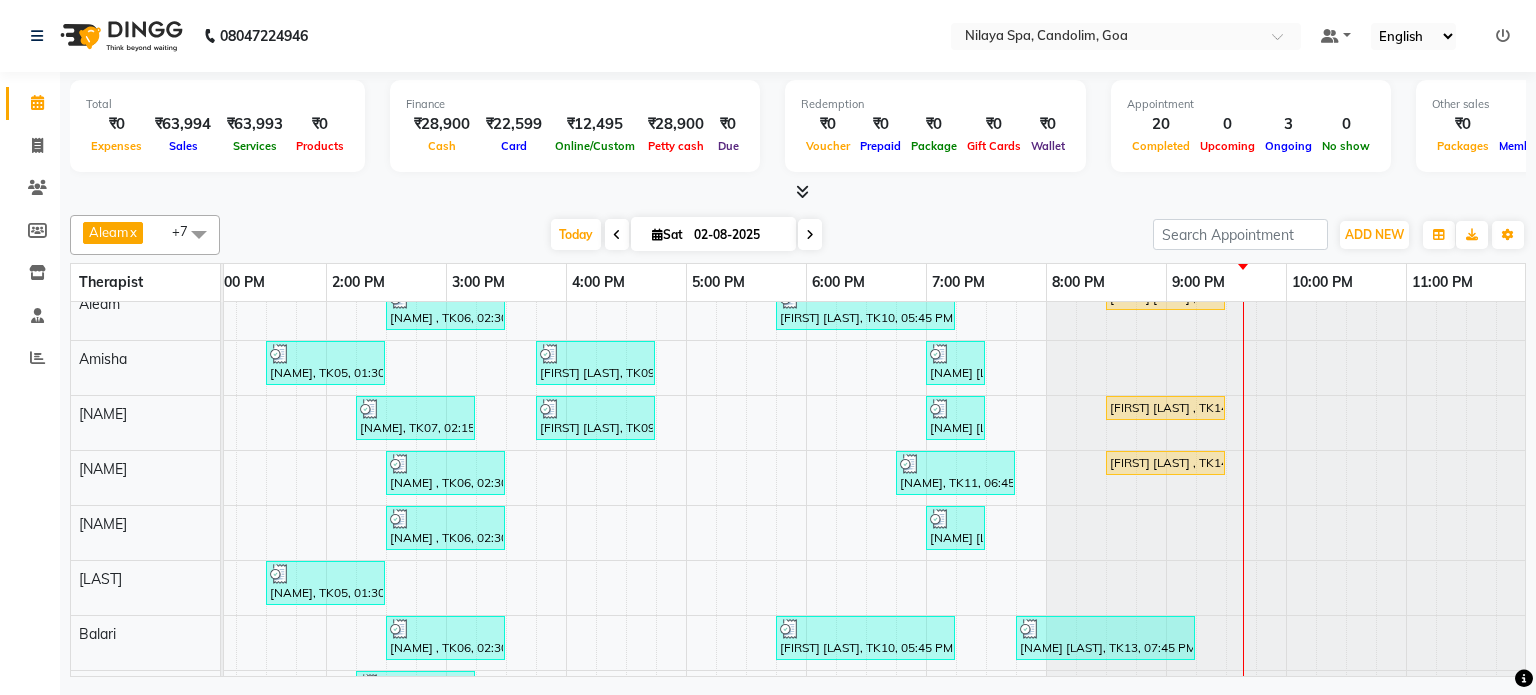 scroll, scrollTop: 4, scrollLeft: 618, axis: both 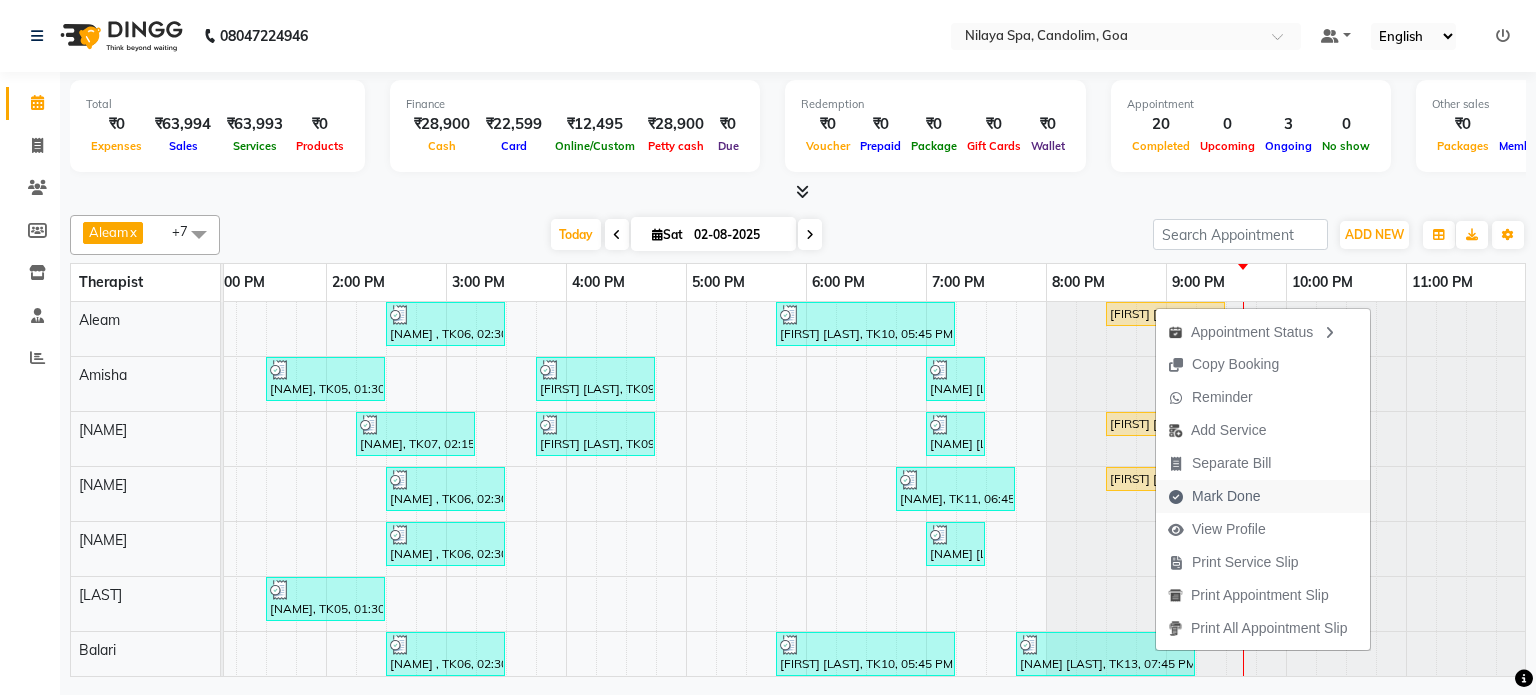click on "Mark Done" at bounding box center (1226, 496) 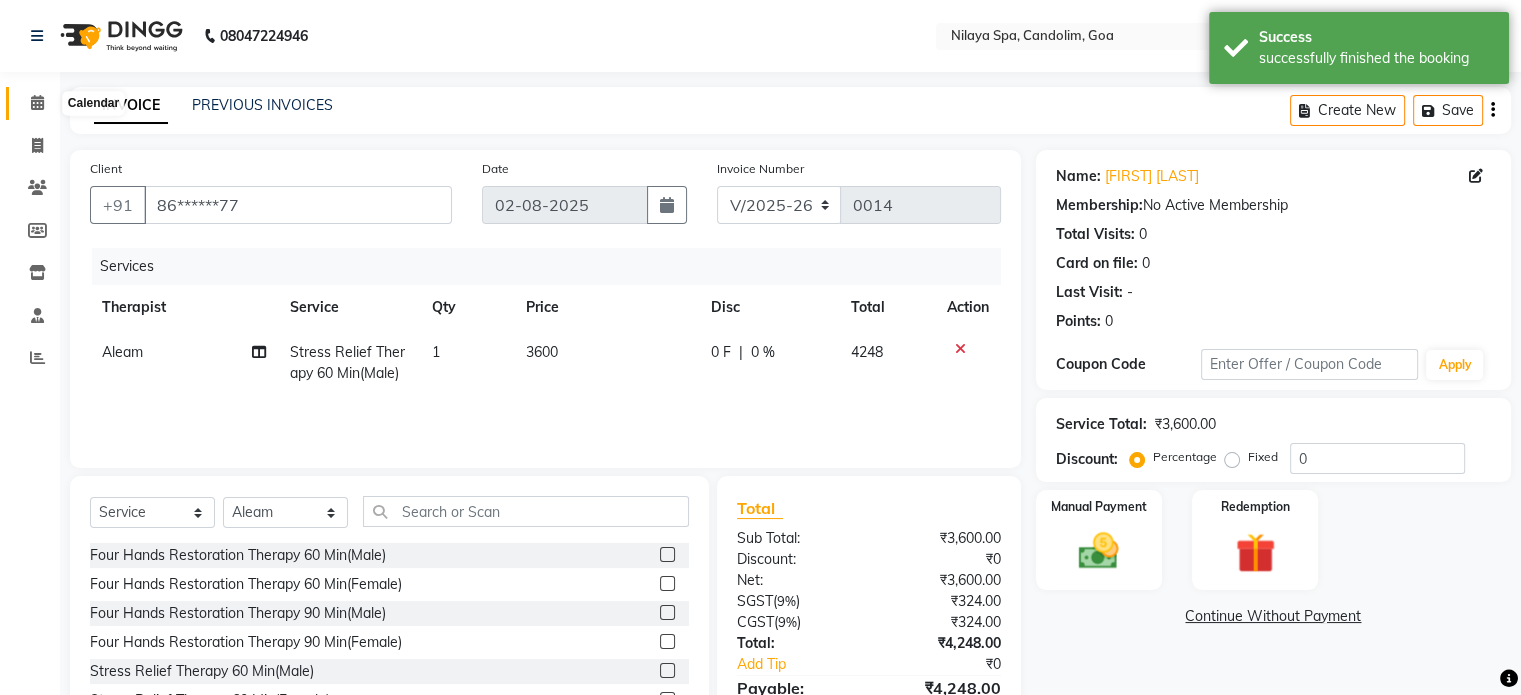 click 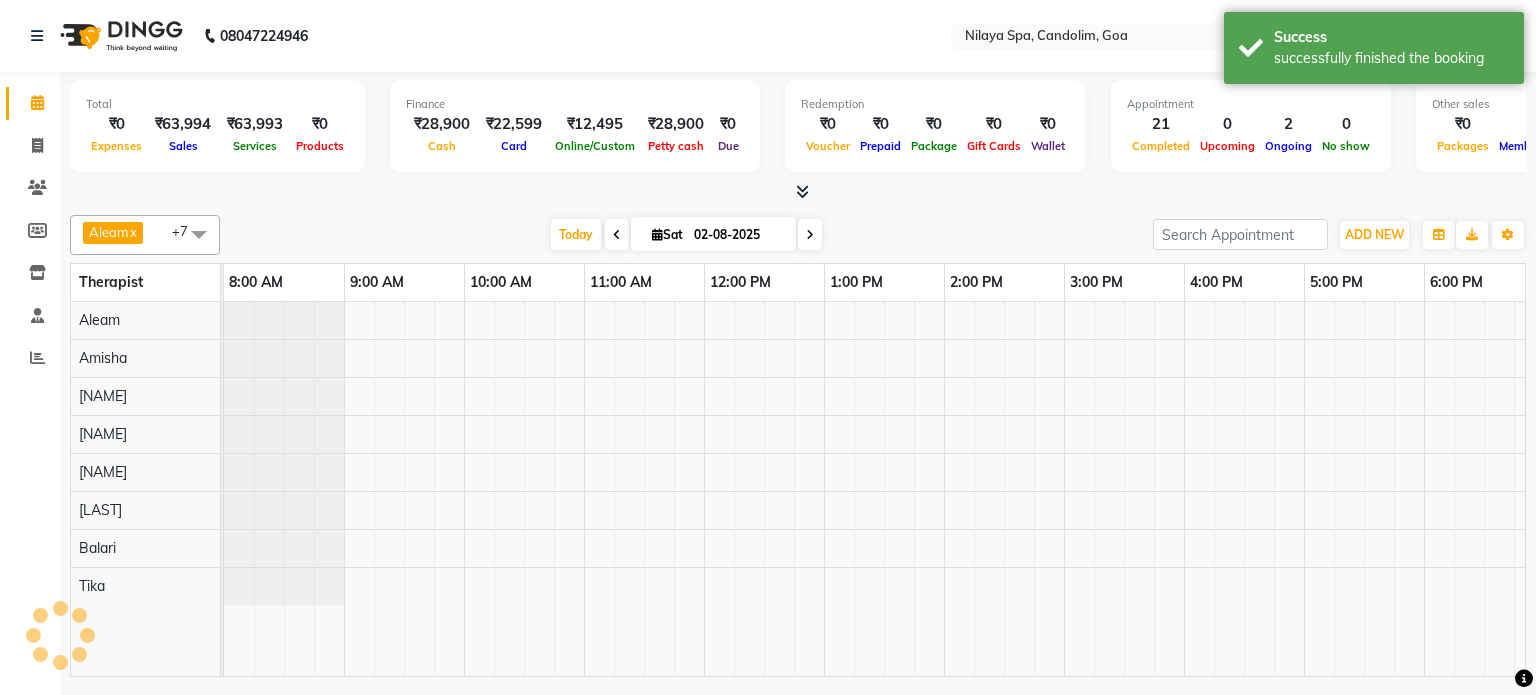 scroll, scrollTop: 0, scrollLeft: 0, axis: both 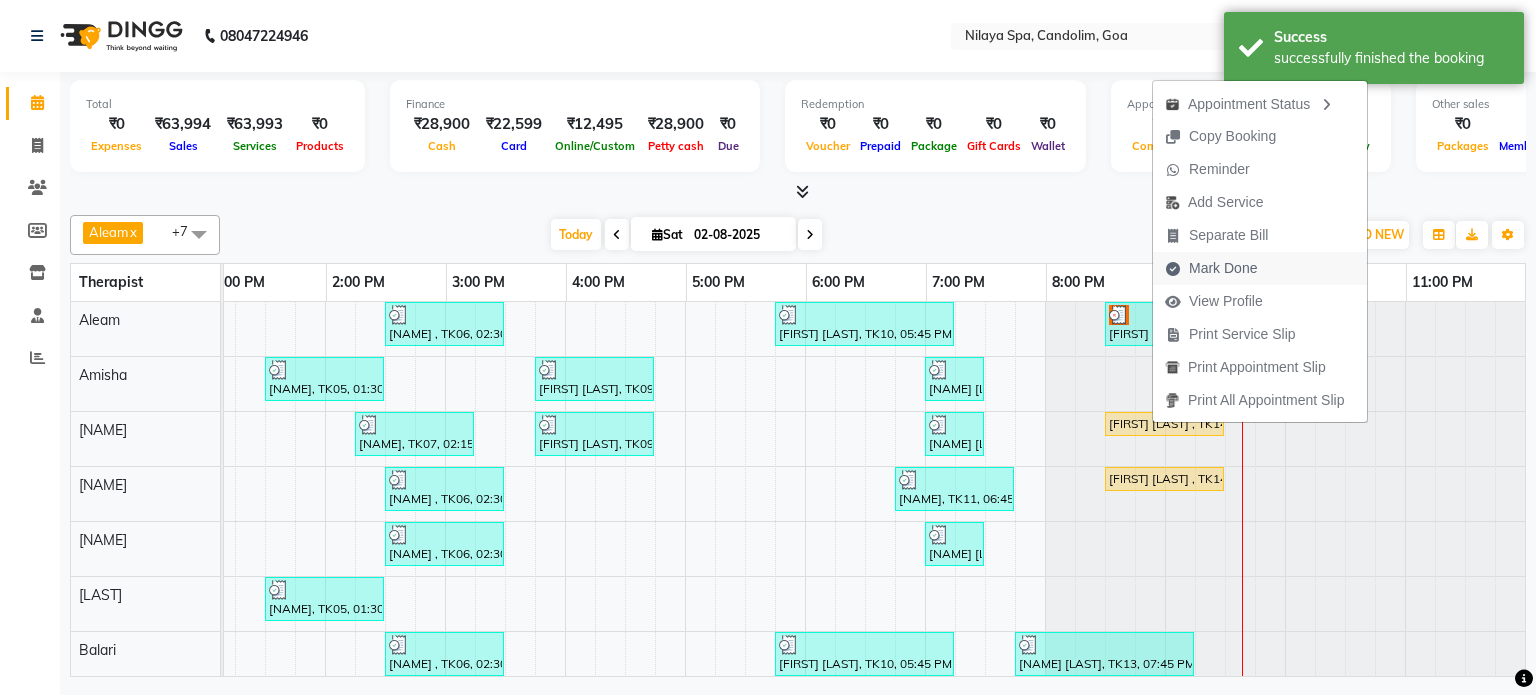 click on "Mark Done" at bounding box center (1223, 268) 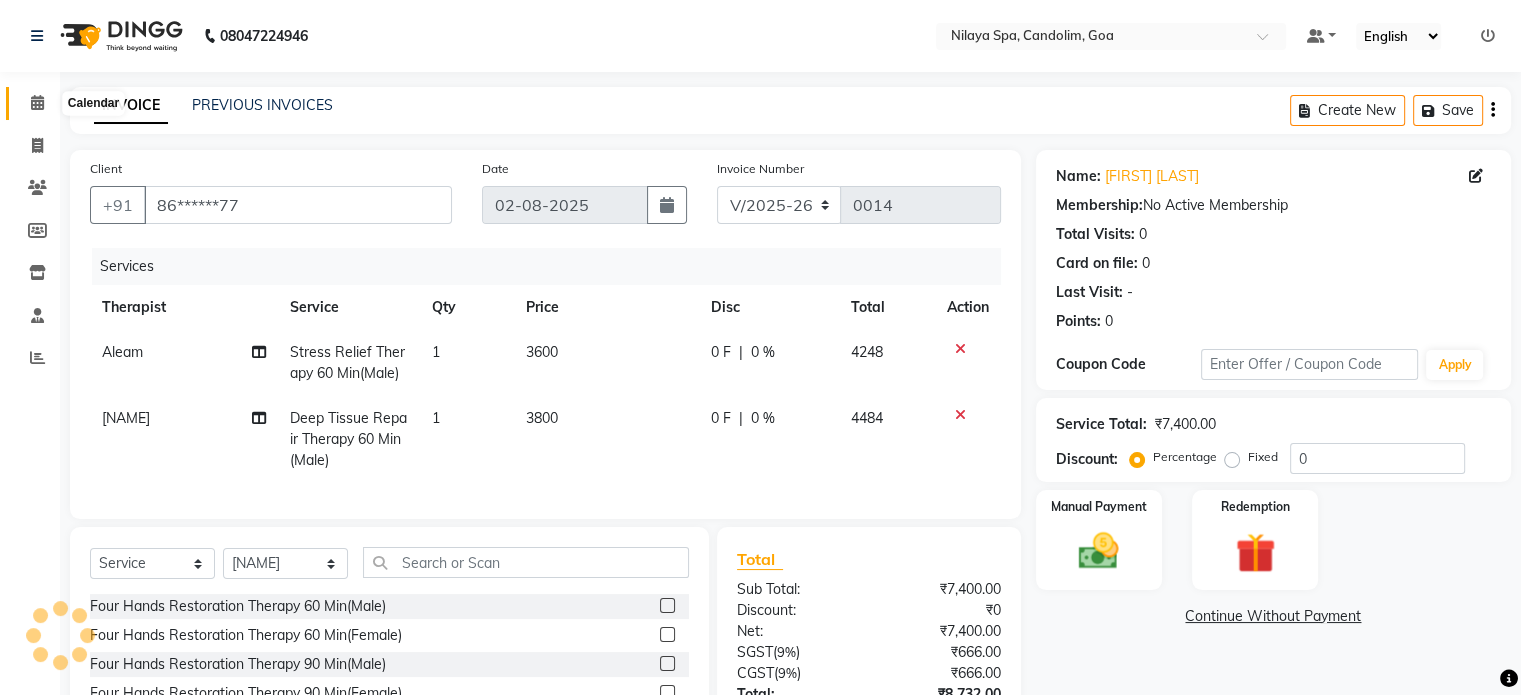 click 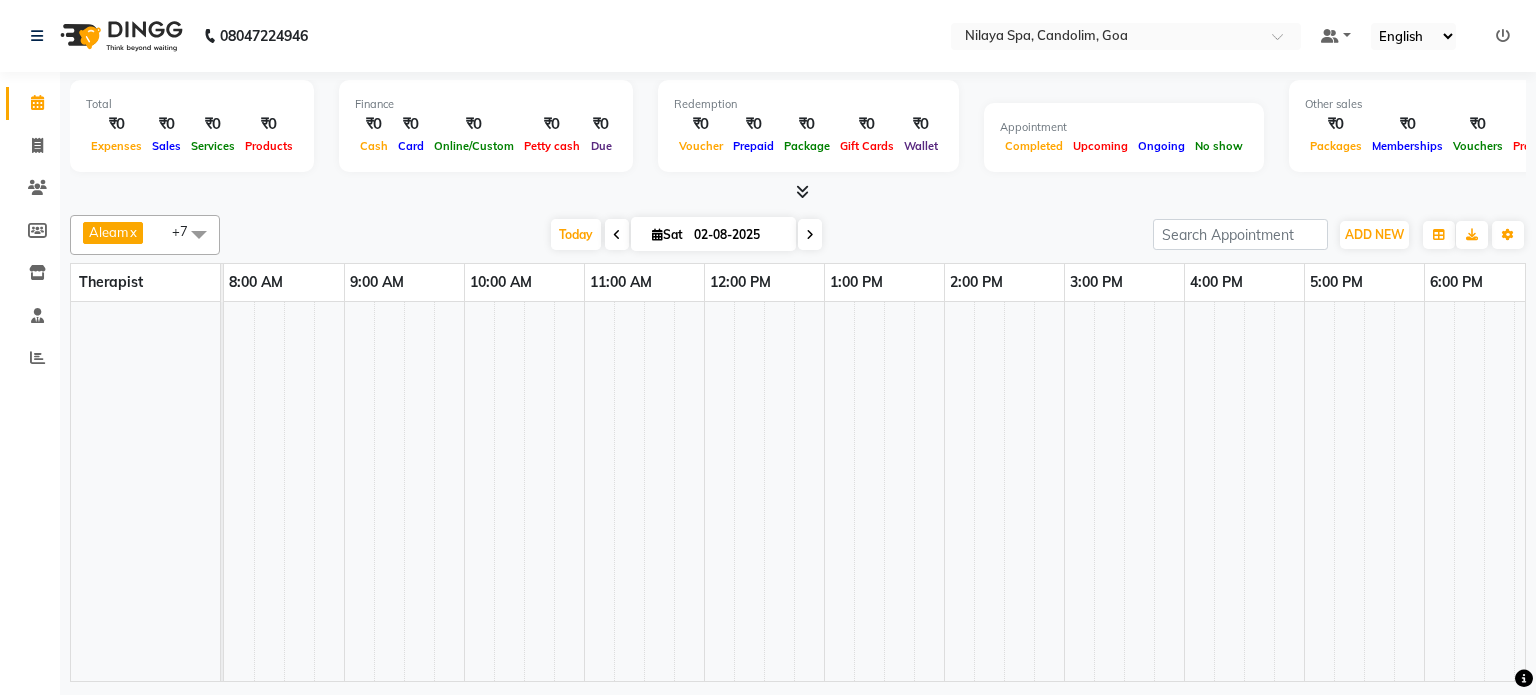 scroll, scrollTop: 0, scrollLeft: 0, axis: both 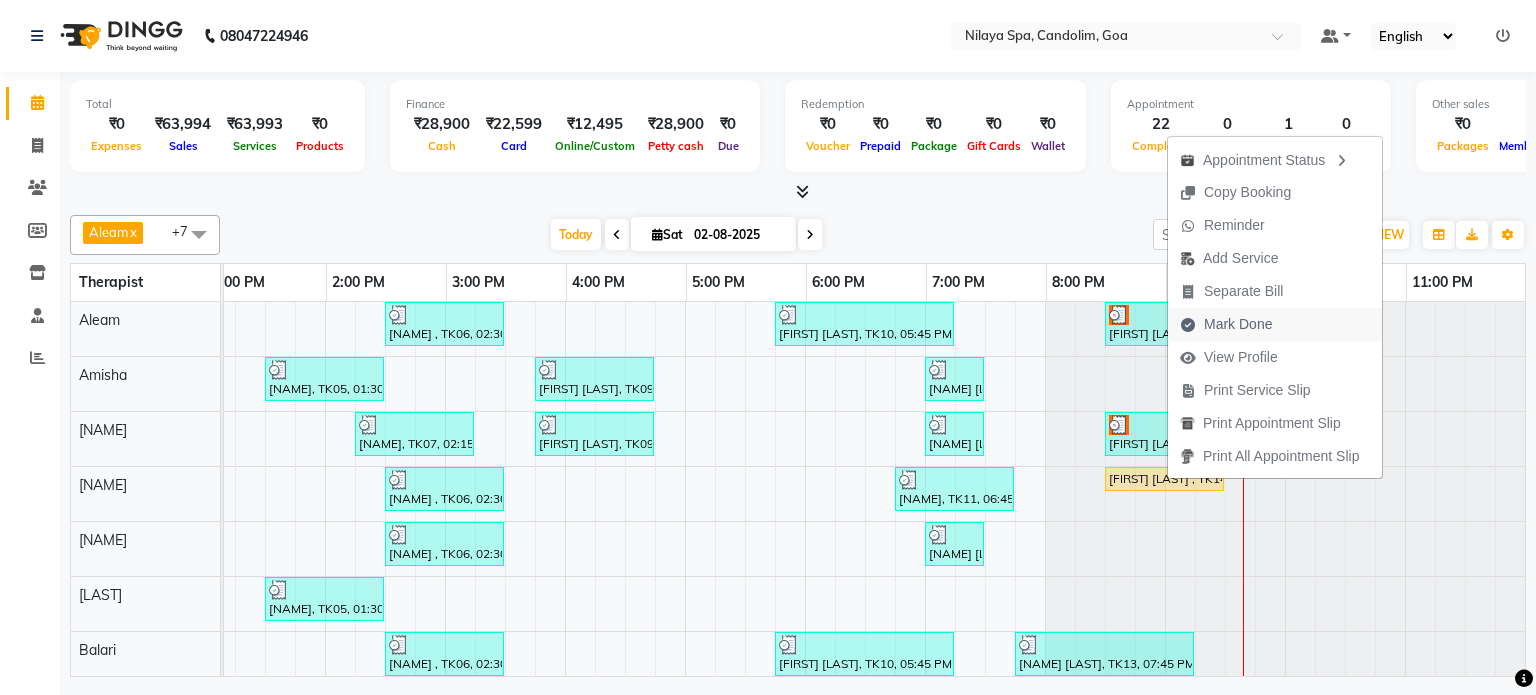 click on "Mark Done" at bounding box center (1238, 324) 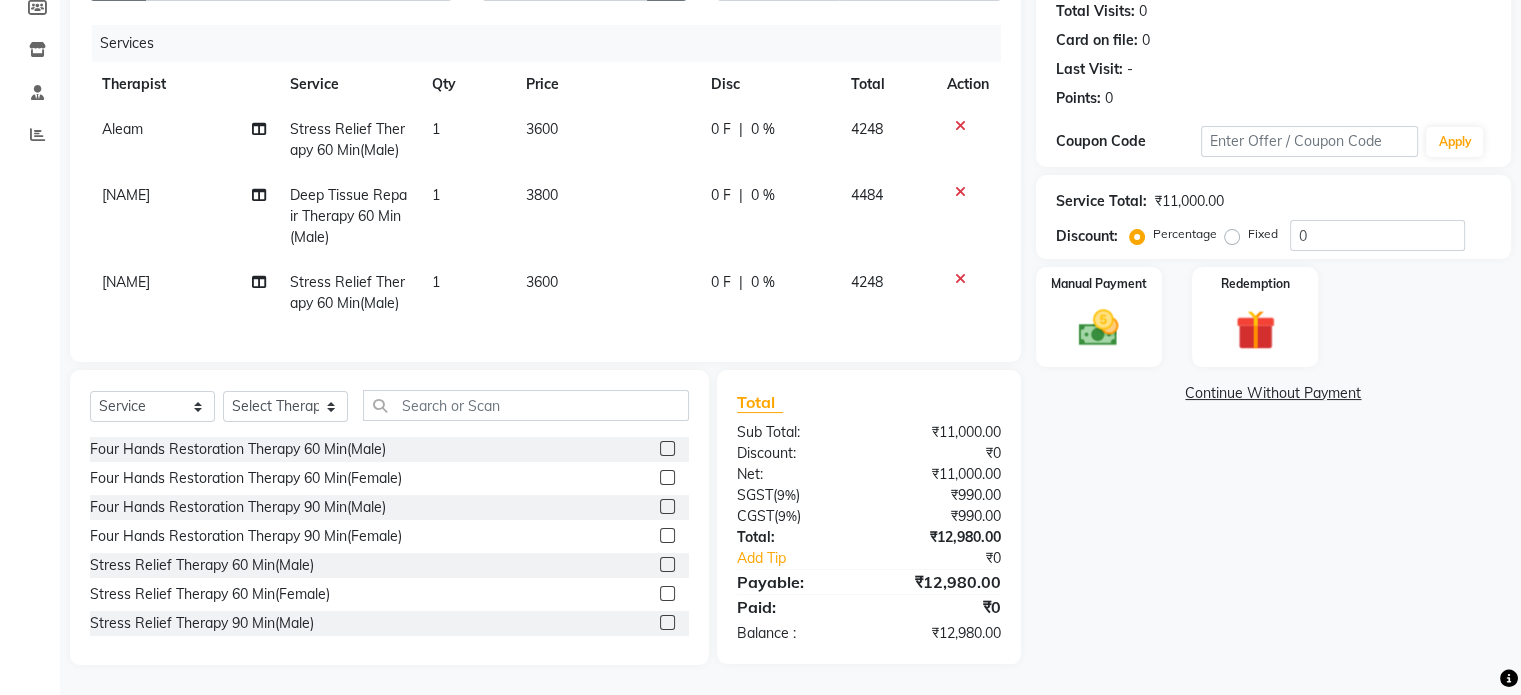 scroll, scrollTop: 239, scrollLeft: 0, axis: vertical 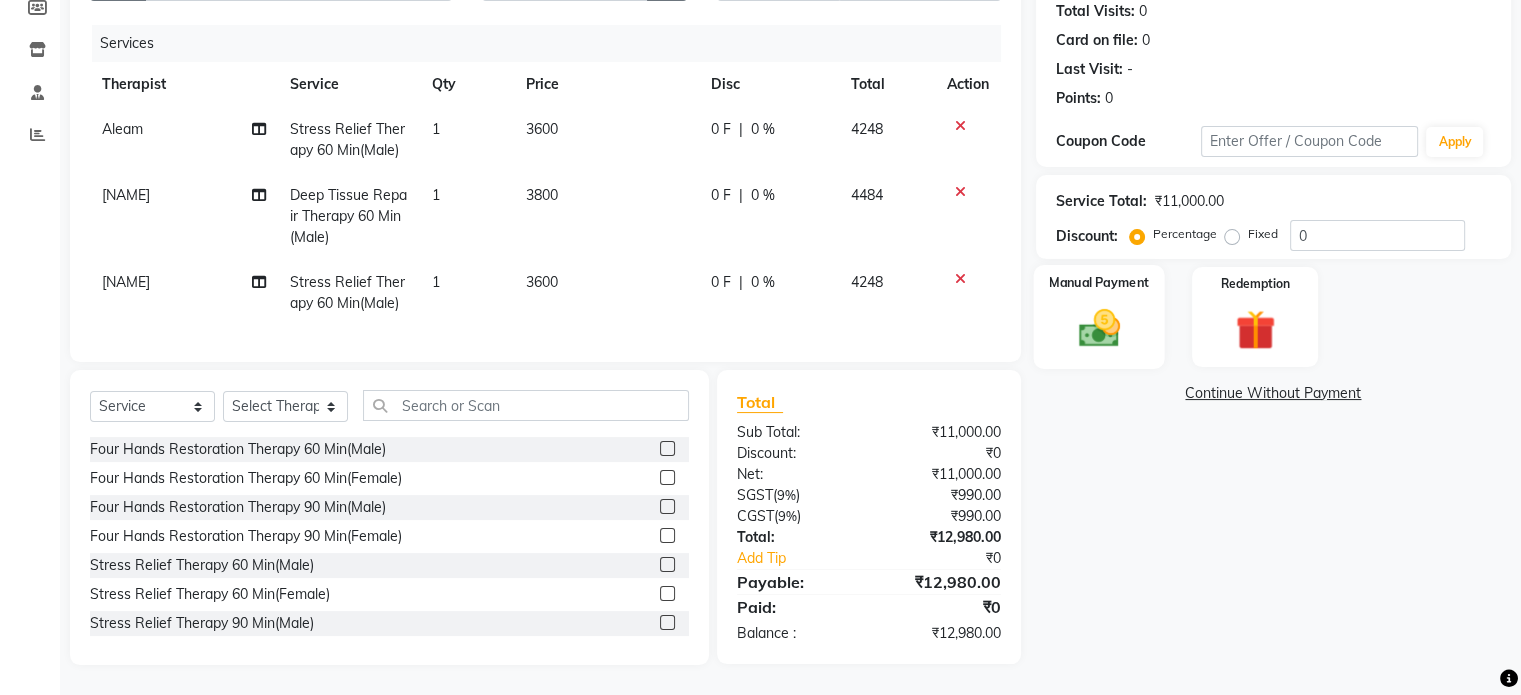click 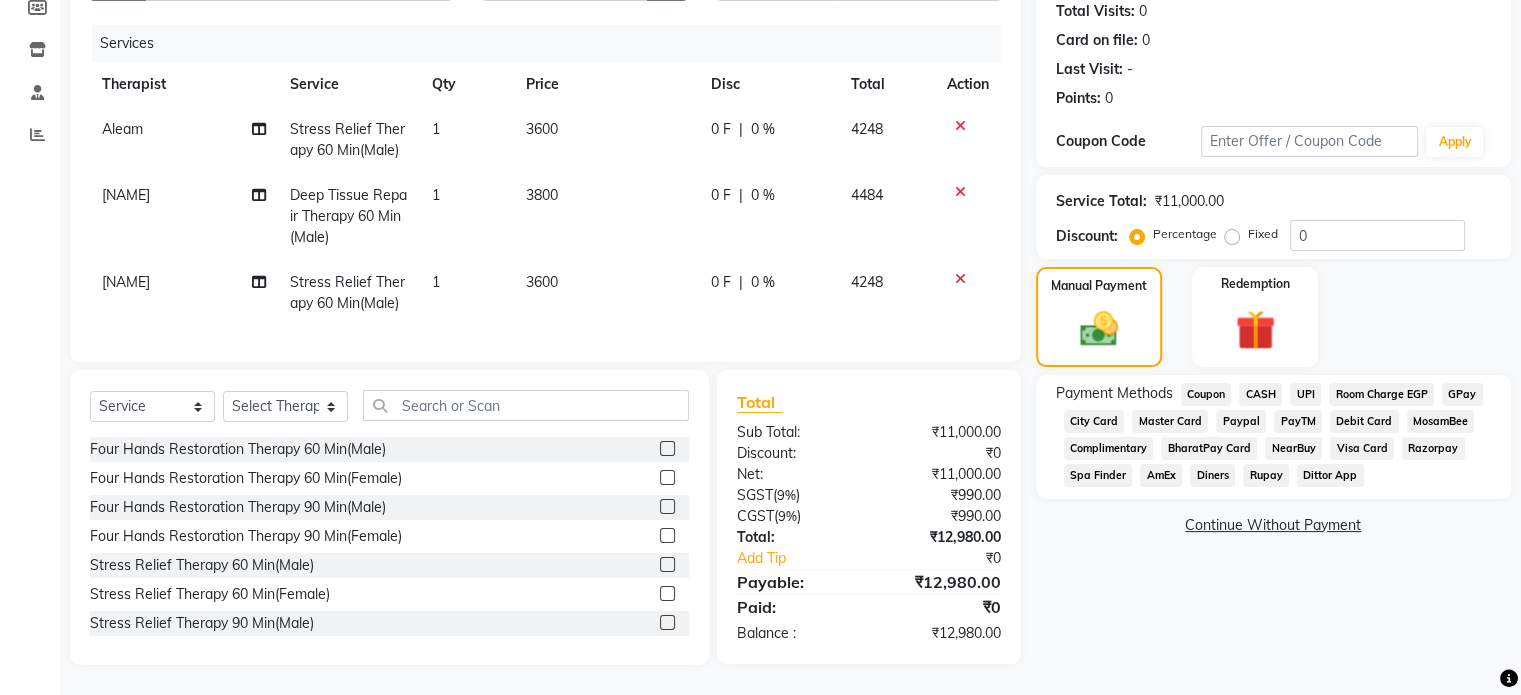 click on "UPI" 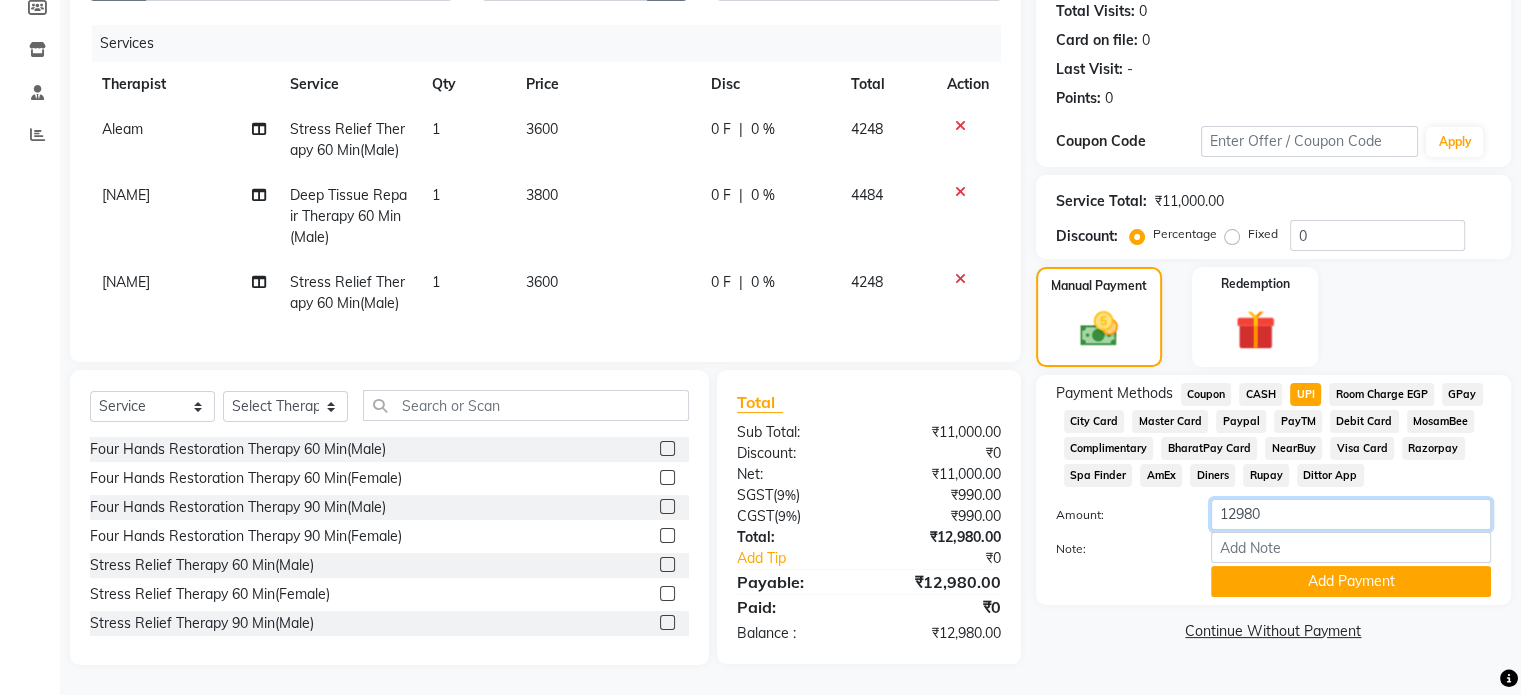 click on "12980" 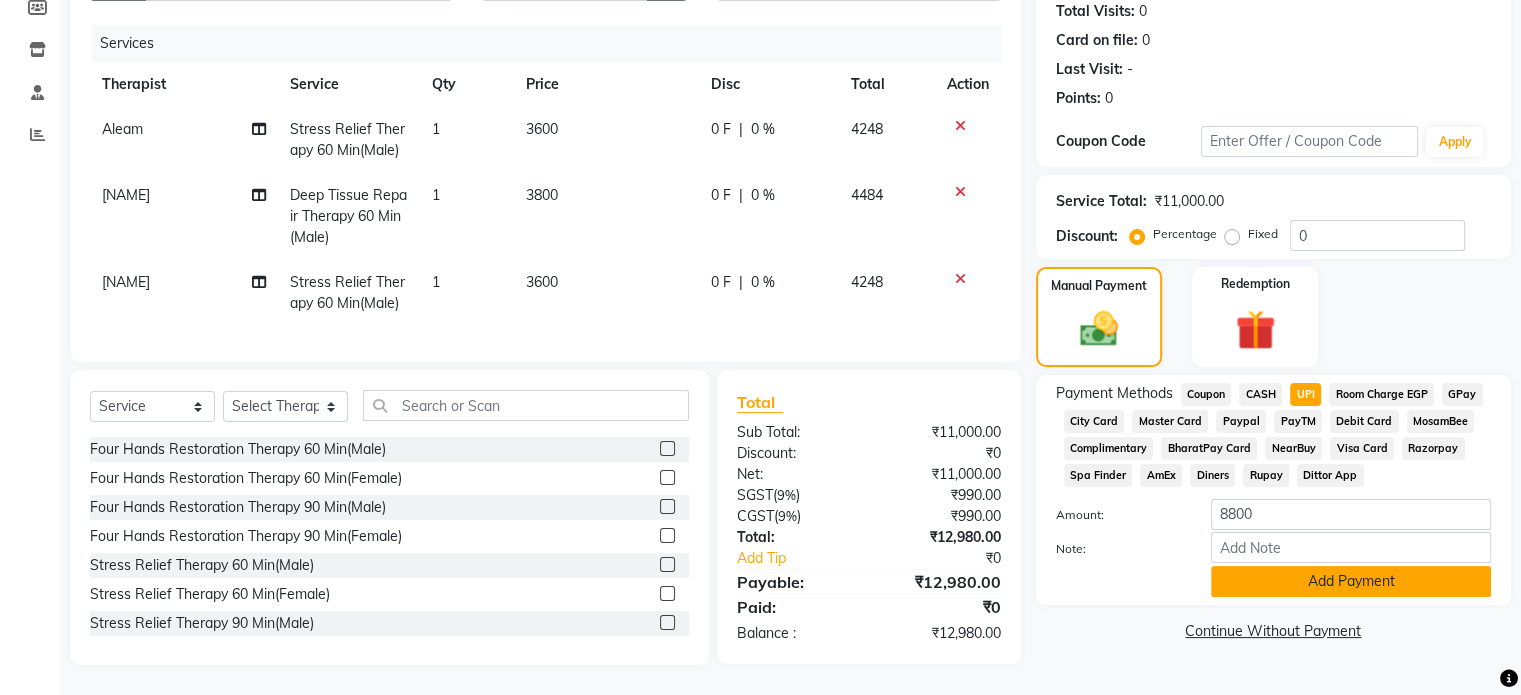 click on "Add Payment" 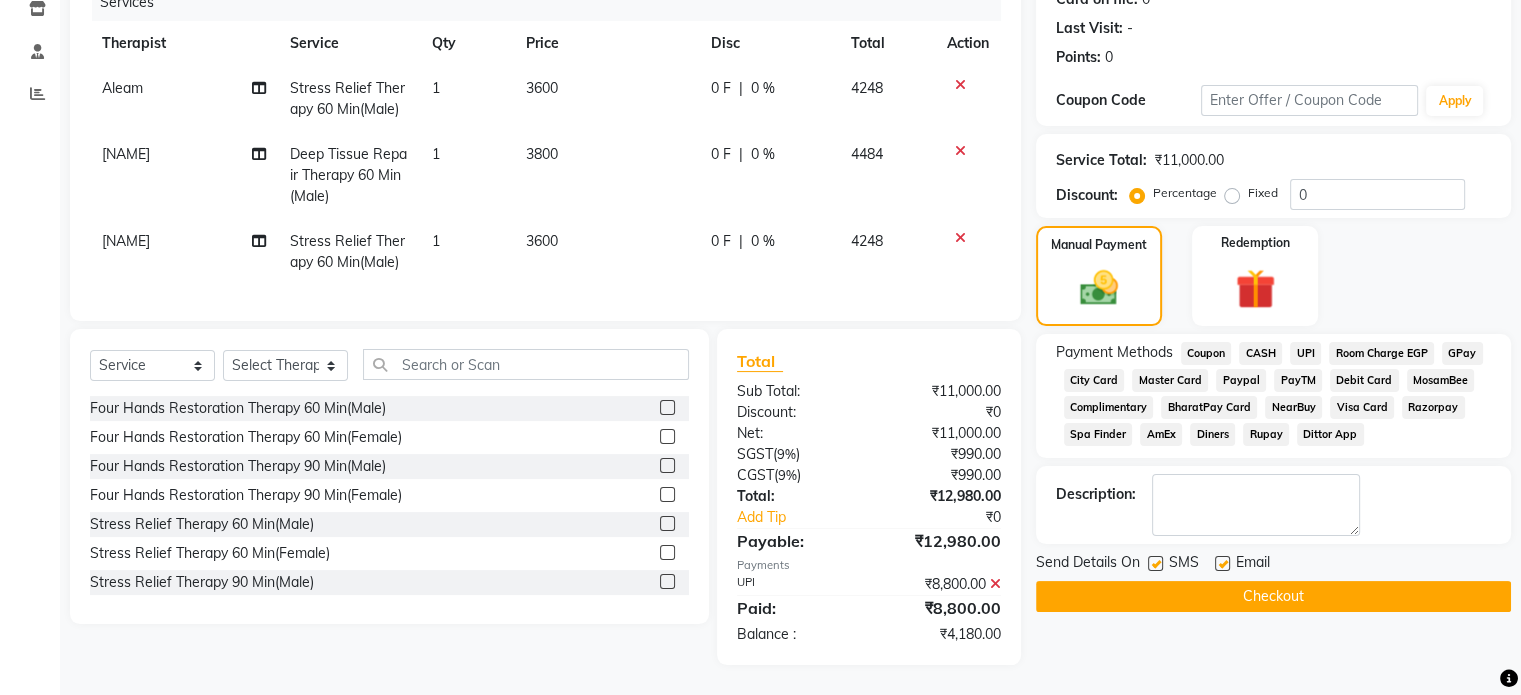 scroll, scrollTop: 279, scrollLeft: 0, axis: vertical 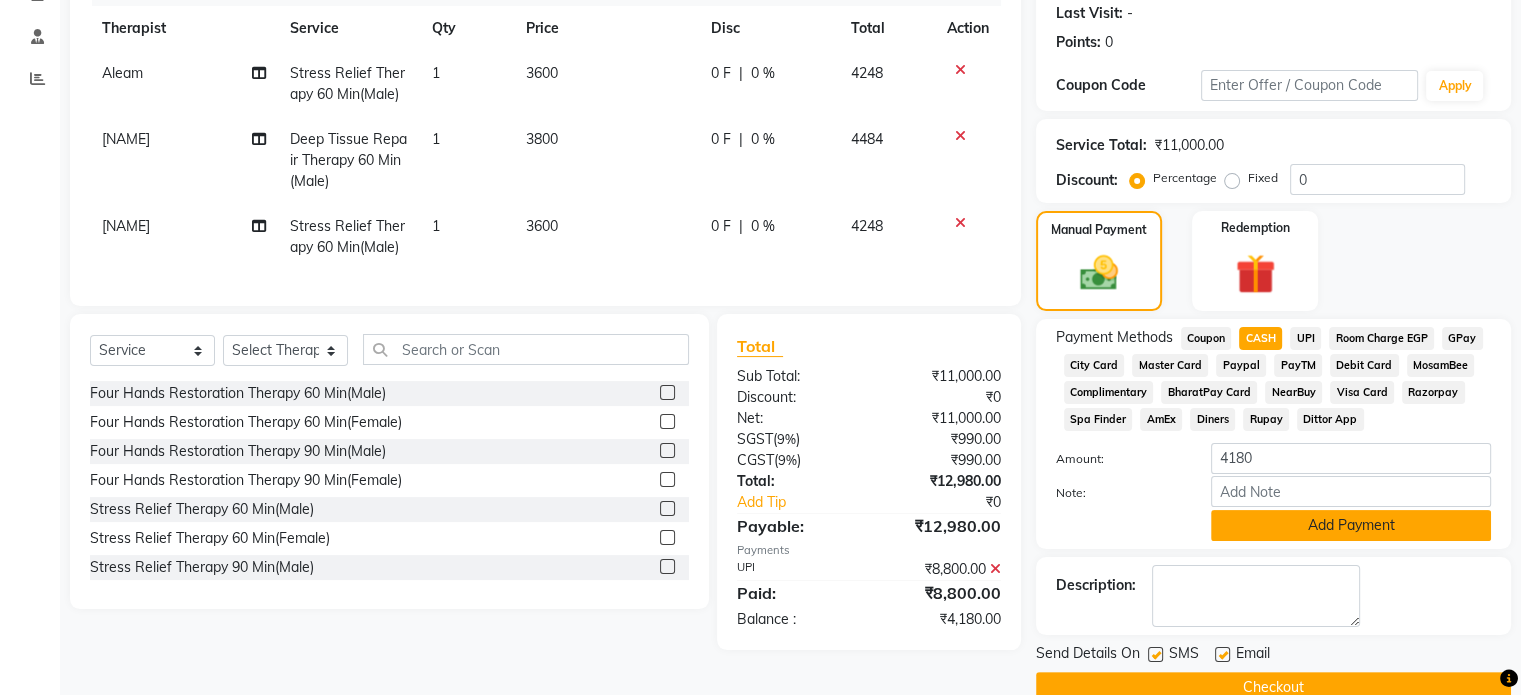 click on "Add Payment" 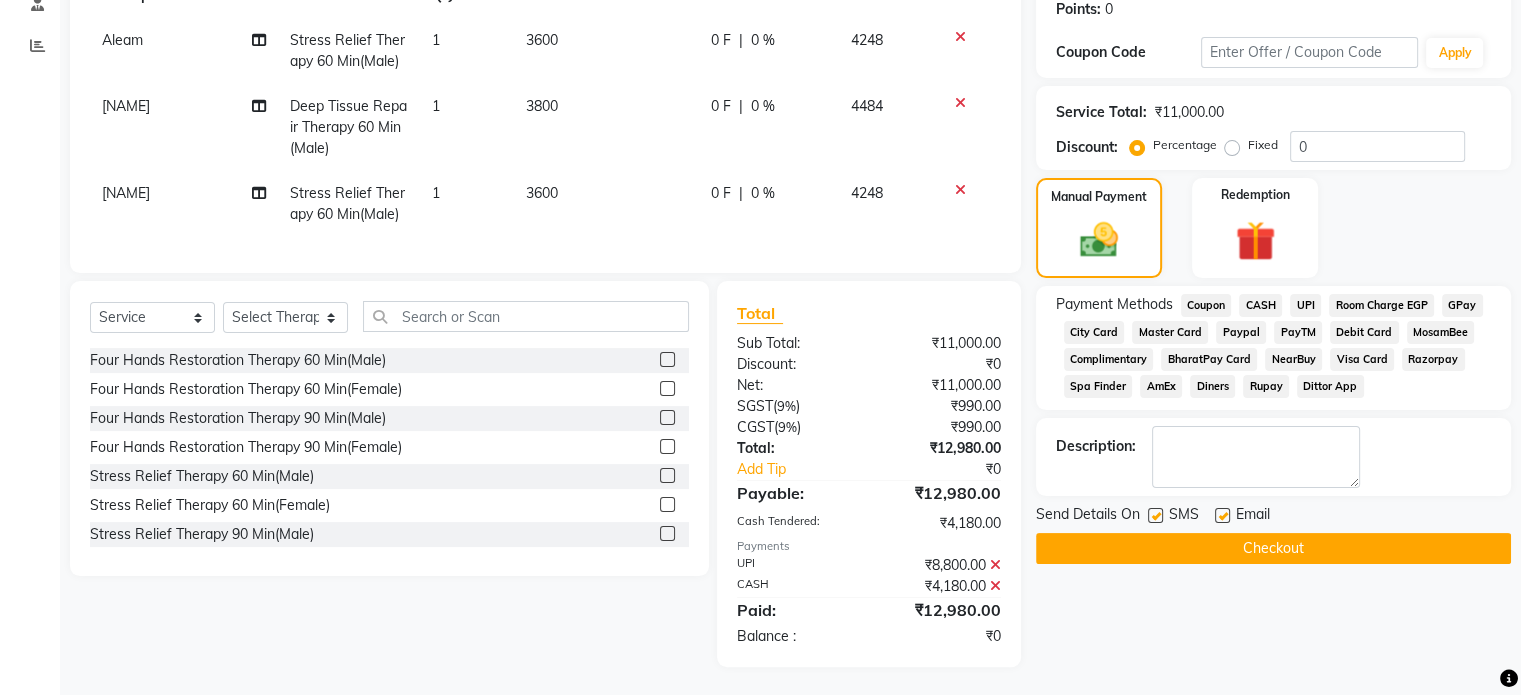 scroll, scrollTop: 329, scrollLeft: 0, axis: vertical 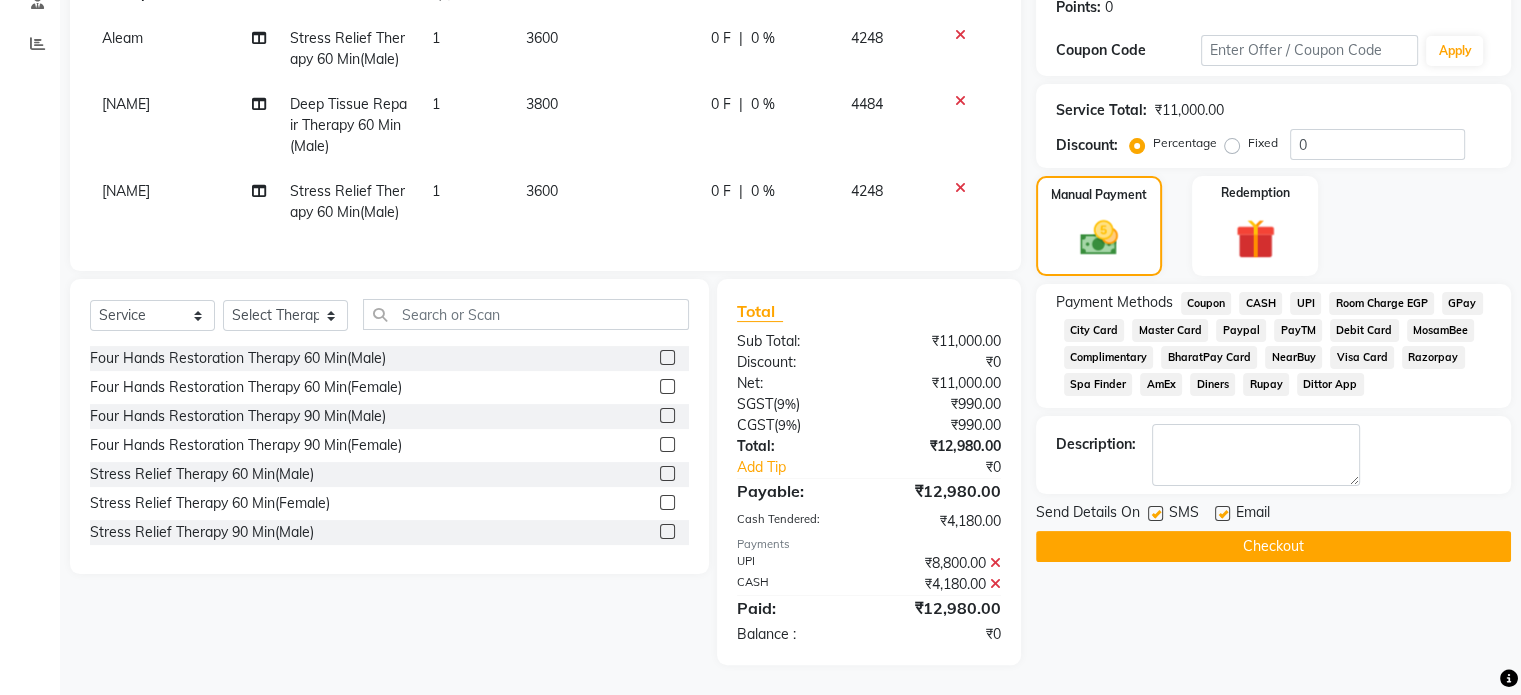 click on "Checkout" 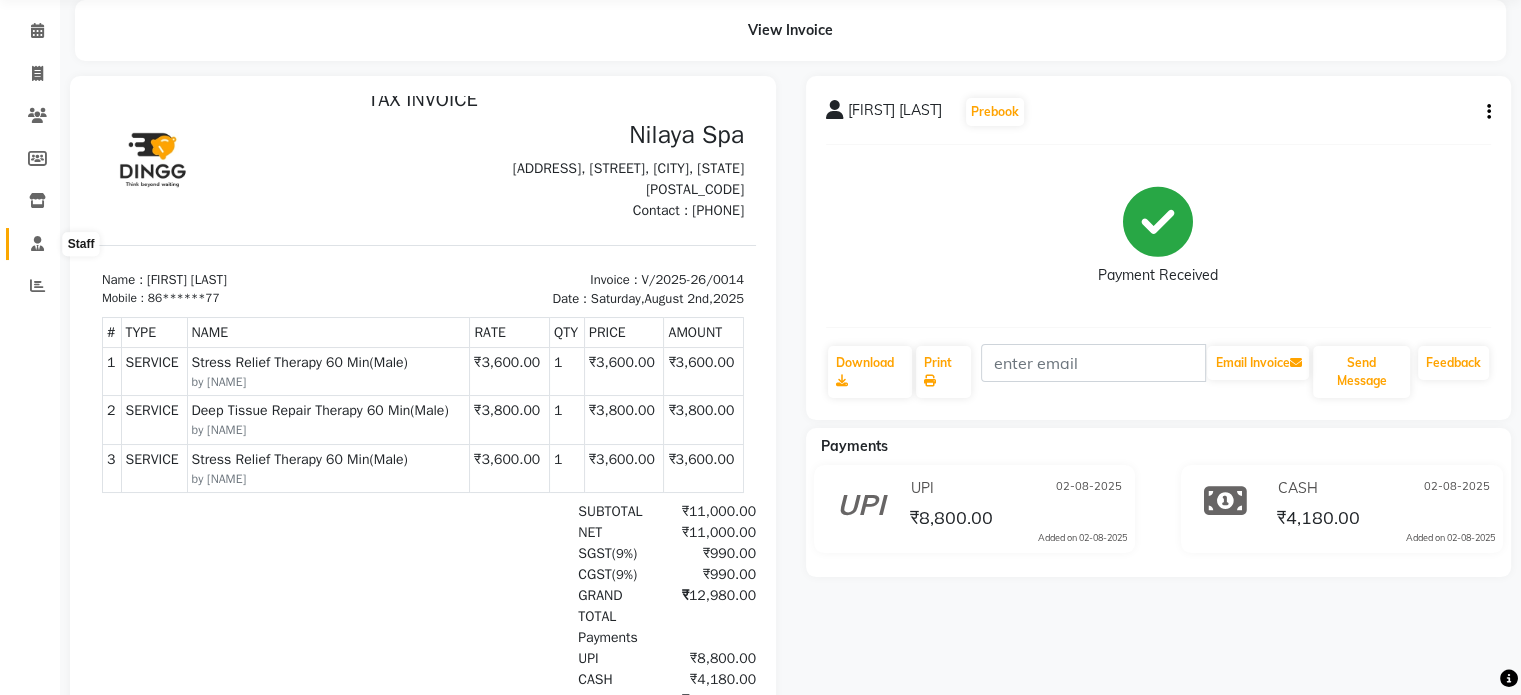 scroll, scrollTop: 0, scrollLeft: 0, axis: both 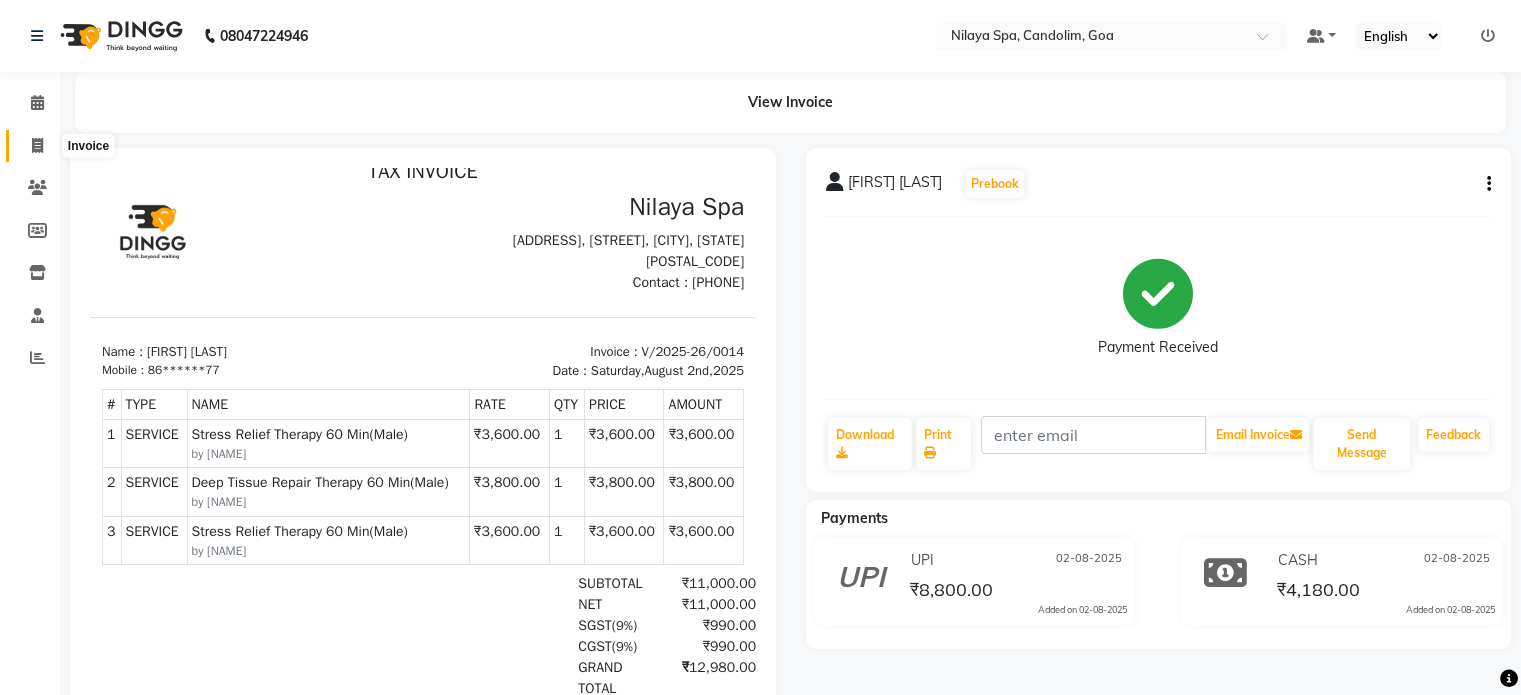 click 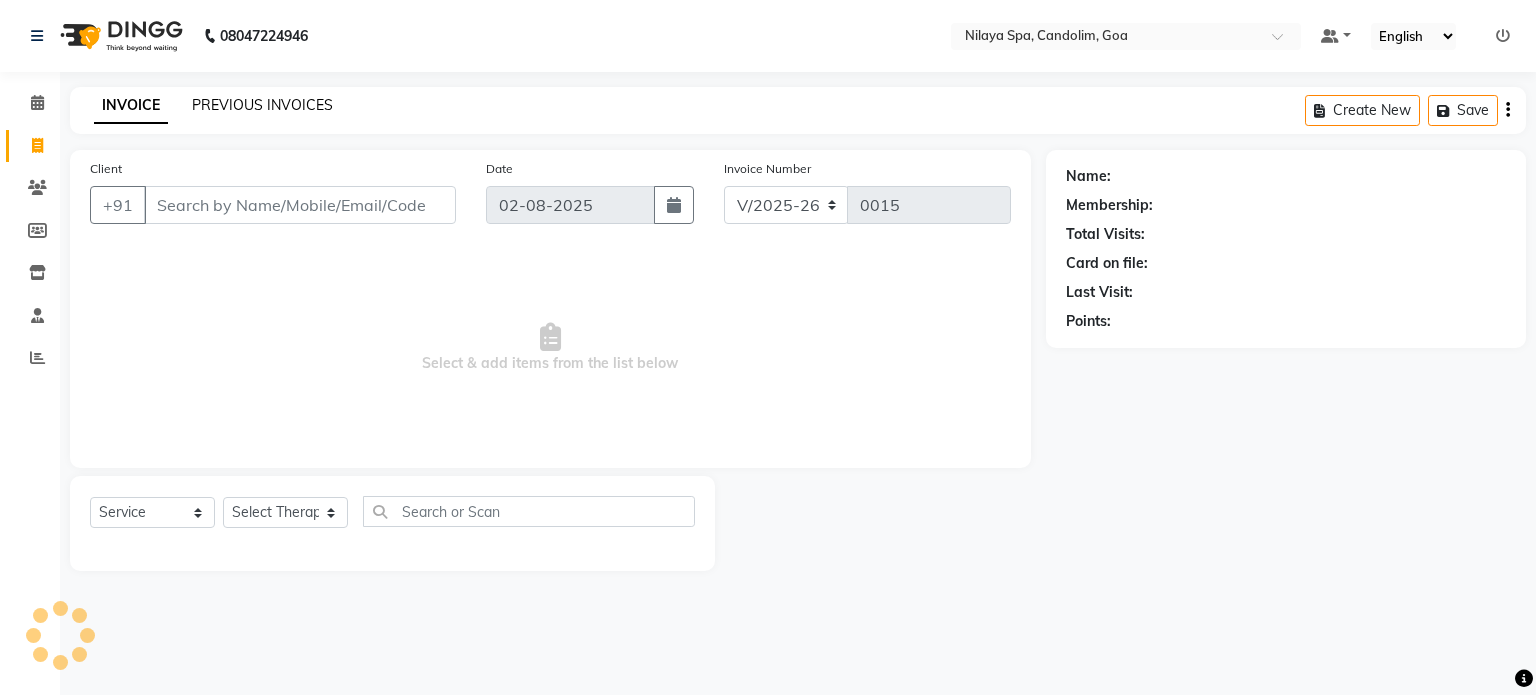 click on "PREVIOUS INVOICES" 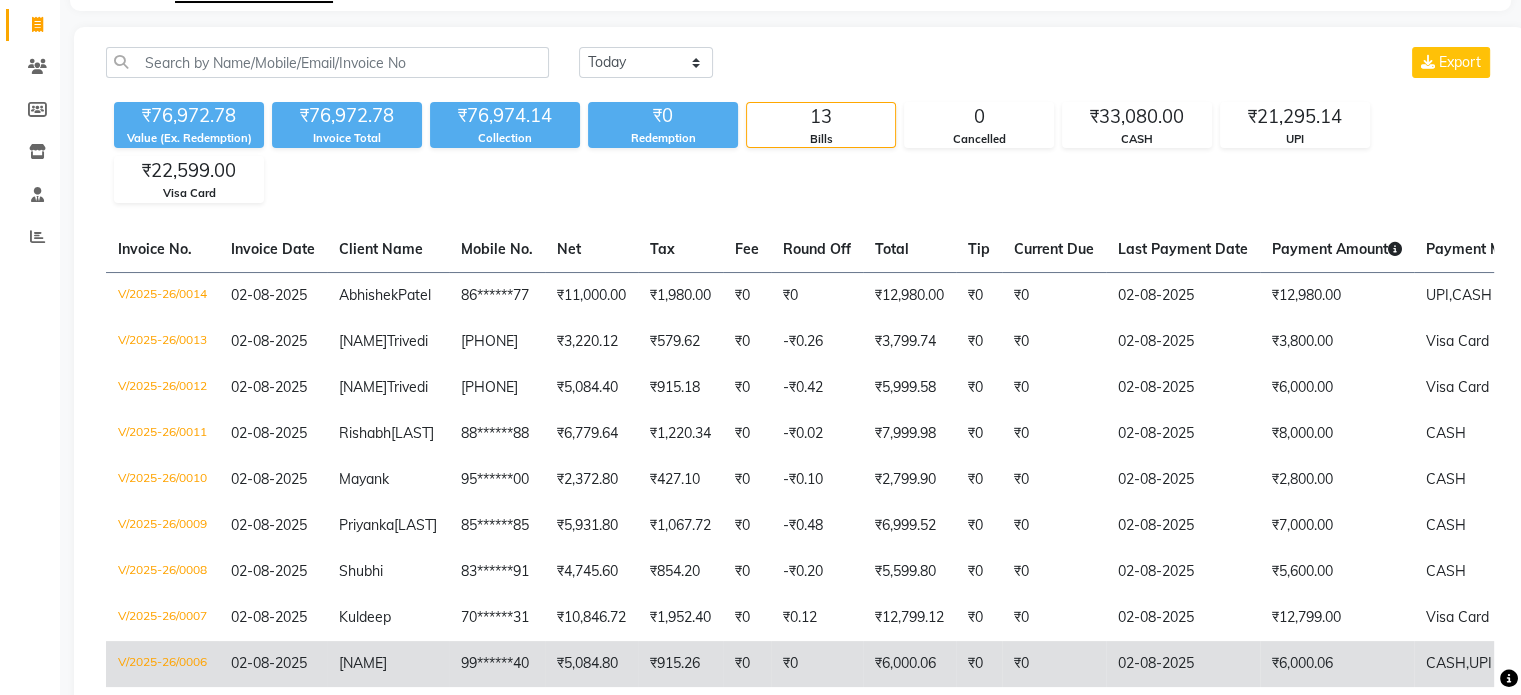 scroll, scrollTop: 0, scrollLeft: 0, axis: both 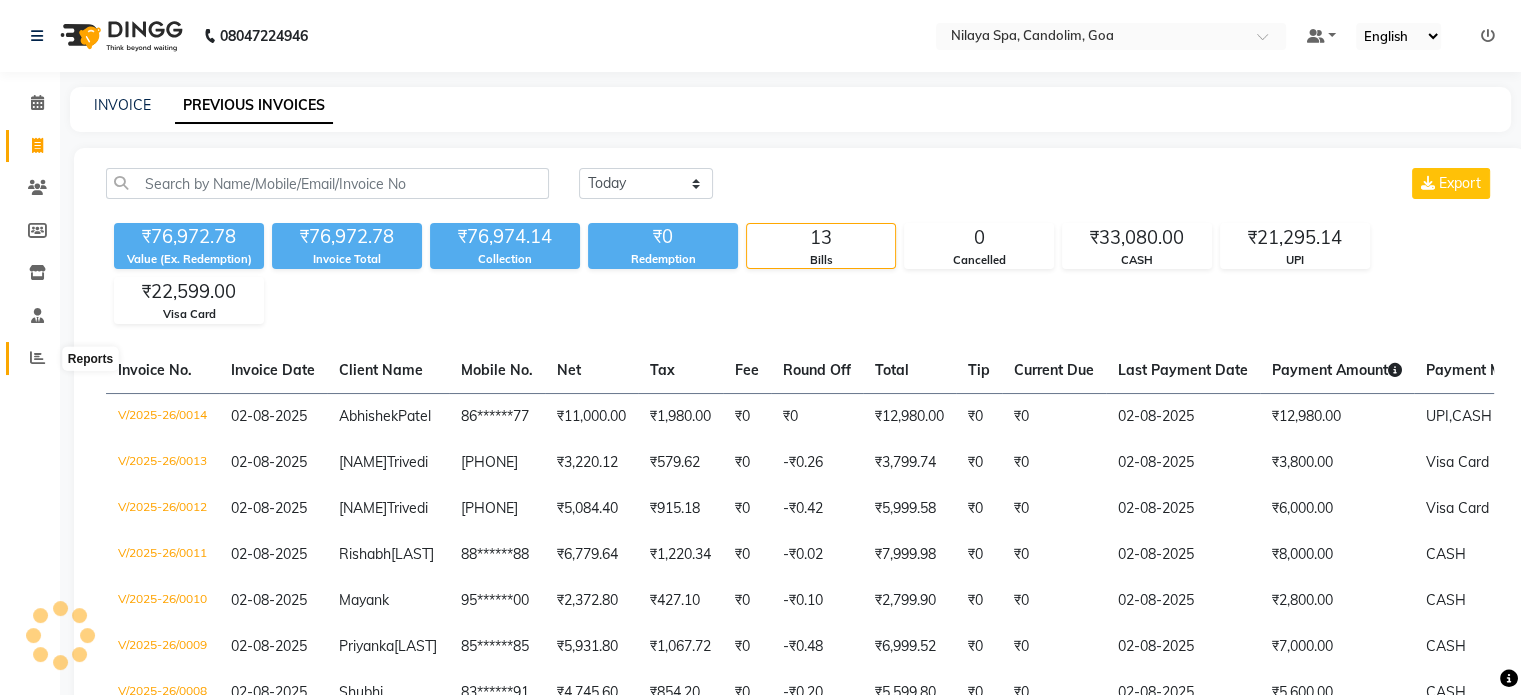 click 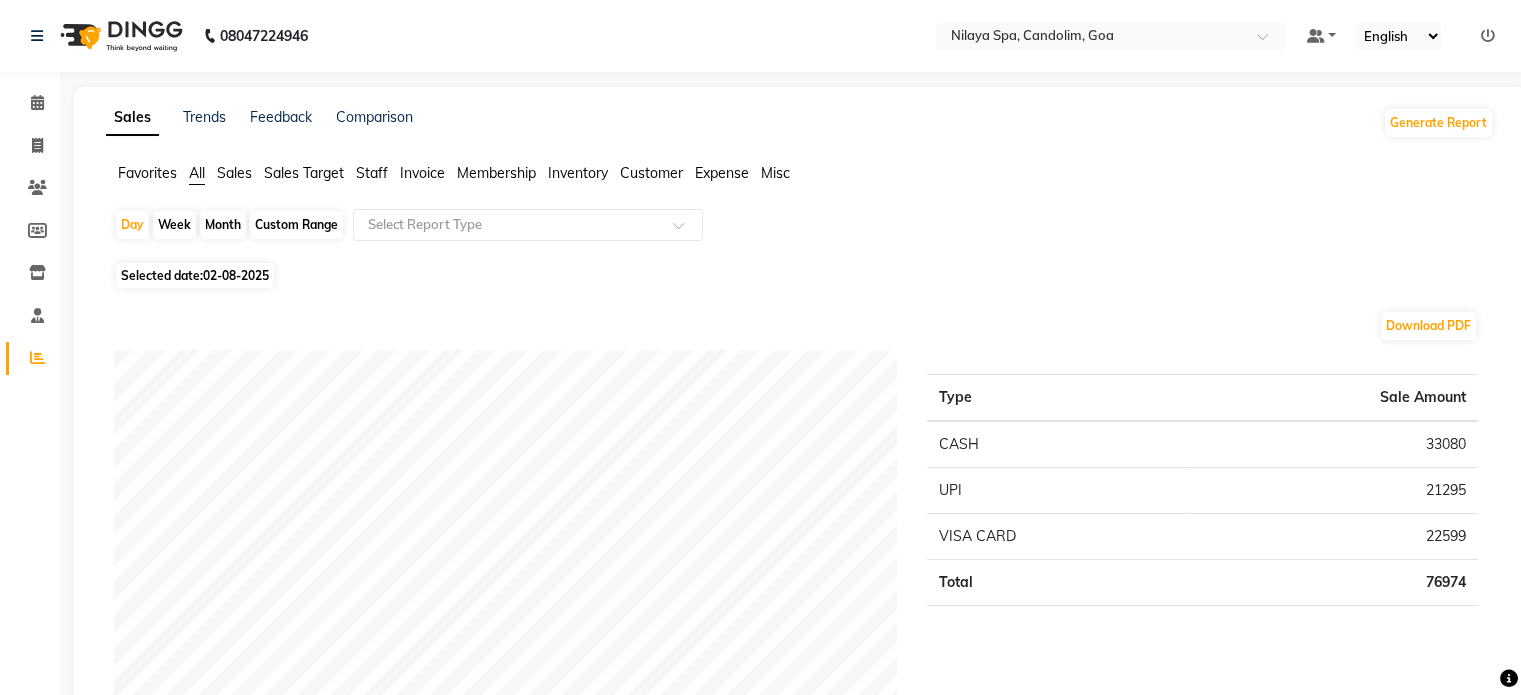 click on "Sales" 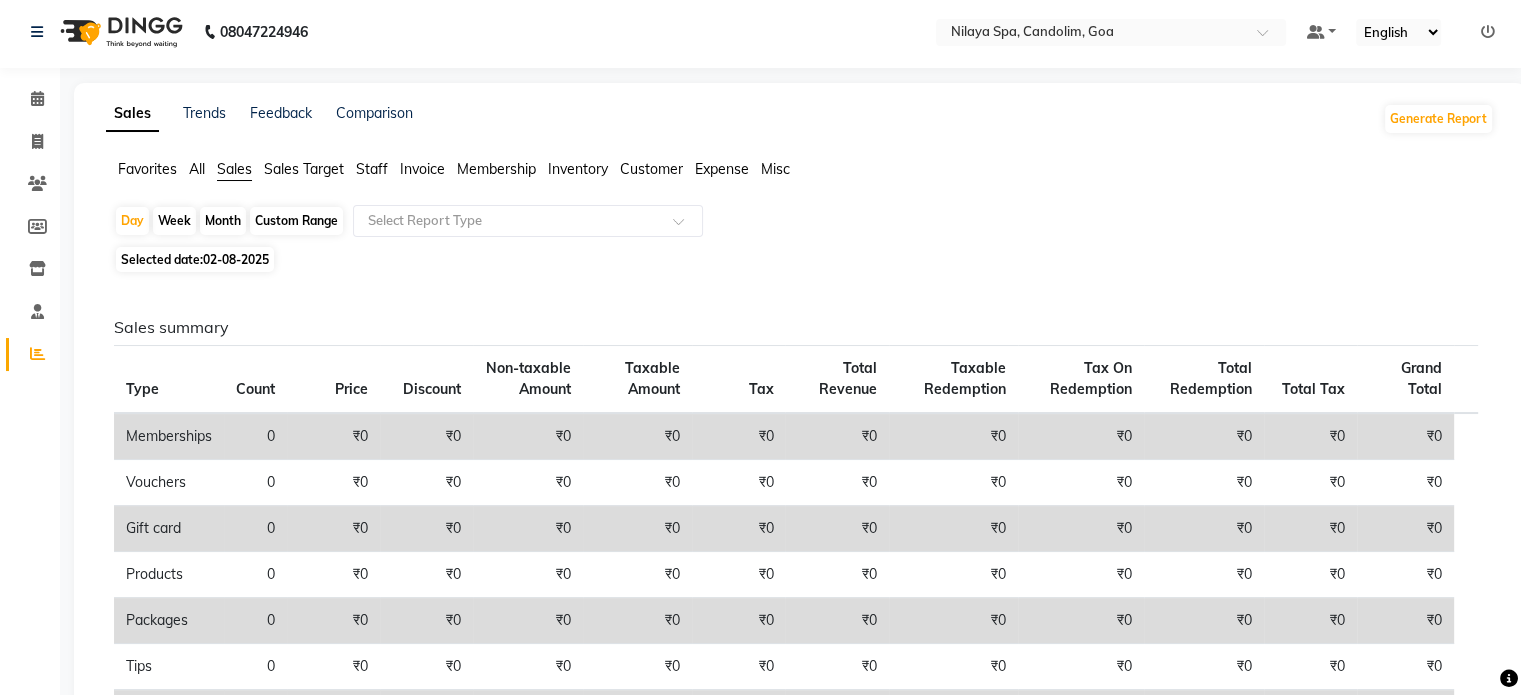 scroll, scrollTop: 0, scrollLeft: 0, axis: both 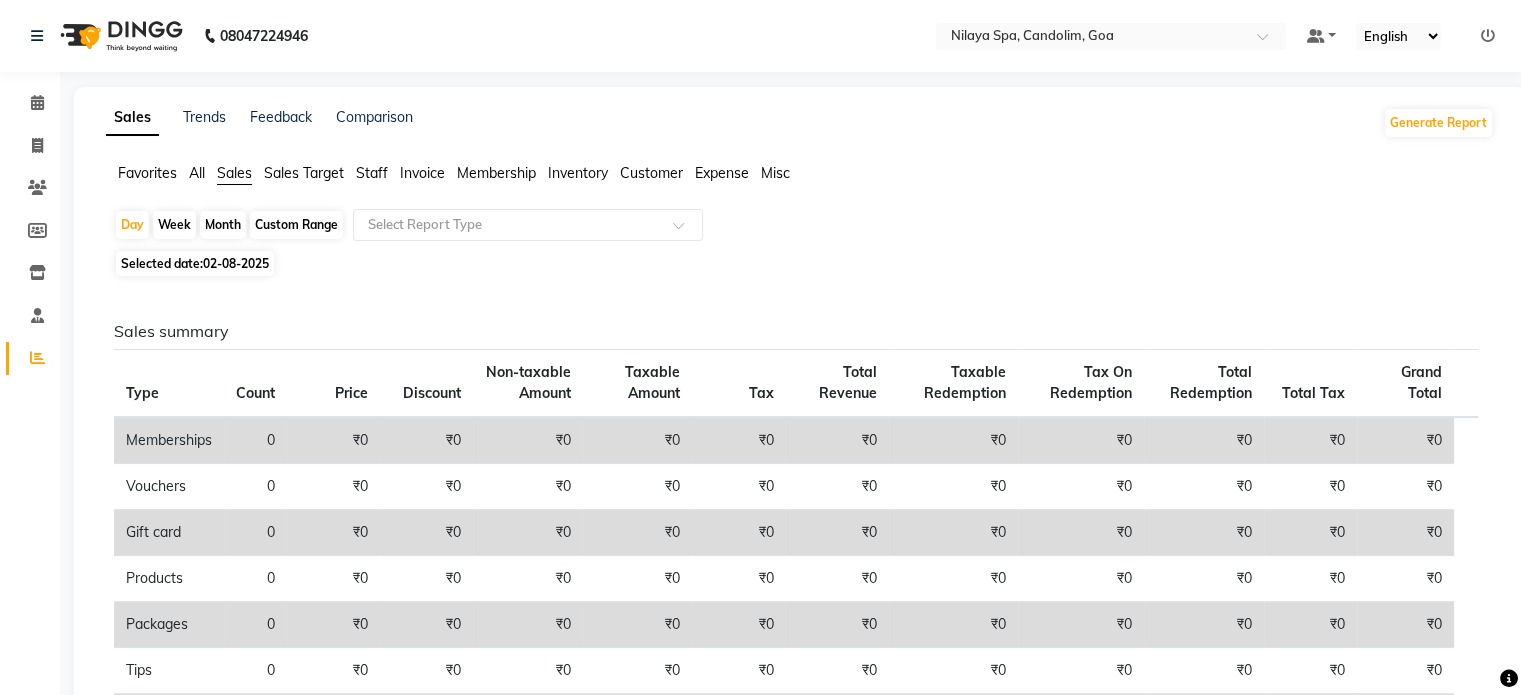 click on "Staff" 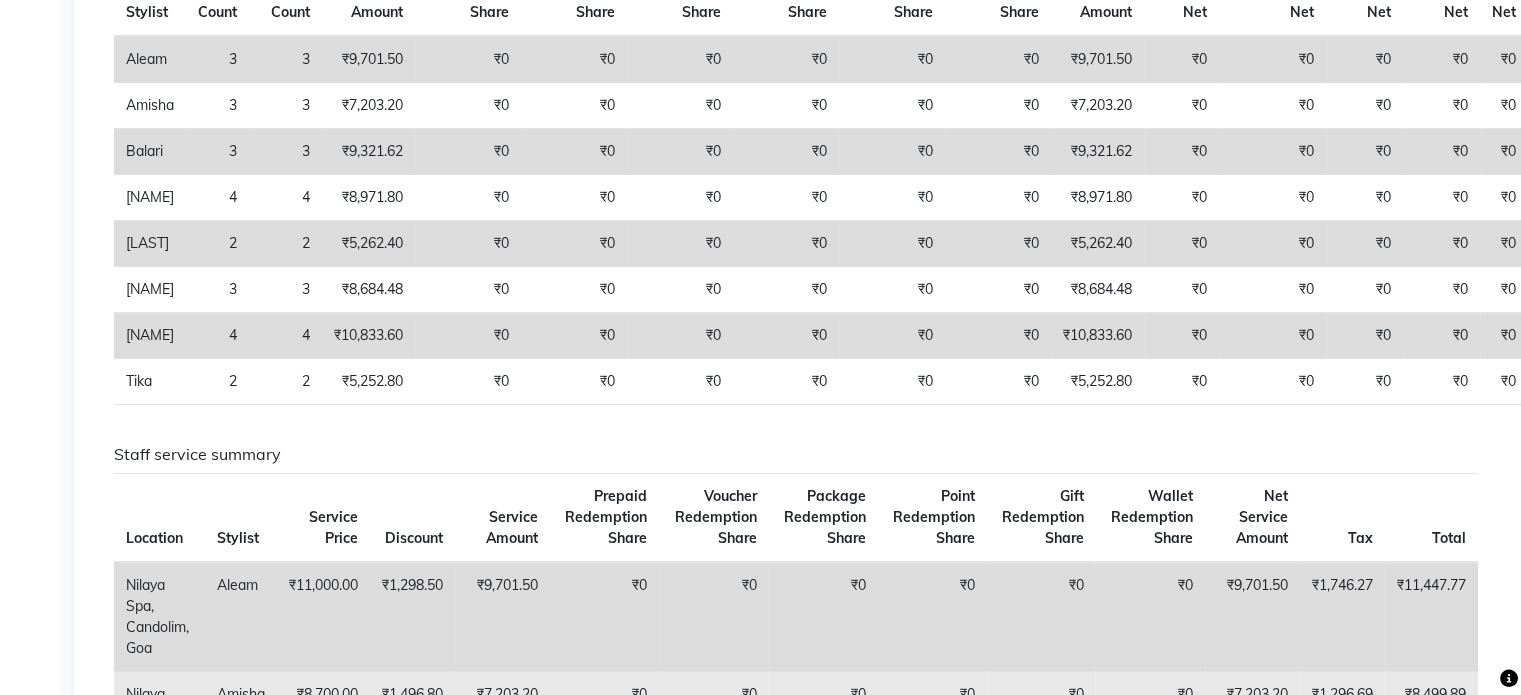 scroll, scrollTop: 400, scrollLeft: 0, axis: vertical 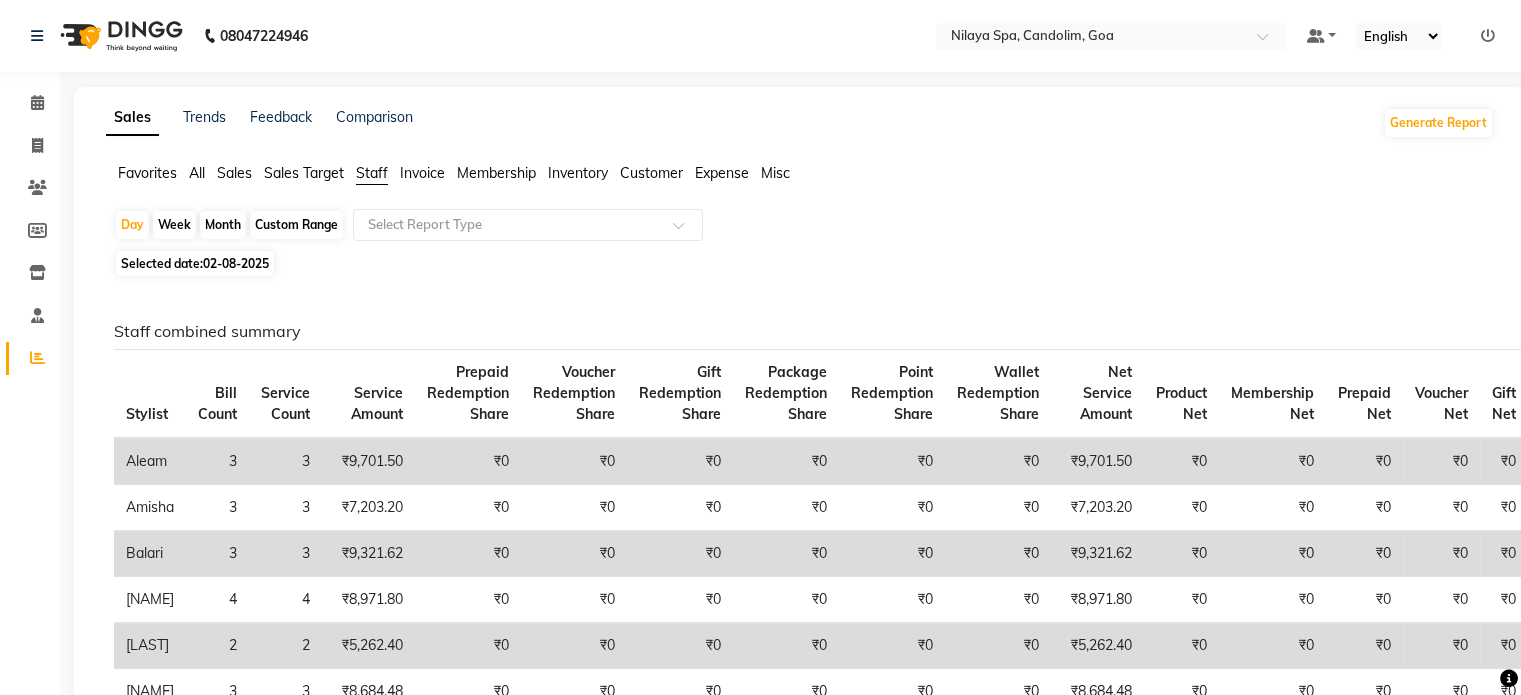 click on "Sales Trends Feedback Comparison Generate Report Favorites All Sales Sales Target Staff Invoice Membership Inventory Customer Expense Misc  Day   Week   Month   Custom Range  Select Report Type Selected date:  02-08-2025  Staff combined summary Stylist Bill Count Service Count Service Amount Prepaid Redemption Share Voucher Redemption Share Gift Redemption Share Package Redemption Share Point Redemption Share Wallet Redemption Share Net Service Amount Product Net Membership Net Prepaid Net Voucher Net Gift Net Package Net  [NAME] 3 3 ₹9,701.50 ₹0 ₹0 ₹0 ₹0 ₹0 ₹0 ₹9,701.50 ₹0 ₹0 ₹0 ₹0 ₹0 ₹0  [NAME] 3 3 ₹7,203.20 ₹0 ₹0 ₹0 ₹0 ₹0 ₹0 ₹7,203.20 ₹0 ₹0 ₹0 ₹0 ₹0 ₹0  [NAME]  3 3 ₹9,321.62 ₹0 ₹0 ₹0 ₹0 ₹0 ₹0 ₹9,321.62 ₹0 ₹0 ₹0 ₹0 ₹0 ₹0  [NAME] 4 4 ₹8,971.80 ₹0 ₹0 ₹0 ₹0 ₹0 ₹0 ₹8,971.80 ₹0 ₹0 ₹0 ₹0 ₹0 ₹0  [NAME]  2 2 ₹5,262.40 ₹0 ₹0 ₹0 ₹0 ₹0 ₹0 ₹5,262.40 ₹0 ₹0 ₹0 ₹0 ₹0 ₹0  [NAME] 3 3 ₹0 4" 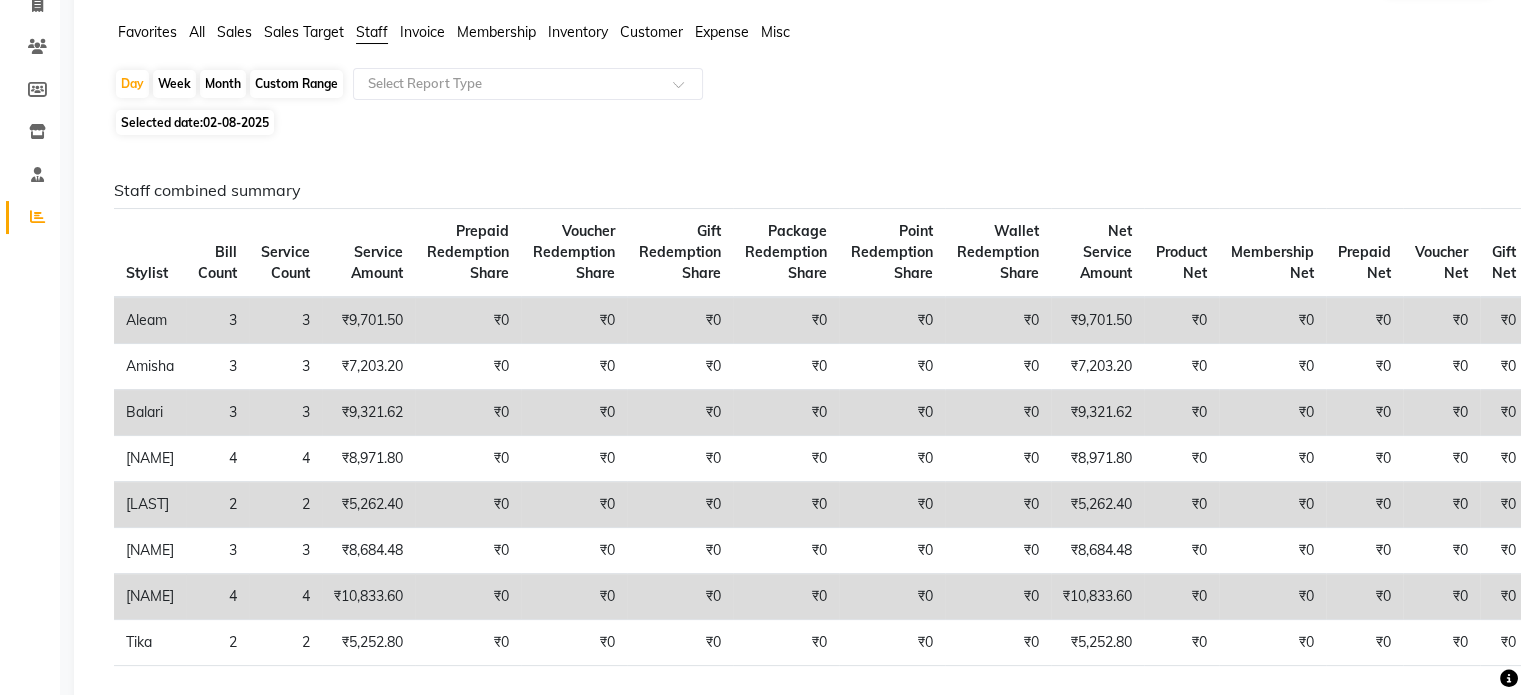 scroll, scrollTop: 0, scrollLeft: 0, axis: both 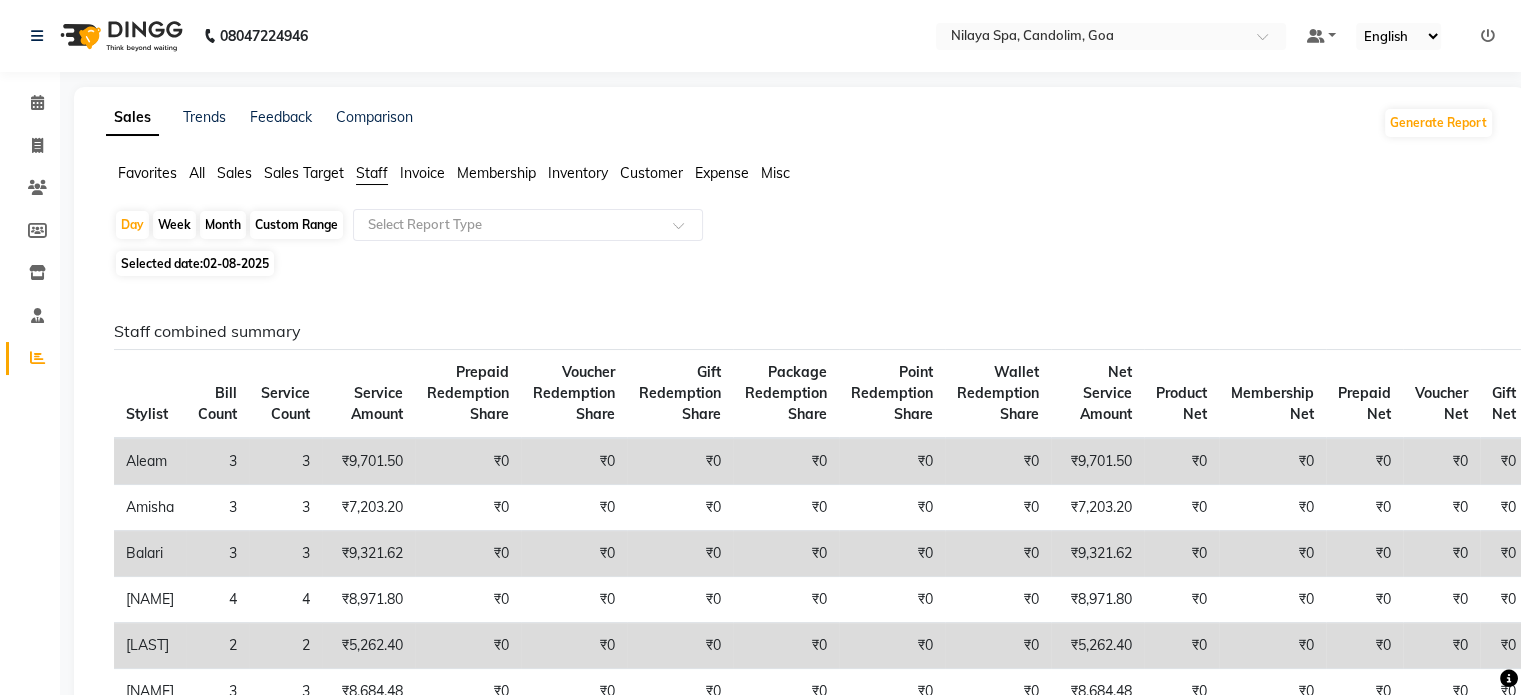 click on "Sales" 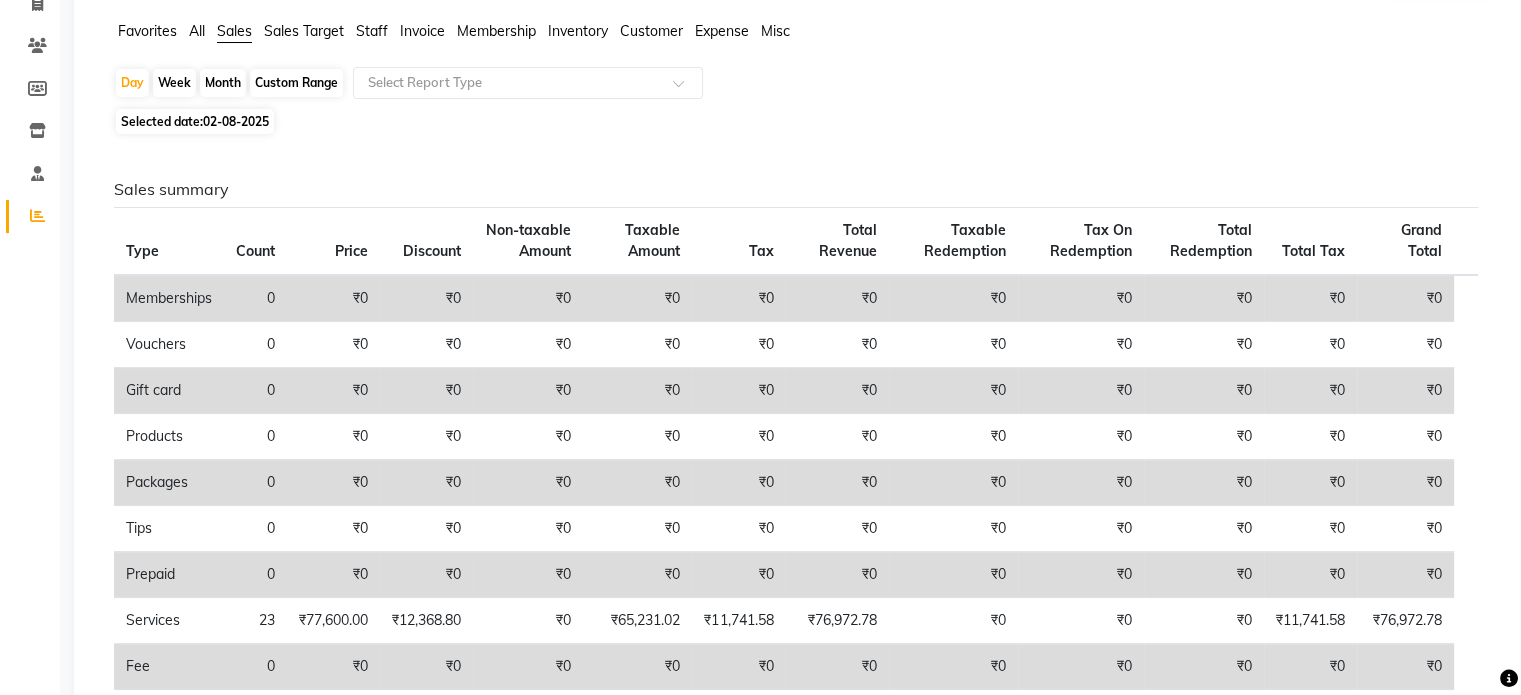 scroll, scrollTop: 0, scrollLeft: 0, axis: both 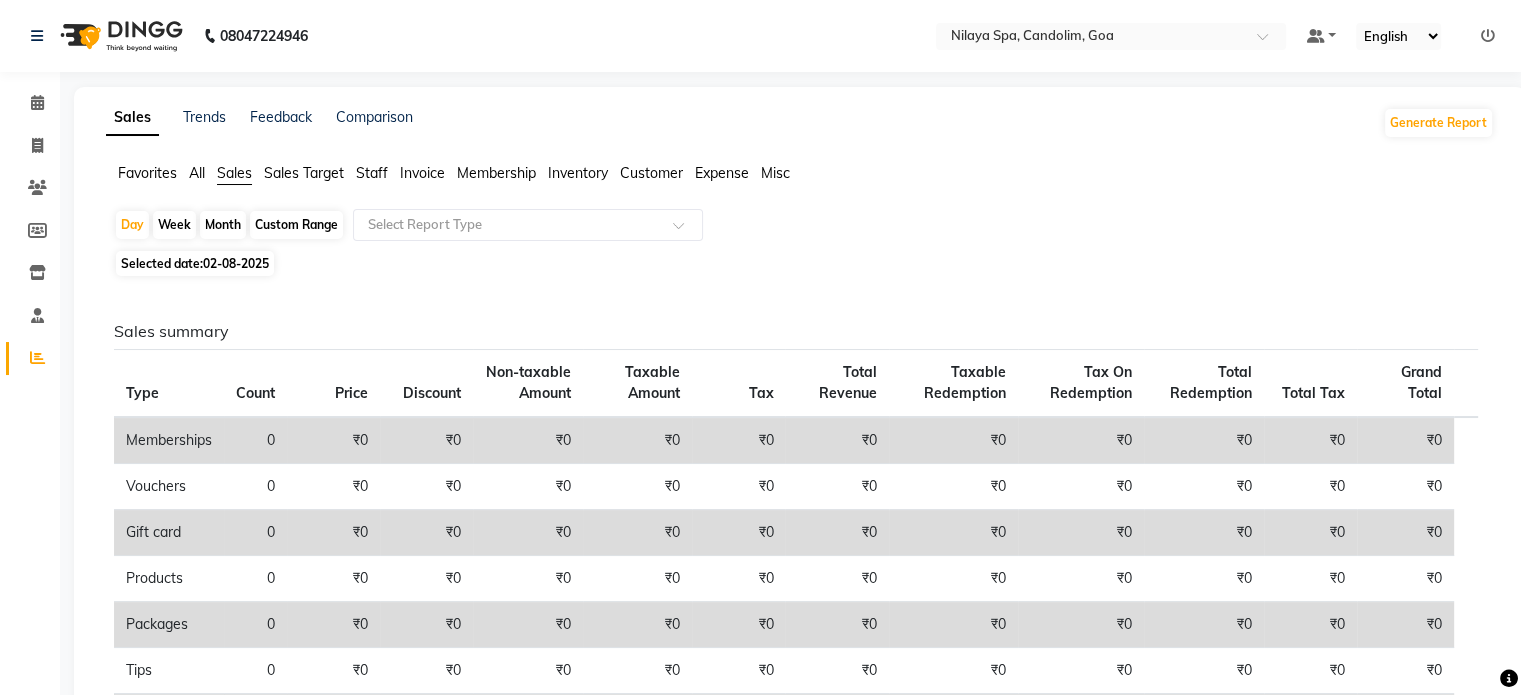 click on "Sales Target" 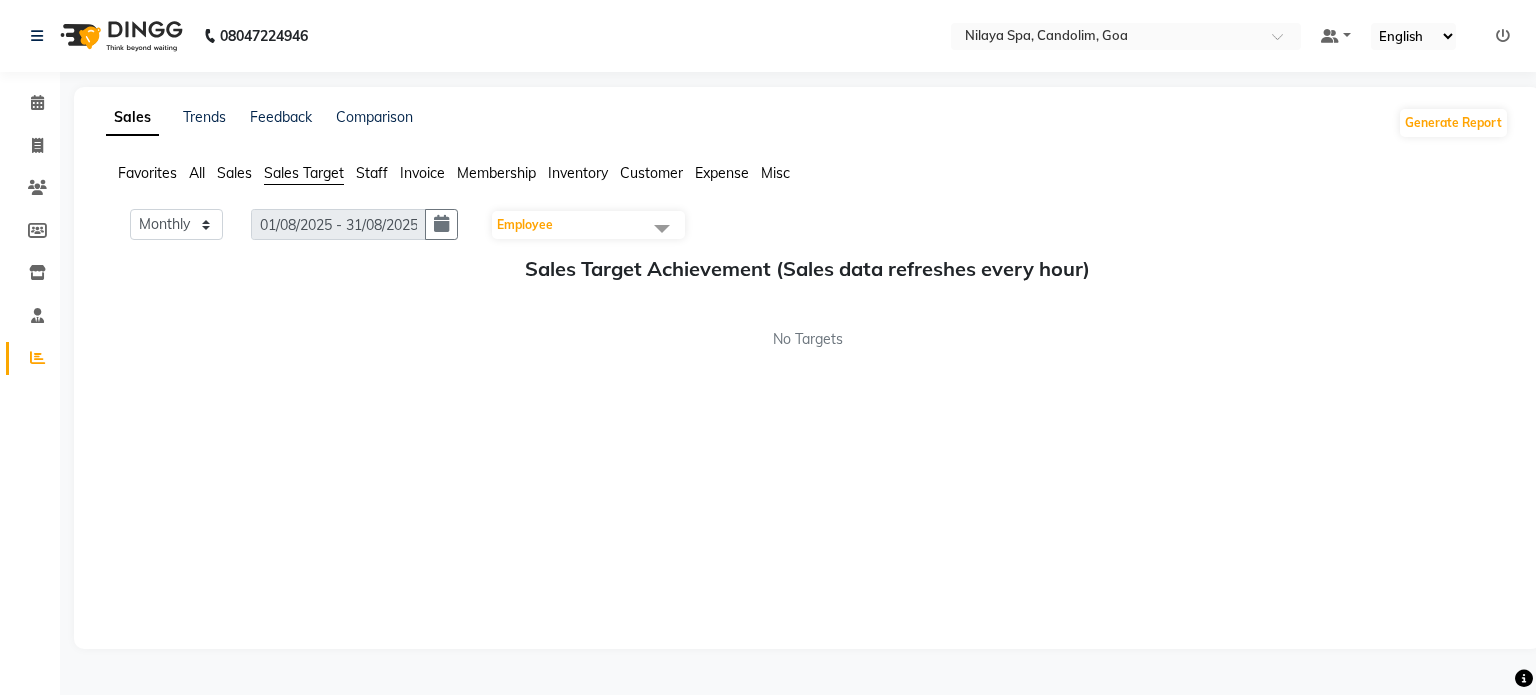 click on "Sales" 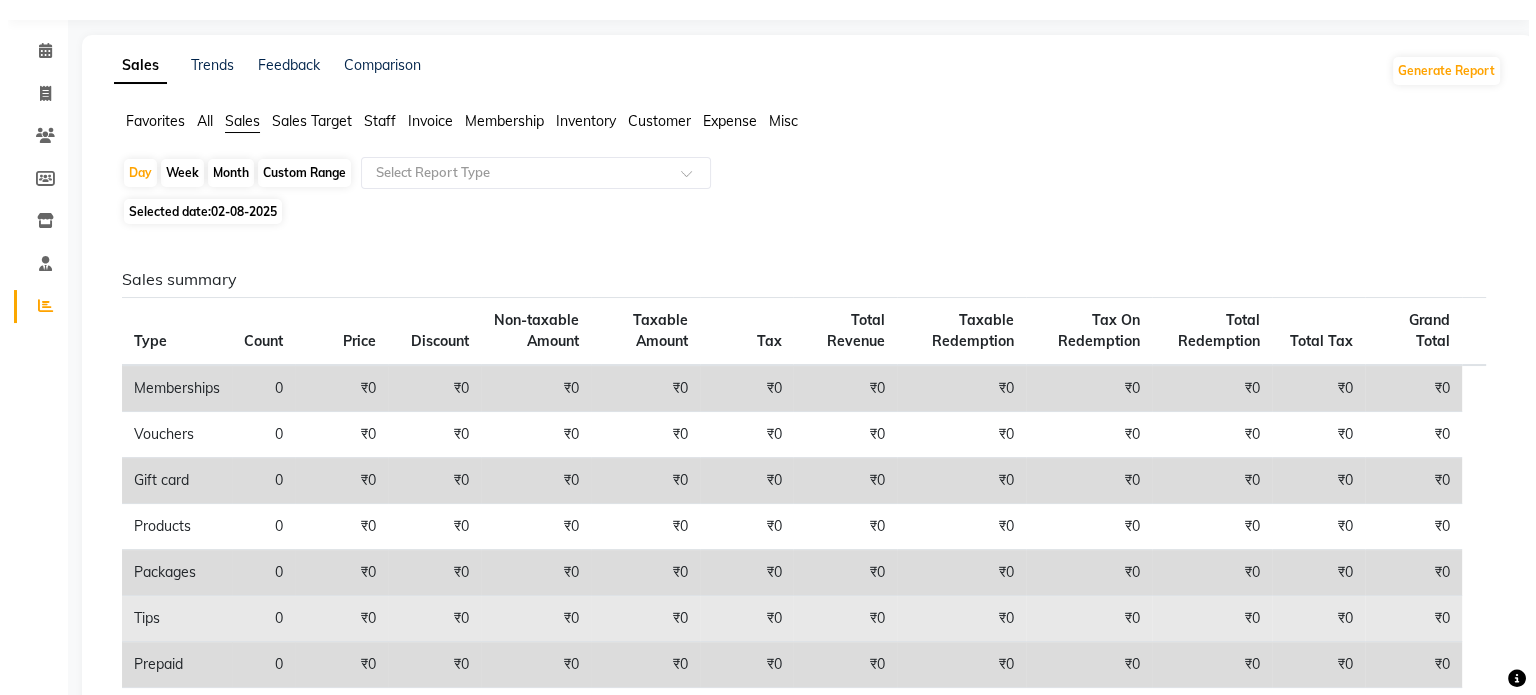 scroll, scrollTop: 0, scrollLeft: 0, axis: both 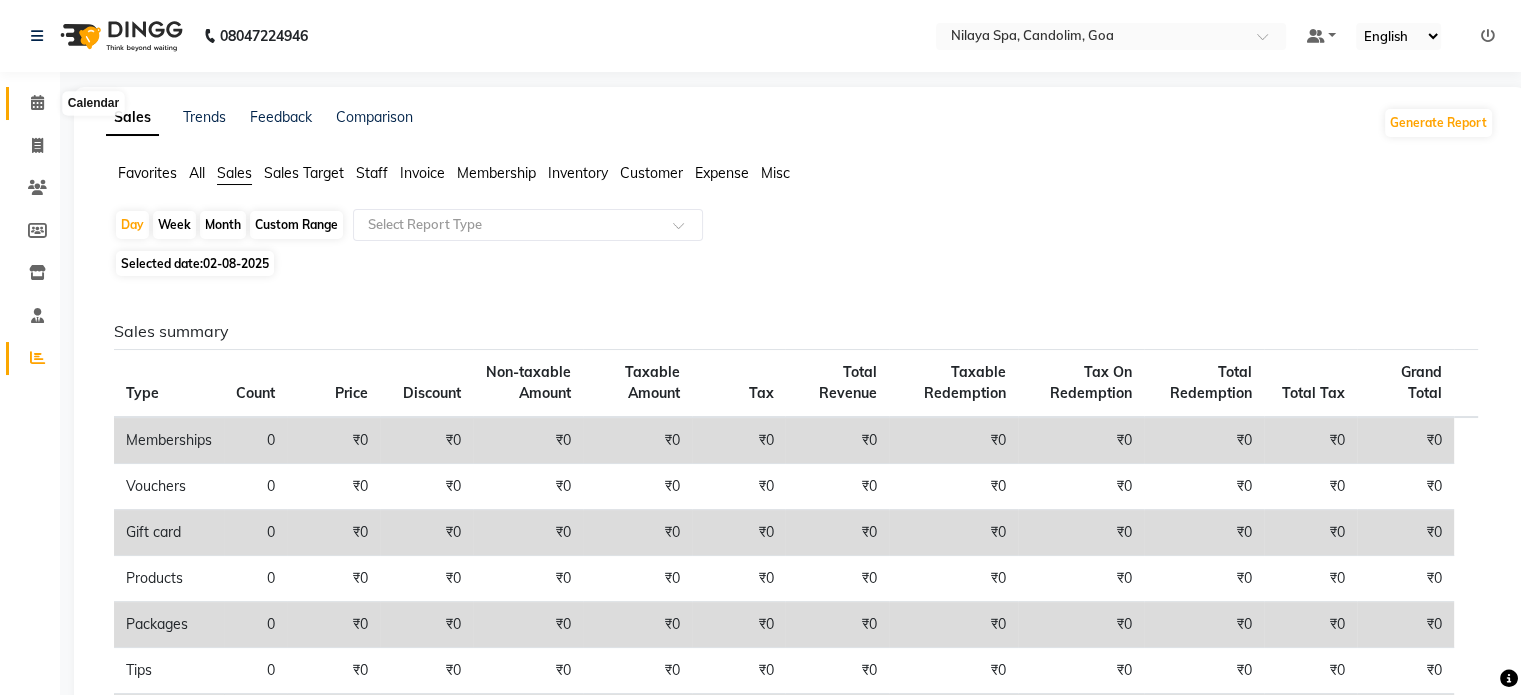 click 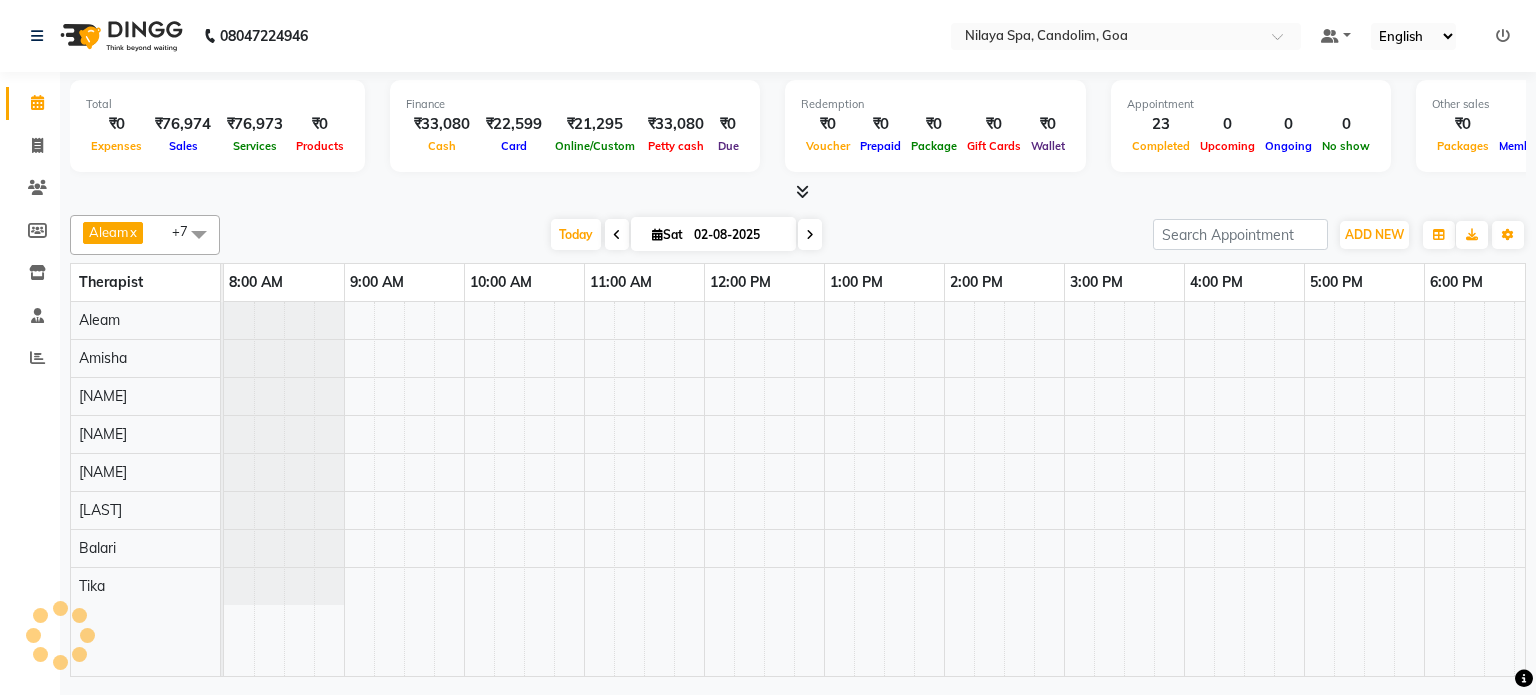 scroll, scrollTop: 0, scrollLeft: 0, axis: both 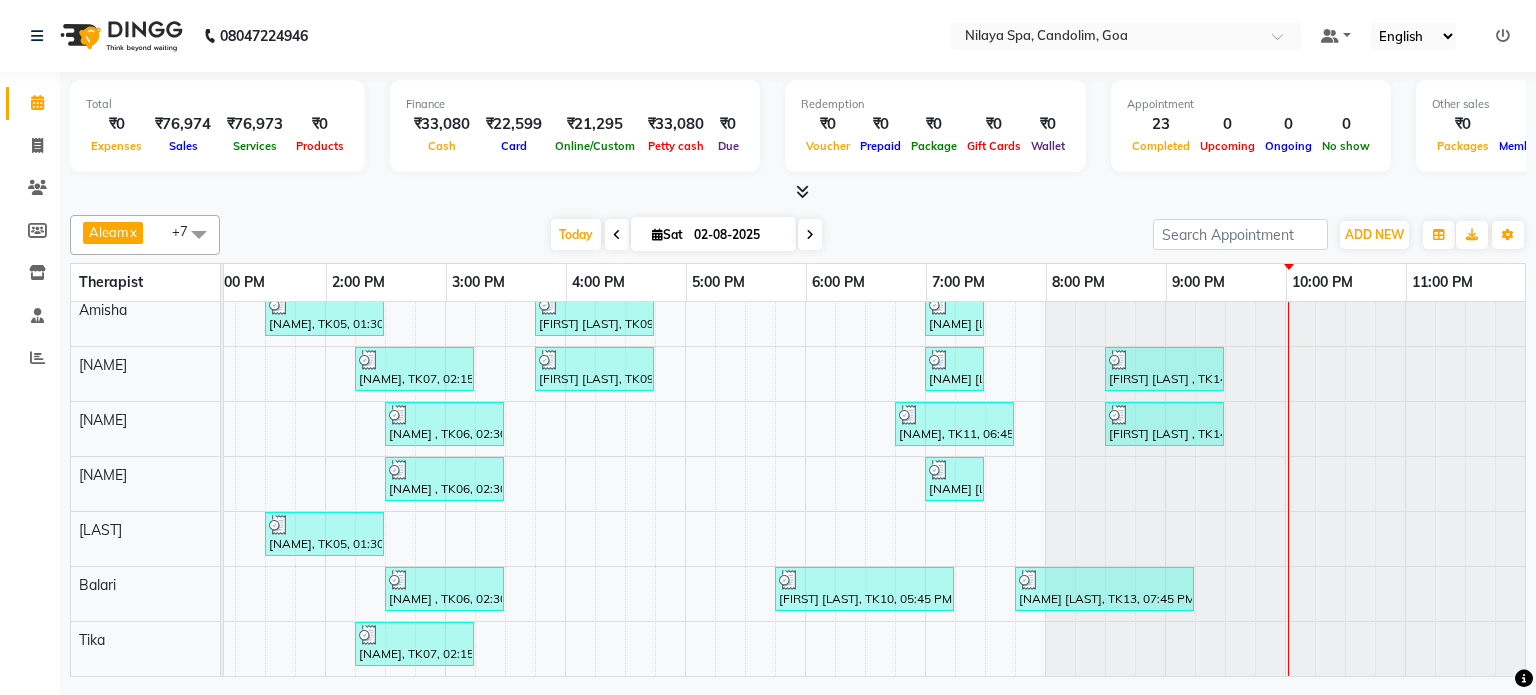 click on "Total  ₹0  Expenses ₹76,974  Sales ₹76,973  Services ₹0  Products" at bounding box center (217, 126) 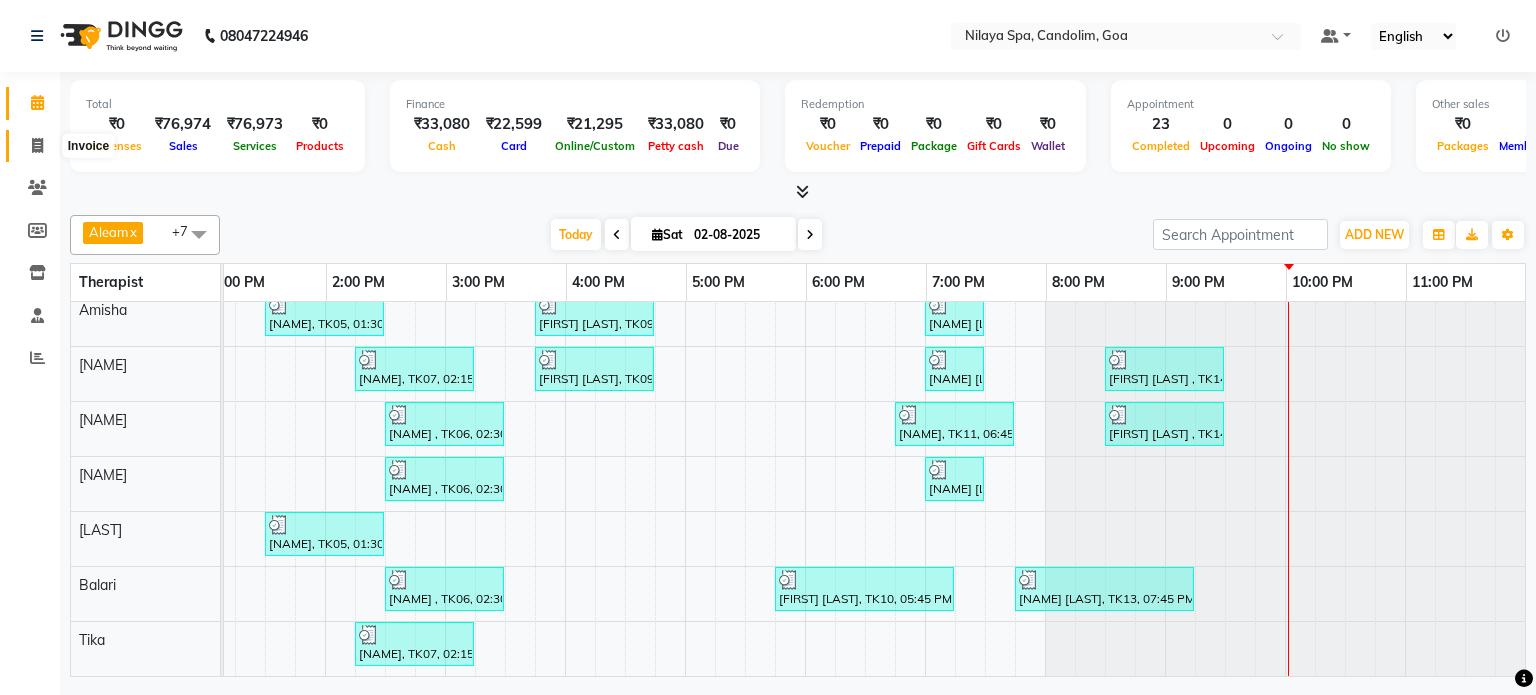 click 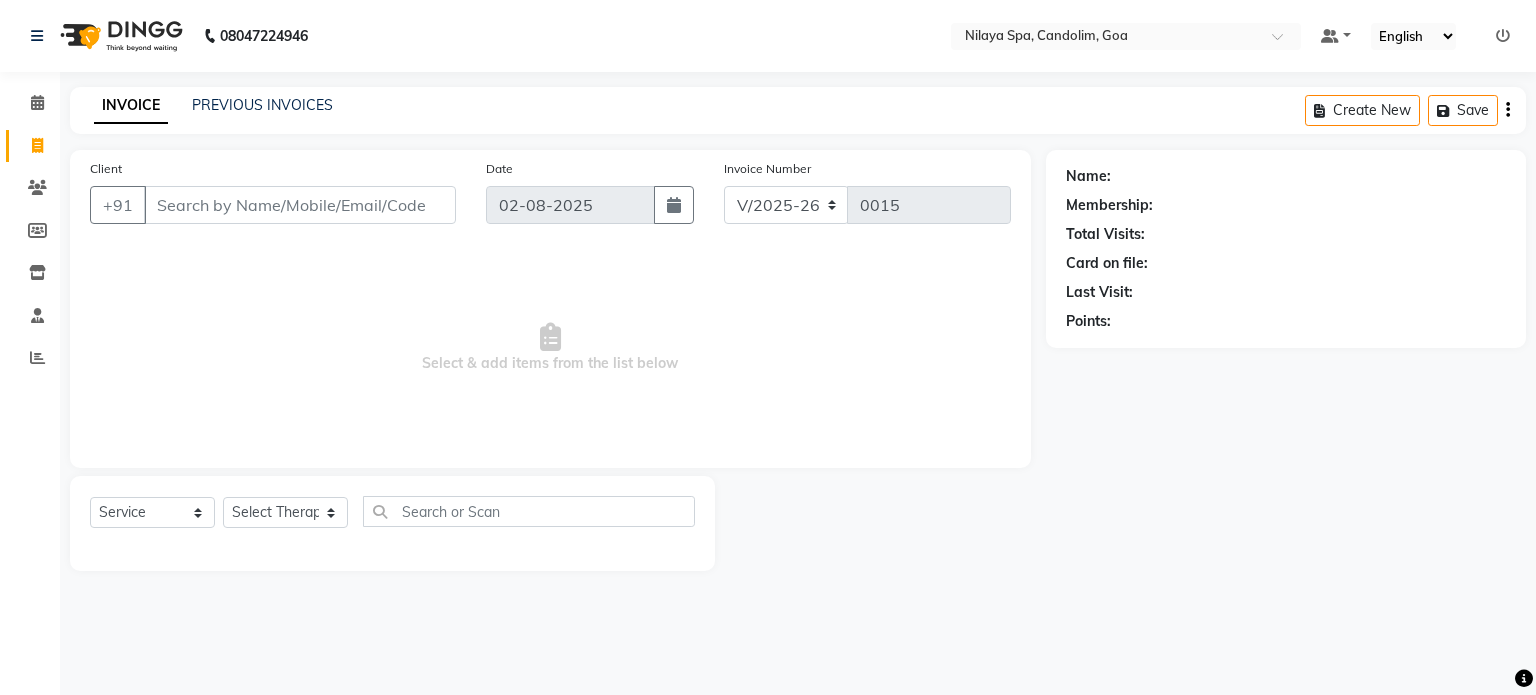 click on "Select & add items from the list below" at bounding box center (550, 348) 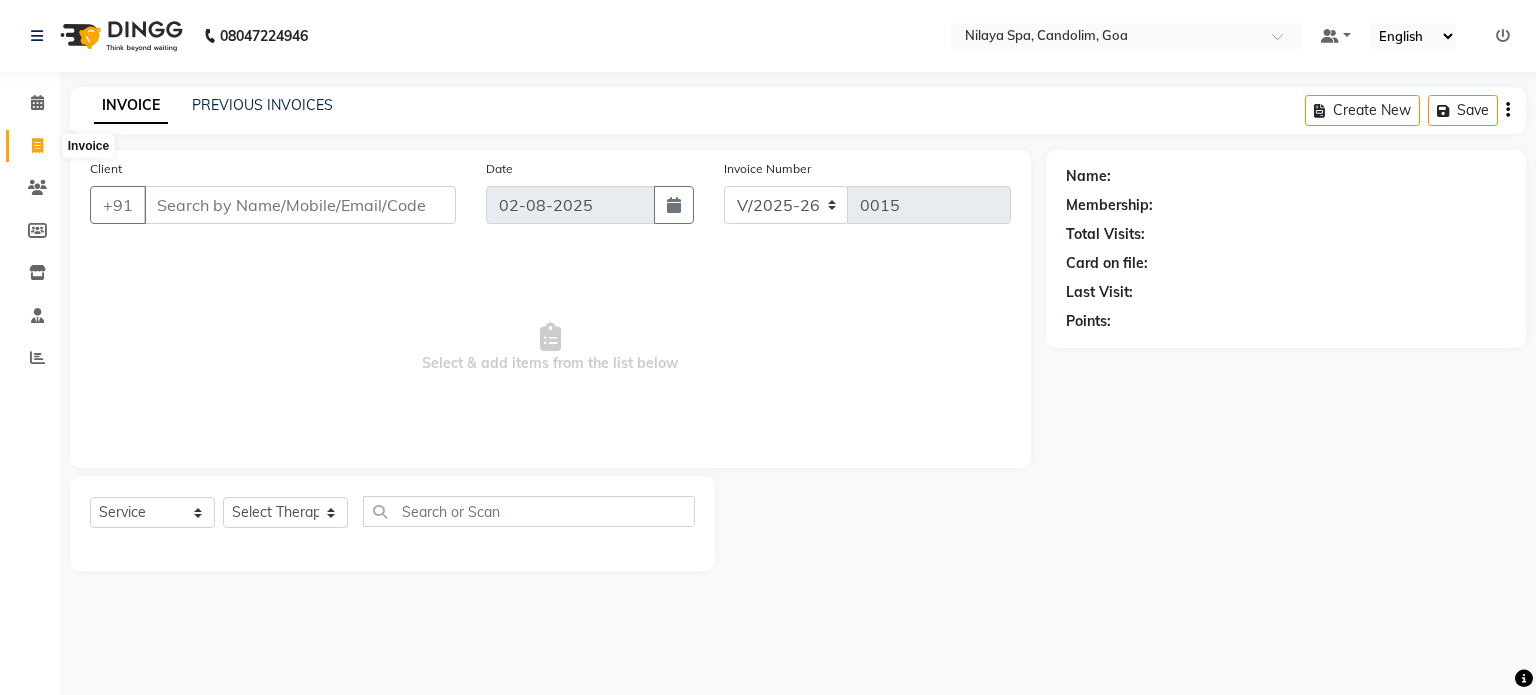 click 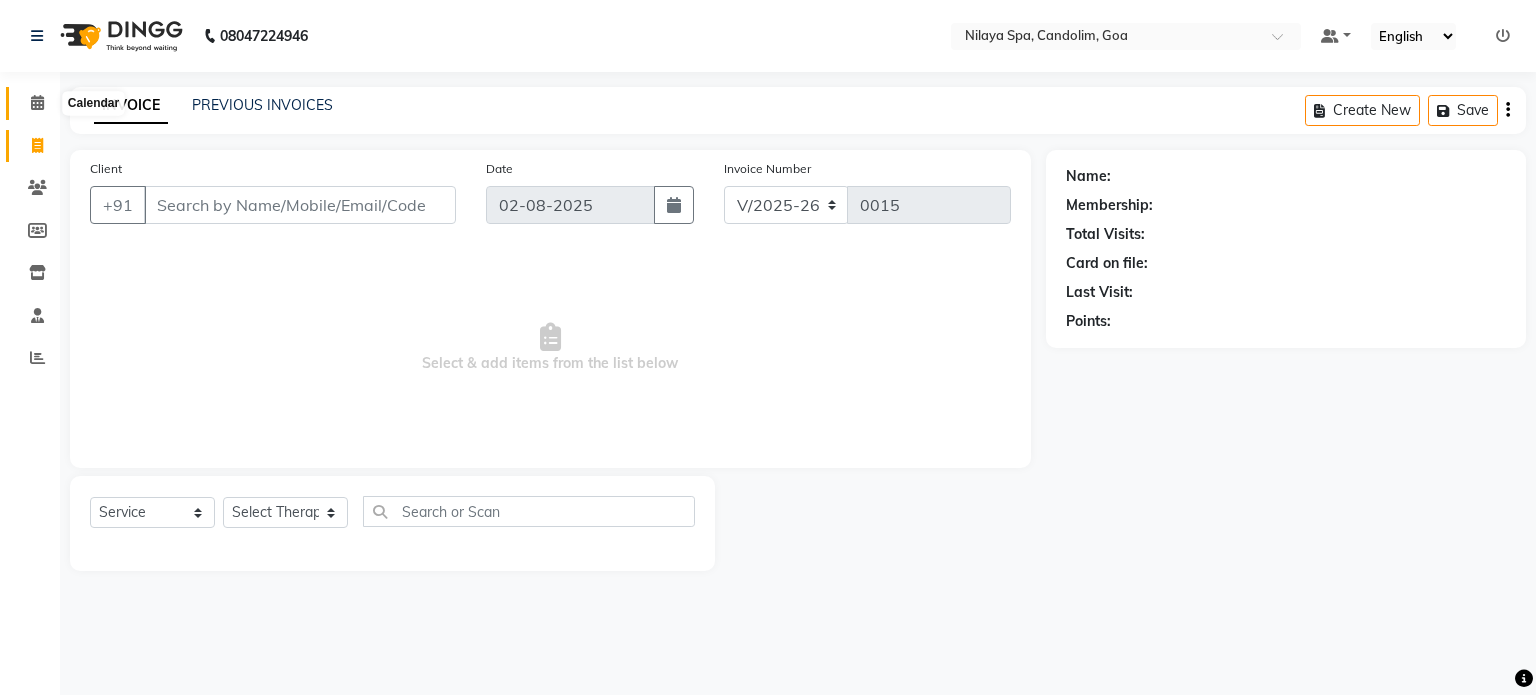 click 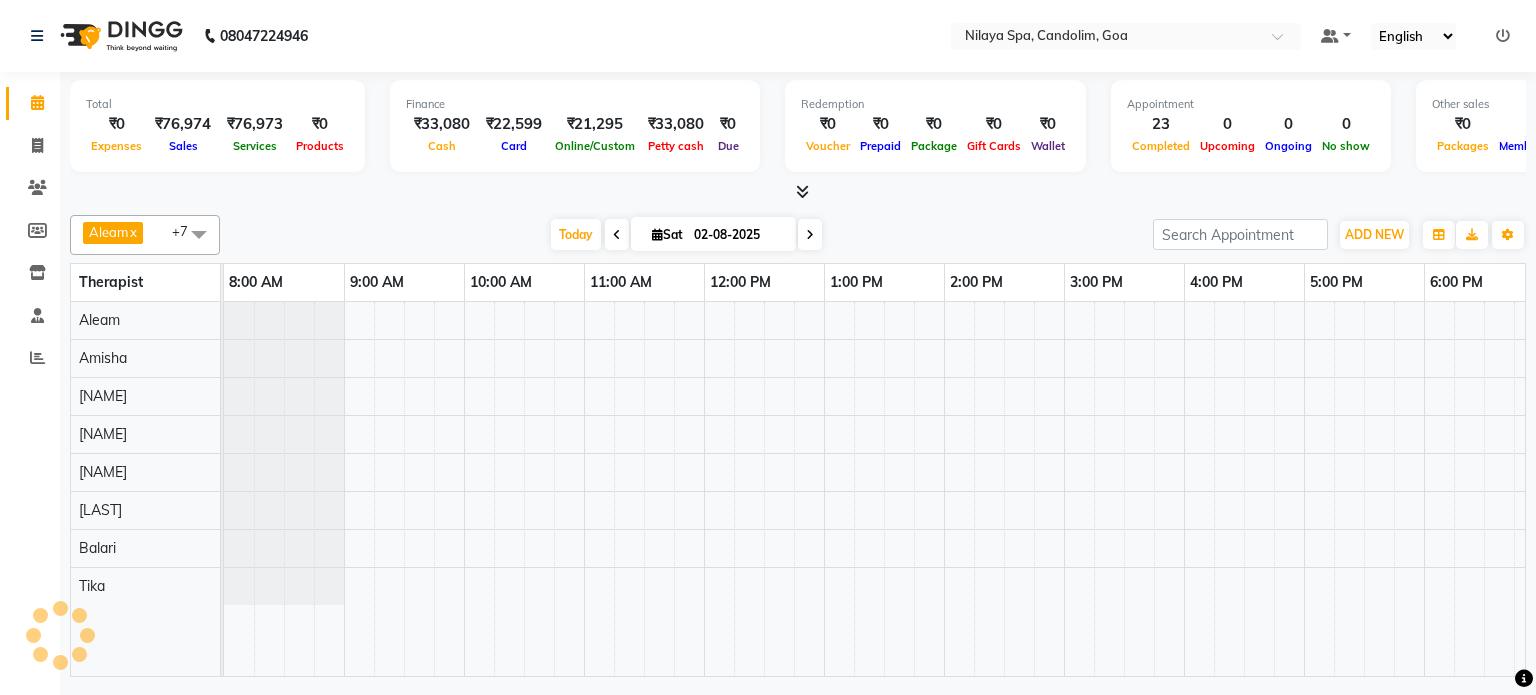 scroll, scrollTop: 0, scrollLeft: 618, axis: horizontal 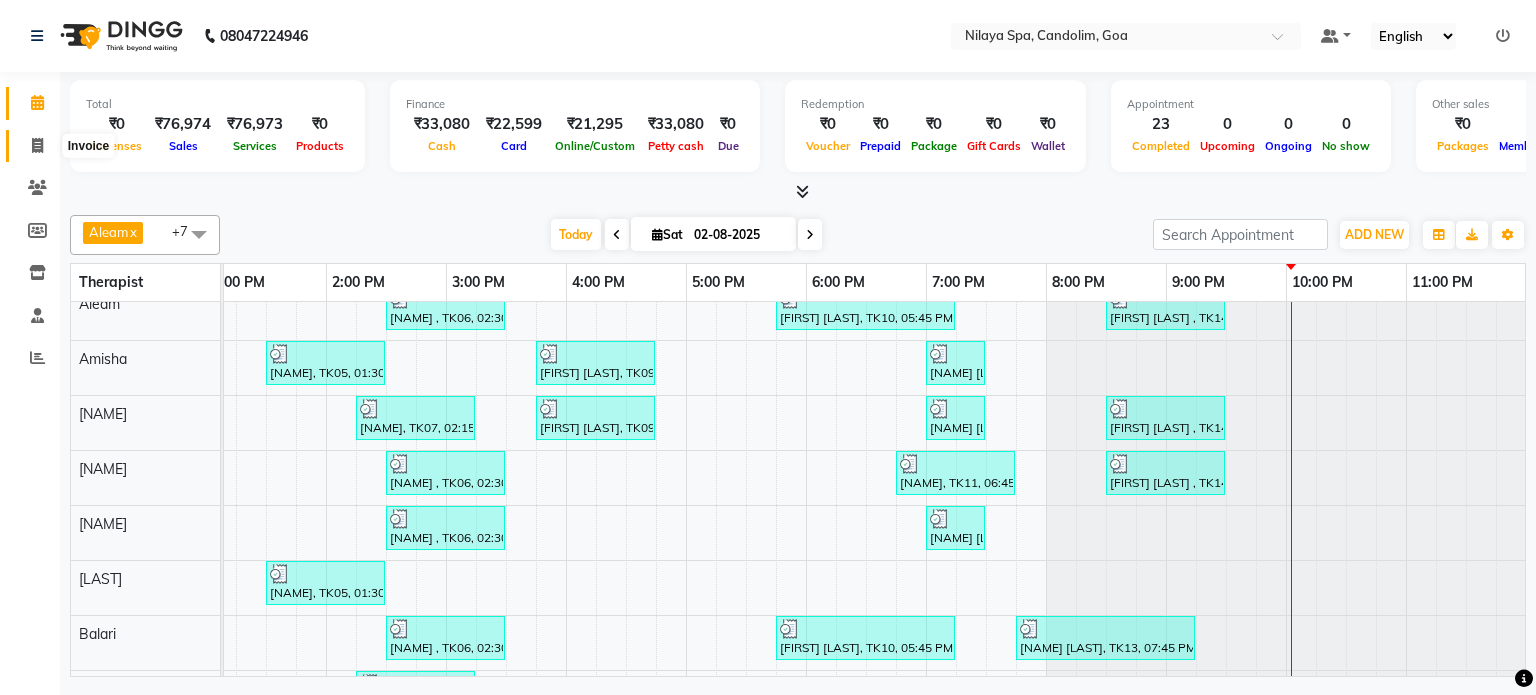 click 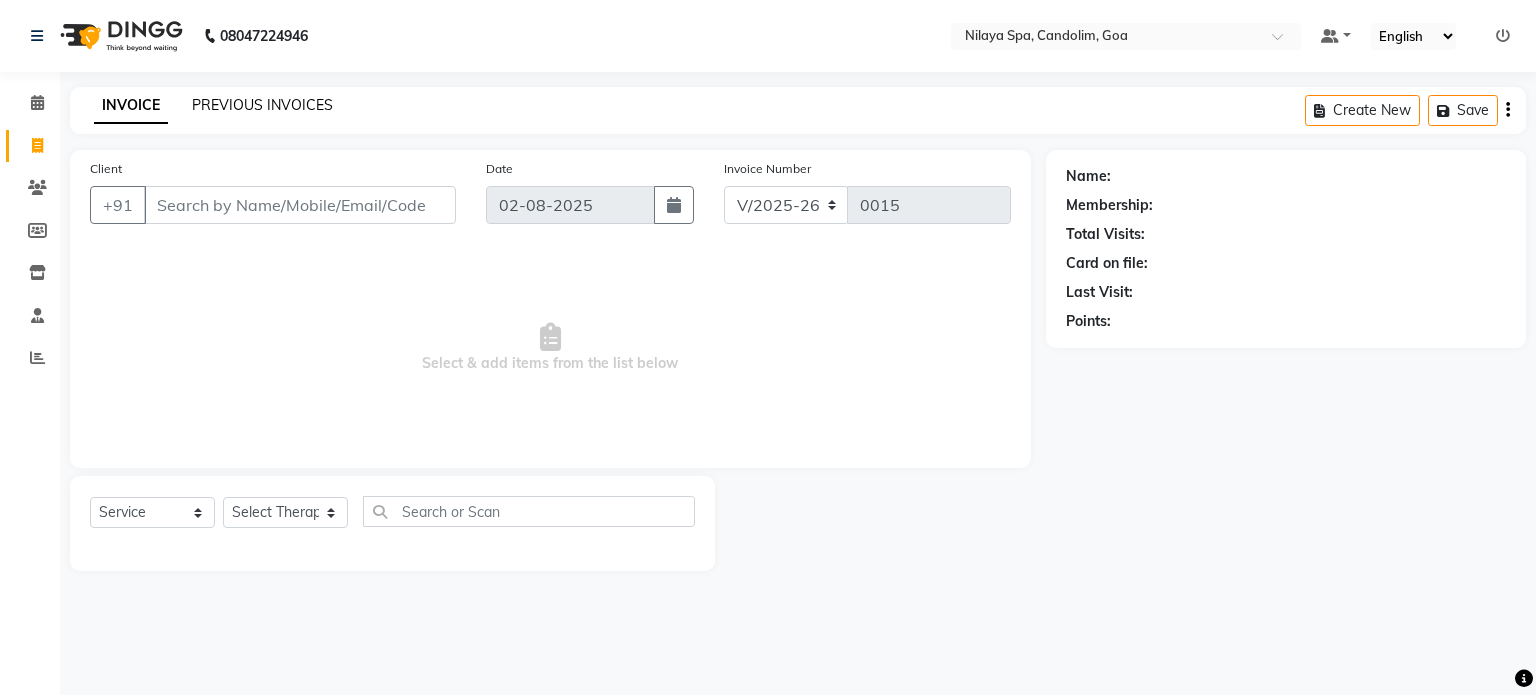 click on "PREVIOUS INVOICES" 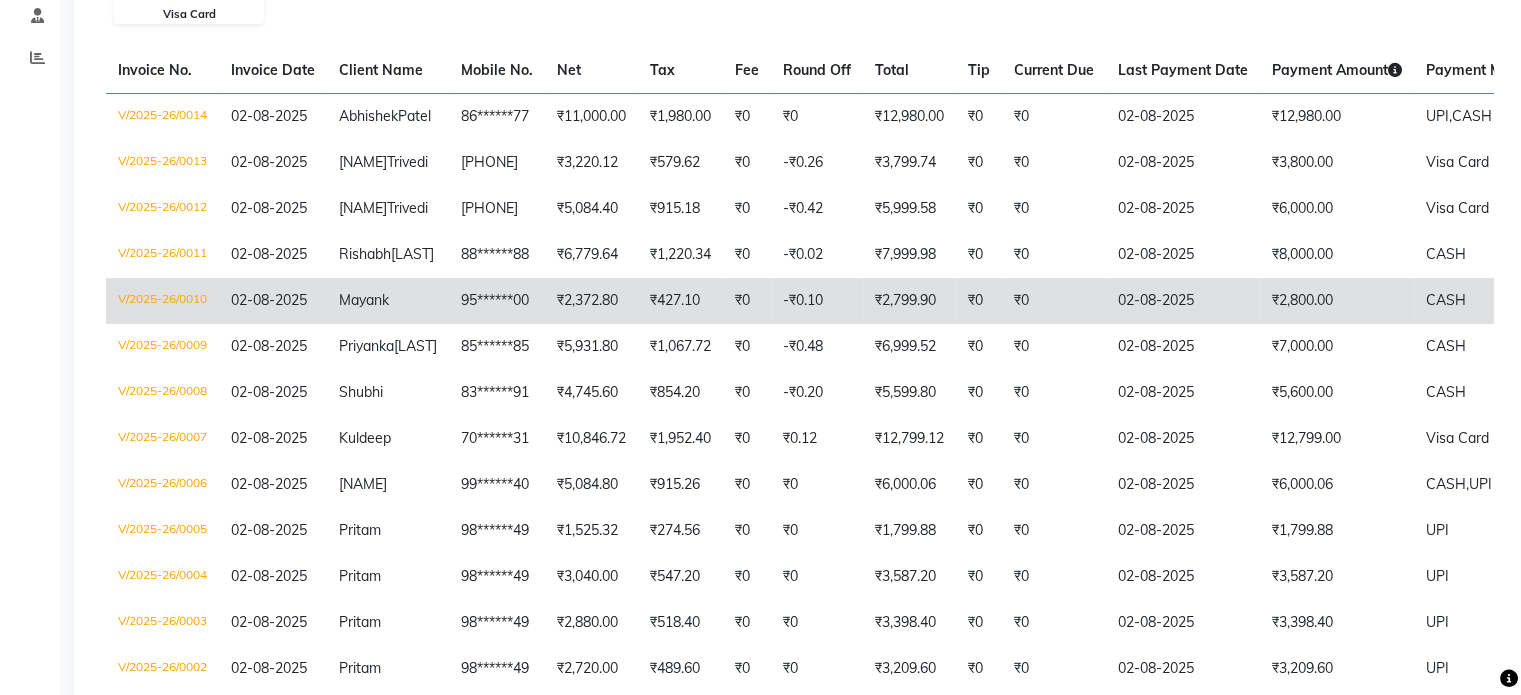 scroll, scrollTop: 0, scrollLeft: 0, axis: both 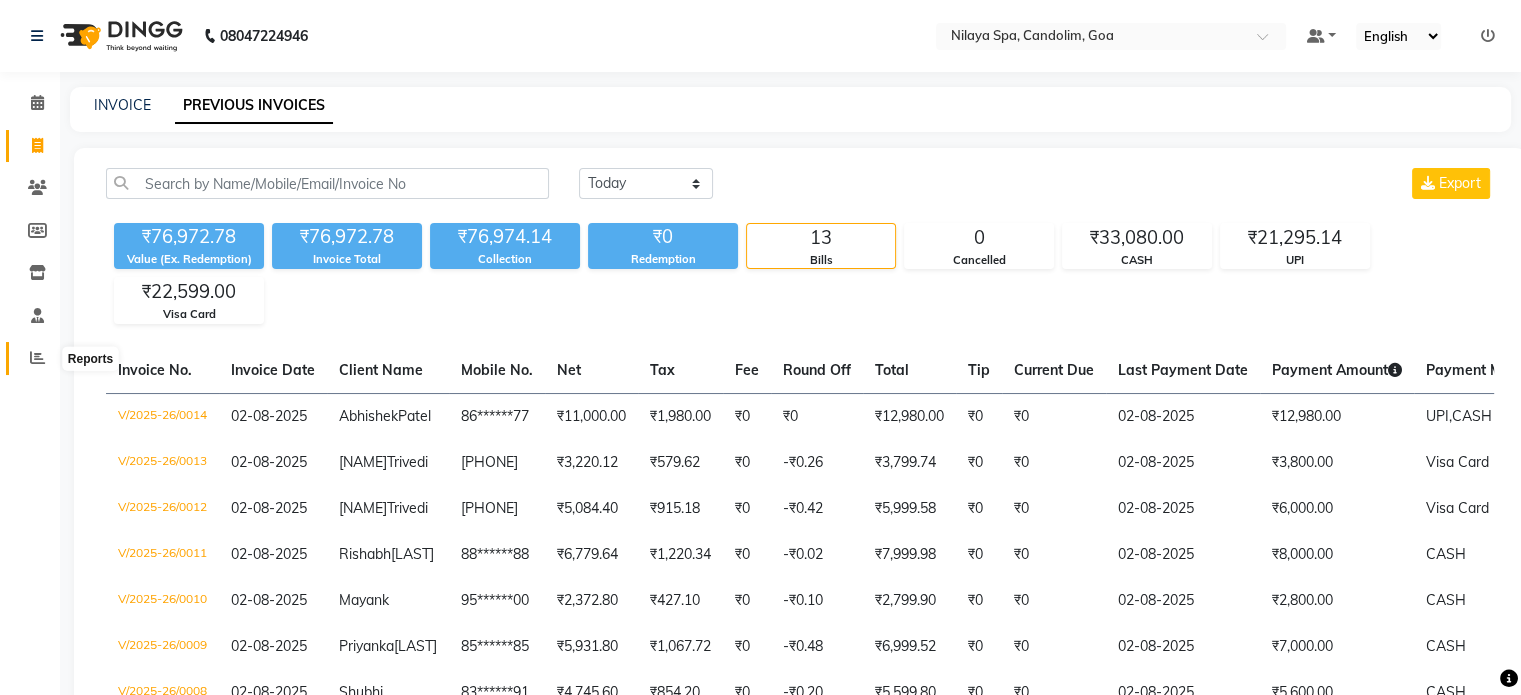click 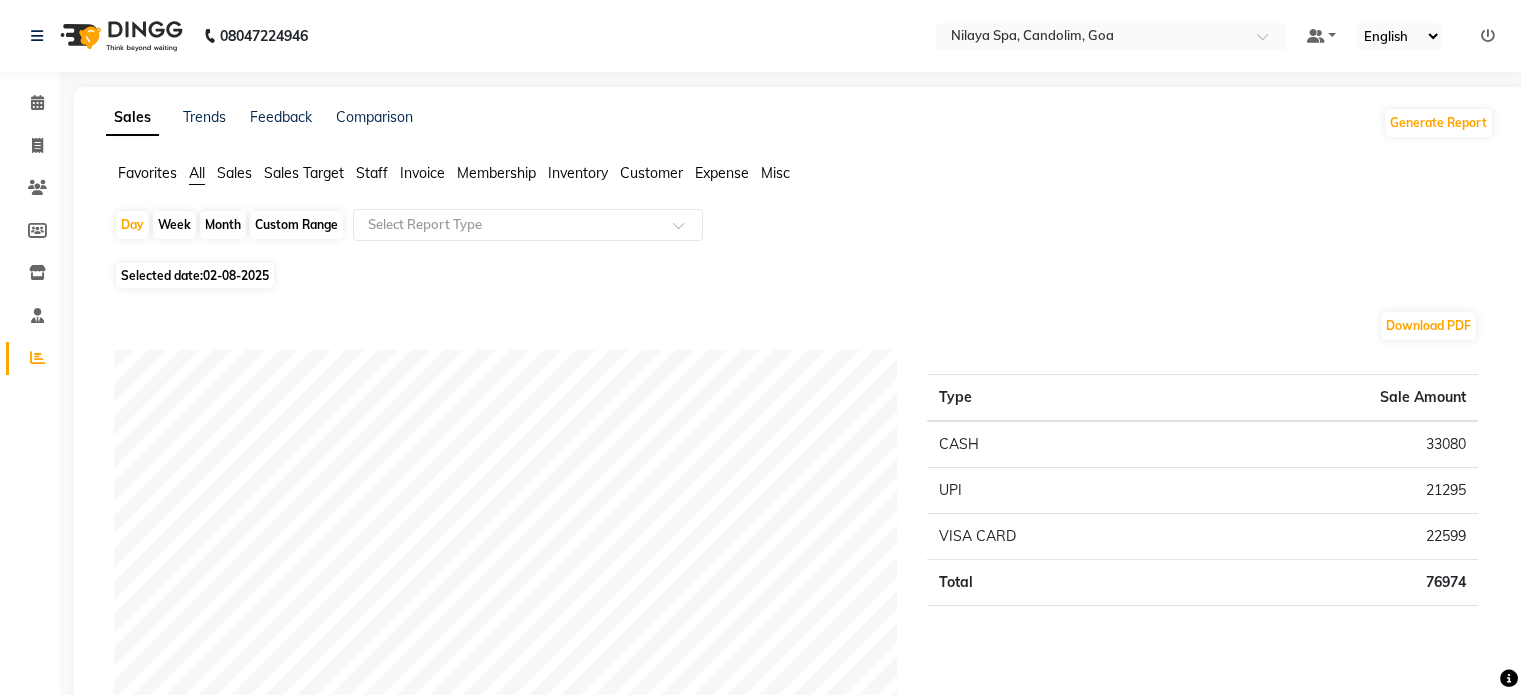 click on "Staff" 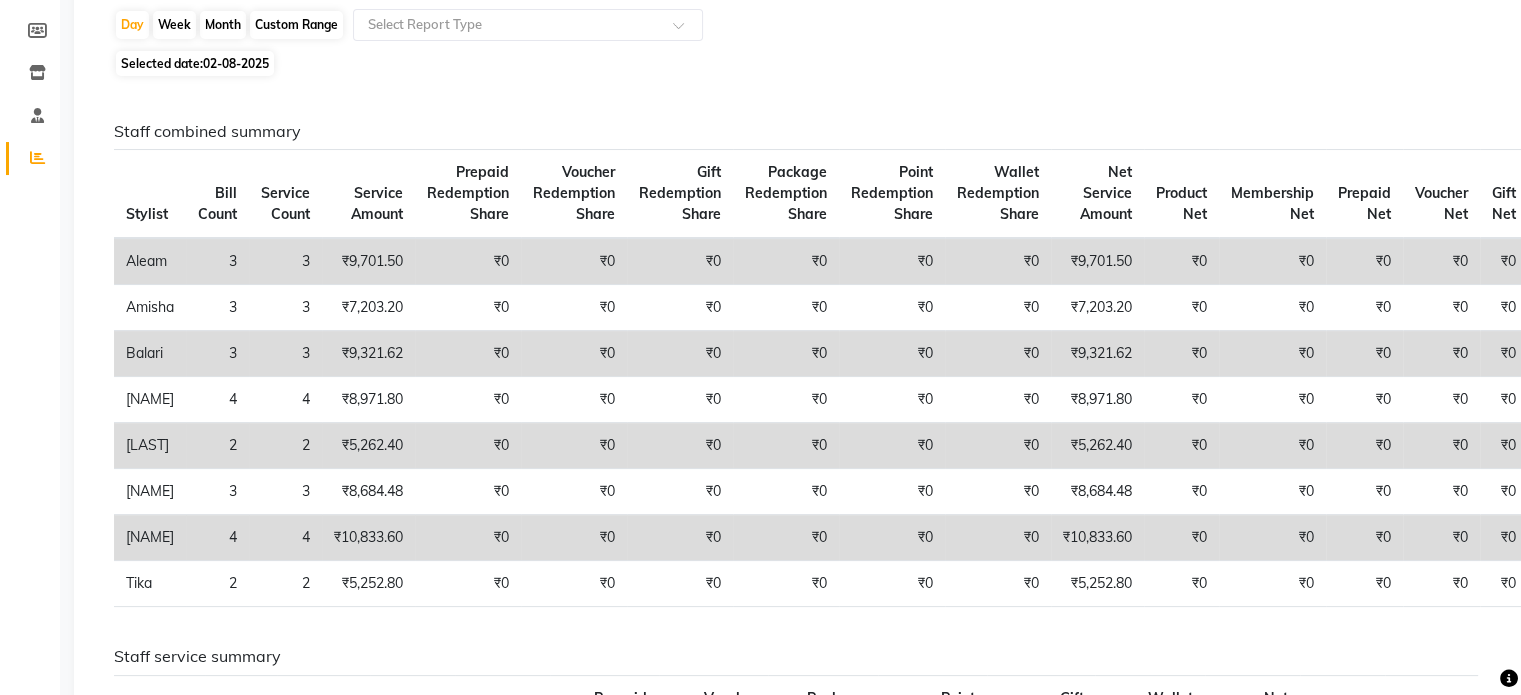 scroll, scrollTop: 0, scrollLeft: 0, axis: both 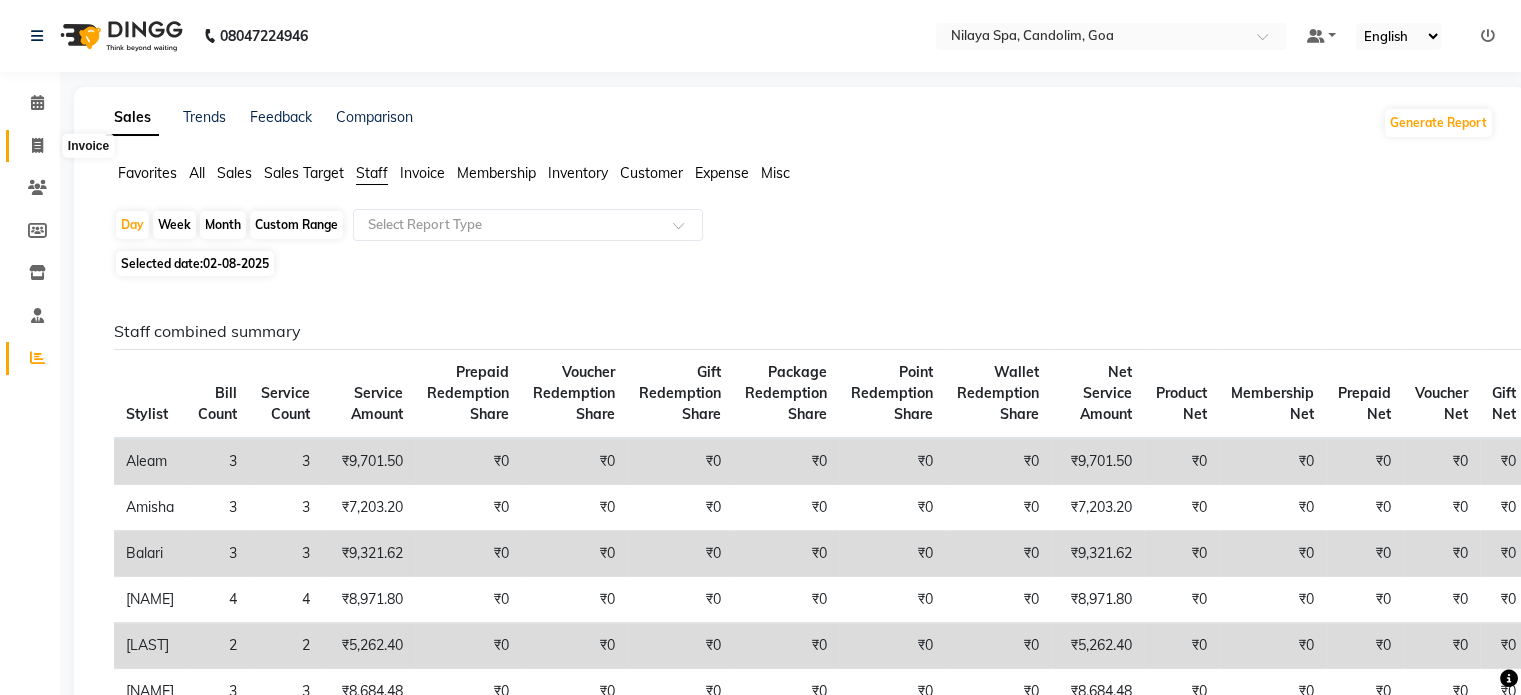 click 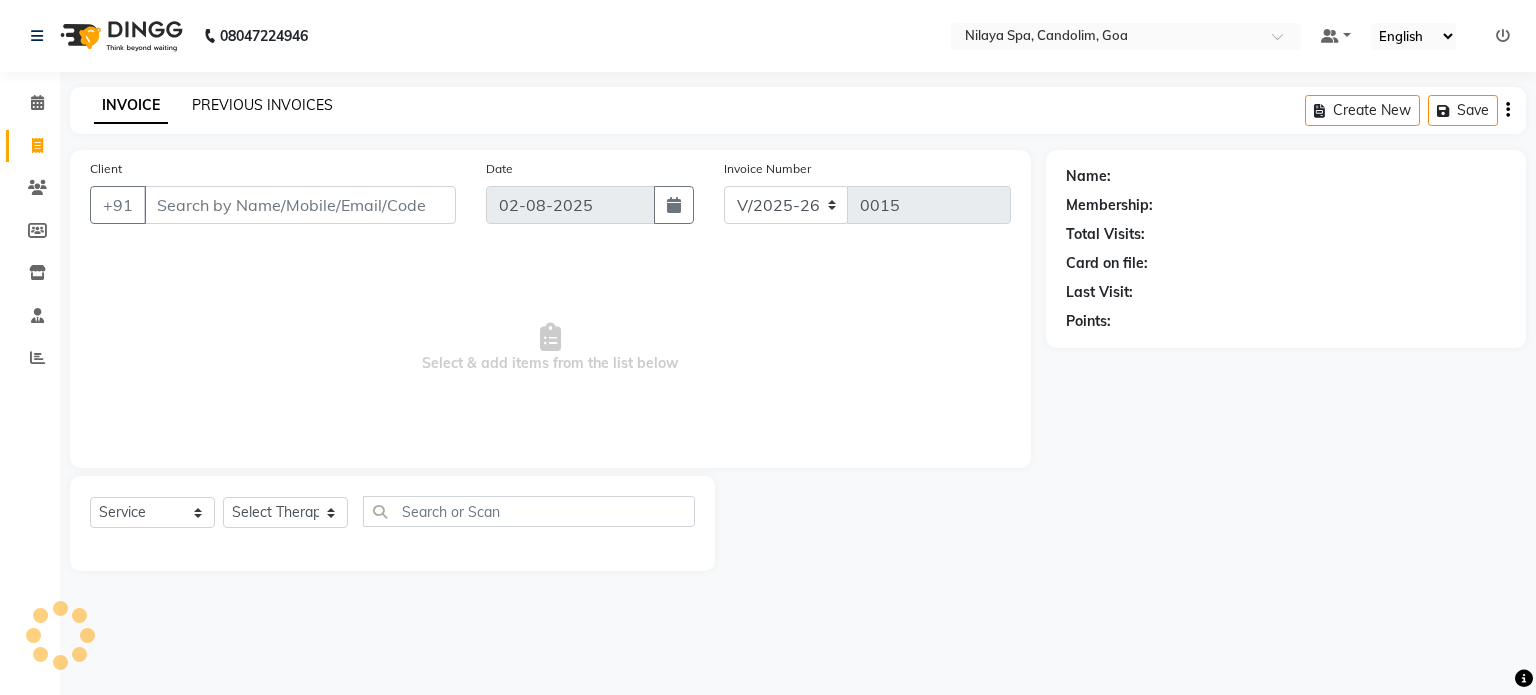 click on "PREVIOUS INVOICES" 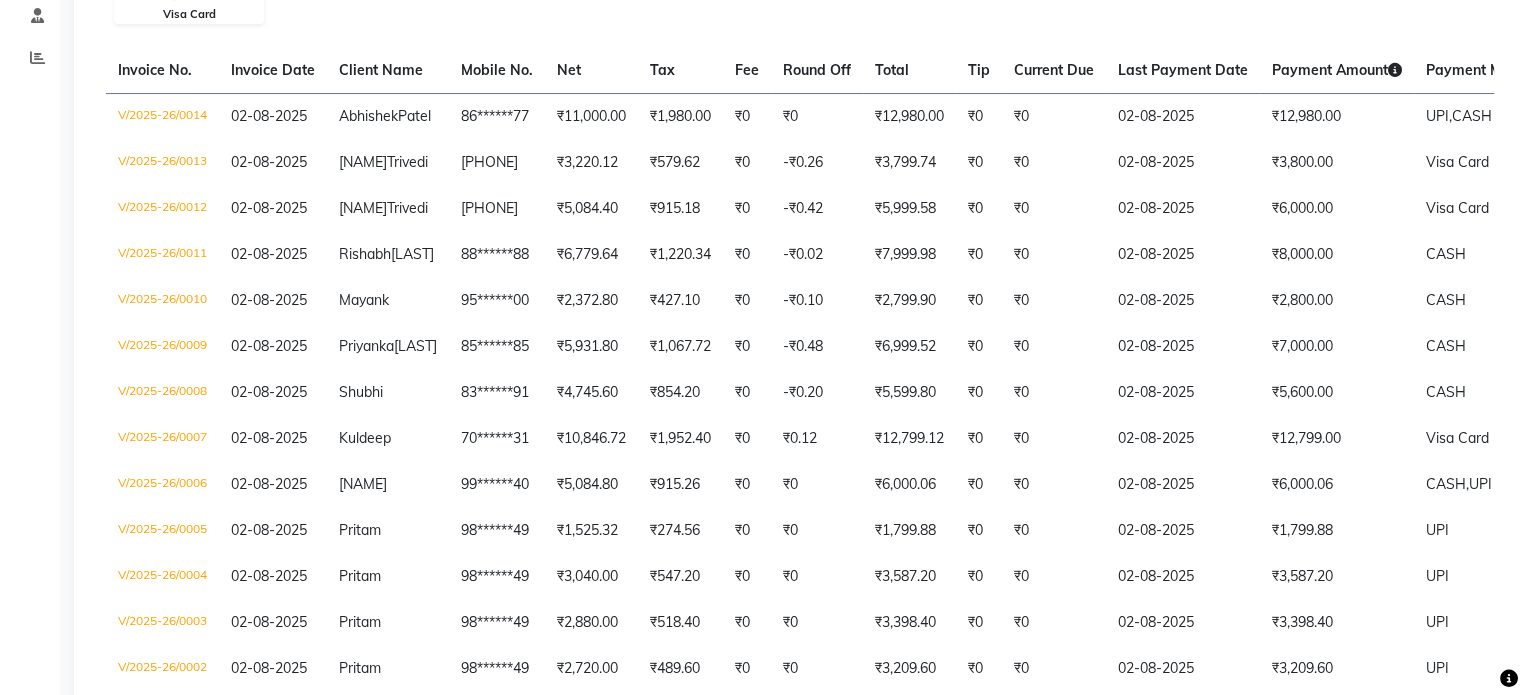 scroll, scrollTop: 521, scrollLeft: 0, axis: vertical 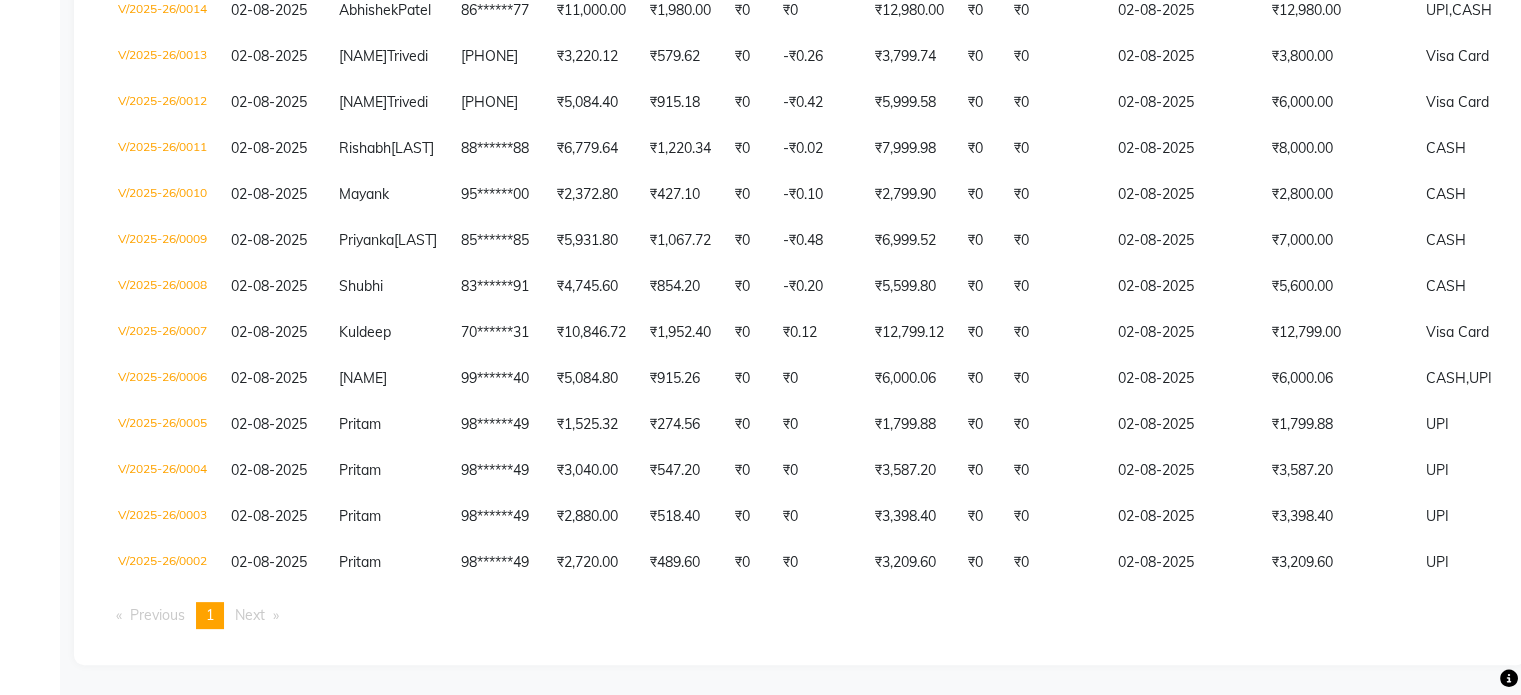 click on "Next  page" at bounding box center (250, 615) 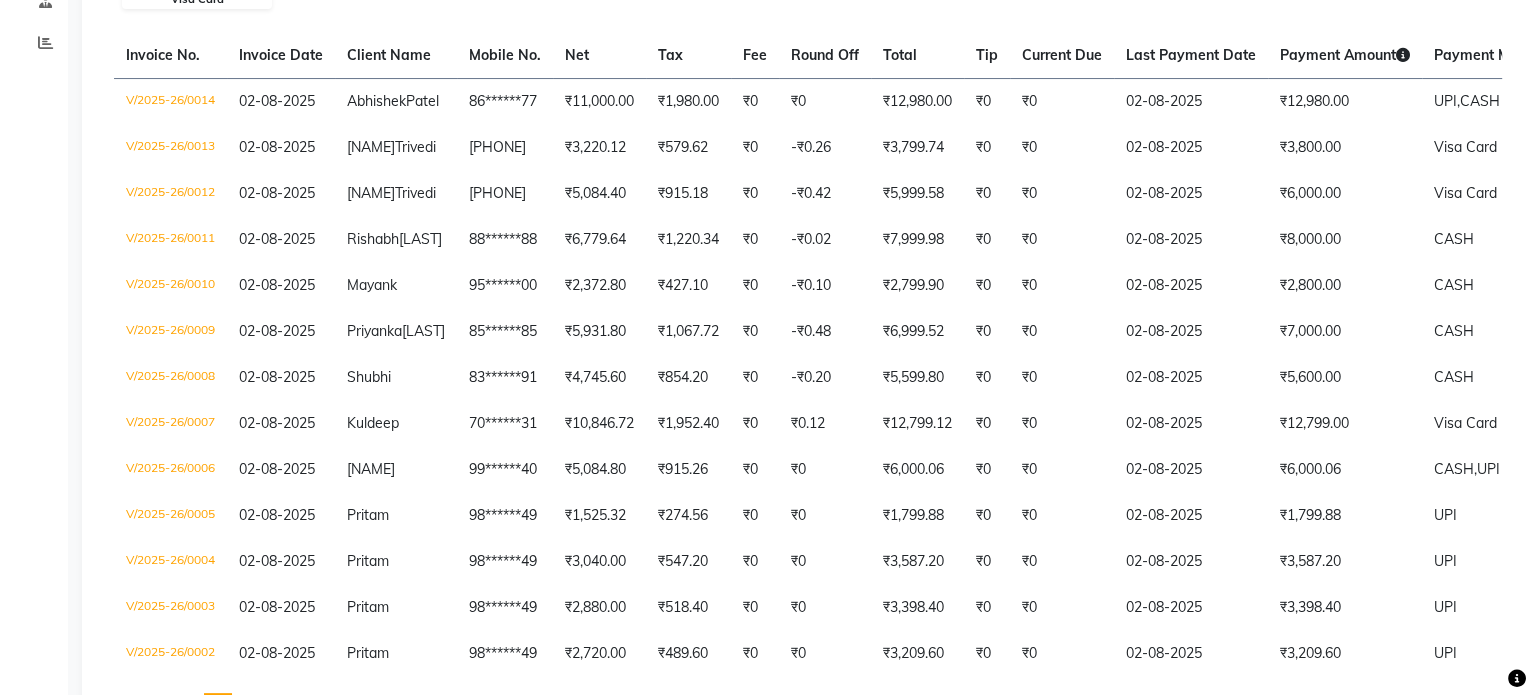 scroll, scrollTop: 0, scrollLeft: 0, axis: both 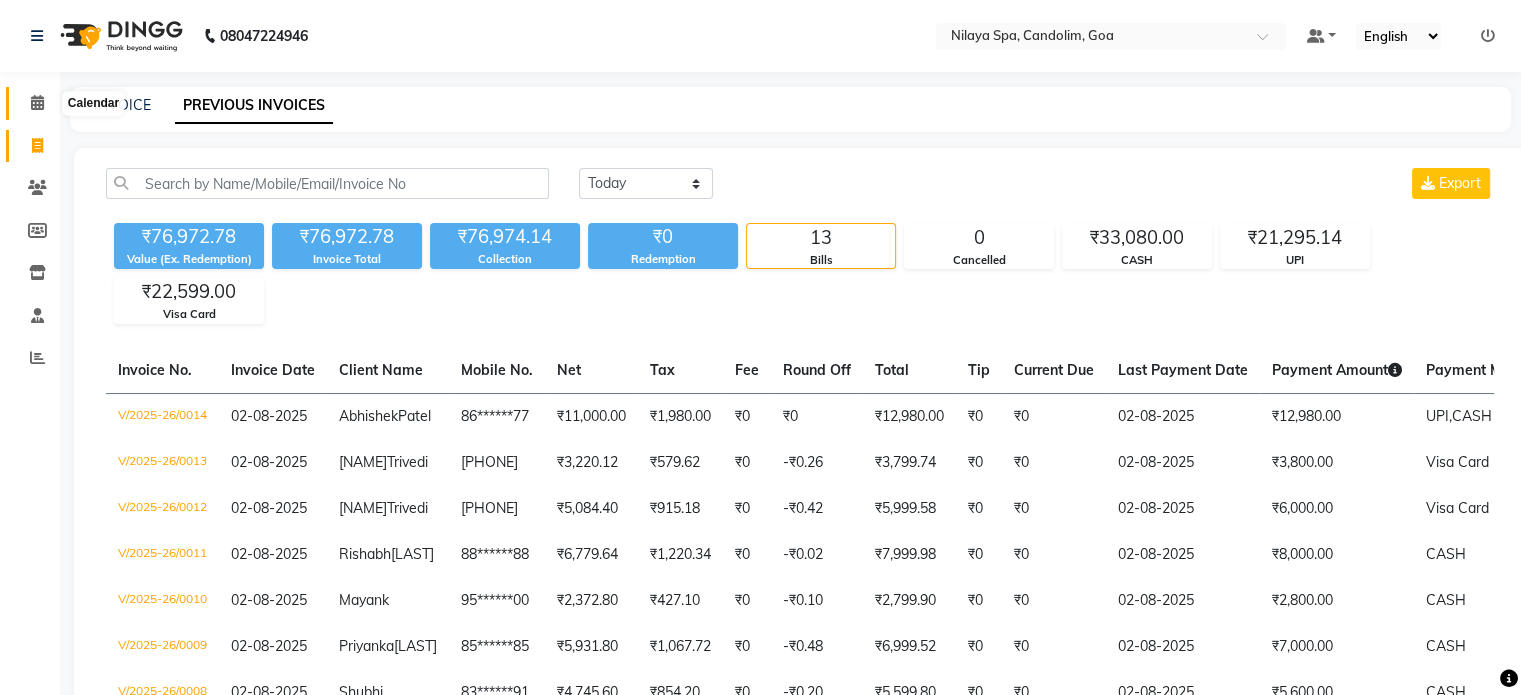 click 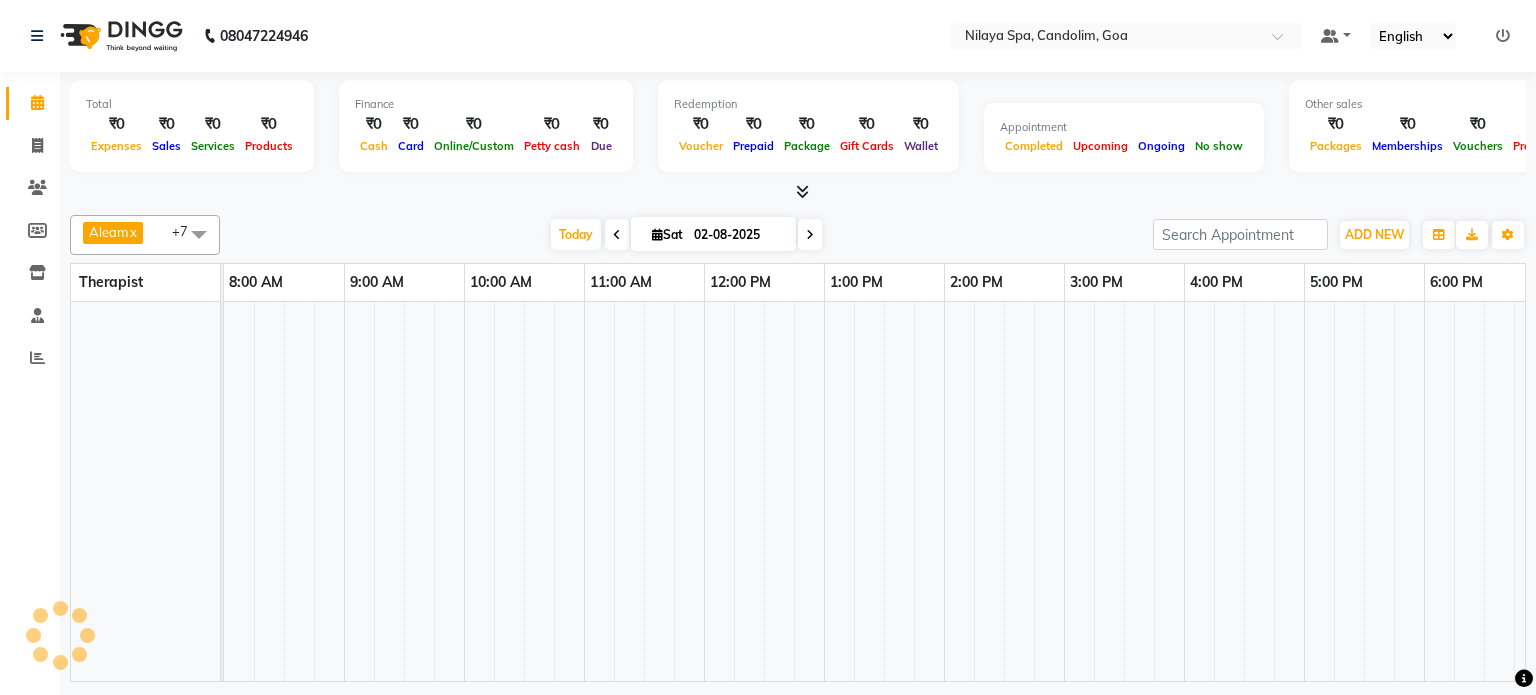 scroll, scrollTop: 0, scrollLeft: 0, axis: both 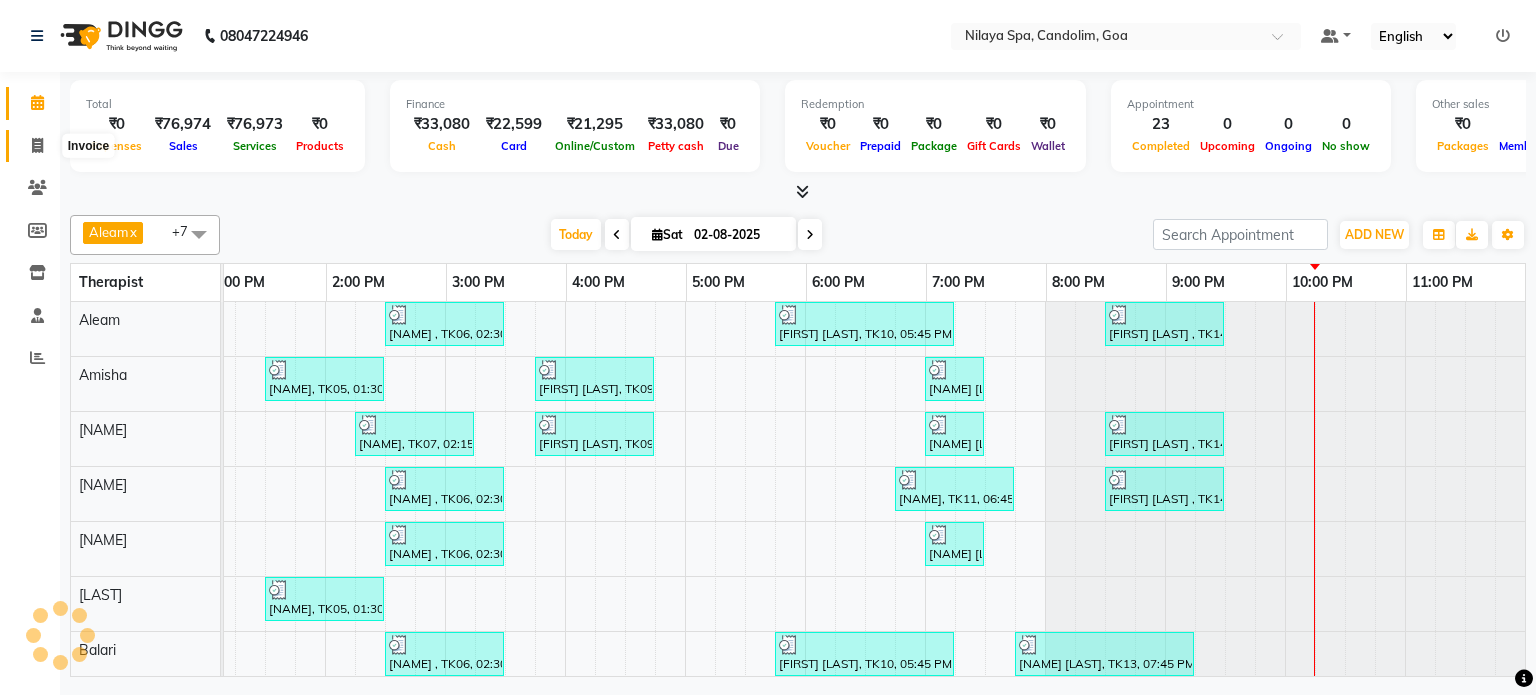 click 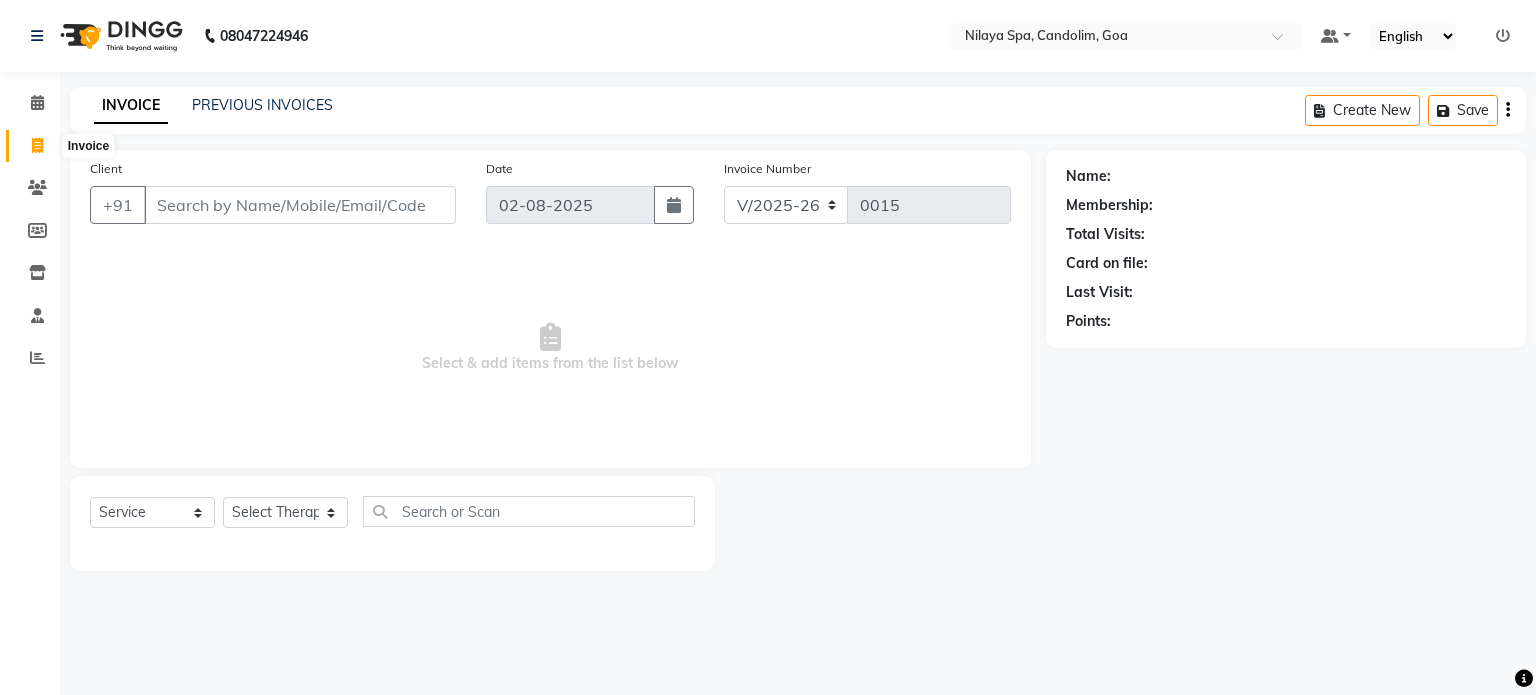 click 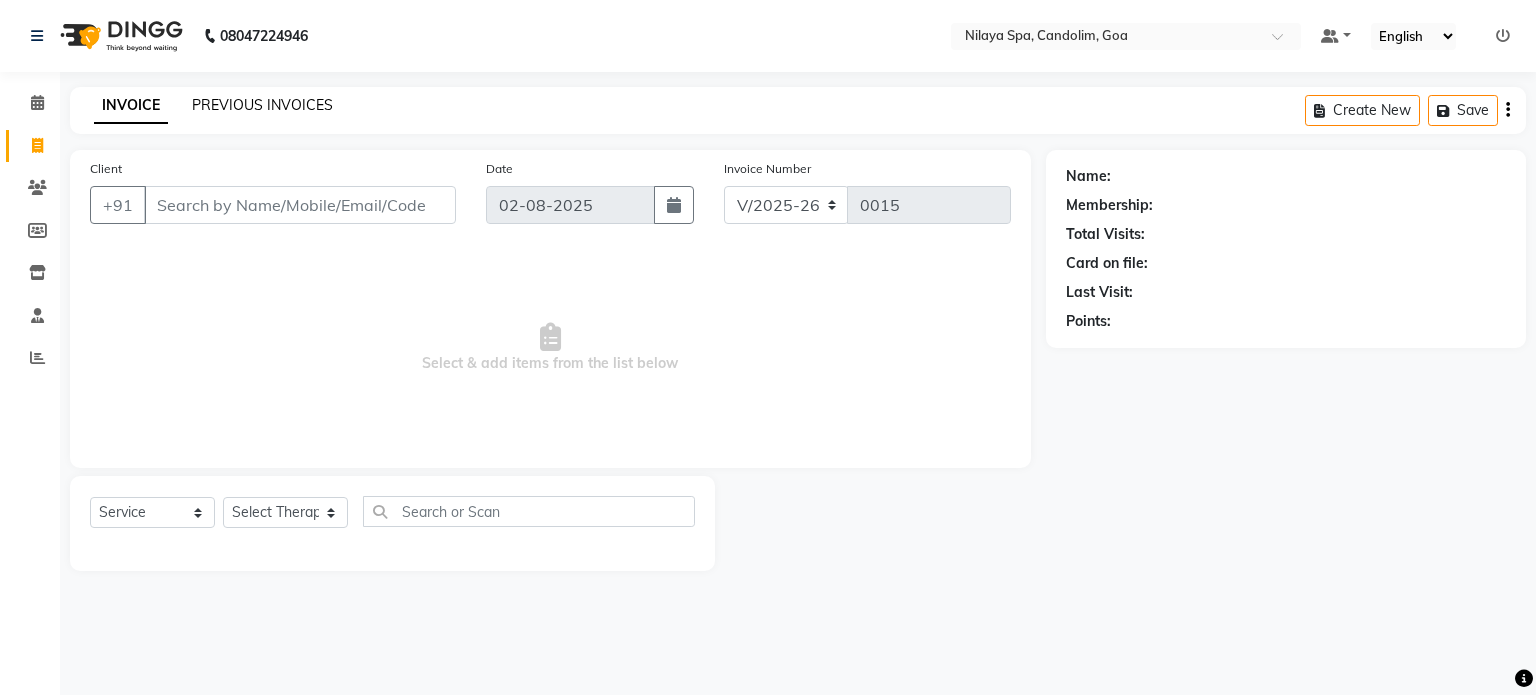 click on "PREVIOUS INVOICES" 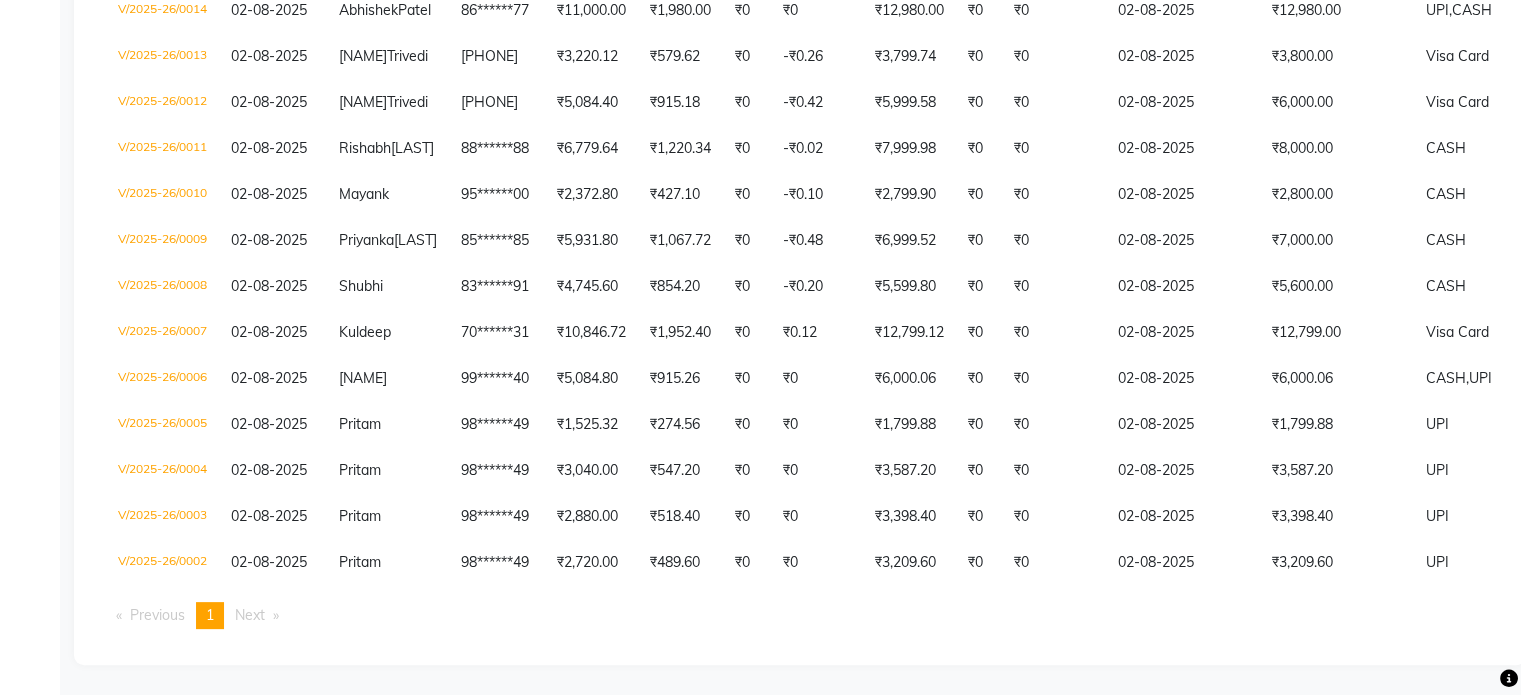 scroll, scrollTop: 521, scrollLeft: 0, axis: vertical 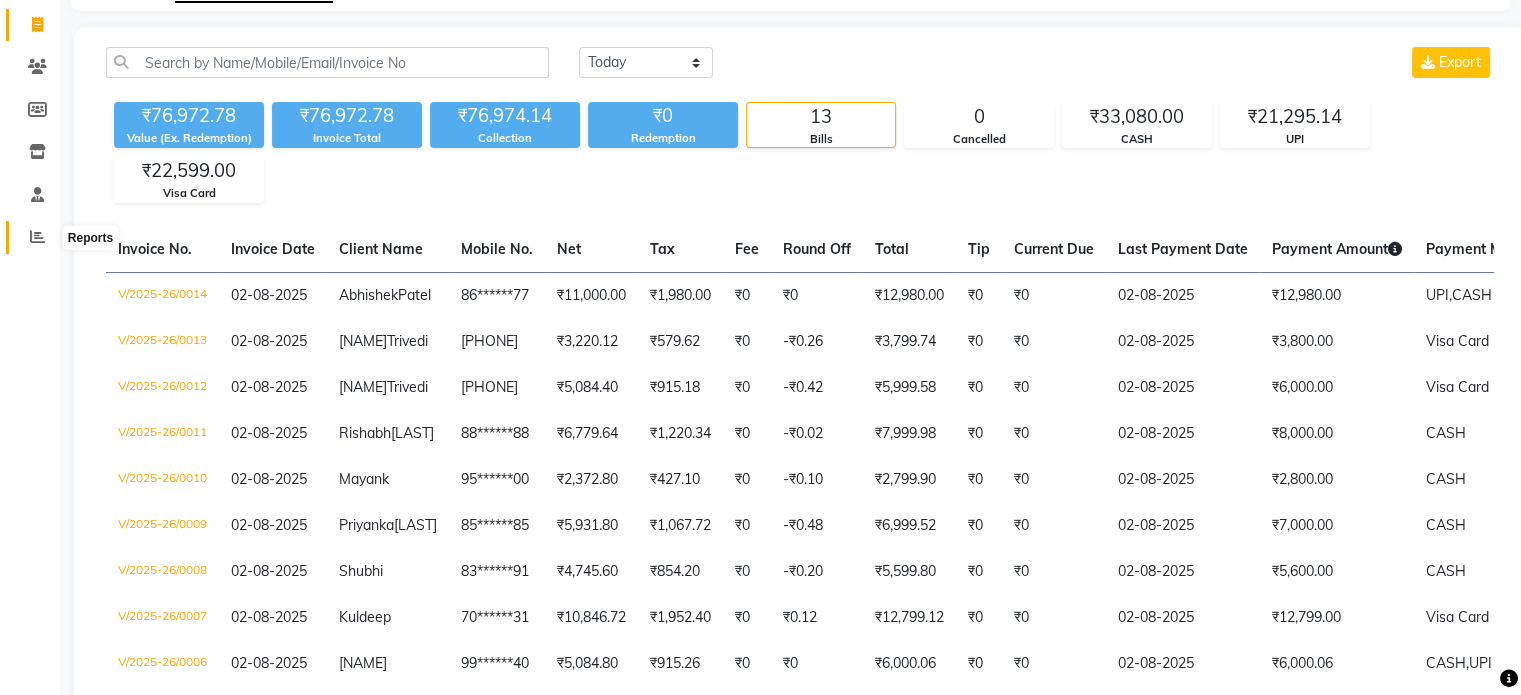 click 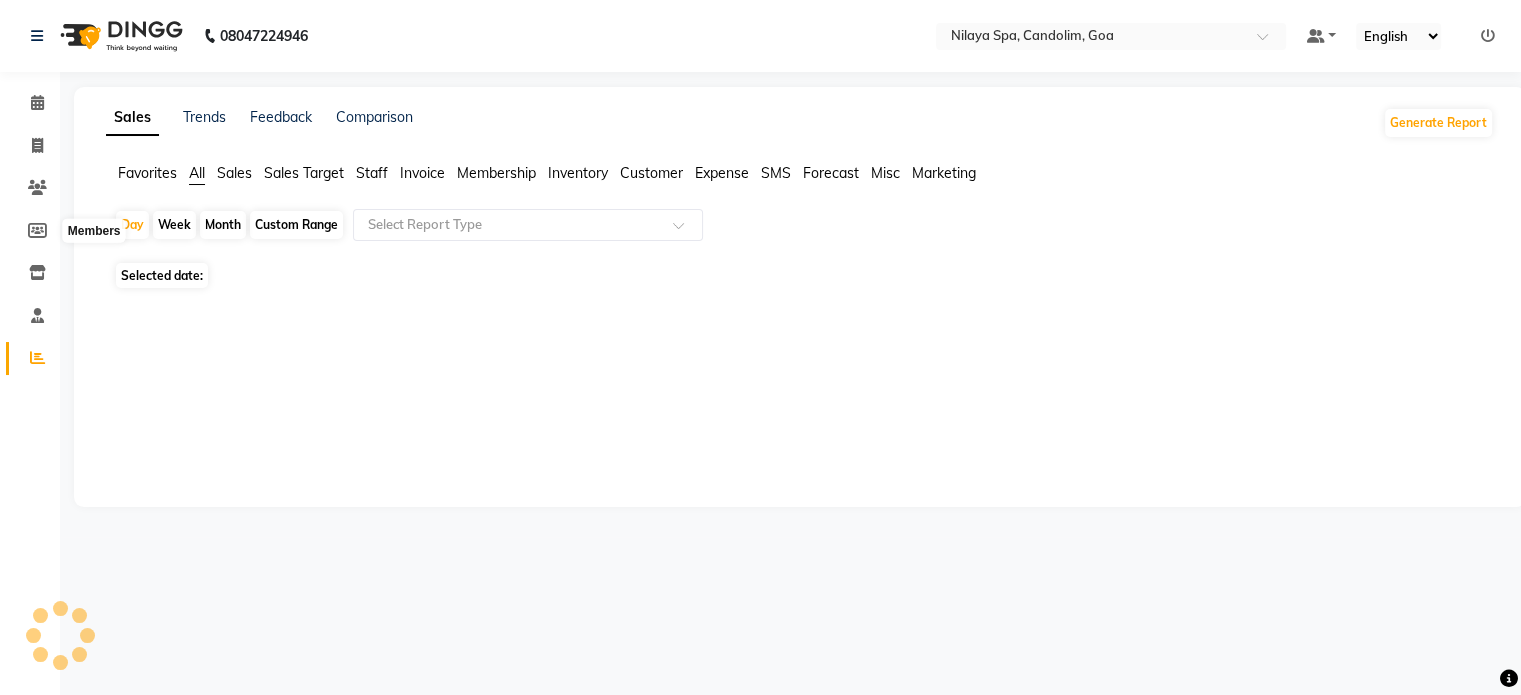 scroll, scrollTop: 0, scrollLeft: 0, axis: both 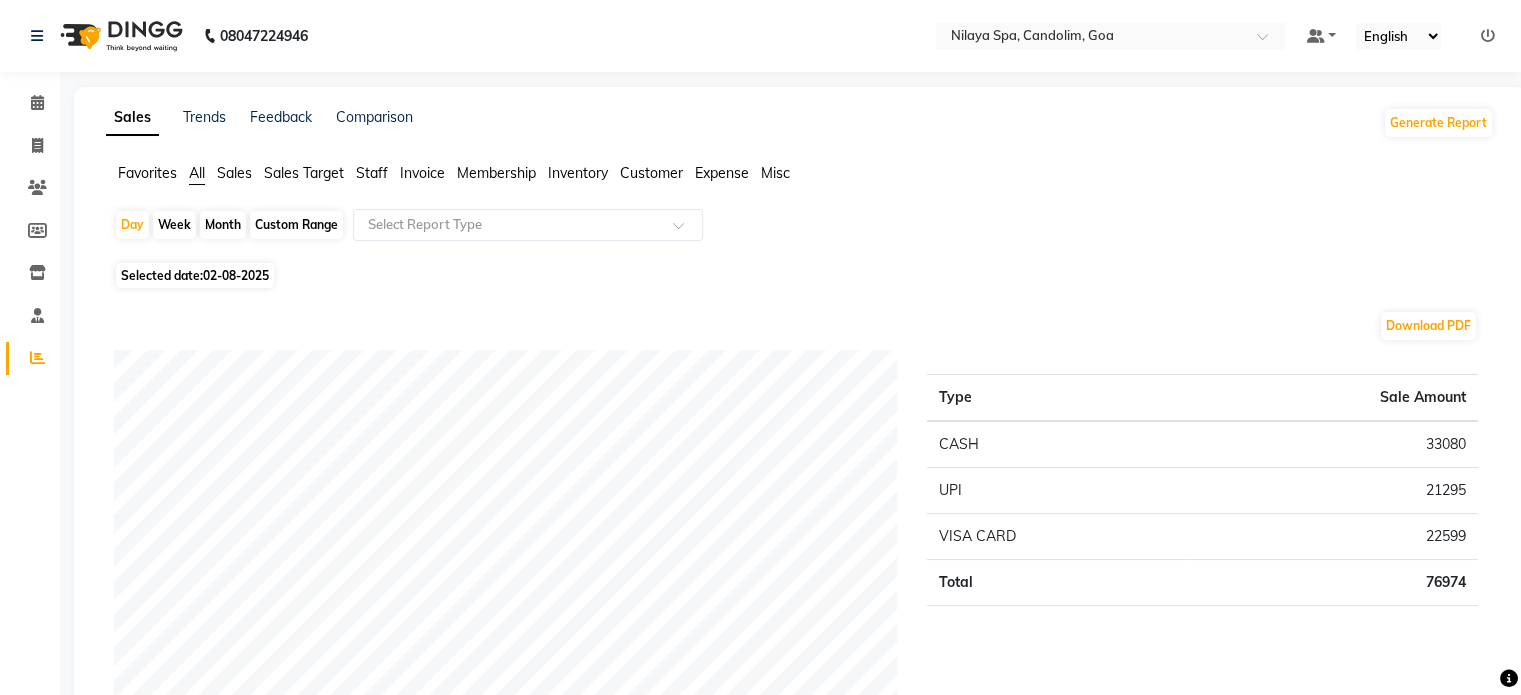 click on "Sales" 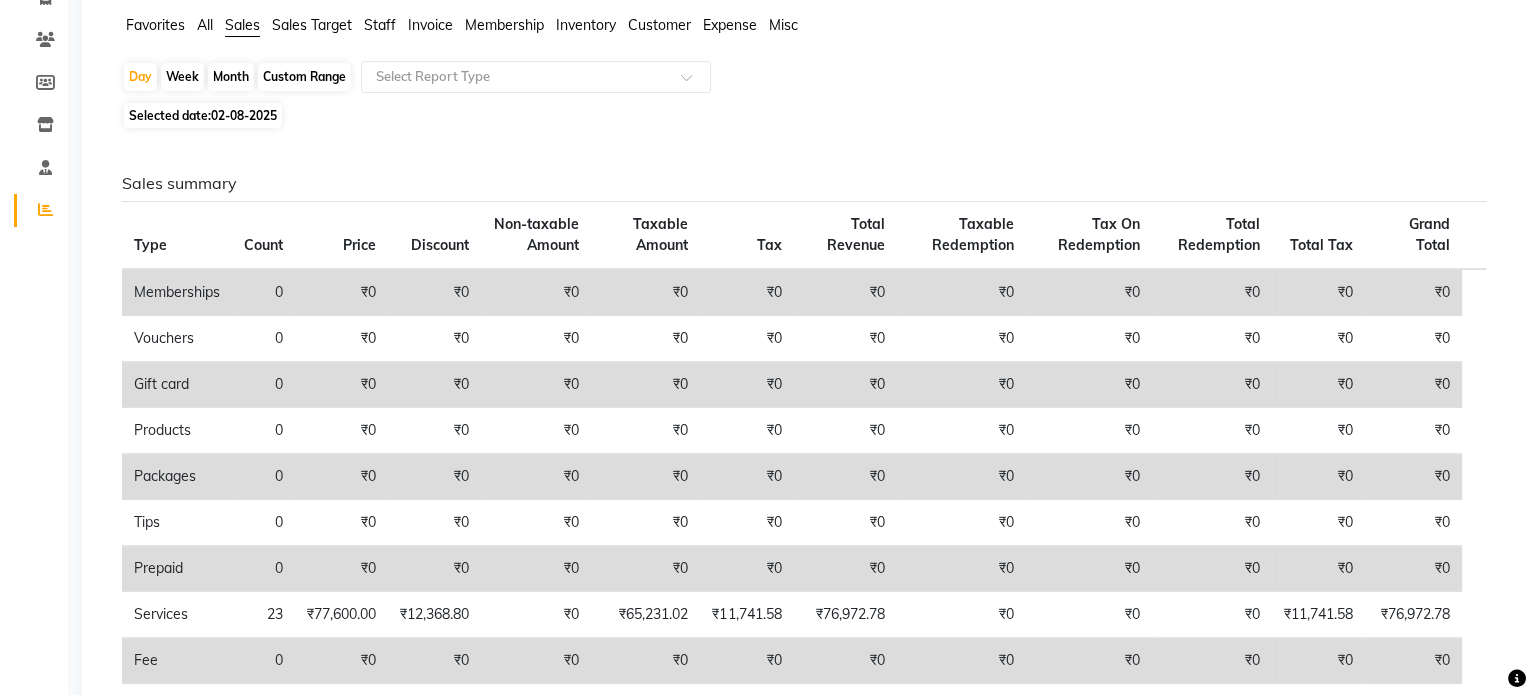 scroll, scrollTop: 0, scrollLeft: 0, axis: both 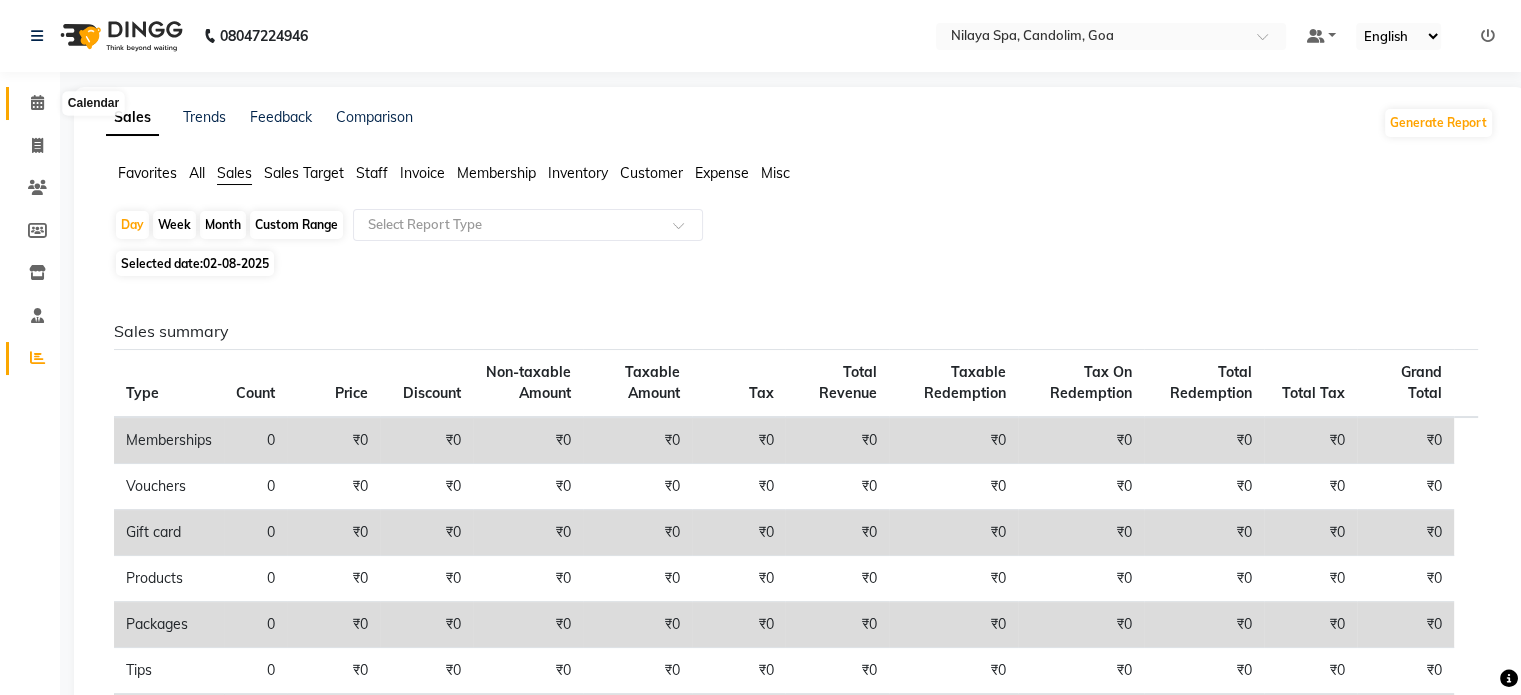 click 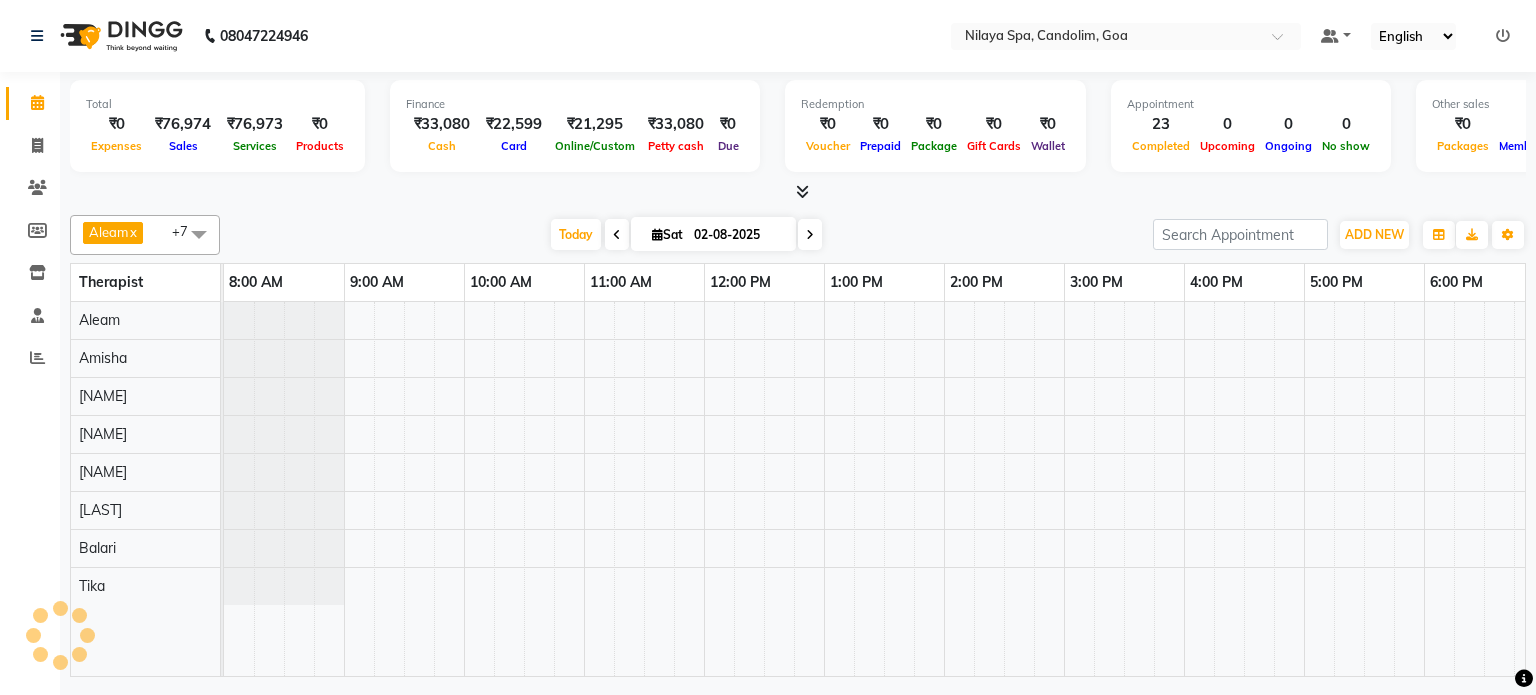 scroll, scrollTop: 0, scrollLeft: 618, axis: horizontal 